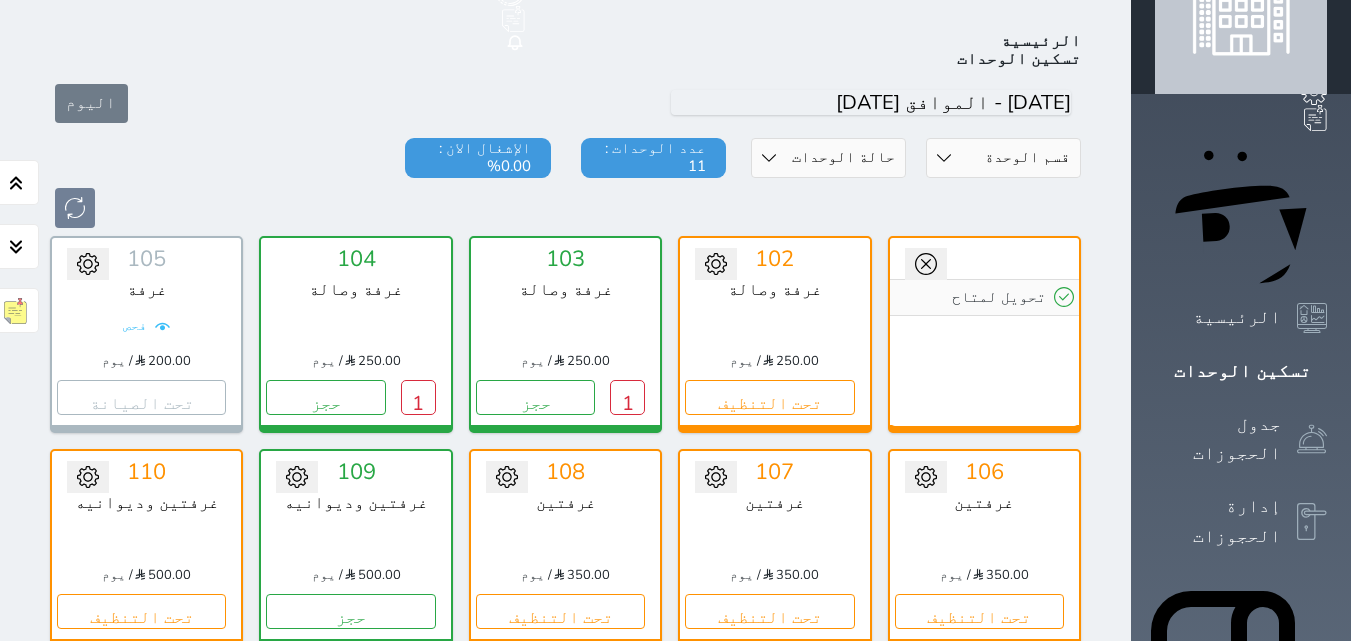 scroll, scrollTop: 78, scrollLeft: 0, axis: vertical 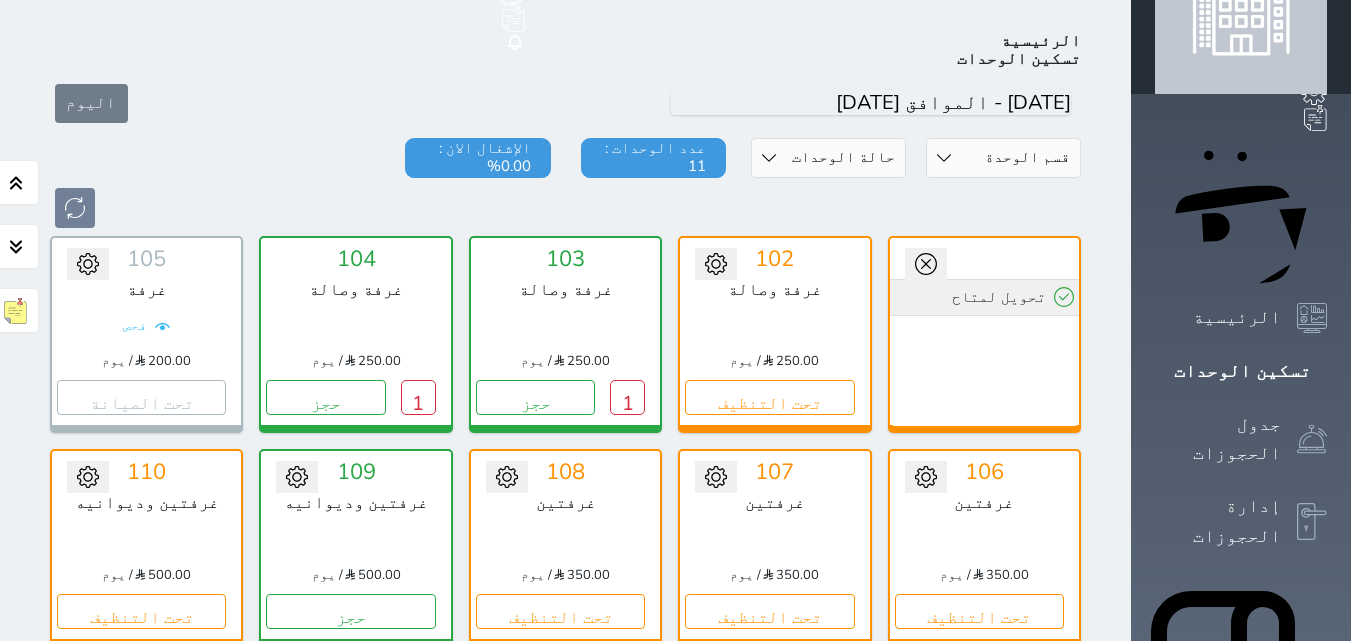 click 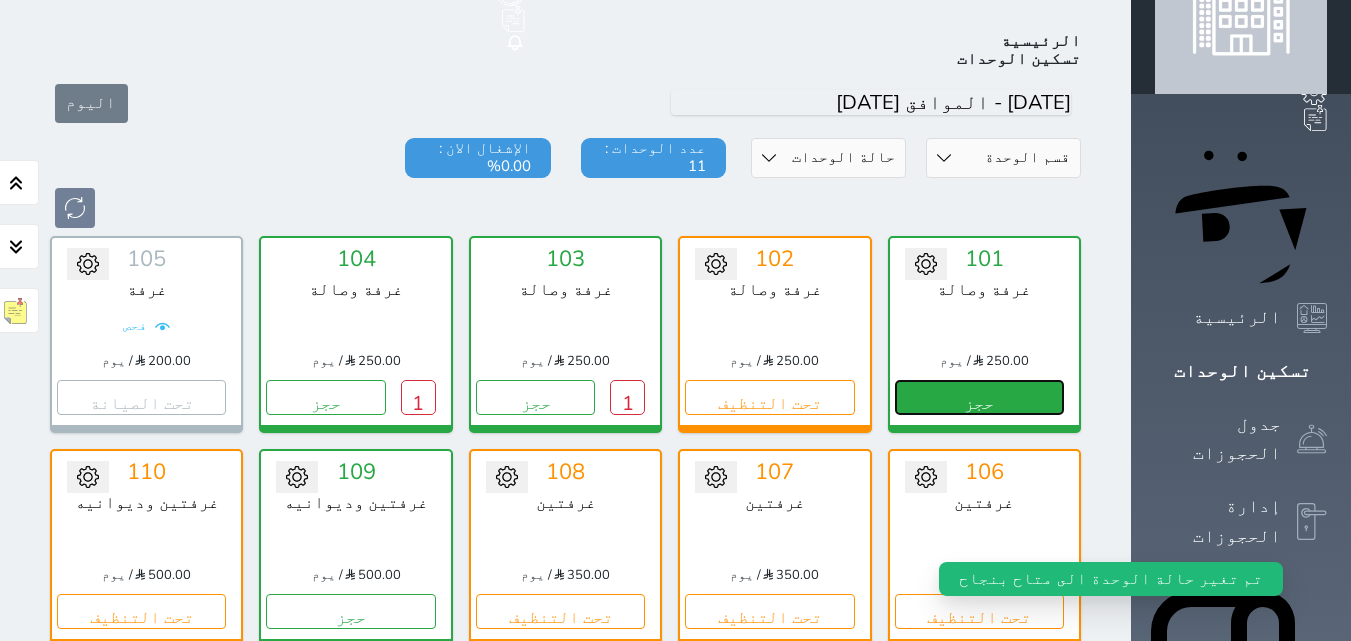 click on "حجز" at bounding box center [979, 397] 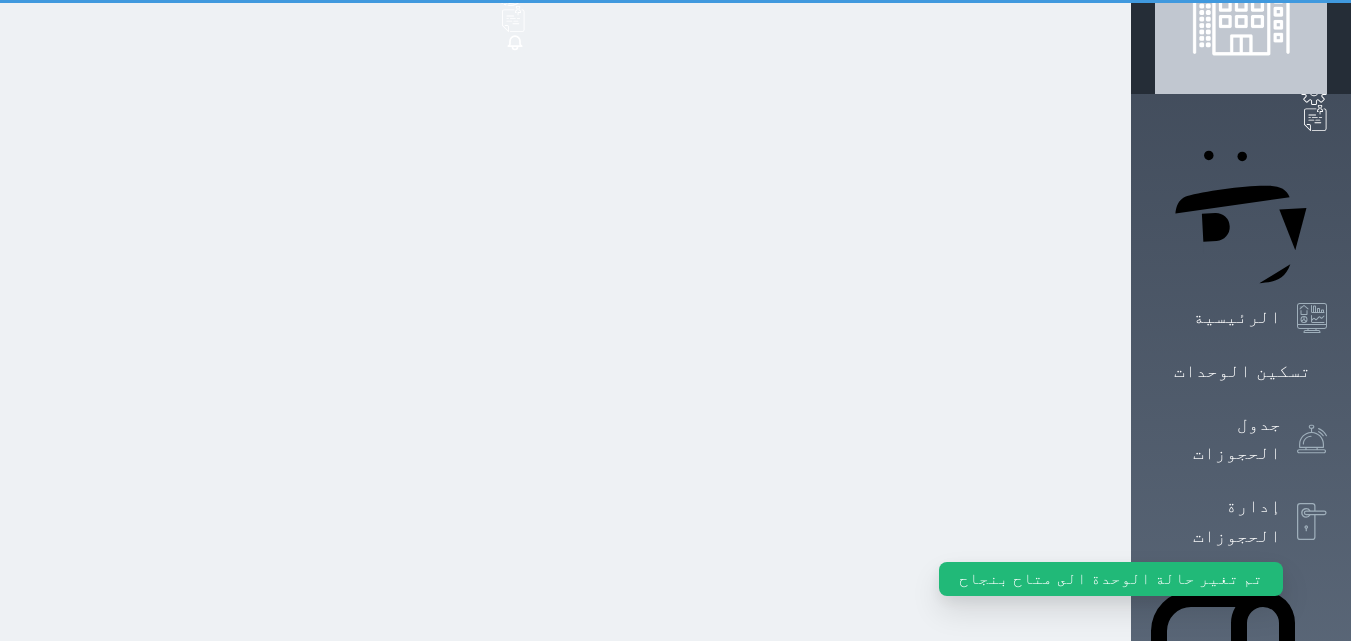 scroll, scrollTop: 19, scrollLeft: 0, axis: vertical 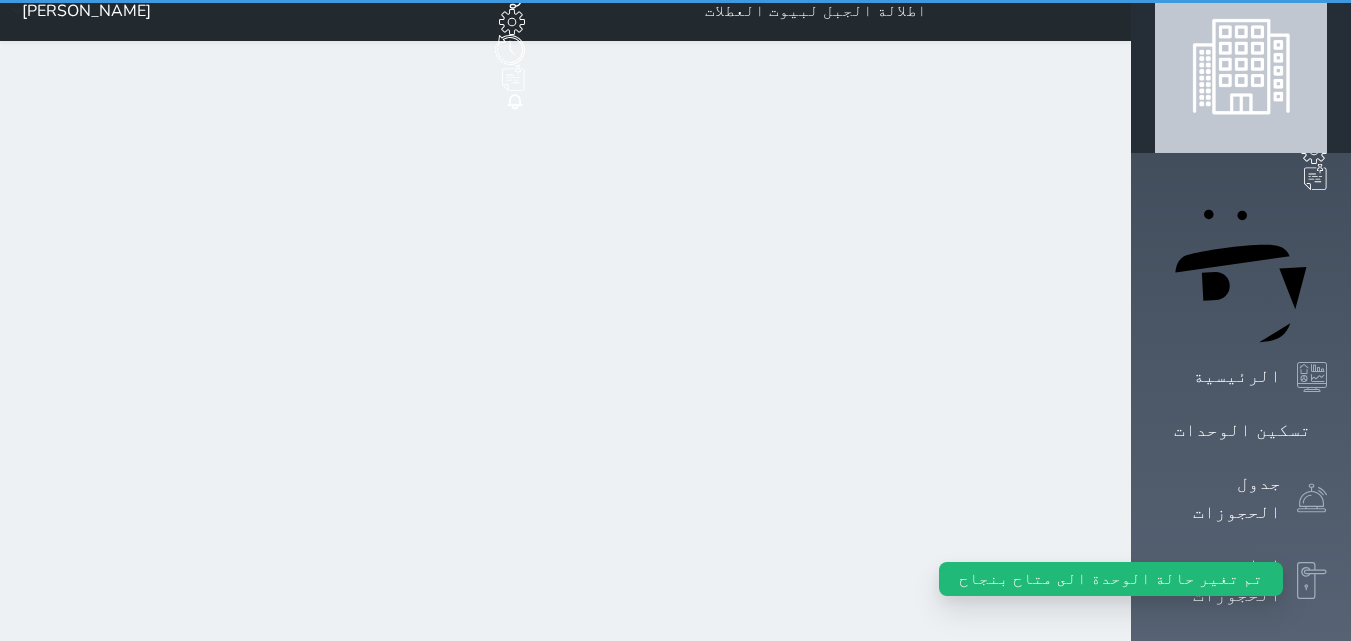 select on "1" 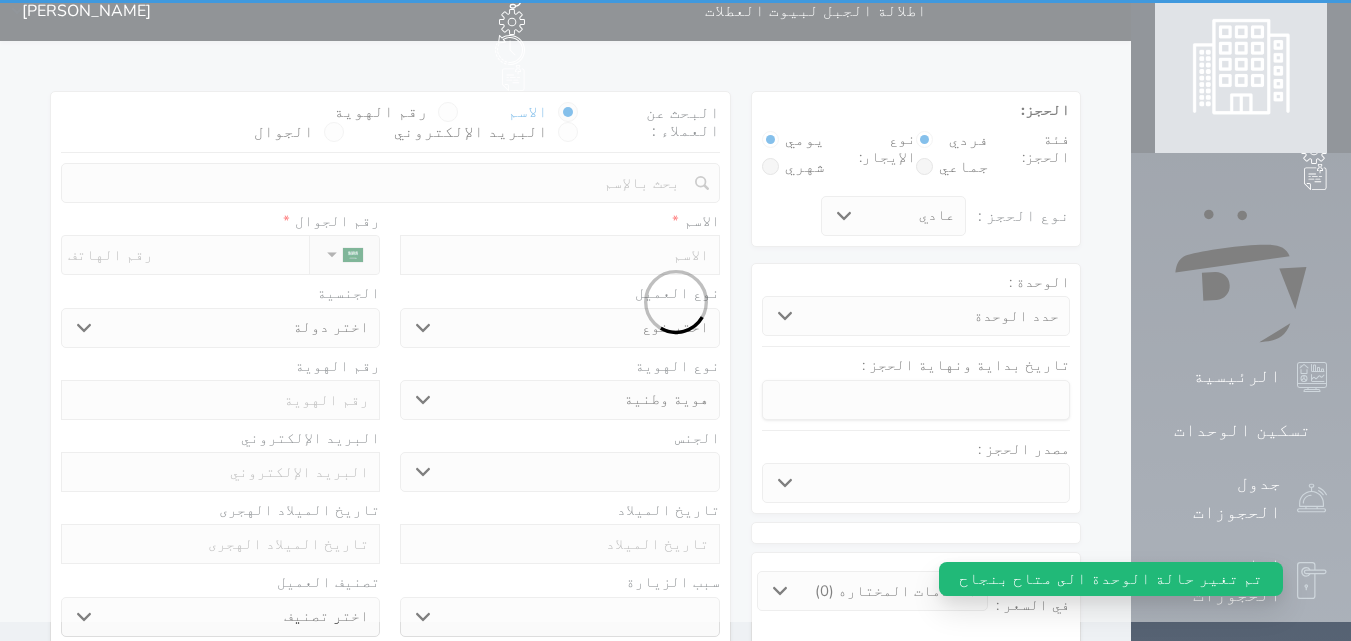 scroll, scrollTop: 0, scrollLeft: 0, axis: both 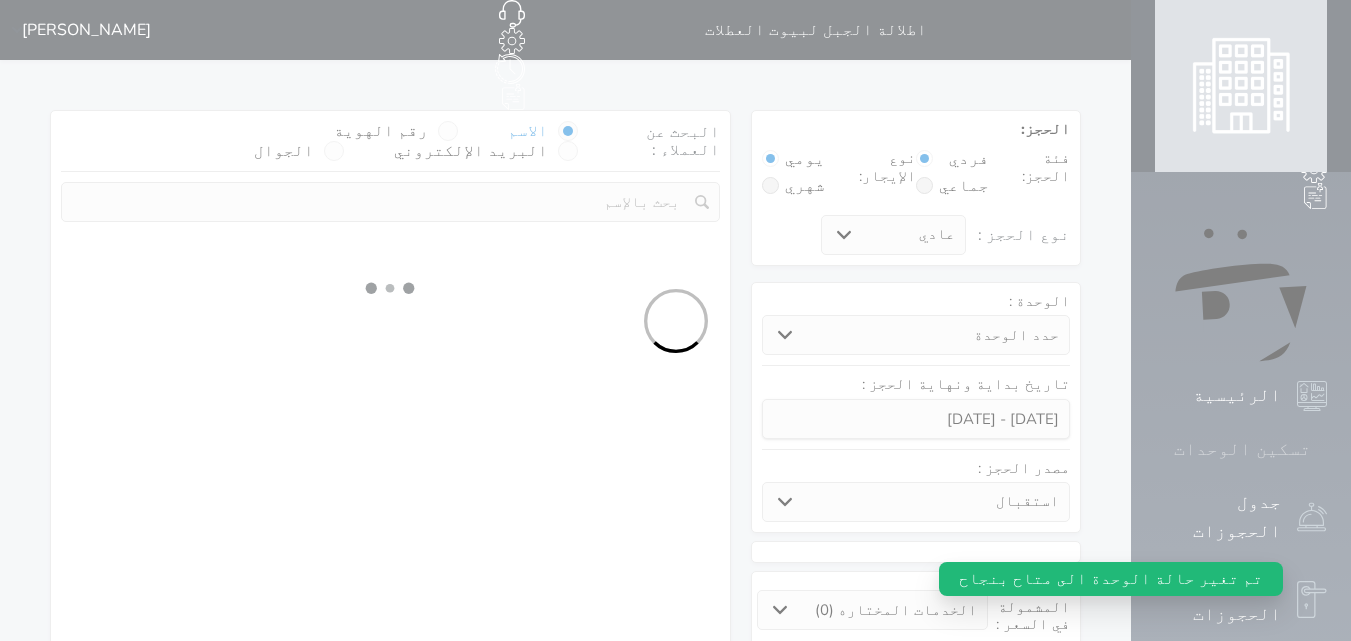 select on "74835" 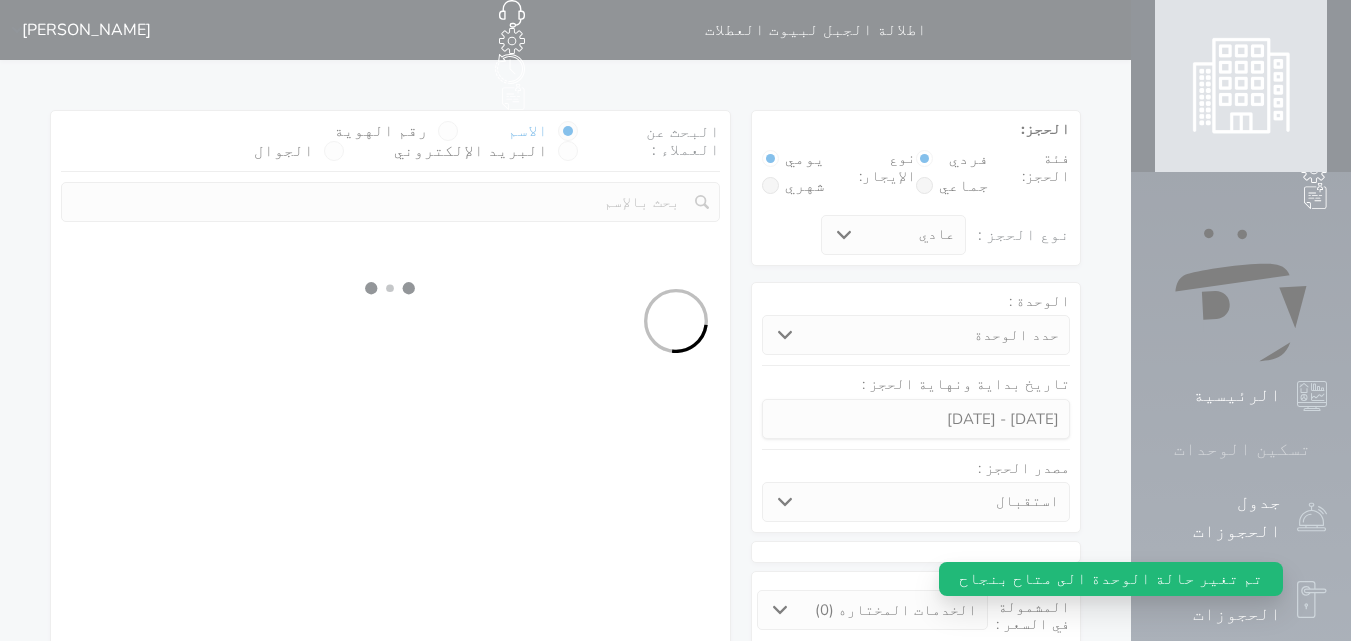 select on "1" 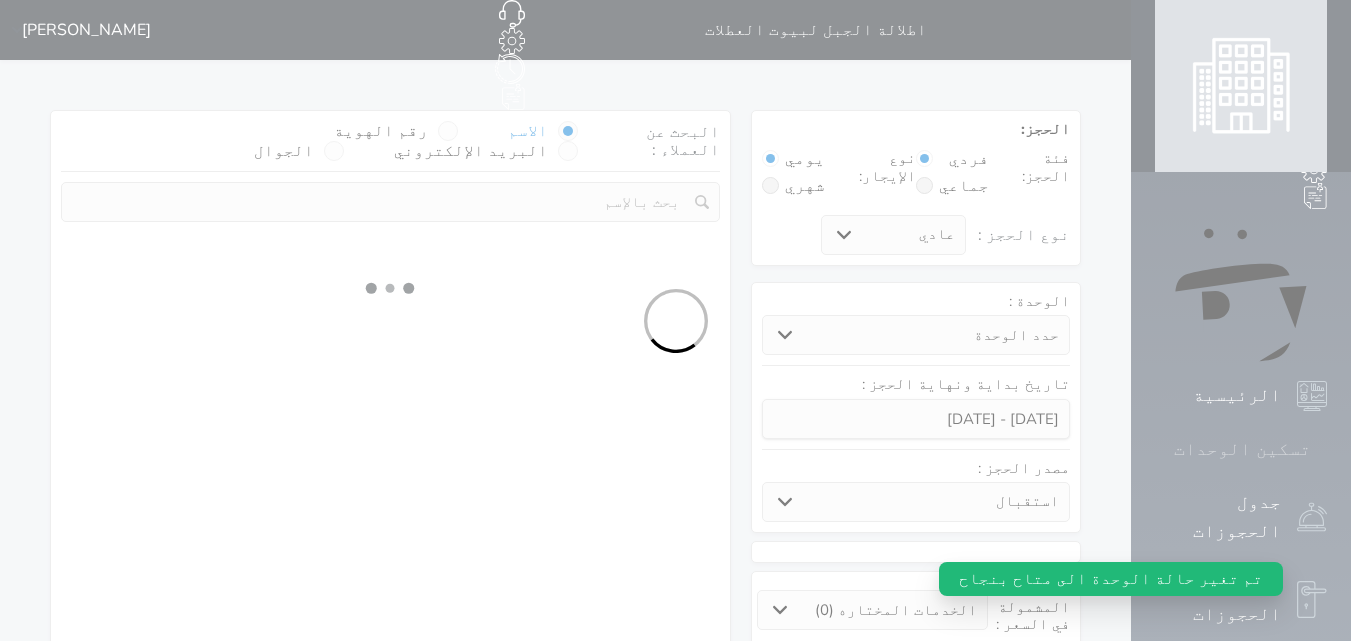 select on "113" 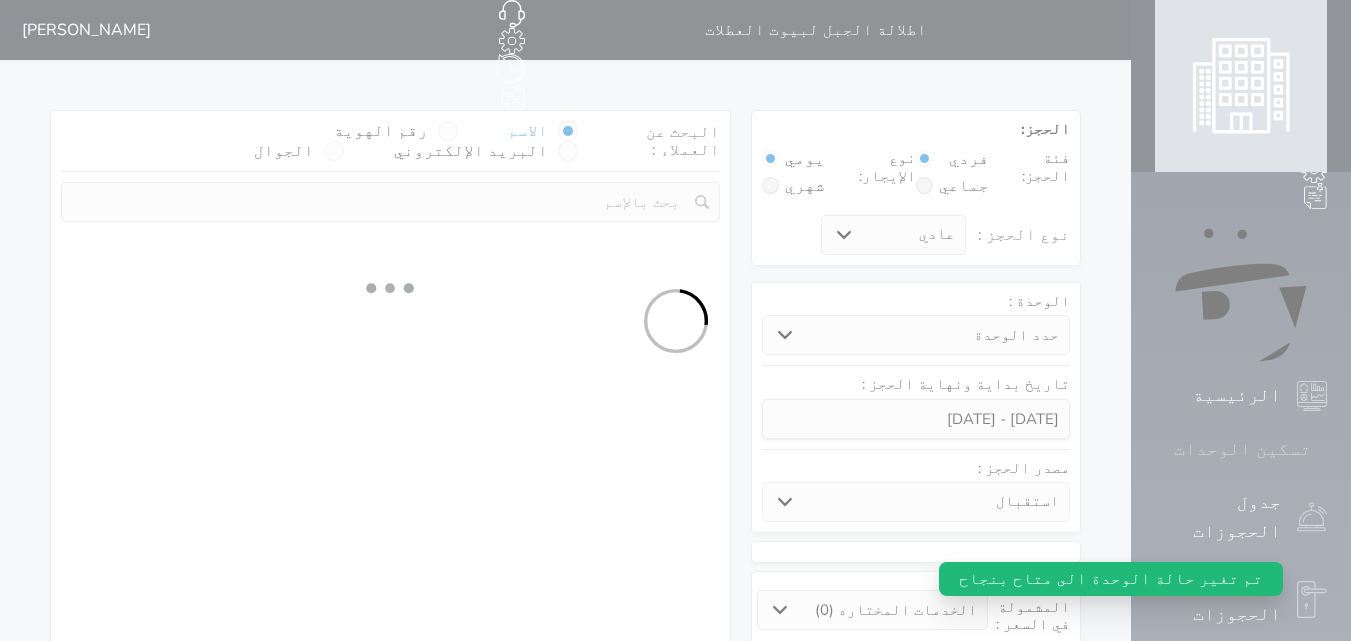 select on "1" 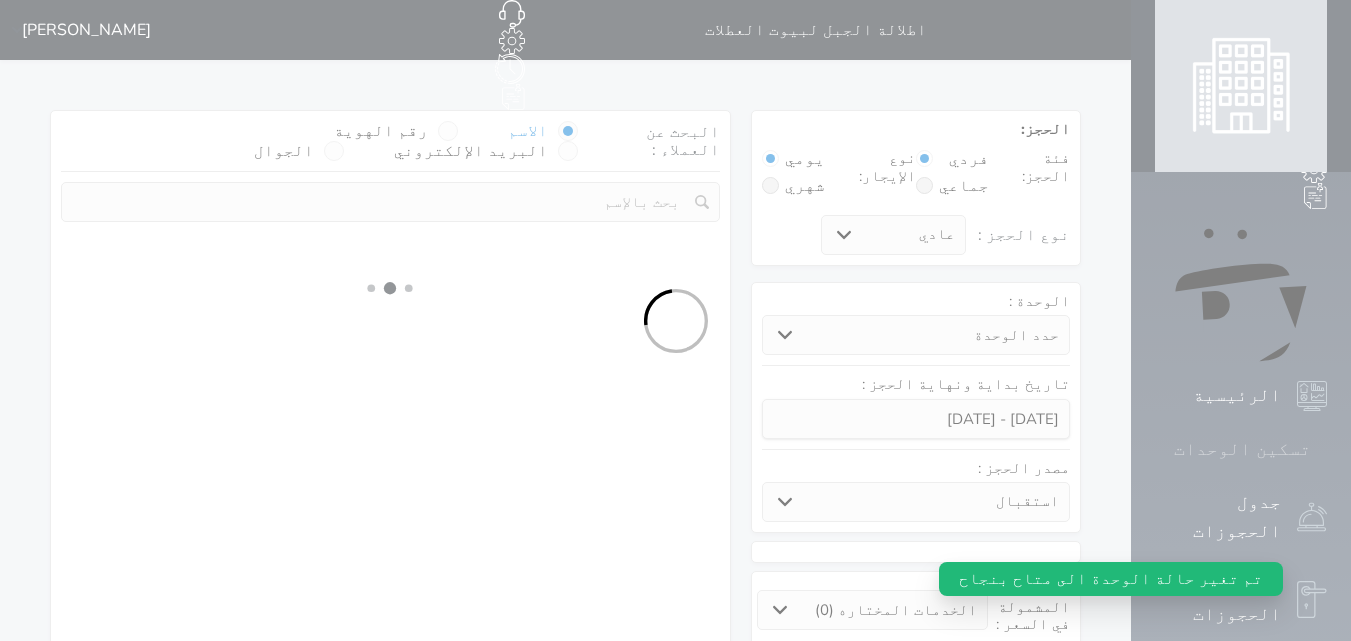 select 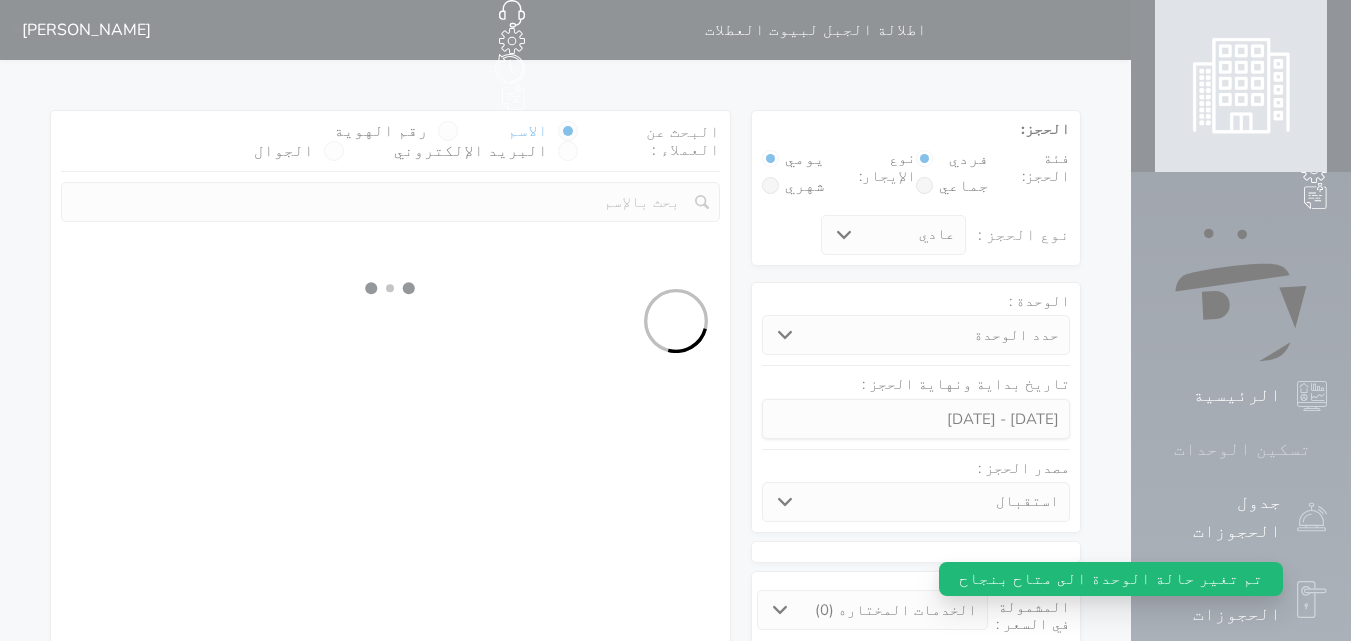 select on "7" 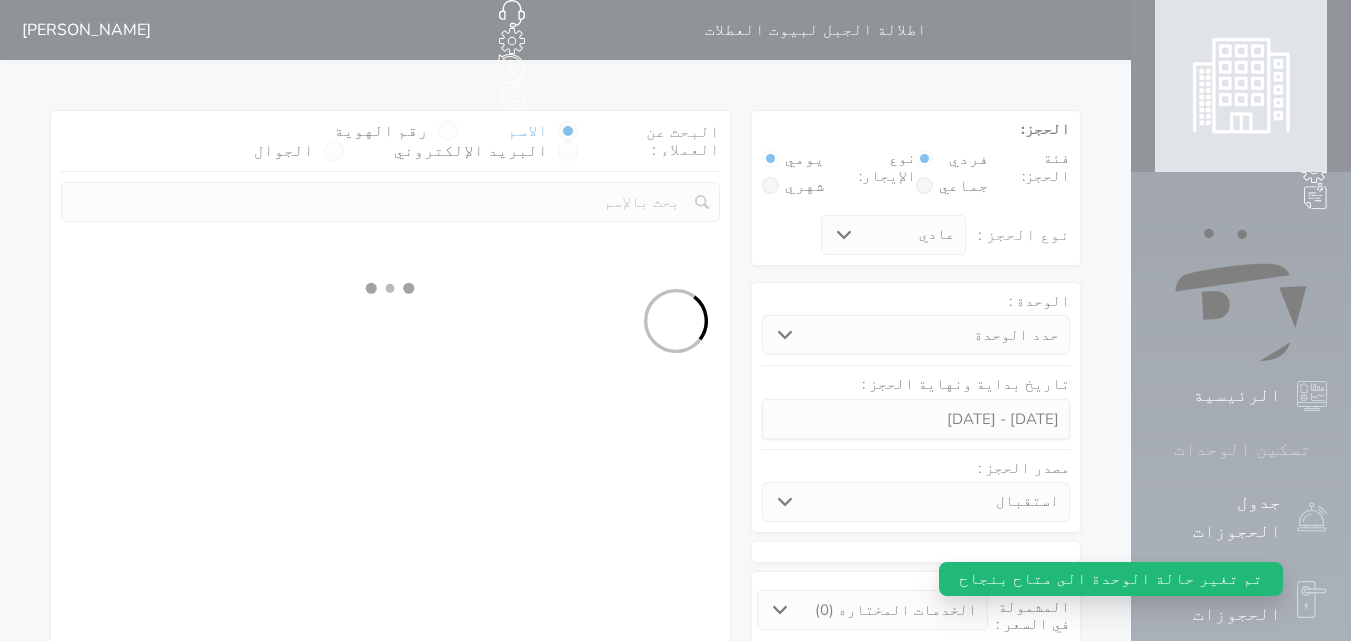 select 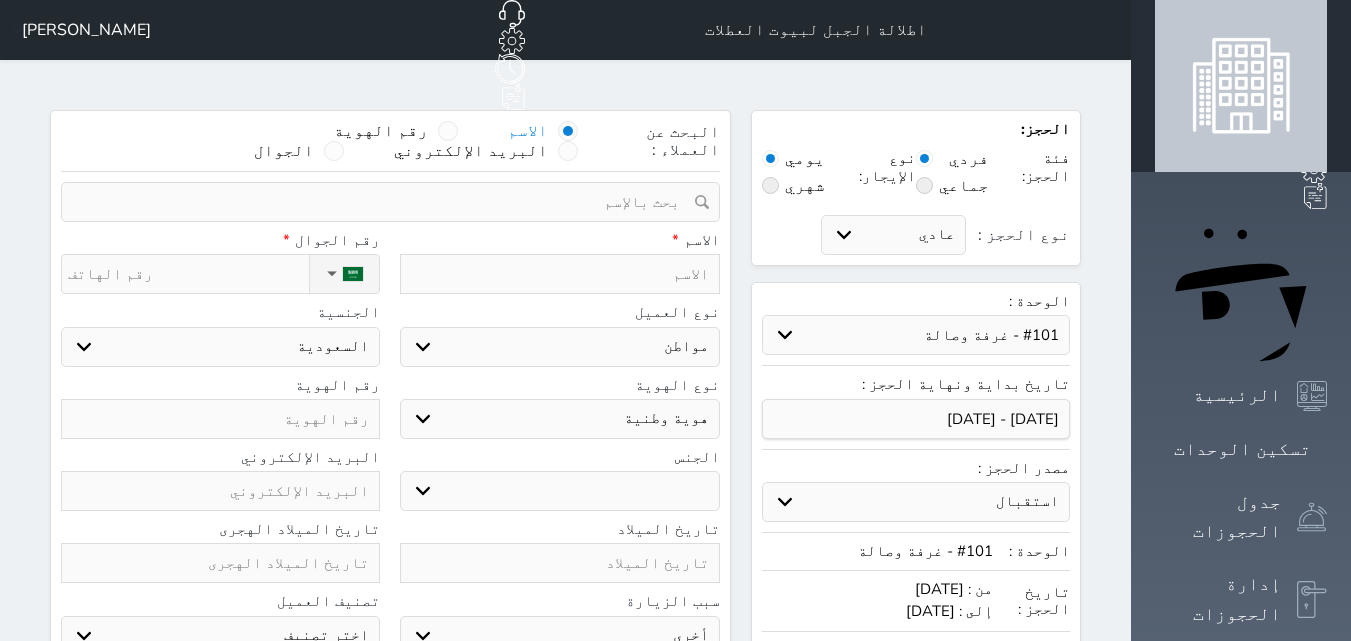 select 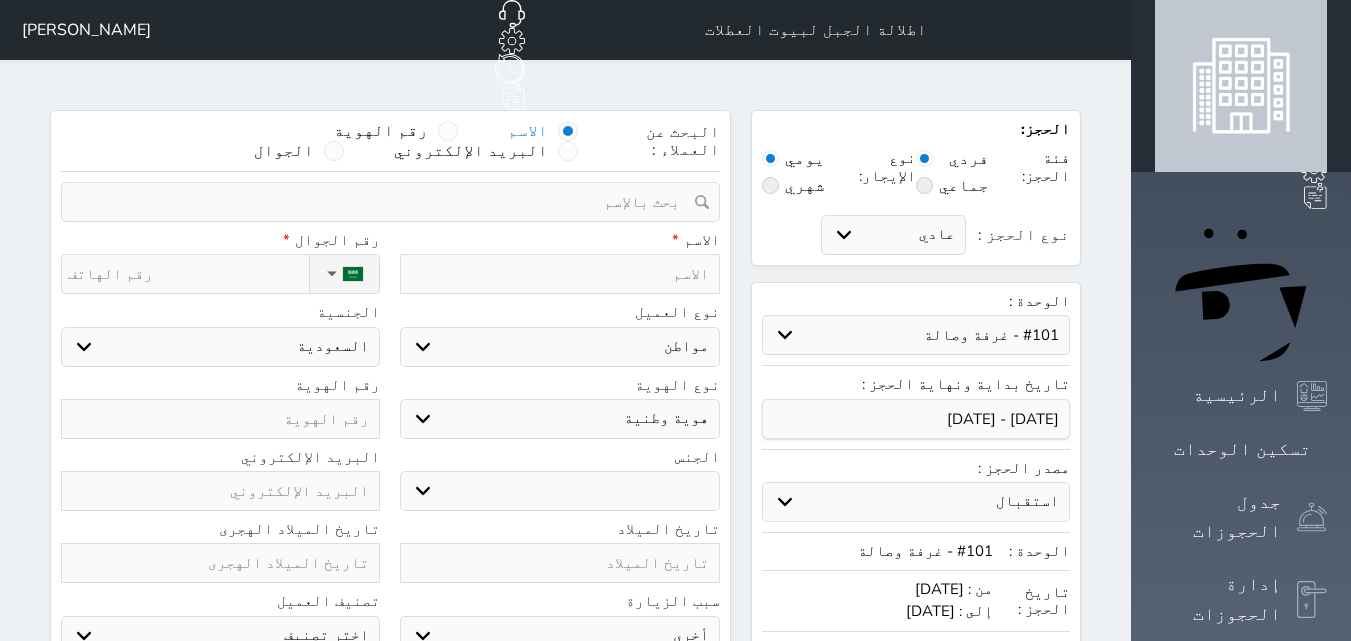 select 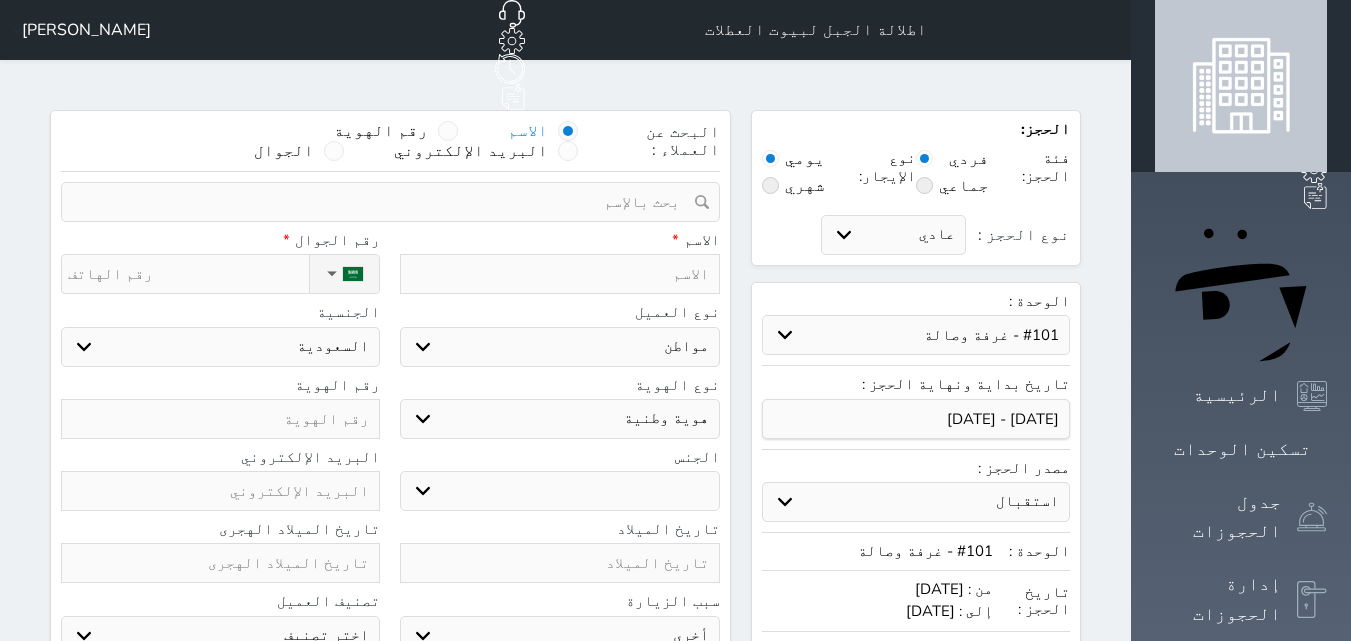 type on "م" 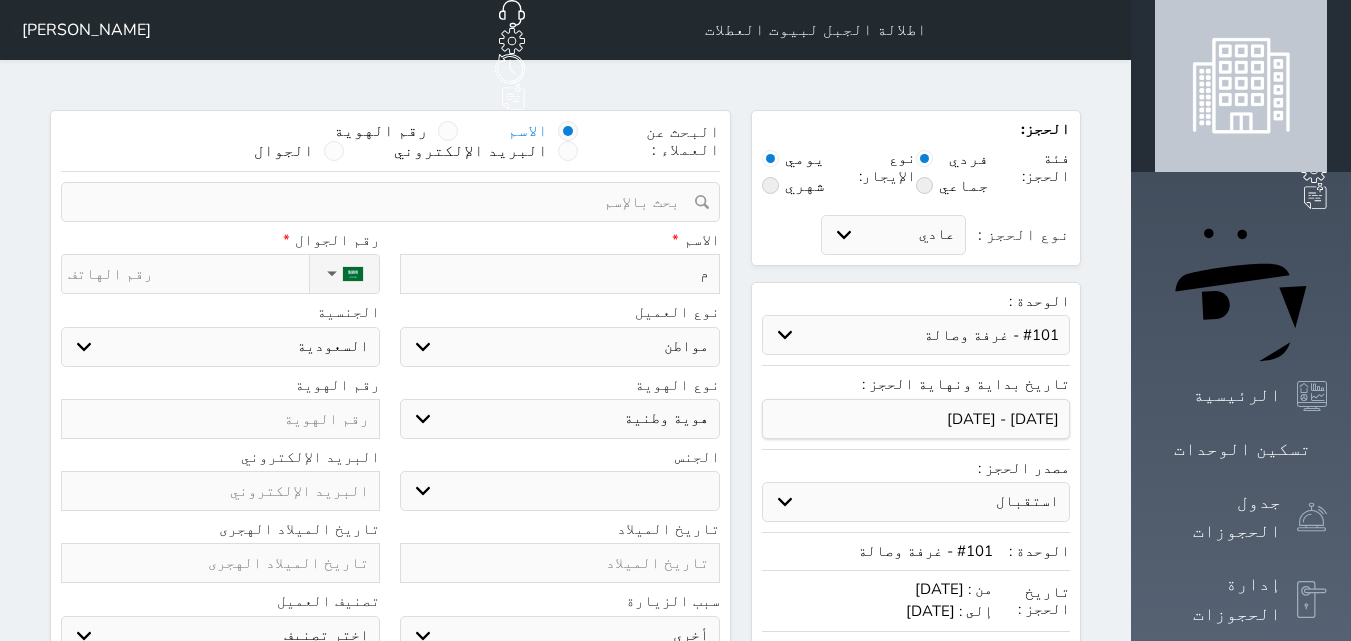 type on "مح" 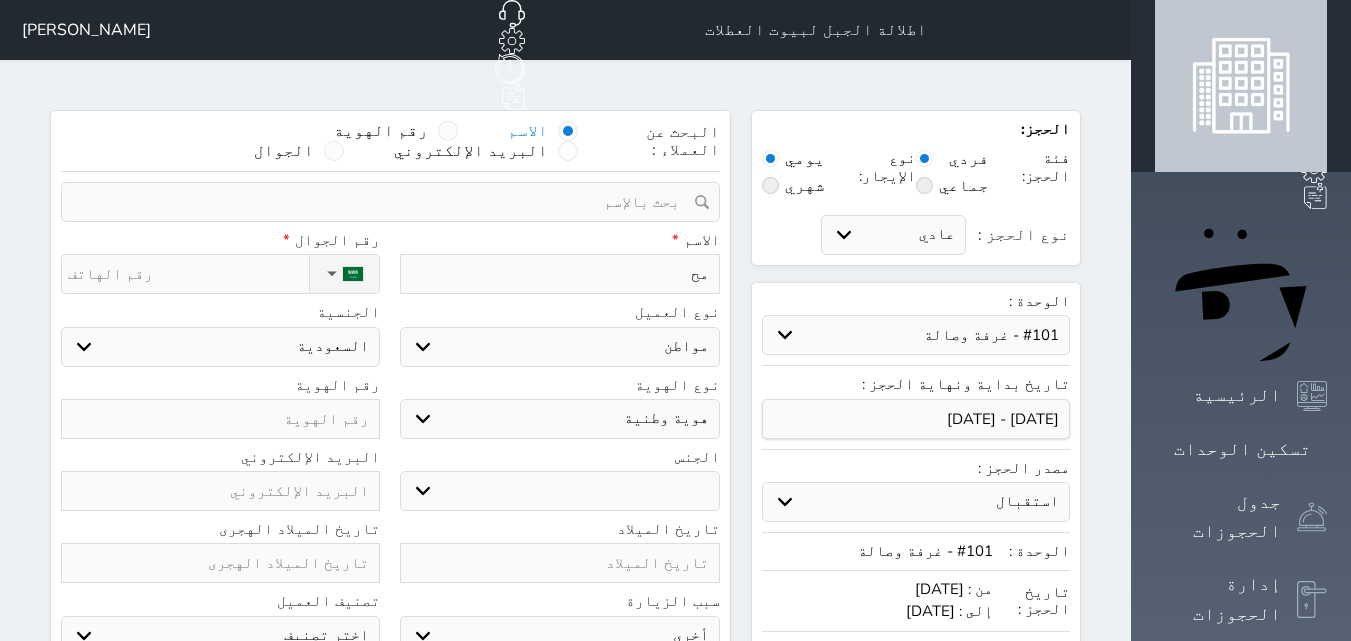 type on "محم" 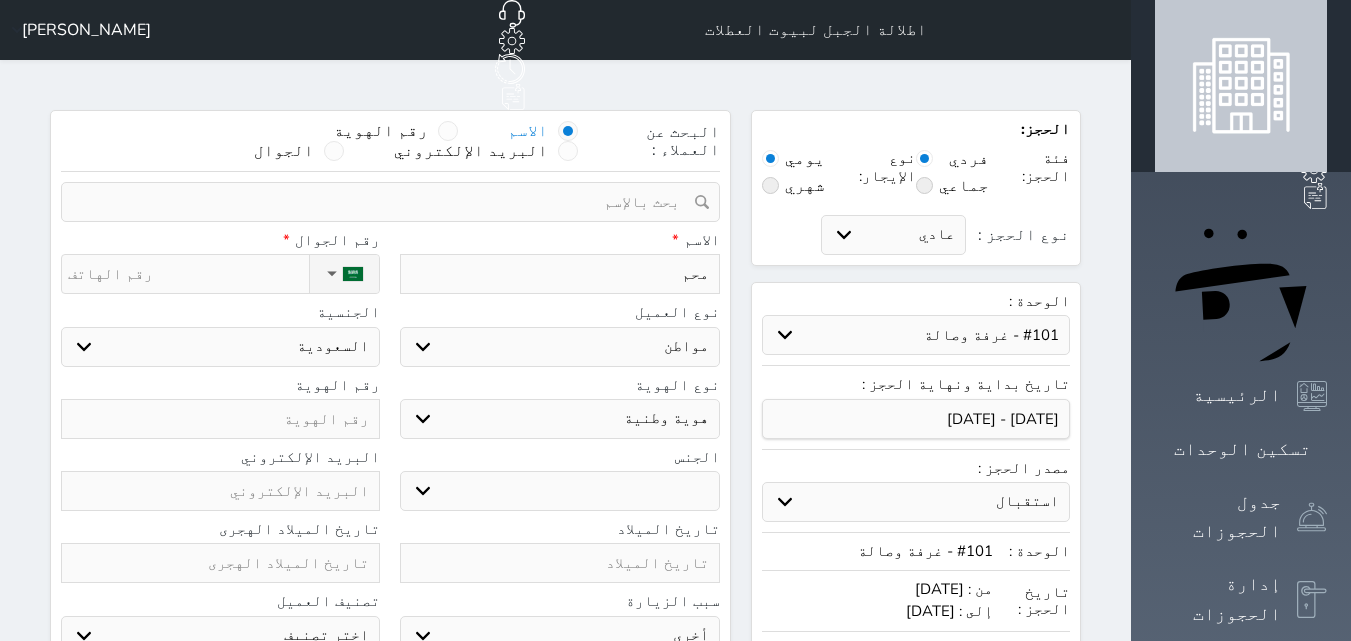select 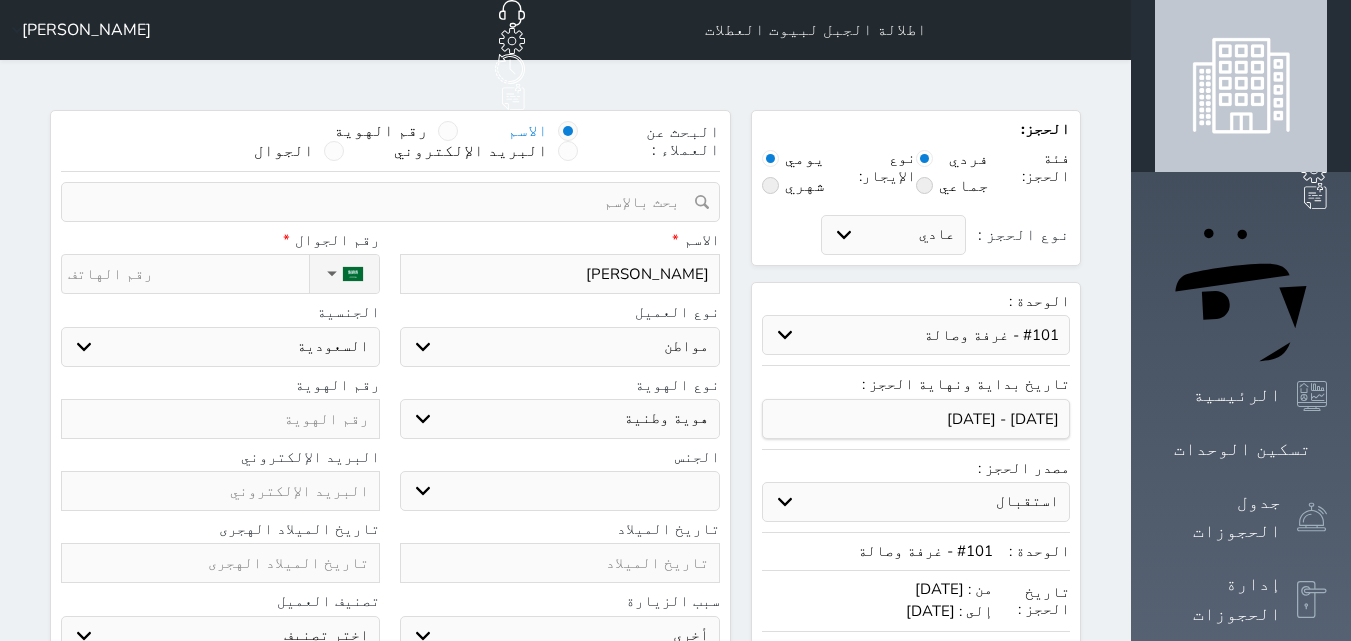 type on "محمد" 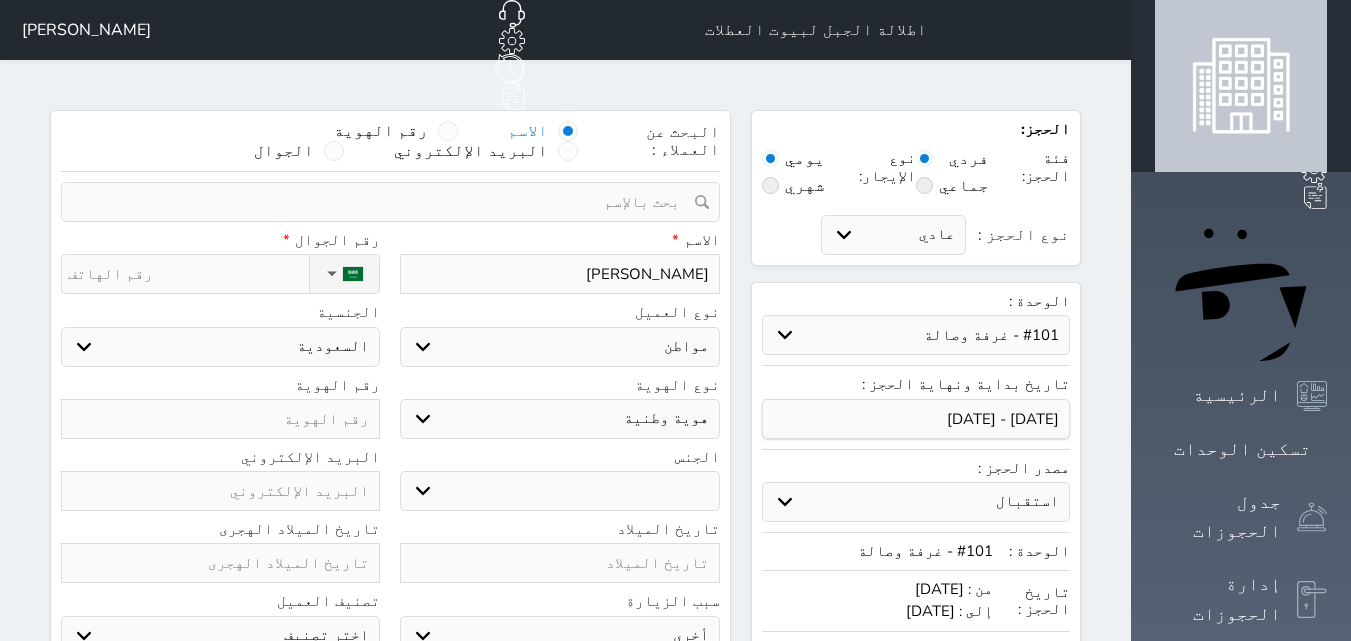 type on "محمد مسفر الرحيلي" 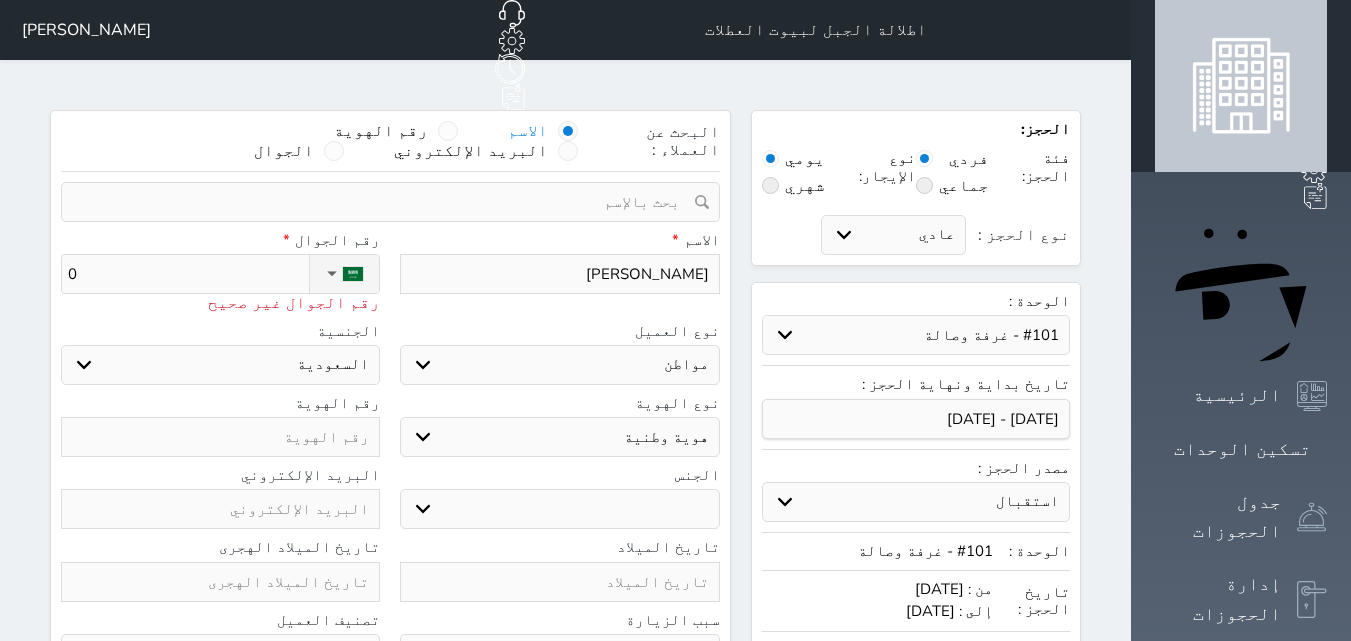 type on "05" 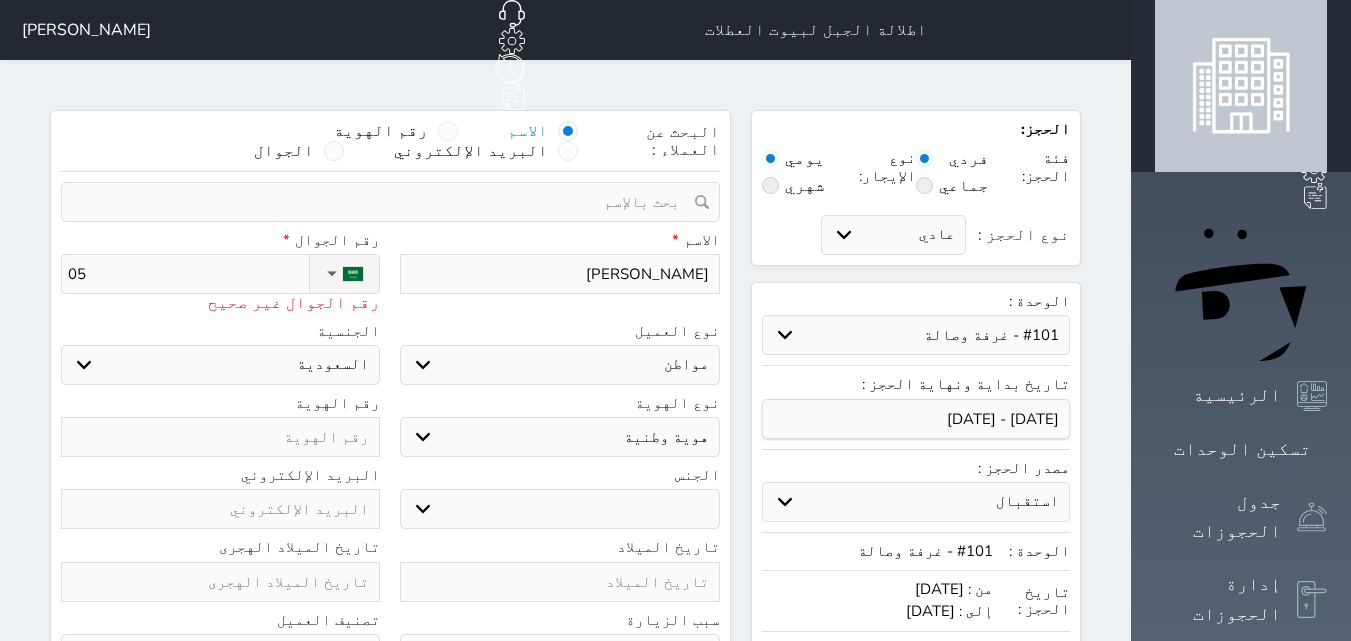 type on "050" 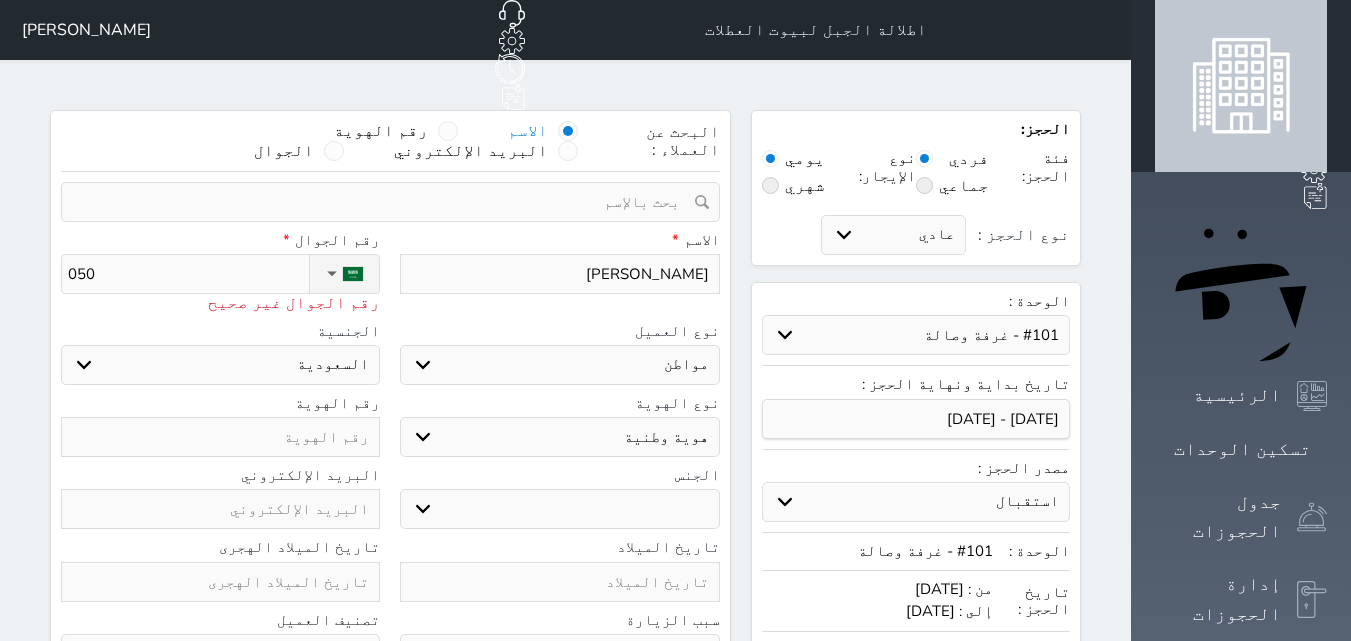 type on "0507" 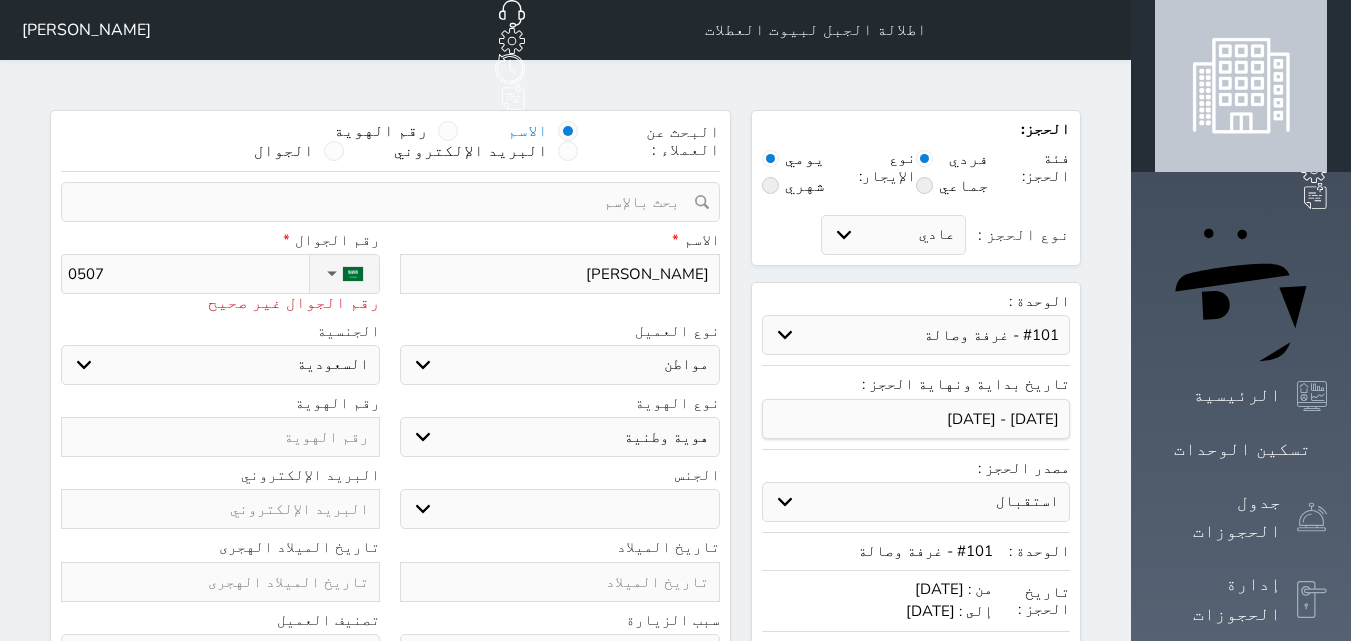 type on "05073" 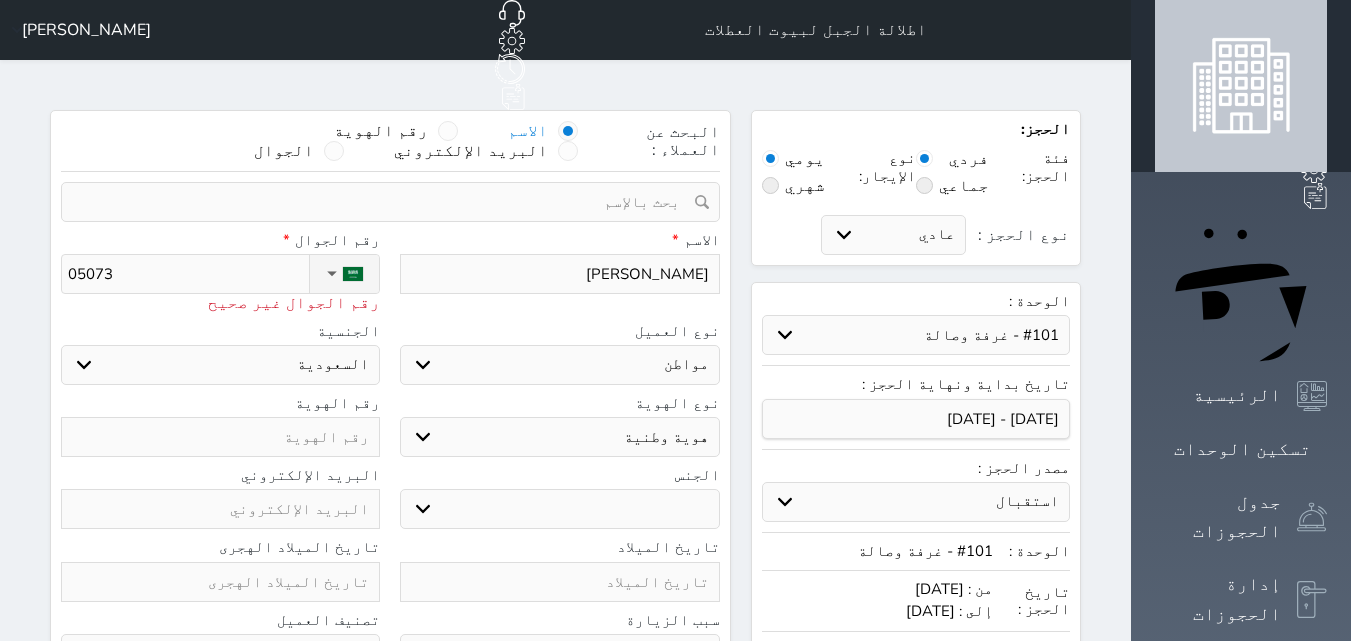 type on "050739" 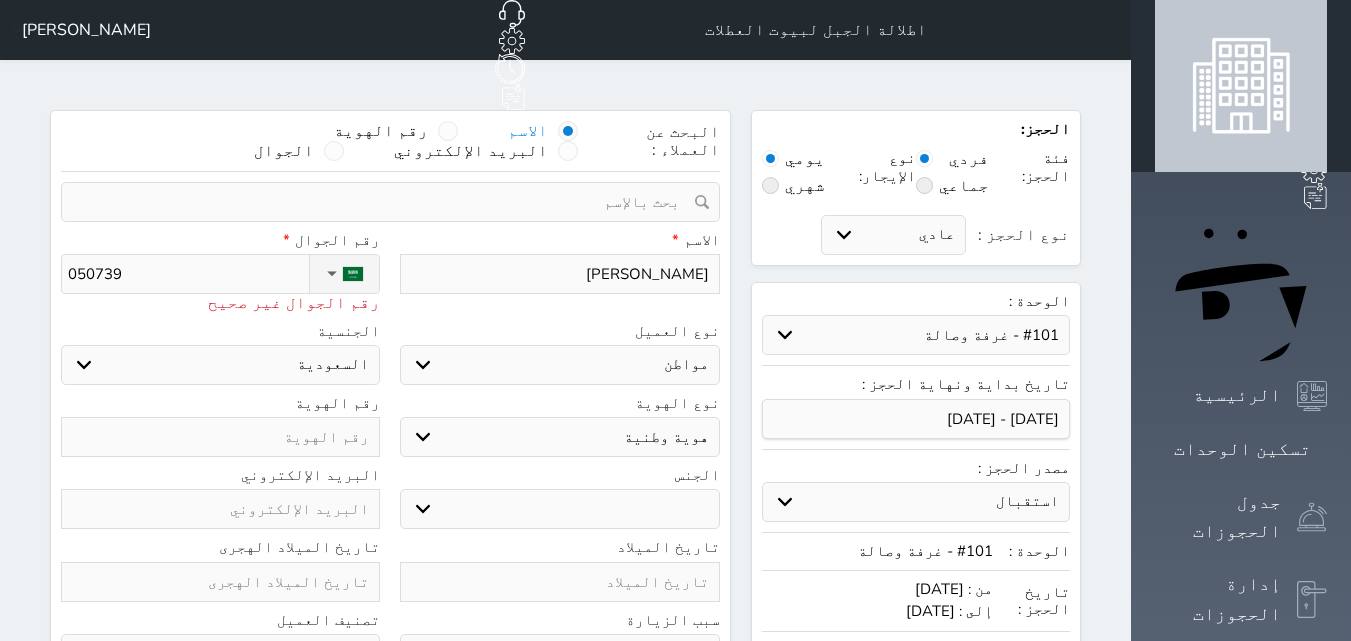 type on "0507399" 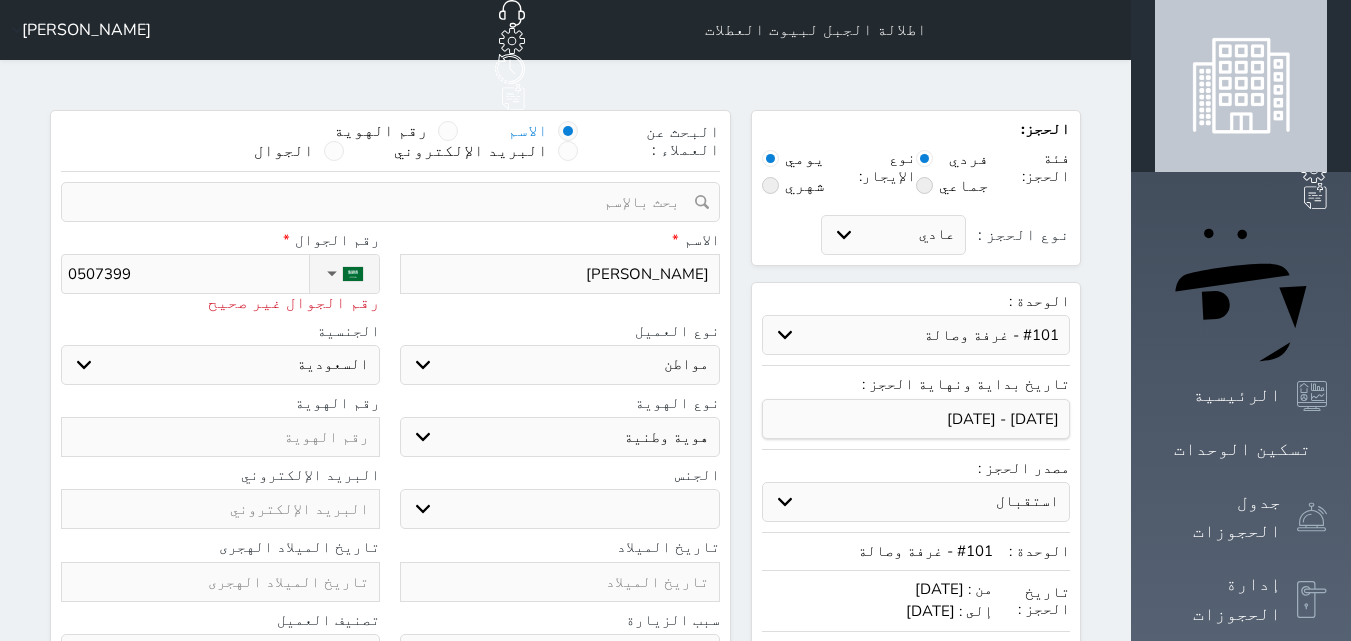 type on "05073993" 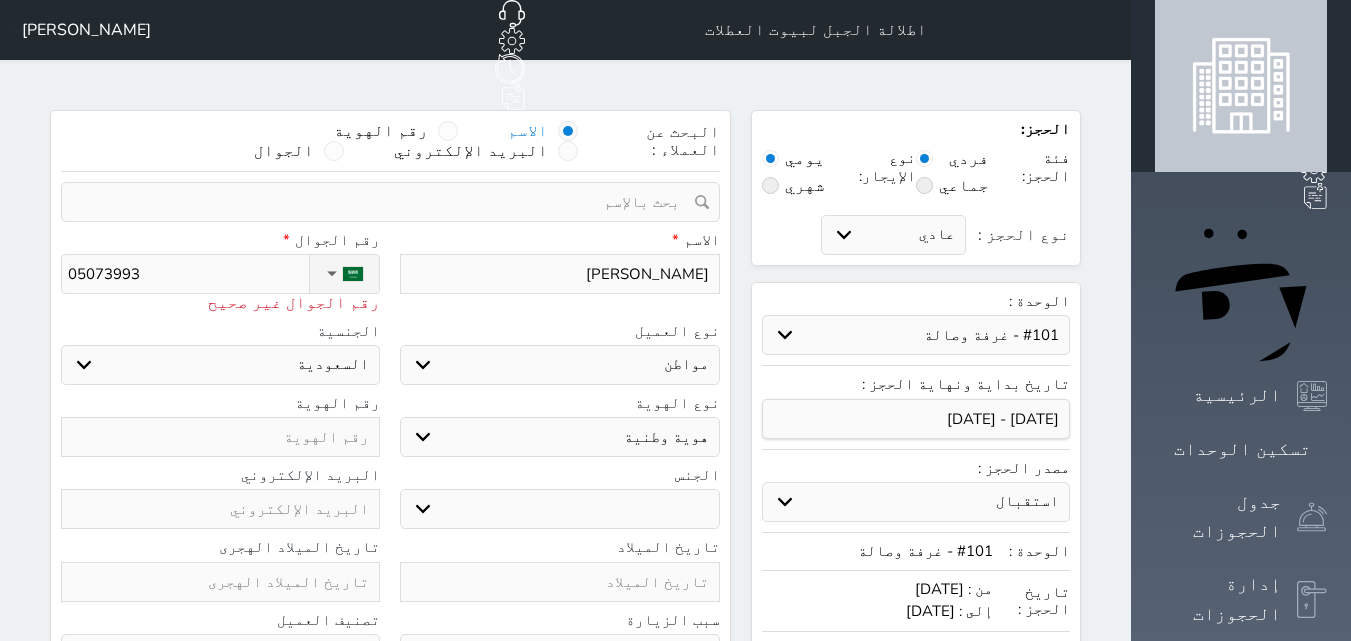 type on "050739933" 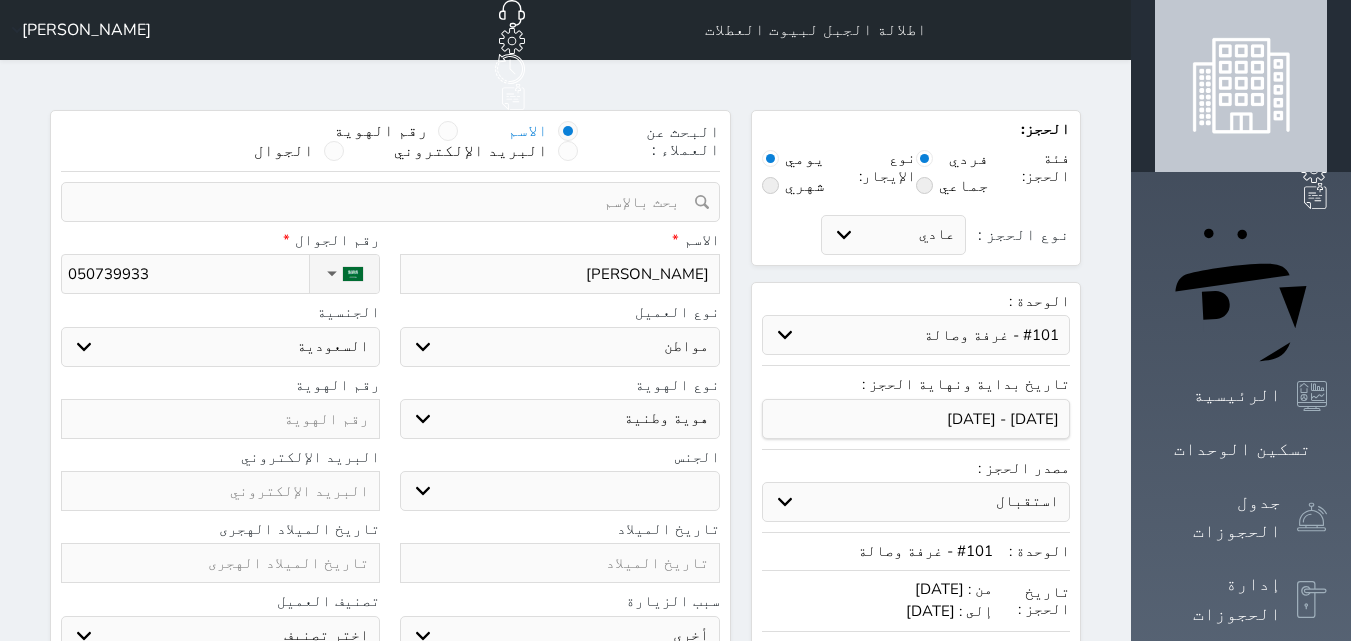 type on "+966 50 739 9331" 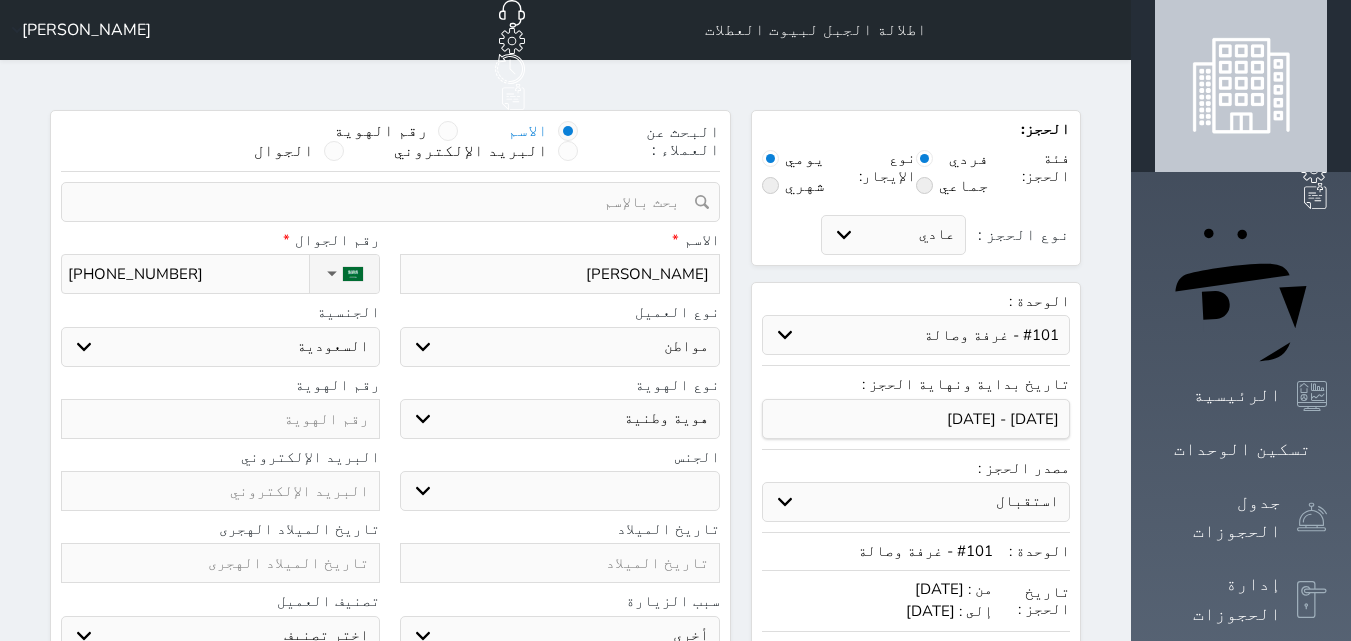 type on "+966 50 739 9331" 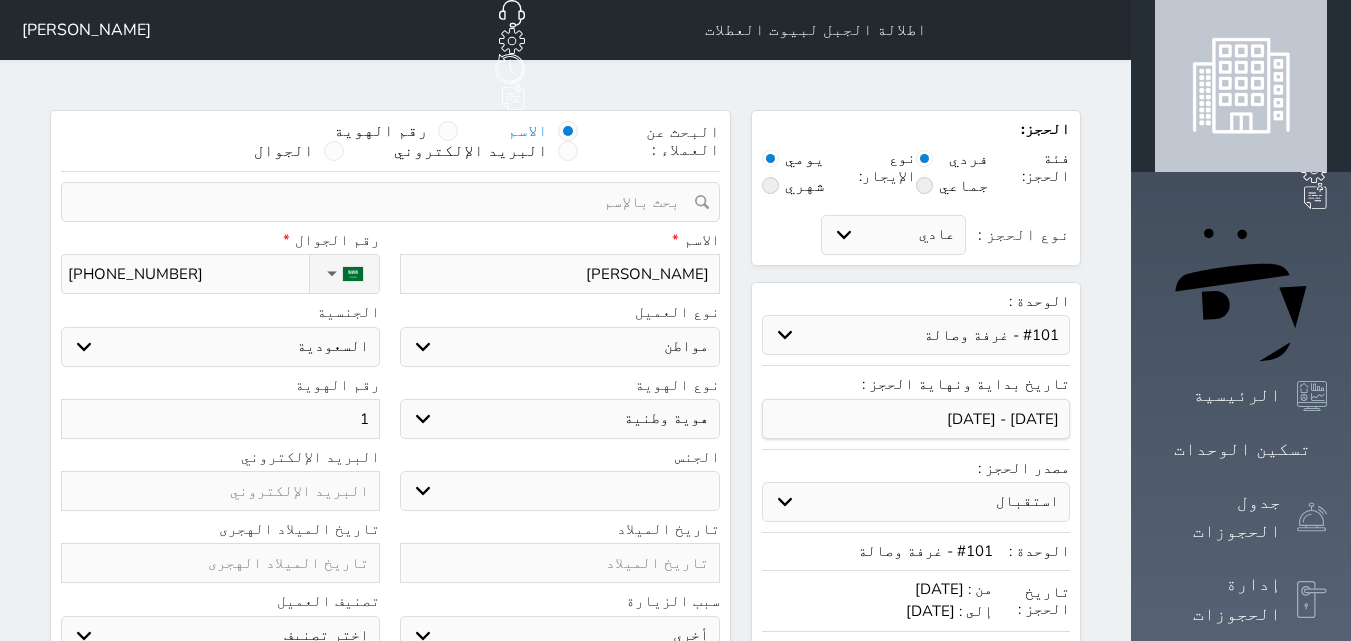 type on "10" 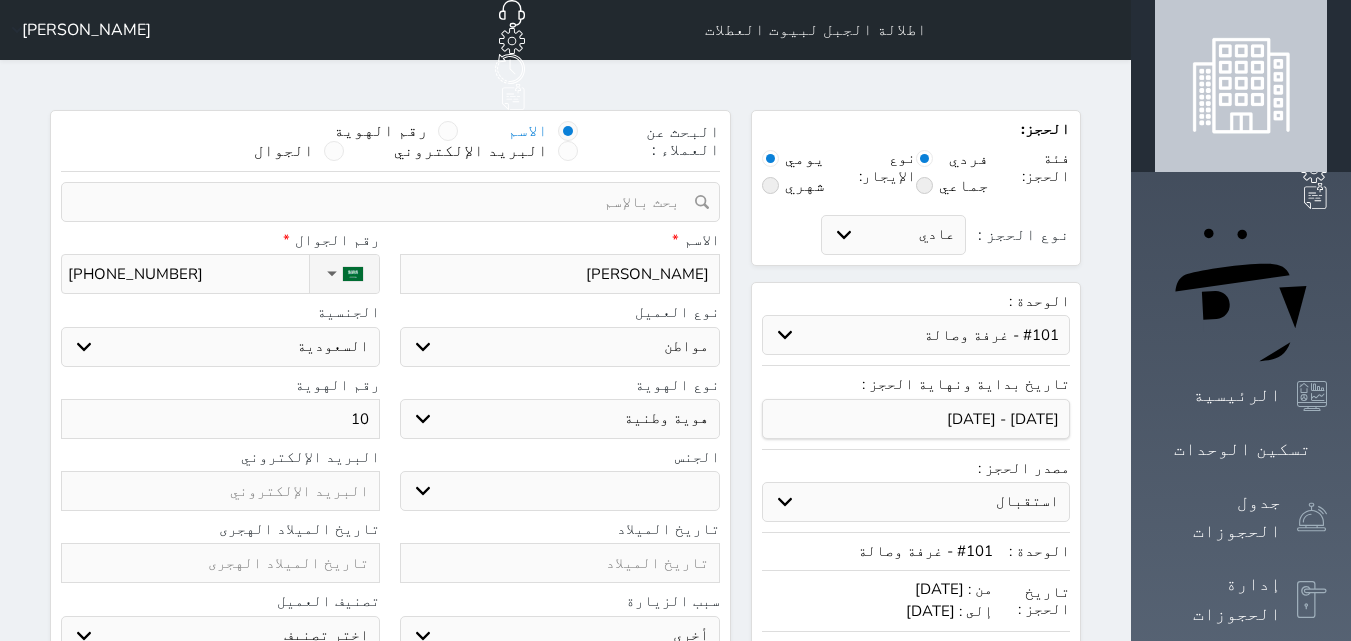 select 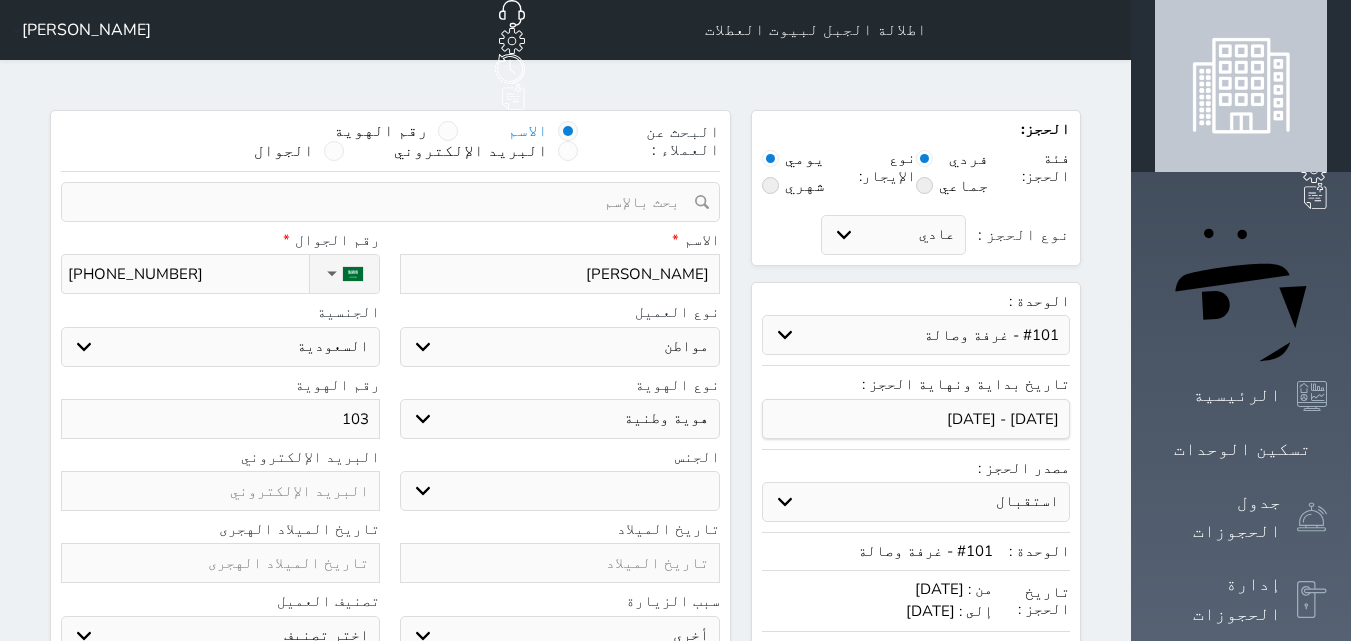 type on "1031" 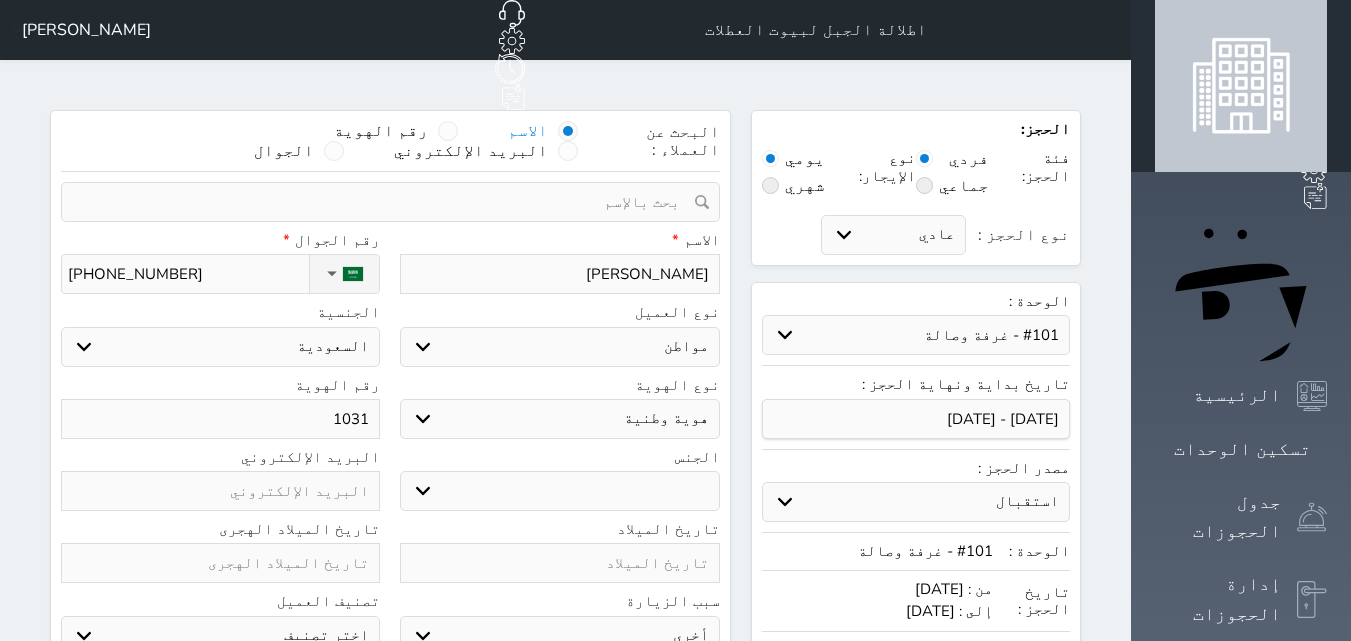 type on "10317" 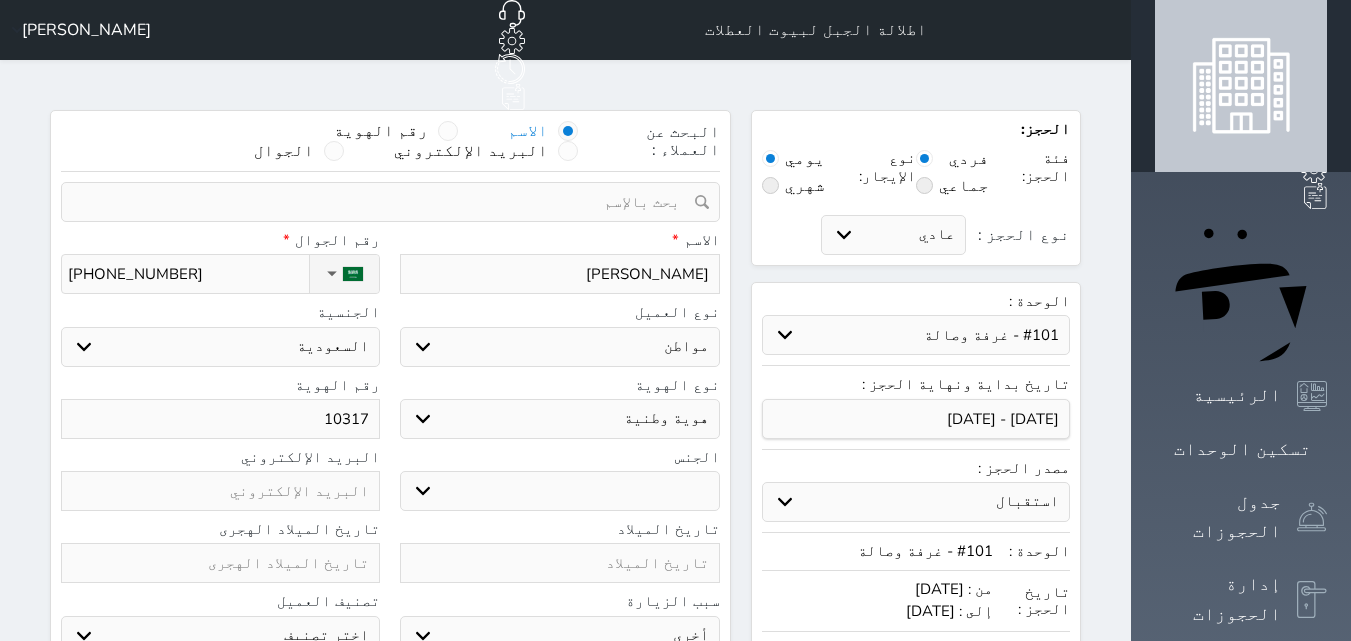 type on "103174" 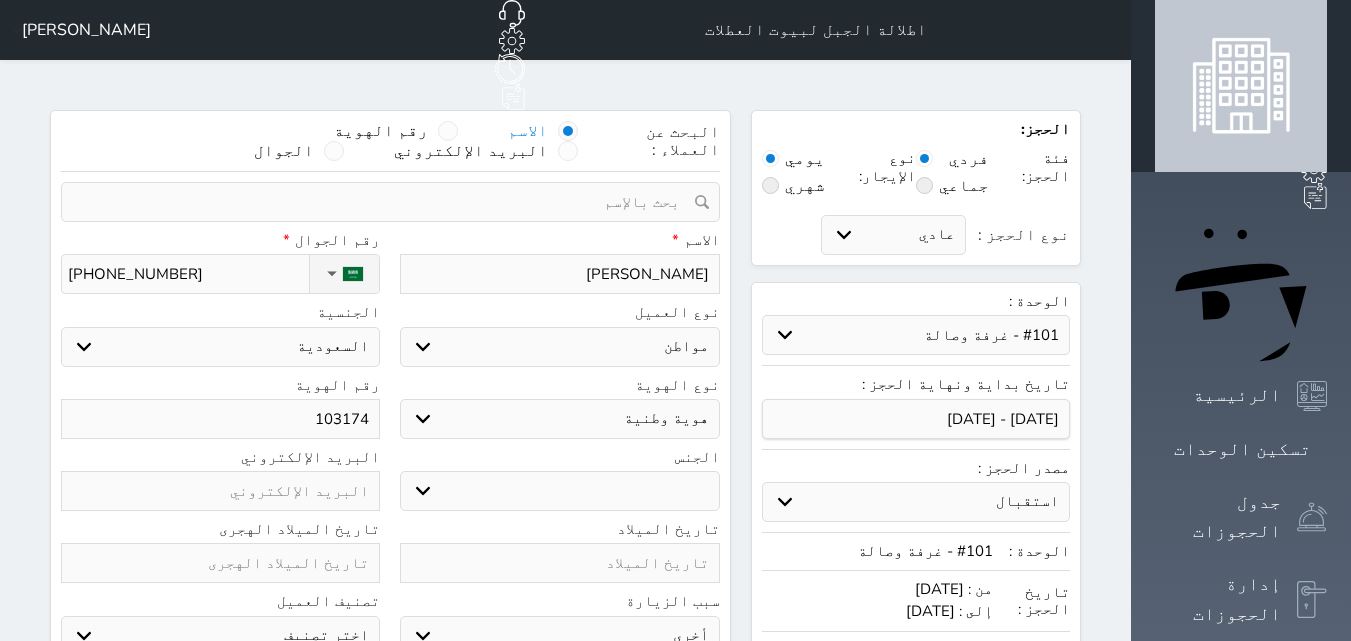 type on "1031741" 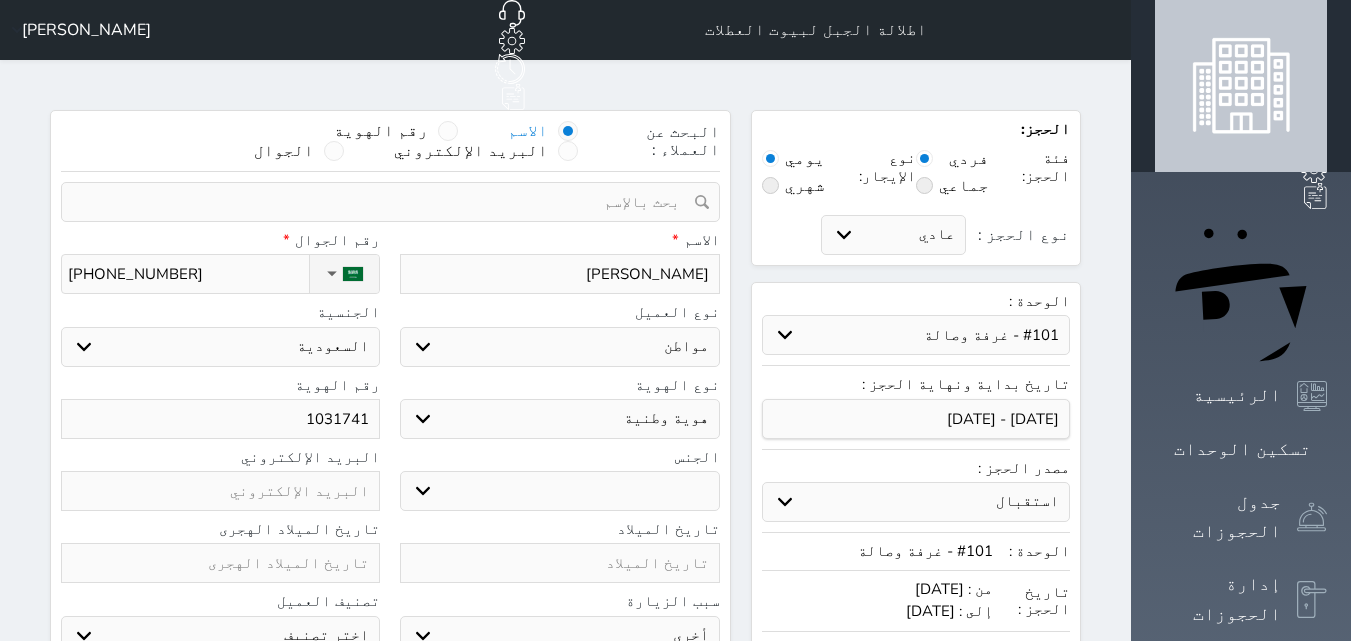 type on "10317417" 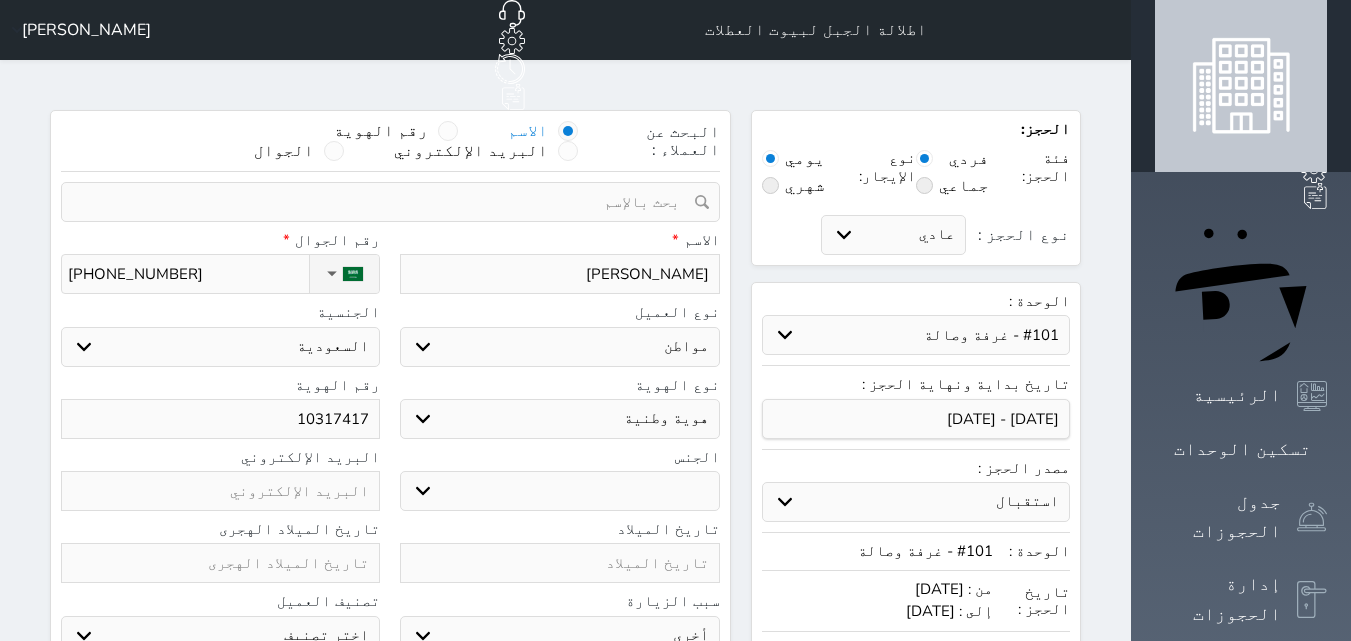 type on "103174171" 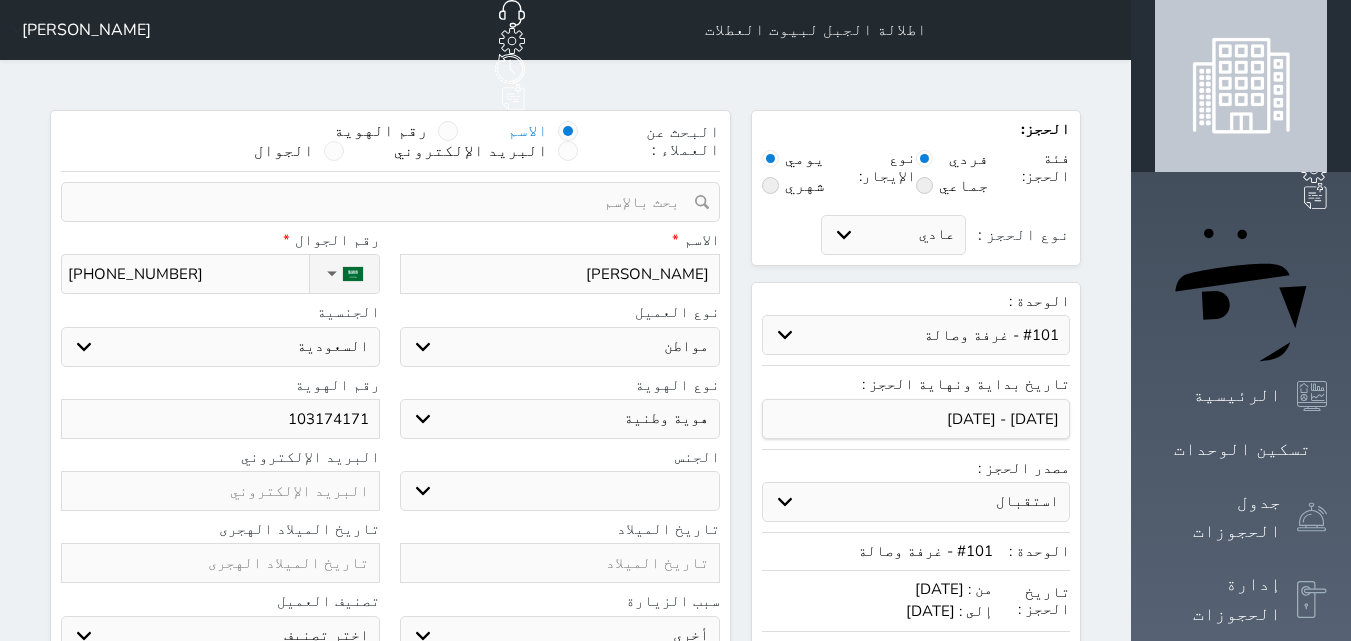 type on "1031741711" 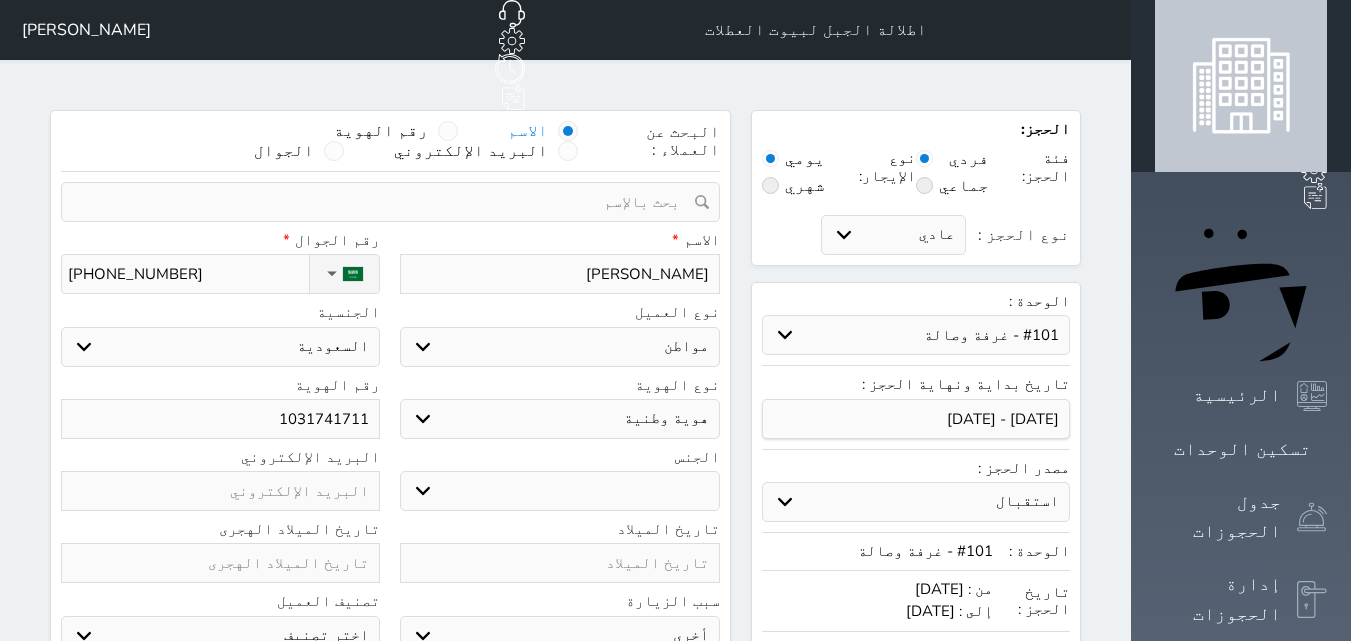 type on "1031741711" 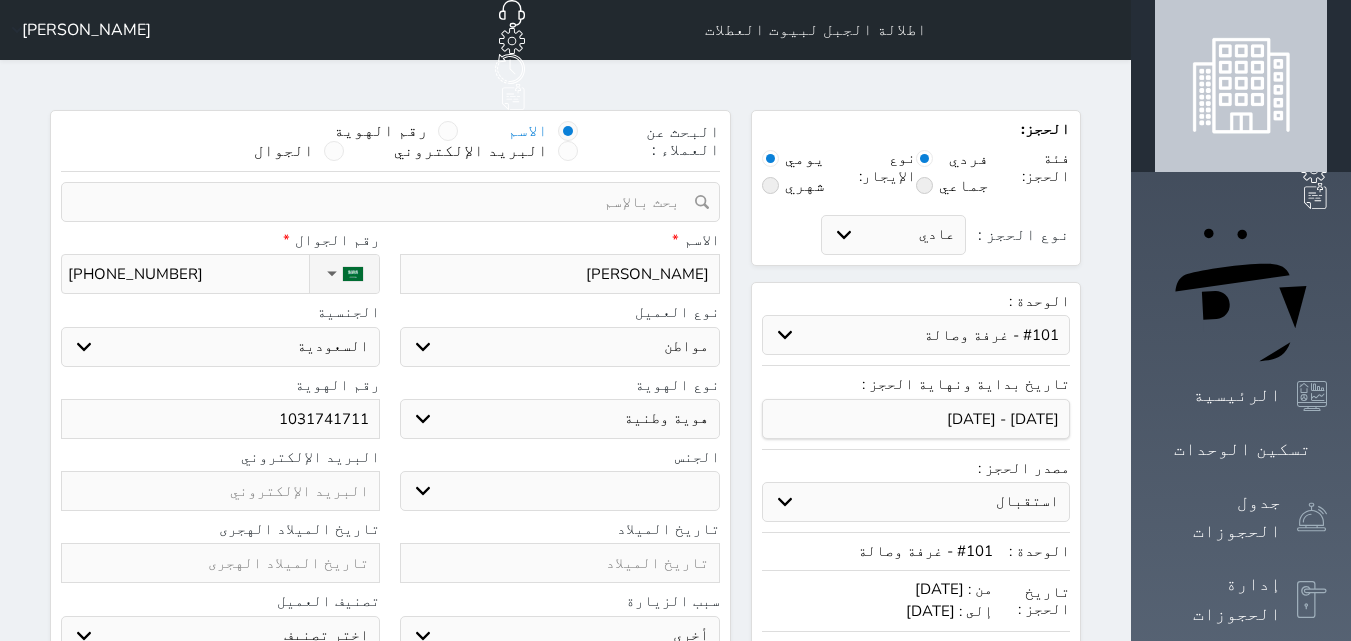 click on "ذكر   انثى" at bounding box center (559, 491) 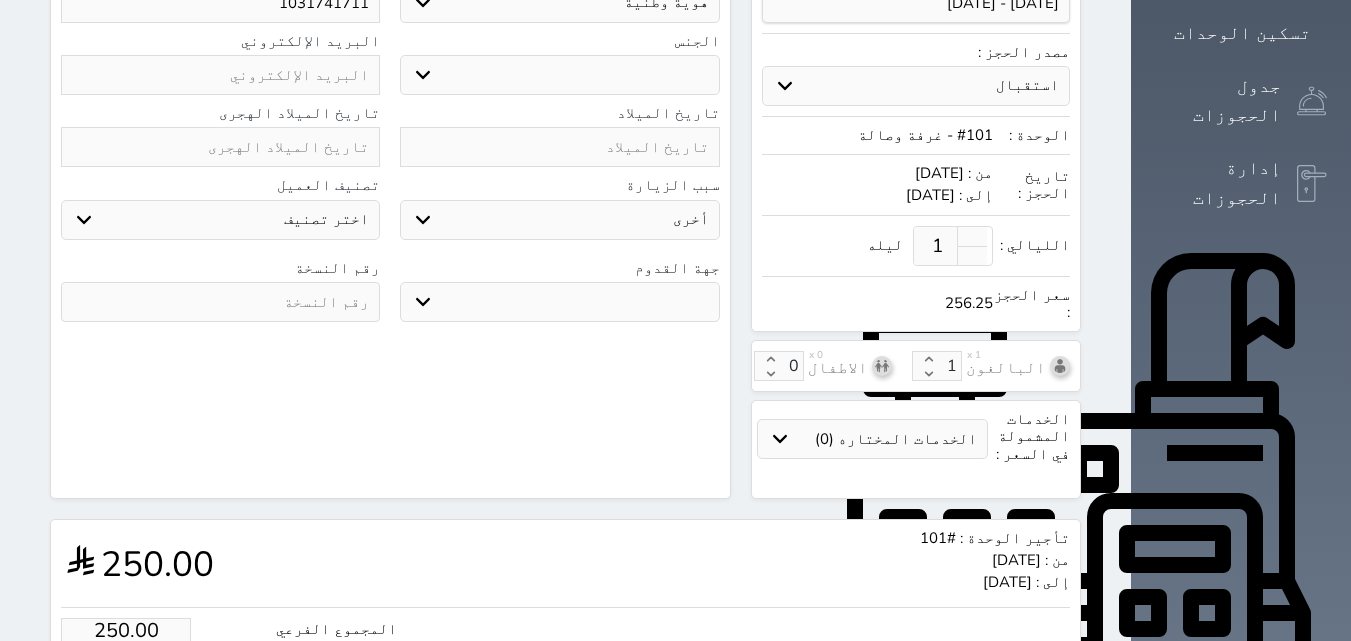scroll, scrollTop: 500, scrollLeft: 0, axis: vertical 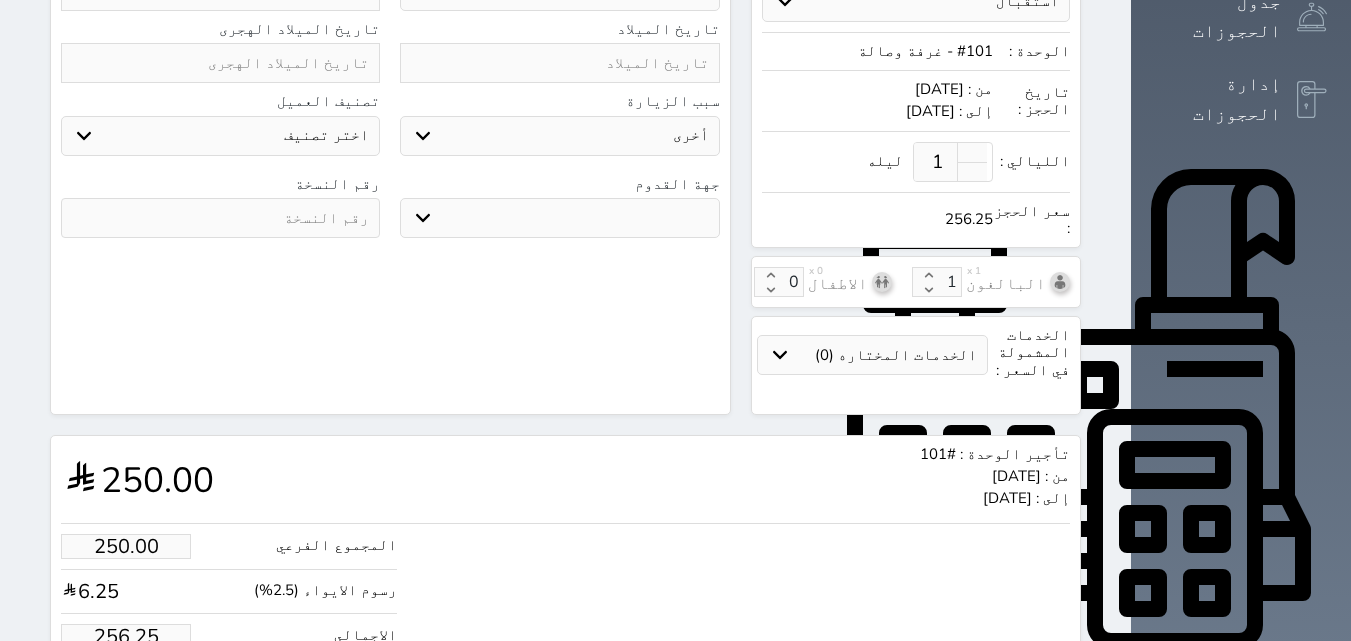 click on "256.25" at bounding box center (126, 636) 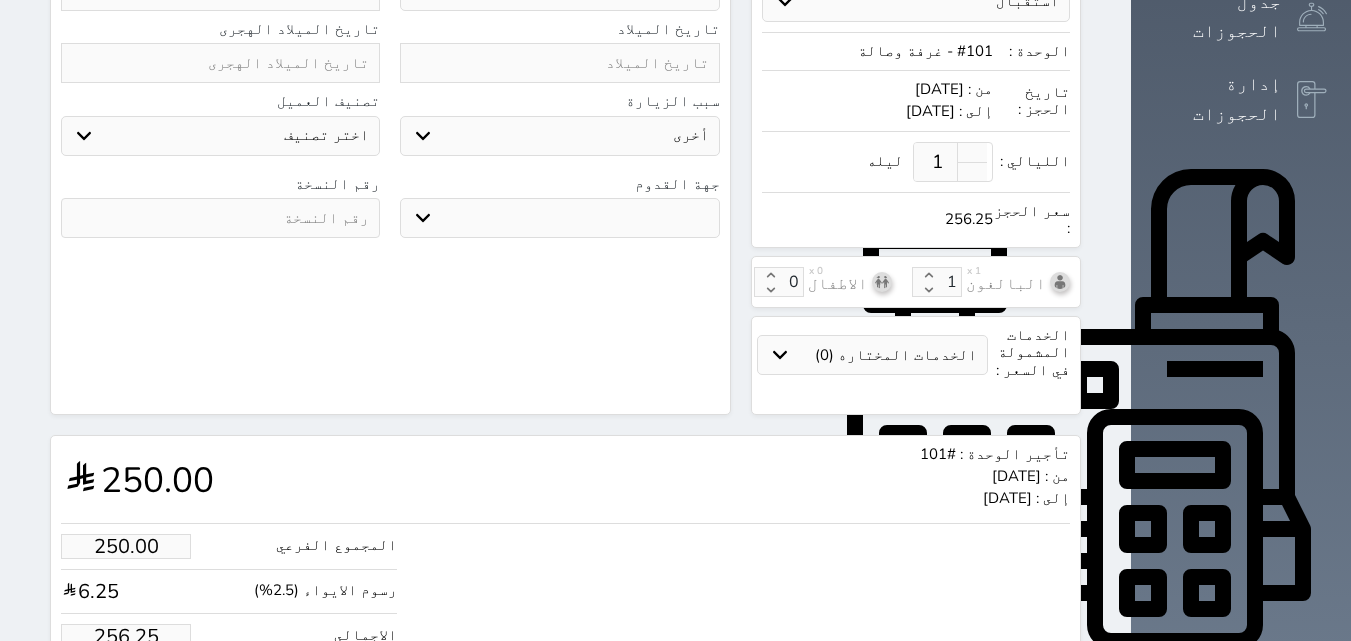 type on "5.85" 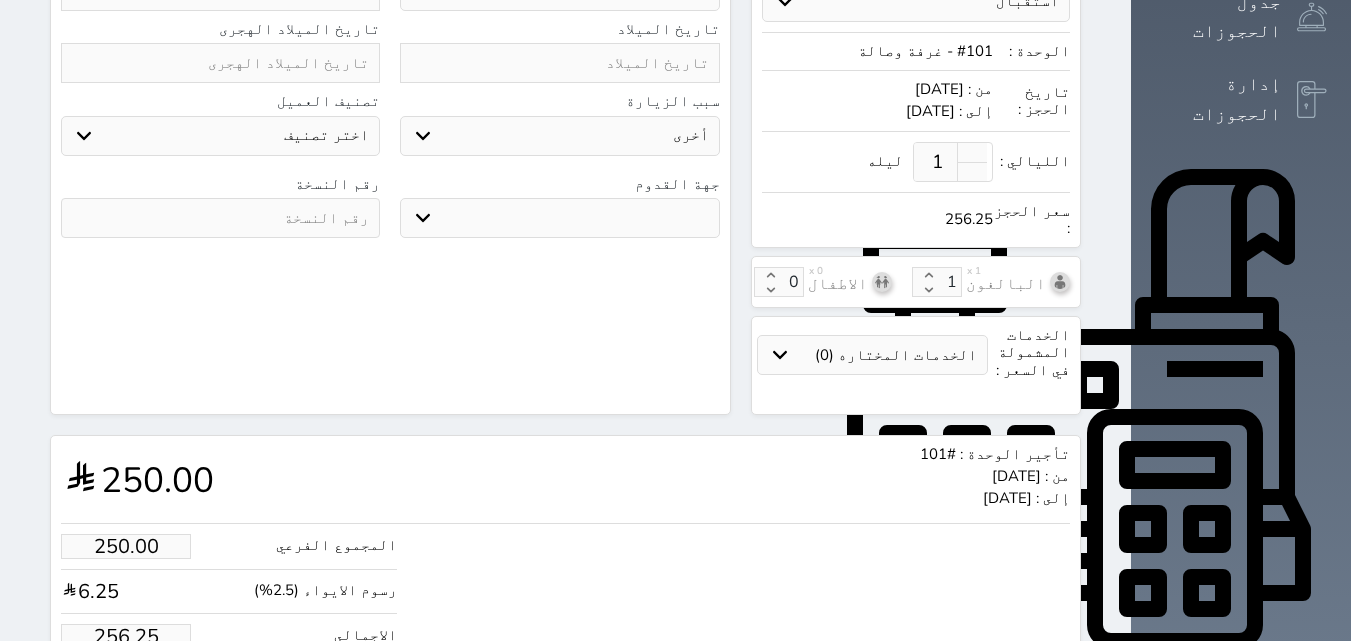 type on "6" 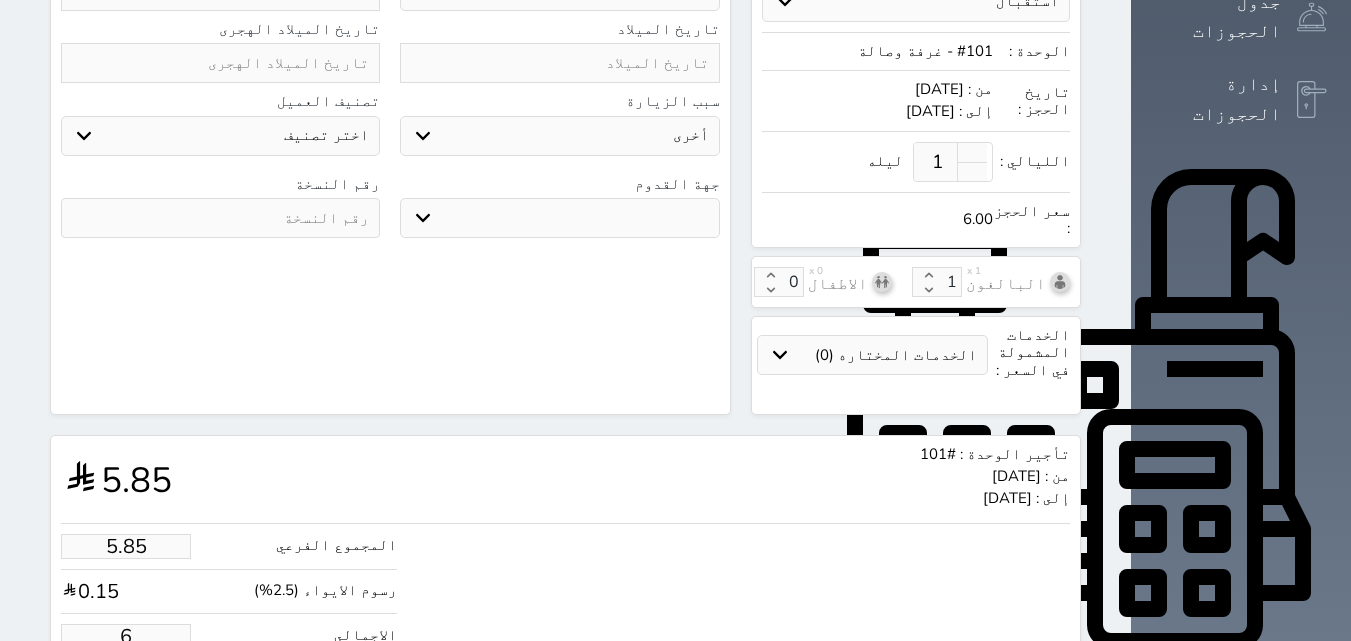 type on "58.54" 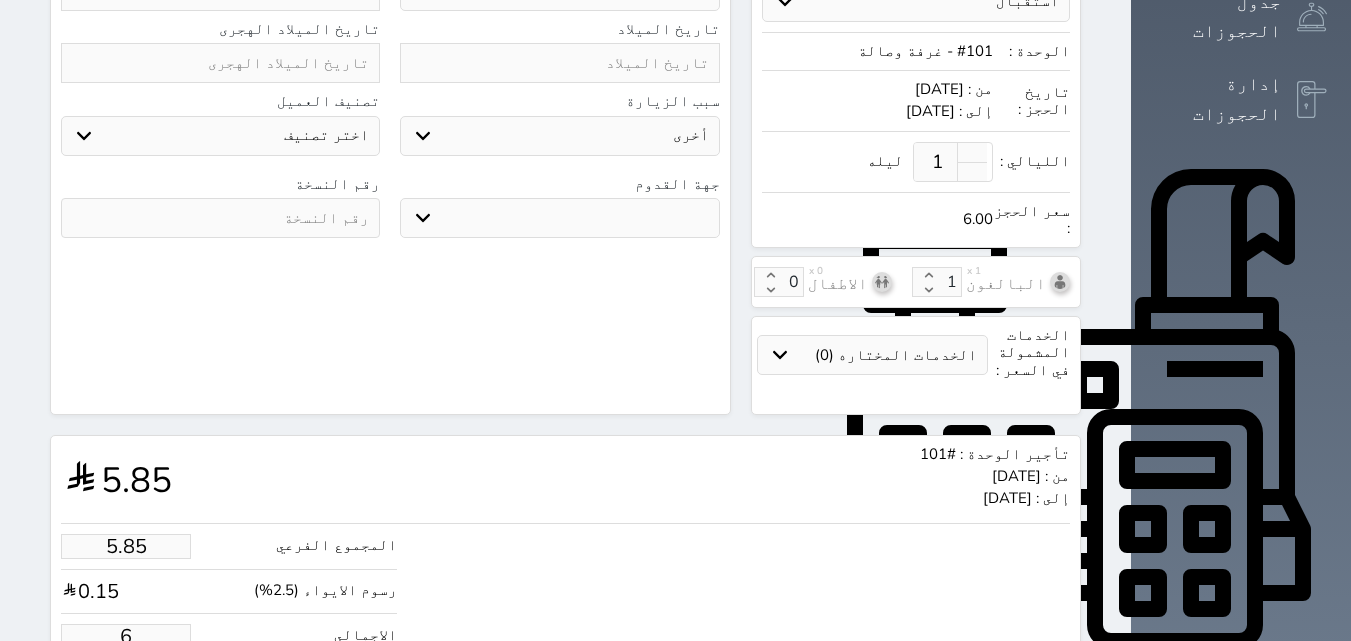 type on "60" 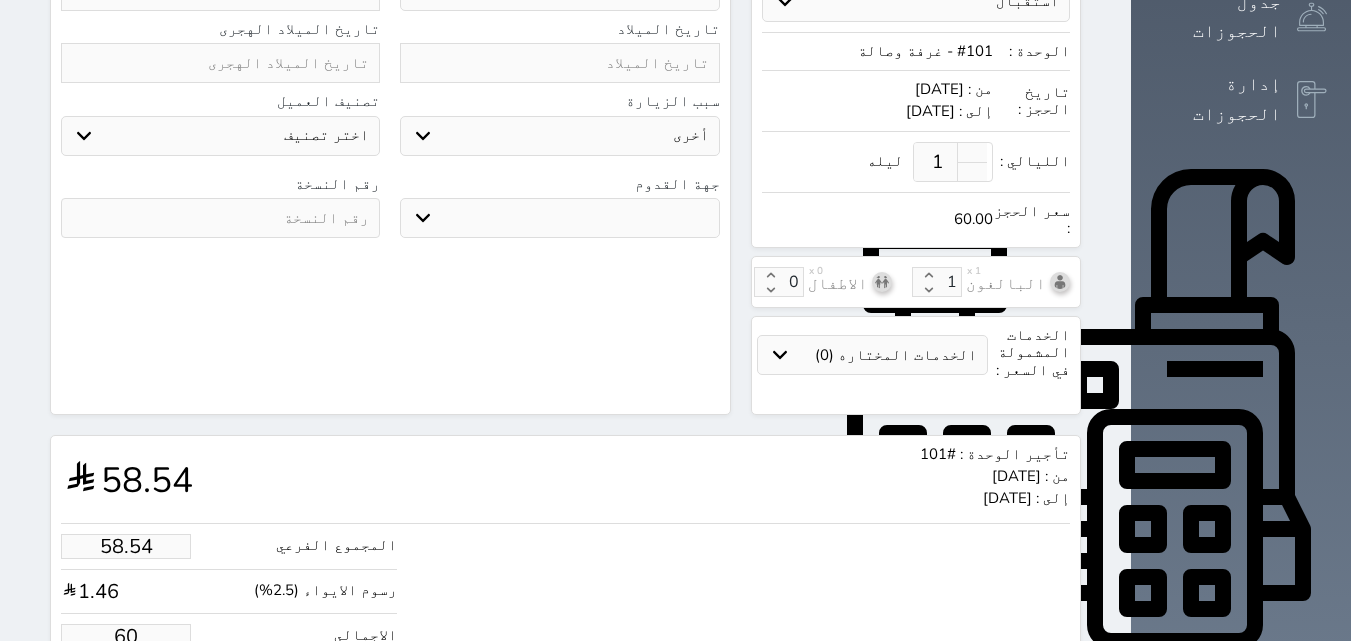 type on "585.37" 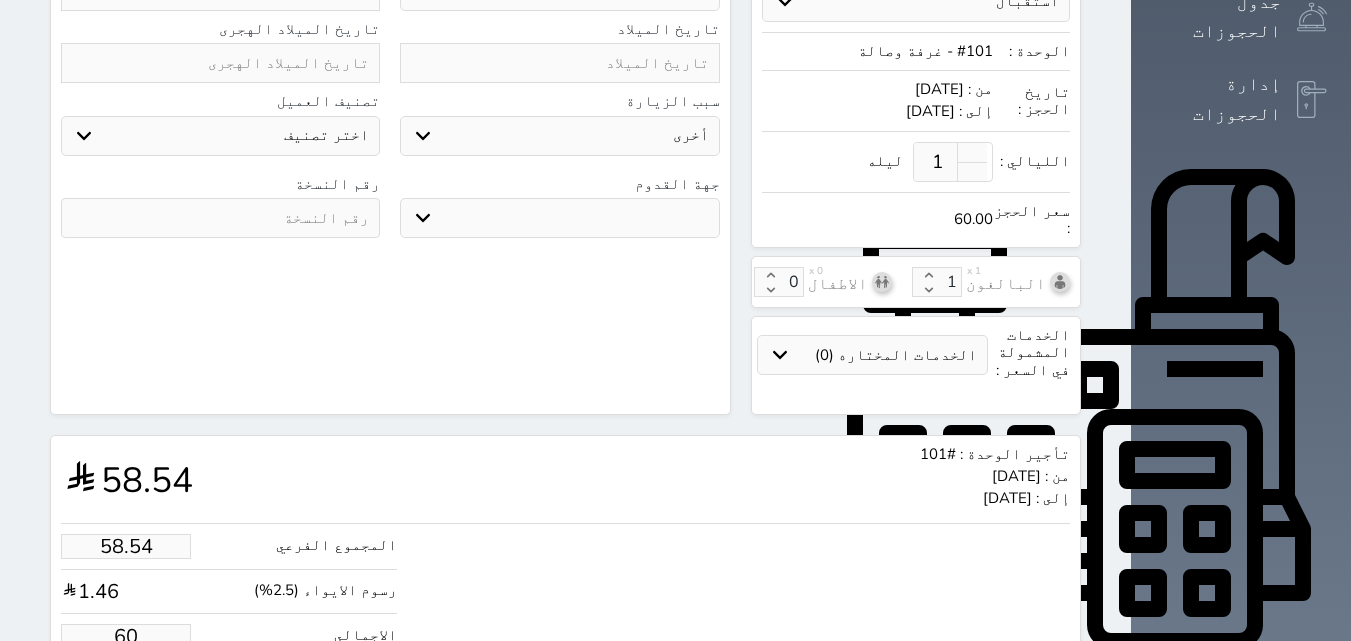 type on "600" 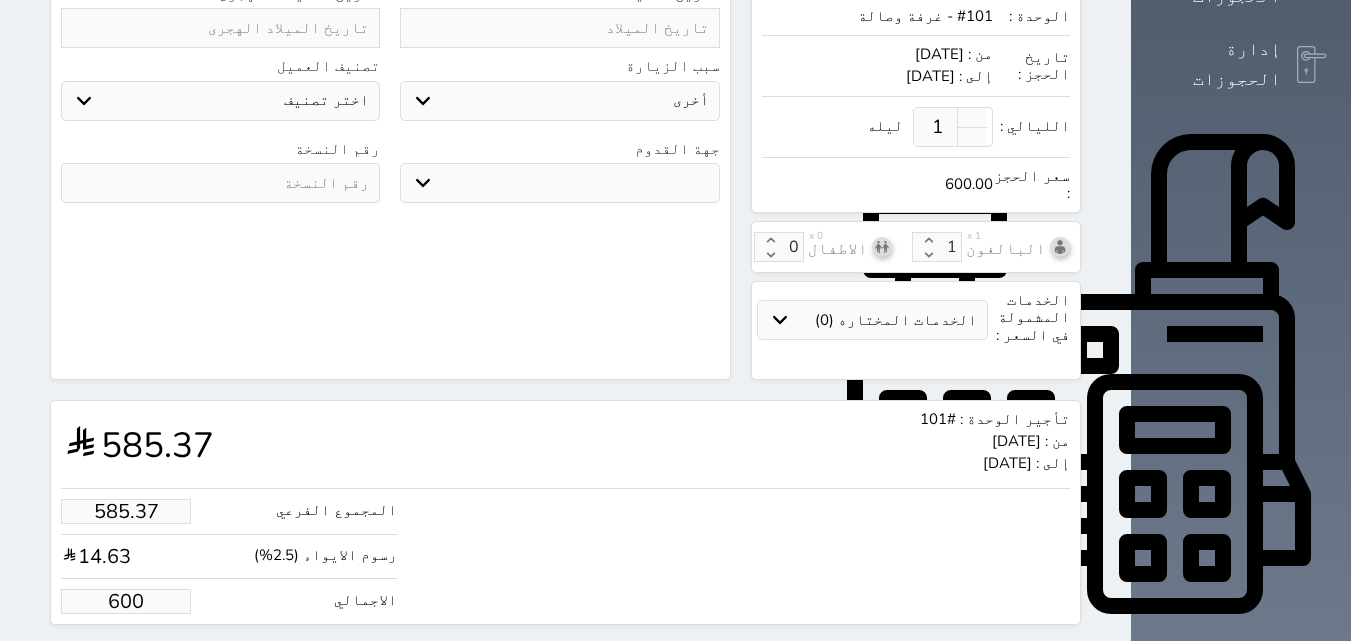 scroll, scrollTop: 545, scrollLeft: 0, axis: vertical 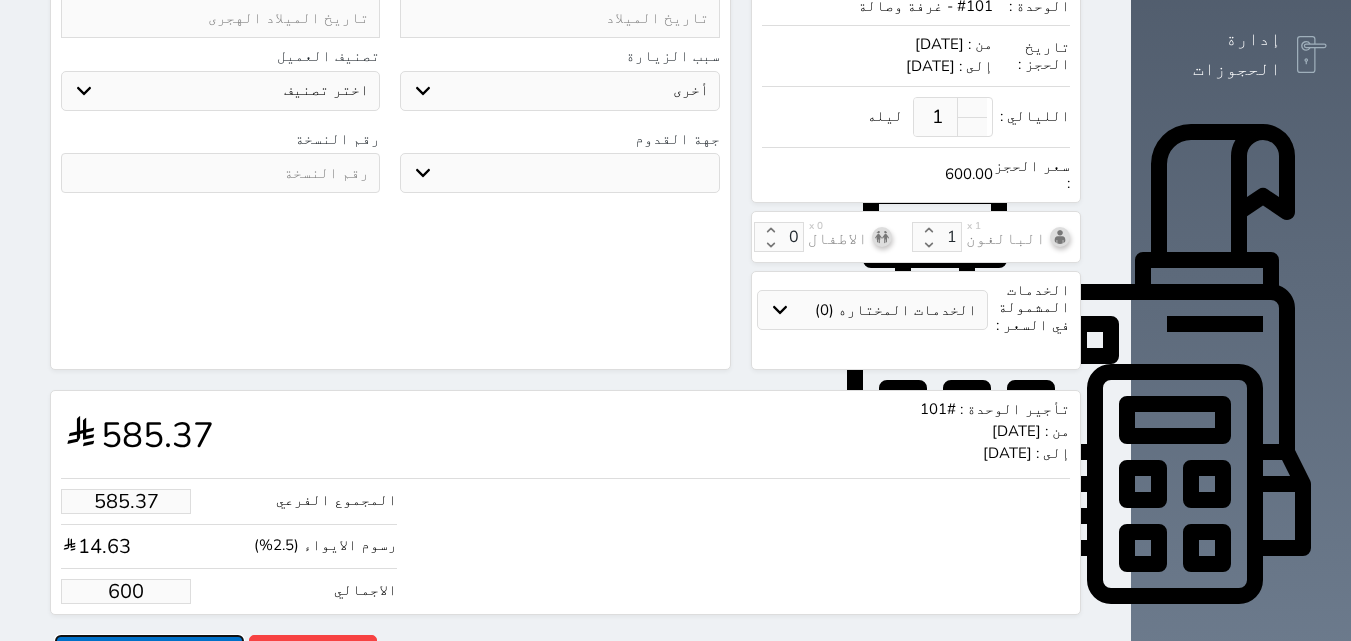 type on "600.00" 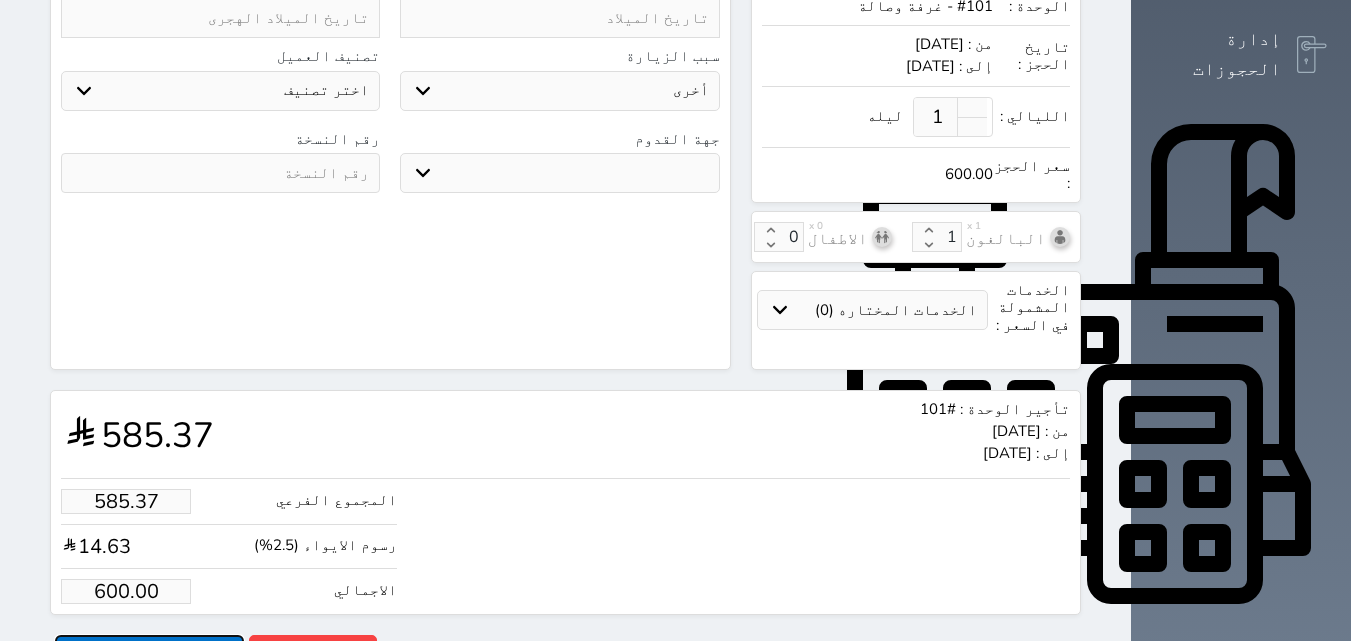 click on "حجز" at bounding box center (149, 652) 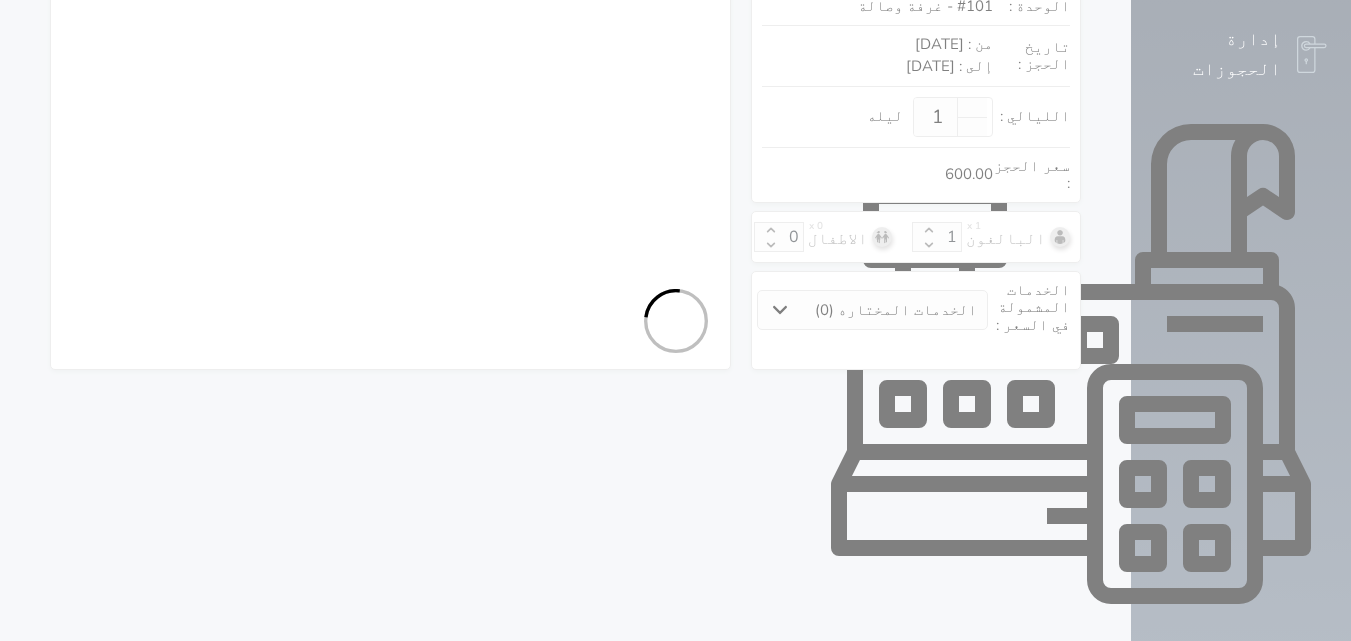 select on "1" 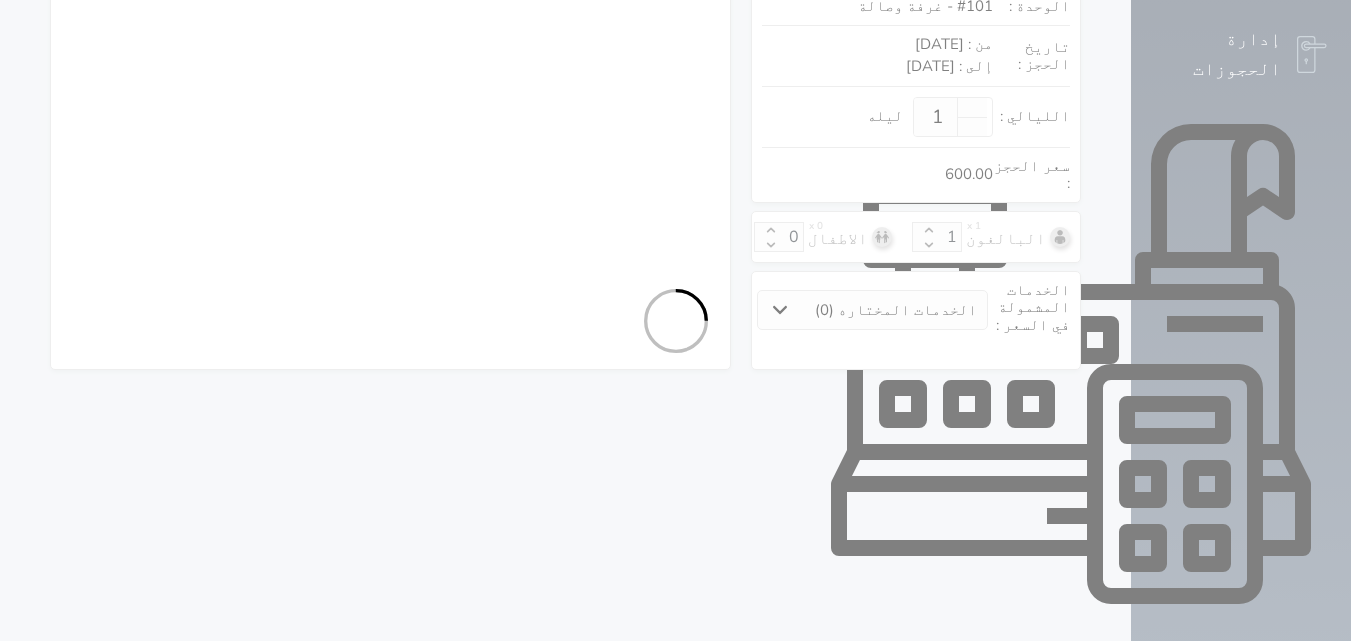 select on "113" 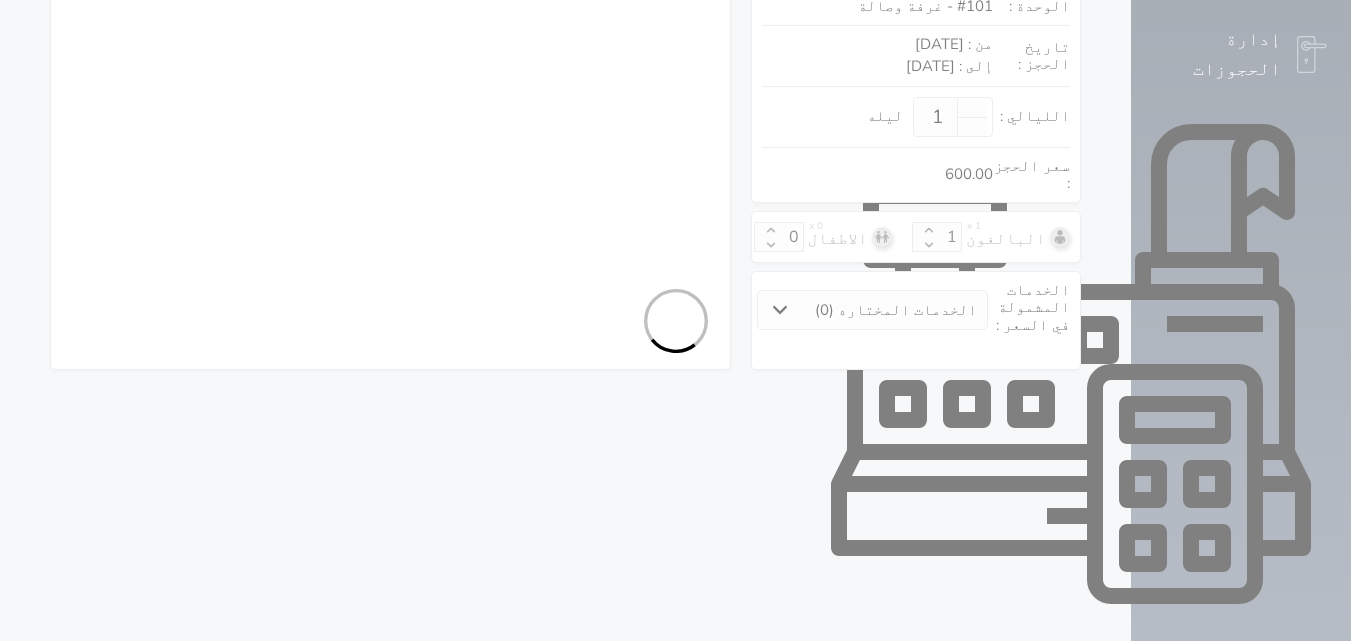 select on "1" 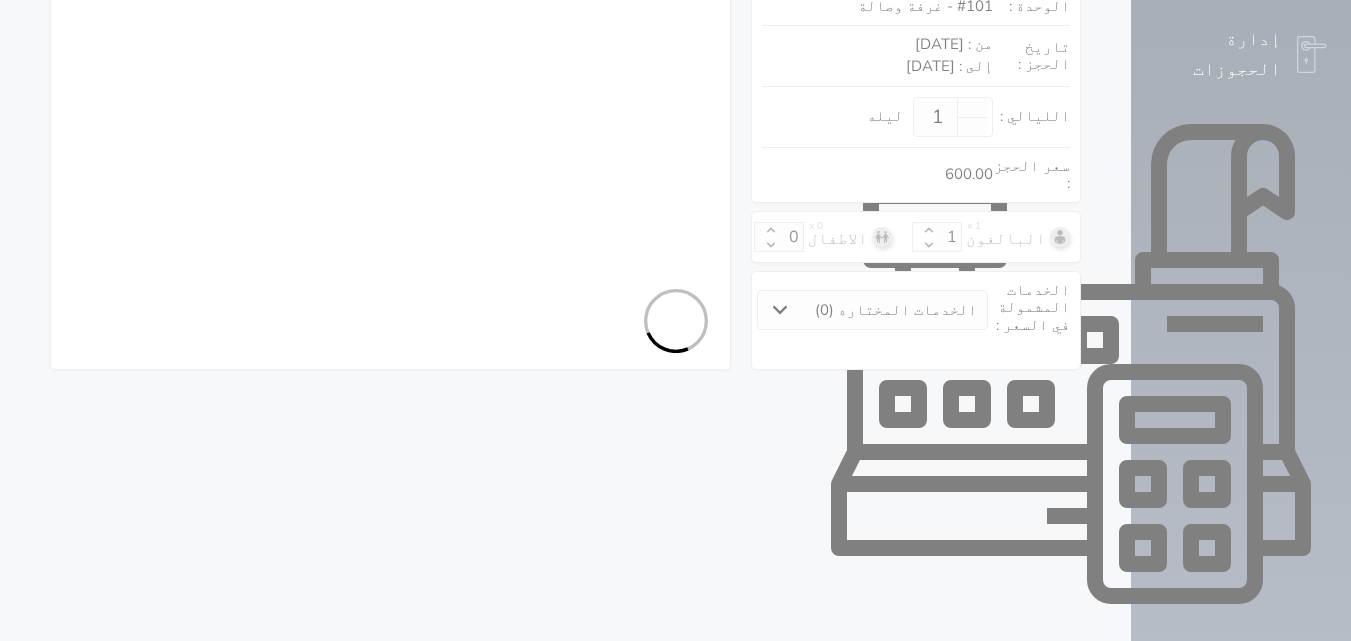 select on "7" 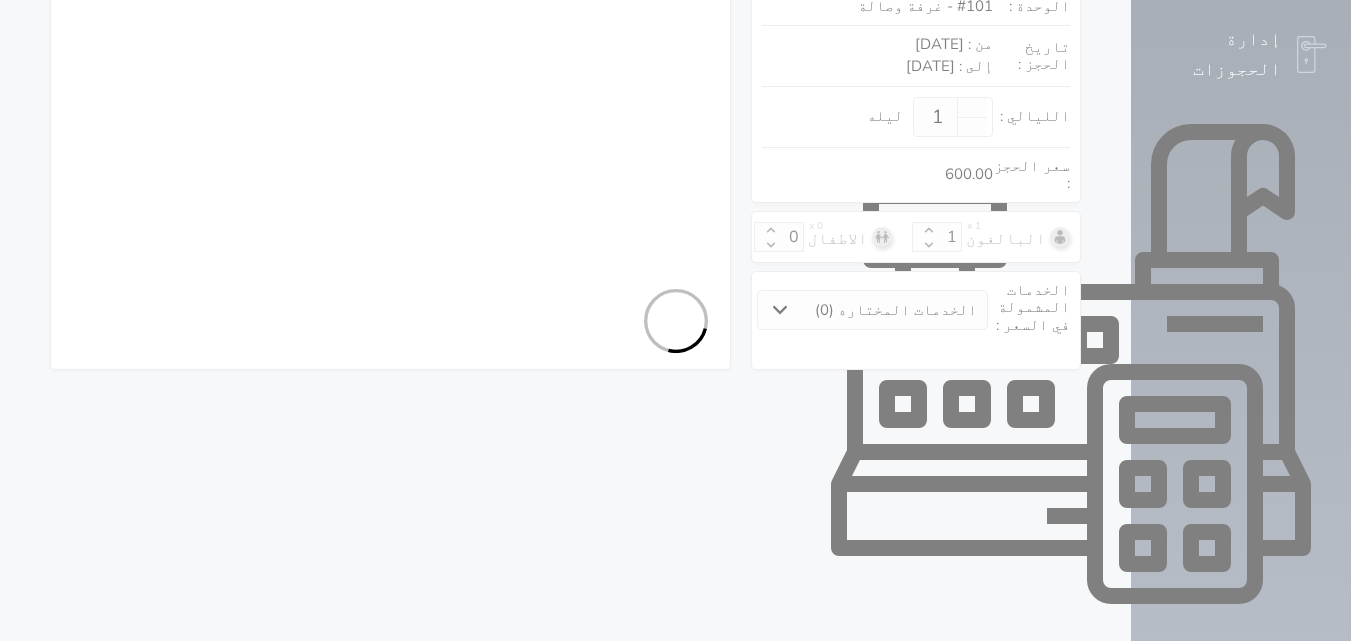 select 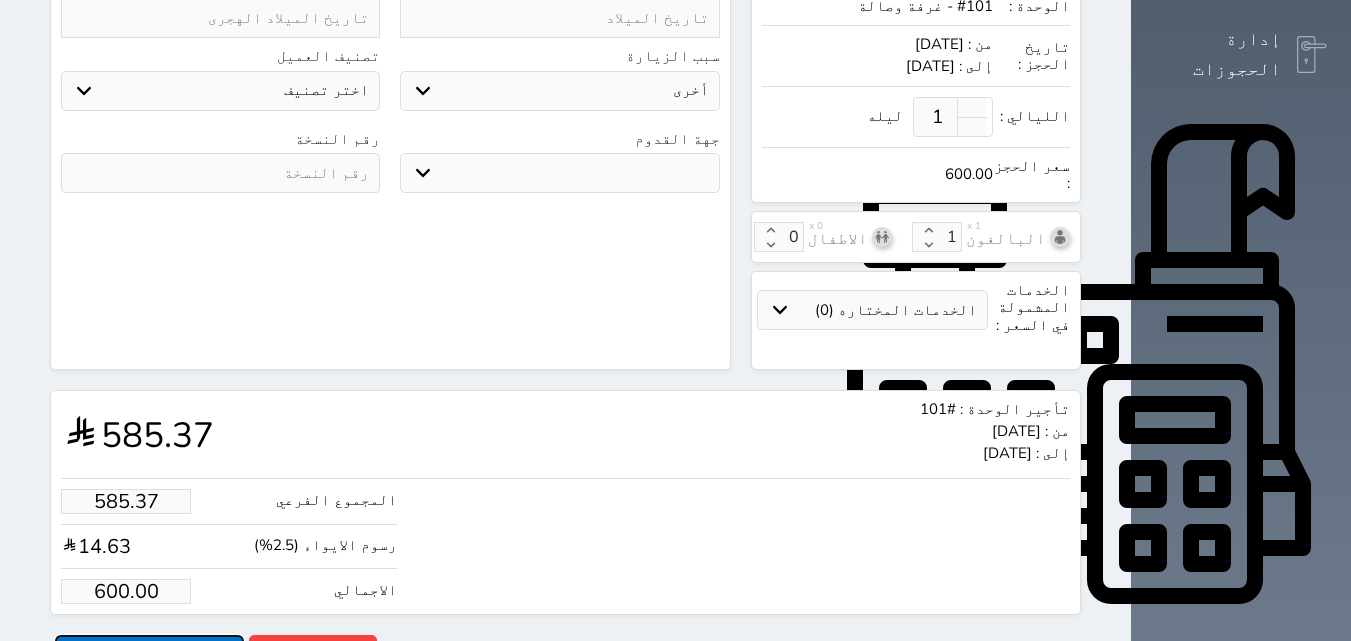 click on "حجز" at bounding box center [149, 652] 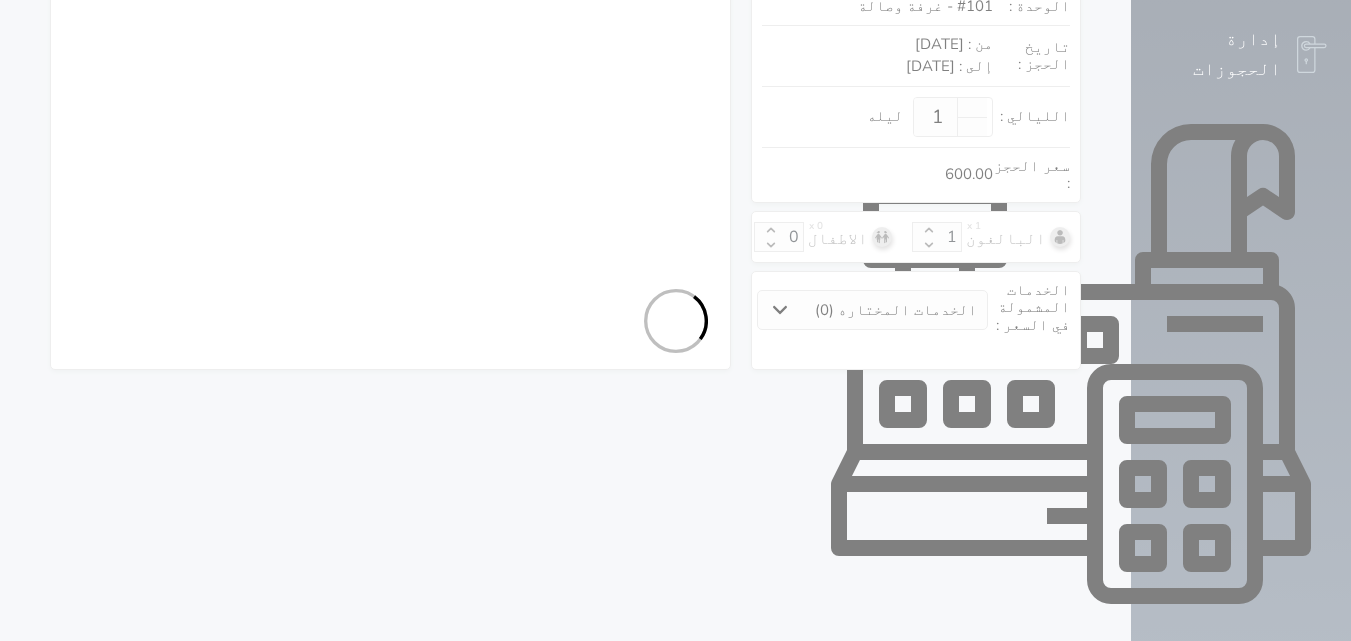 select on "1" 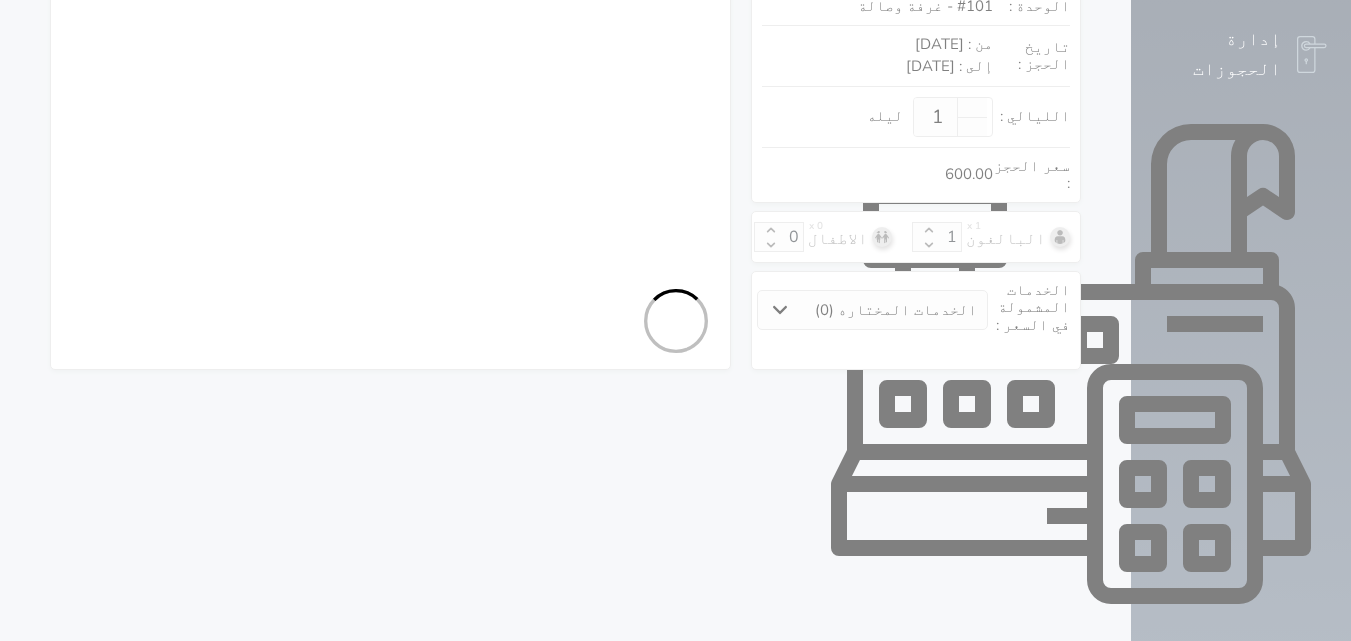 select on "113" 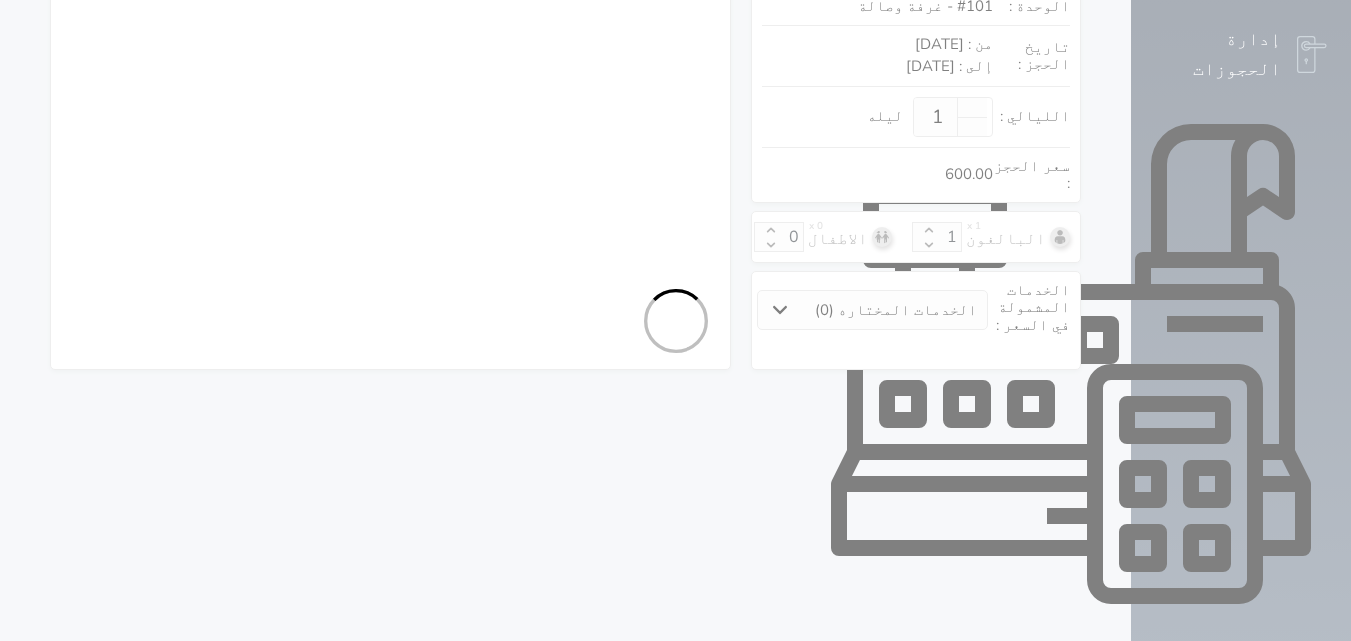 select on "1" 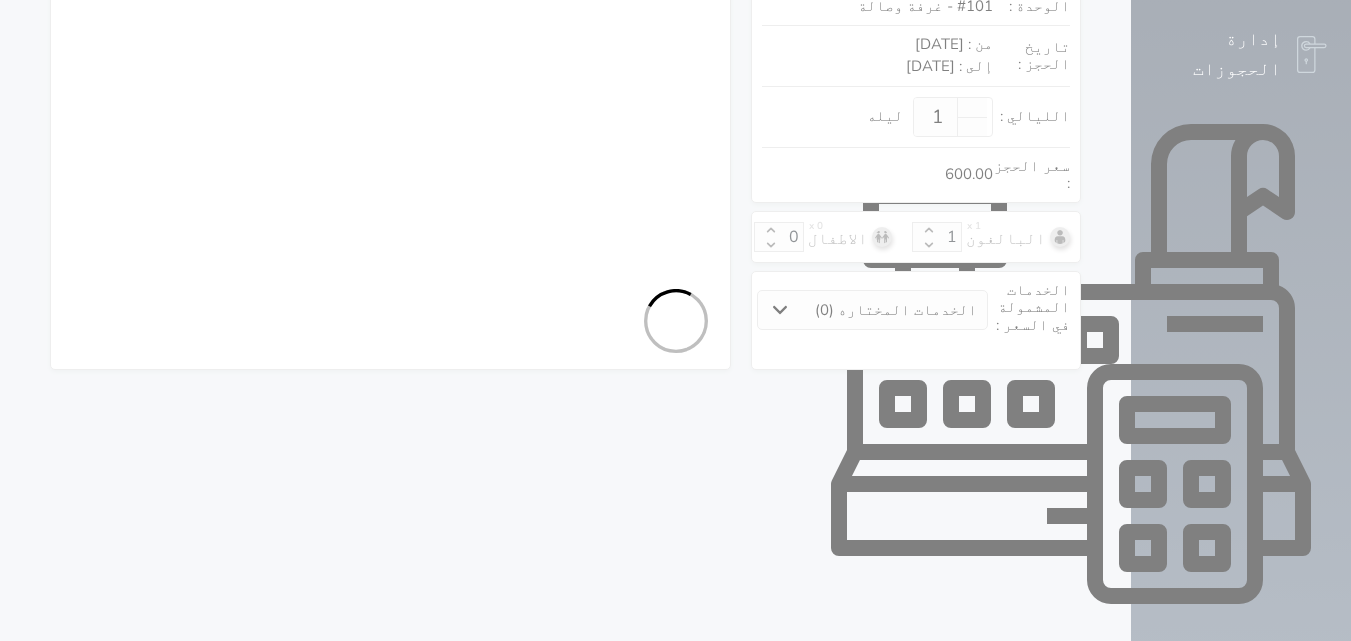 select on "7" 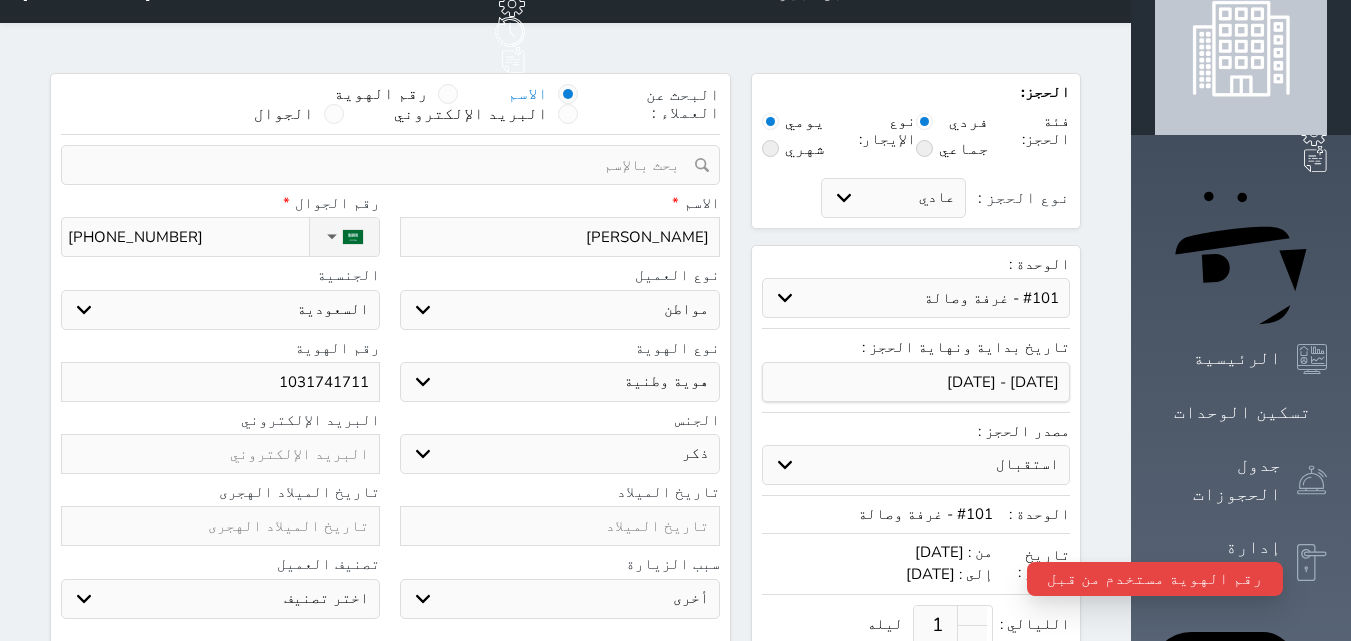 scroll, scrollTop: 0, scrollLeft: 0, axis: both 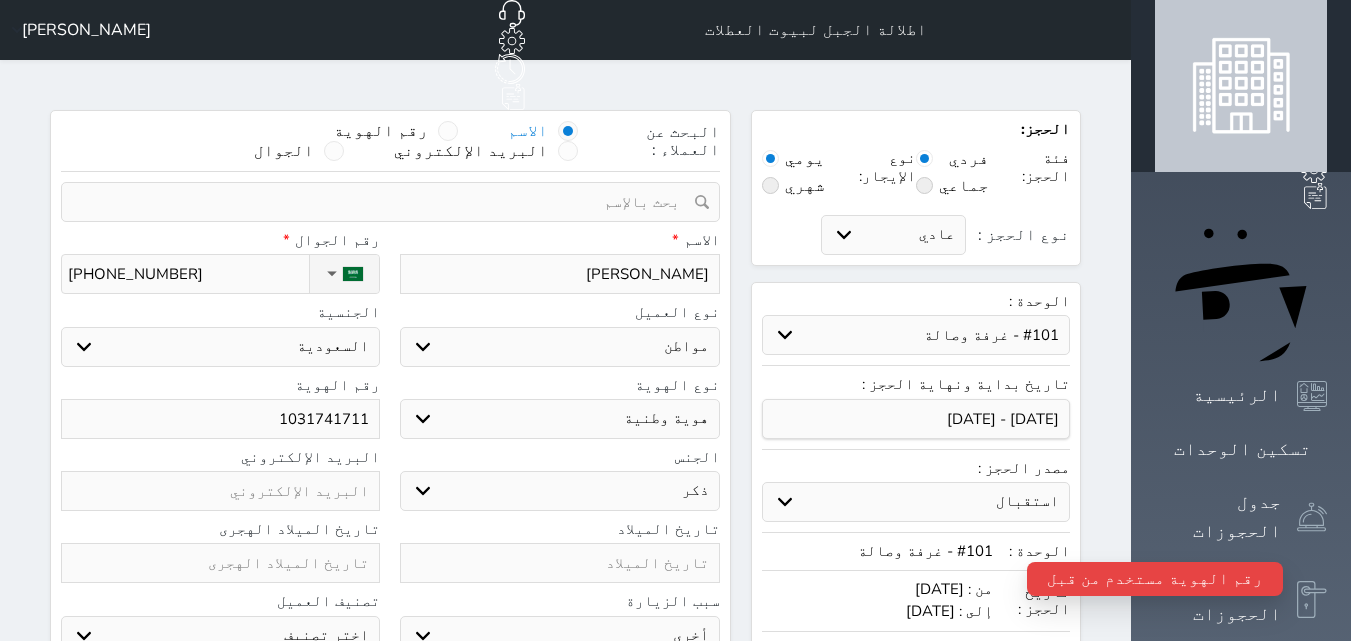 click on "1031741711" at bounding box center [220, 419] 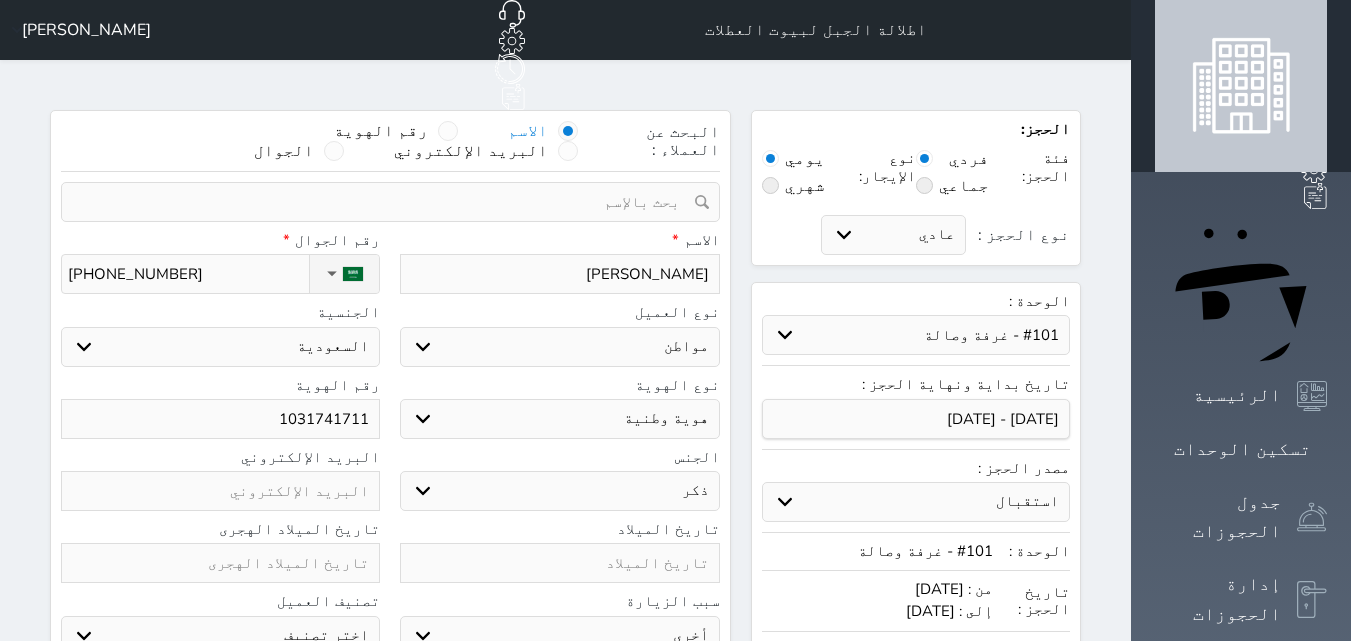 click at bounding box center [383, 202] 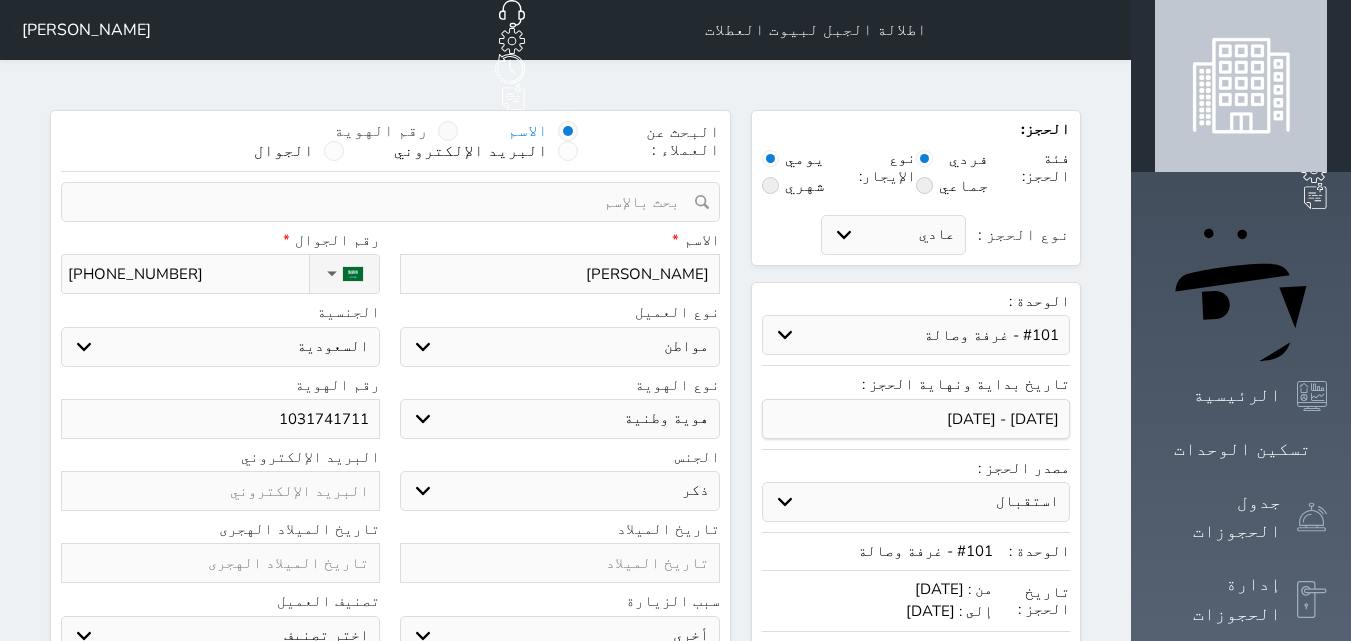 click on "رقم الهوية" at bounding box center (381, 131) 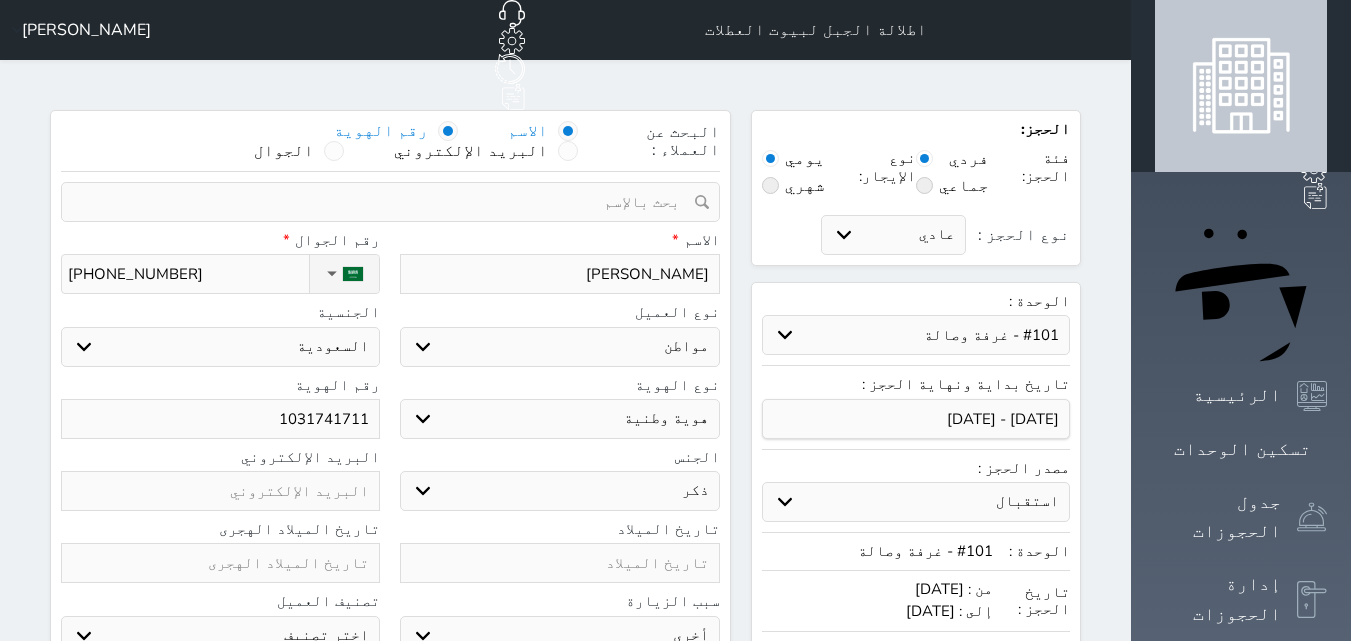 select 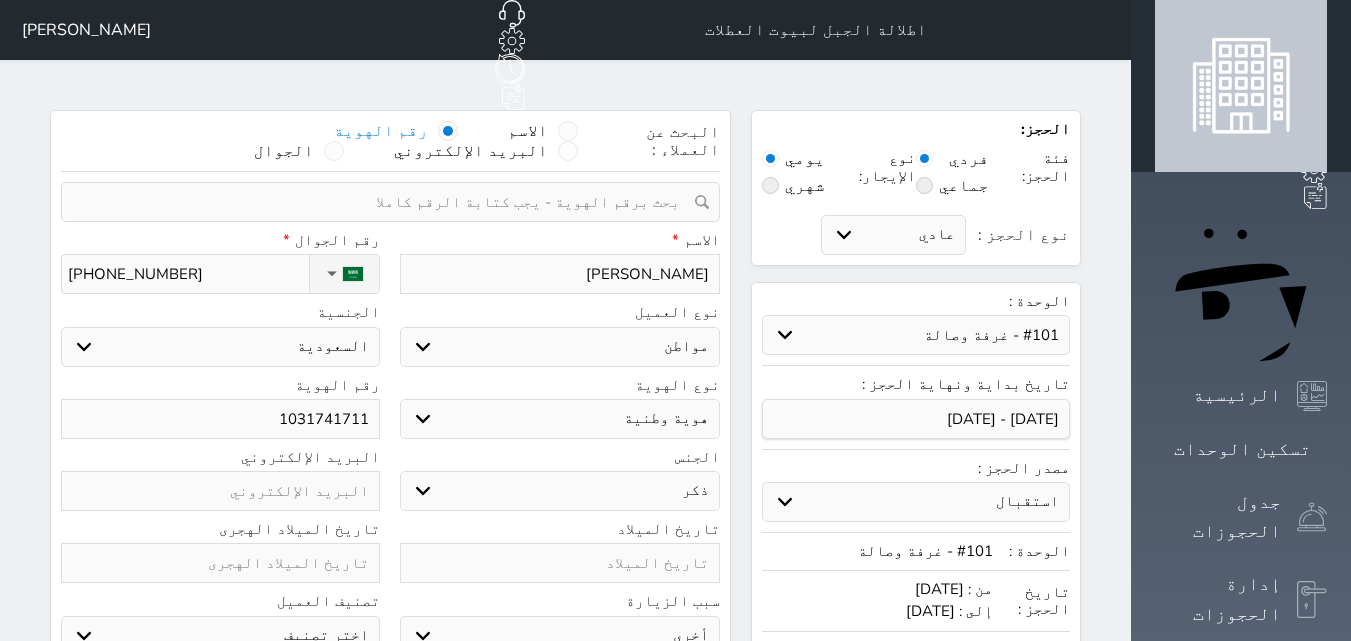 click at bounding box center [383, 202] 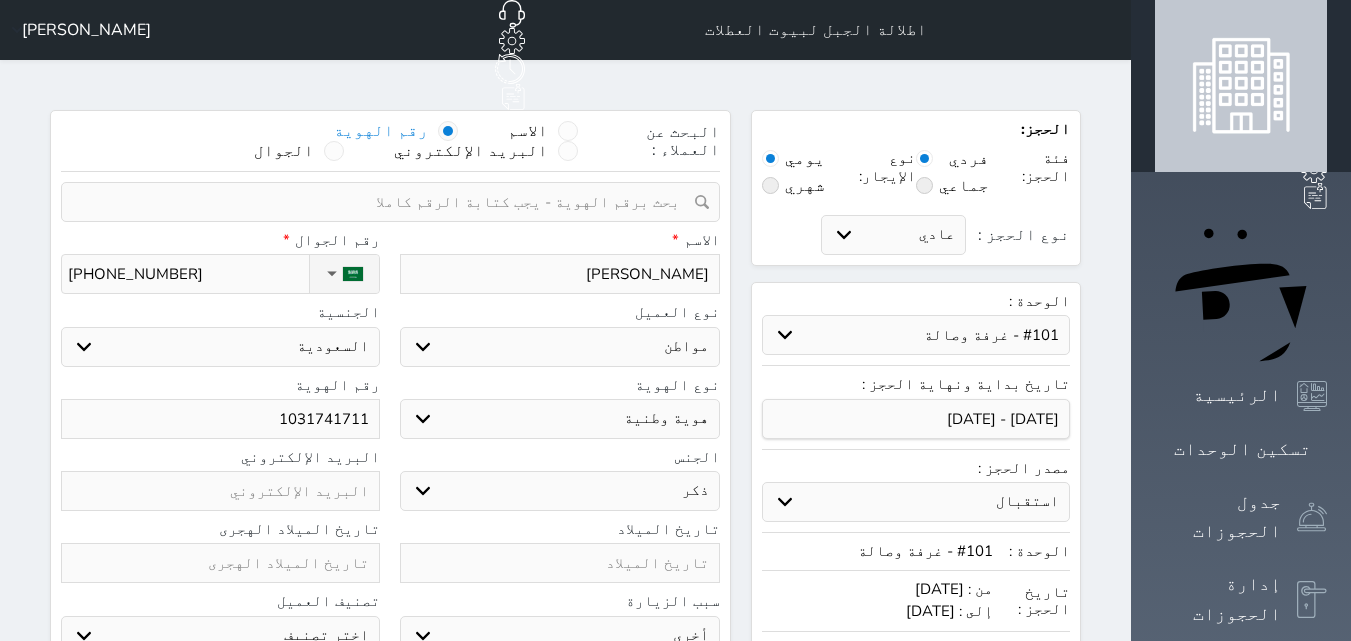 paste on "1031741711" 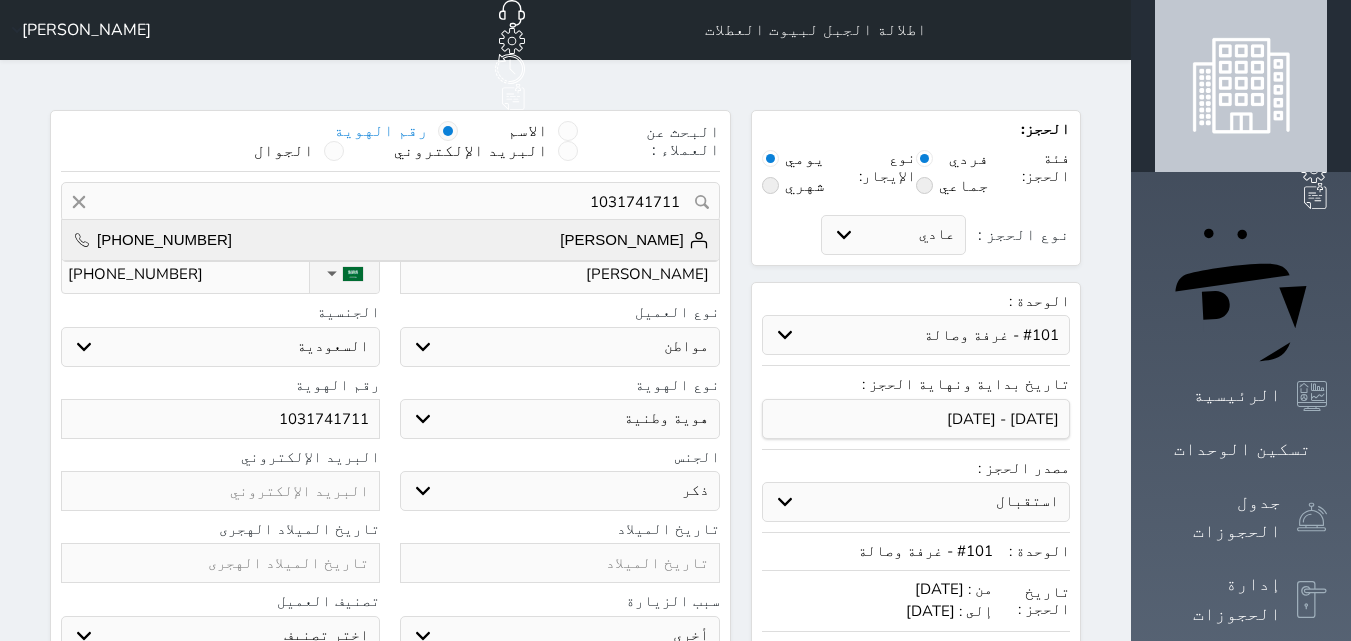 click on "[PERSON_NAME]" at bounding box center (634, 240) 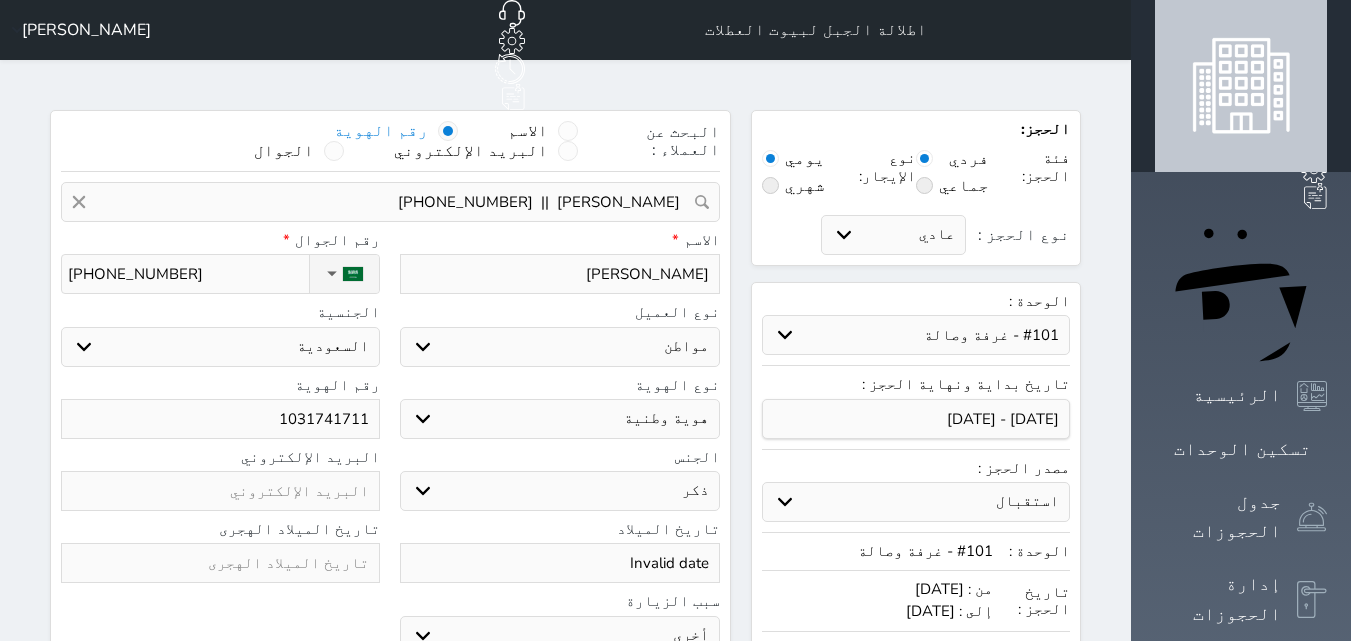 select 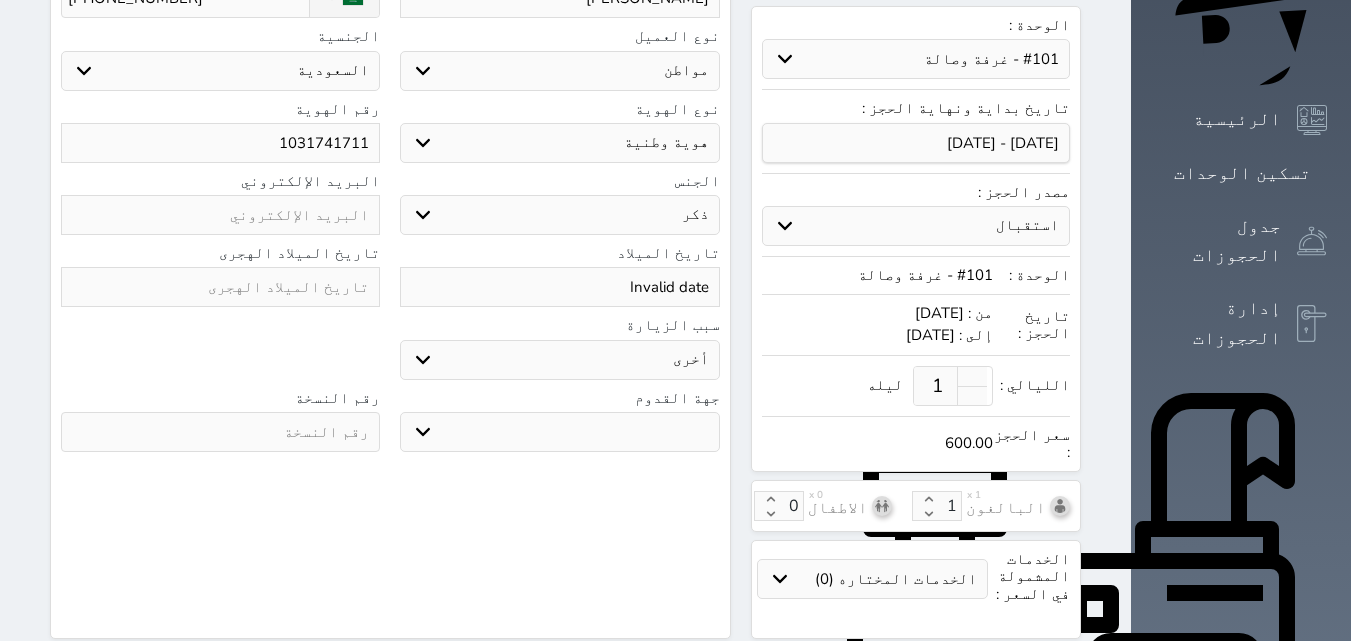 scroll, scrollTop: 545, scrollLeft: 0, axis: vertical 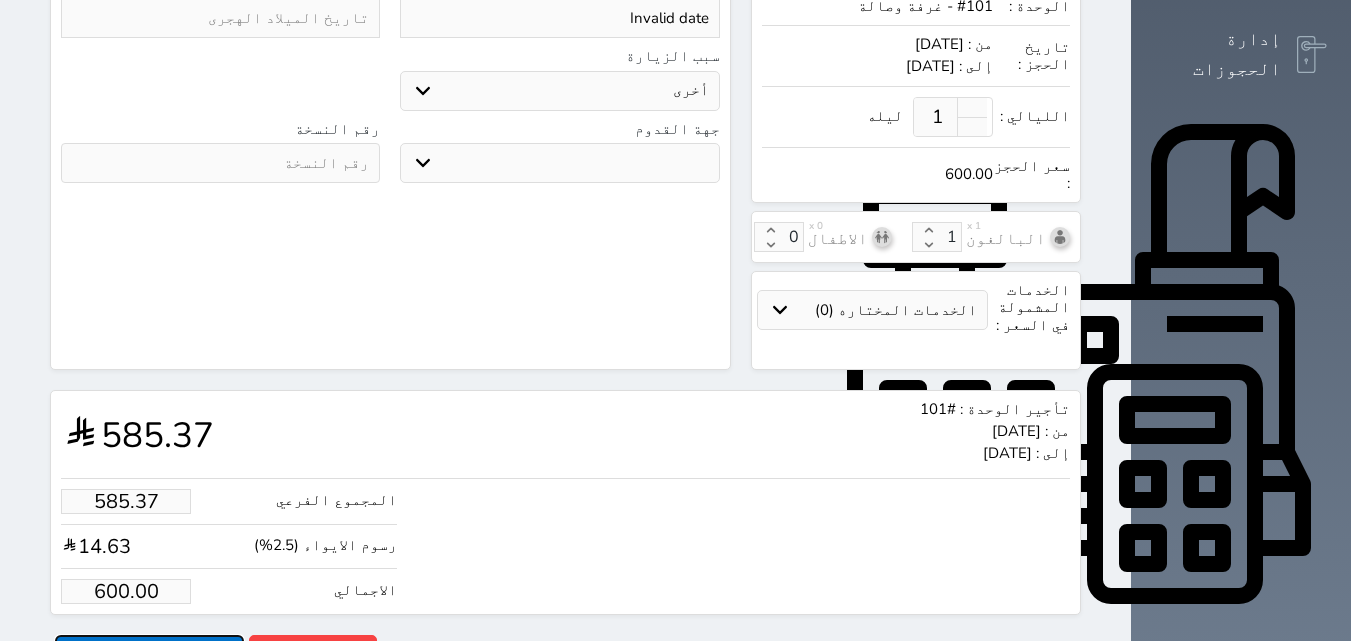 click on "حجز" at bounding box center (149, 652) 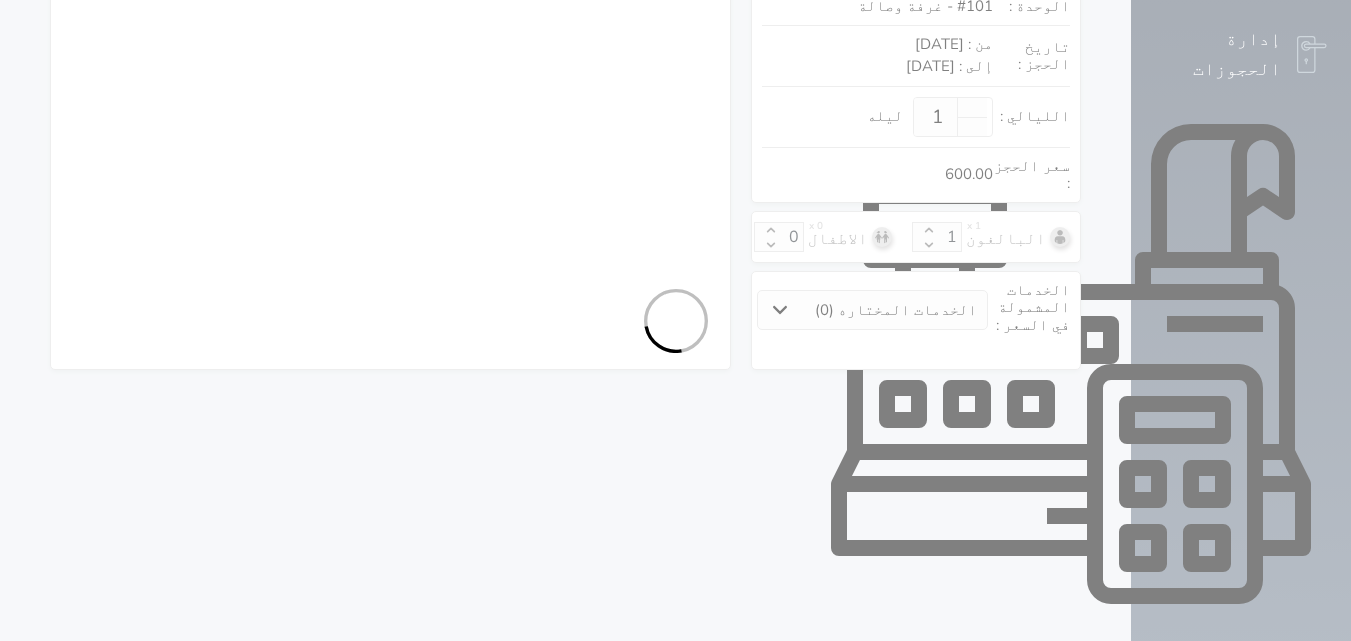 select on "1" 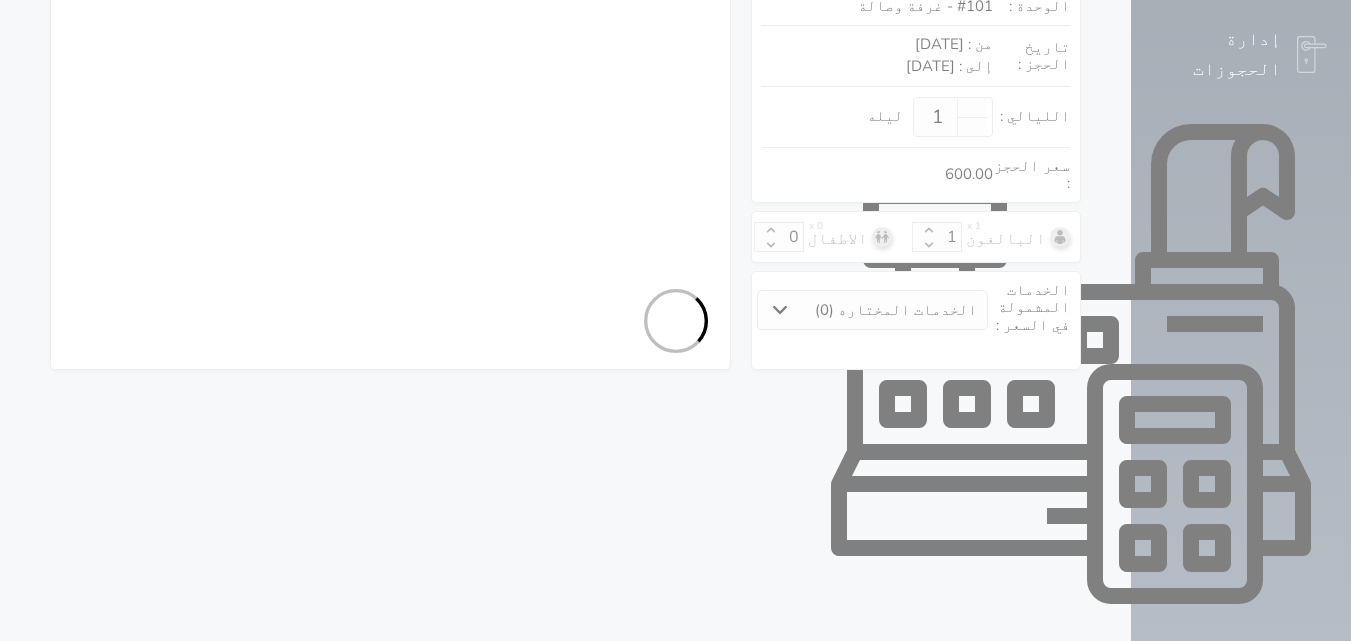select on "113" 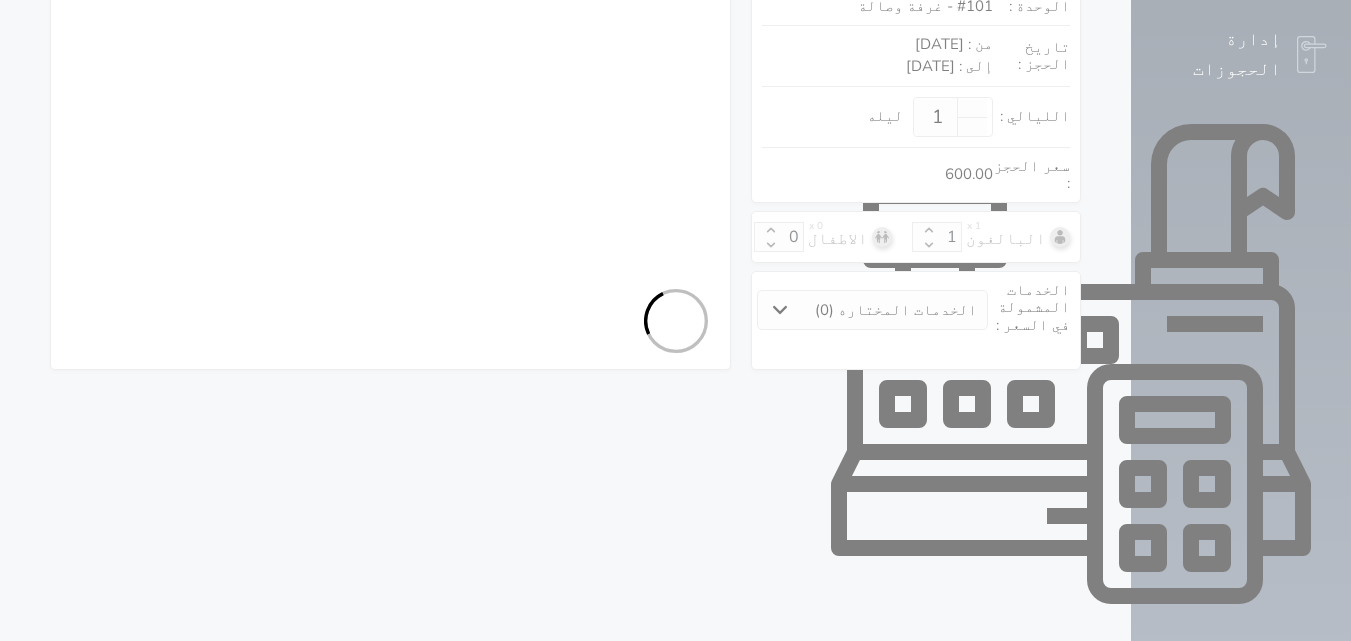 select on "1" 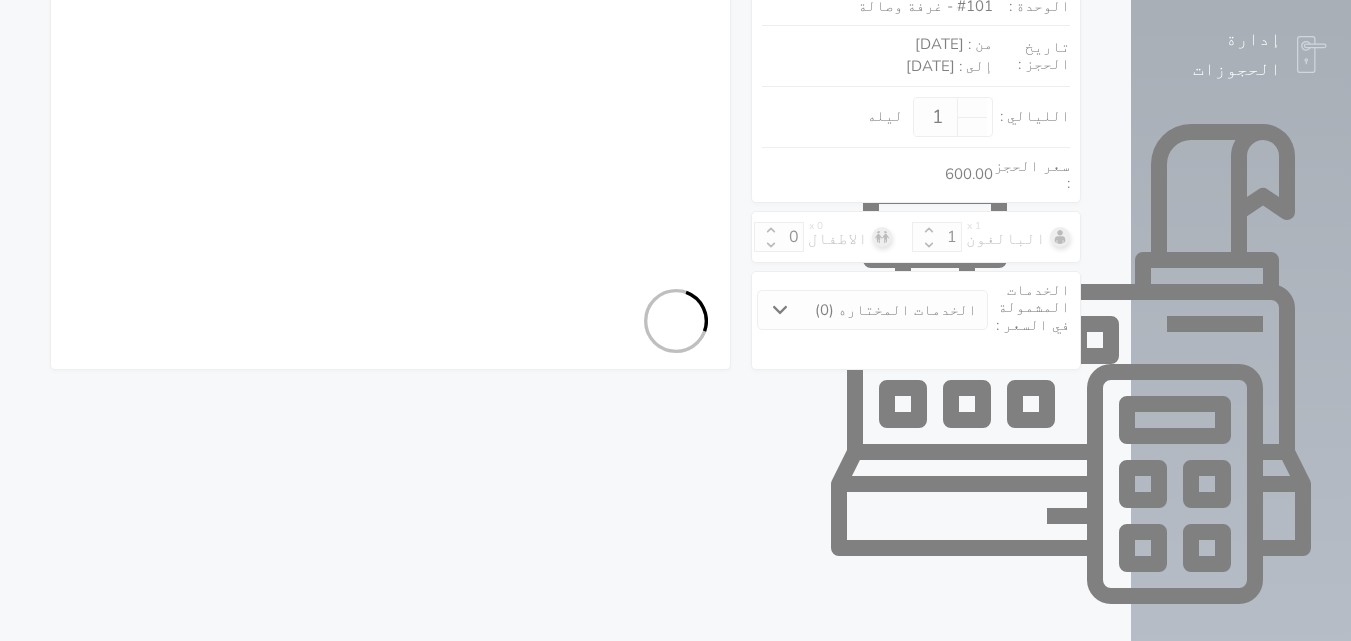 select on "7" 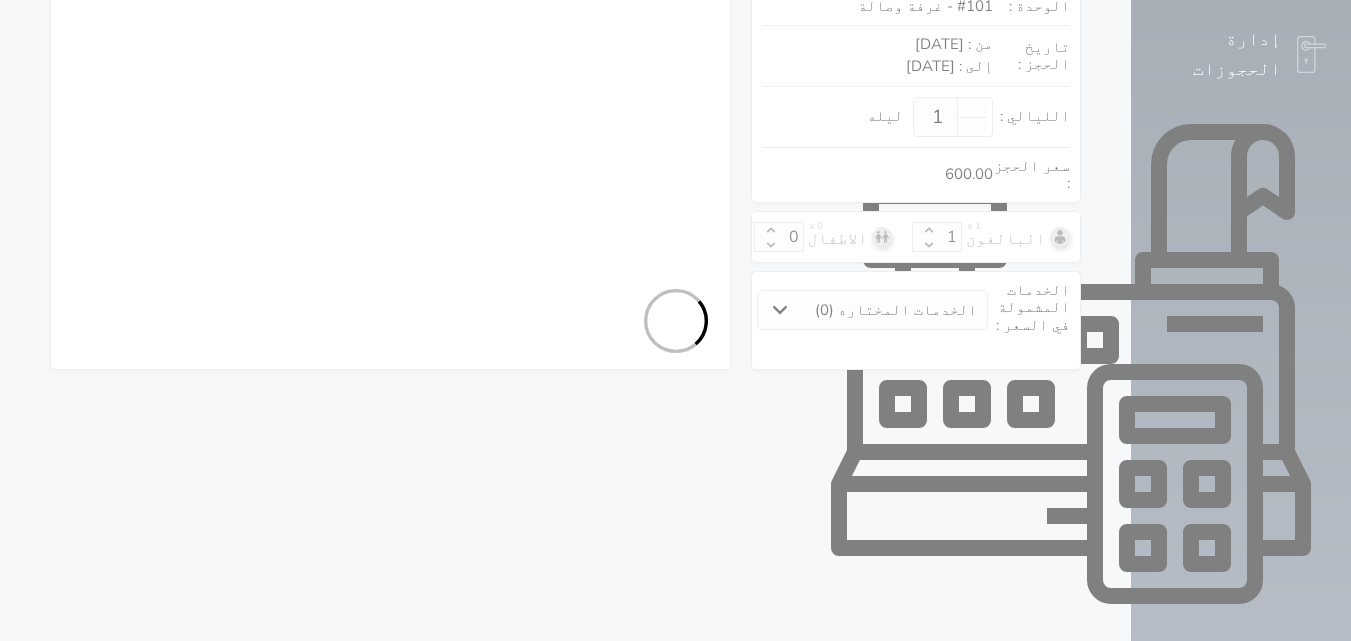 select 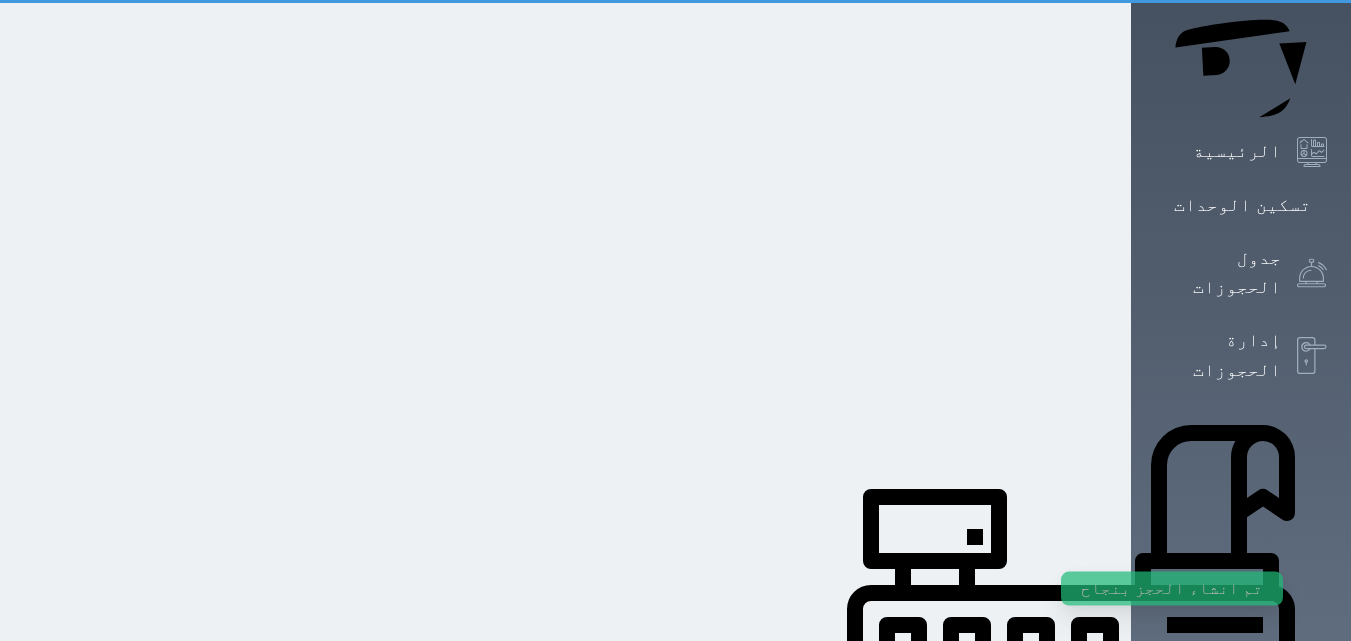 scroll, scrollTop: 0, scrollLeft: 0, axis: both 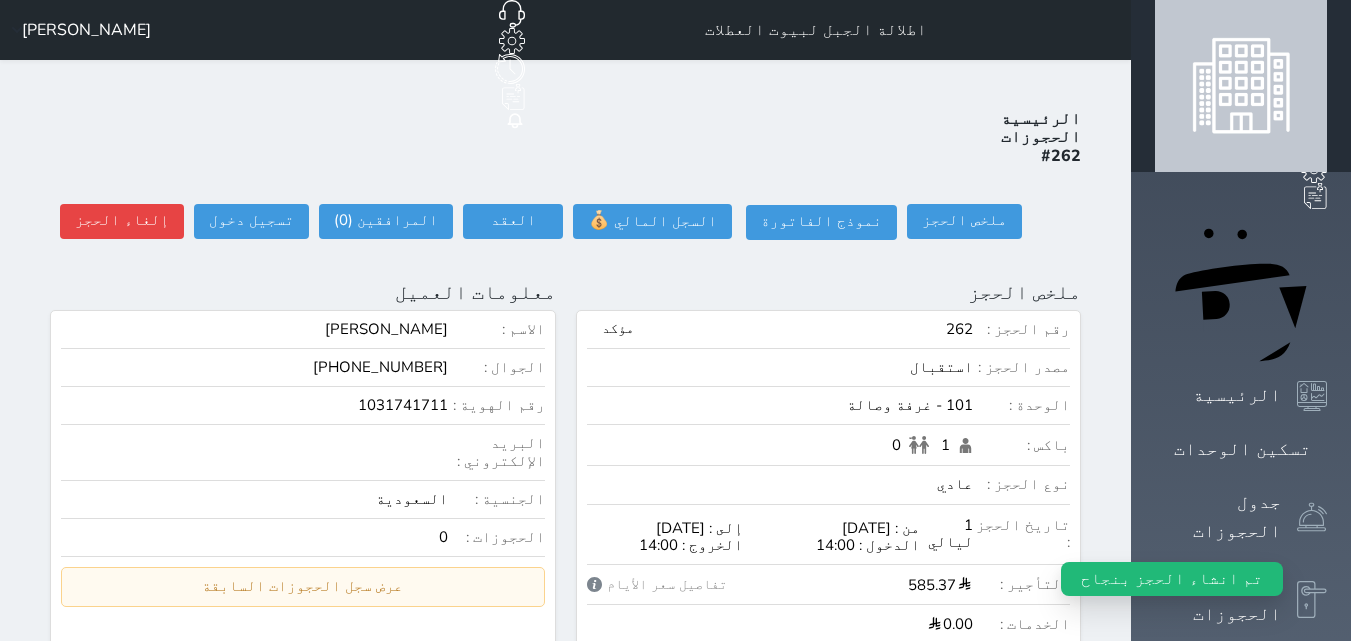 select 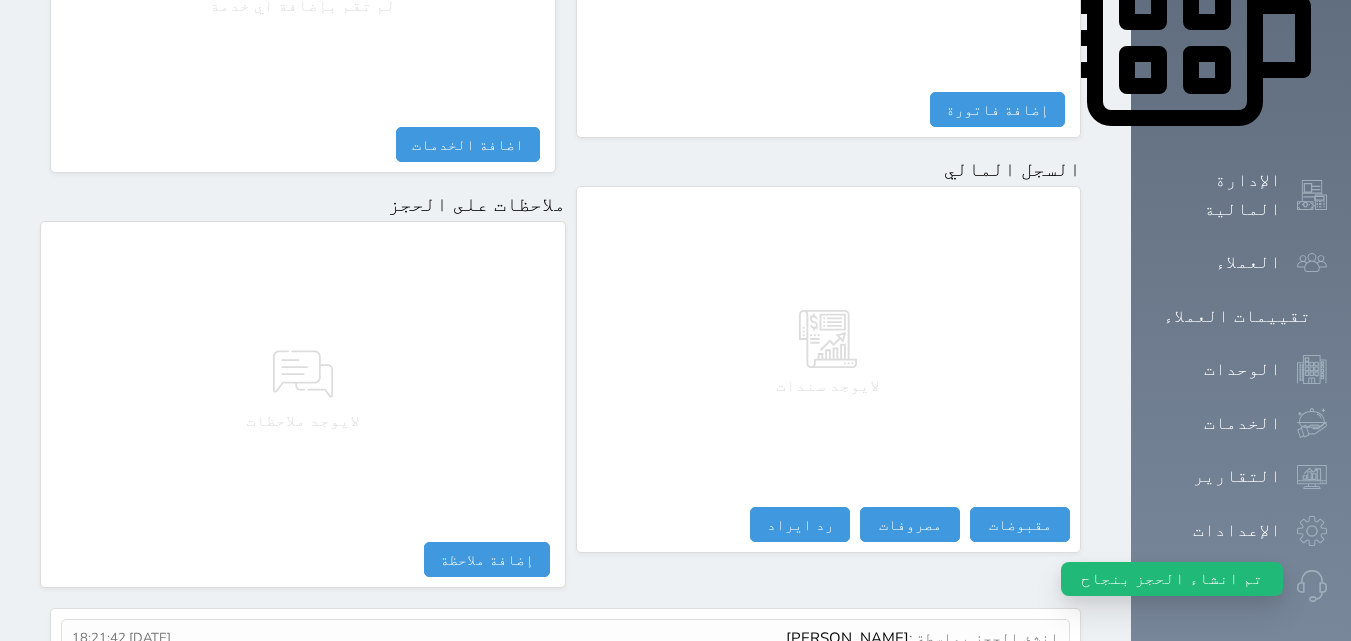 scroll, scrollTop: 1062, scrollLeft: 0, axis: vertical 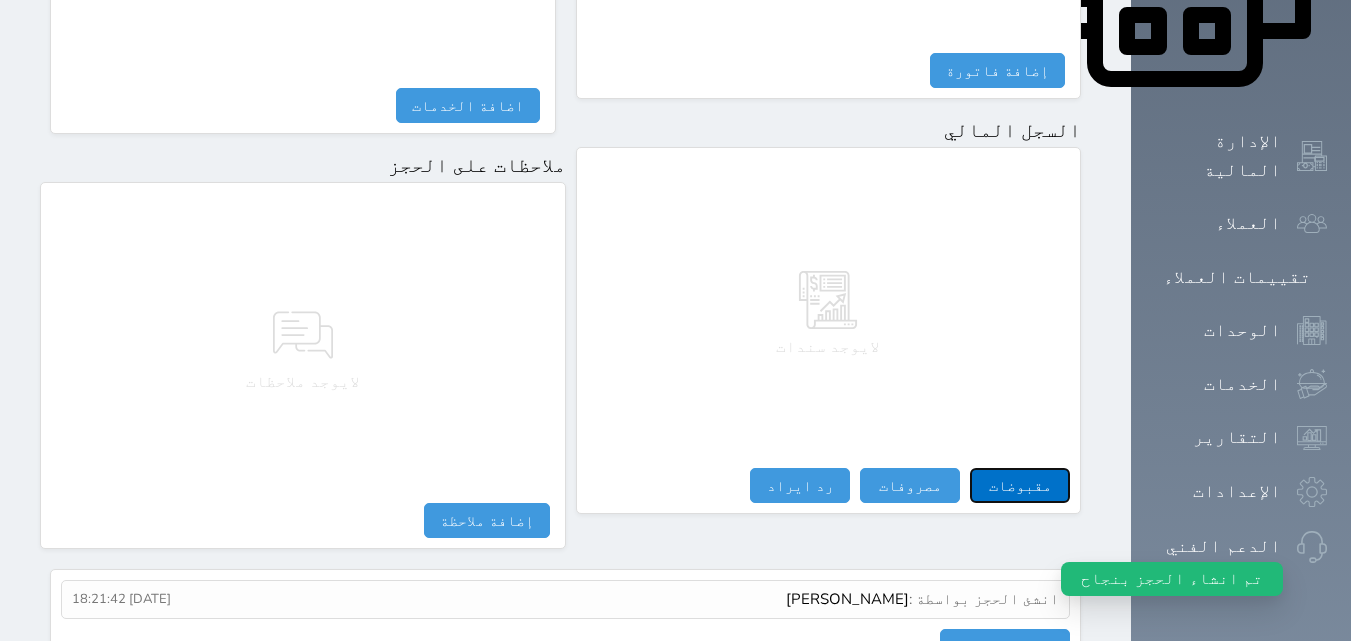 click on "مقبوضات" at bounding box center (1020, 485) 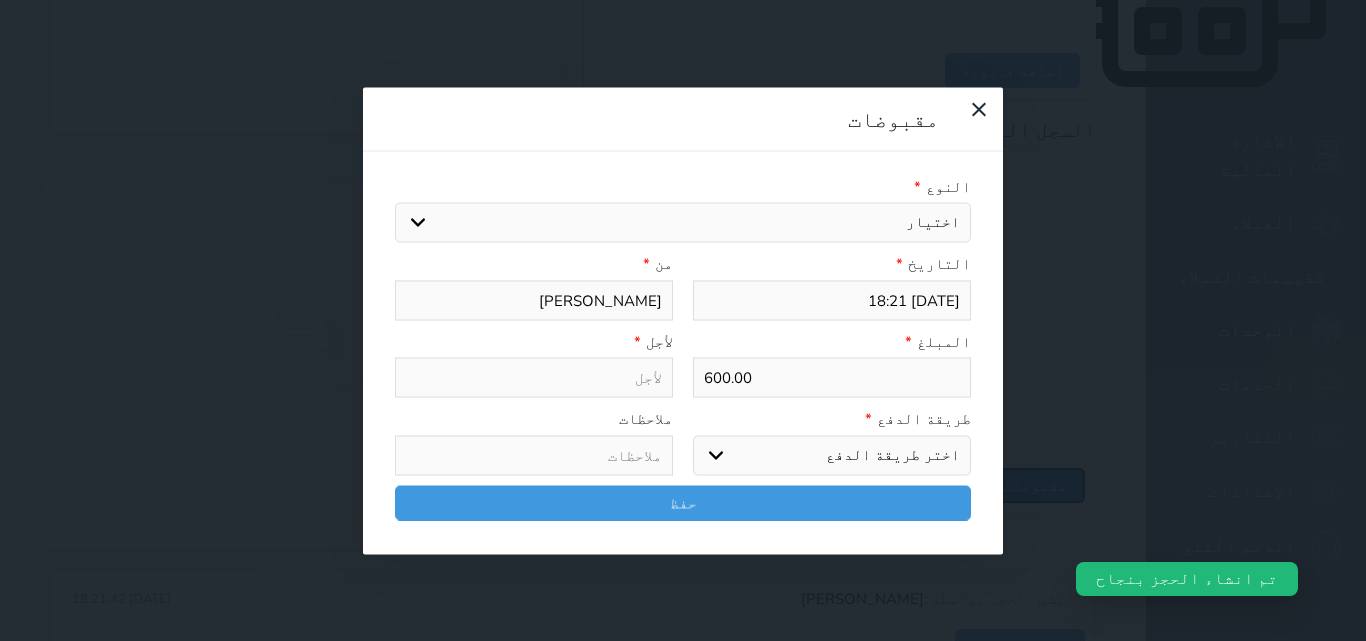 select 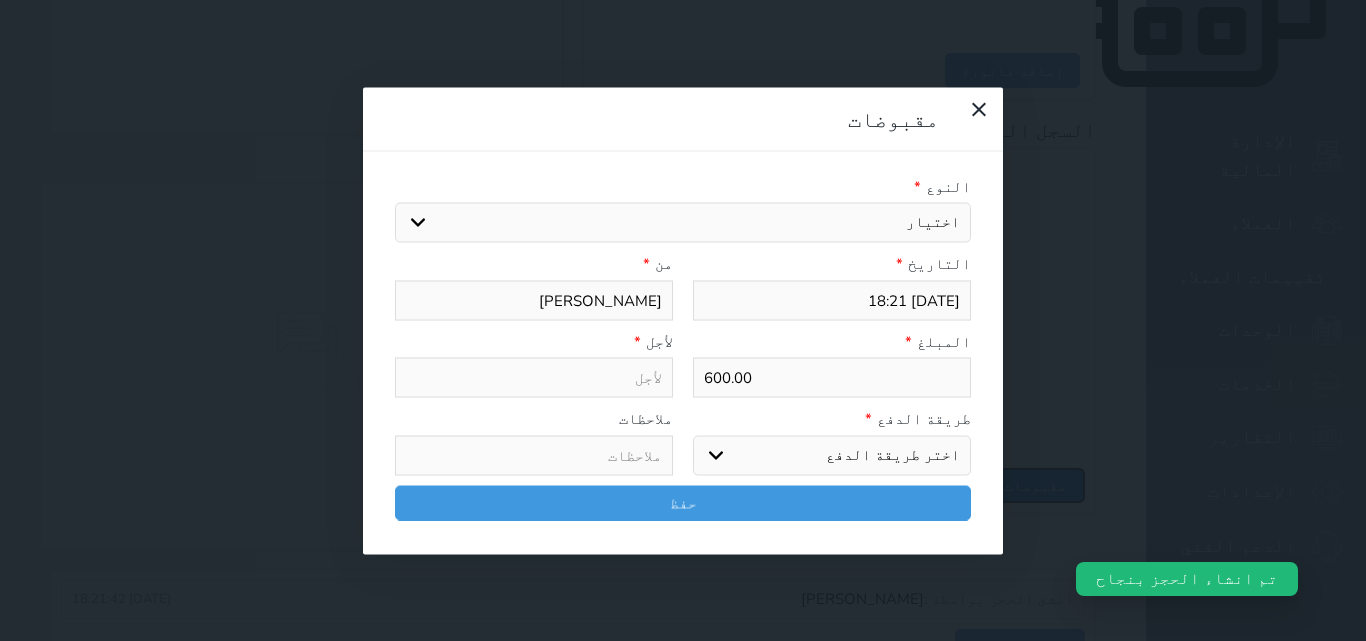 select 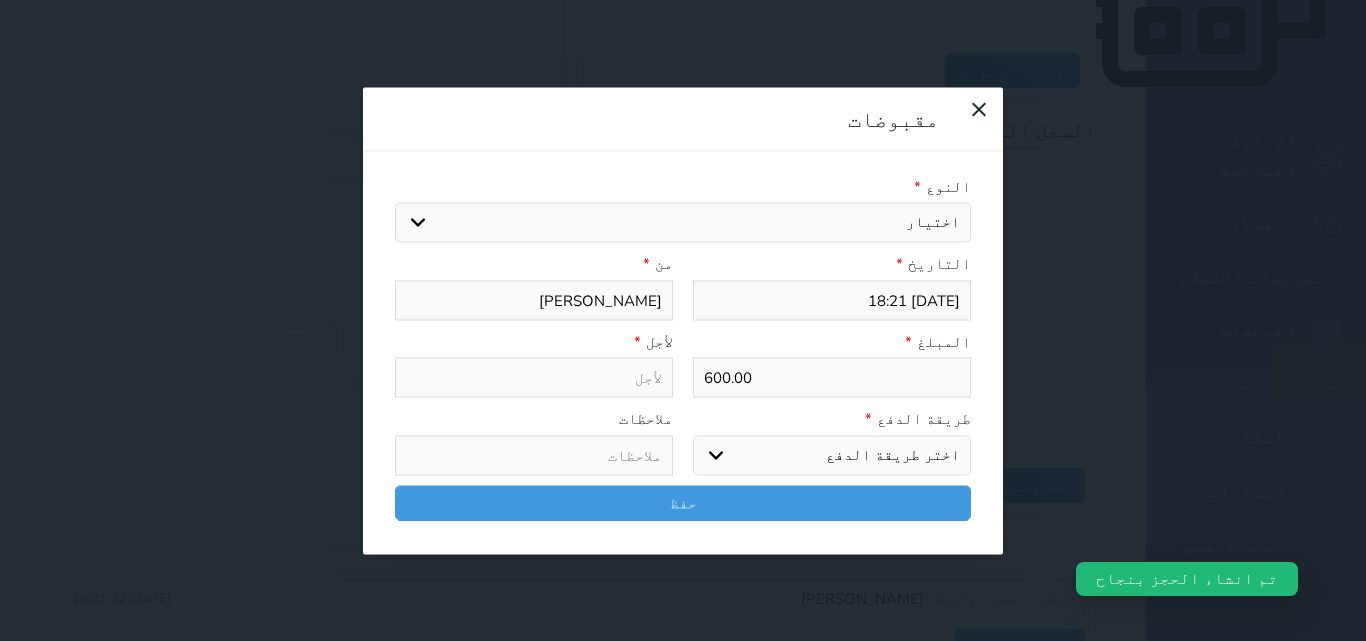 click on "اختر طريقة الدفع   دفع نقدى   تحويل بنكى   مدى   بطاقة ائتمان   آجل" at bounding box center (832, 455) 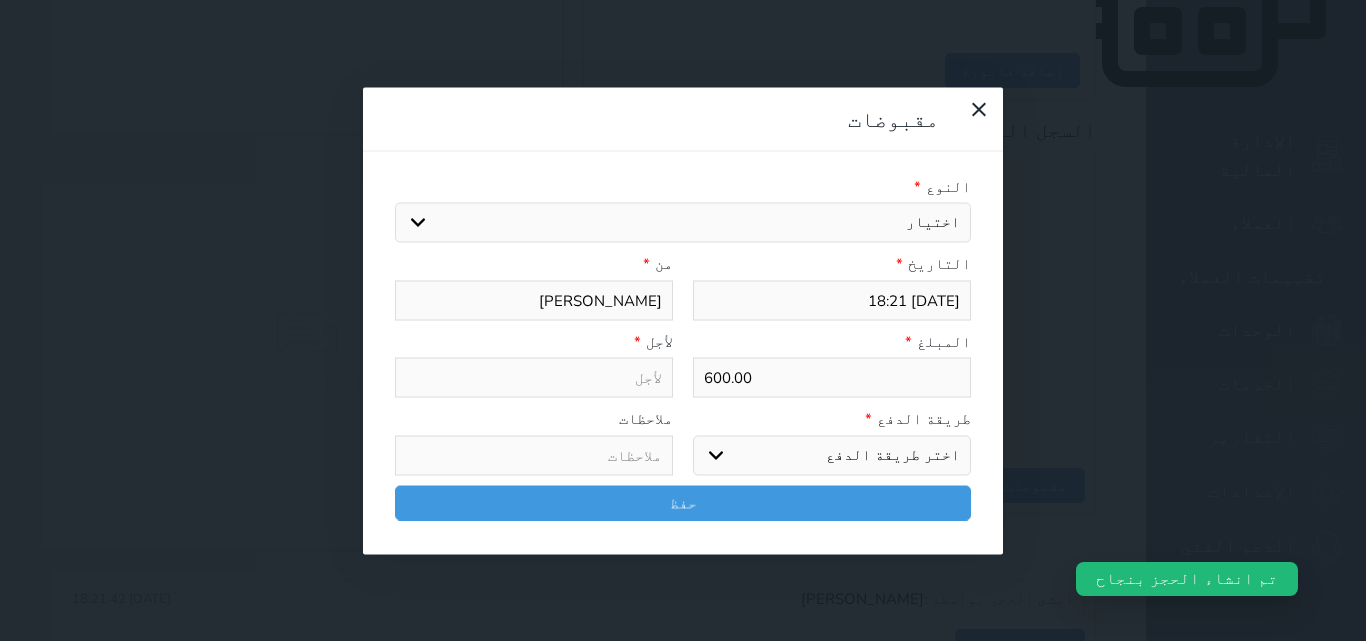 select on "cash" 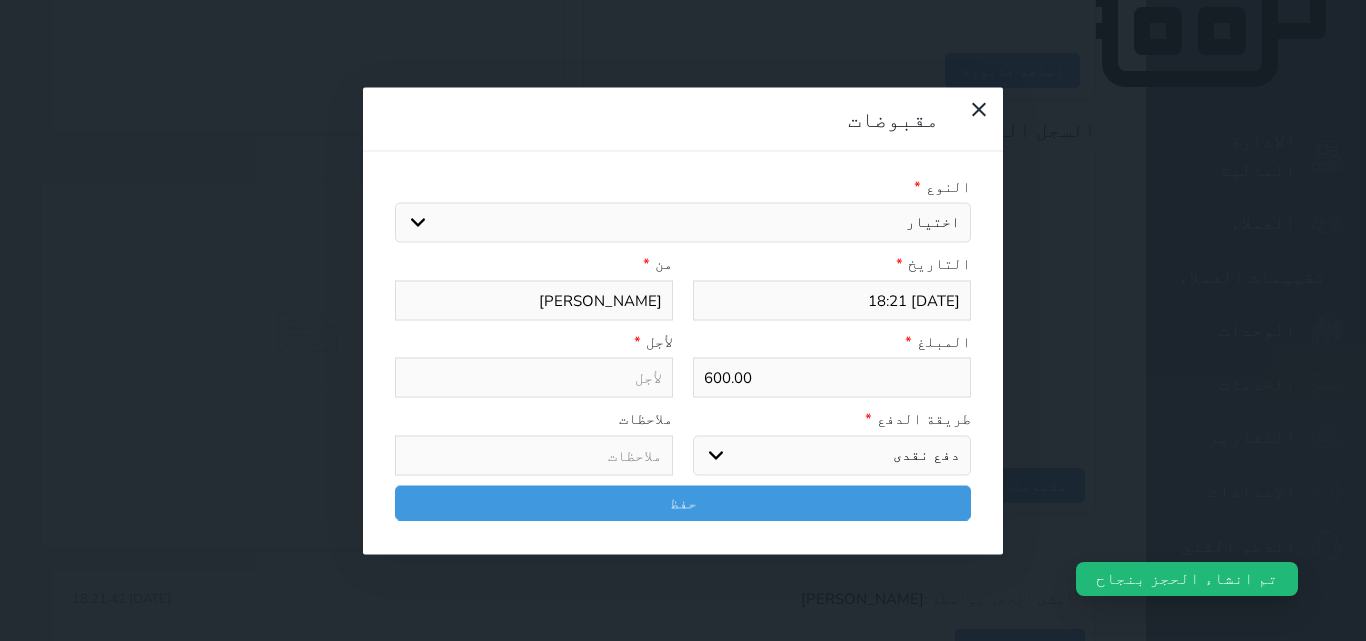 click on "اختر طريقة الدفع   دفع نقدى   تحويل بنكى   مدى   بطاقة ائتمان   آجل" at bounding box center [832, 455] 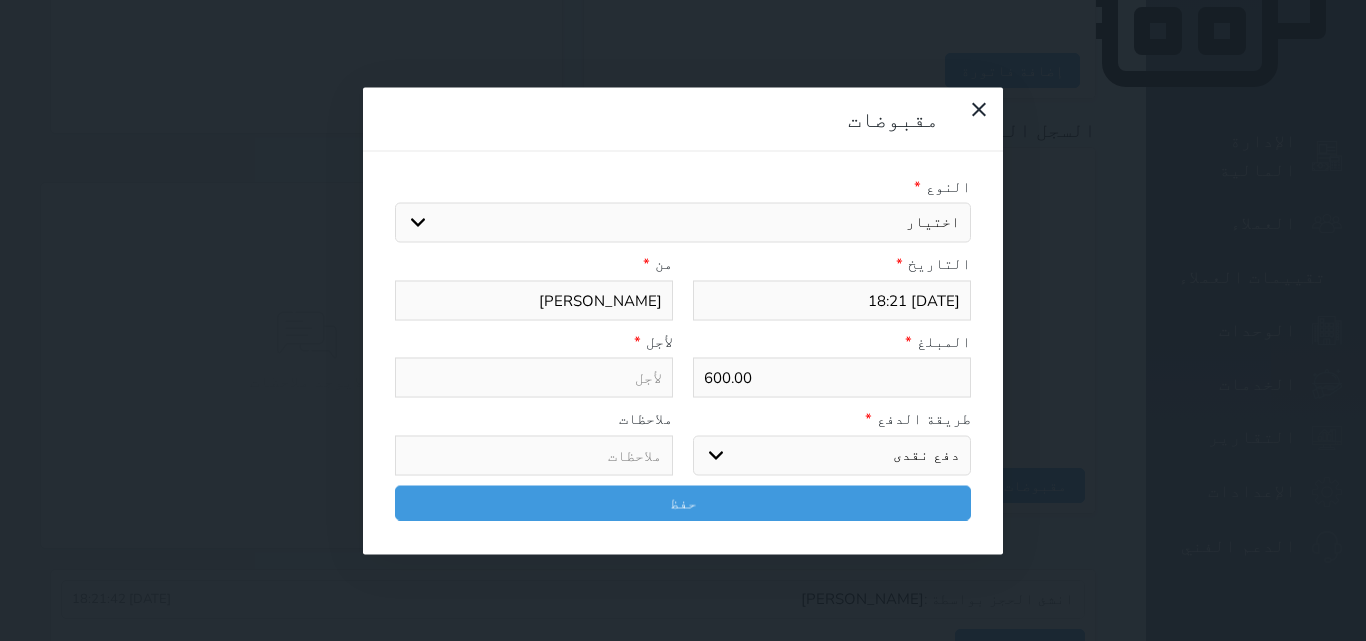 click on "اختيار   مقبوضات عامة قيمة إيجار فواتير تامين عربون لا ينطبق آخر مغسلة واي فاي - الإنترنت مواقف السيارات طعام الأغذية والمشروبات مشروبات المشروبات الباردة المشروبات الساخنة الإفطار غداء عشاء مخبز و كعك حمام سباحة الصالة الرياضية سبا و خدمات الجمال اختيار وإسقاط (خدمات النقل) ميني بار كابل - تلفزيون سرير إضافي تصفيف الشعر التسوق خدمات الجولات السياحية المنظمة خدمات الدليل السياحي" at bounding box center [683, 223] 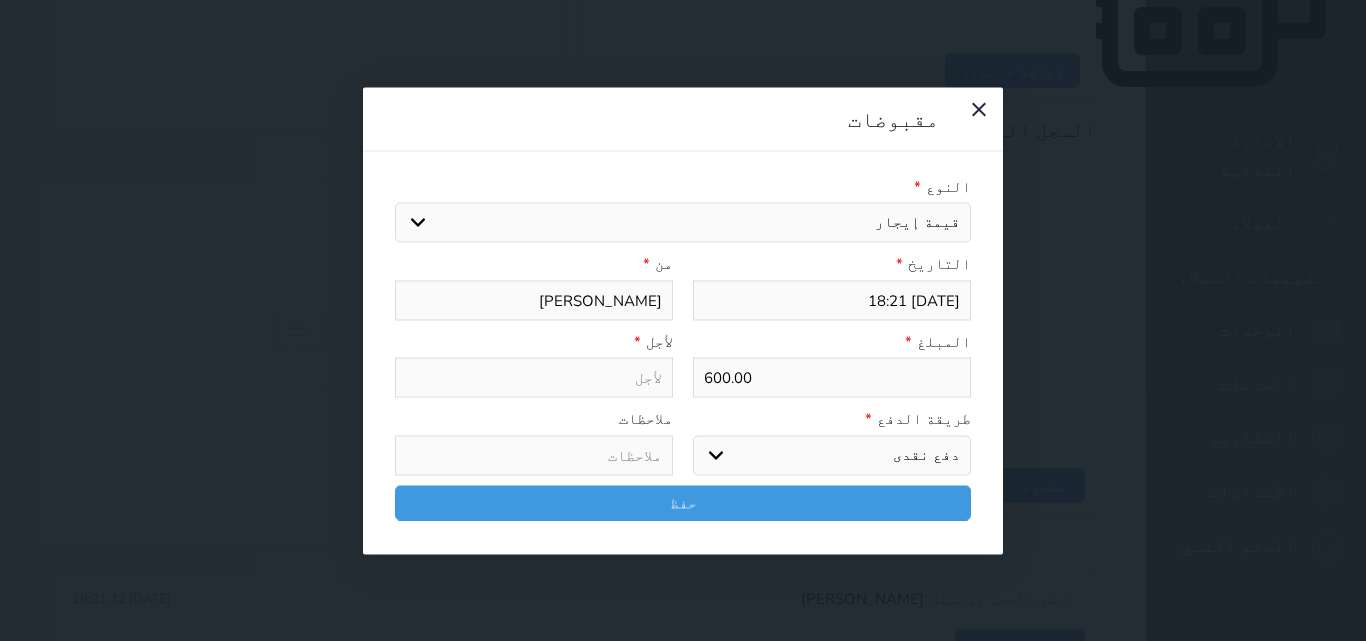 click on "اختيار   مقبوضات عامة قيمة إيجار فواتير تامين عربون لا ينطبق آخر مغسلة واي فاي - الإنترنت مواقف السيارات طعام الأغذية والمشروبات مشروبات المشروبات الباردة المشروبات الساخنة الإفطار غداء عشاء مخبز و كعك حمام سباحة الصالة الرياضية سبا و خدمات الجمال اختيار وإسقاط (خدمات النقل) ميني بار كابل - تلفزيون سرير إضافي تصفيف الشعر التسوق خدمات الجولات السياحية المنظمة خدمات الدليل السياحي" at bounding box center [683, 223] 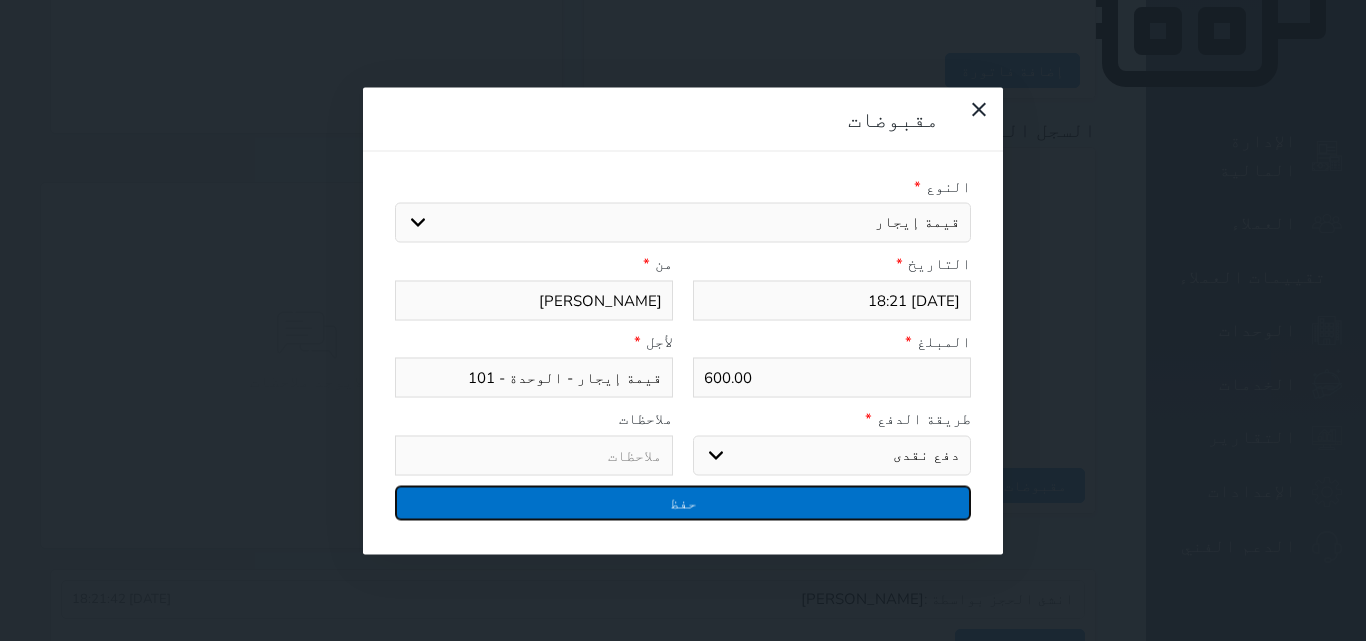 click on "حفظ" at bounding box center [683, 502] 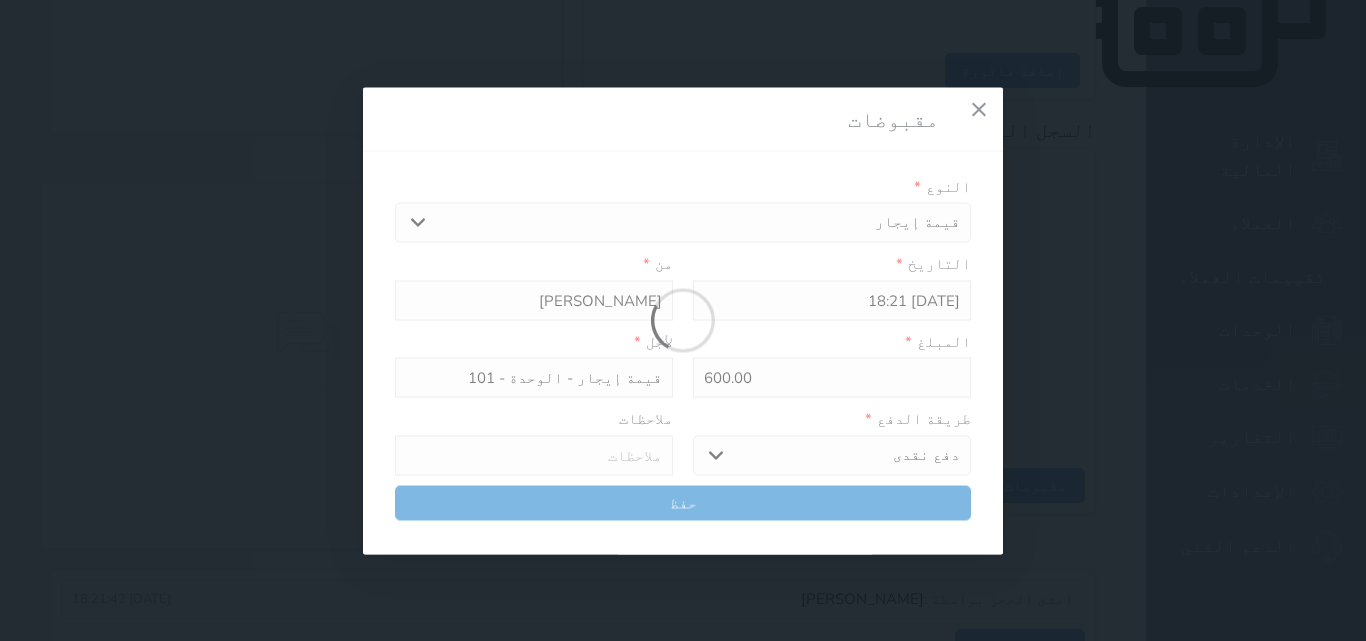 select 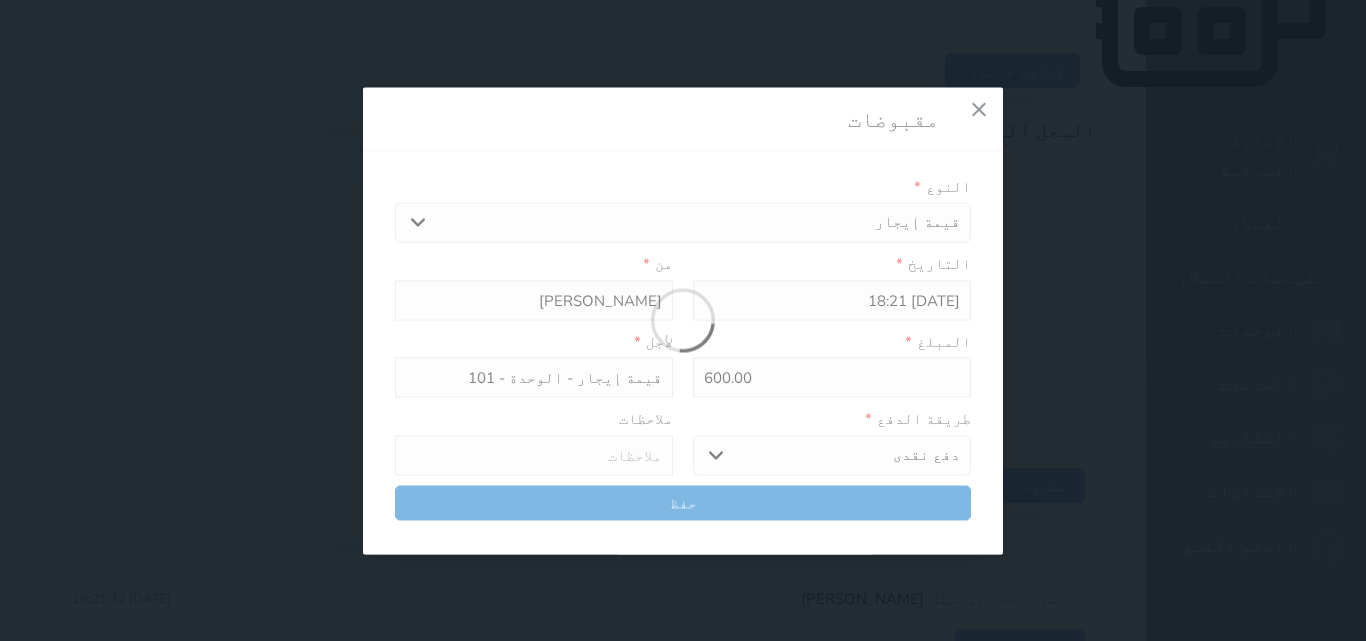 type 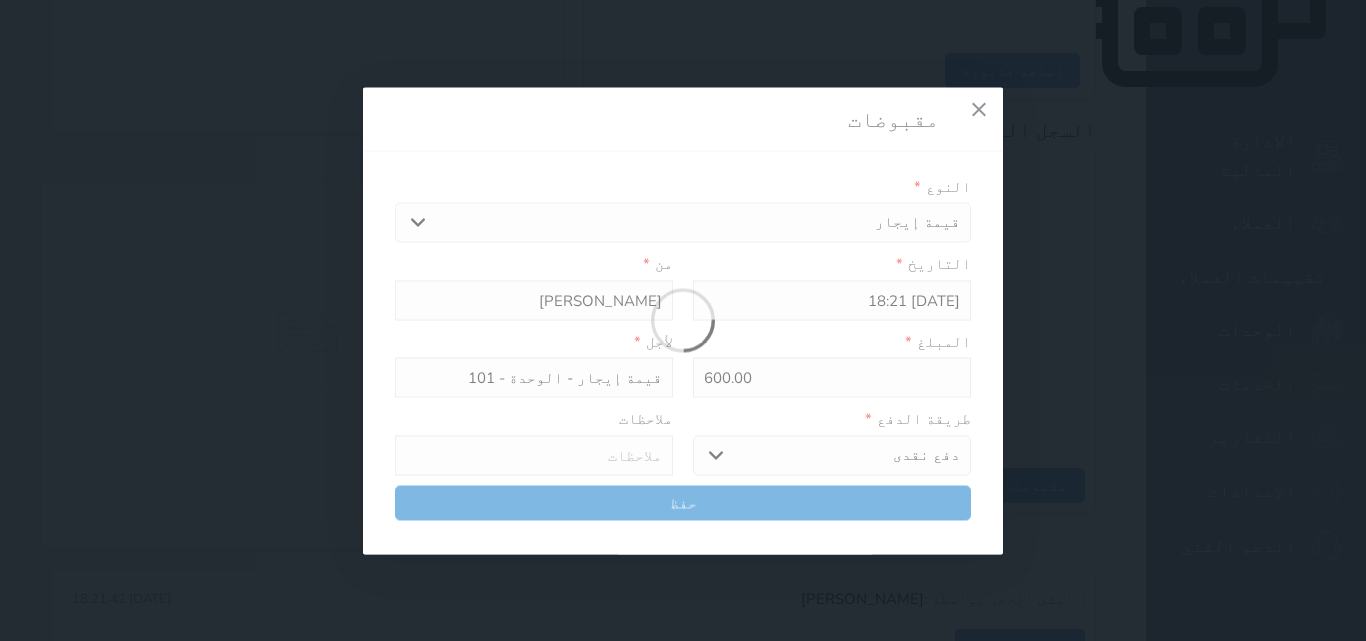 type on "0" 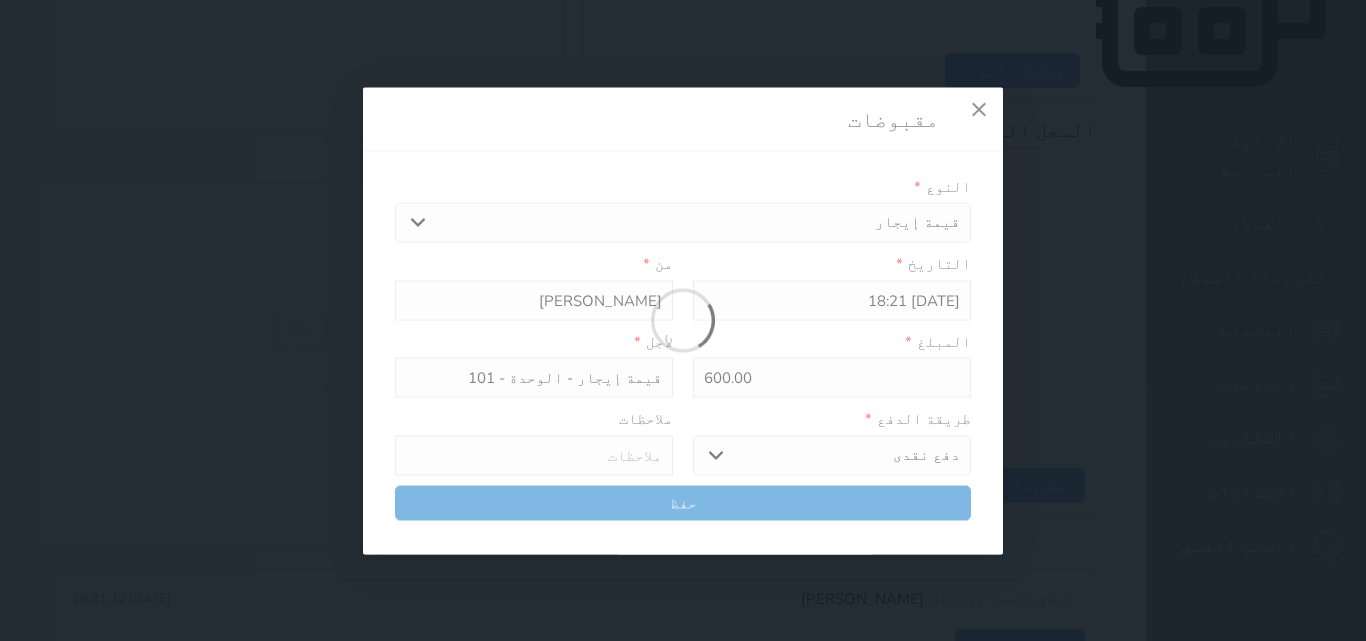 select 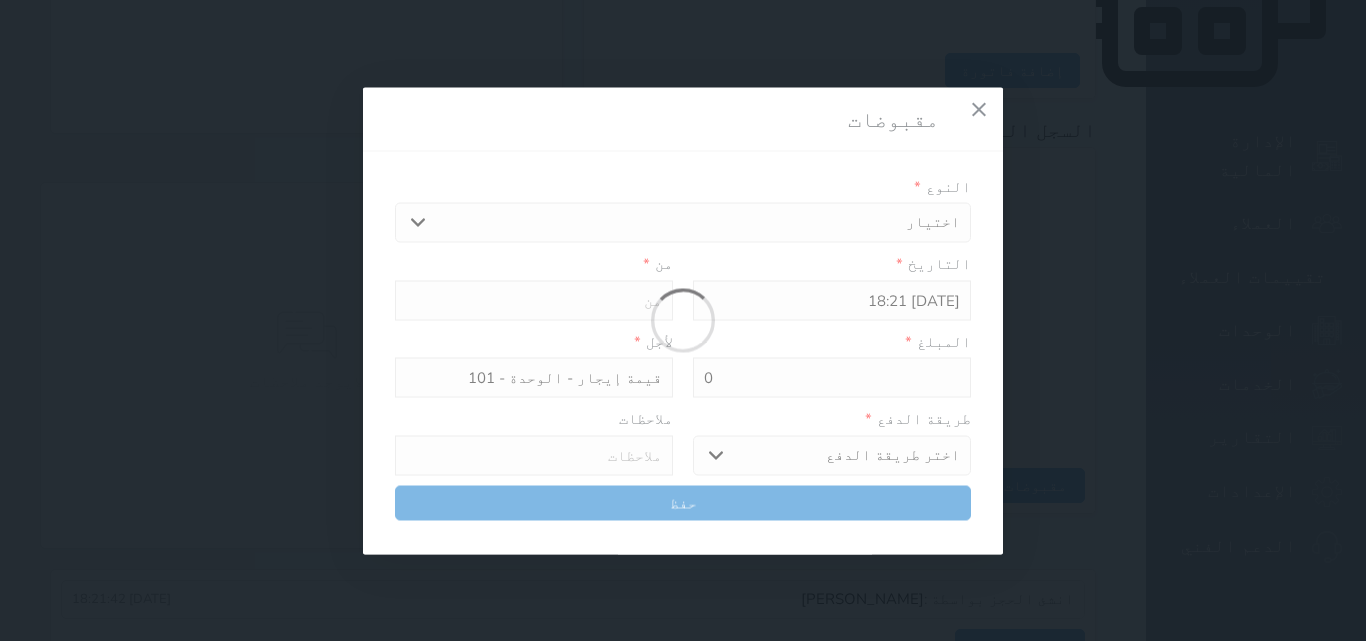 select 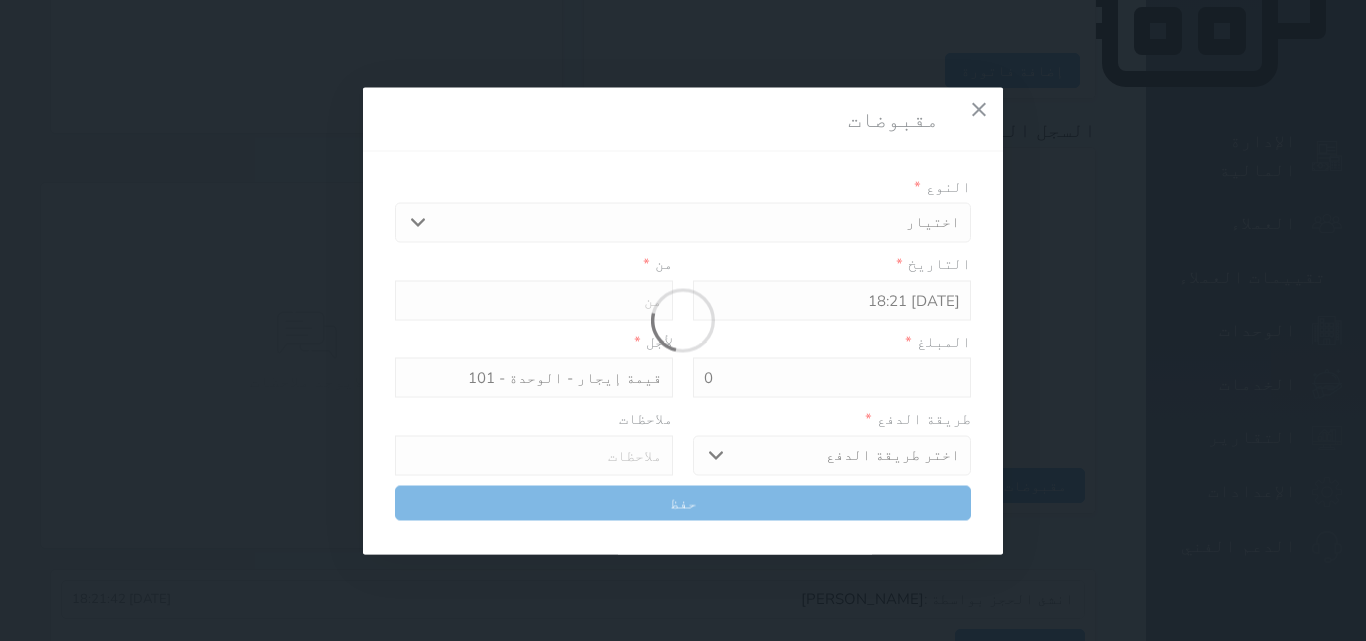 select 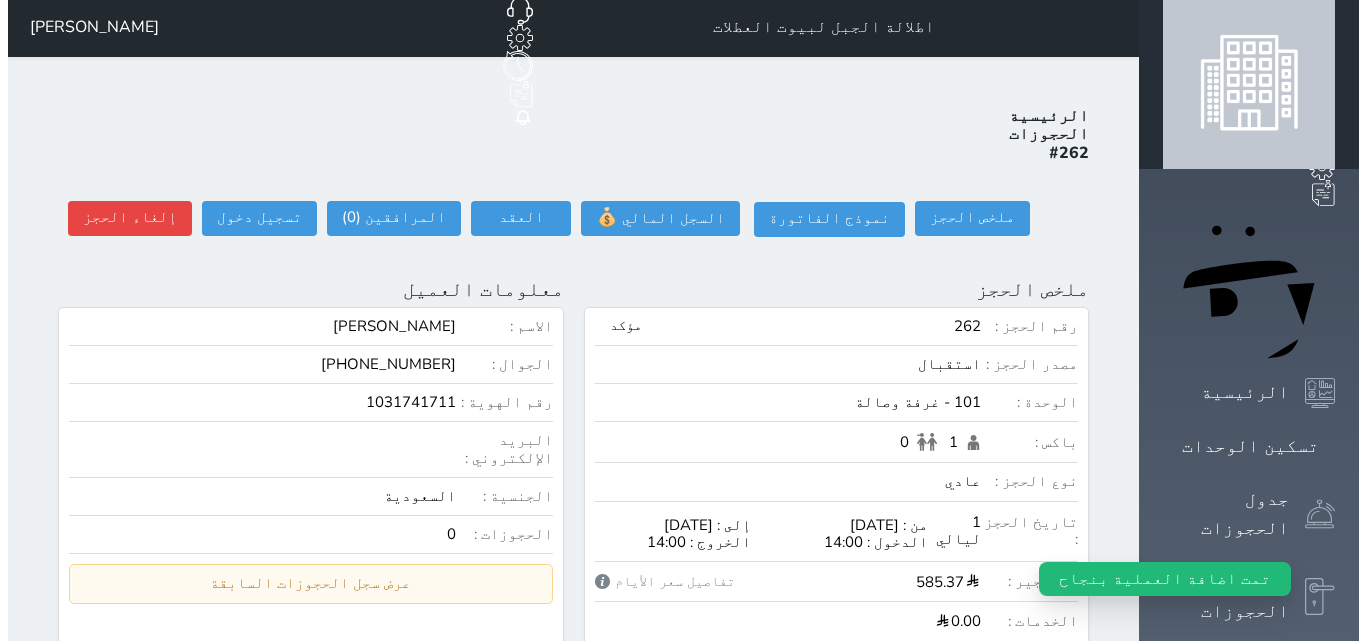 scroll, scrollTop: 0, scrollLeft: 0, axis: both 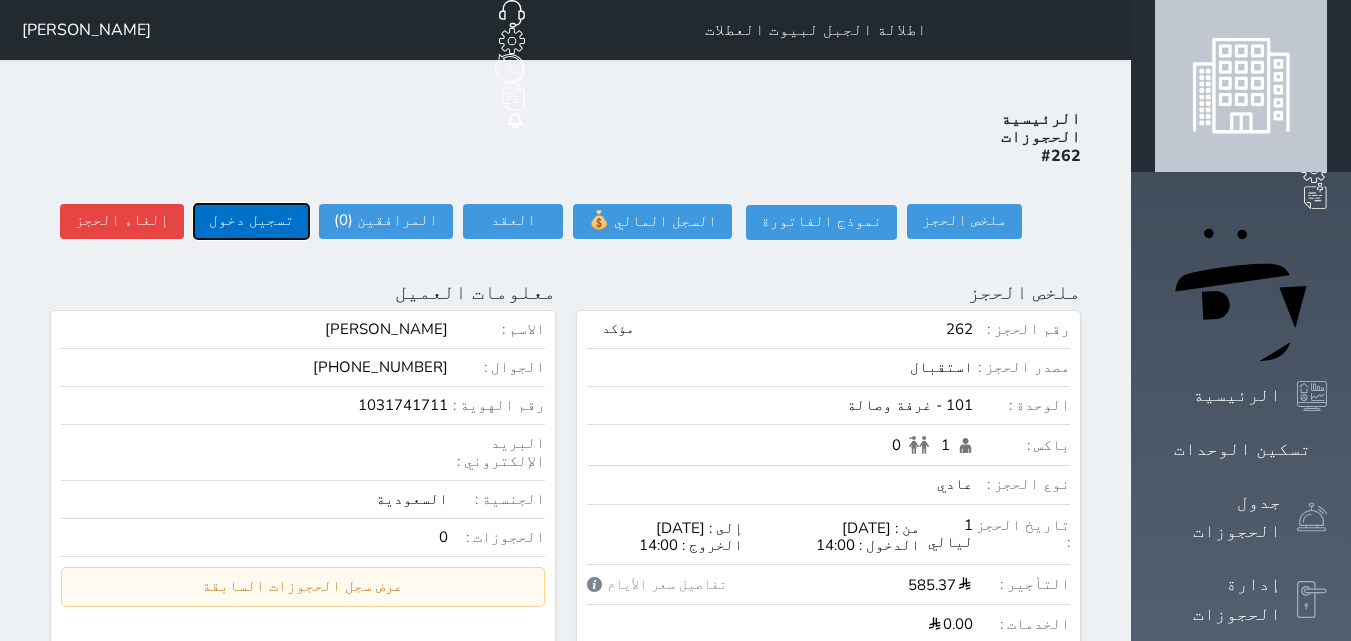 click on "تسجيل دخول" at bounding box center [251, 221] 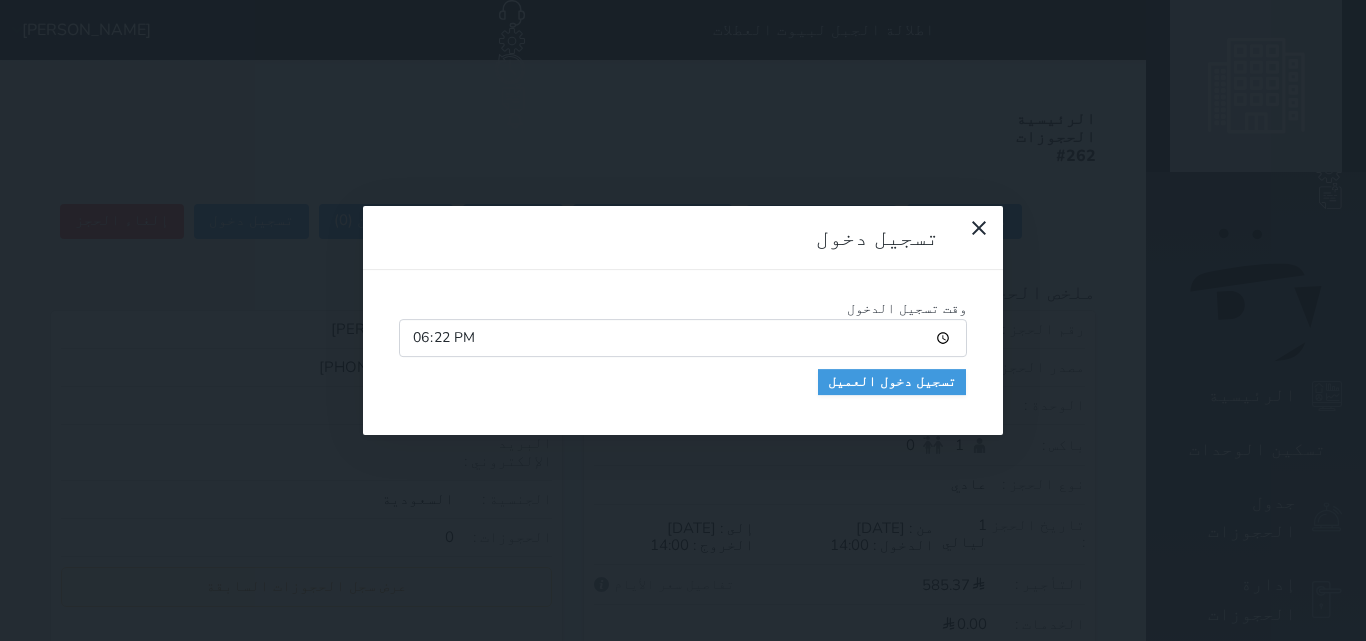 click on "18:22" at bounding box center (683, 338) 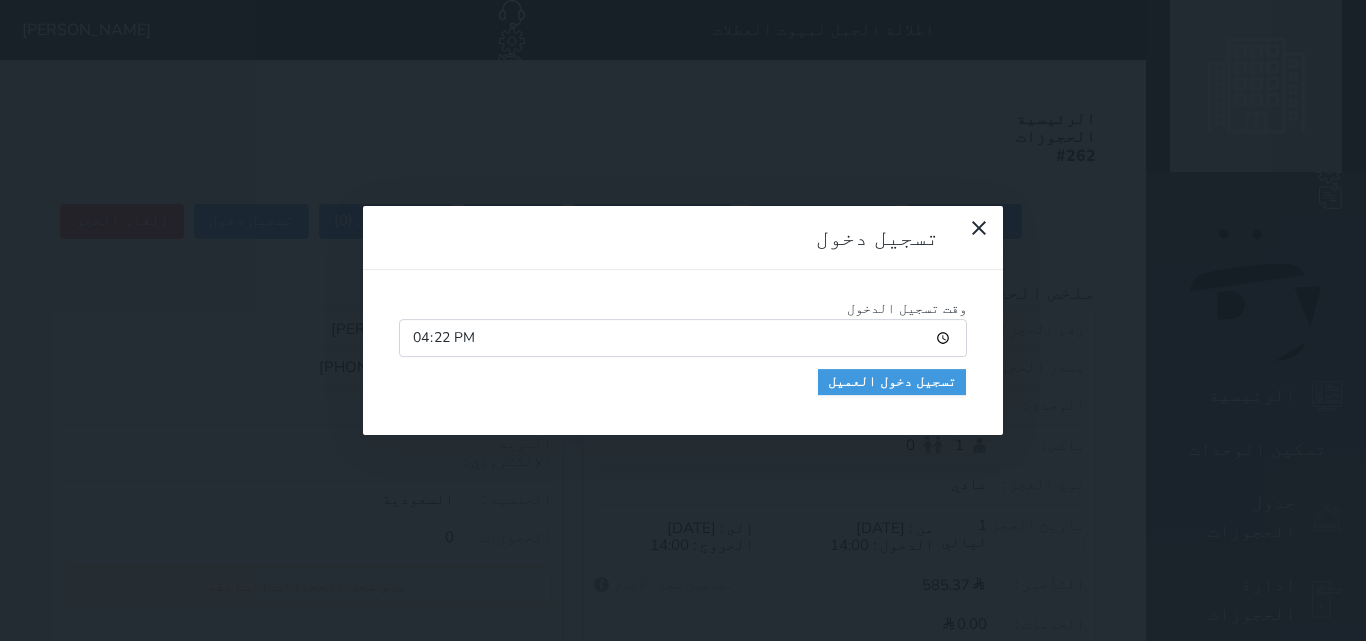 type on "16:00" 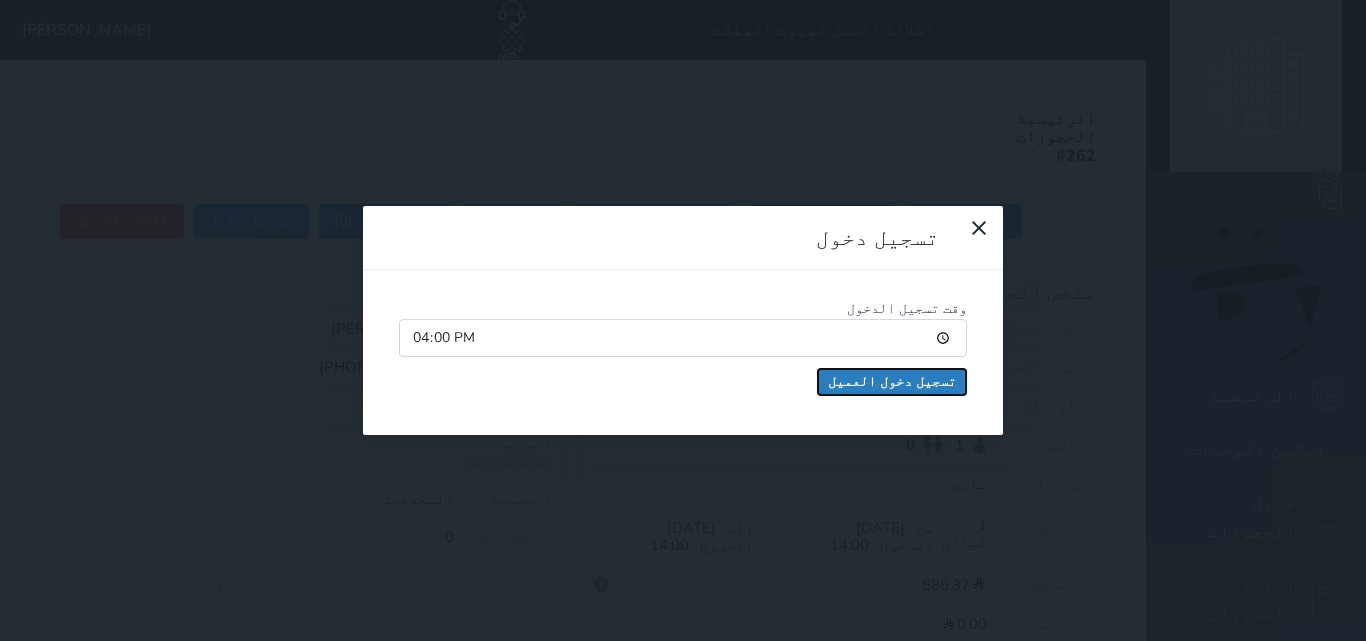 click on "تسجيل دخول العميل" at bounding box center (892, 382) 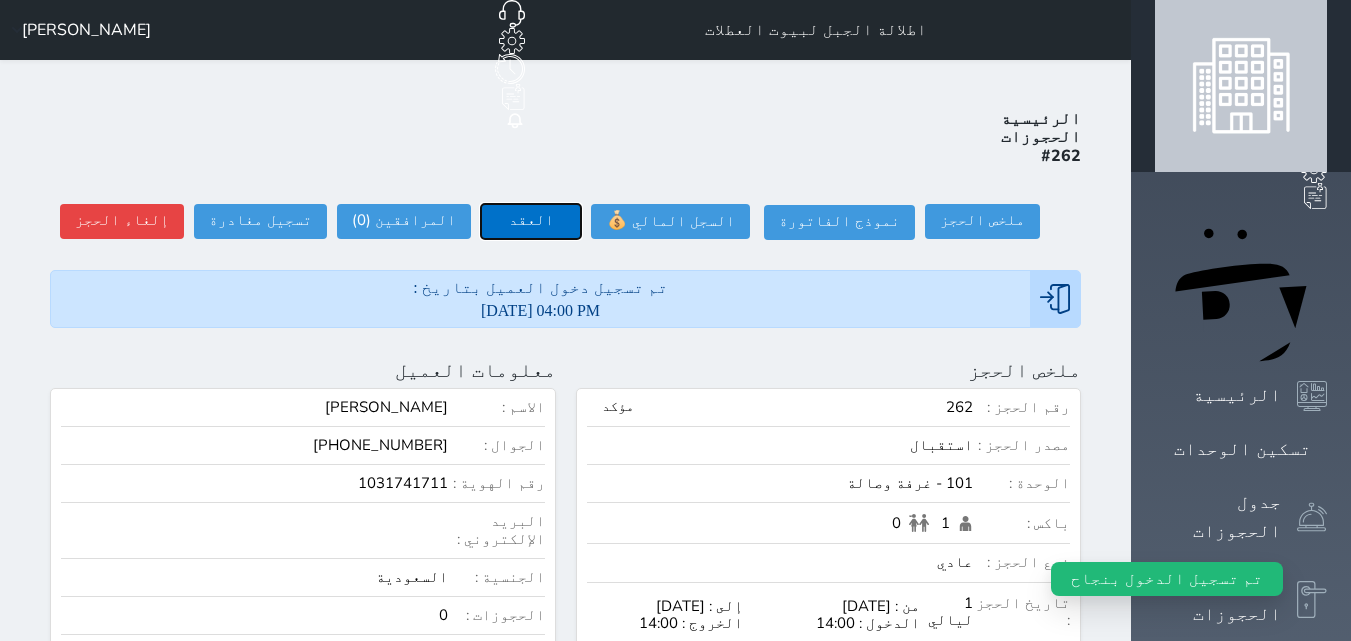 click on "العقد" at bounding box center (531, 221) 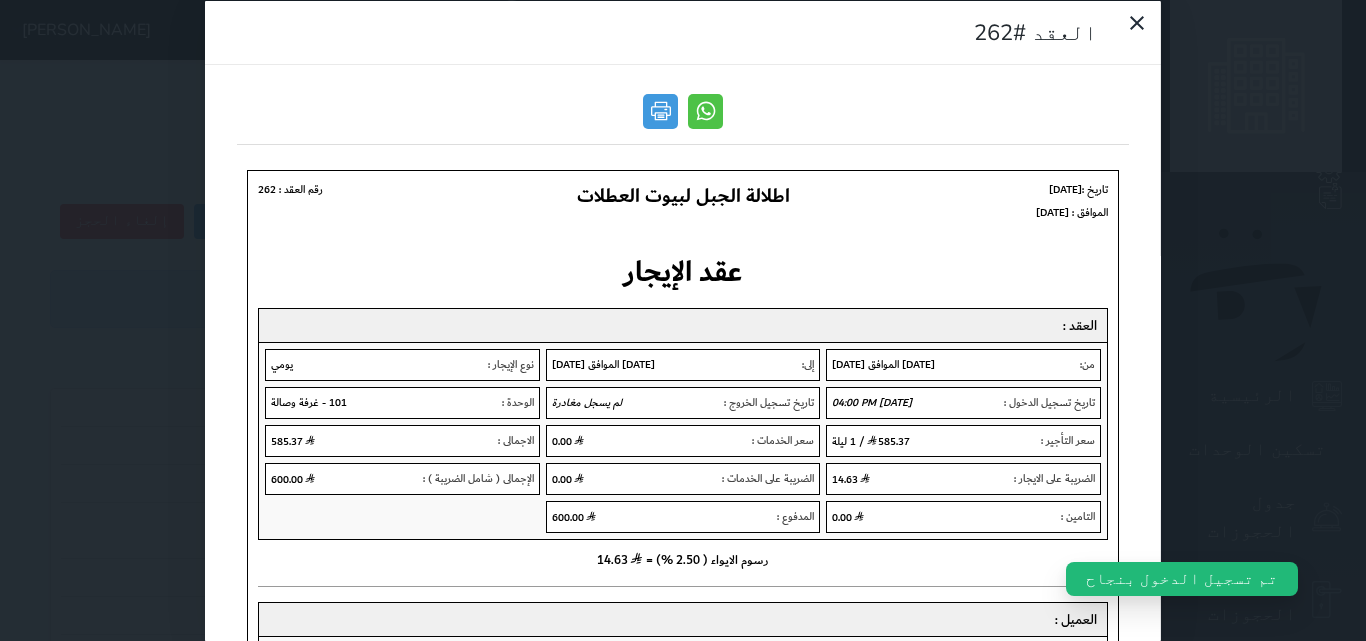 scroll, scrollTop: 0, scrollLeft: 0, axis: both 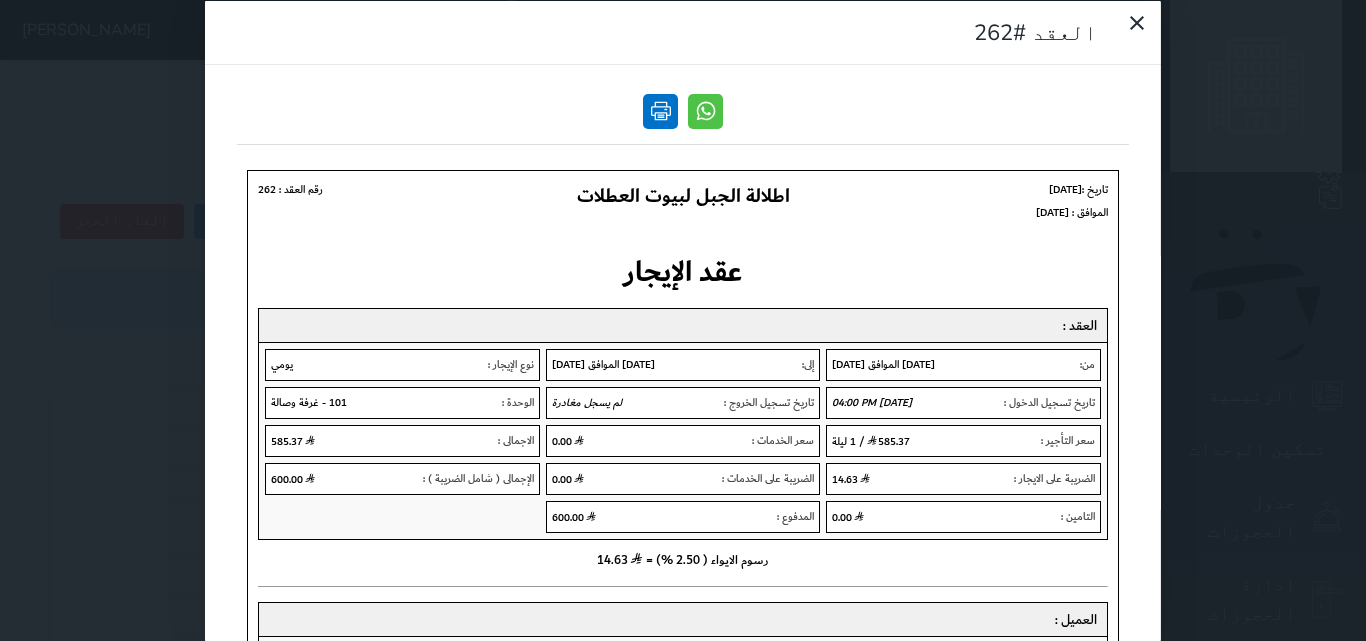click at bounding box center [660, 110] 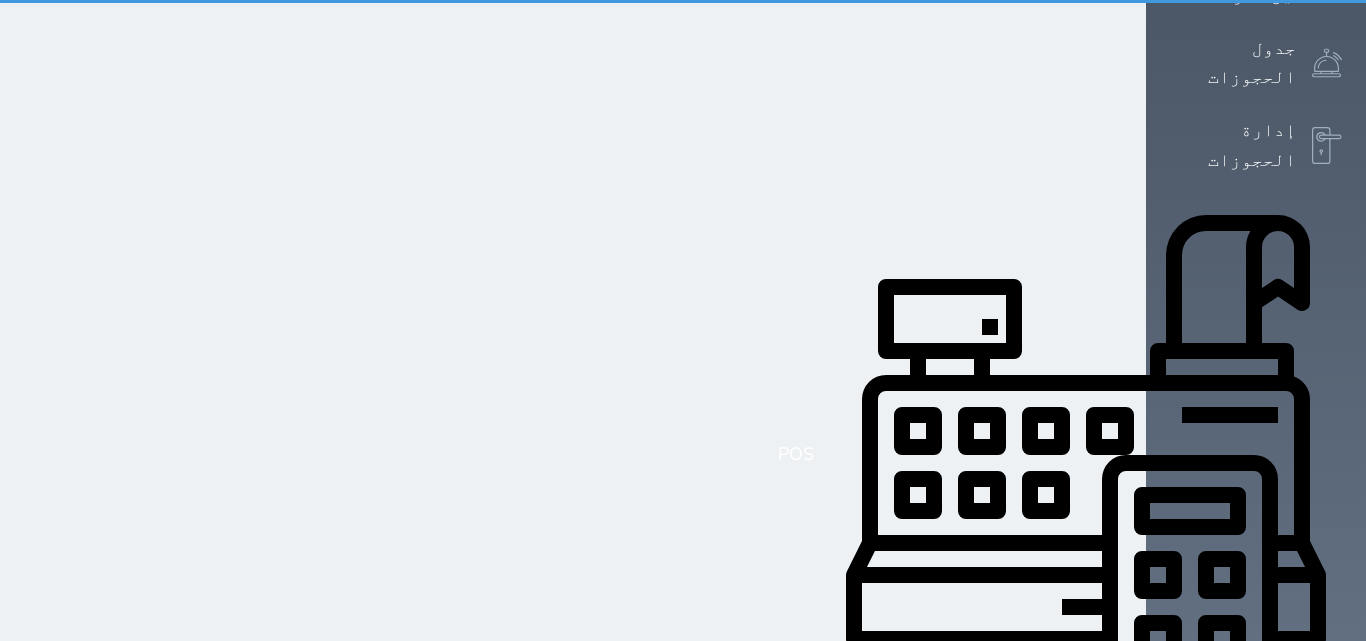 scroll, scrollTop: 0, scrollLeft: 0, axis: both 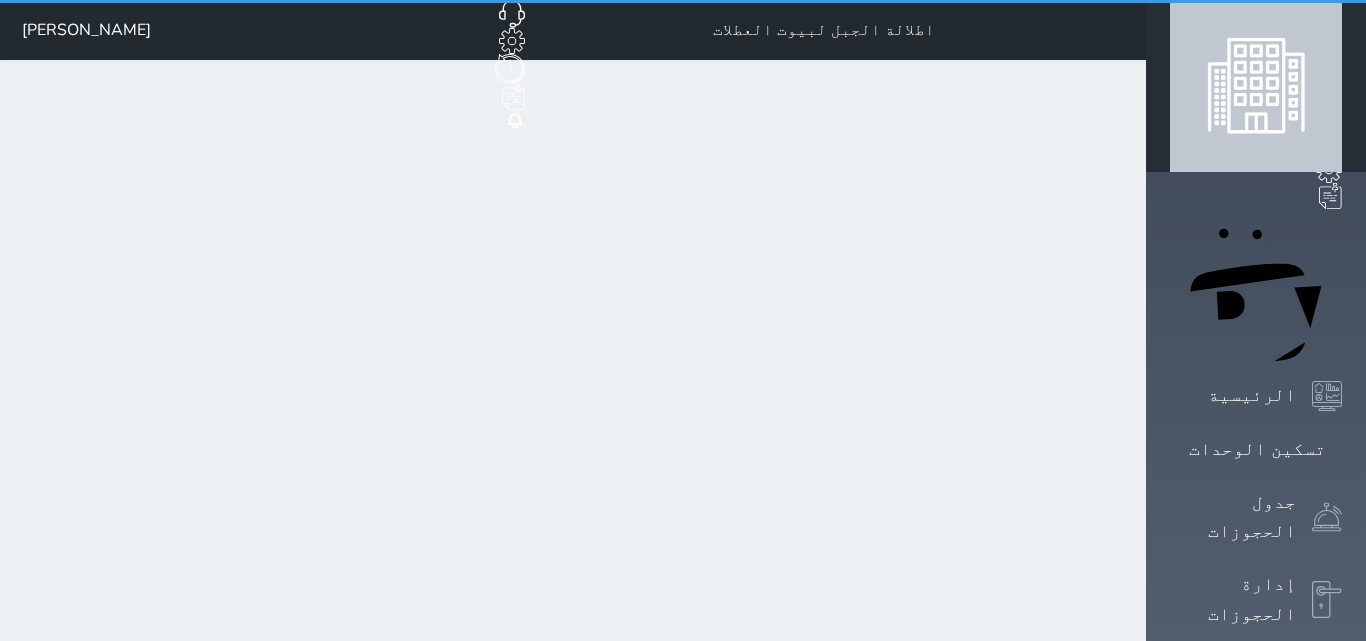 select on "1" 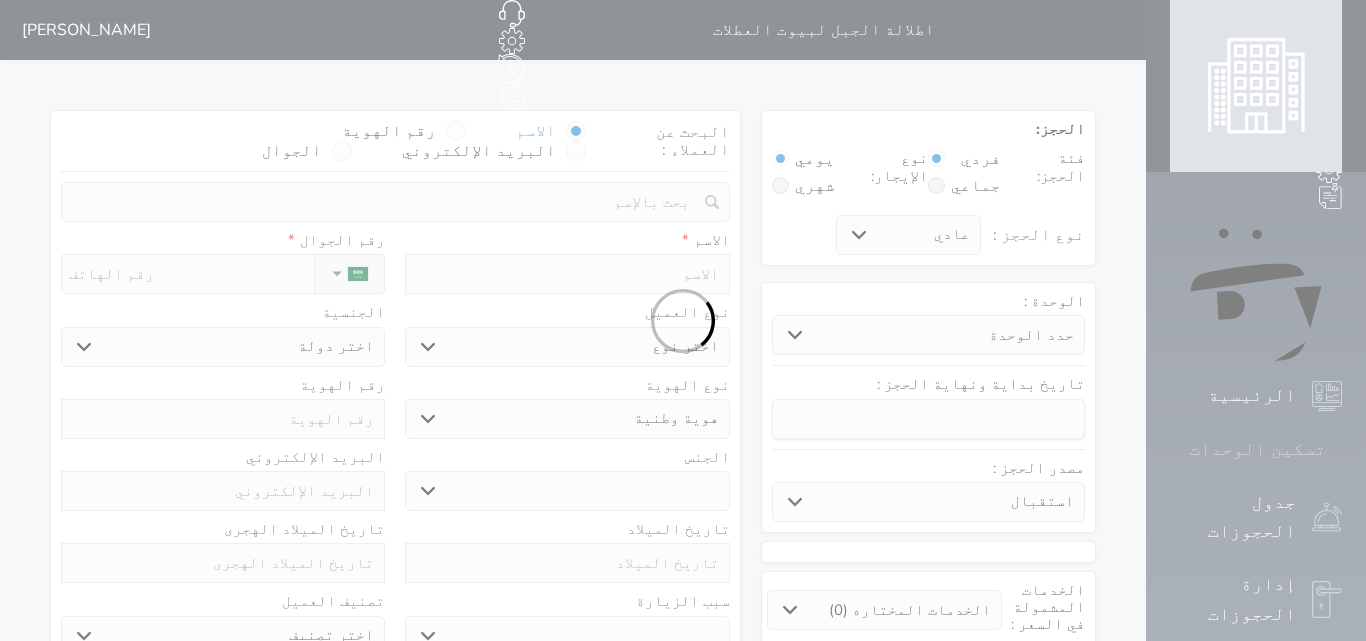 select 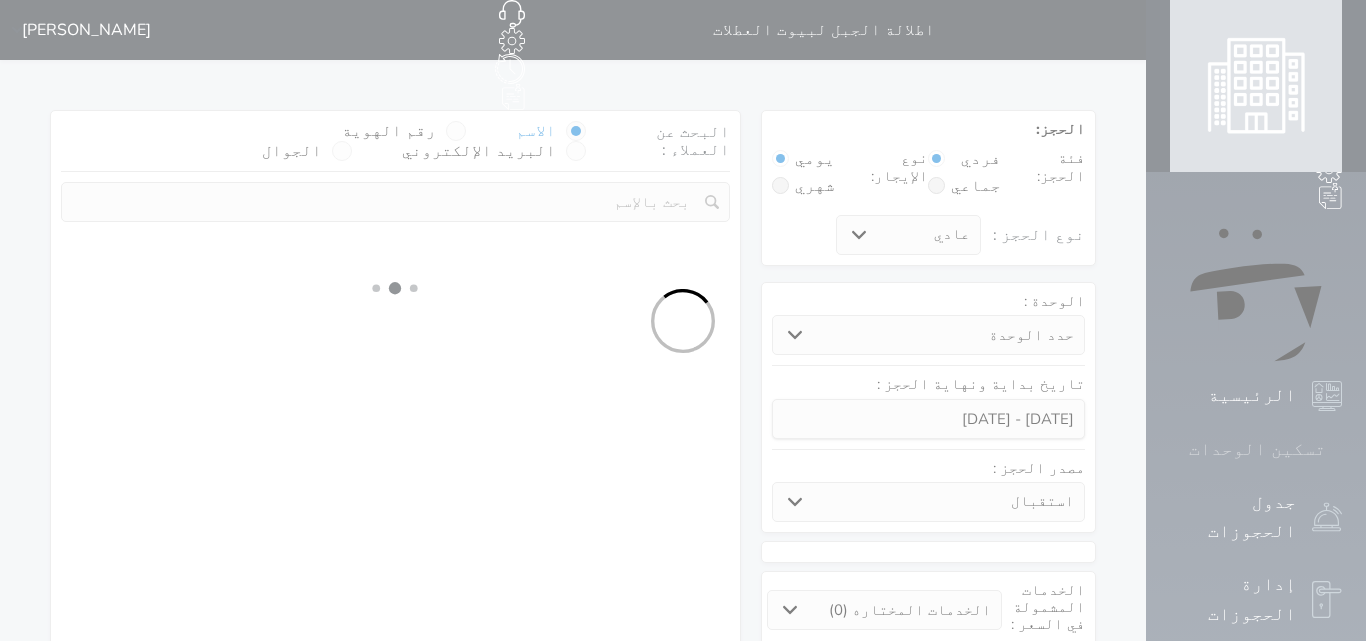 click 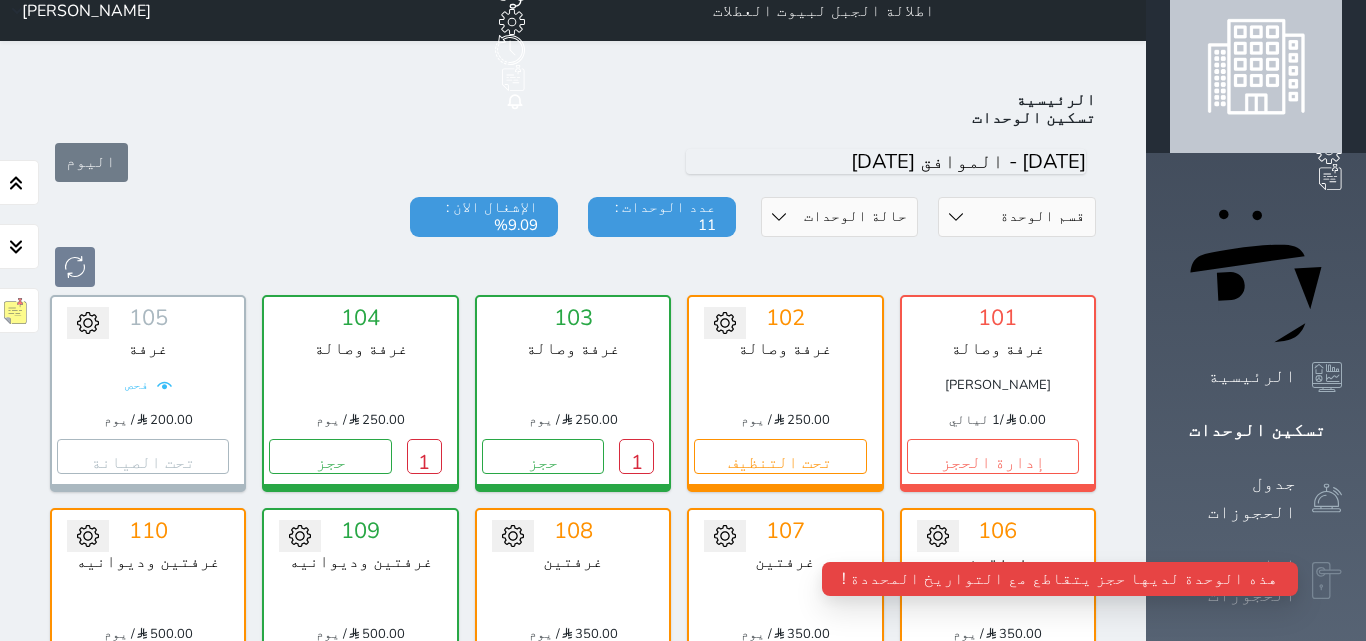 scroll, scrollTop: 78, scrollLeft: 0, axis: vertical 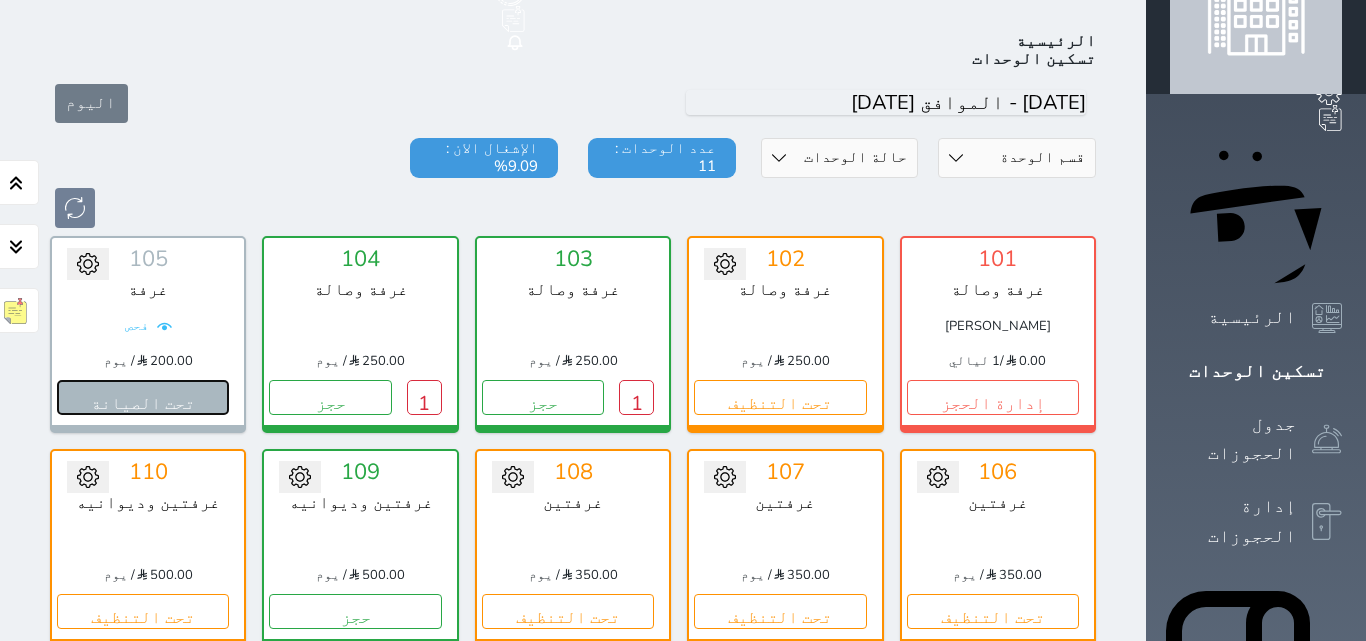 click on "تحت الصيانة" at bounding box center (143, 397) 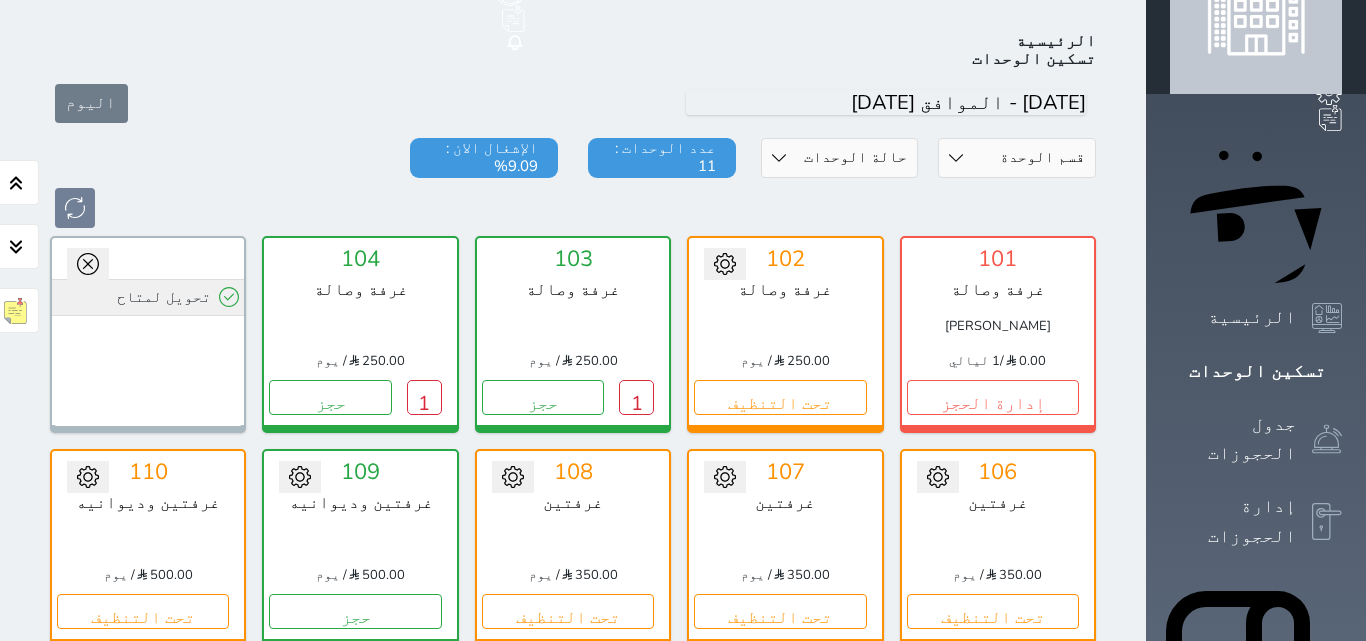 click 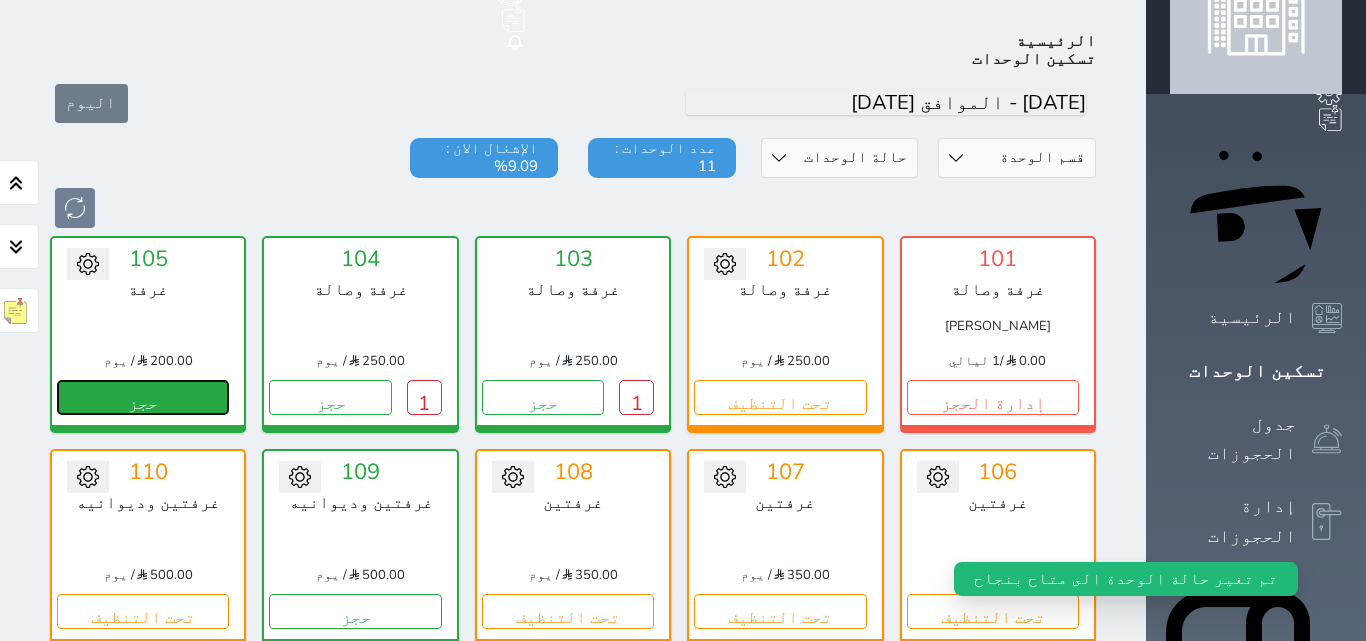 click on "حجز" at bounding box center [143, 397] 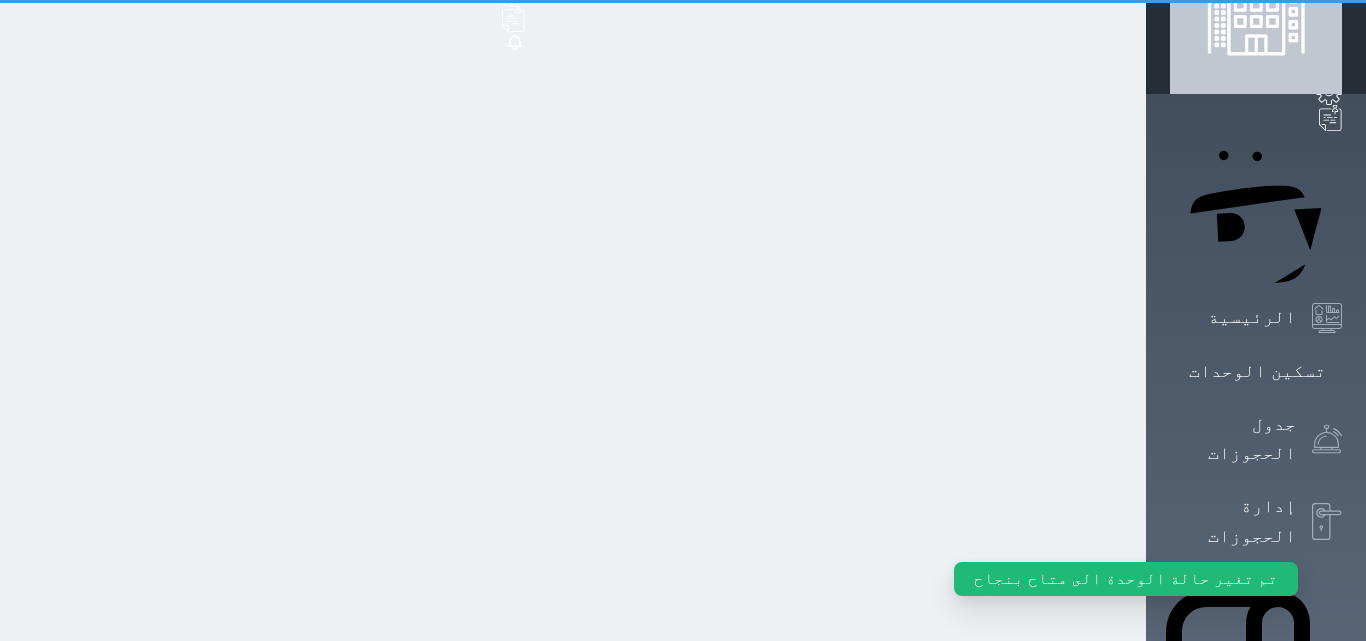 scroll, scrollTop: 0, scrollLeft: 0, axis: both 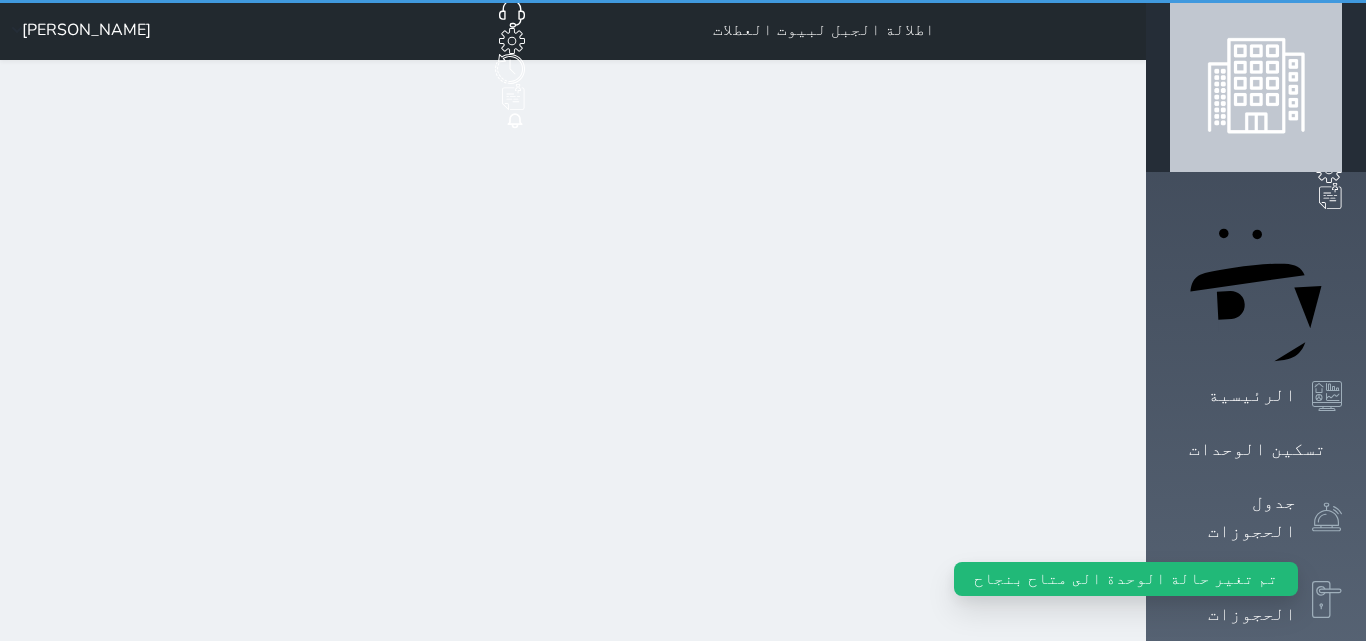 select on "1" 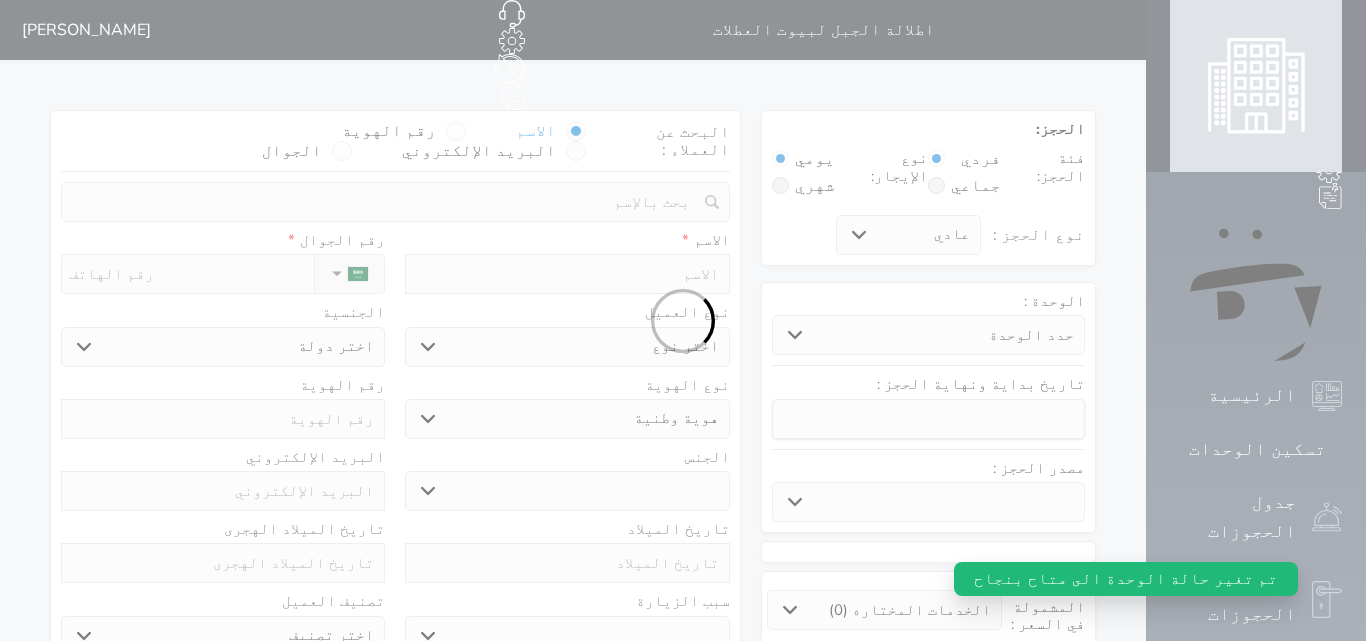 select 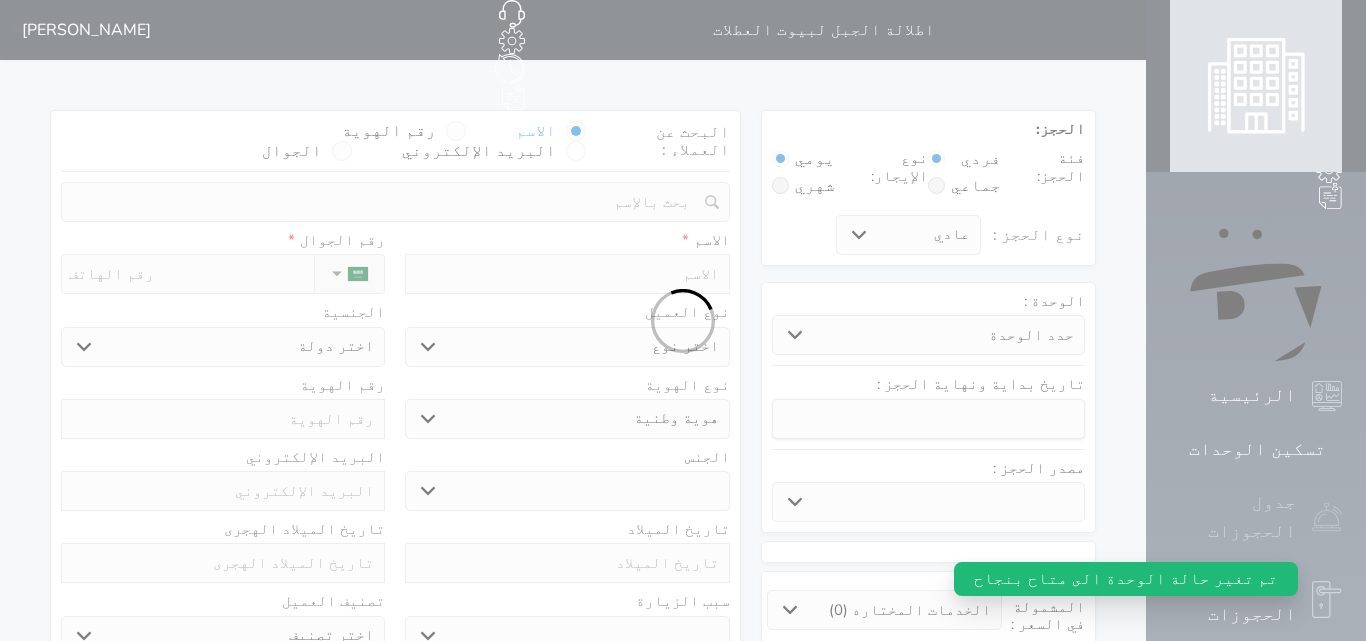 select on "31428" 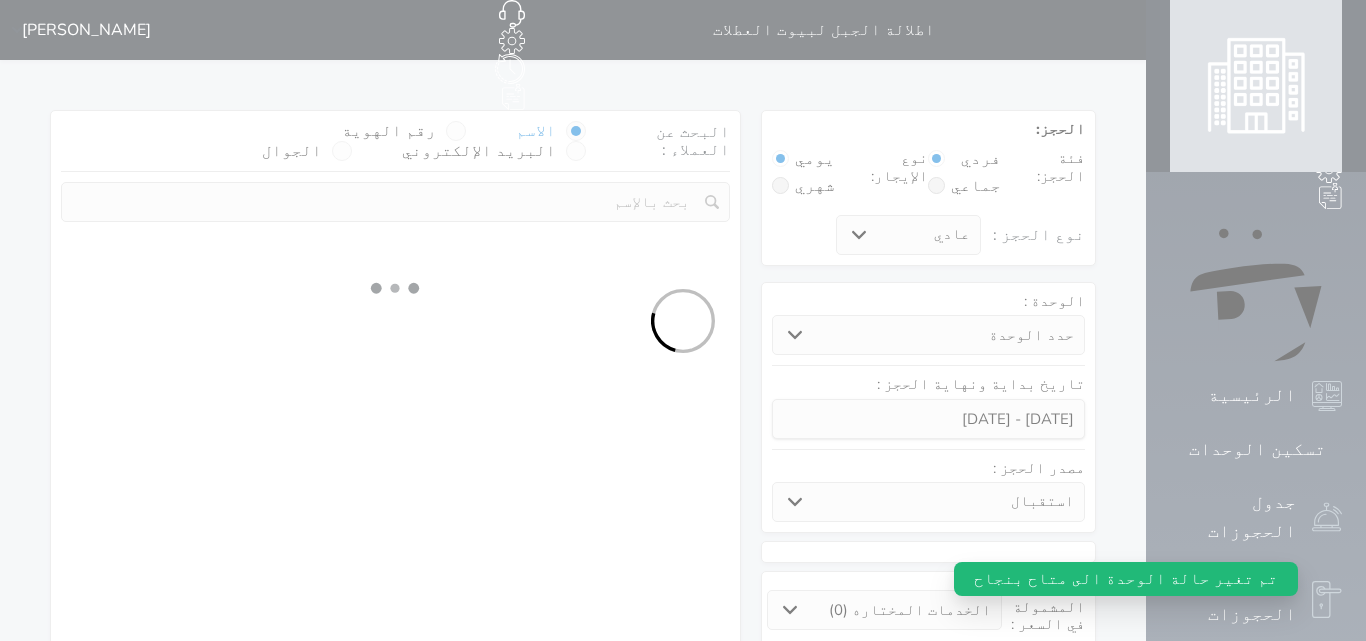 select 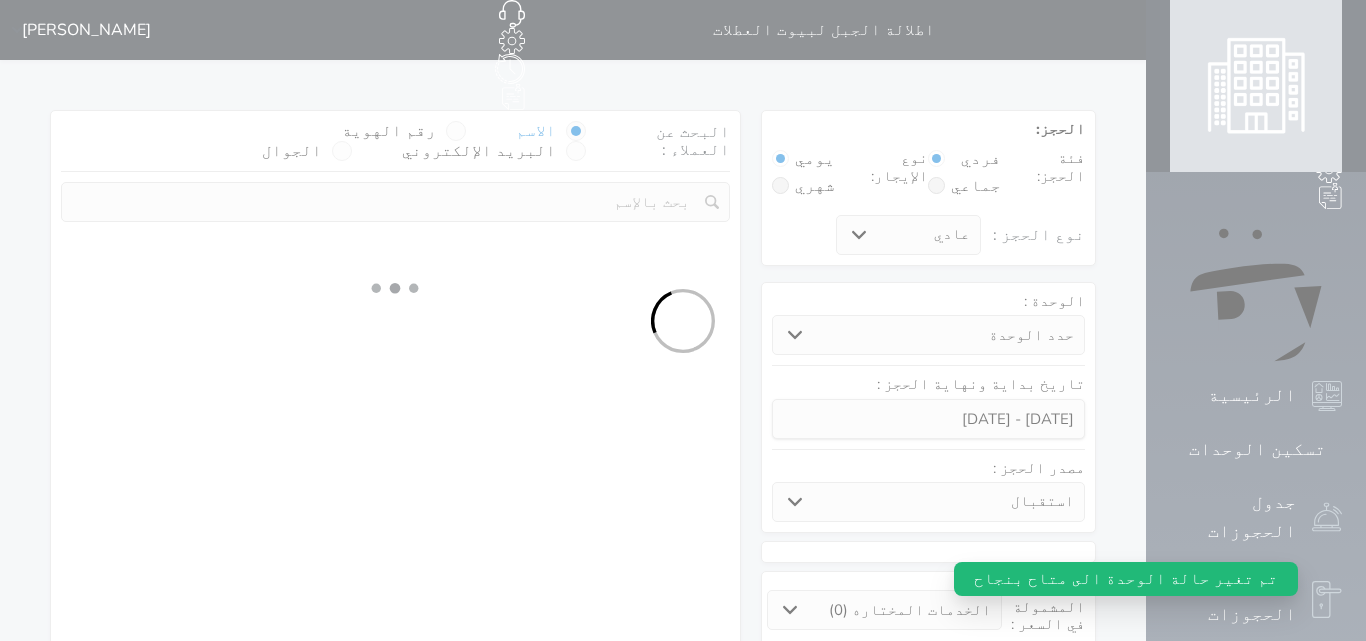 select on "1" 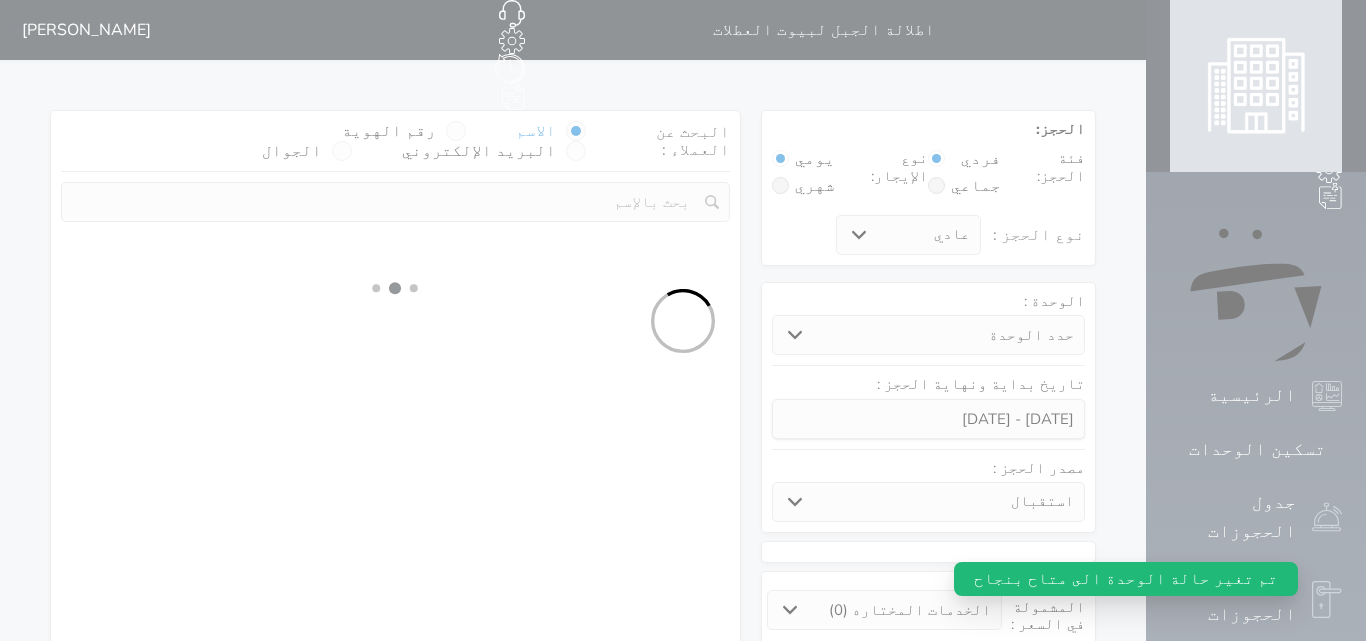 select on "113" 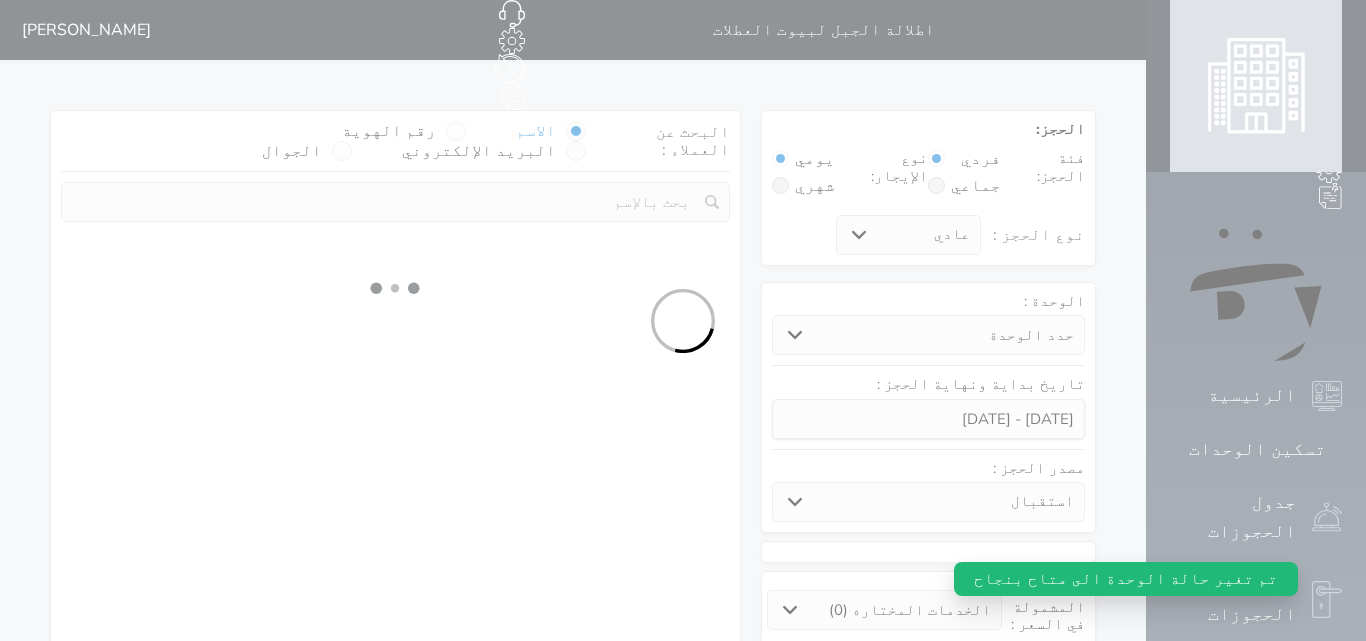 select on "1" 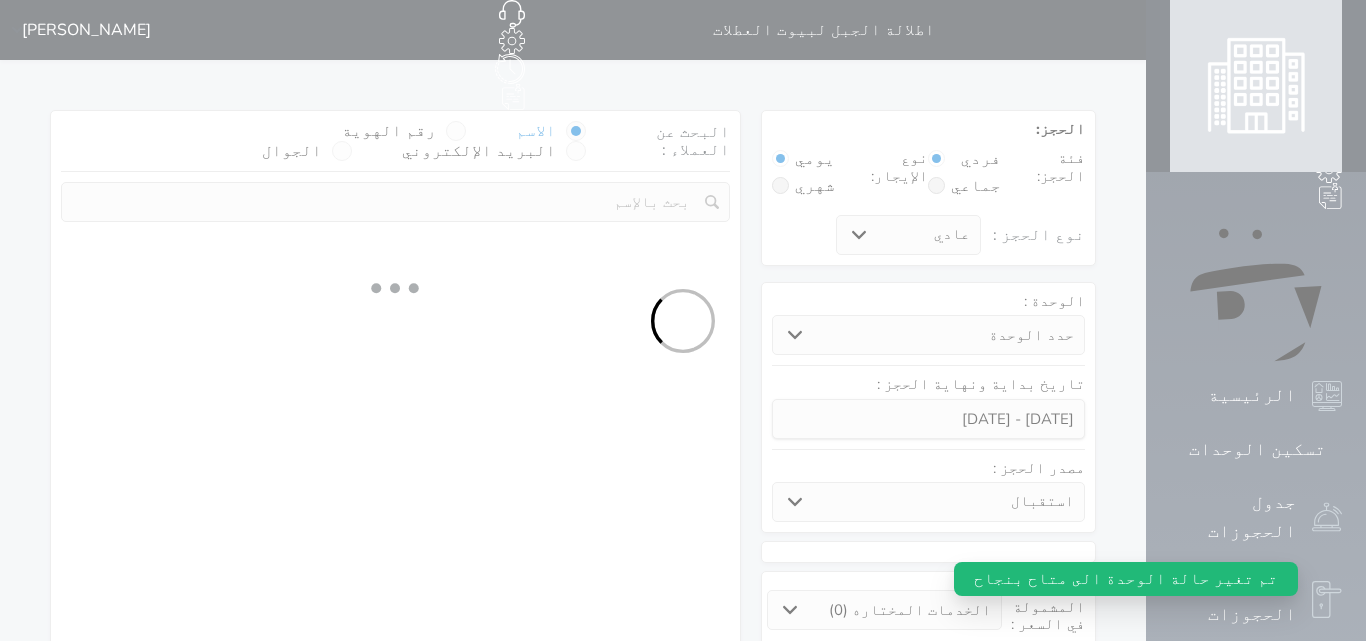 select 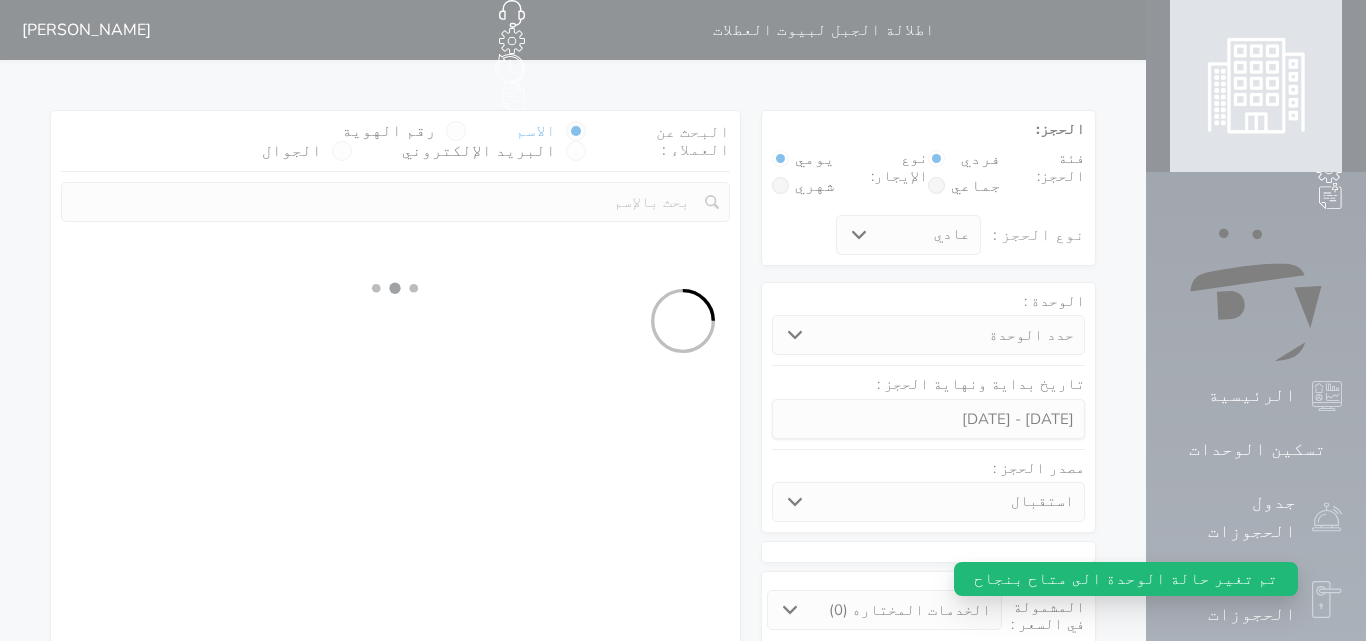 select on "7" 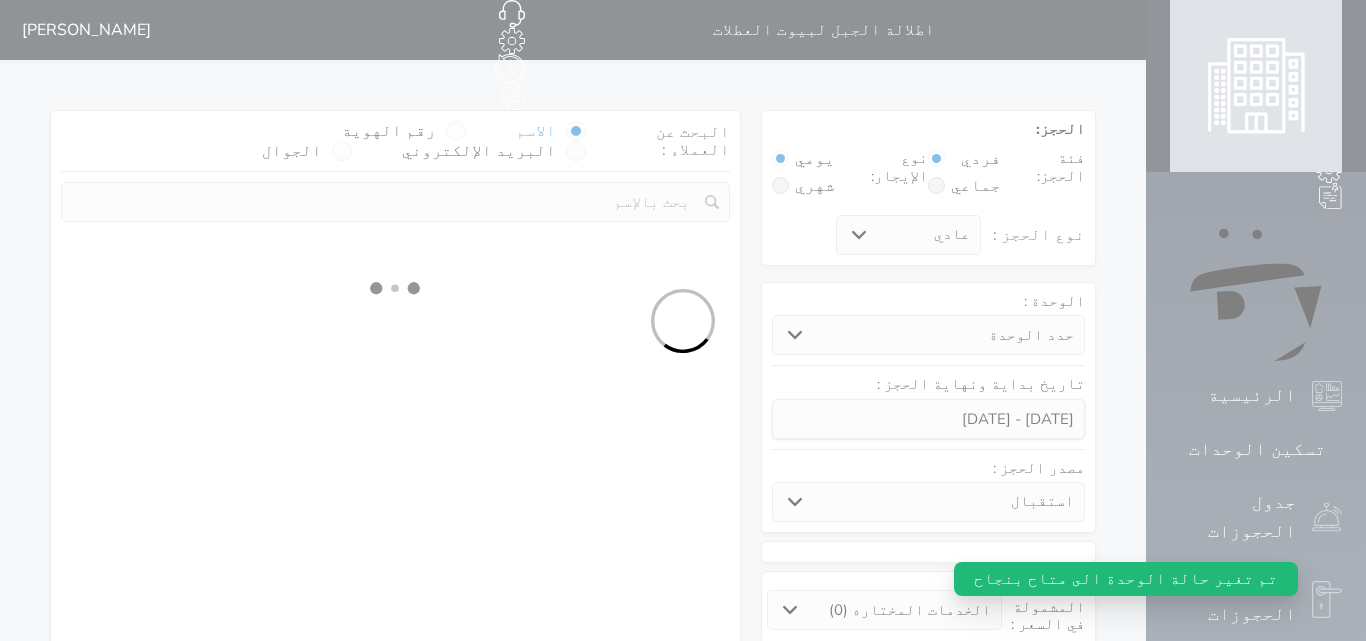select 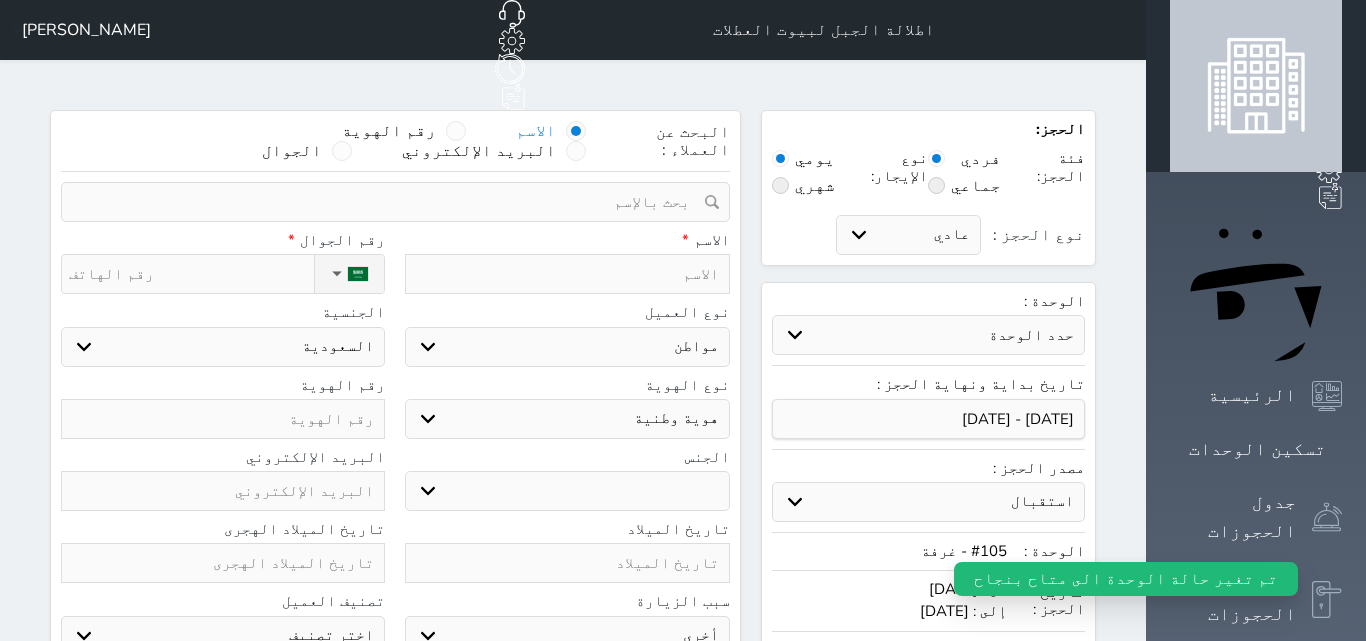 select 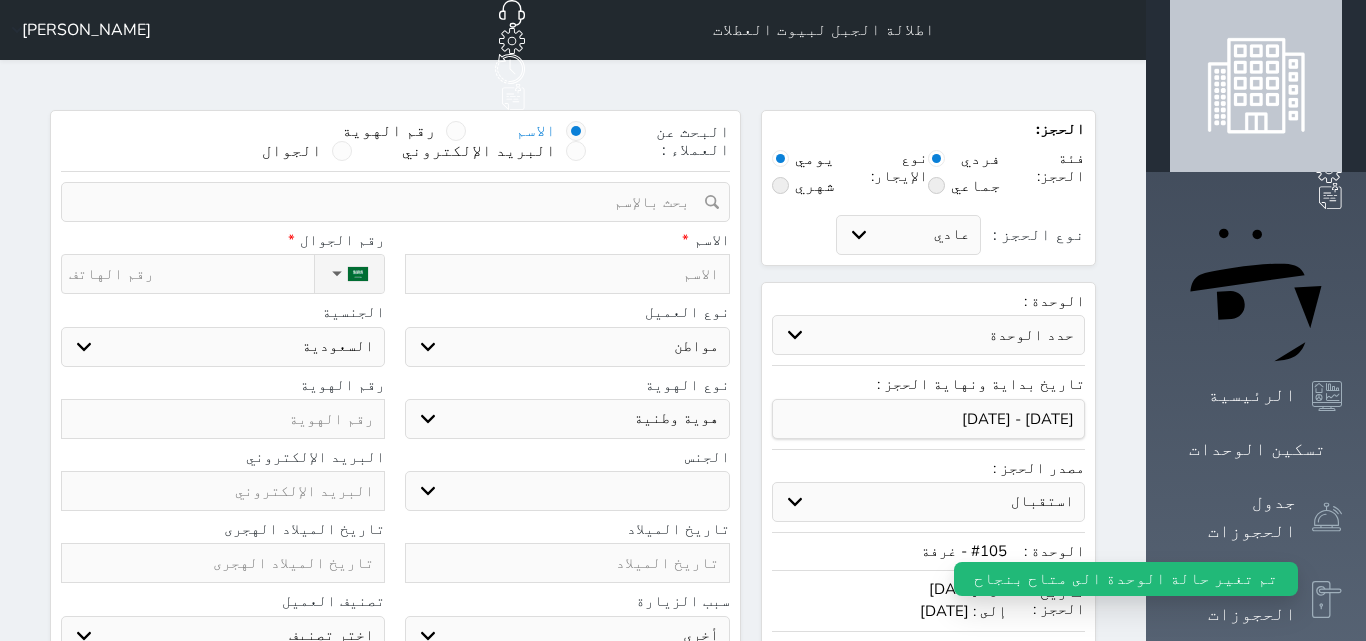 select 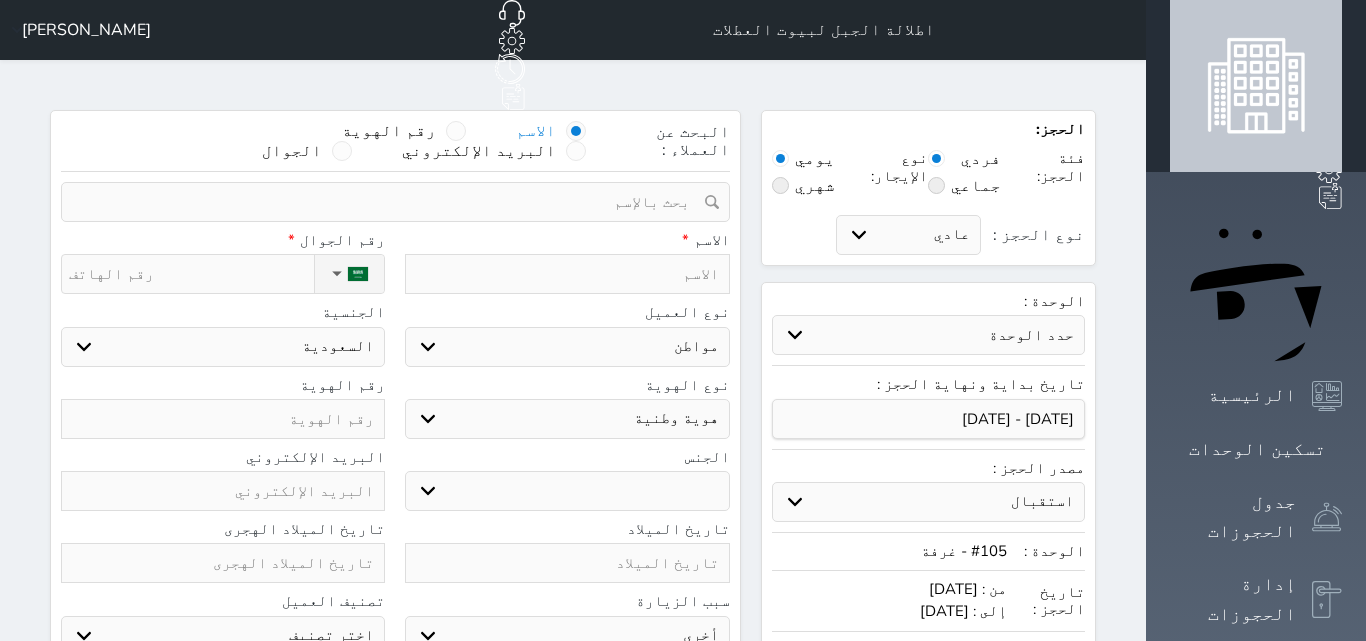 select 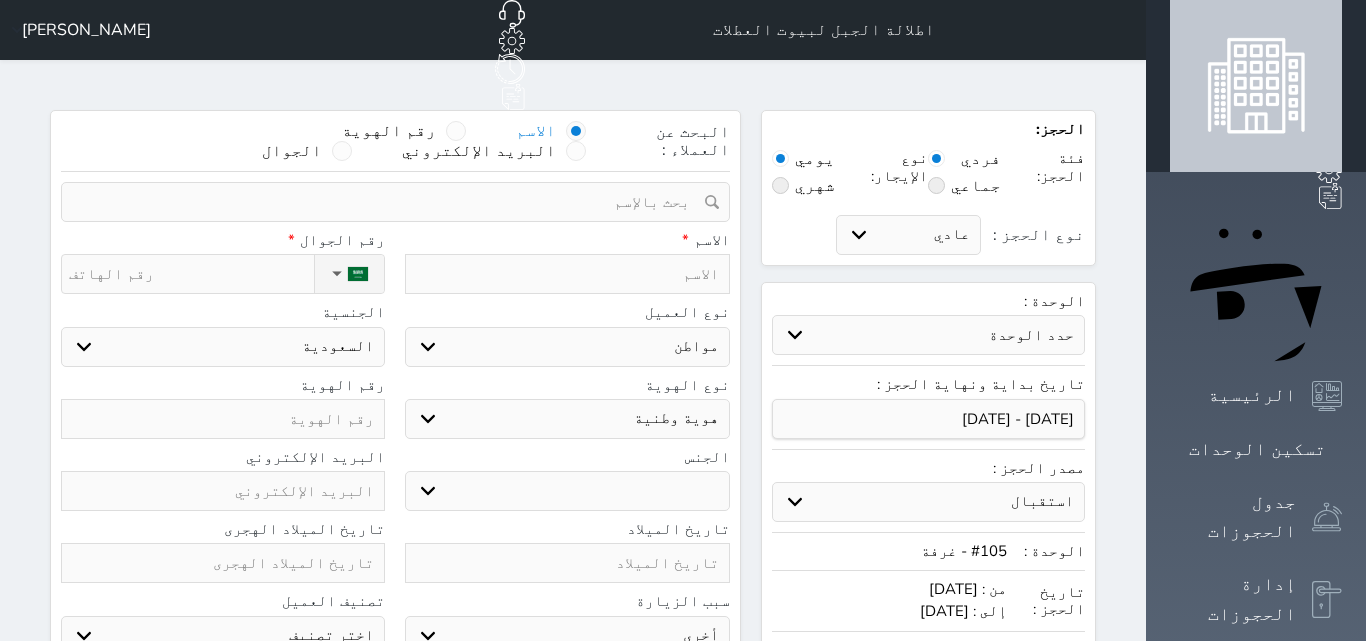 select 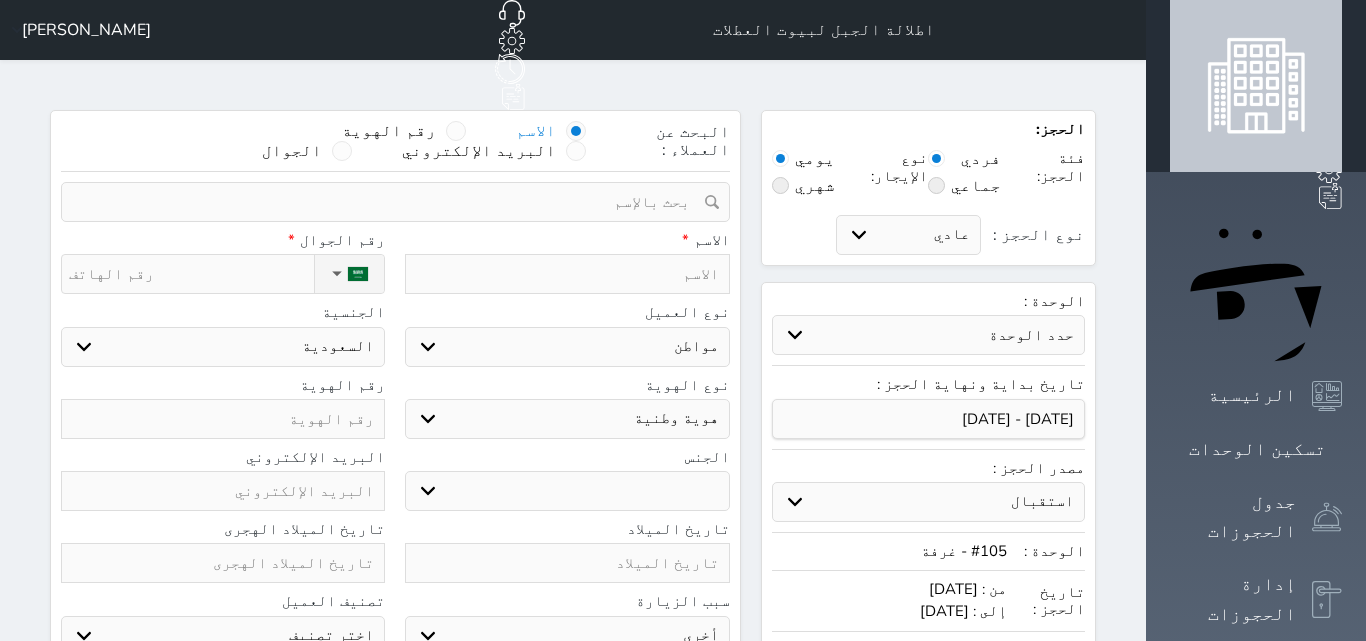 click at bounding box center [567, 274] 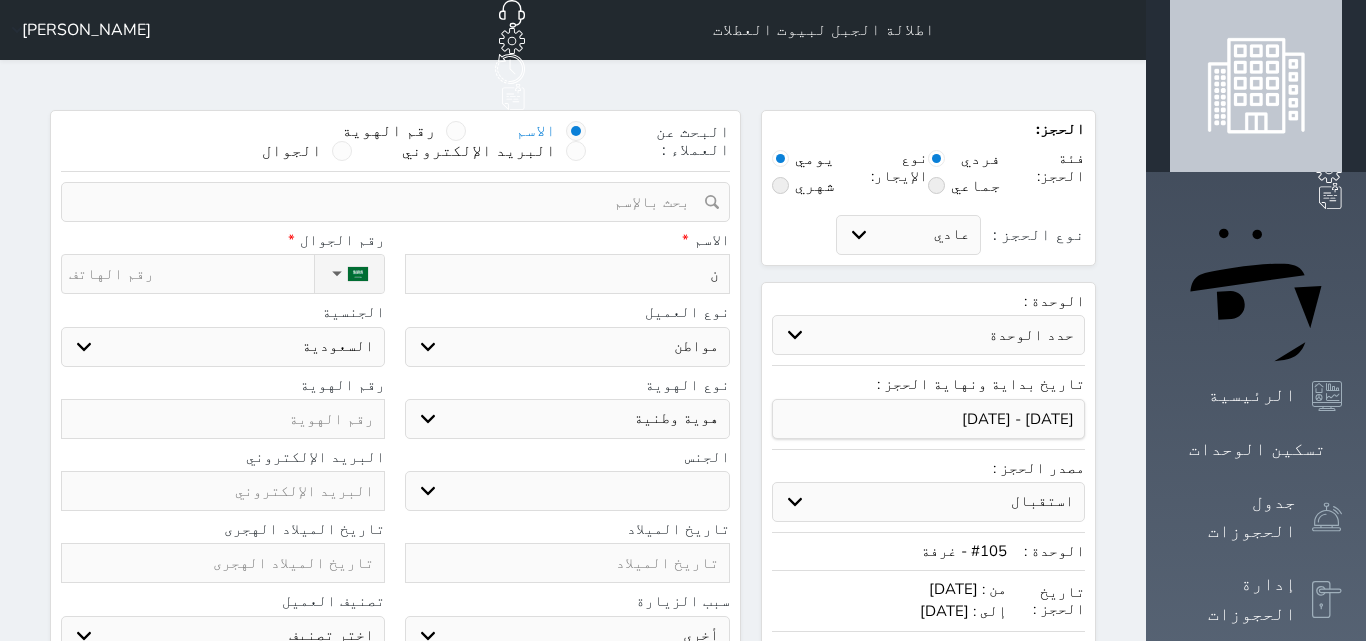 type 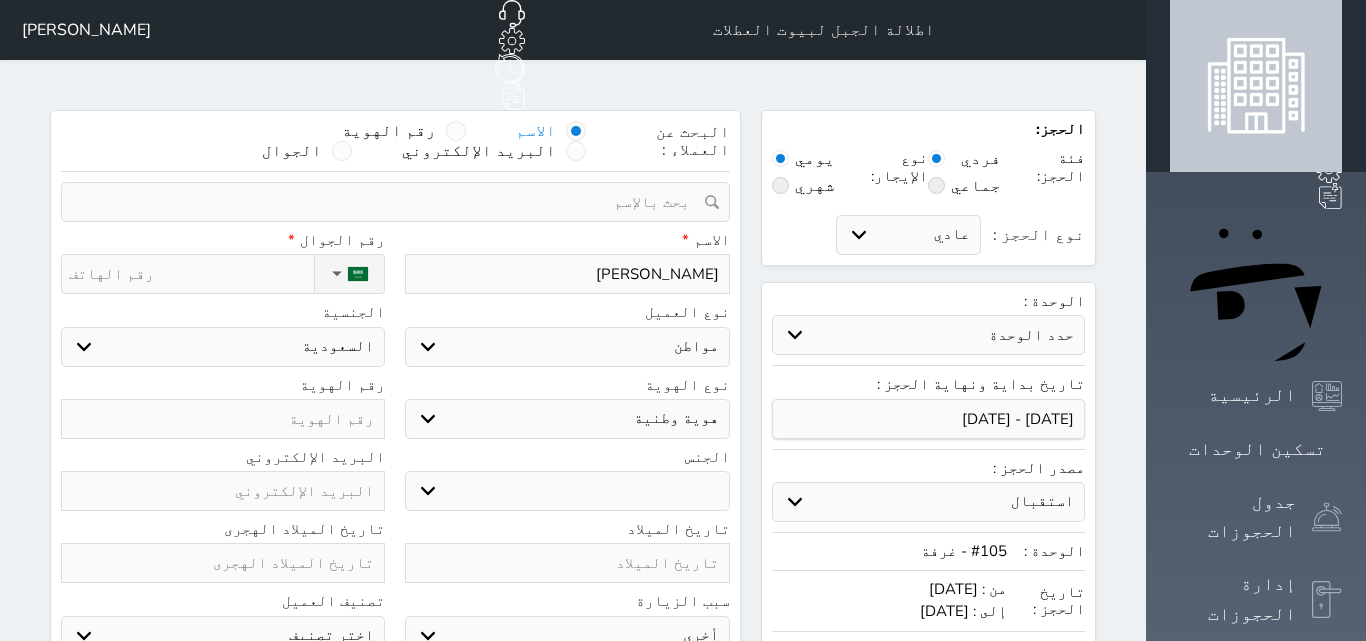 click on "نوع الحجز :" at bounding box center (191, 274) 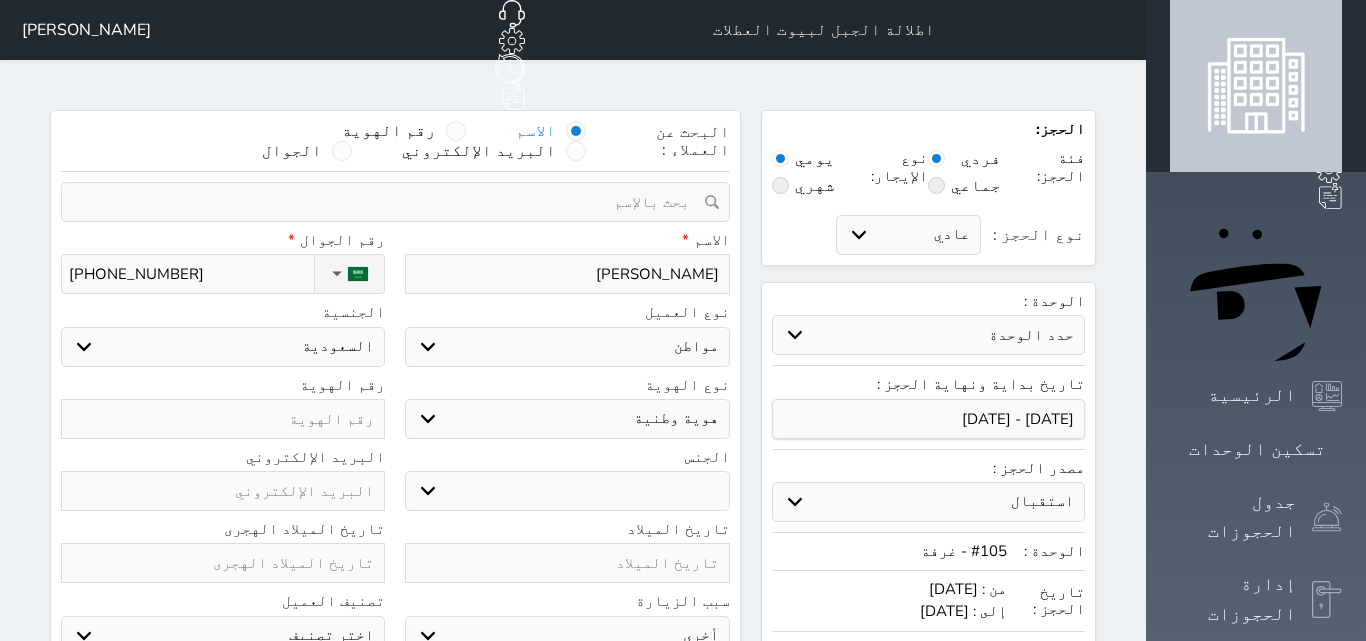 click at bounding box center [223, 419] 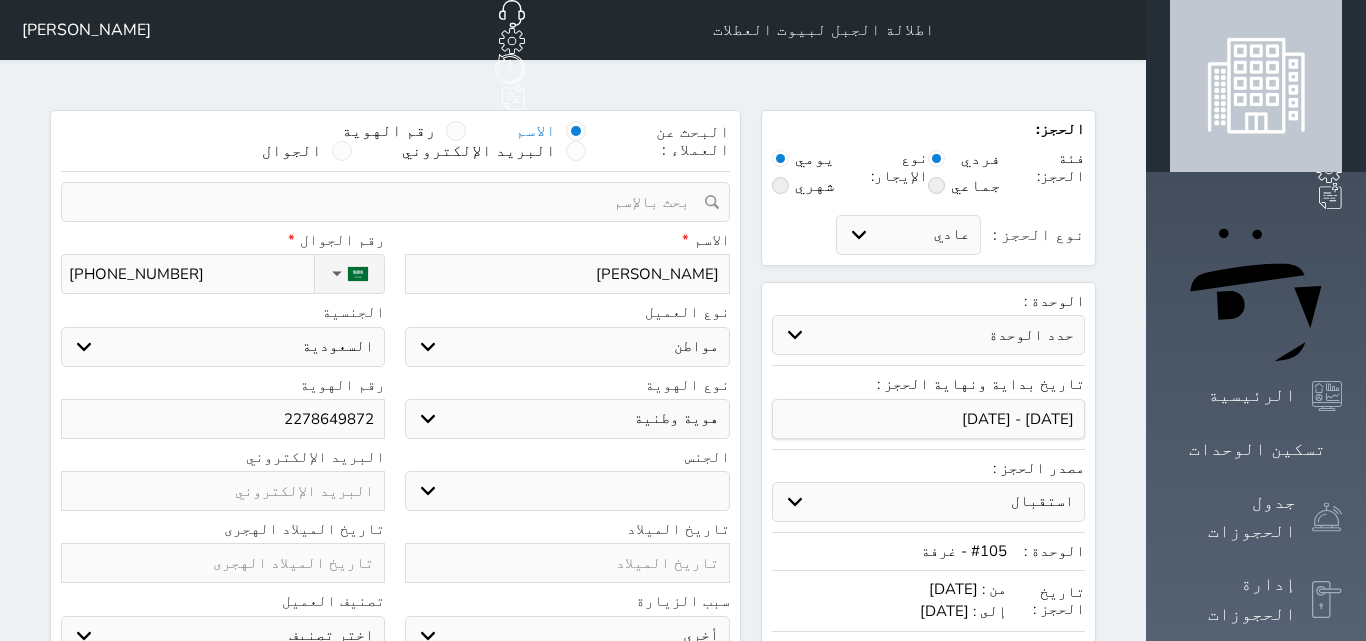 click on "ذكر   انثى" at bounding box center (567, 491) 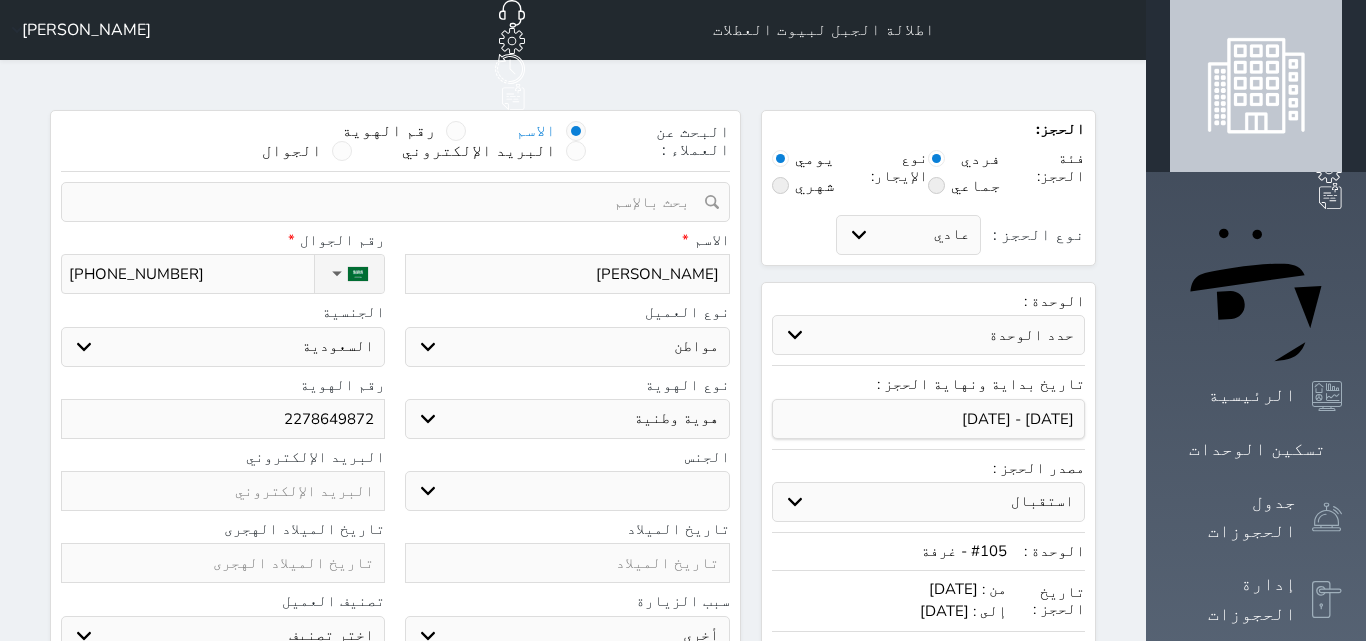 click on "ذكر   انثى" at bounding box center (567, 491) 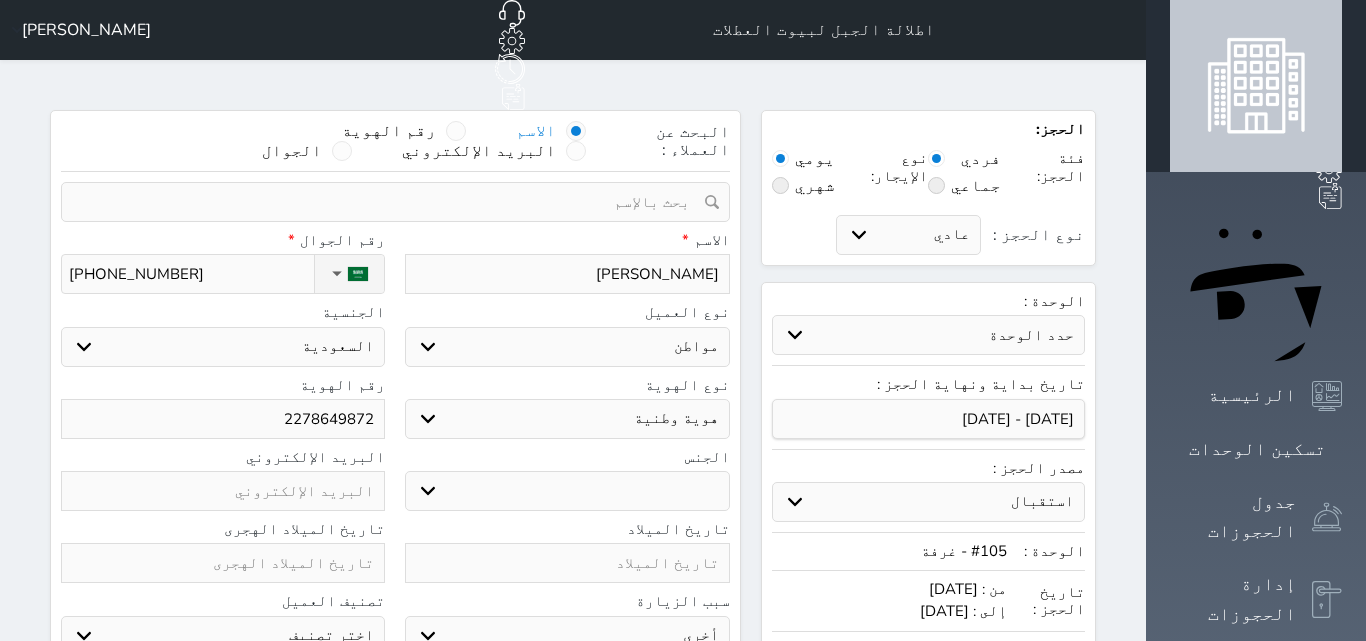 click at bounding box center [986, 652] 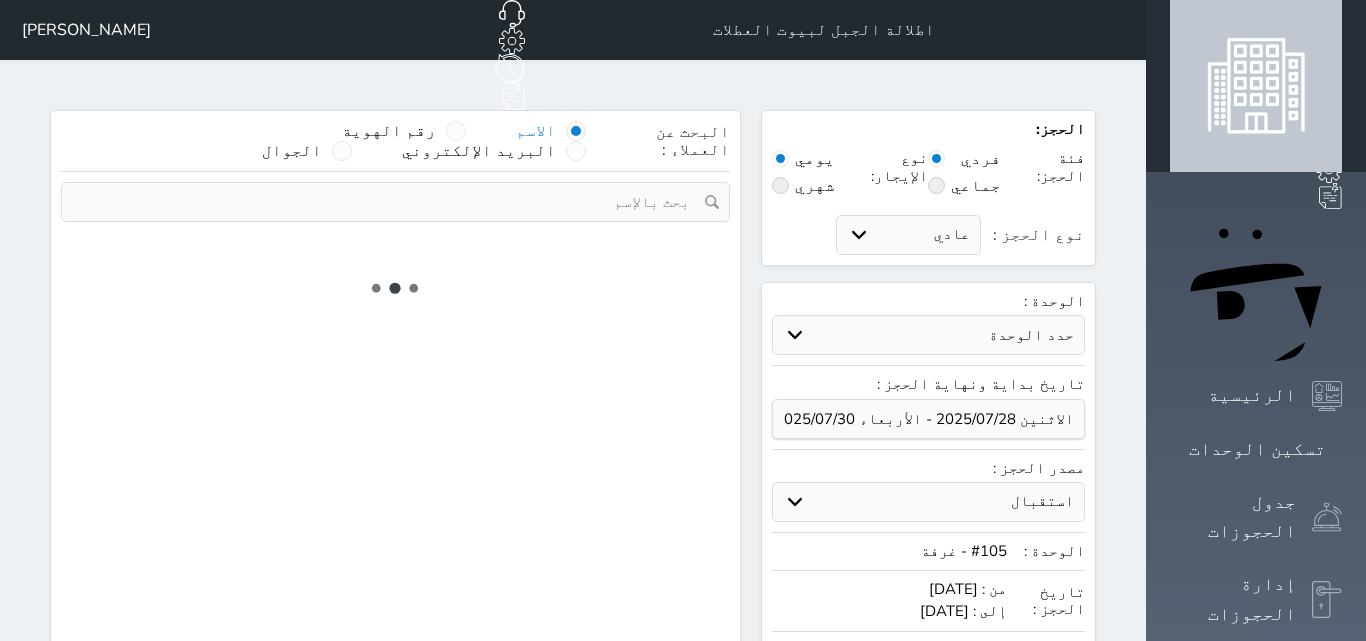 click at bounding box center (986, 652) 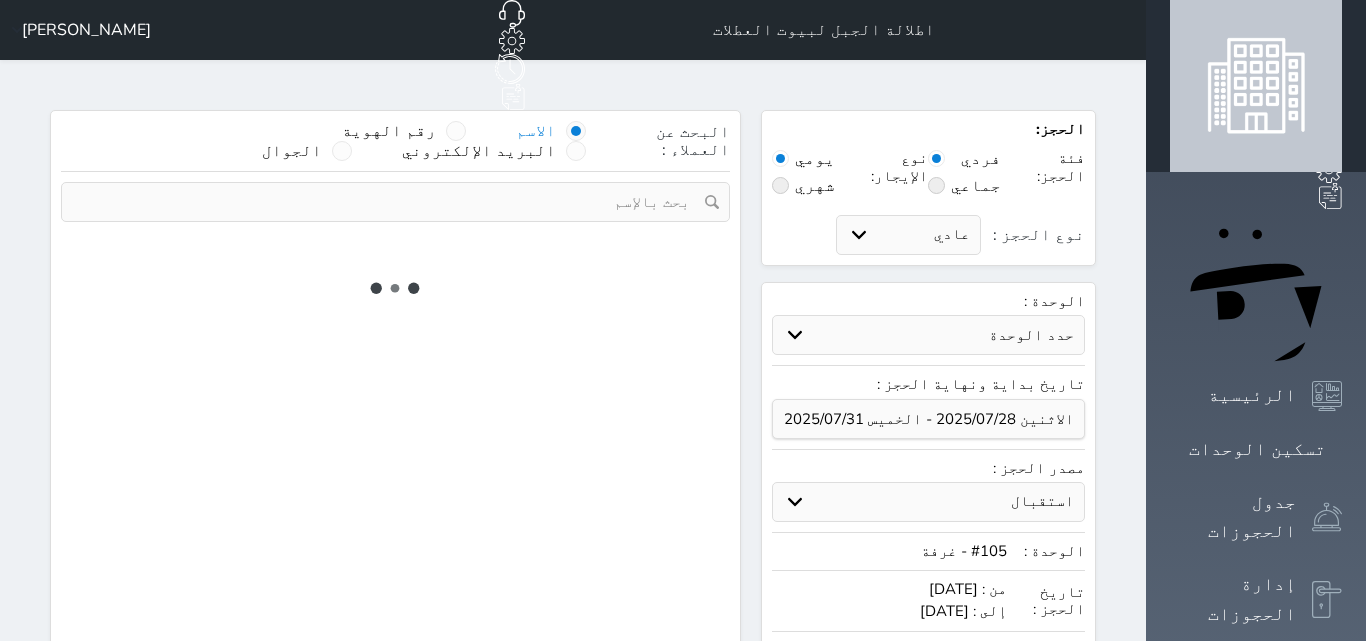 click at bounding box center (986, 652) 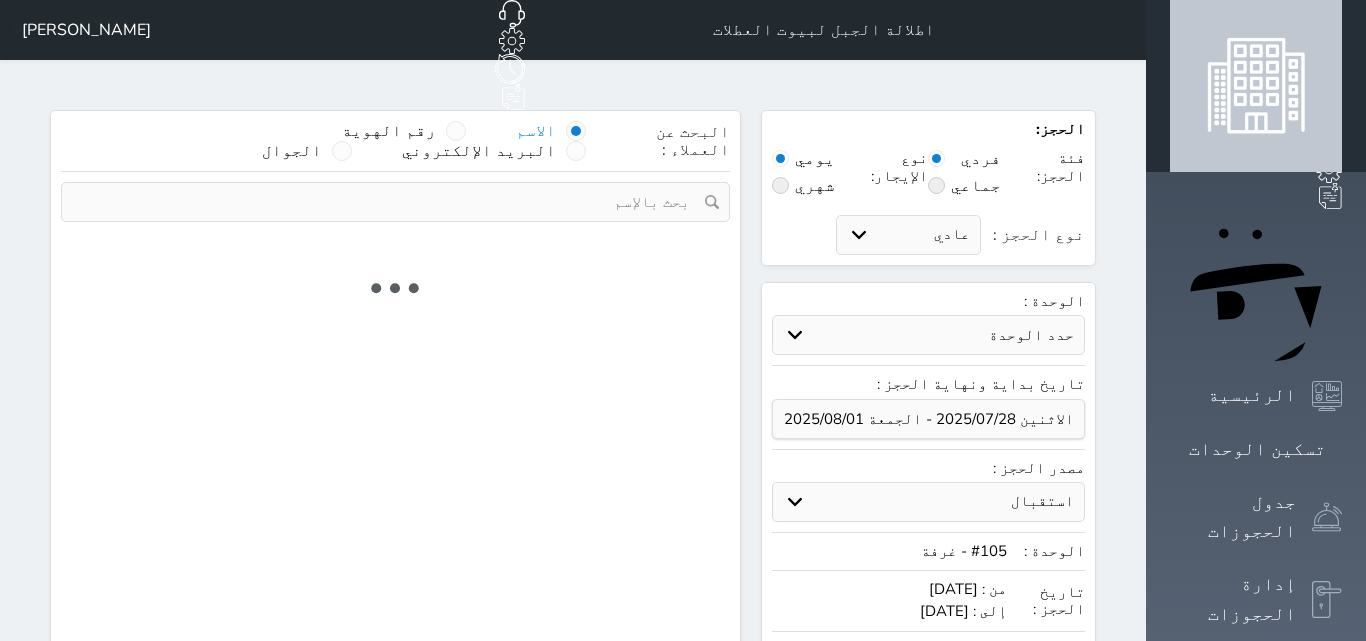 click at bounding box center [986, 652] 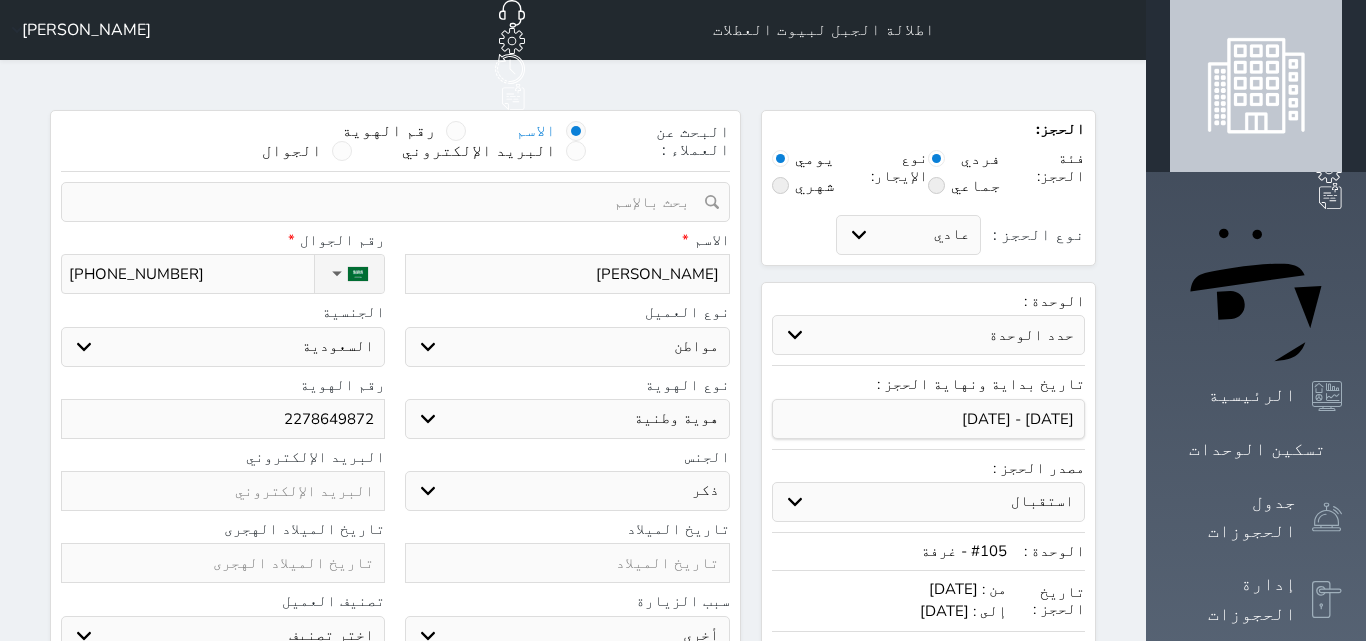 scroll, scrollTop: 403, scrollLeft: 0, axis: vertical 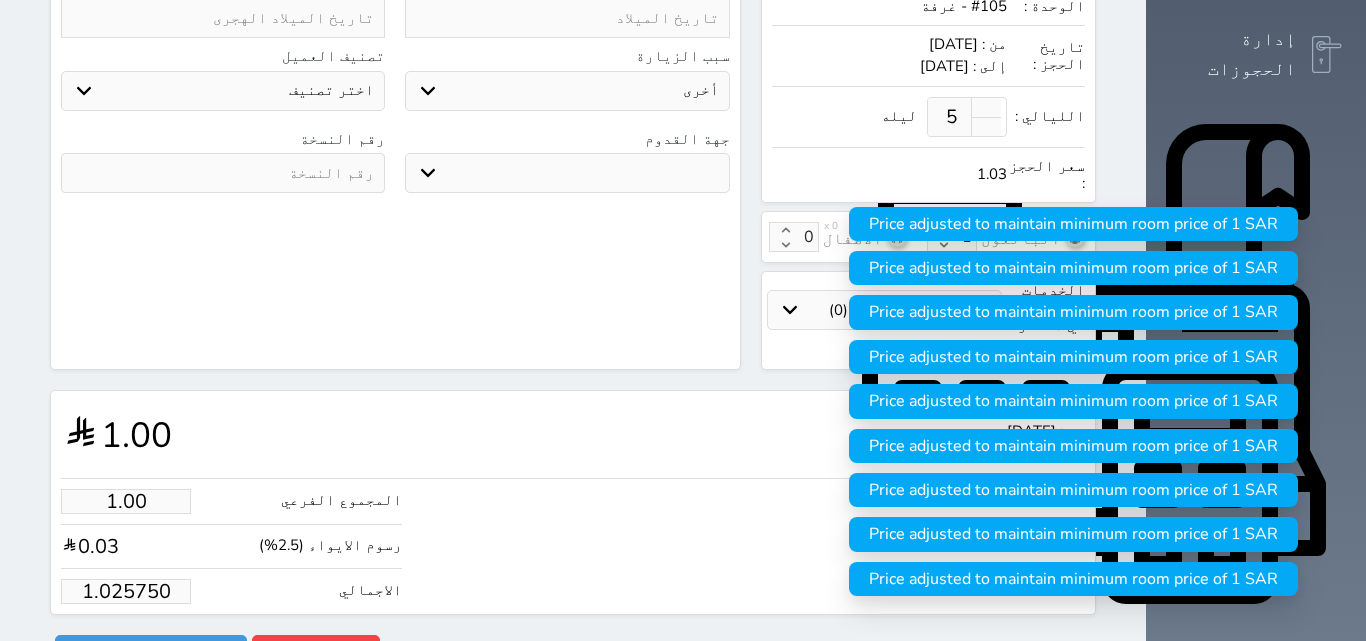 drag, startPoint x: 103, startPoint y: 544, endPoint x: 80, endPoint y: 540, distance: 23.345236 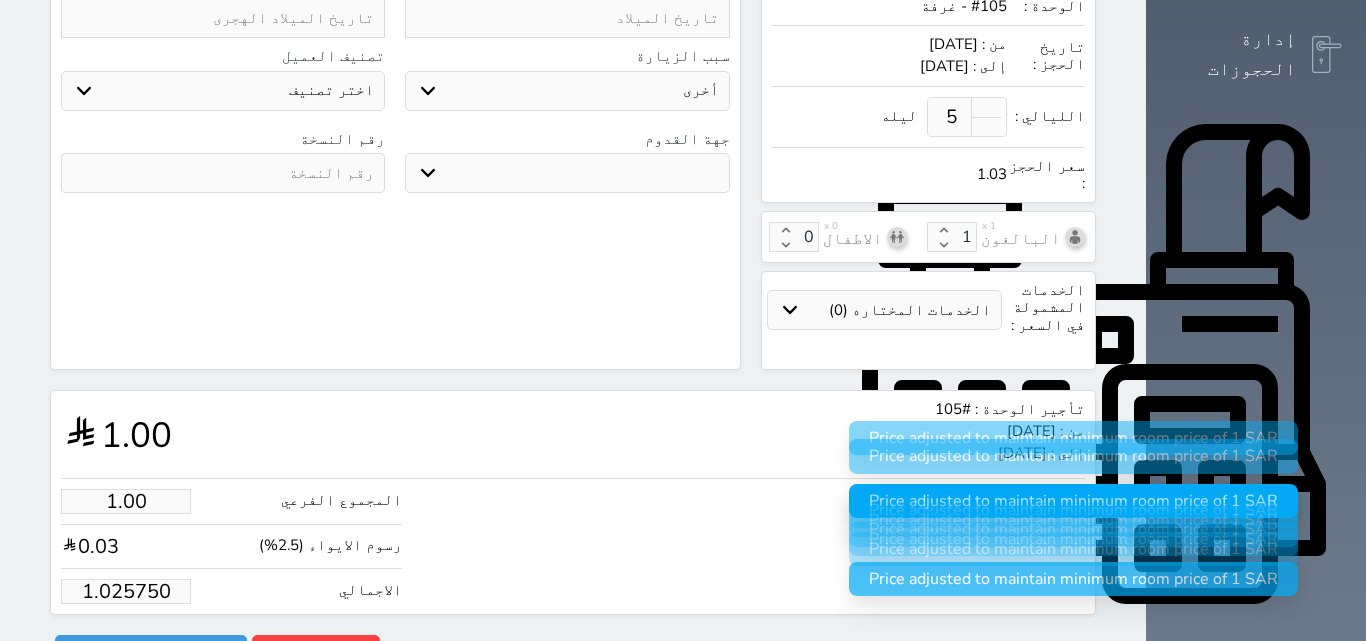 click on "1.025750" at bounding box center (126, 591) 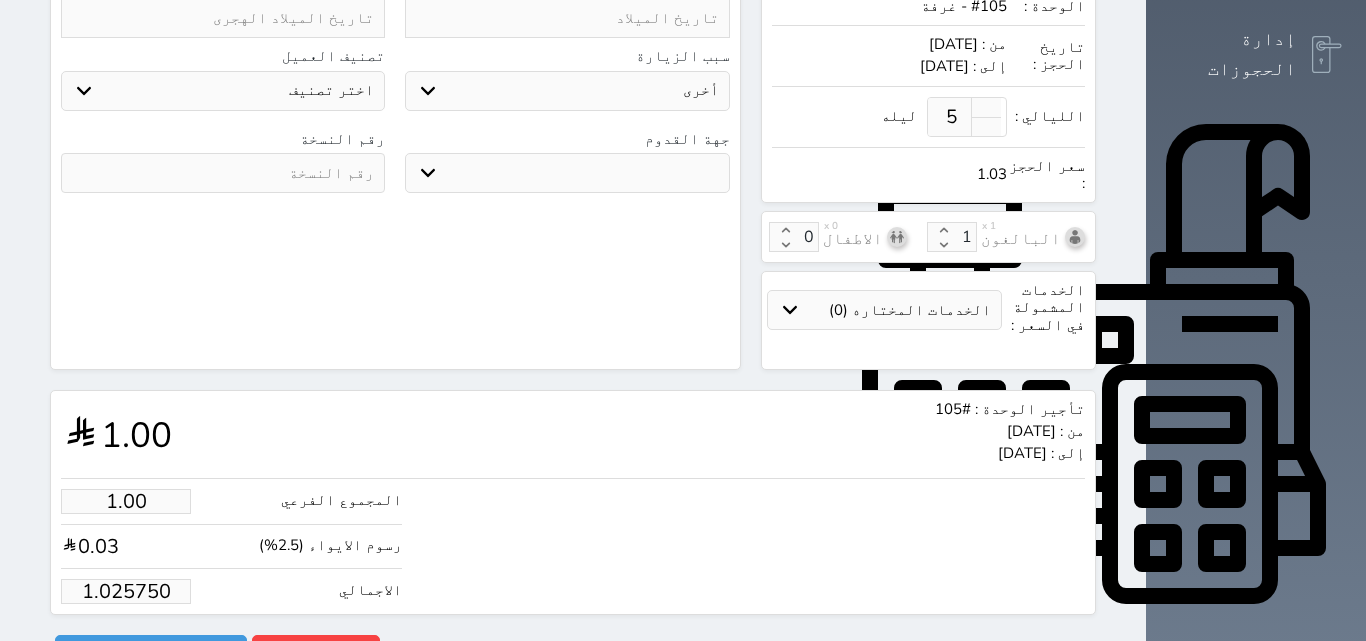click on "1.025750" at bounding box center [126, 591] 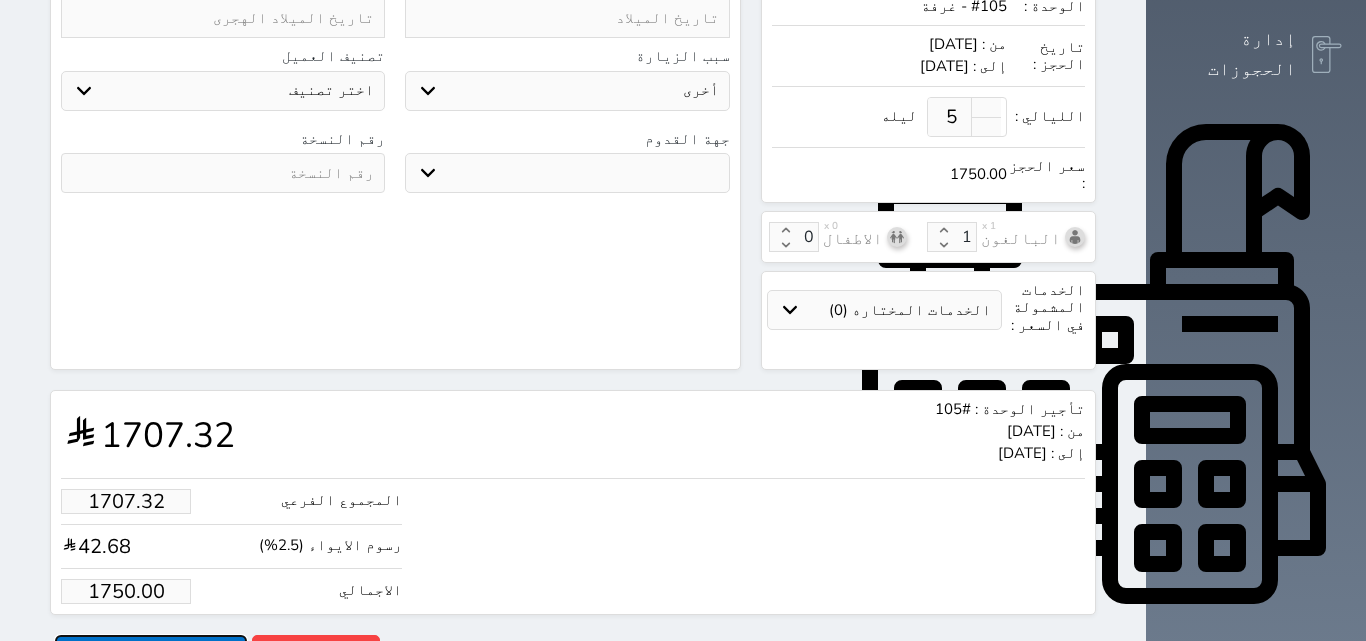 click on "حجز" at bounding box center (151, 652) 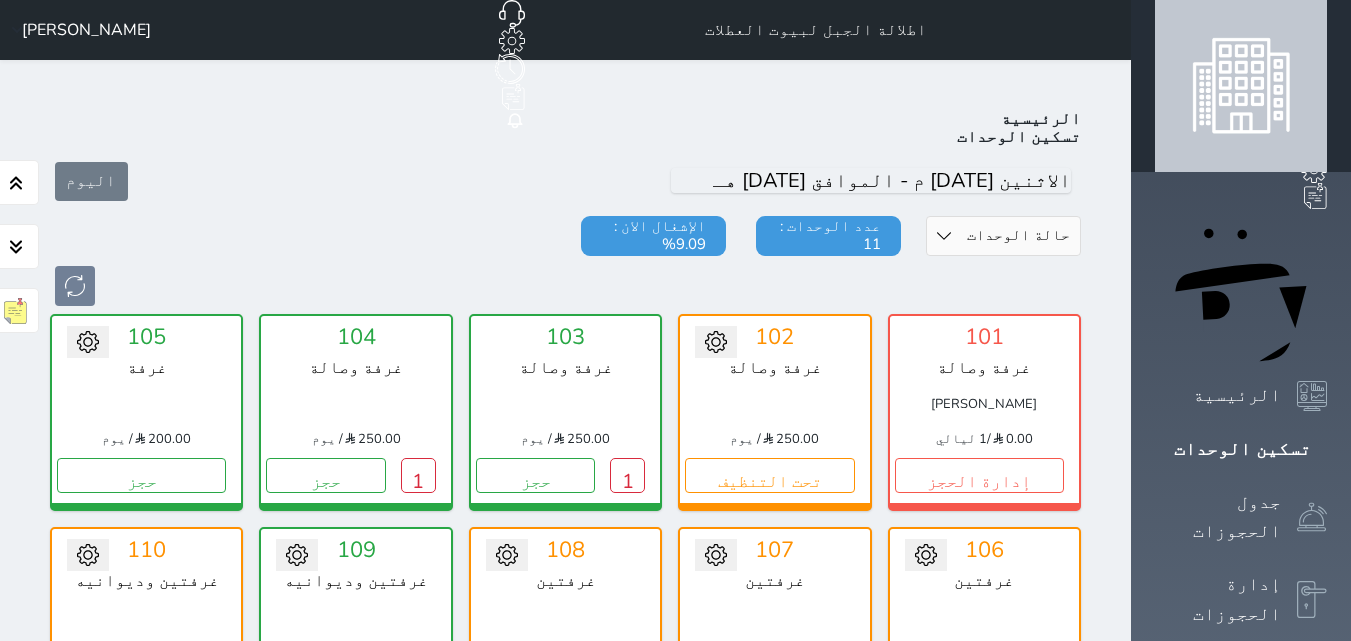 scroll, scrollTop: 78, scrollLeft: 0, axis: vertical 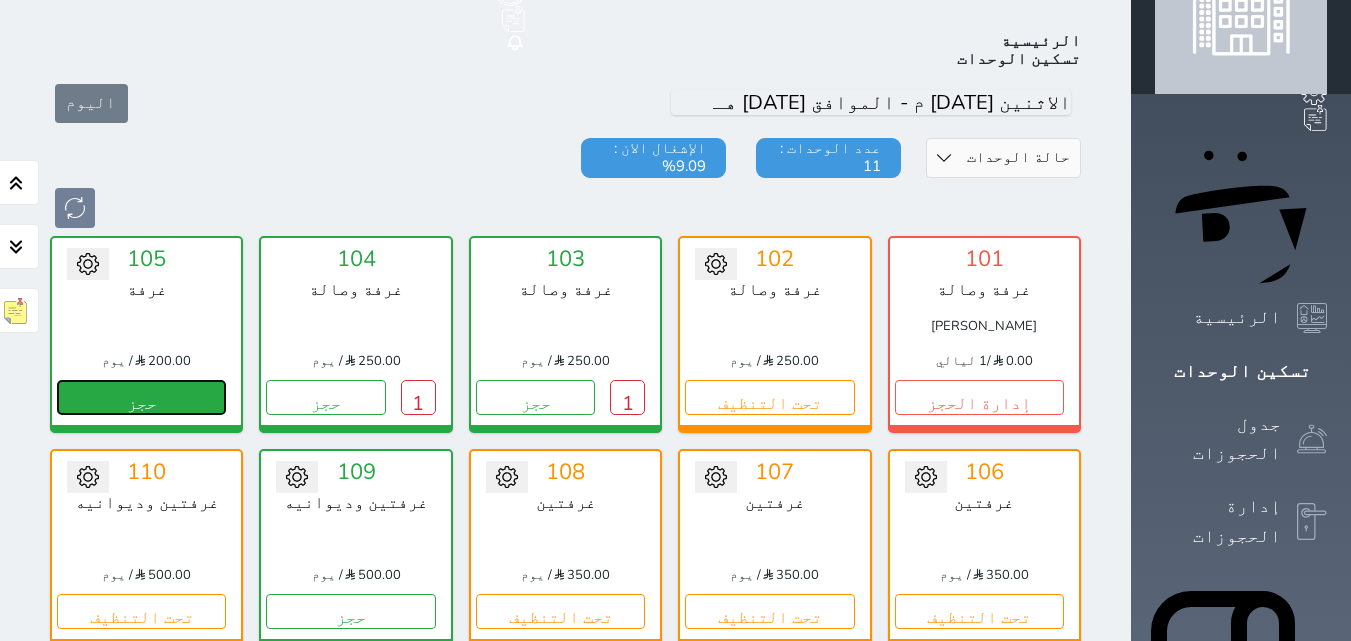 click on "حجز" at bounding box center (141, 397) 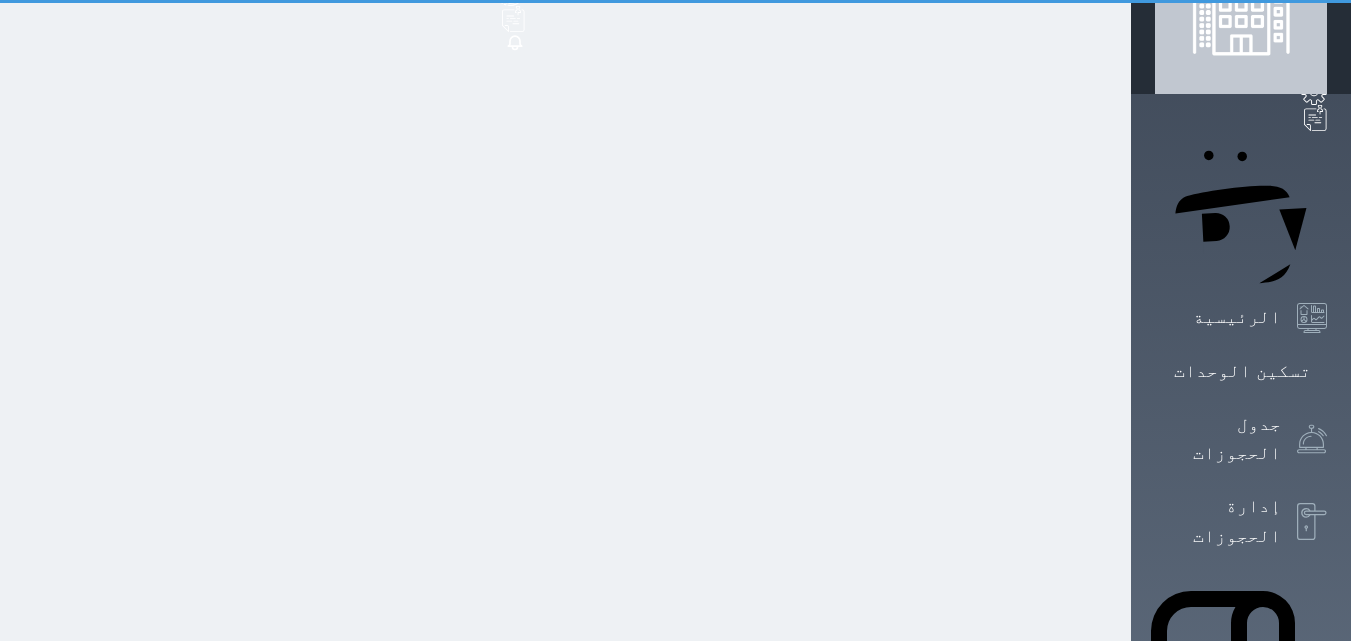 scroll, scrollTop: 0, scrollLeft: 0, axis: both 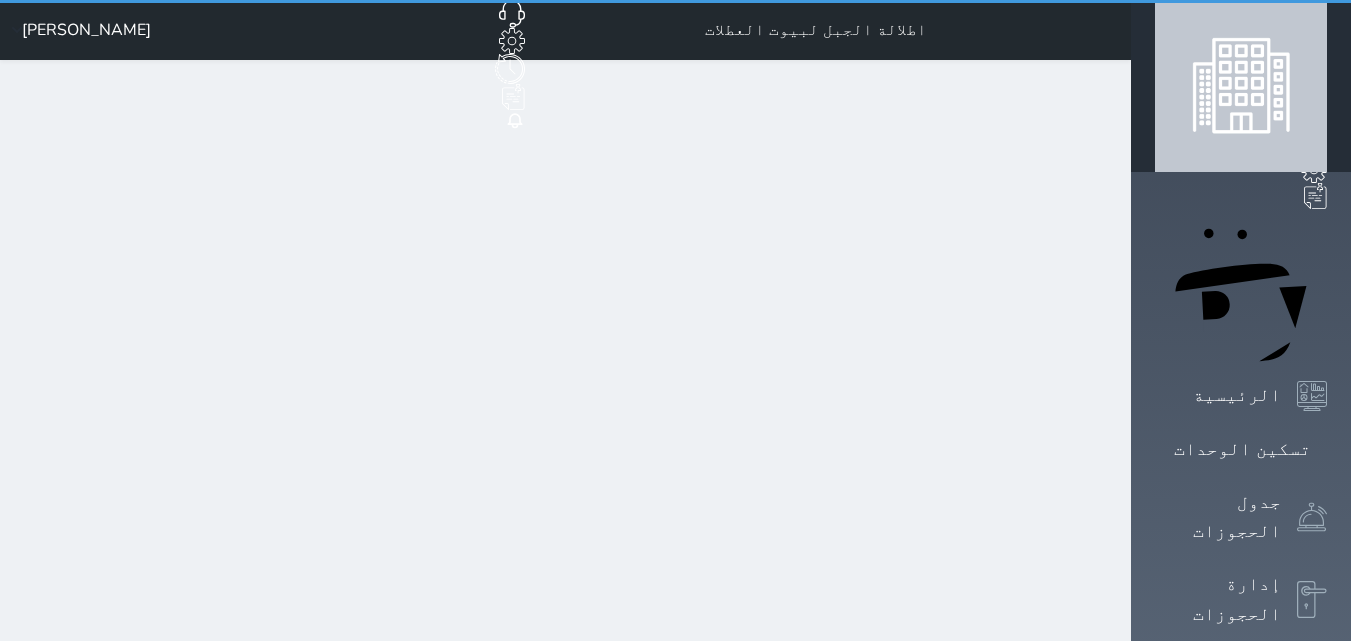 select on "1" 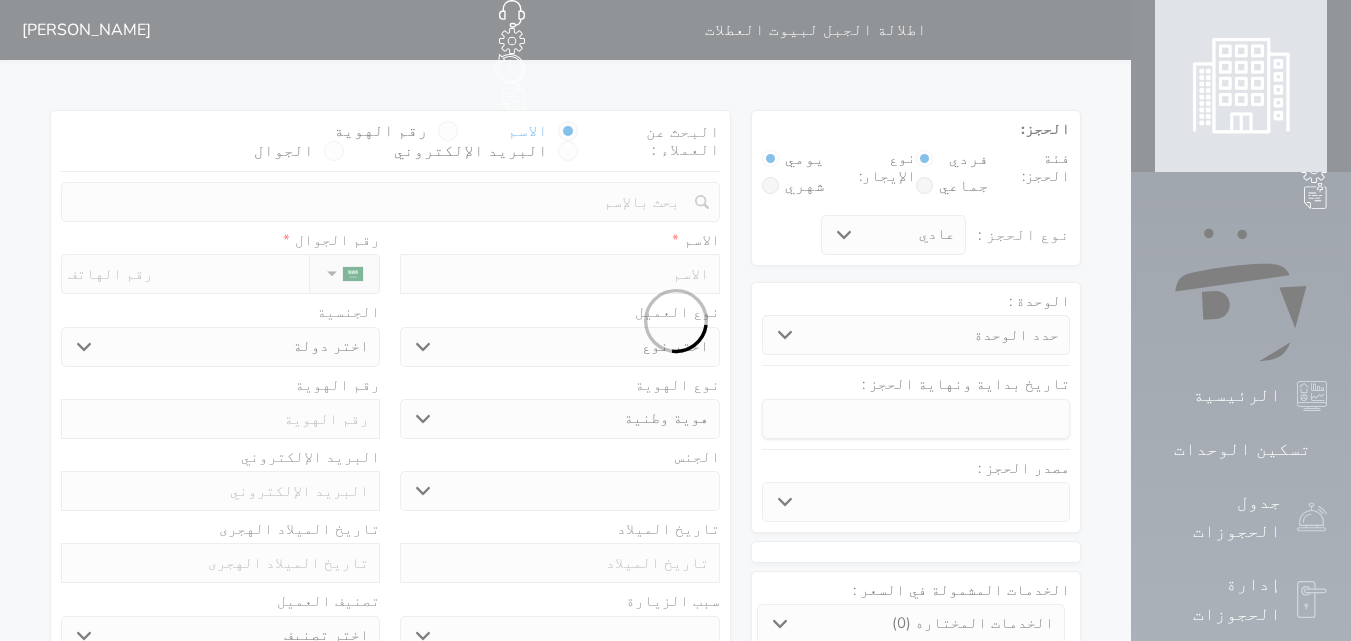 select 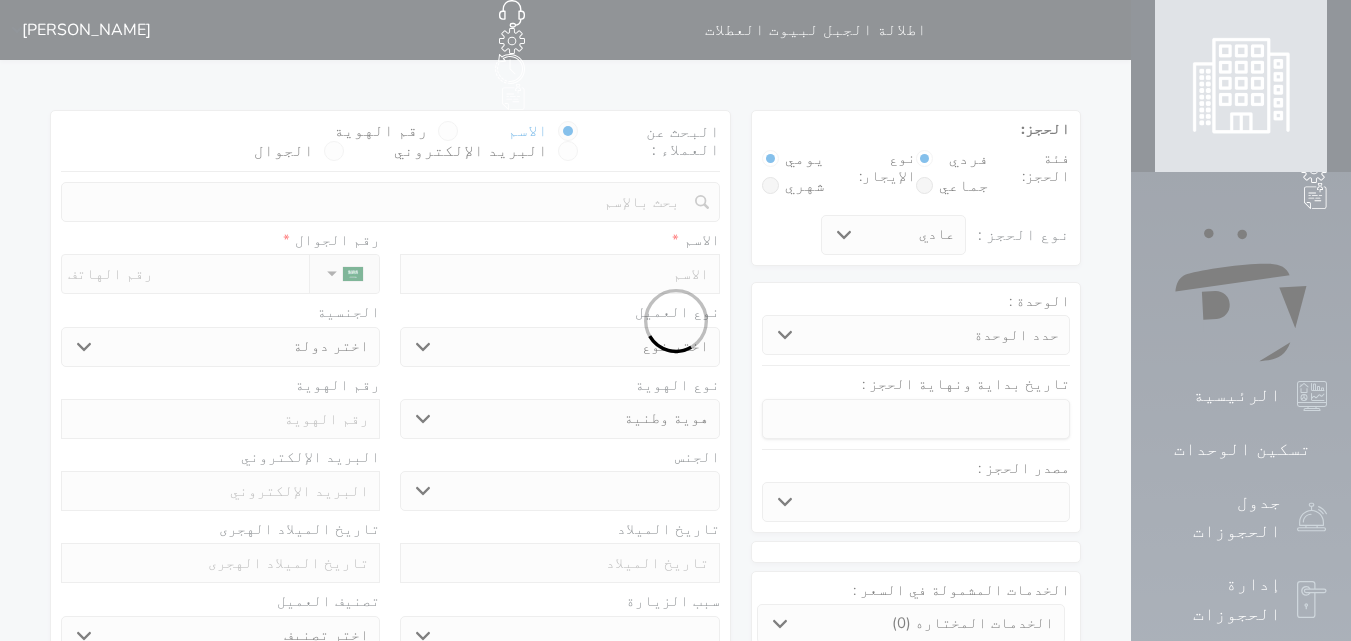 select 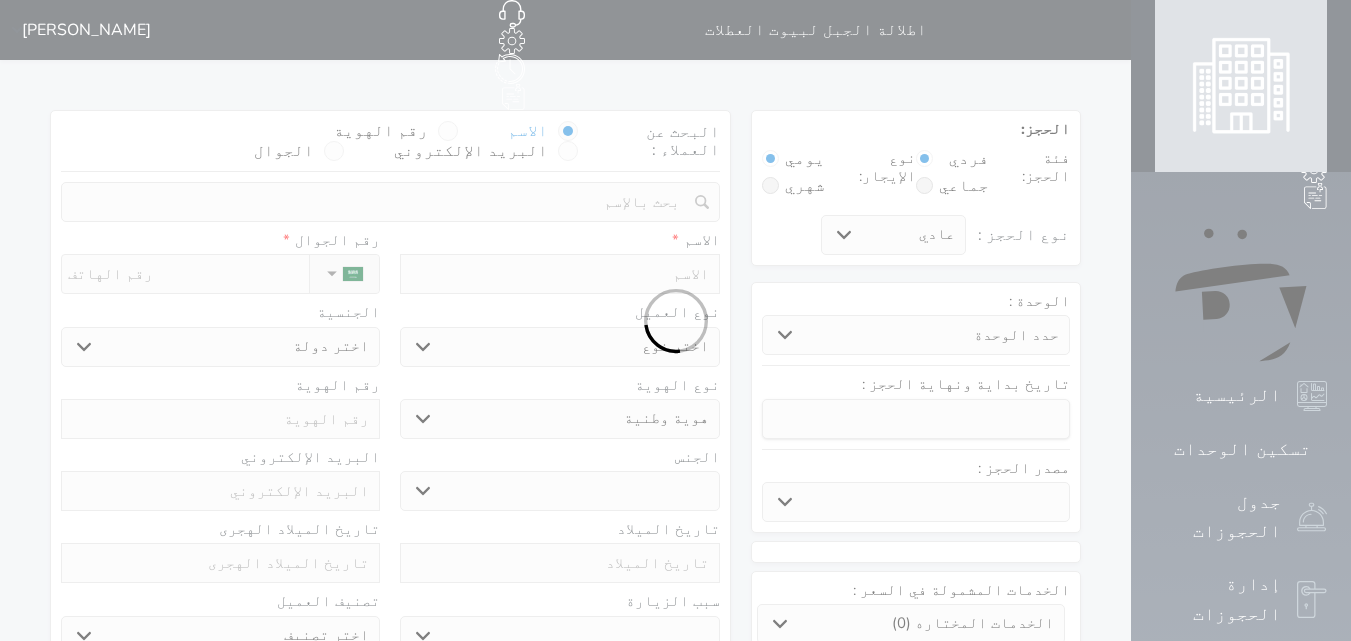 select 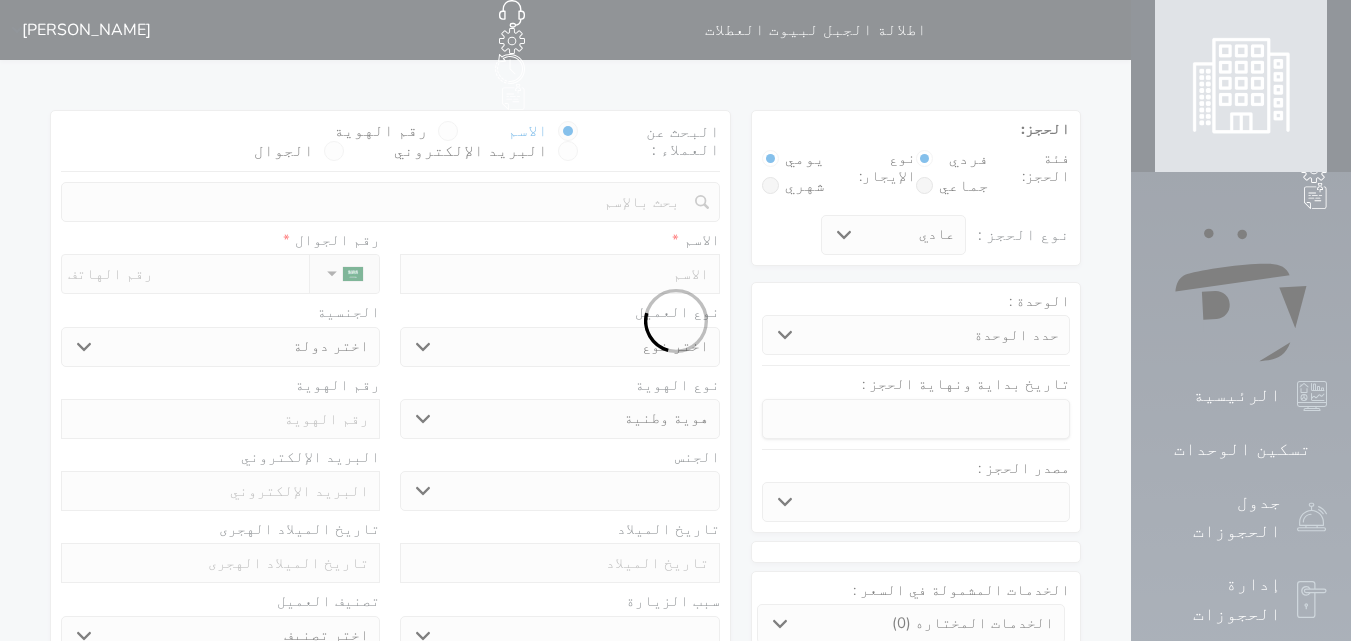 select 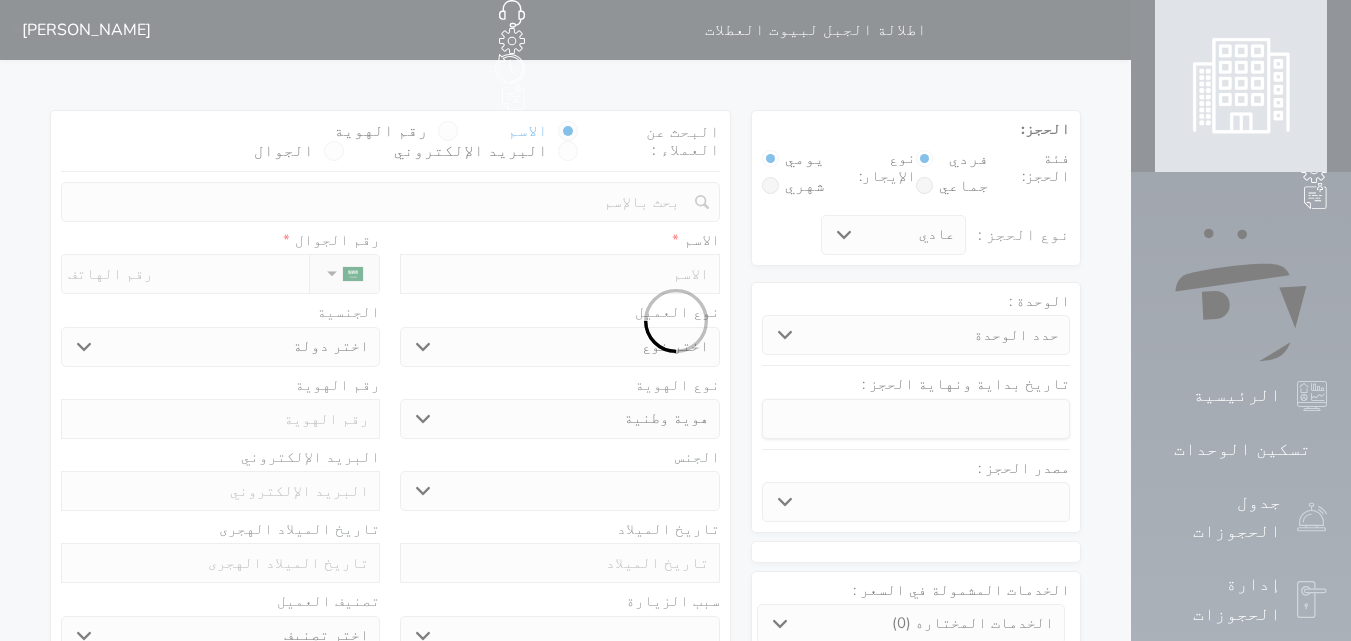 select 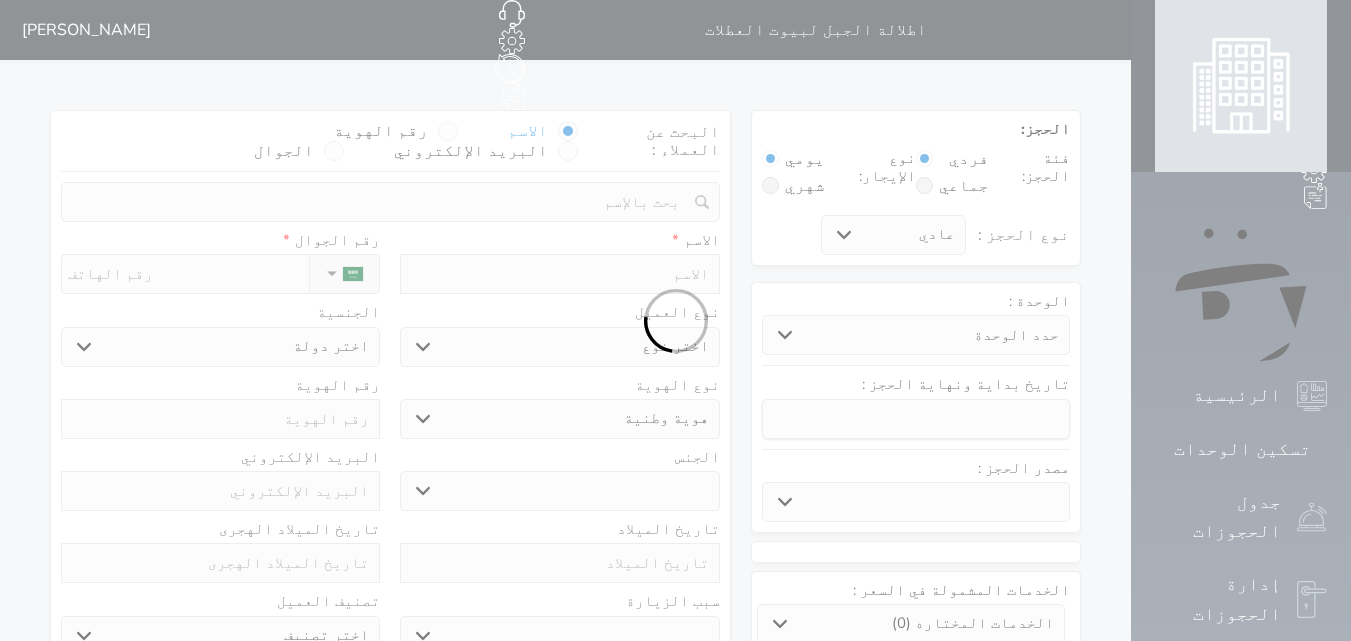 select 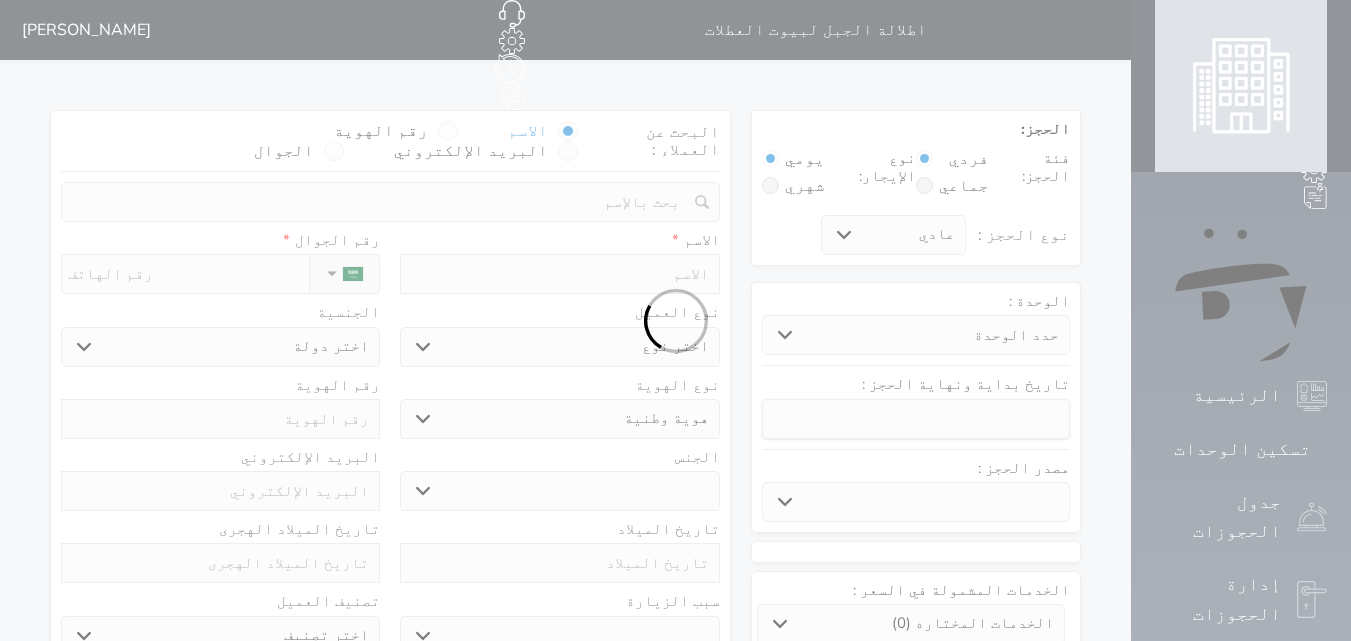 select 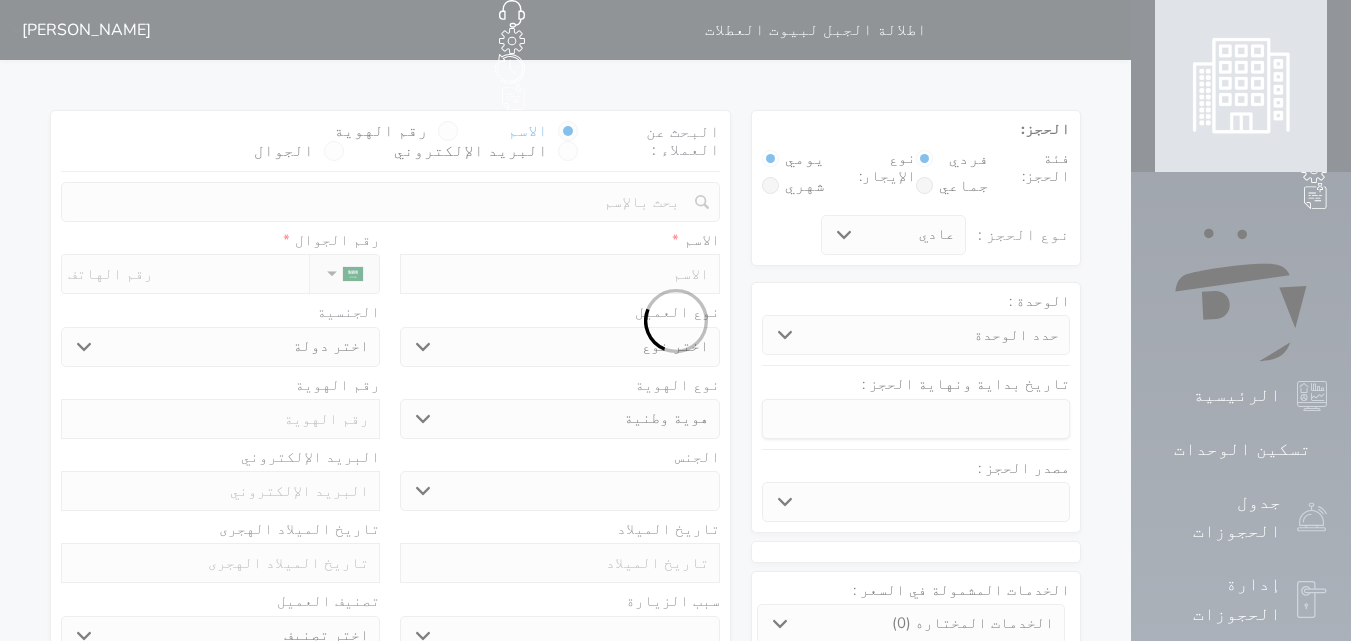 select 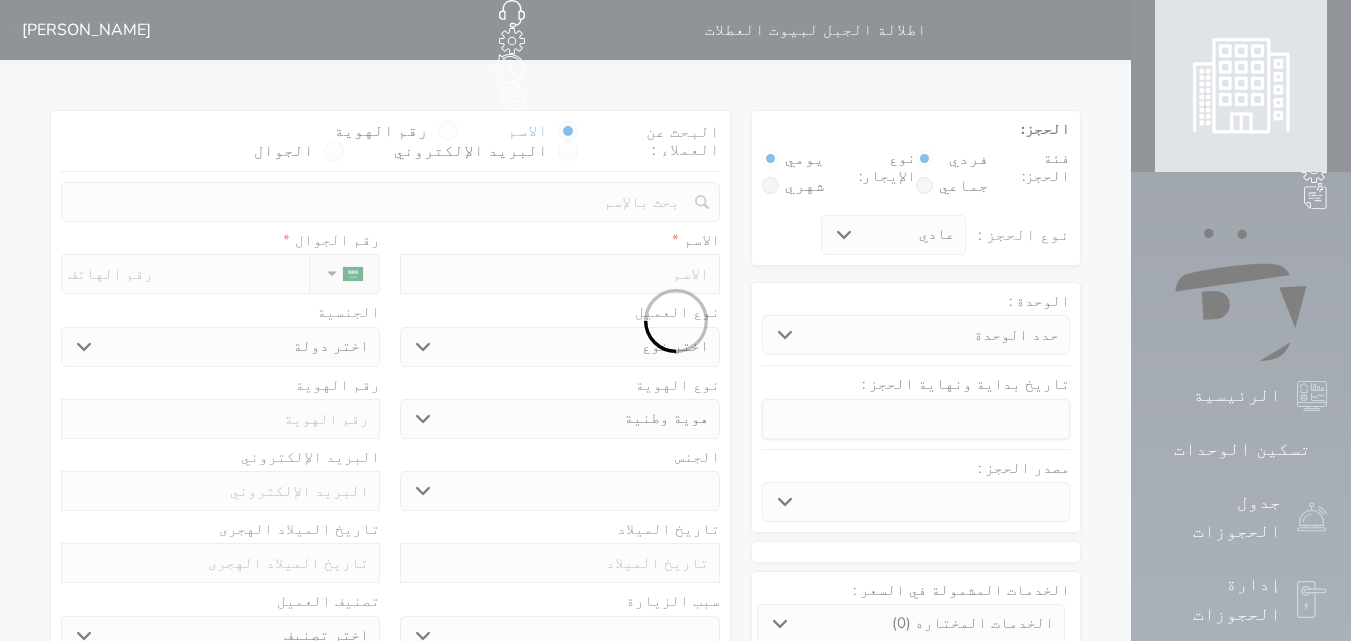 select 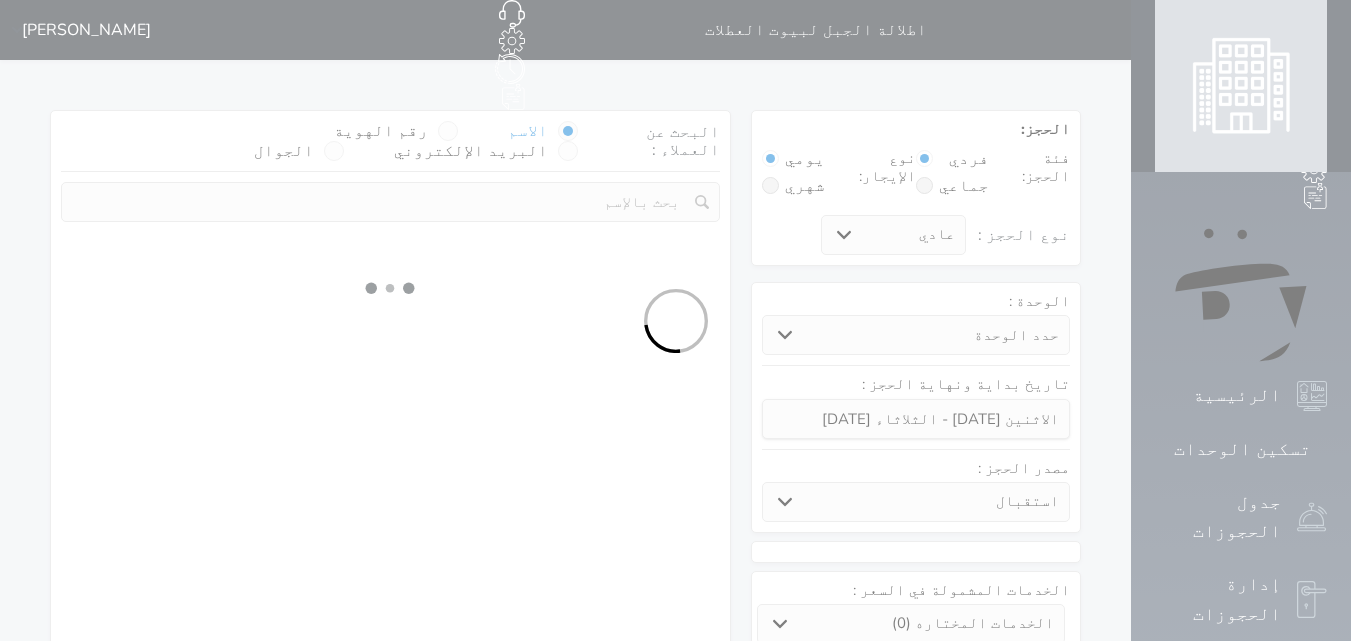 select 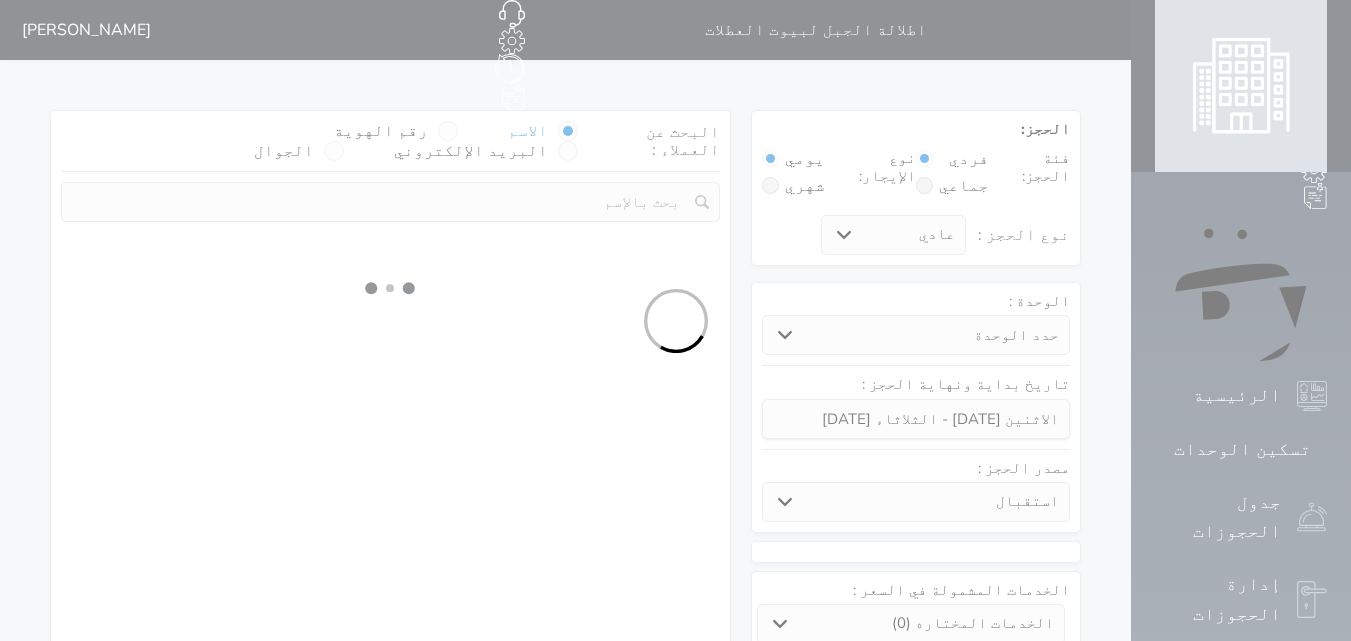 select on "1" 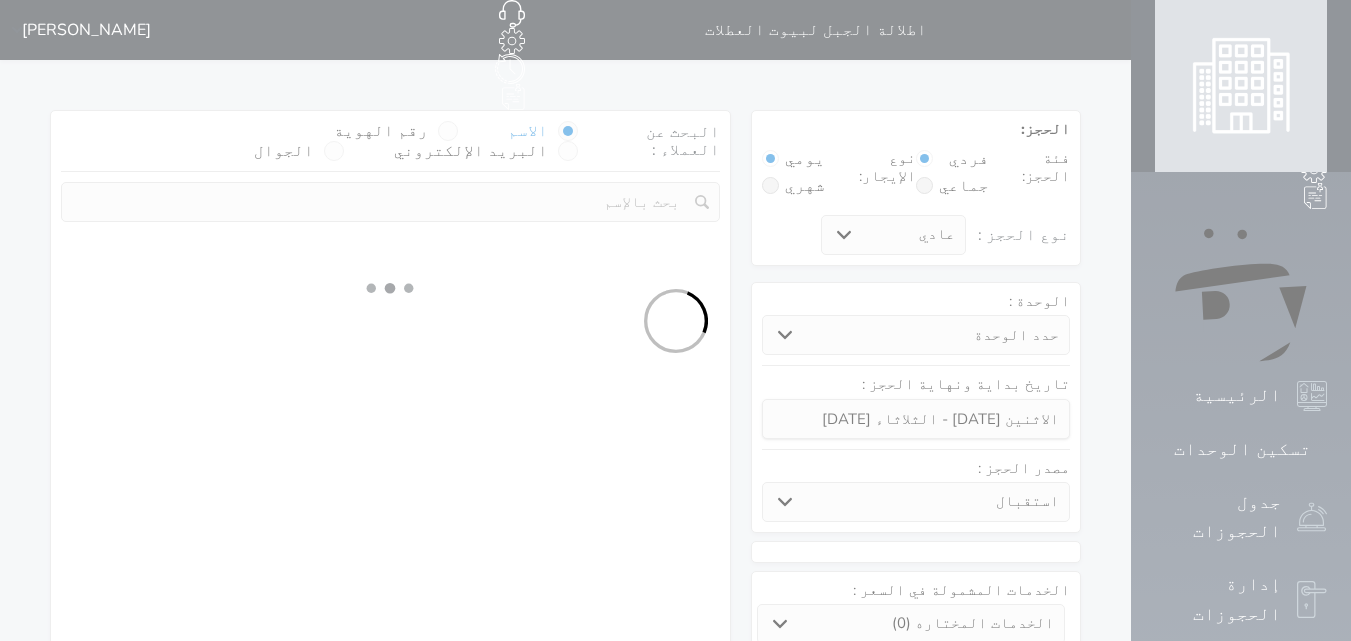 select on "113" 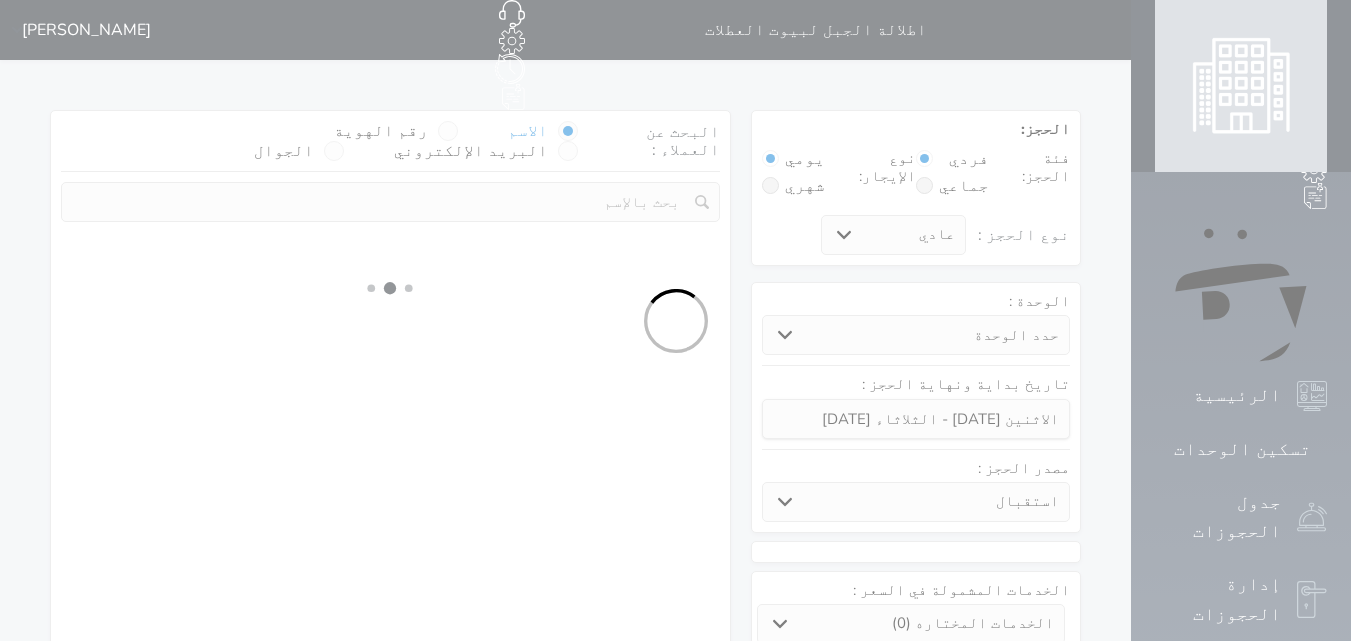 select on "1" 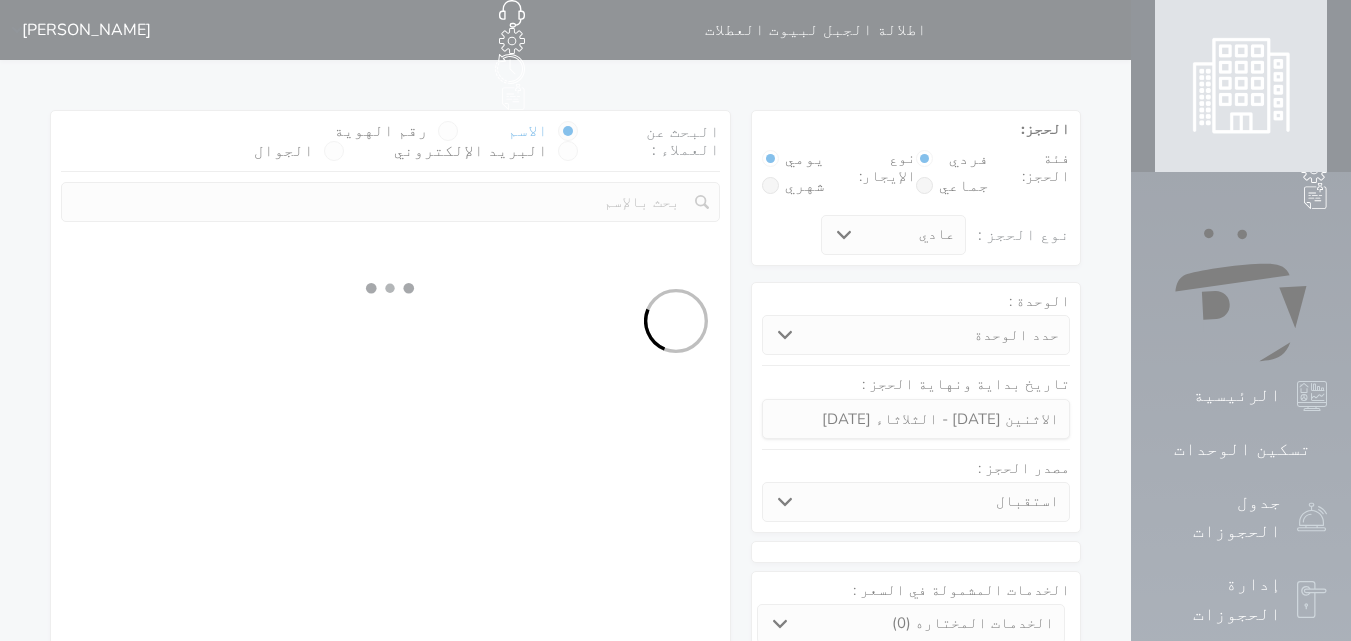 select 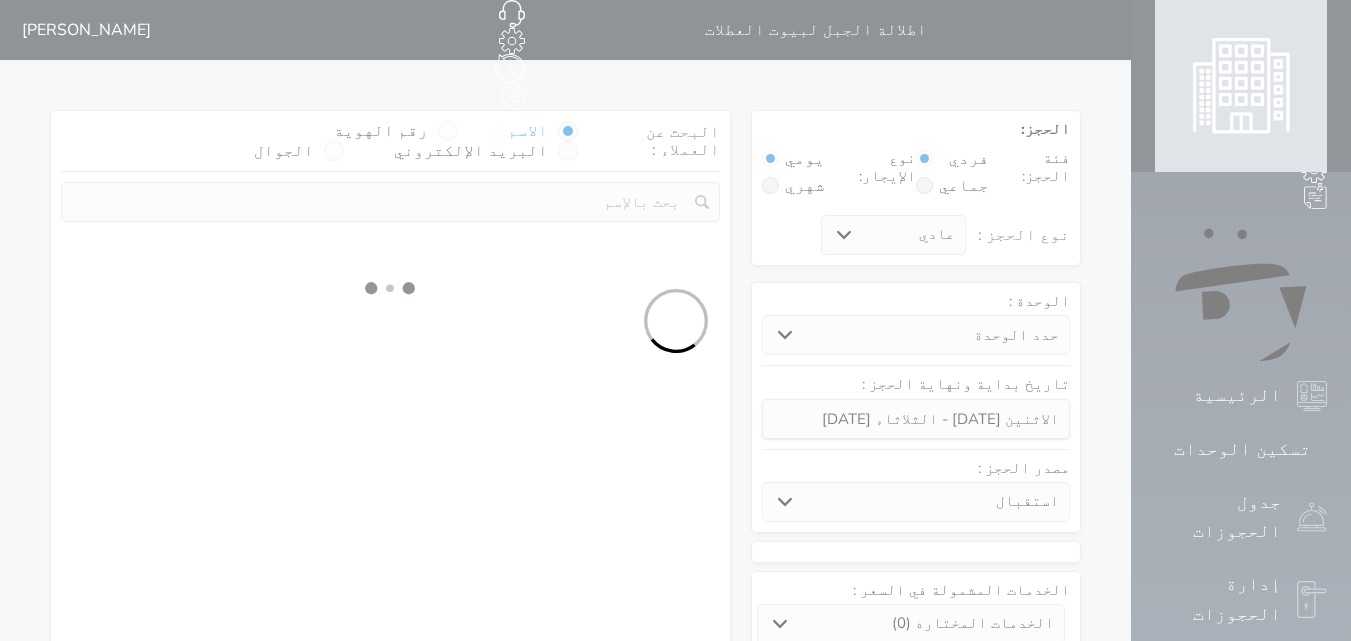 select on "7" 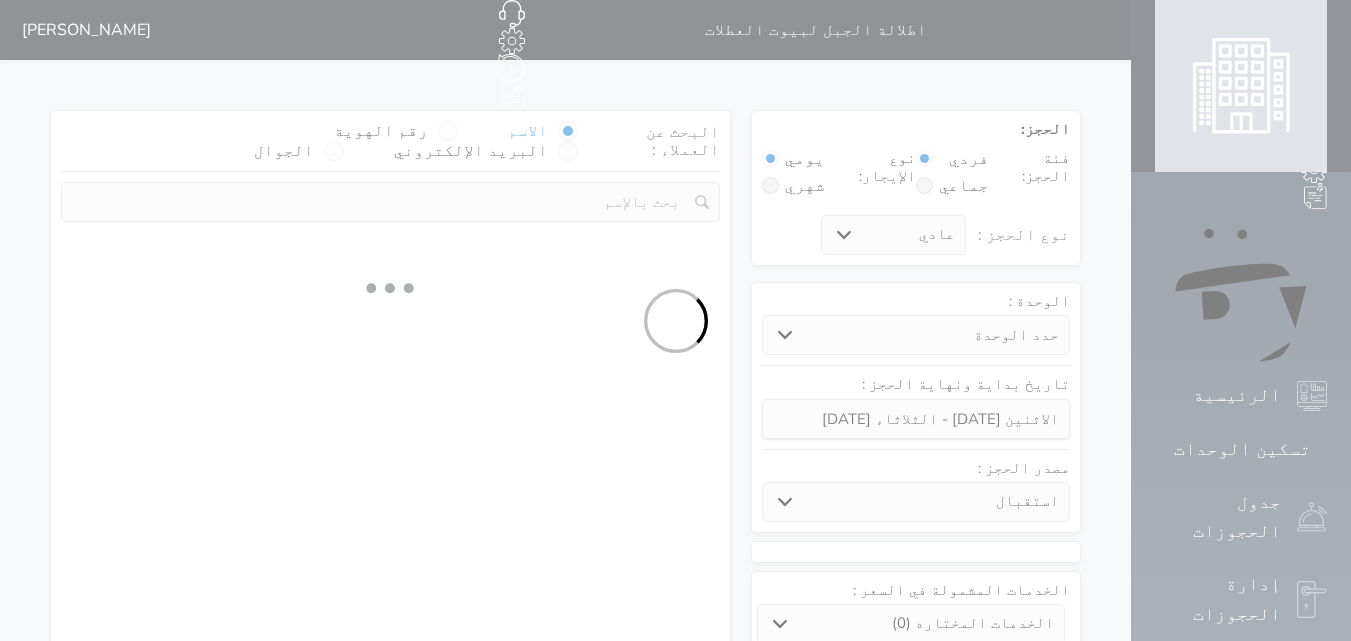 select 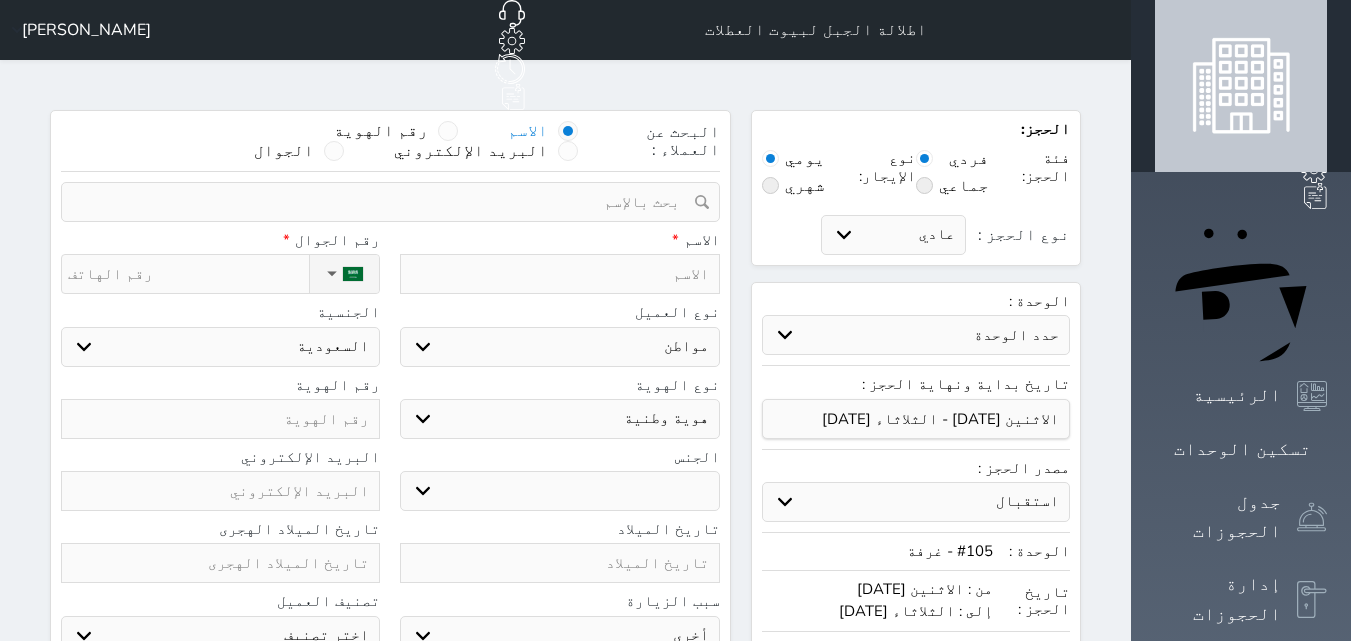 click at bounding box center [559, 274] 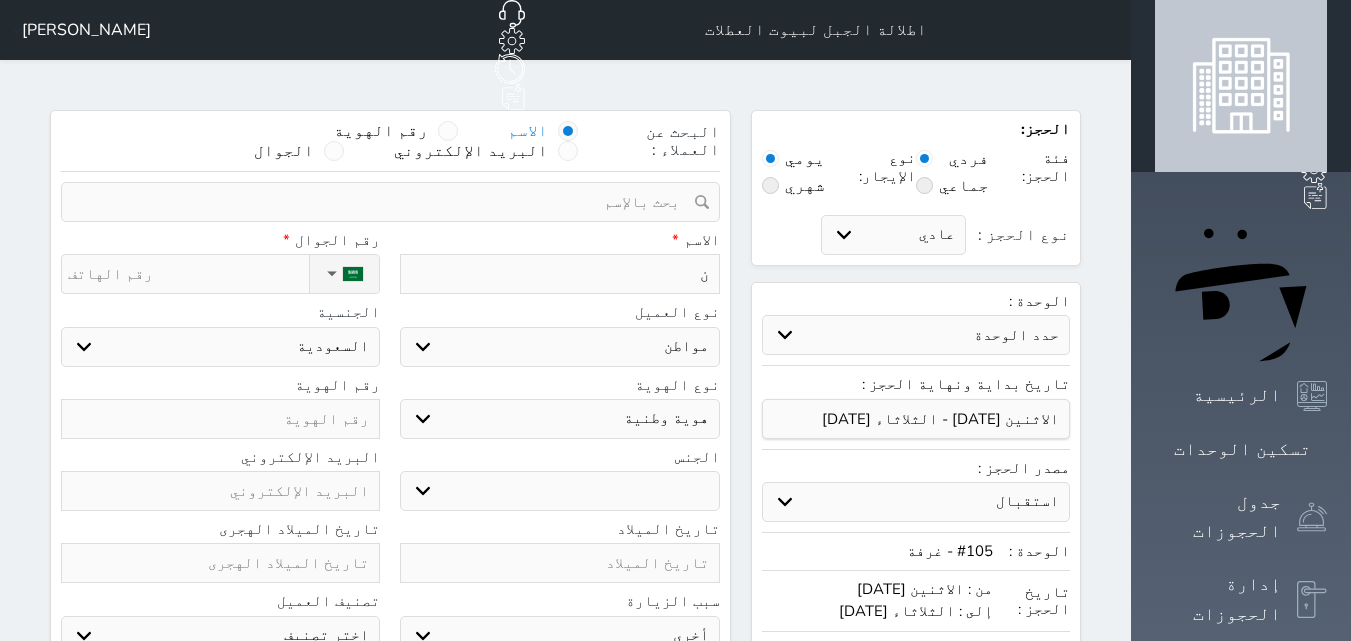 type on "نا" 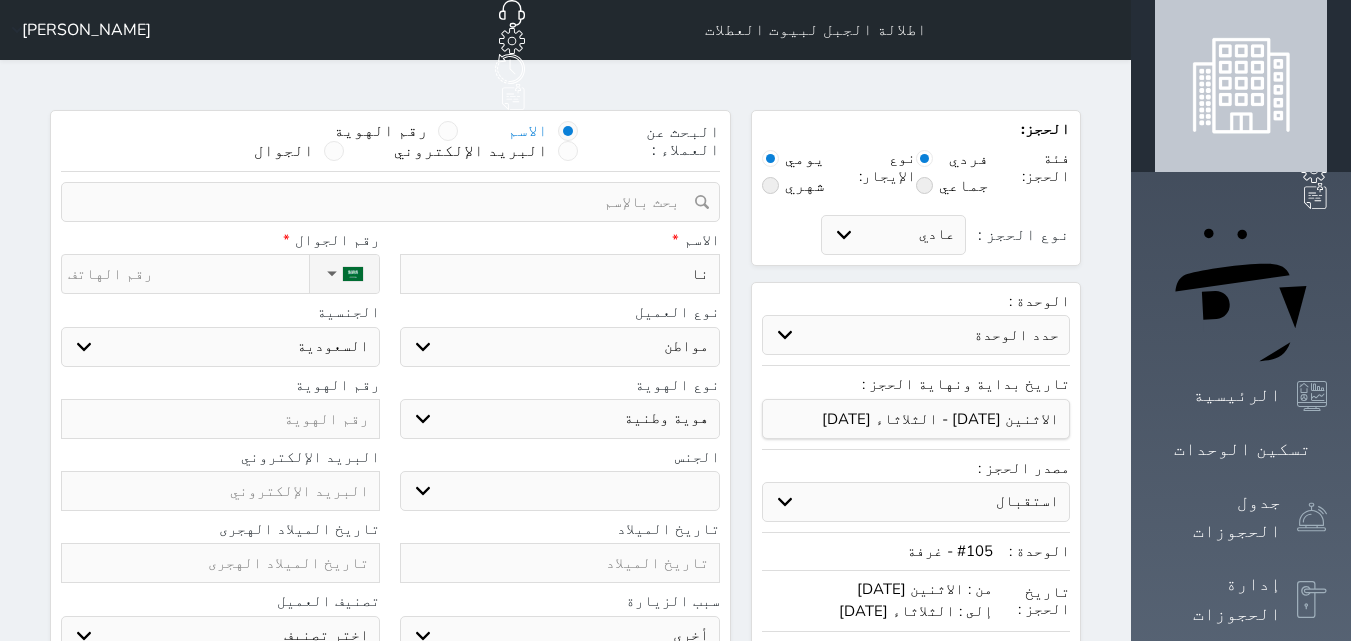 type on "ناص" 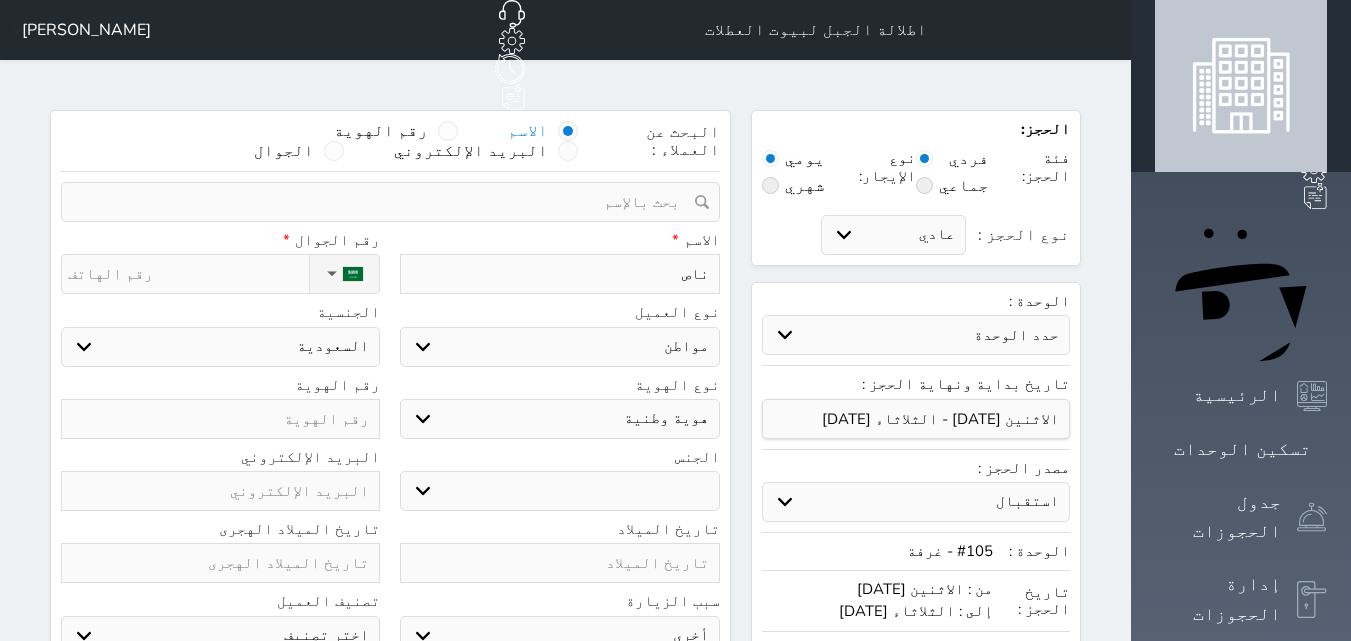 type on "ناصر" 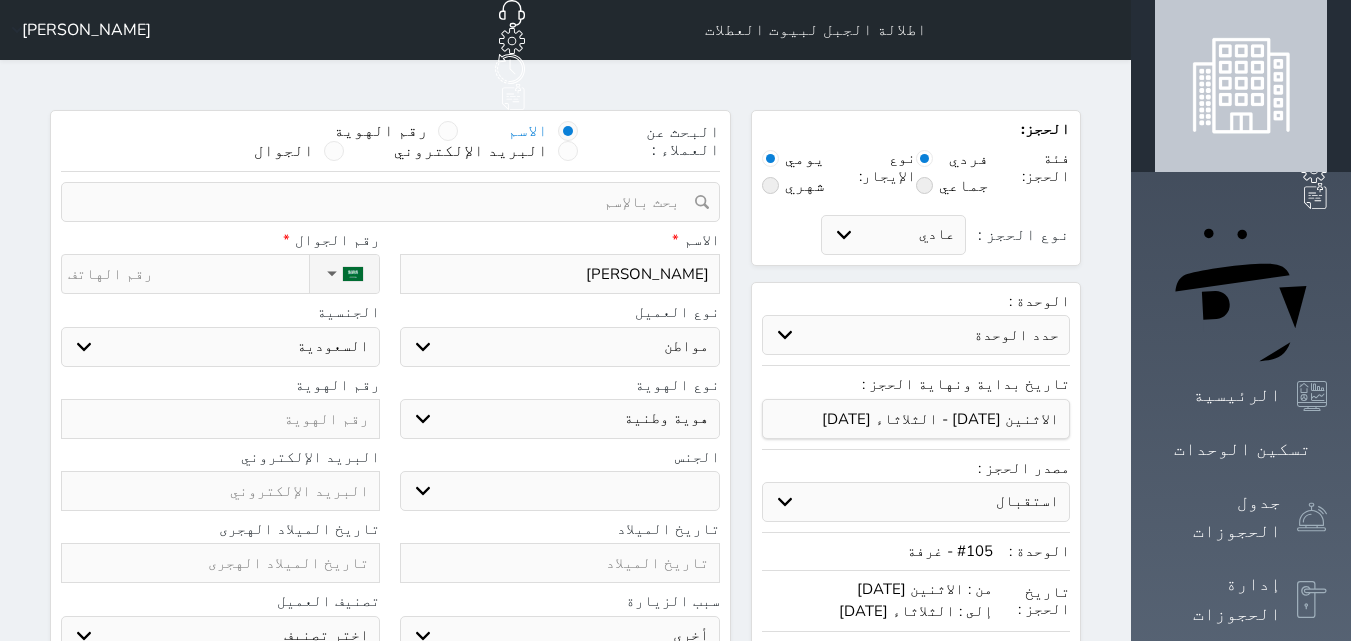 type on "ناصر" 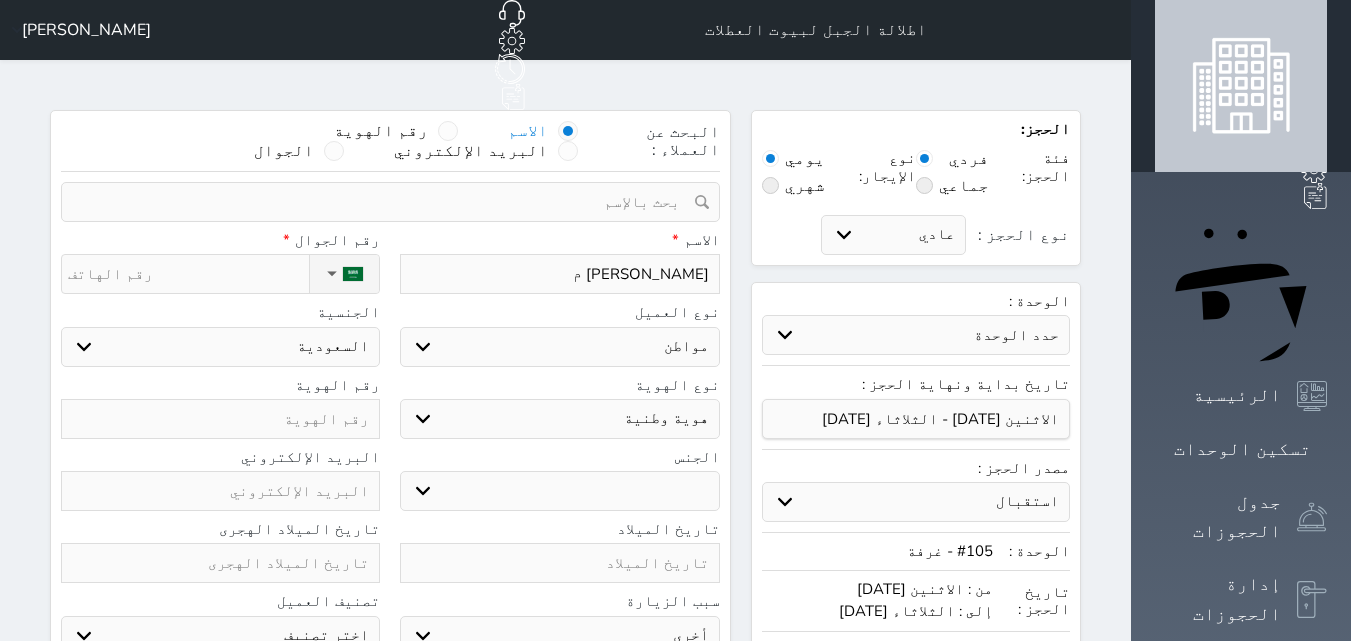 type on "ناصر مفرح مح" 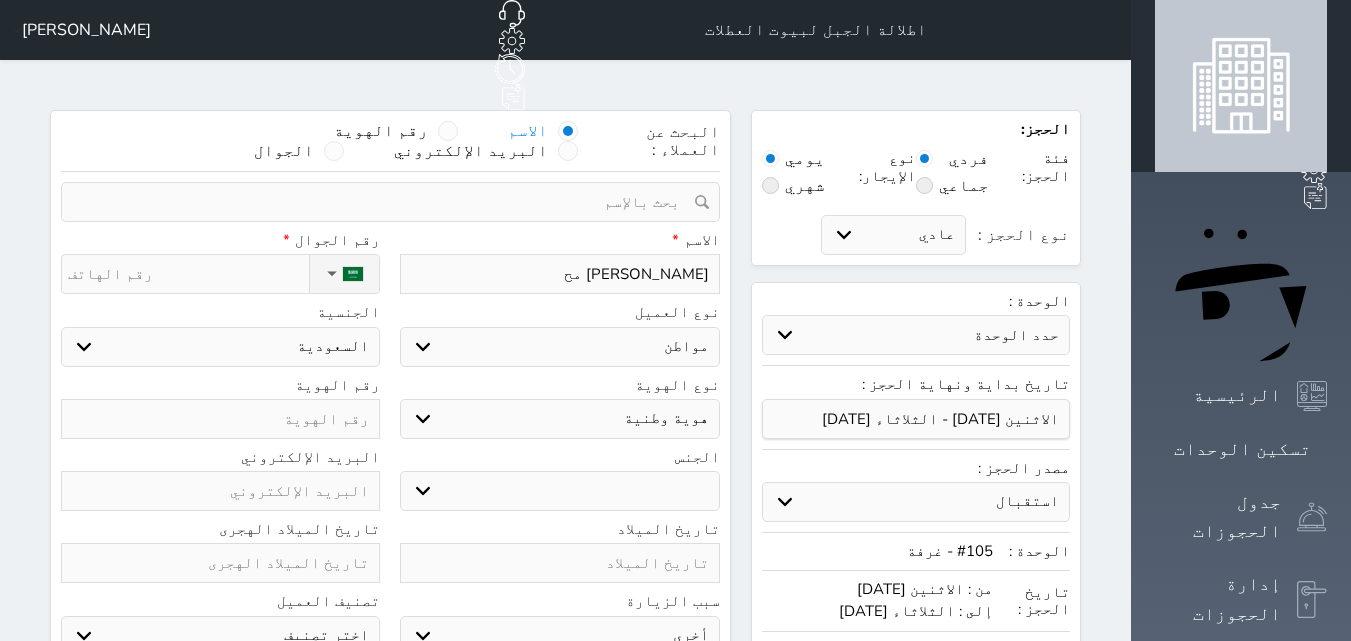type on "ناصر مفرح محم" 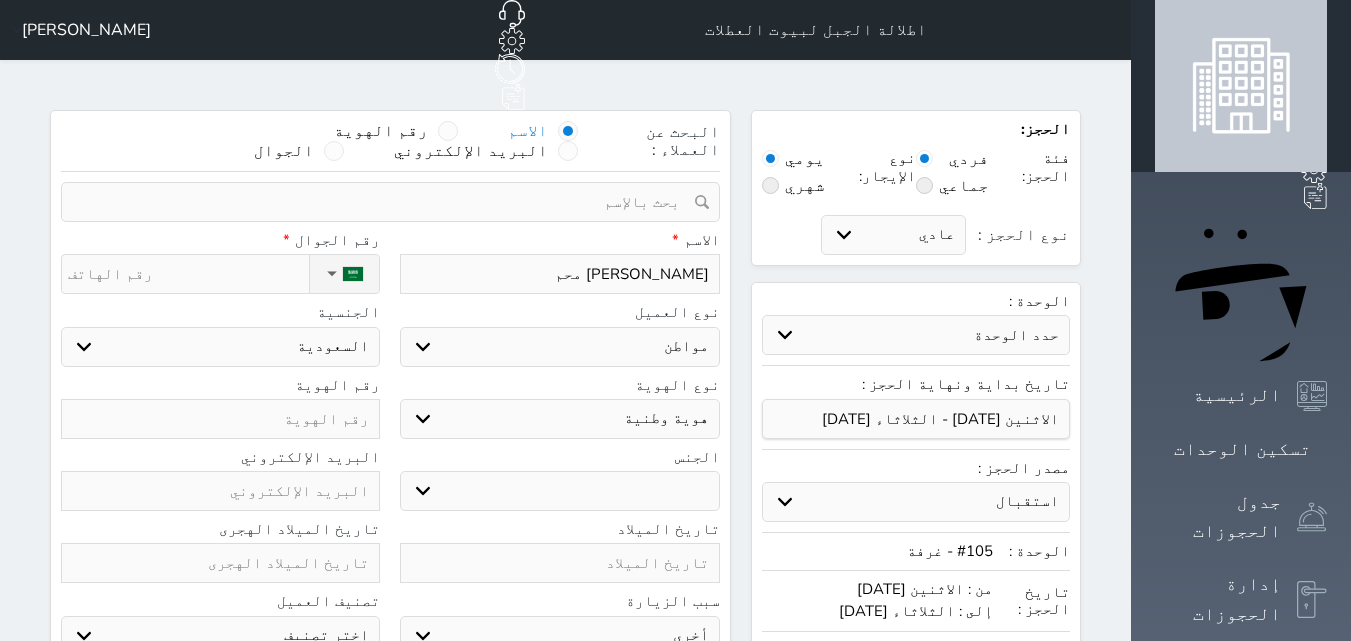 type on "[PERSON_NAME]" 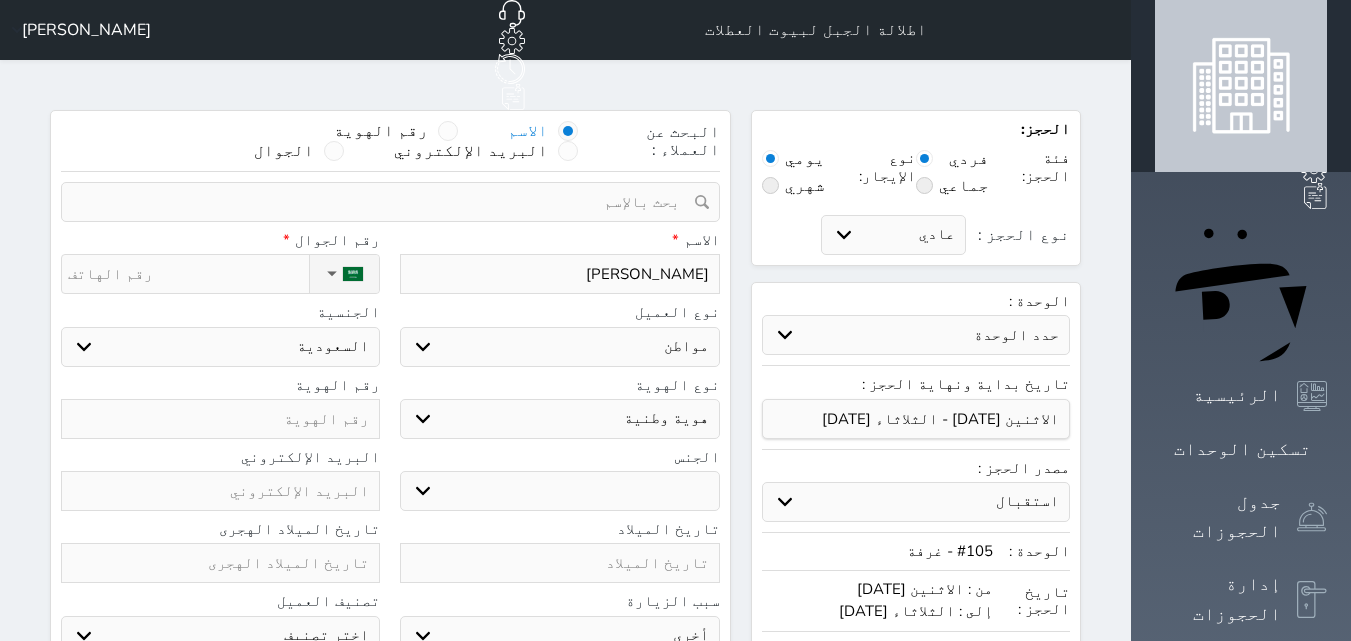 type on "[PERSON_NAME]" 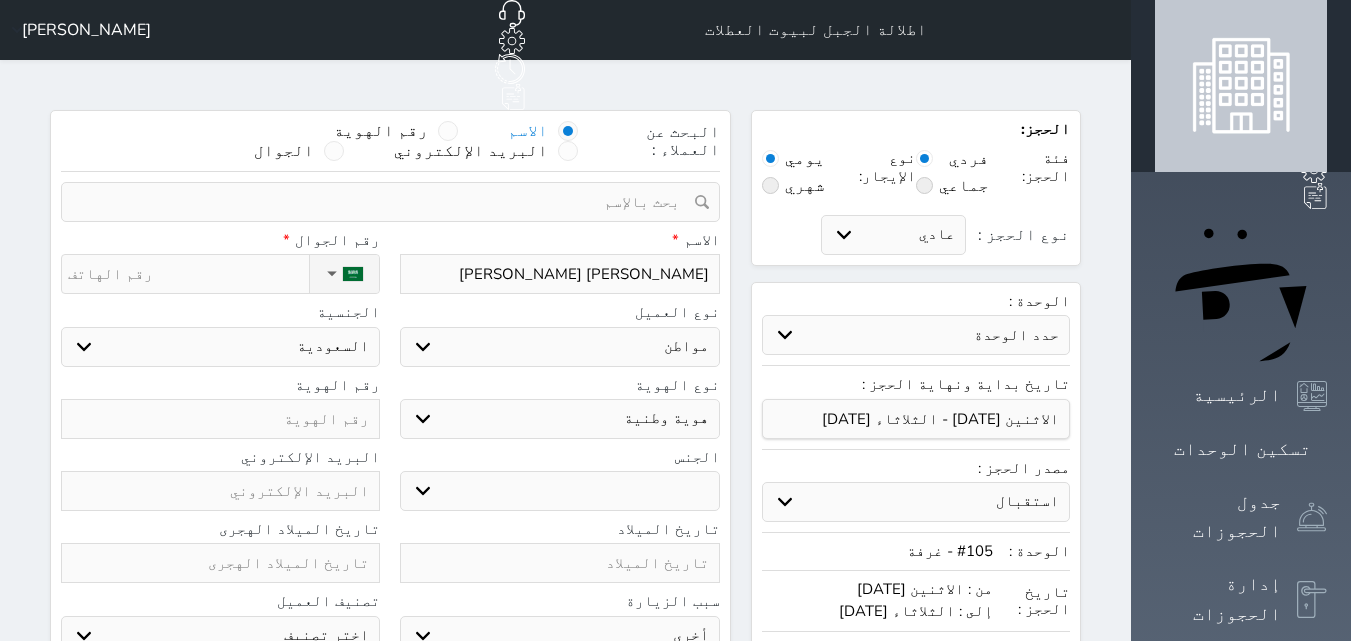 select 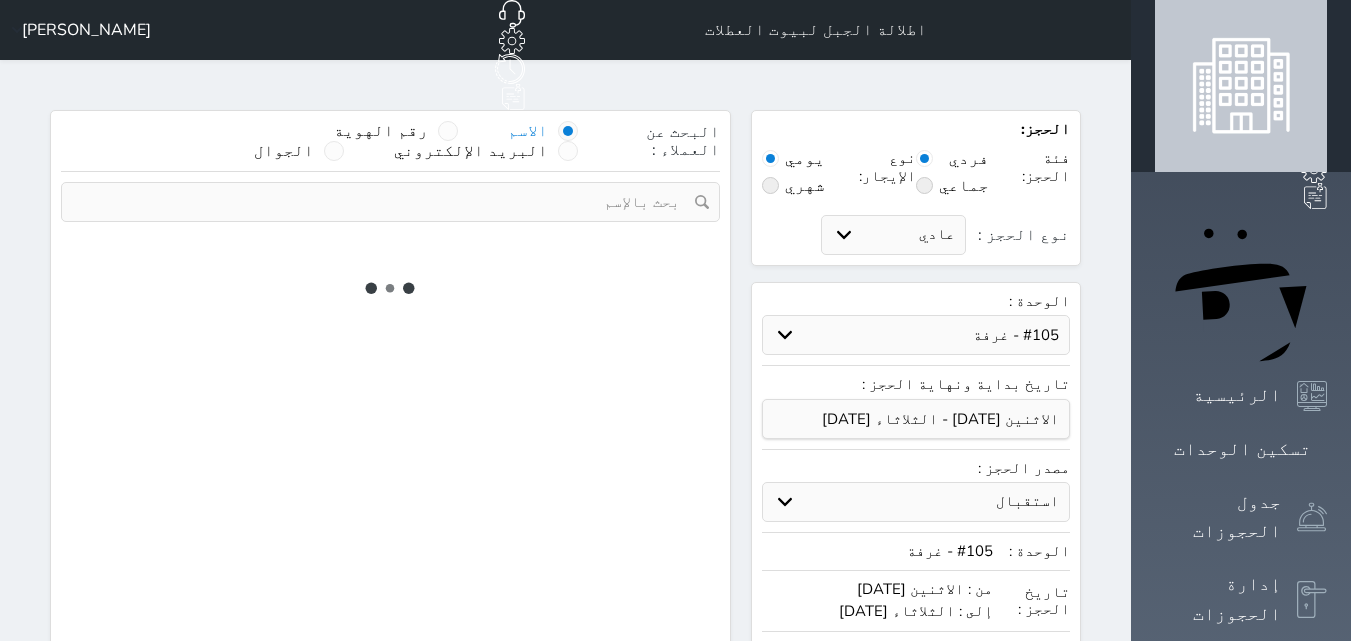 select on "1" 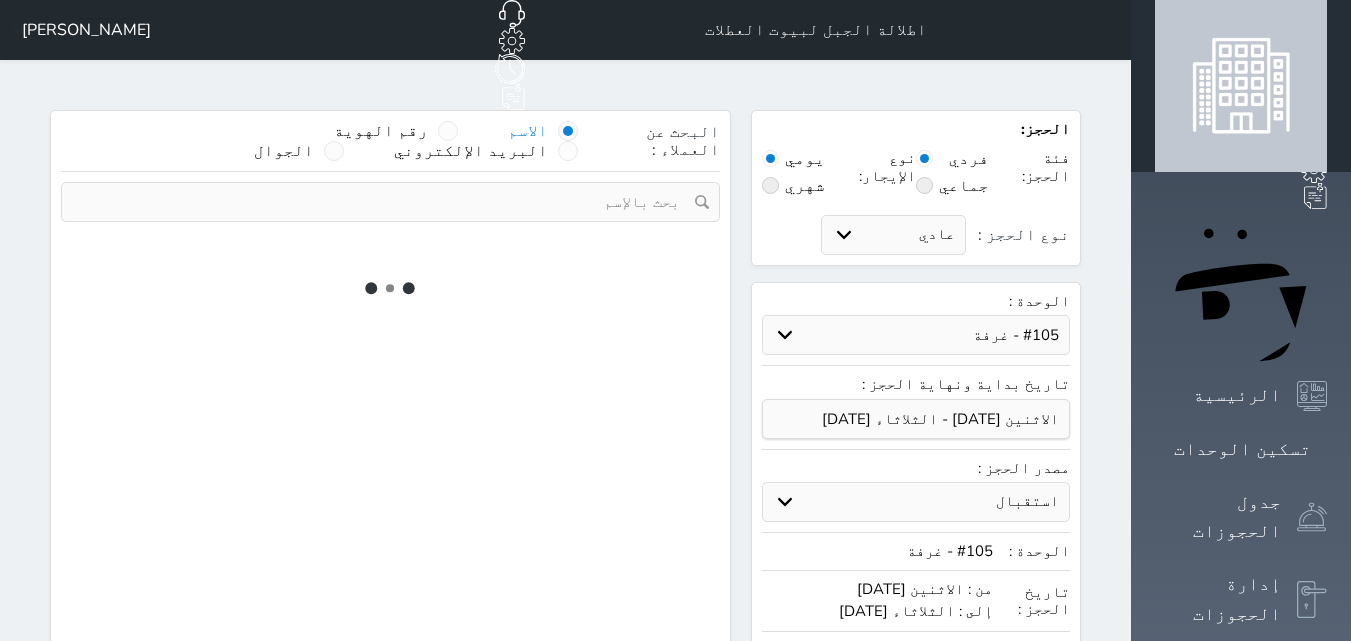 select on "113" 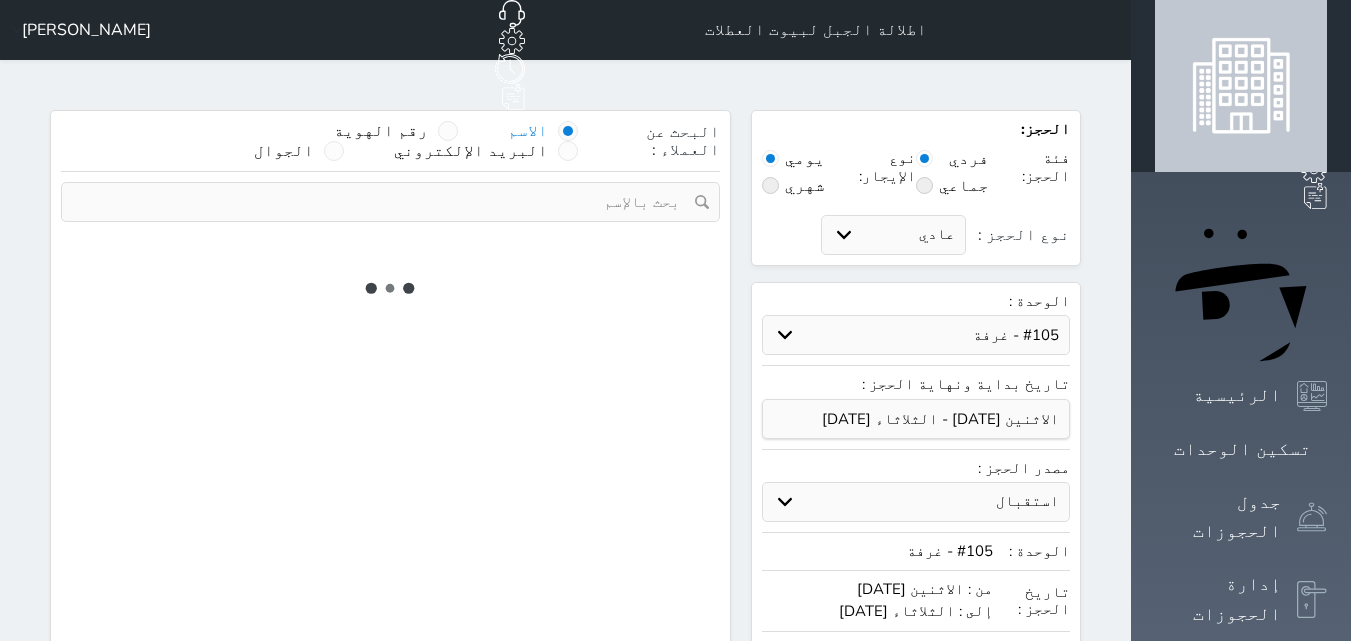 select on "1" 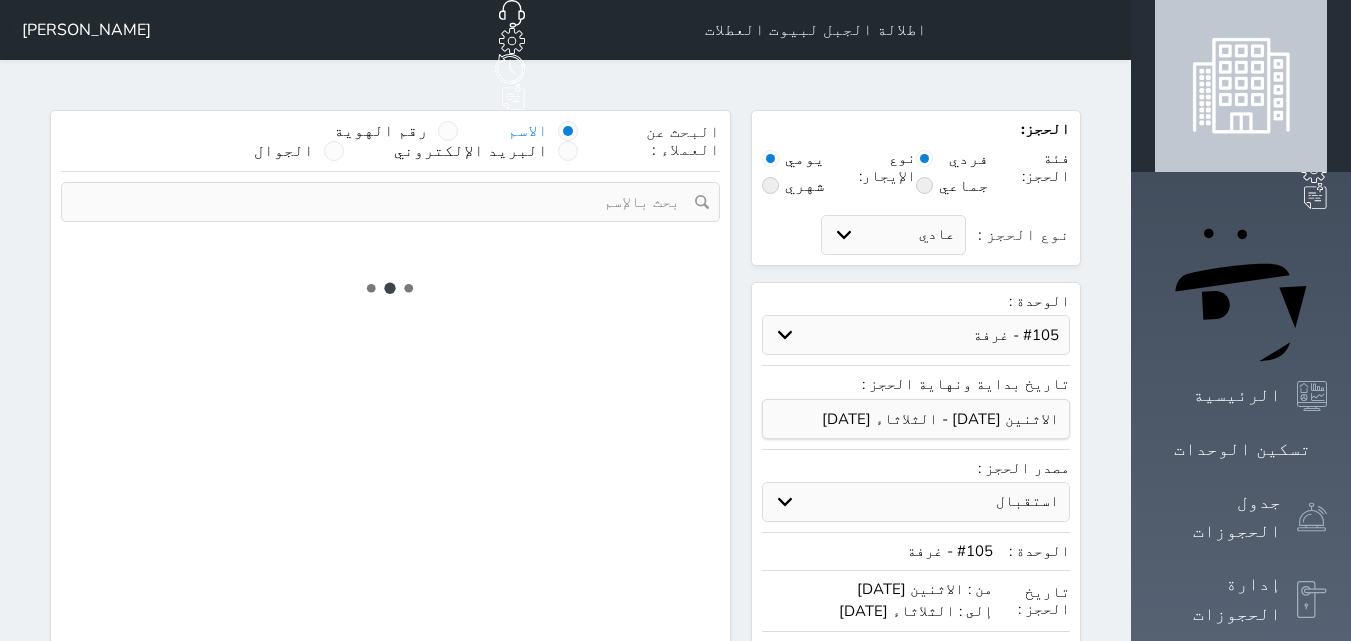 select 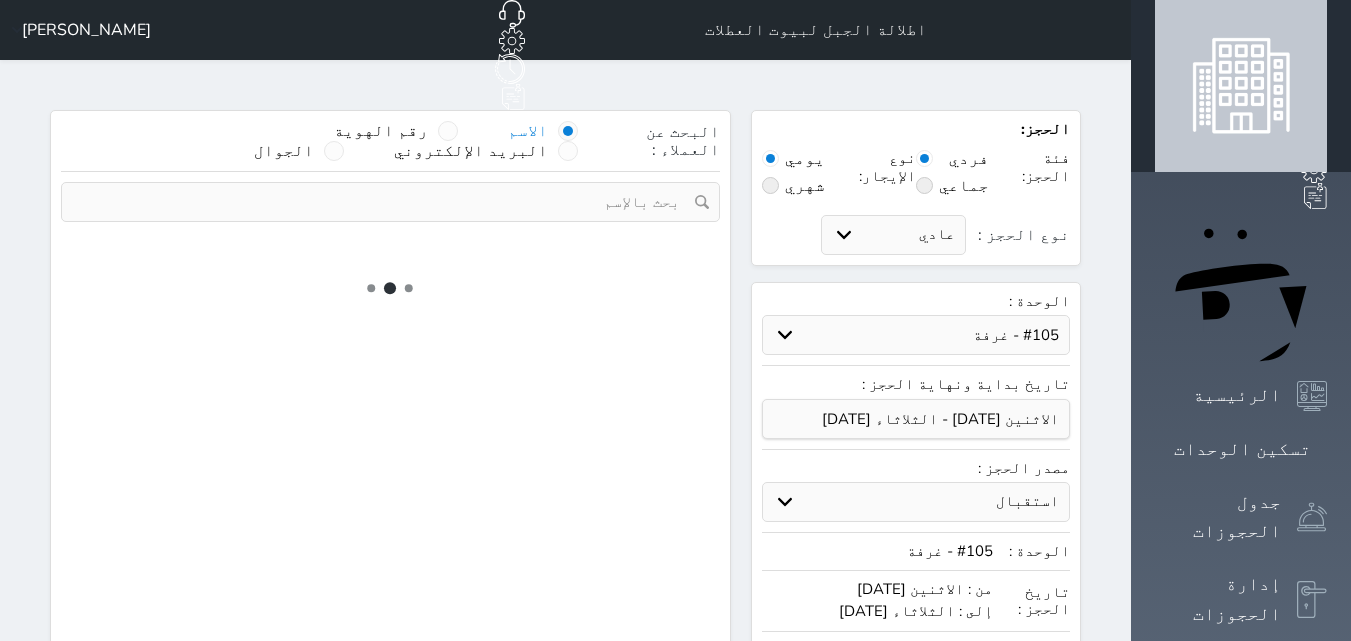 select on "7" 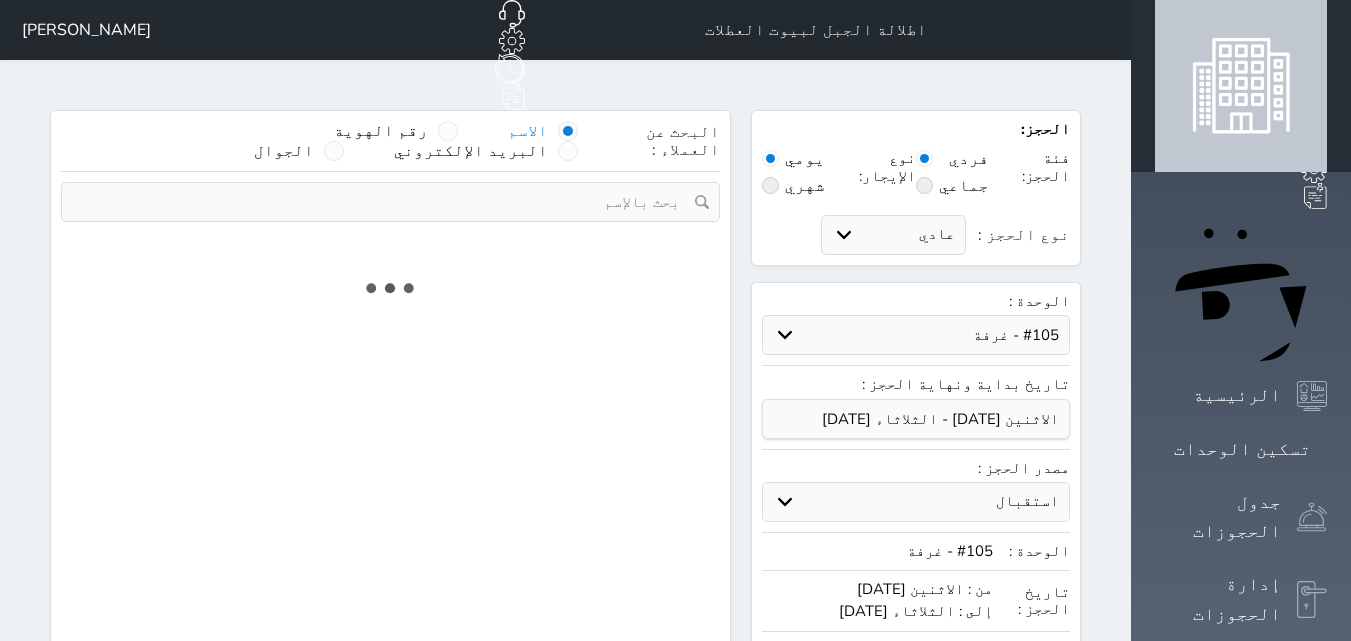 select 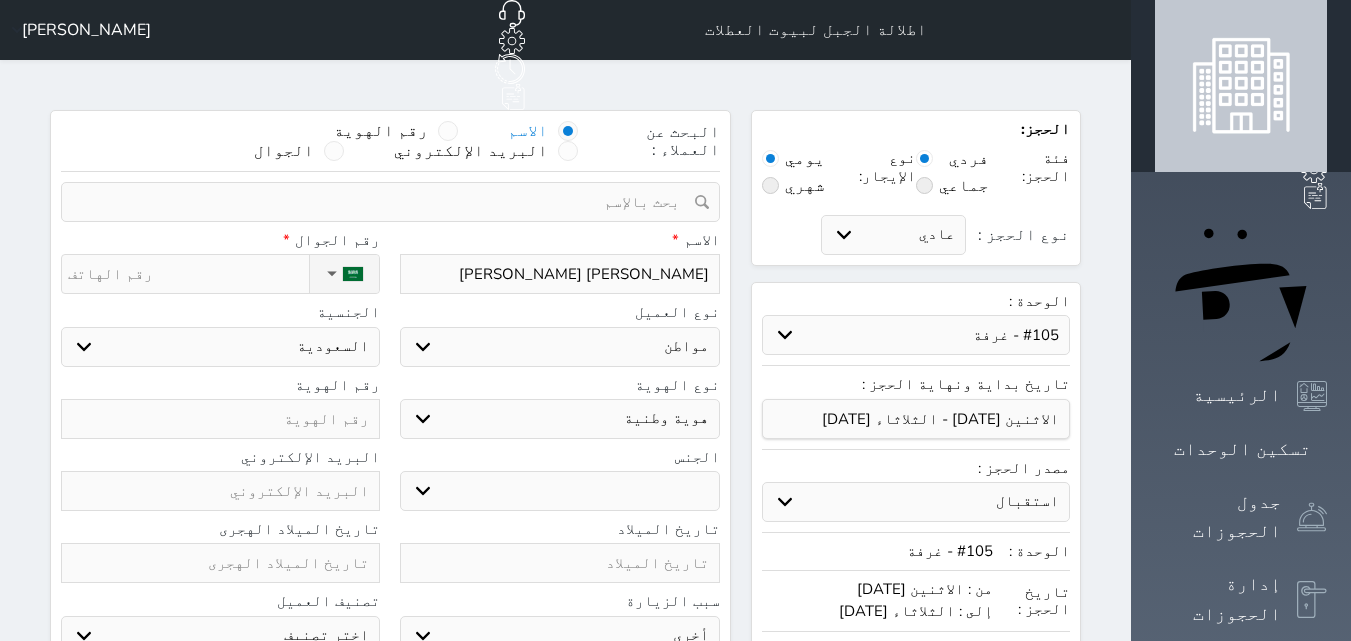 select 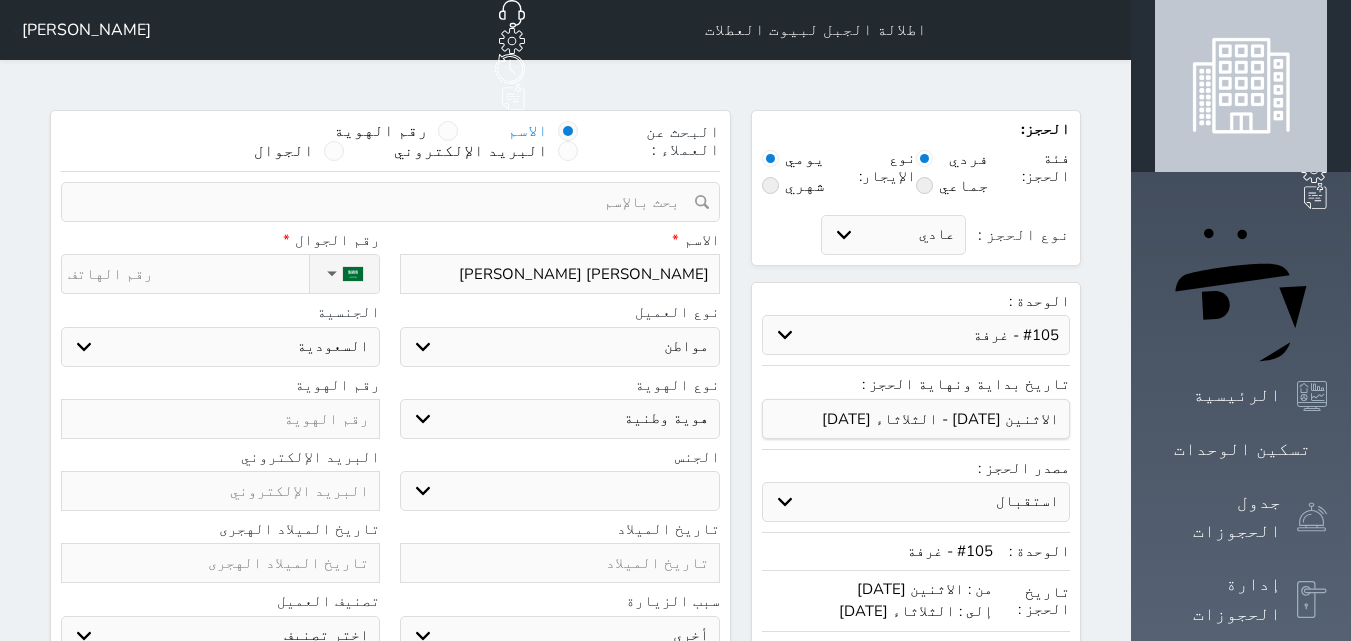 select 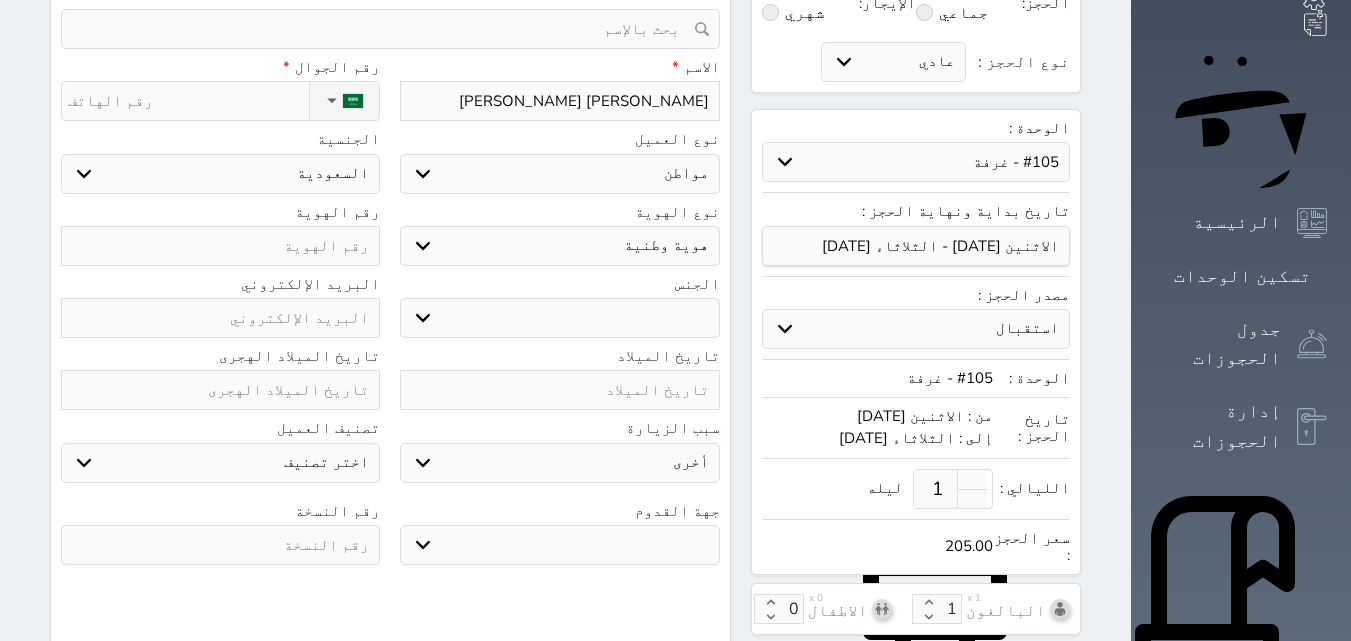 scroll, scrollTop: 0, scrollLeft: 0, axis: both 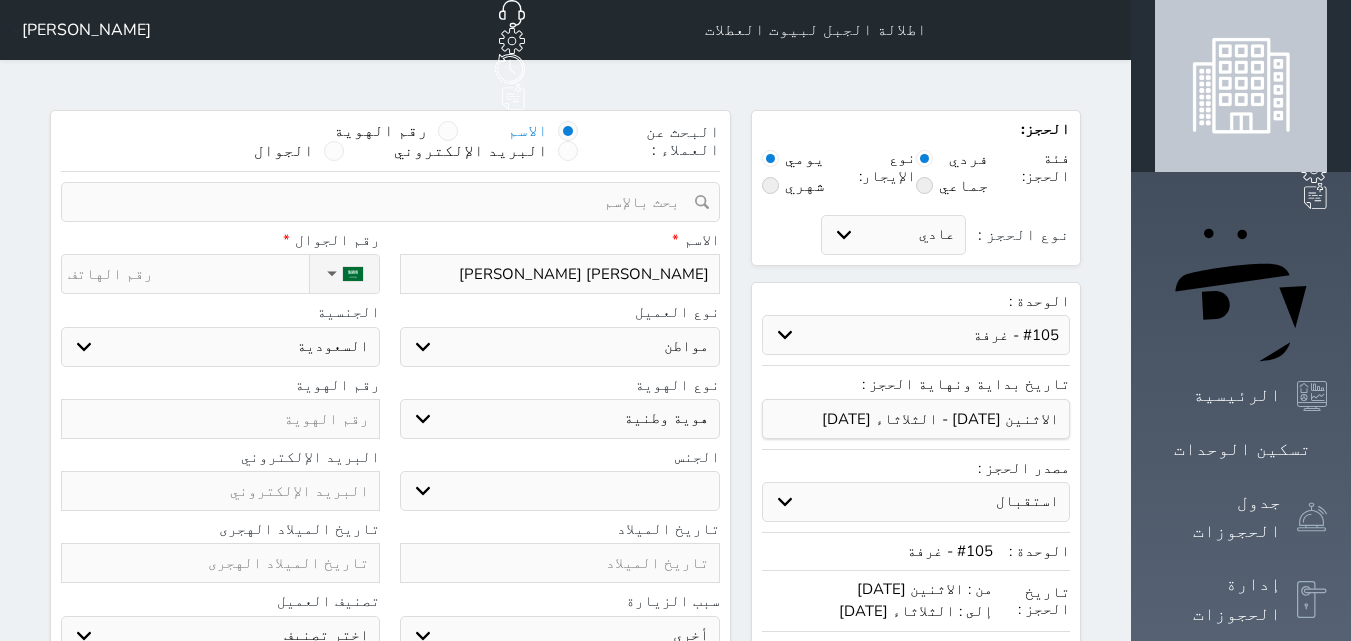 click on "ناصر مفرح محمد ف" at bounding box center (559, 274) 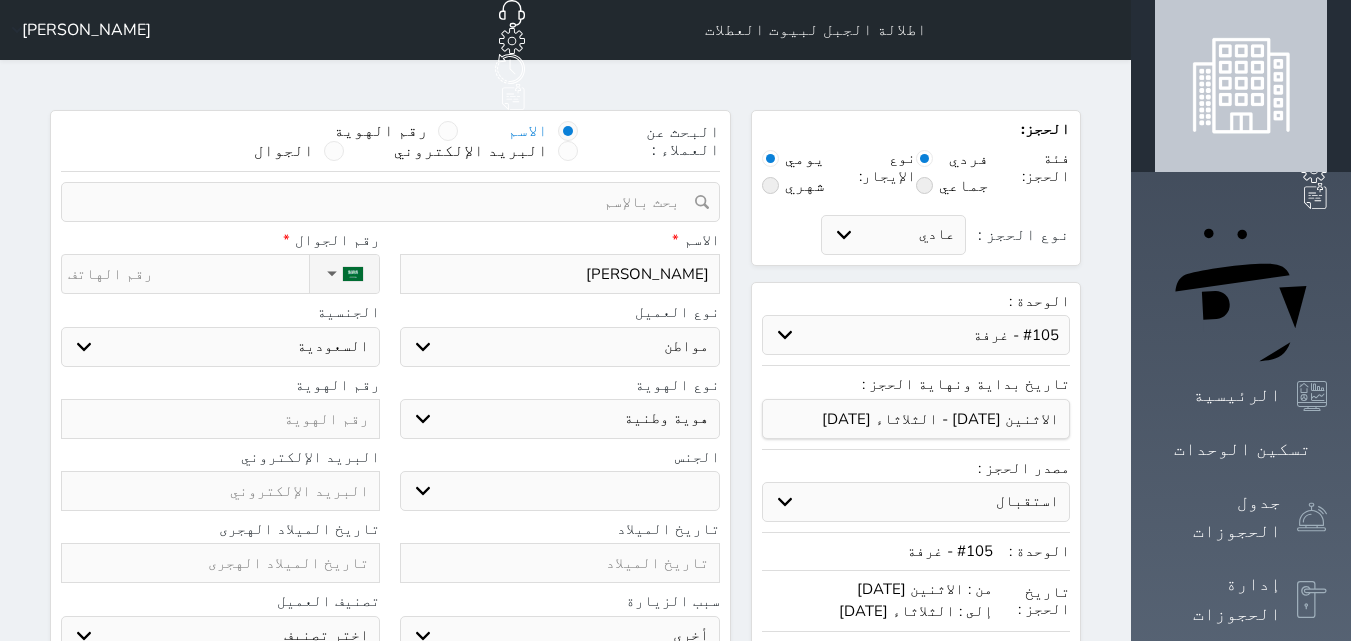 select 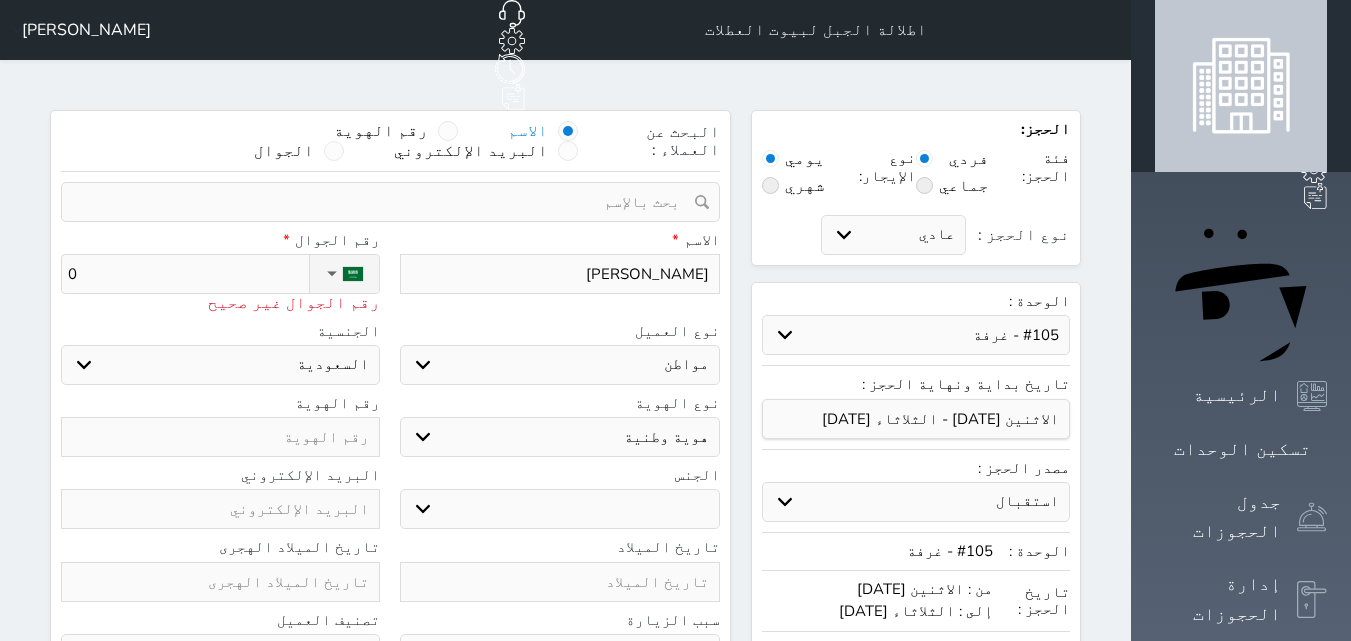 type on "05" 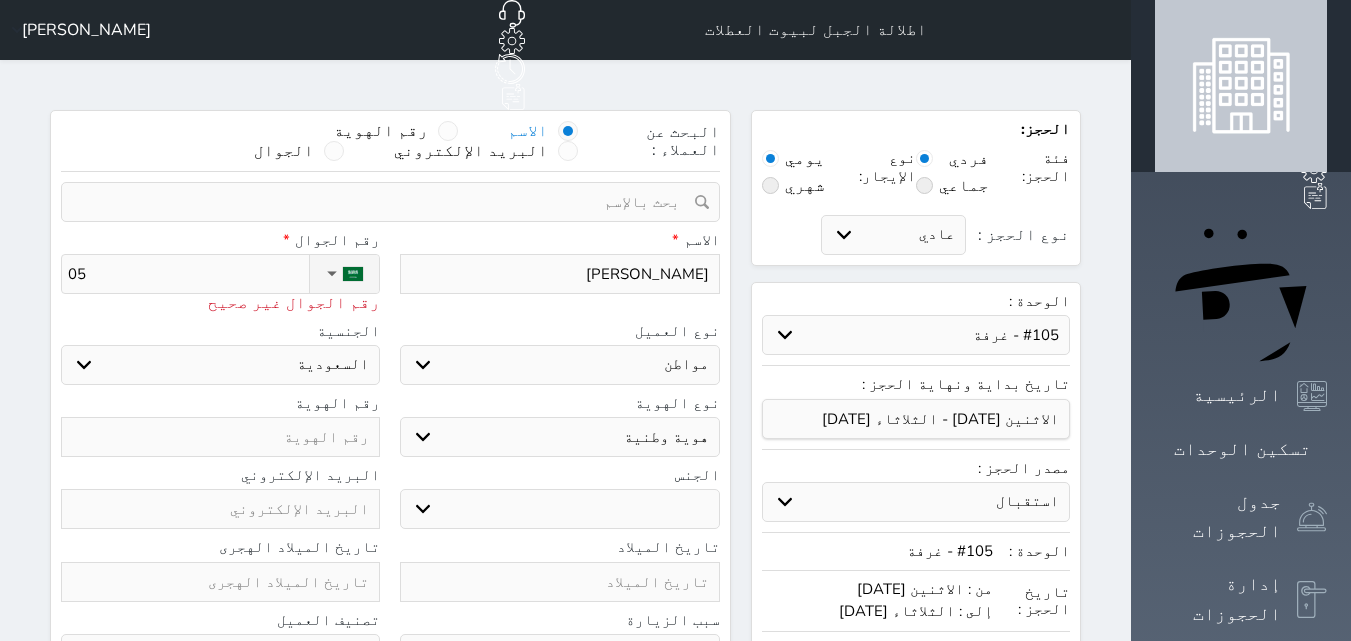 type on "059" 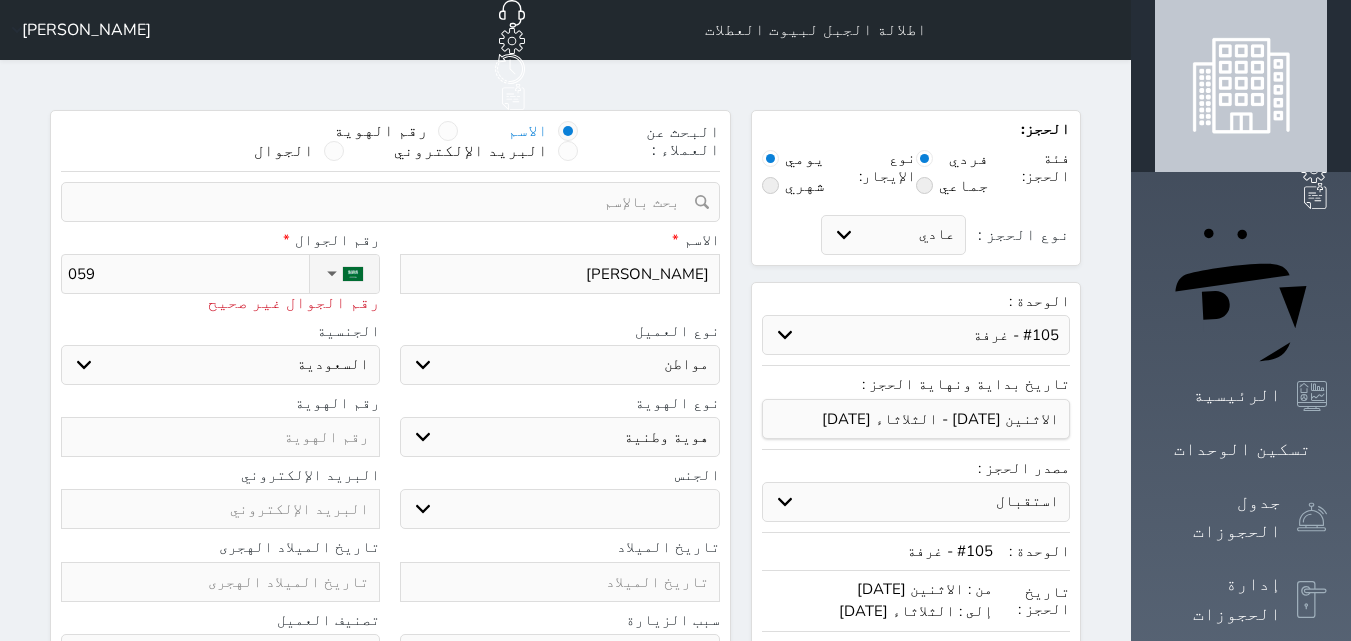 type on "0596" 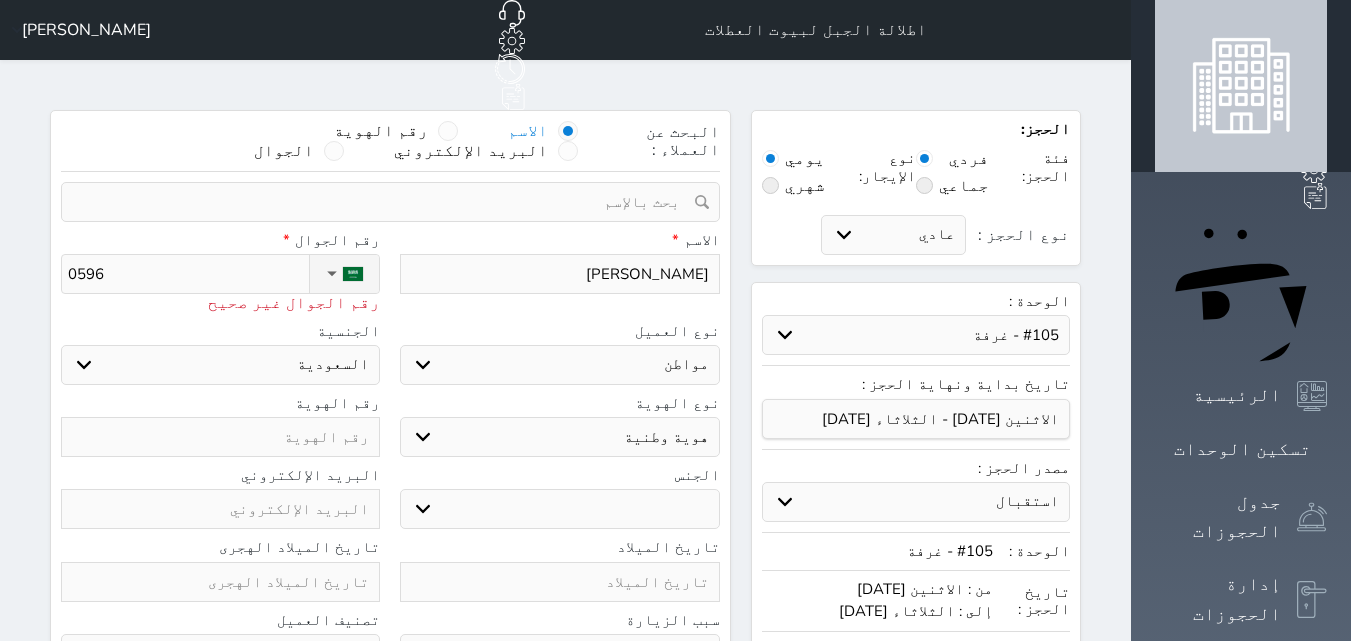 type on "05966" 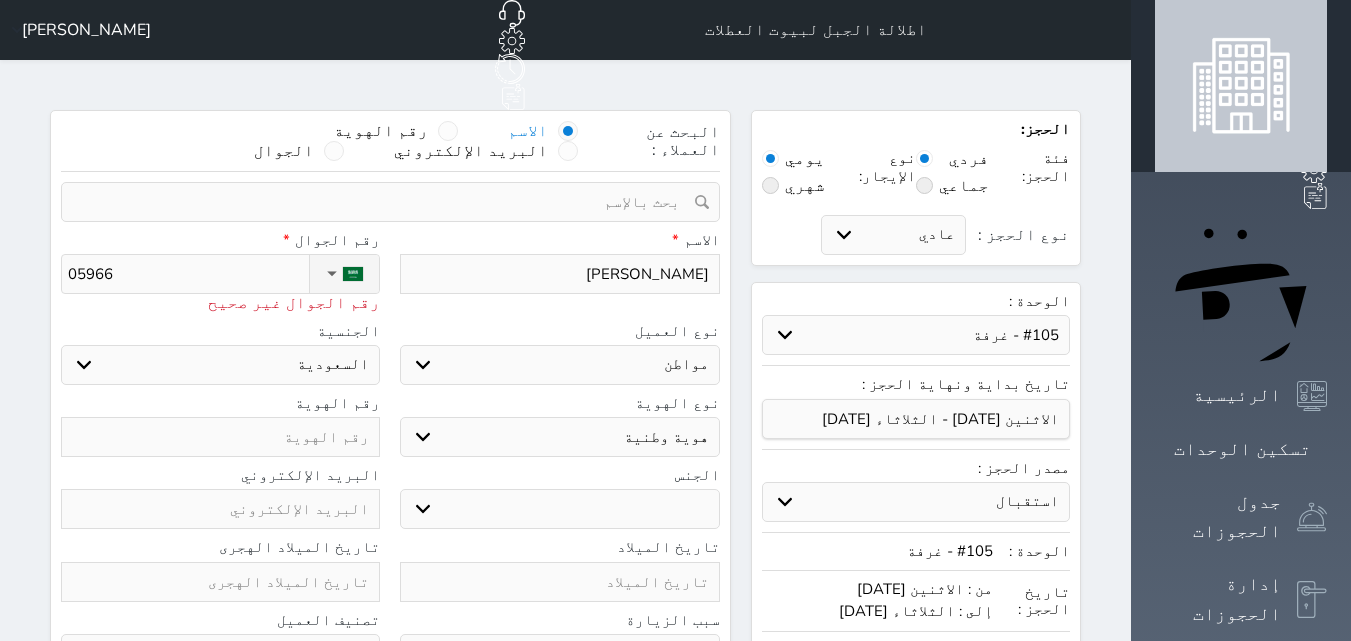 type on "059666" 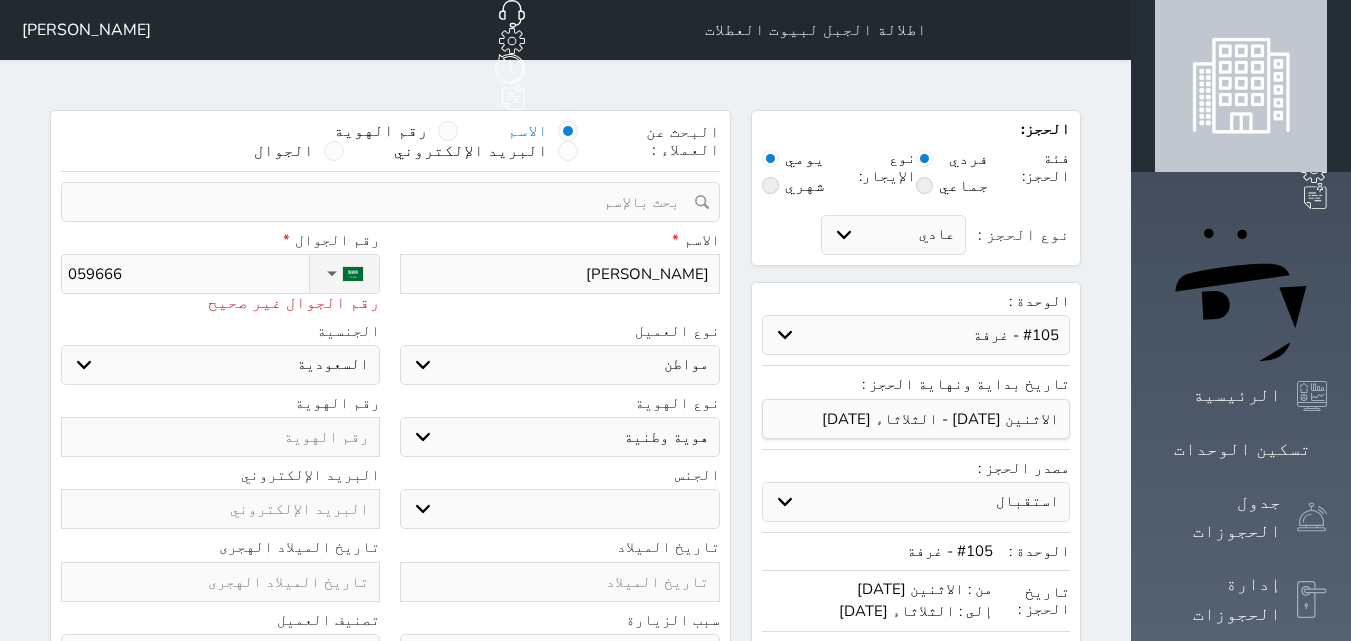 type on "0596664" 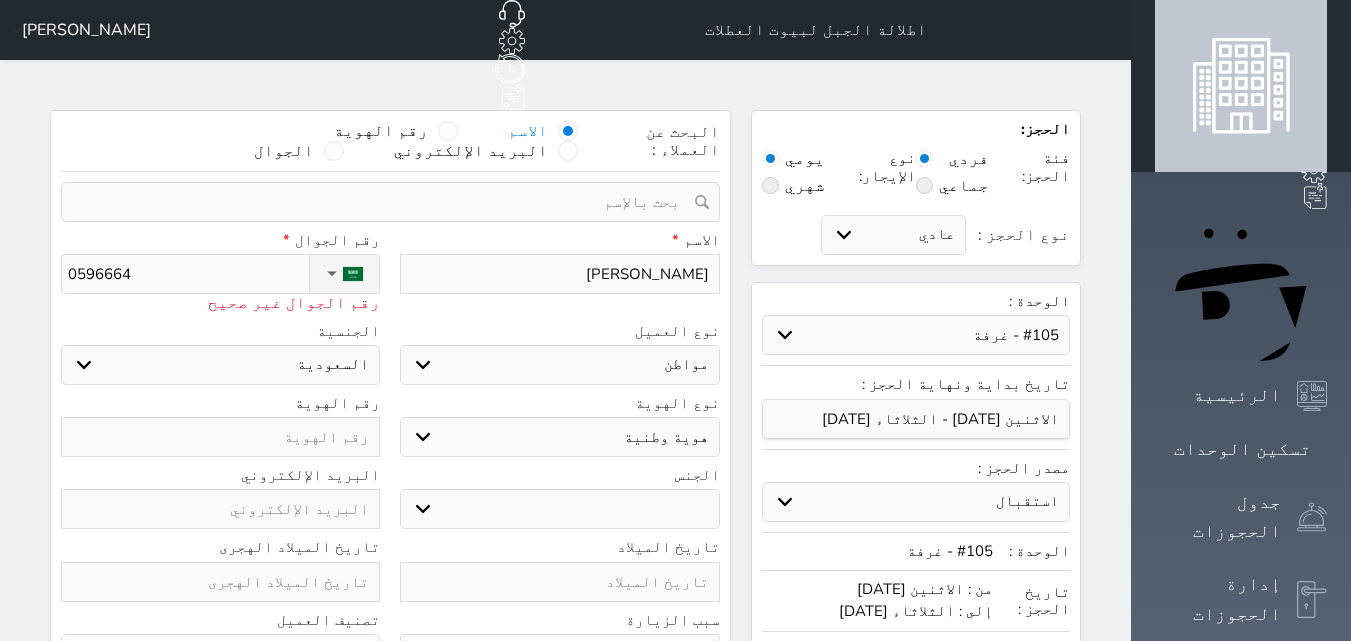 type on "05966644" 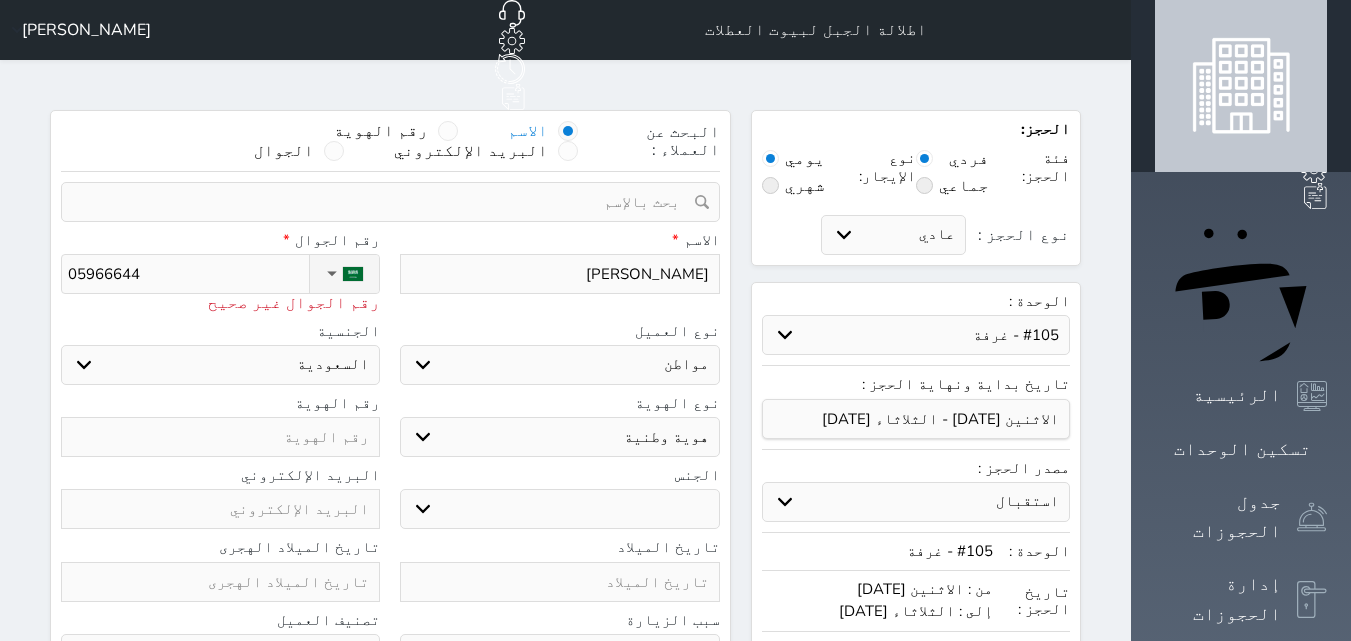 type on "059666441" 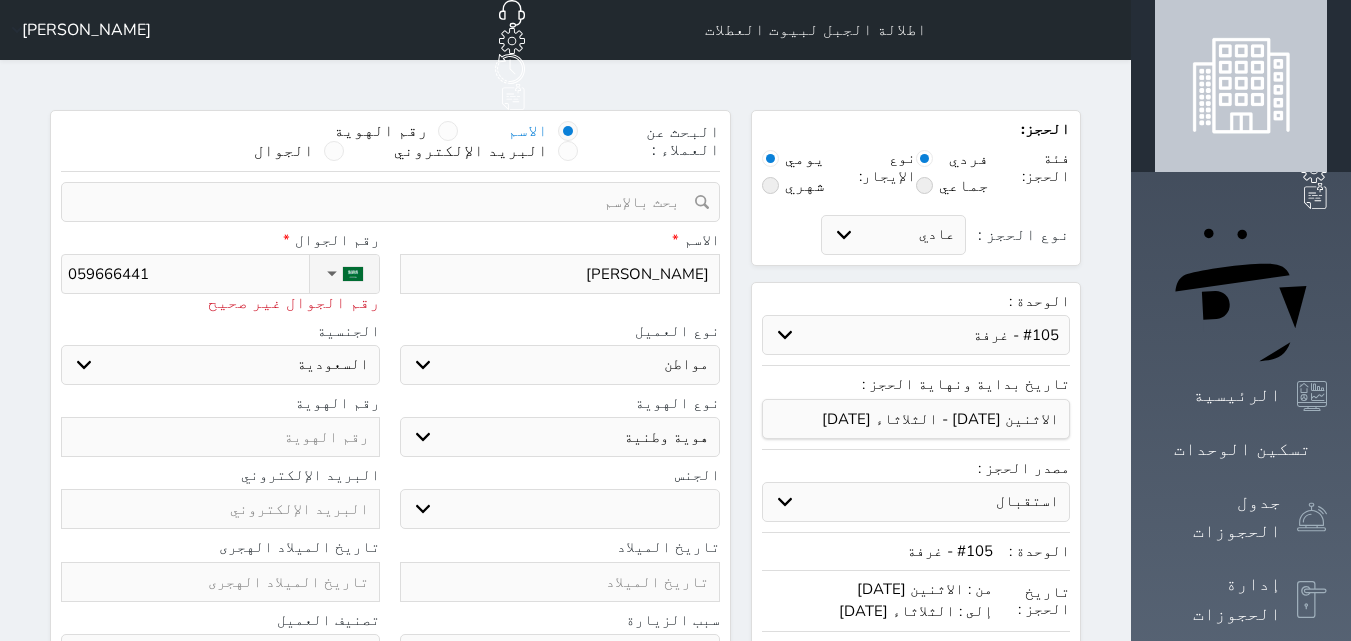 type on "+966 59 666 4410" 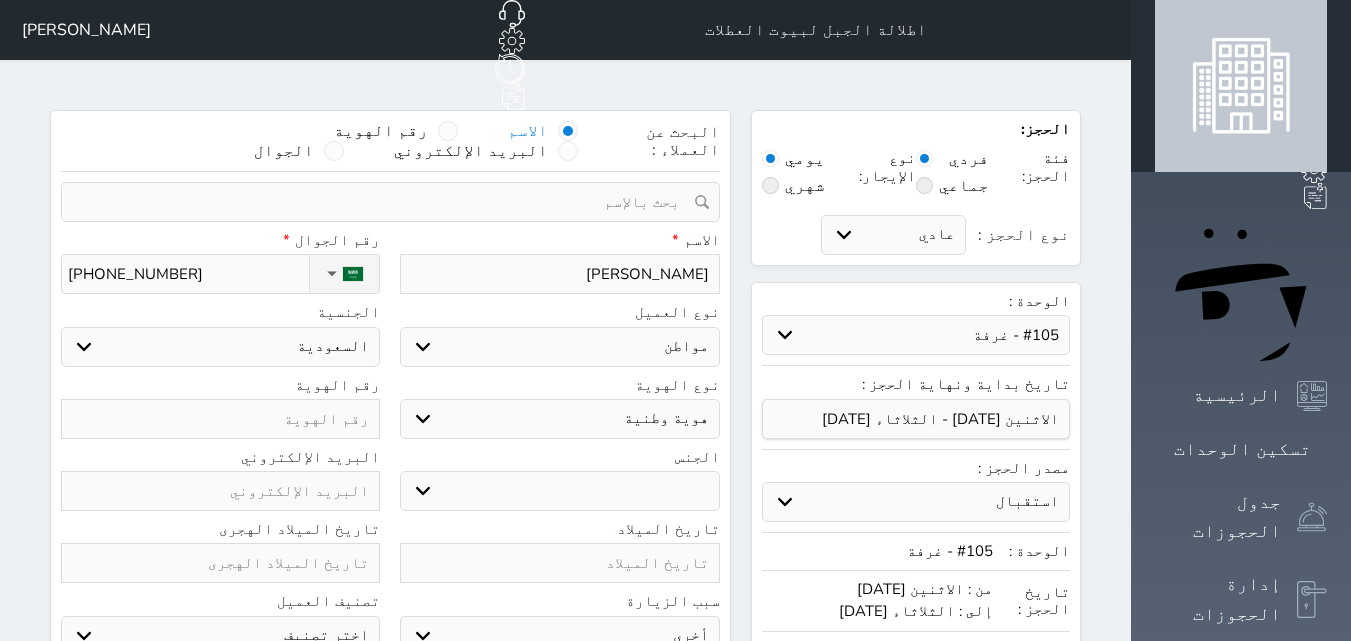 type on "+966 59 666 4410" 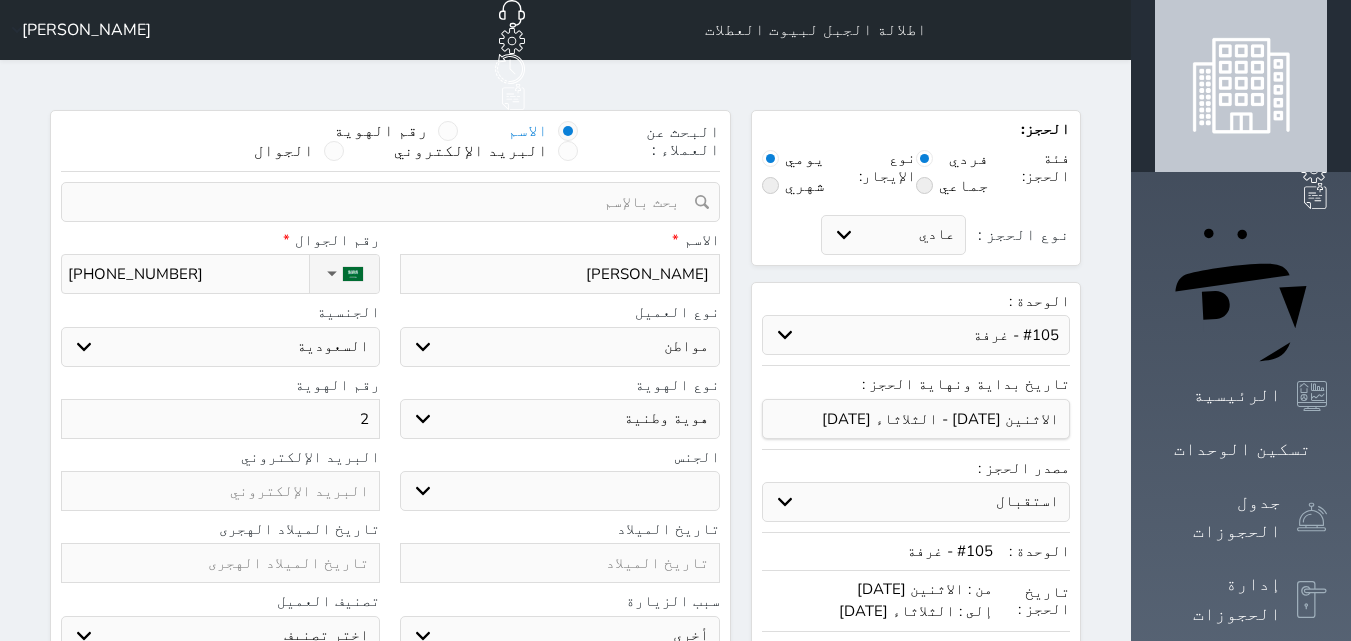 type on "22" 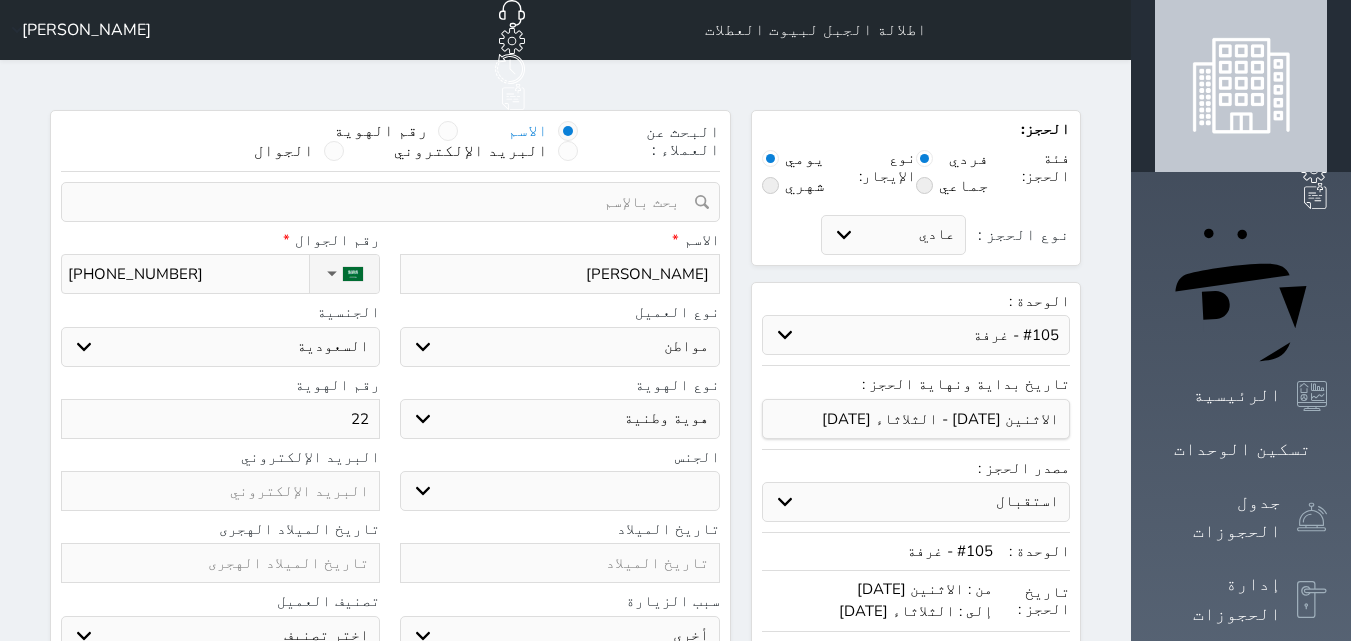 type on "227" 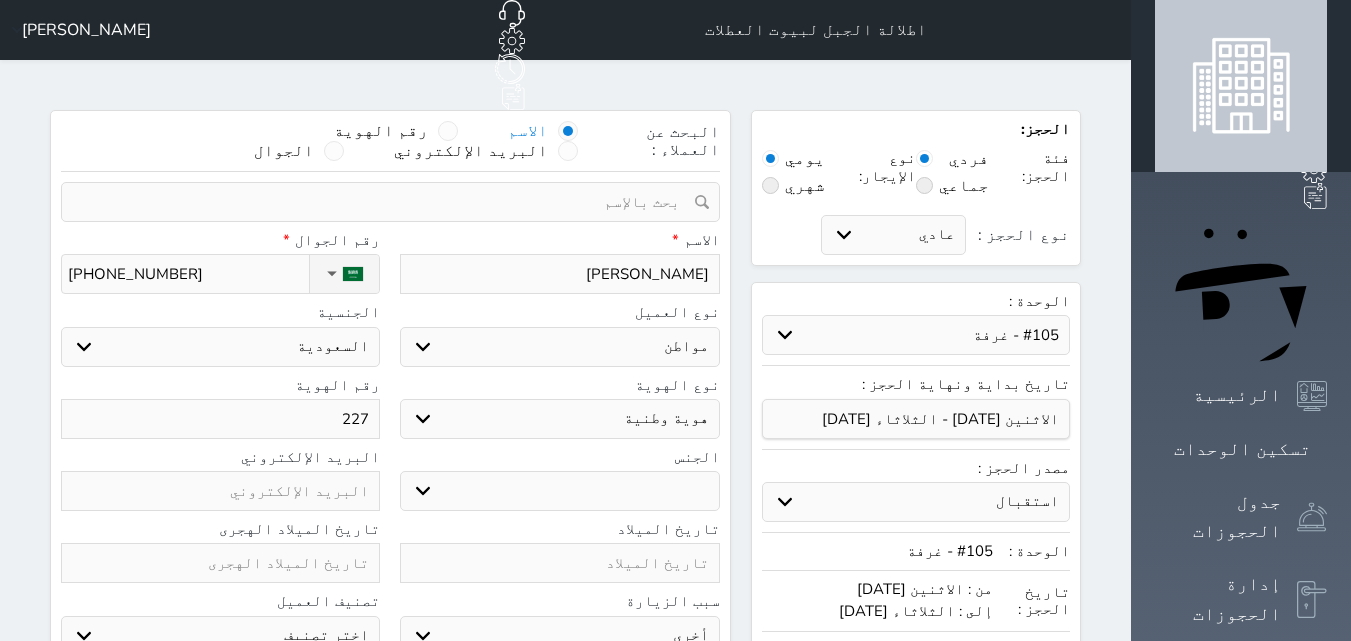 type on "2278" 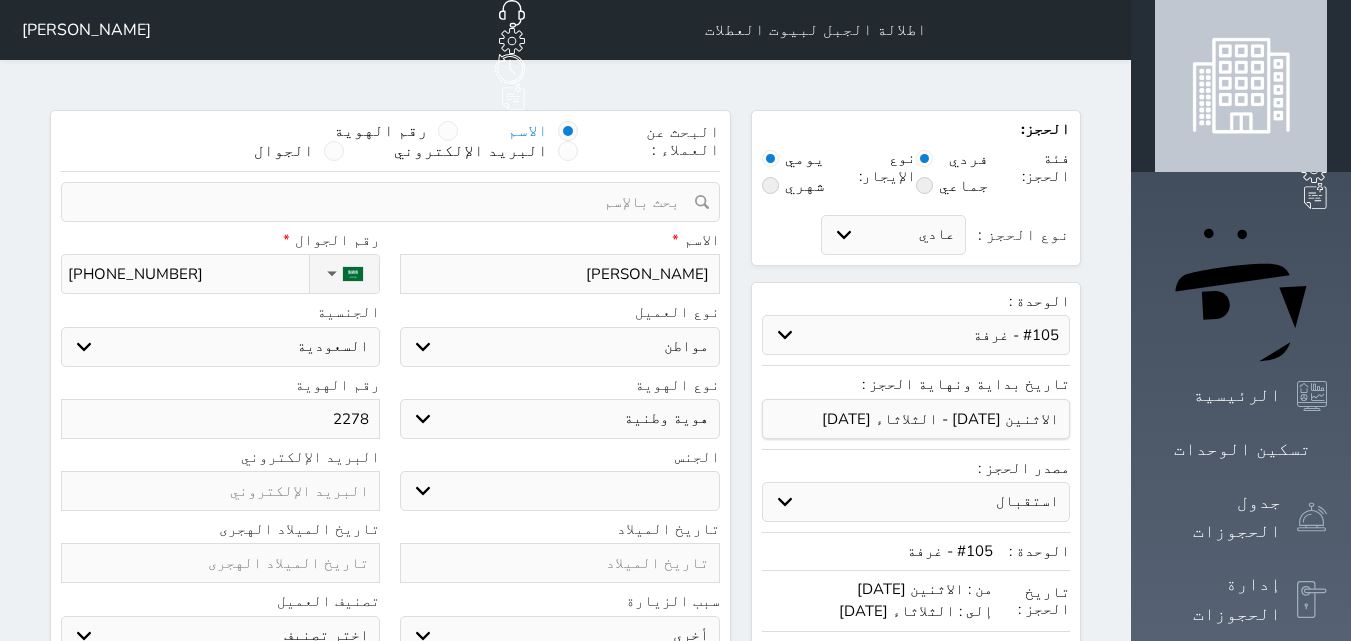 select 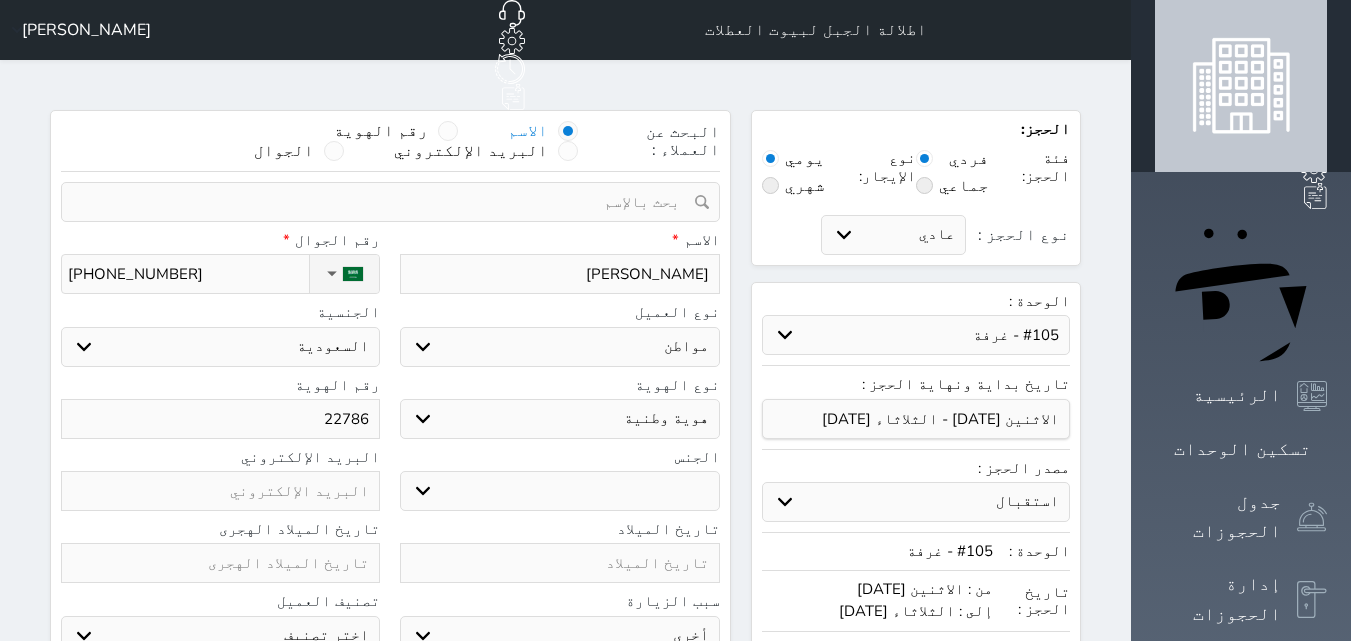 type on "227864" 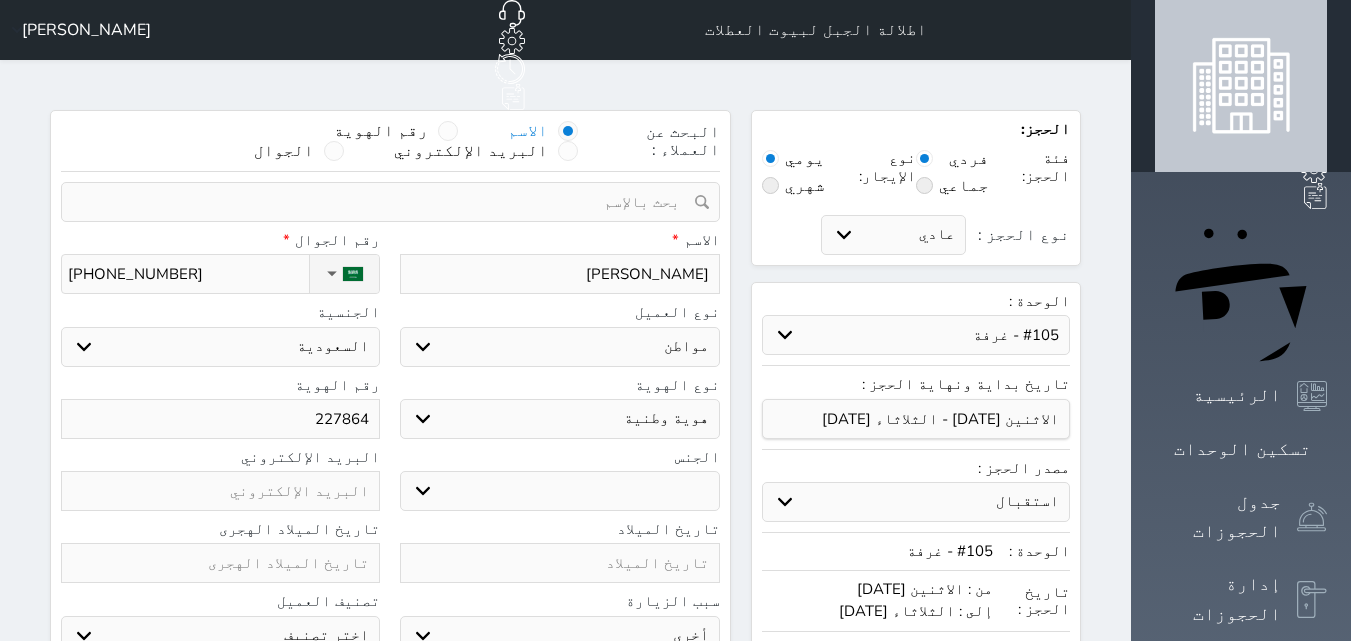 type on "2278649" 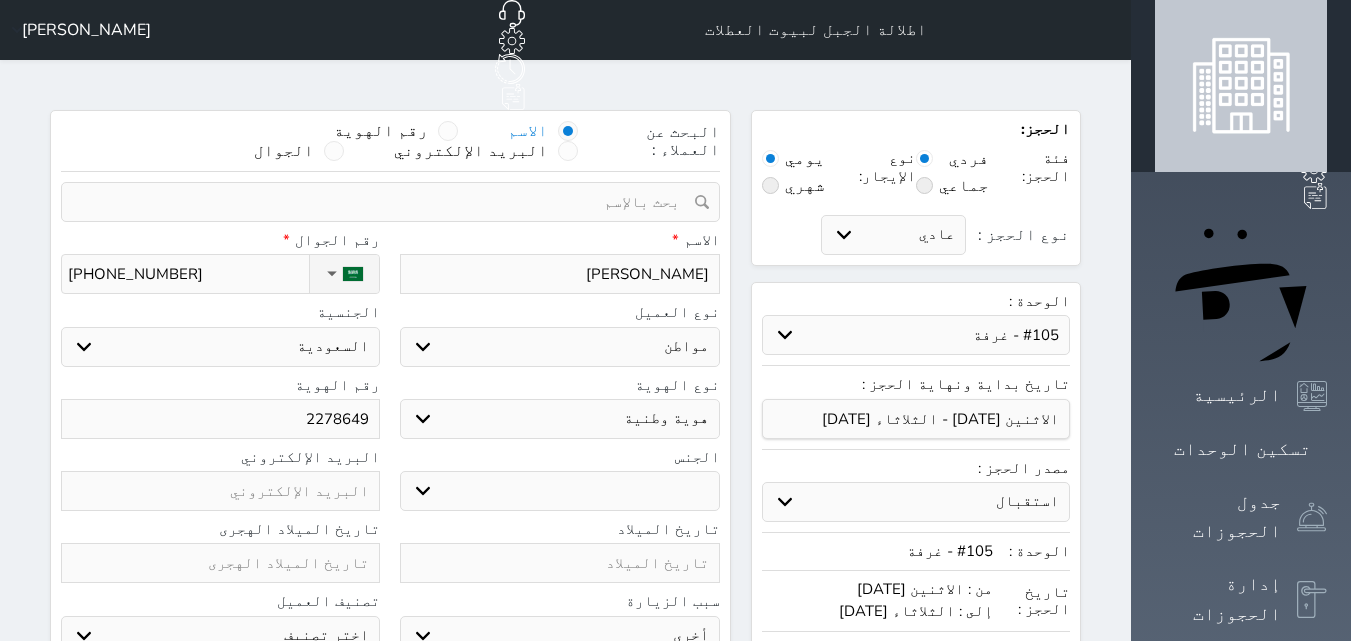 type on "22786498" 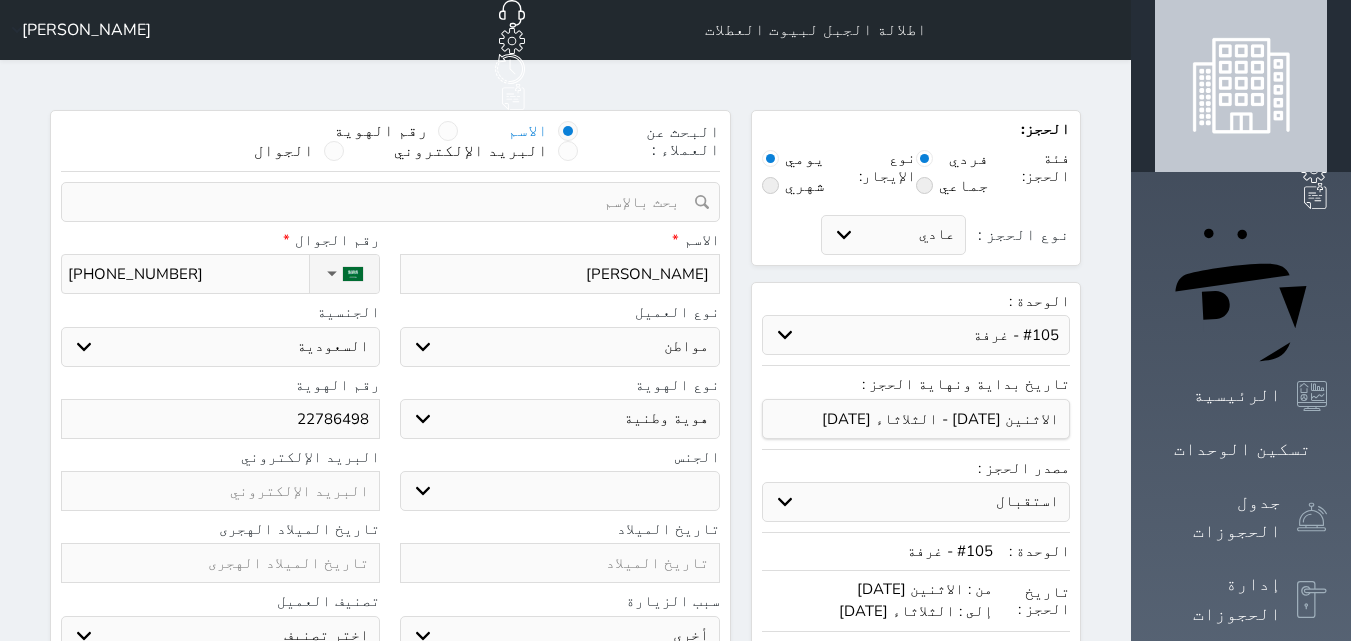 select 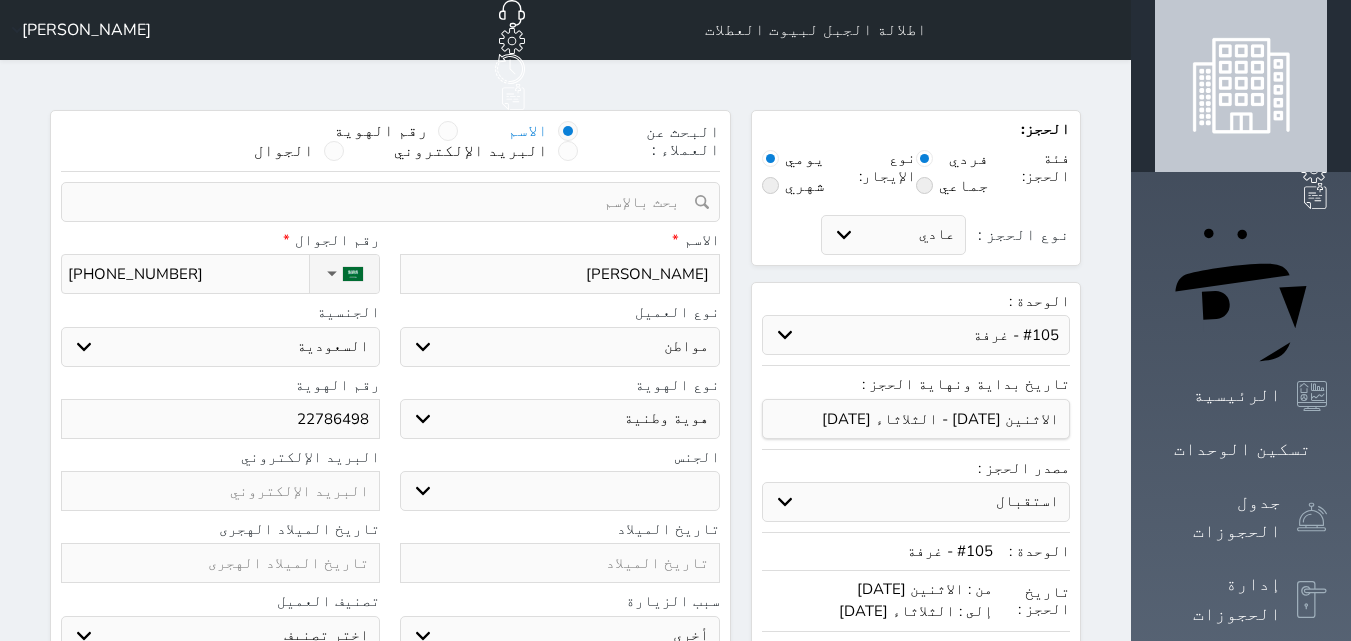 type on "227864987" 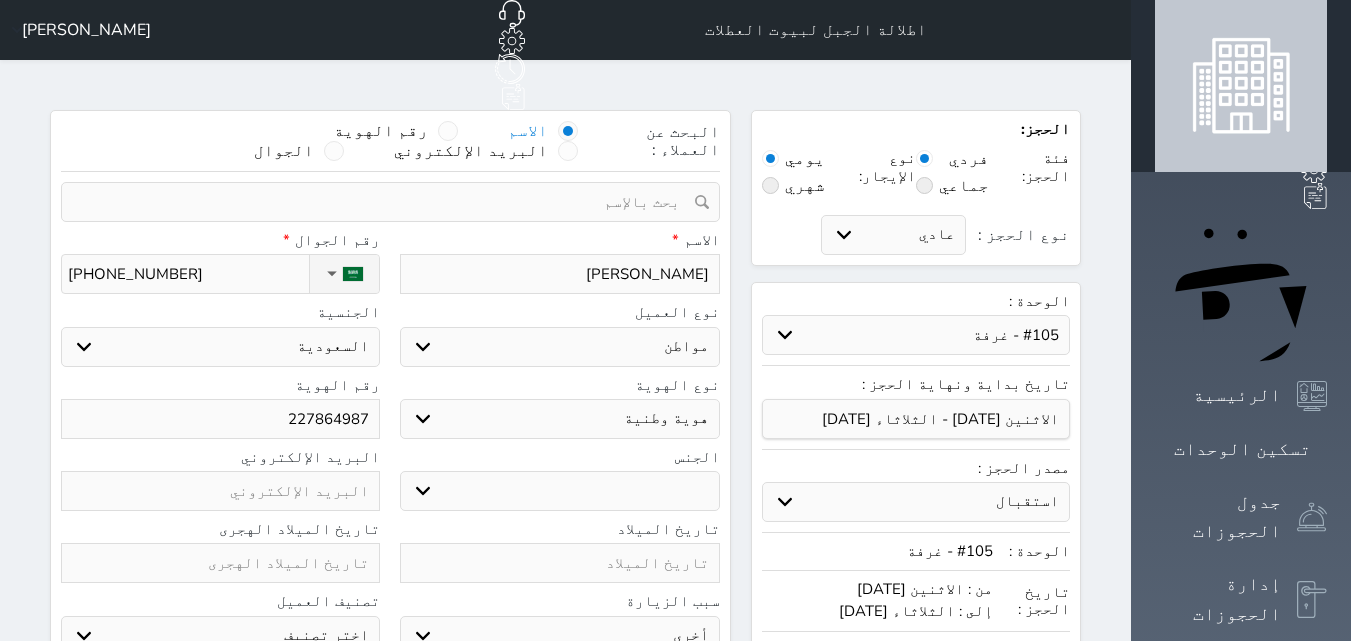 type on "2278649872" 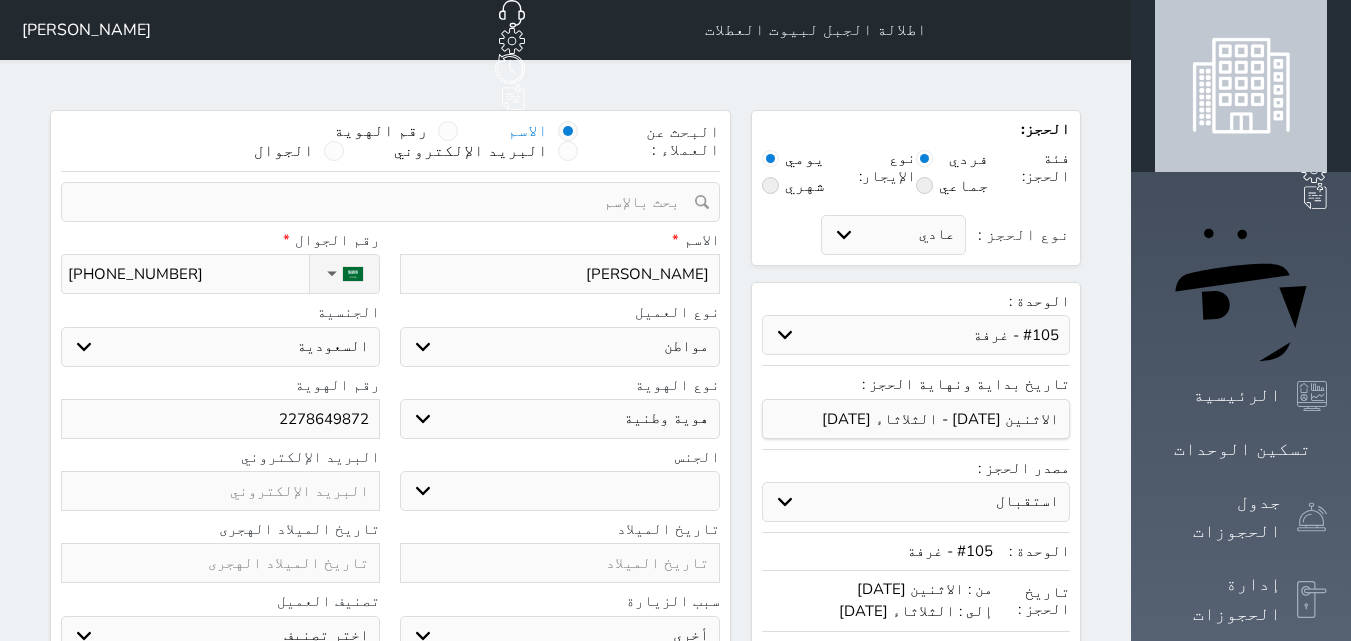 type on "2278649872" 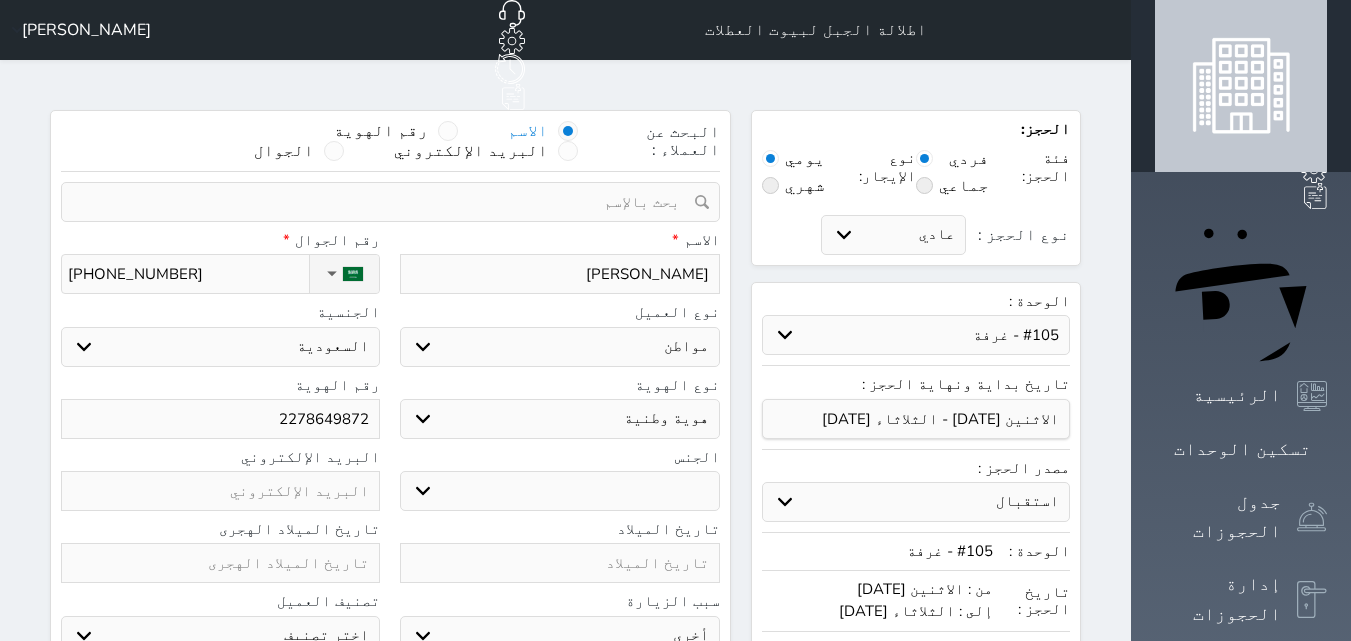 click on "ذكر   انثى" at bounding box center [559, 491] 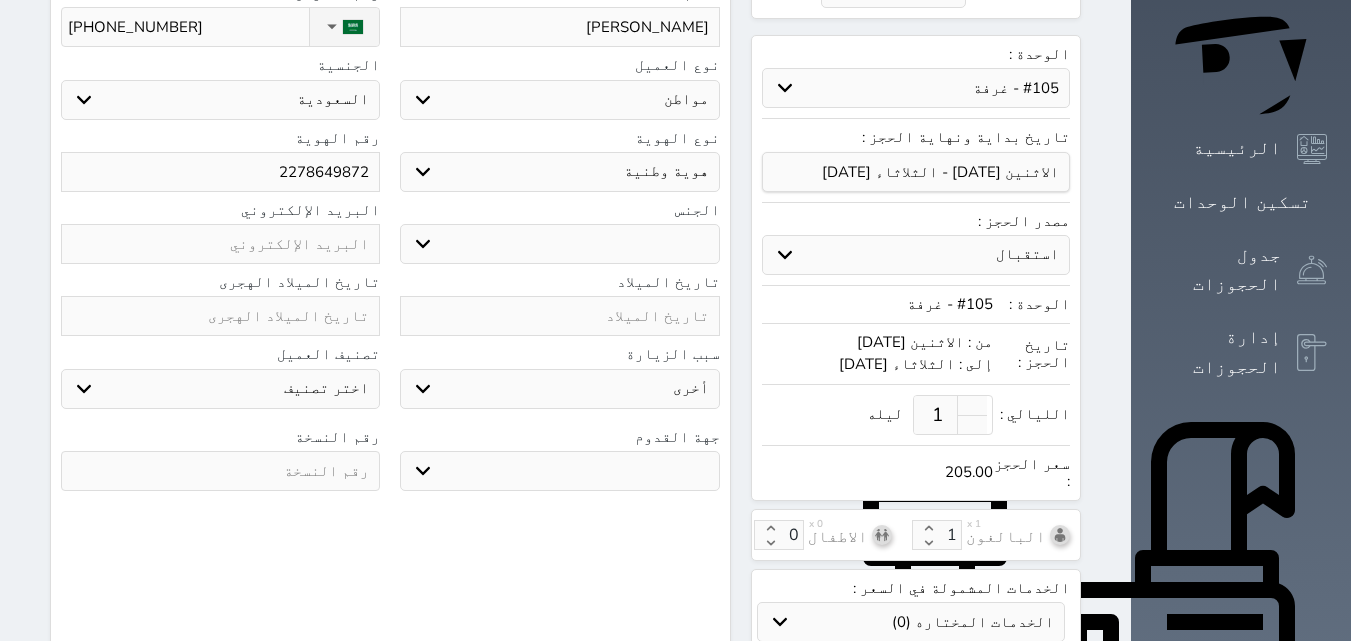 scroll, scrollTop: 261, scrollLeft: 0, axis: vertical 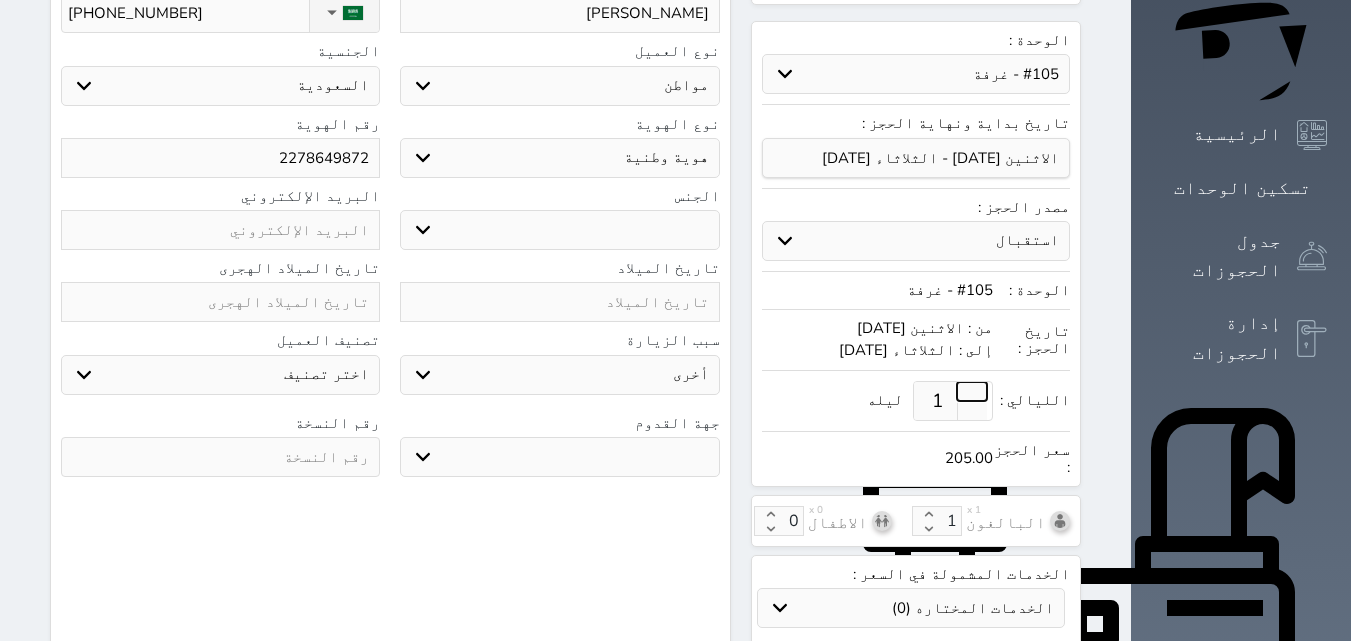 click at bounding box center (972, 391) 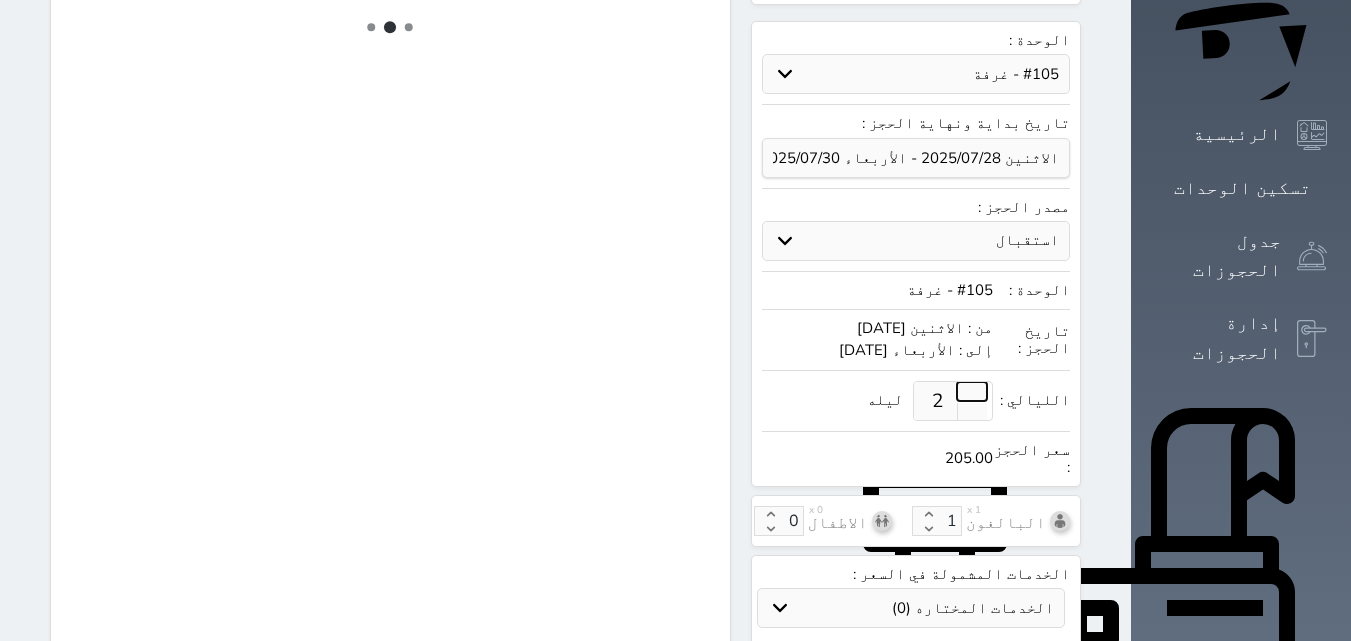 click at bounding box center [972, 391] 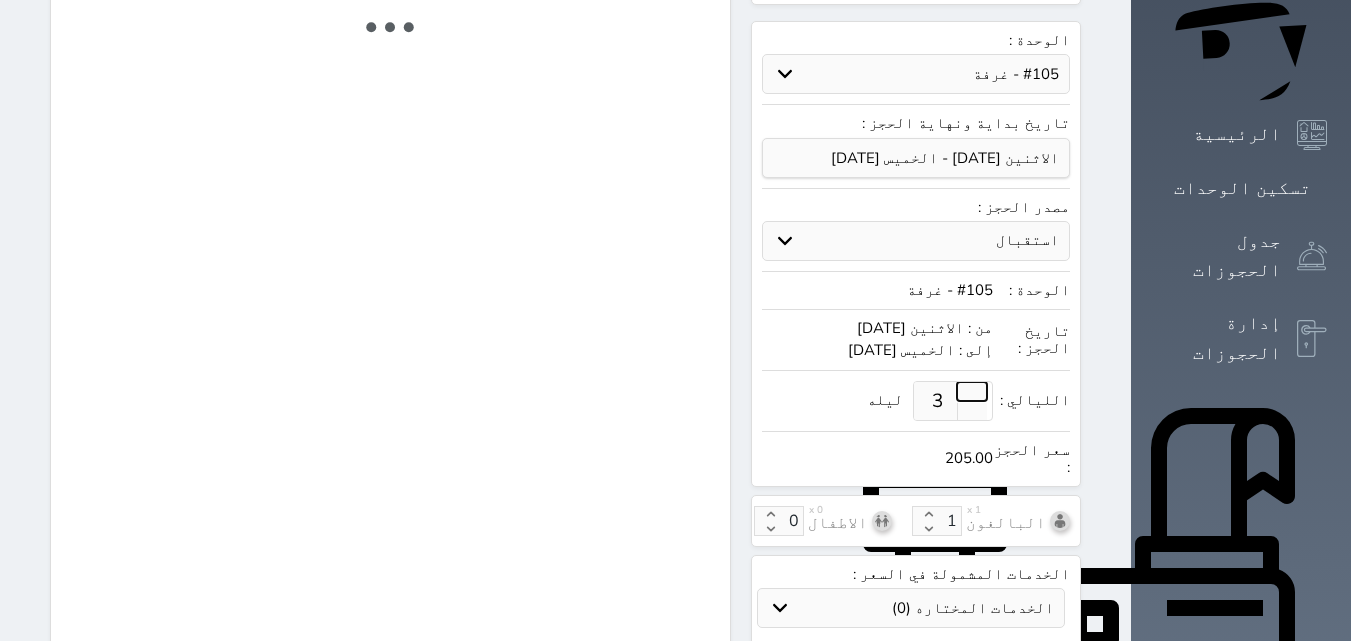 type on "2" 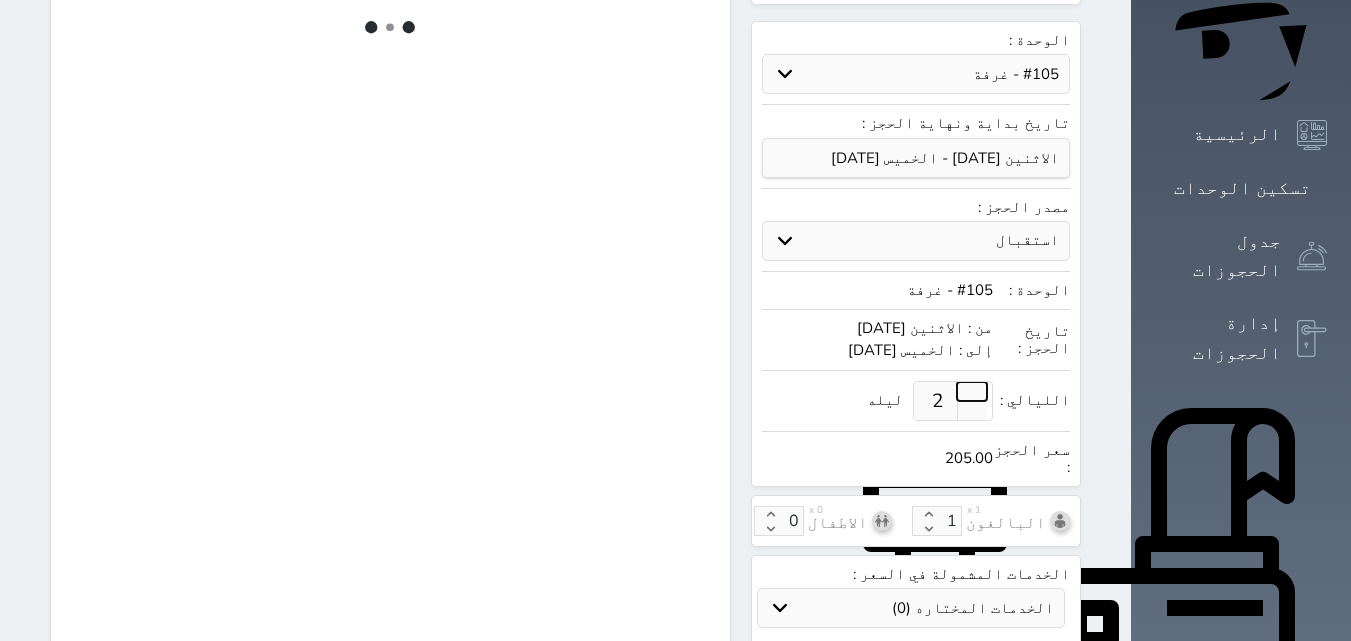 select on "1" 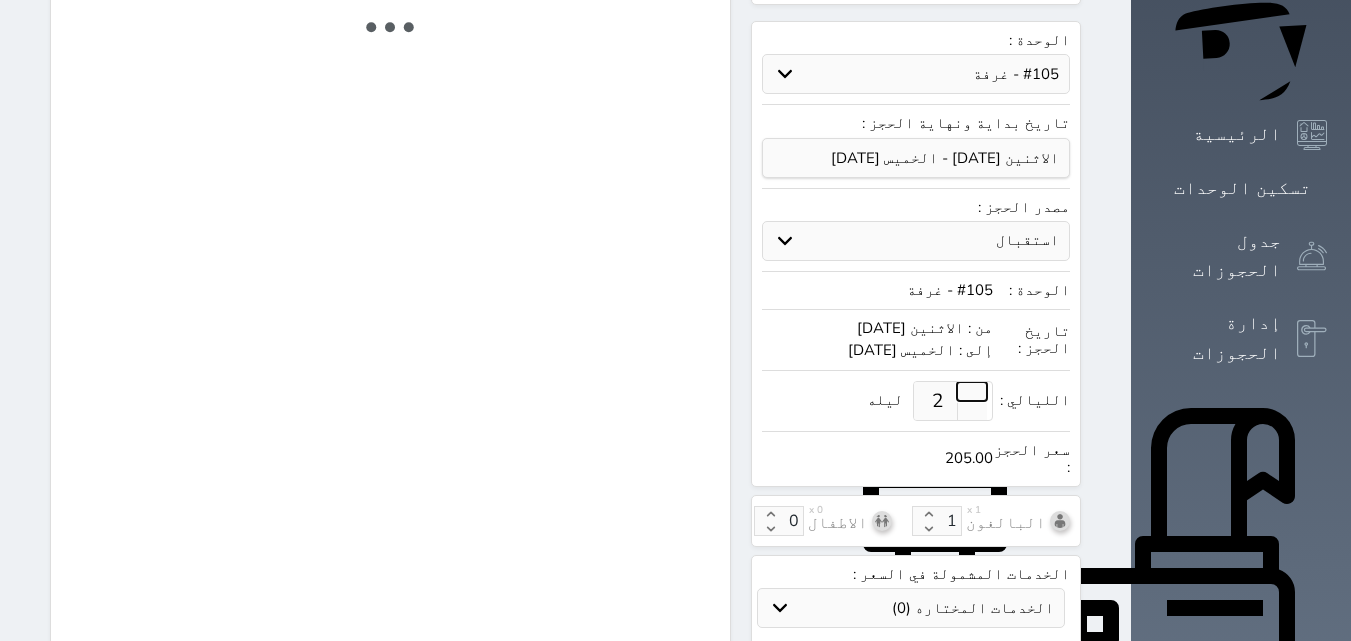 select on "113" 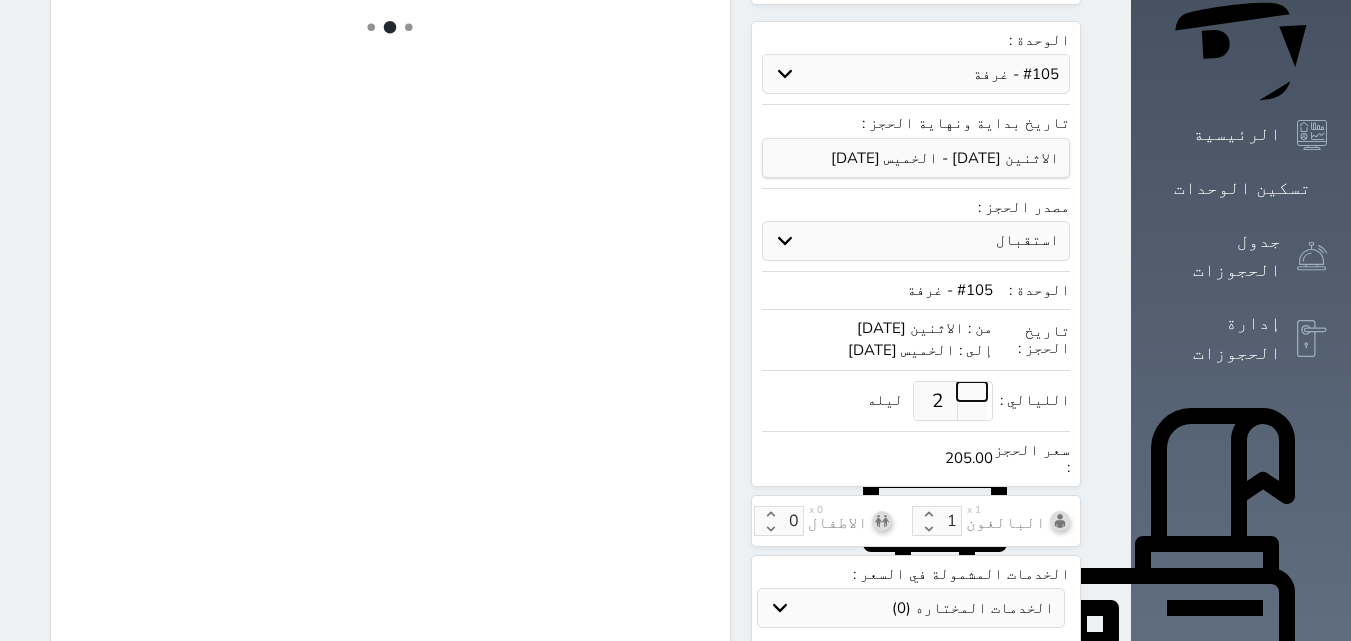 select on "1" 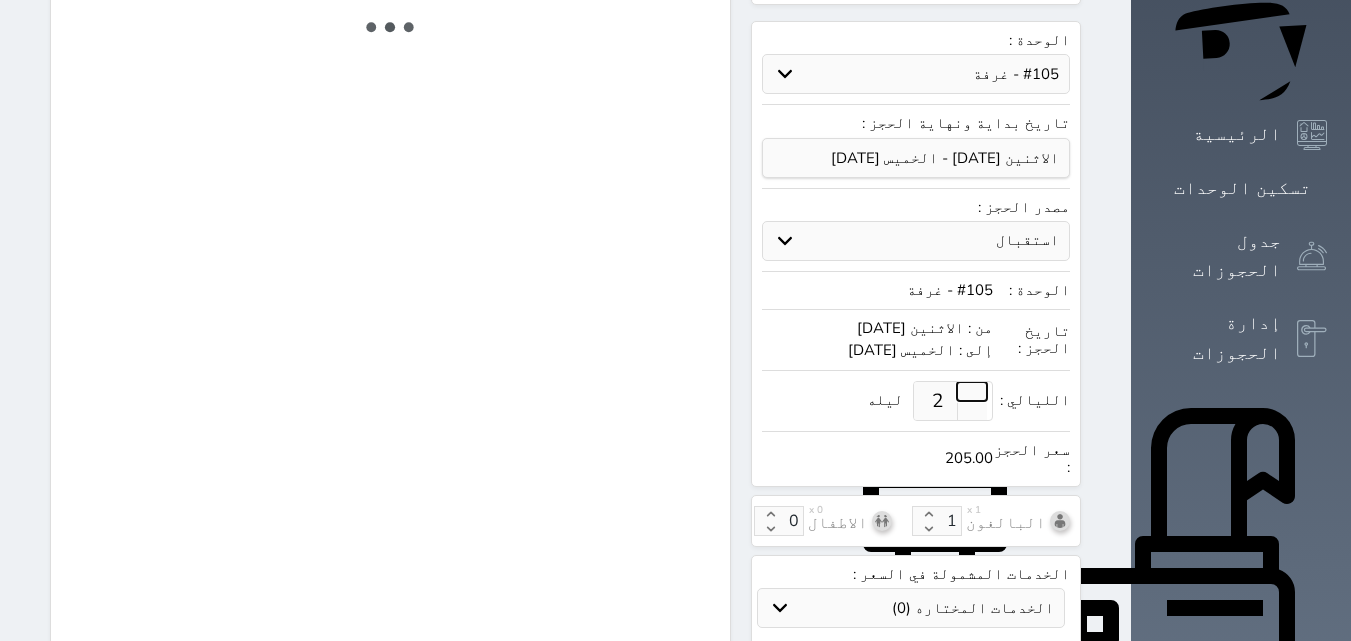 select on "7" 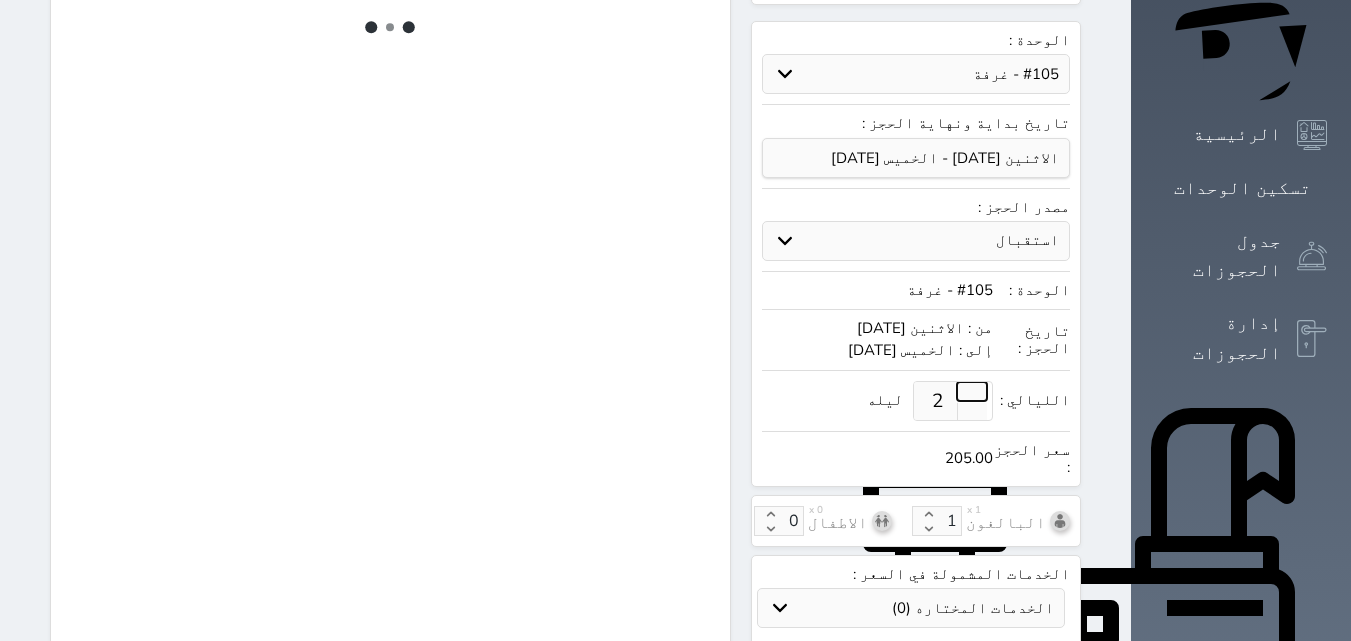 select 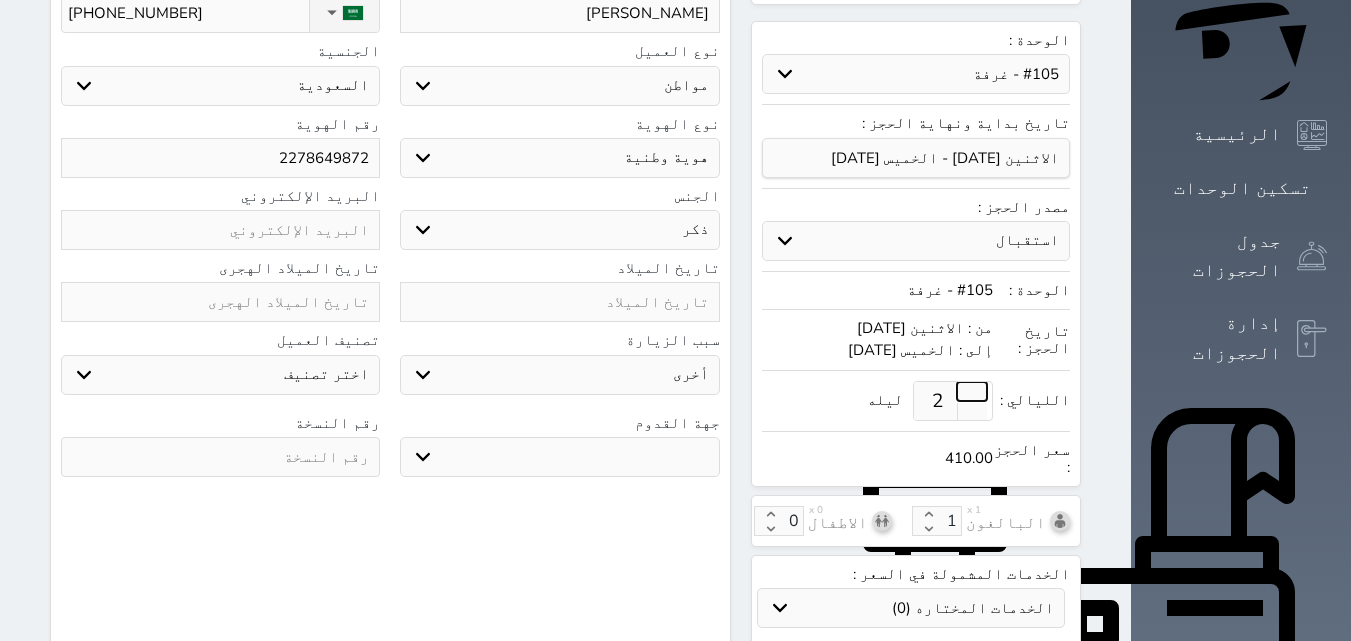 click at bounding box center (972, 391) 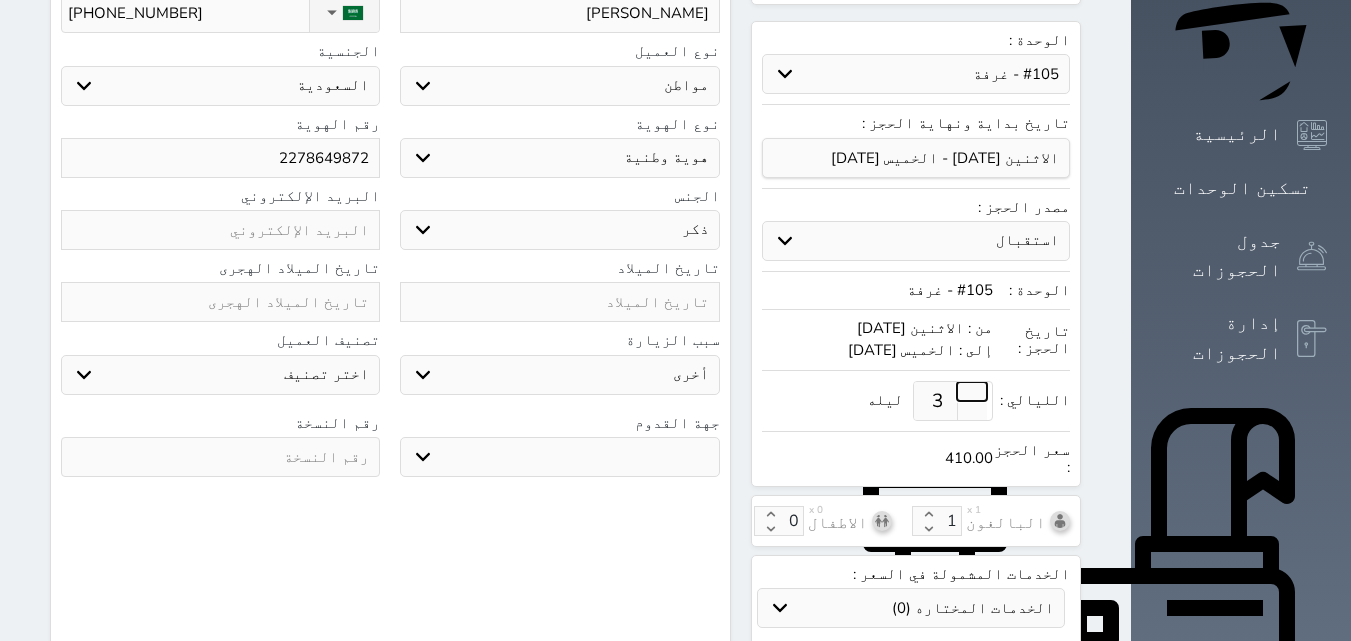 select on "1" 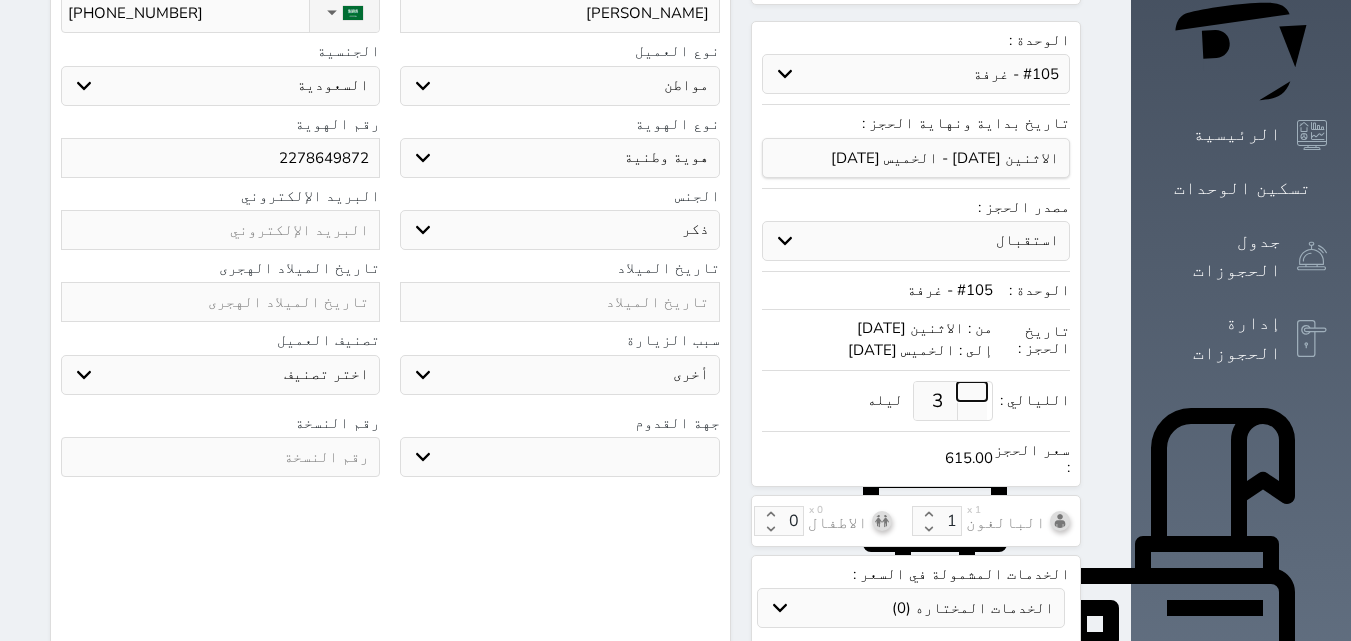 type on "2" 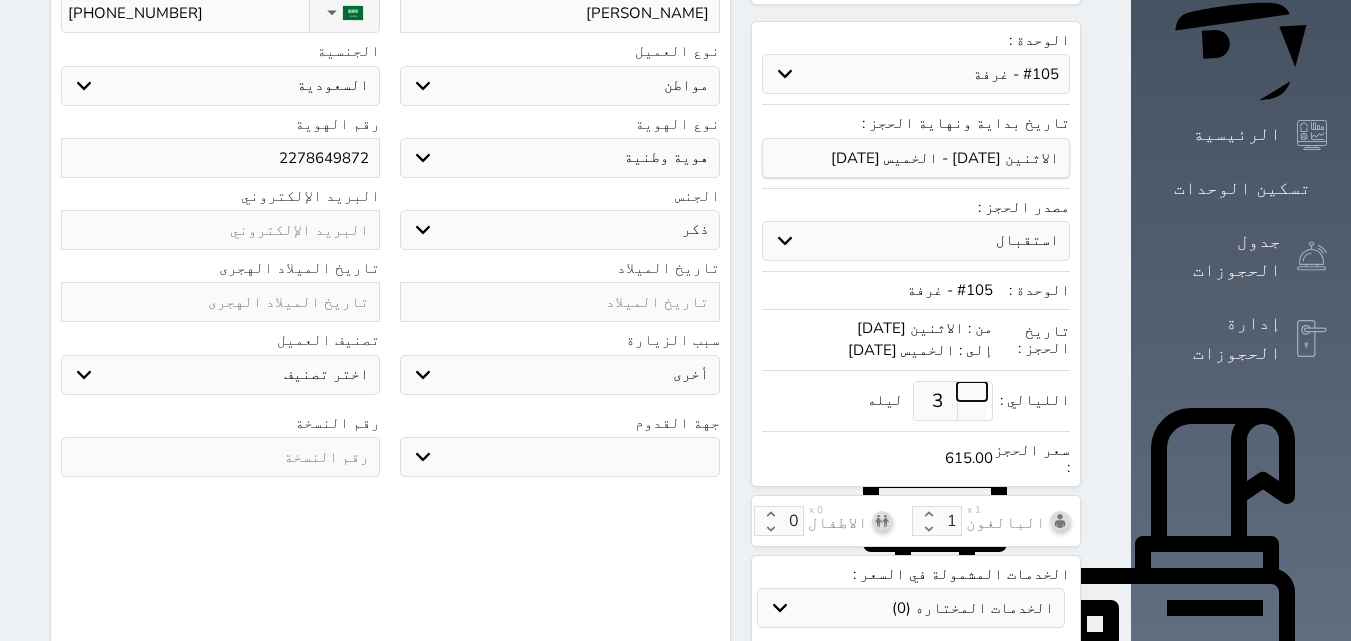 type on "400.00" 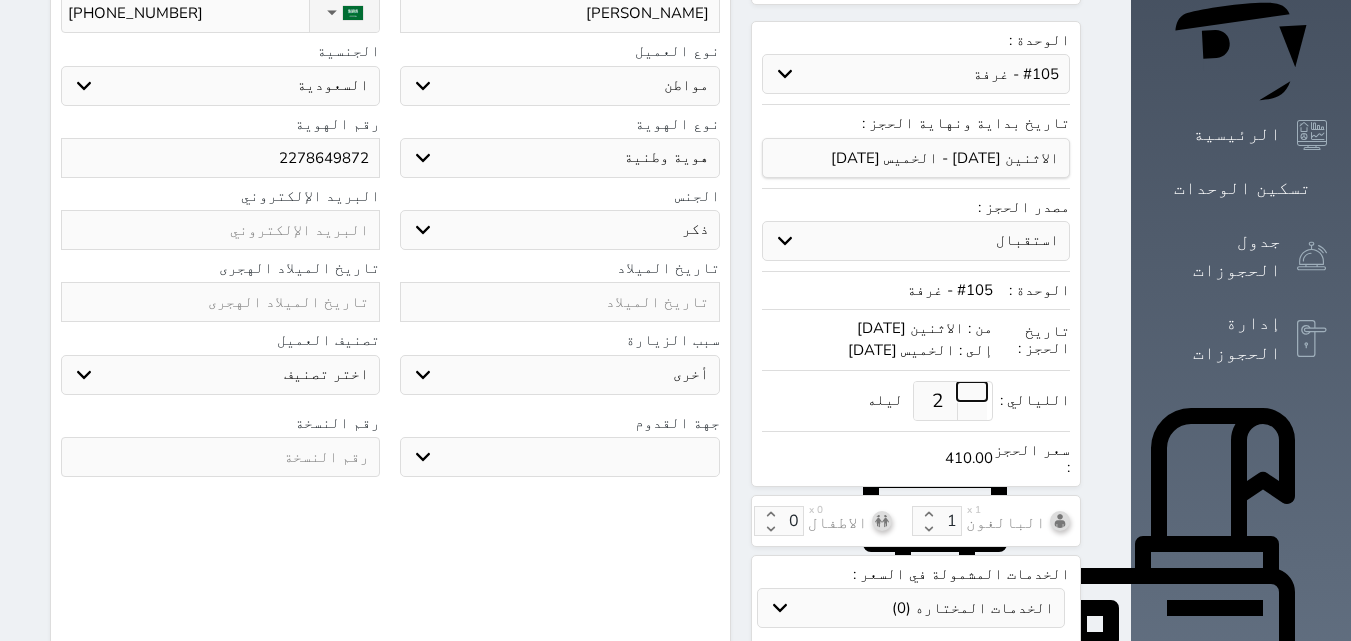 select 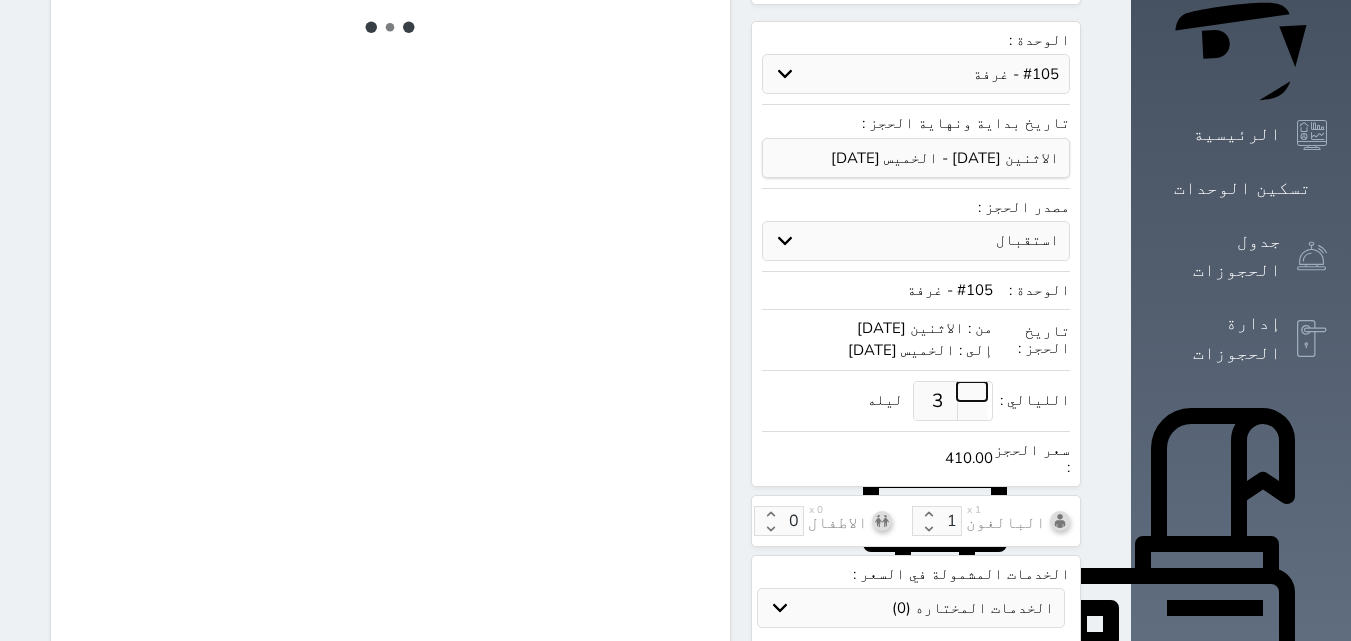 select on "1" 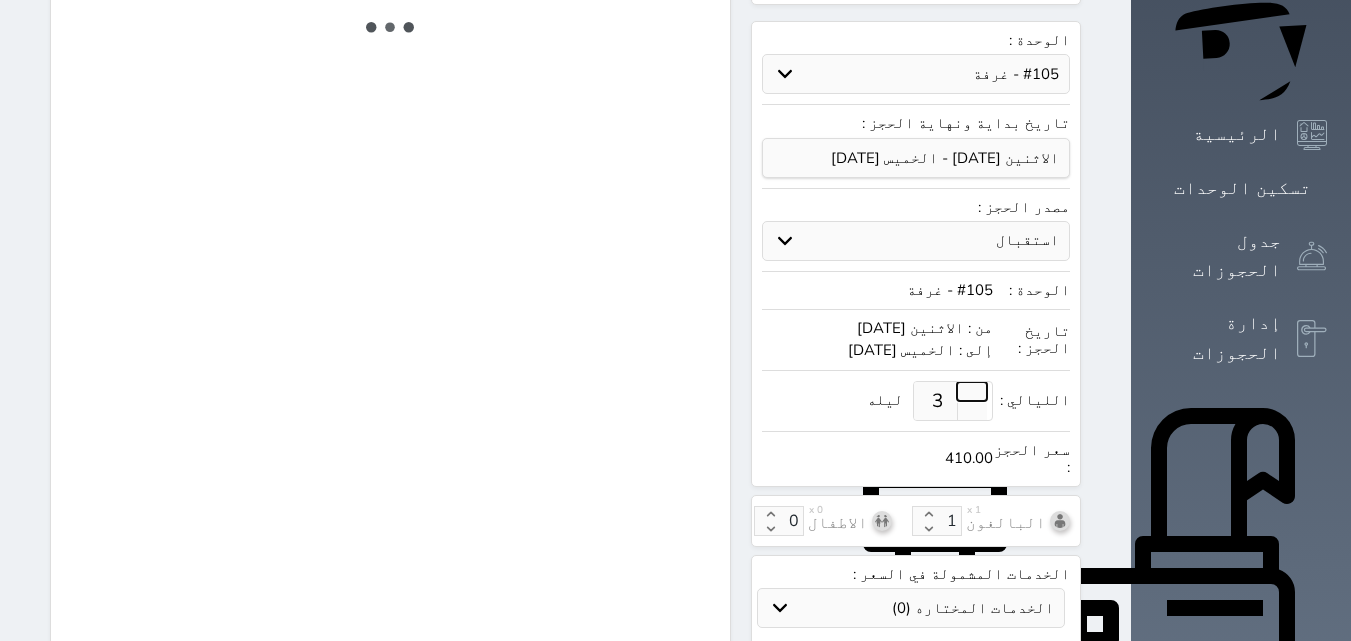 select on "113" 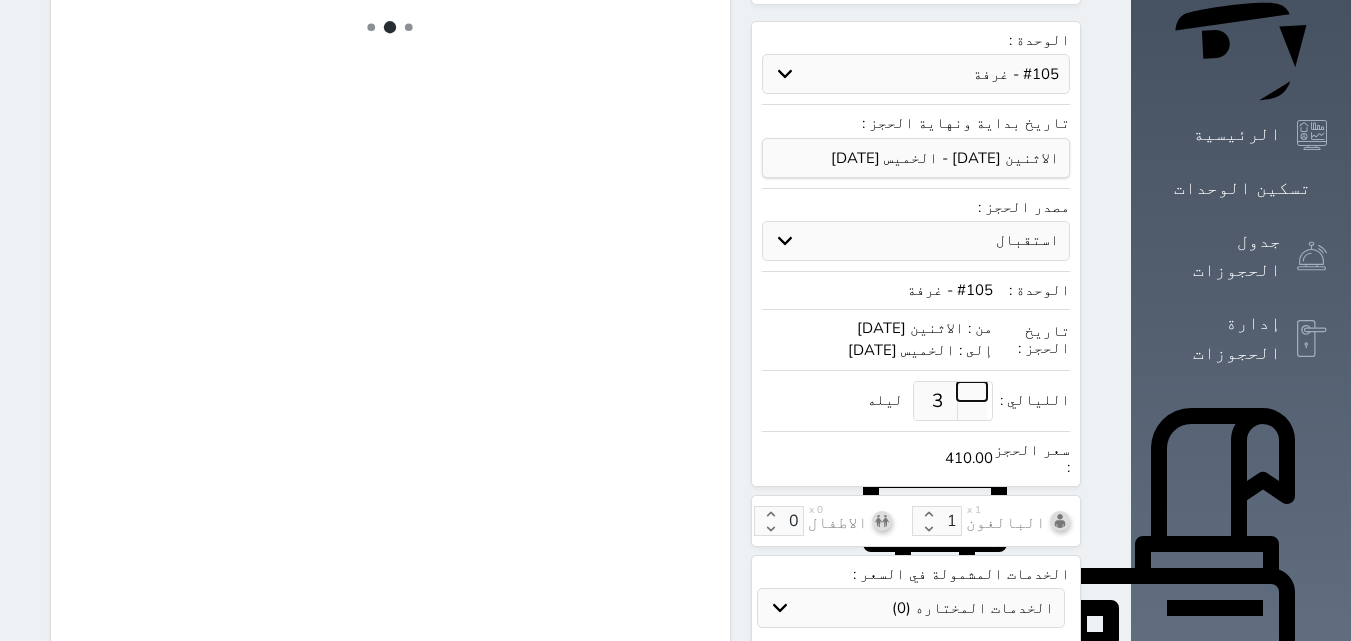 select on "1" 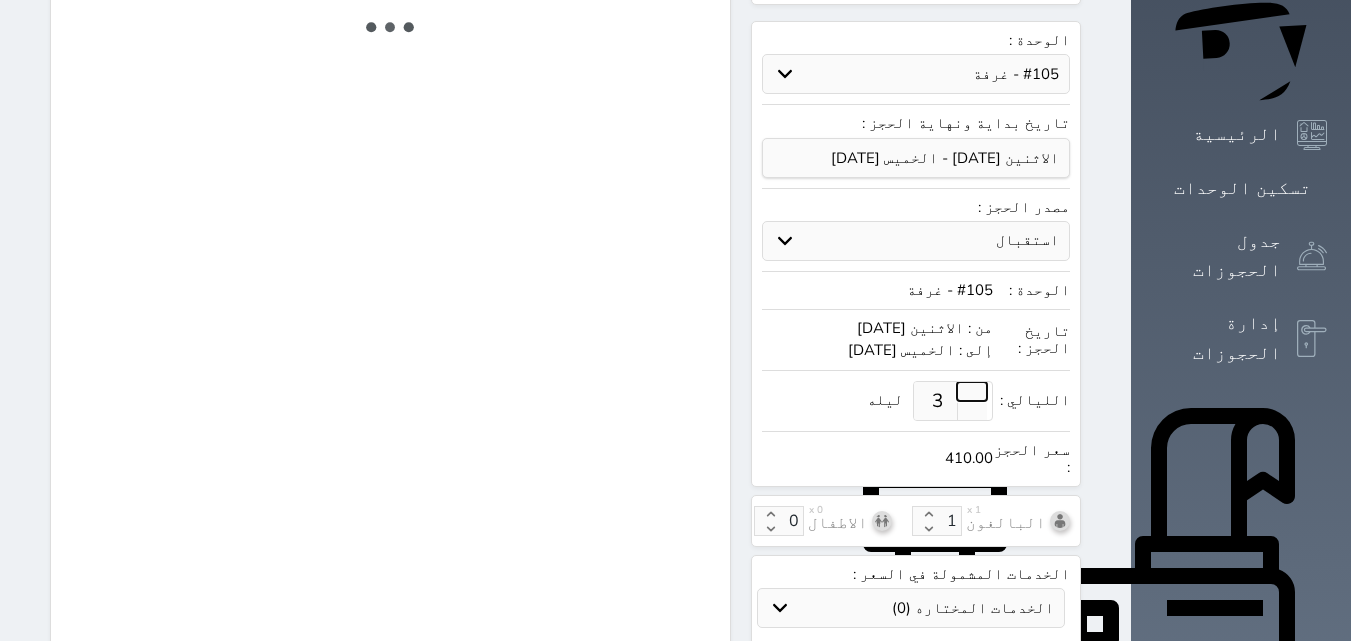 select on "7" 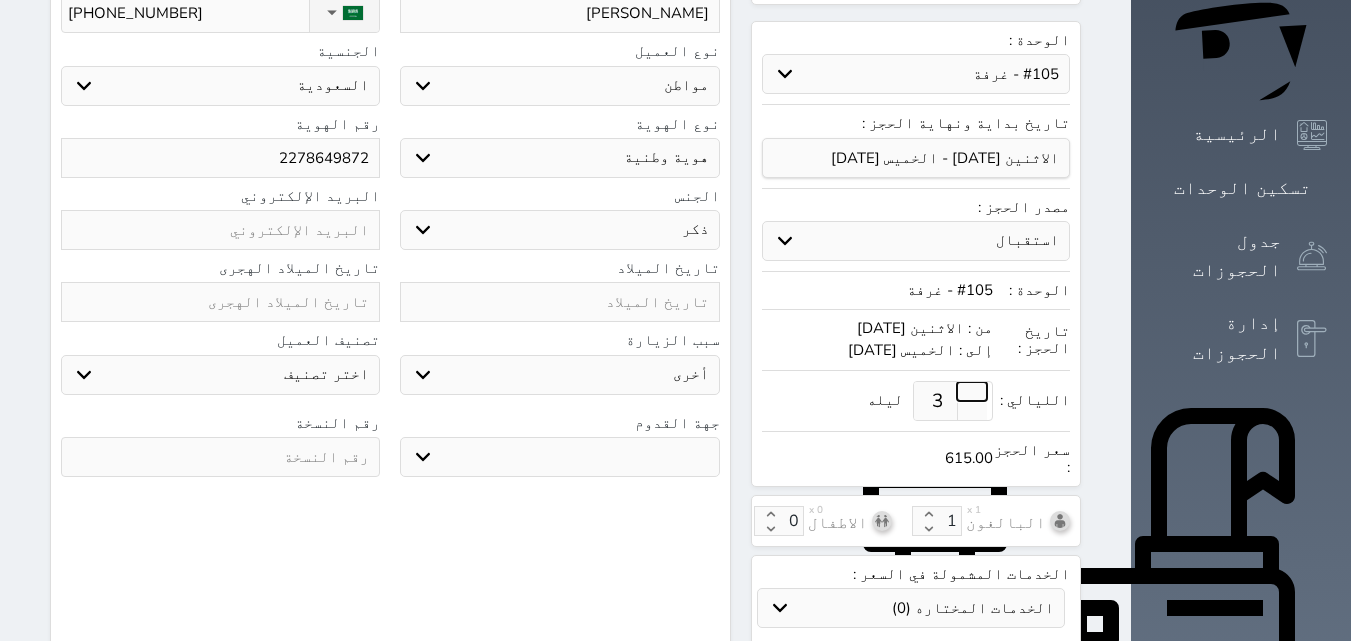 select 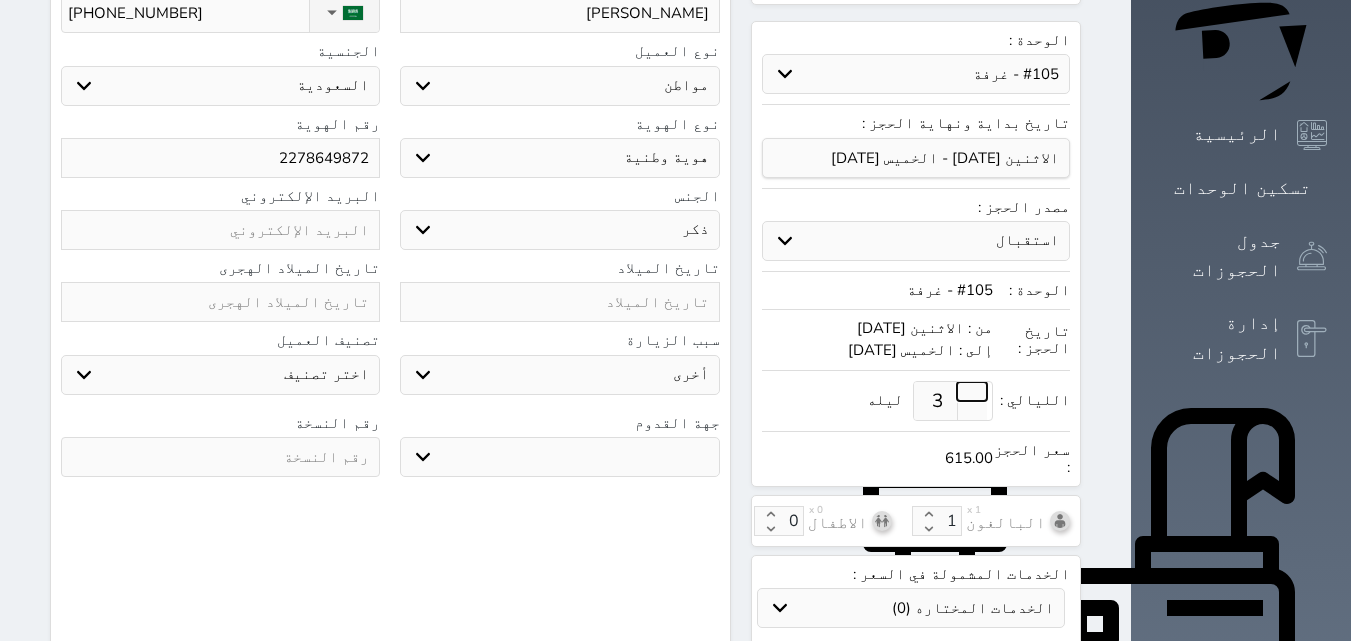 click at bounding box center [972, 391] 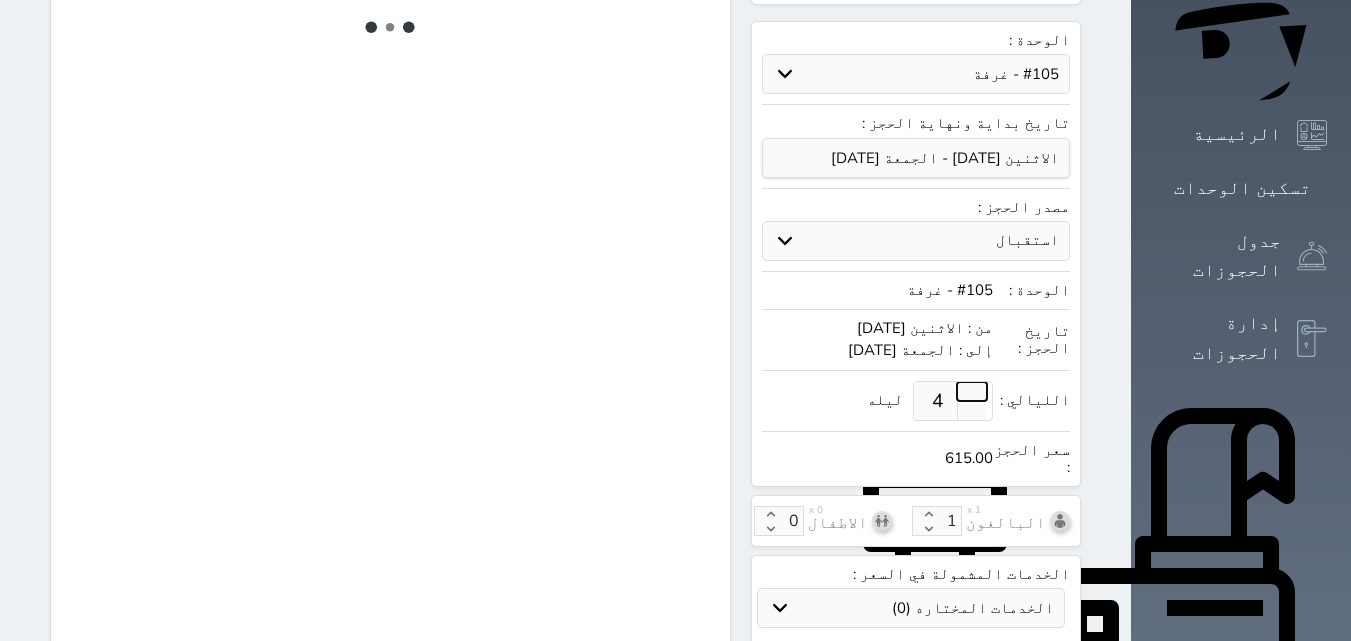 type on "3" 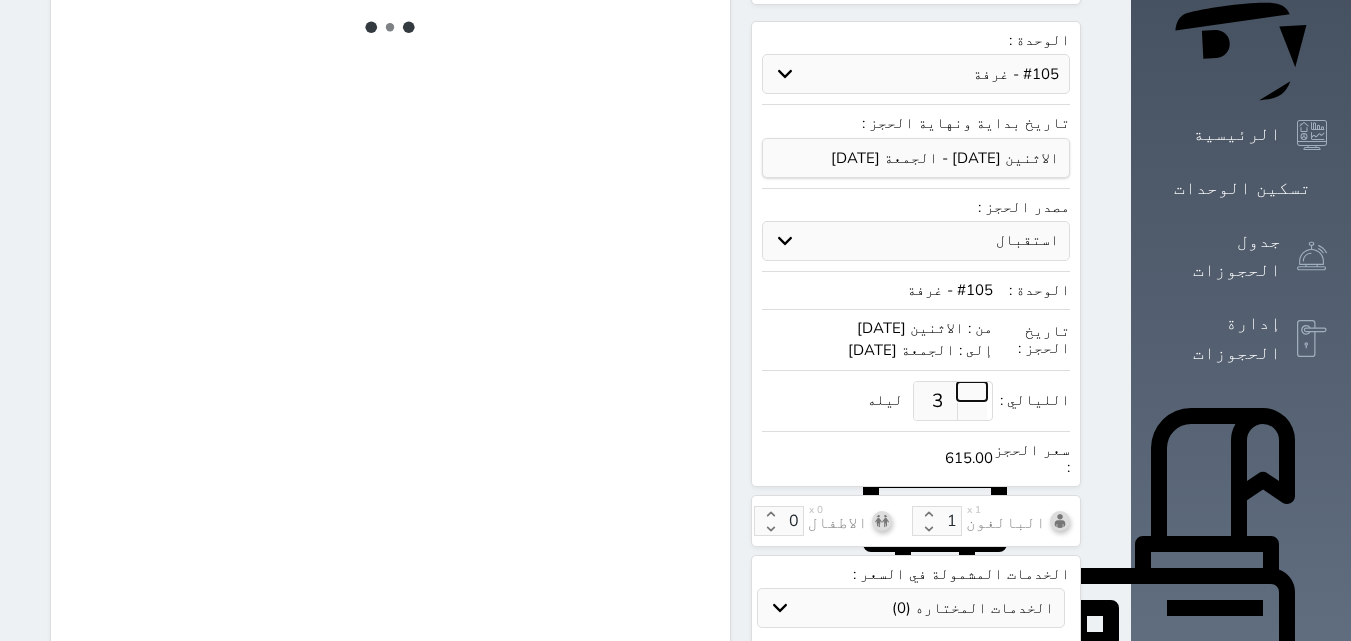select on "1" 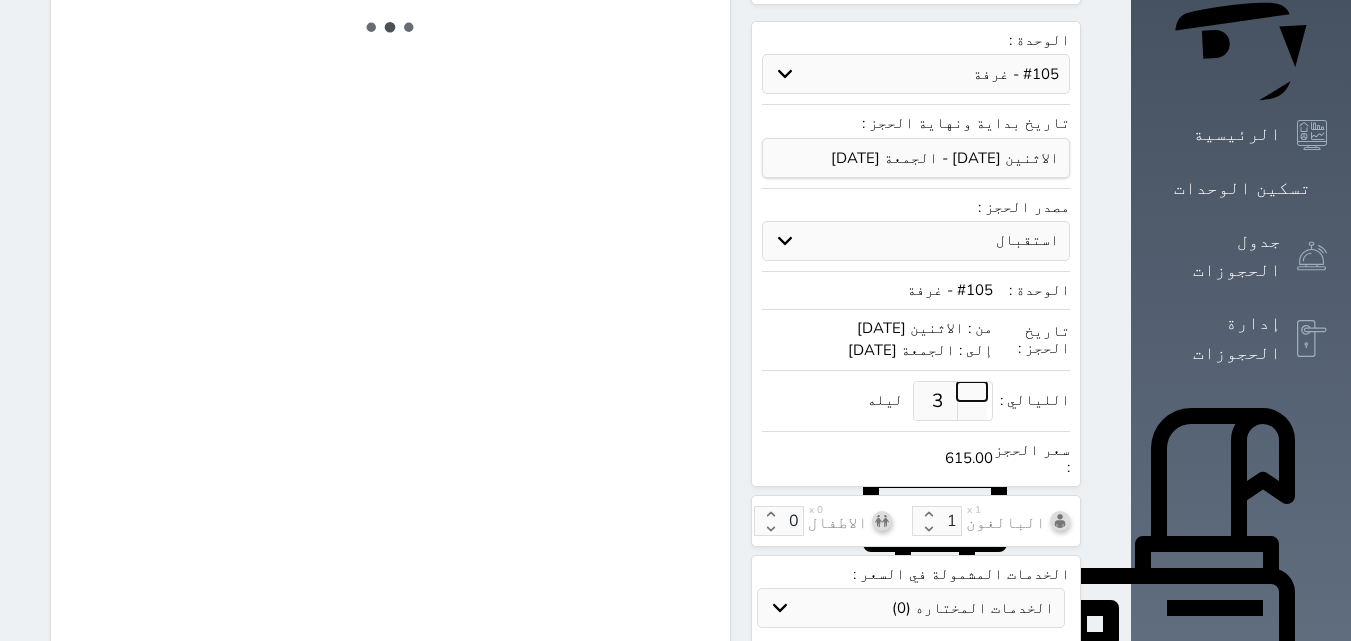 select on "113" 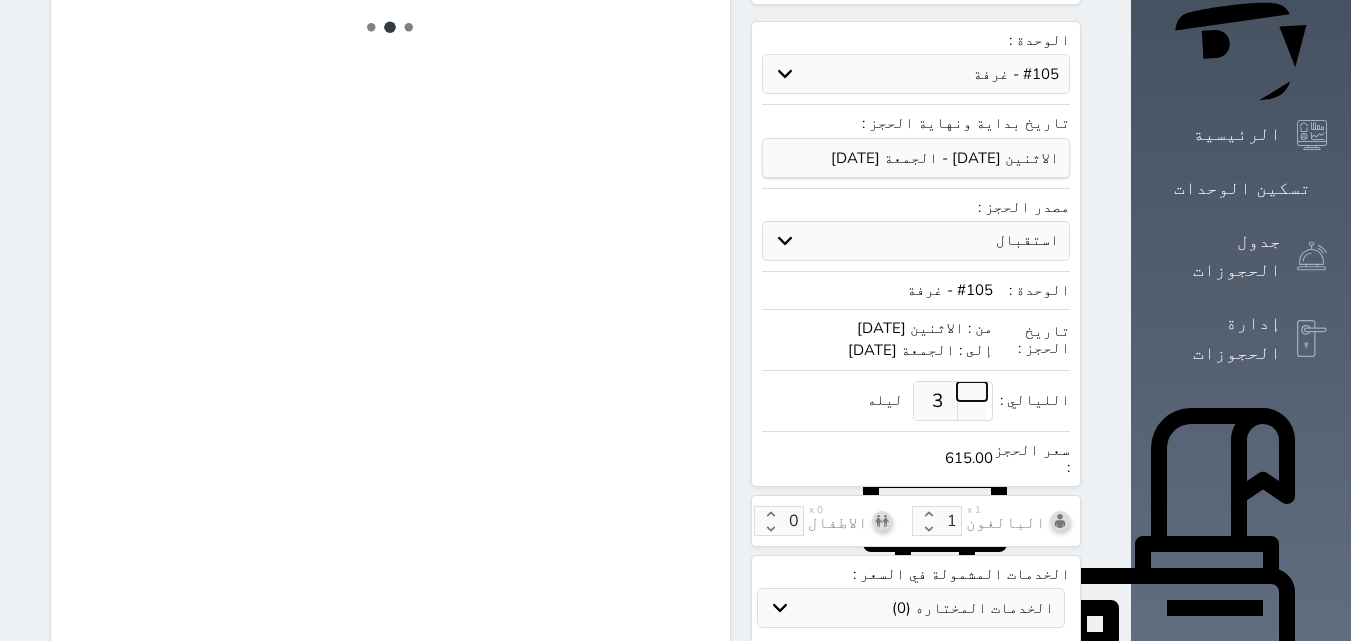select on "1" 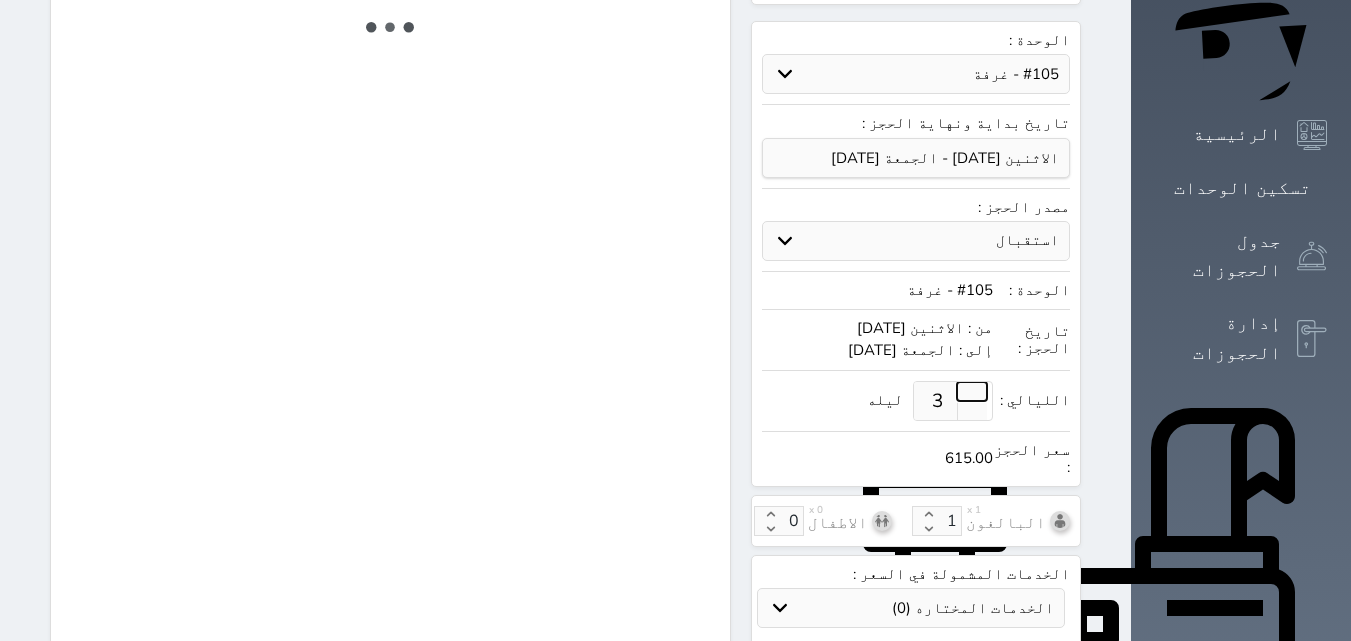 select on "7" 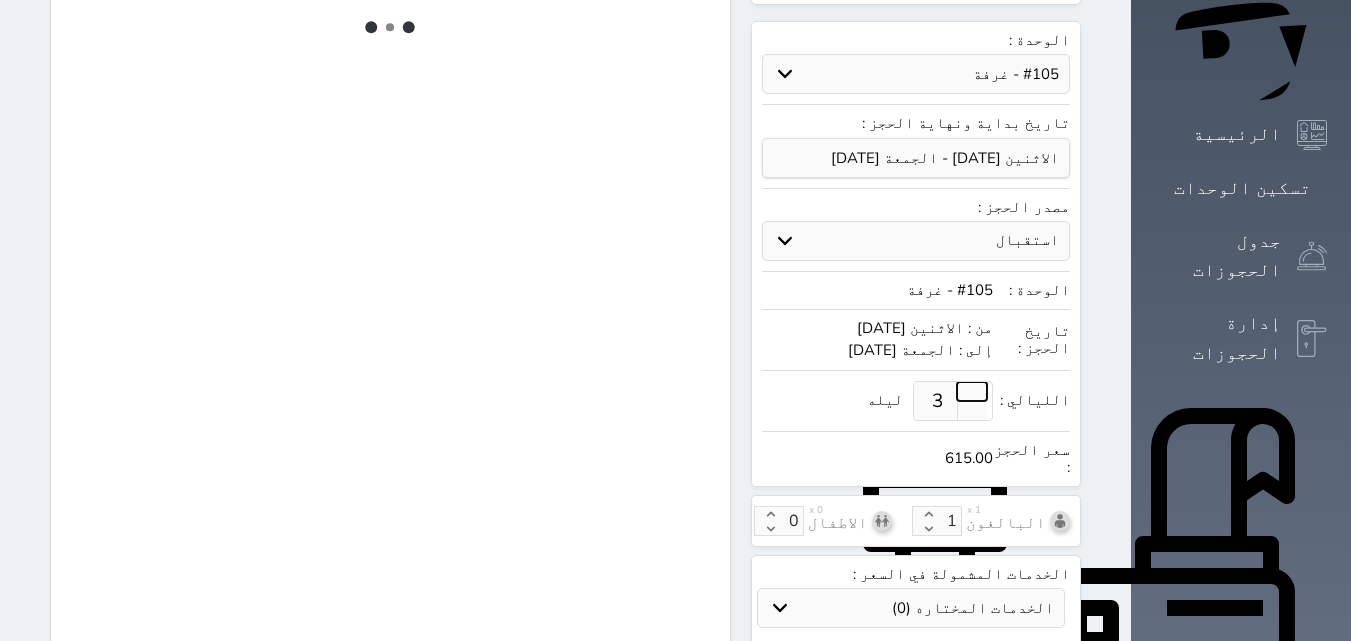 select 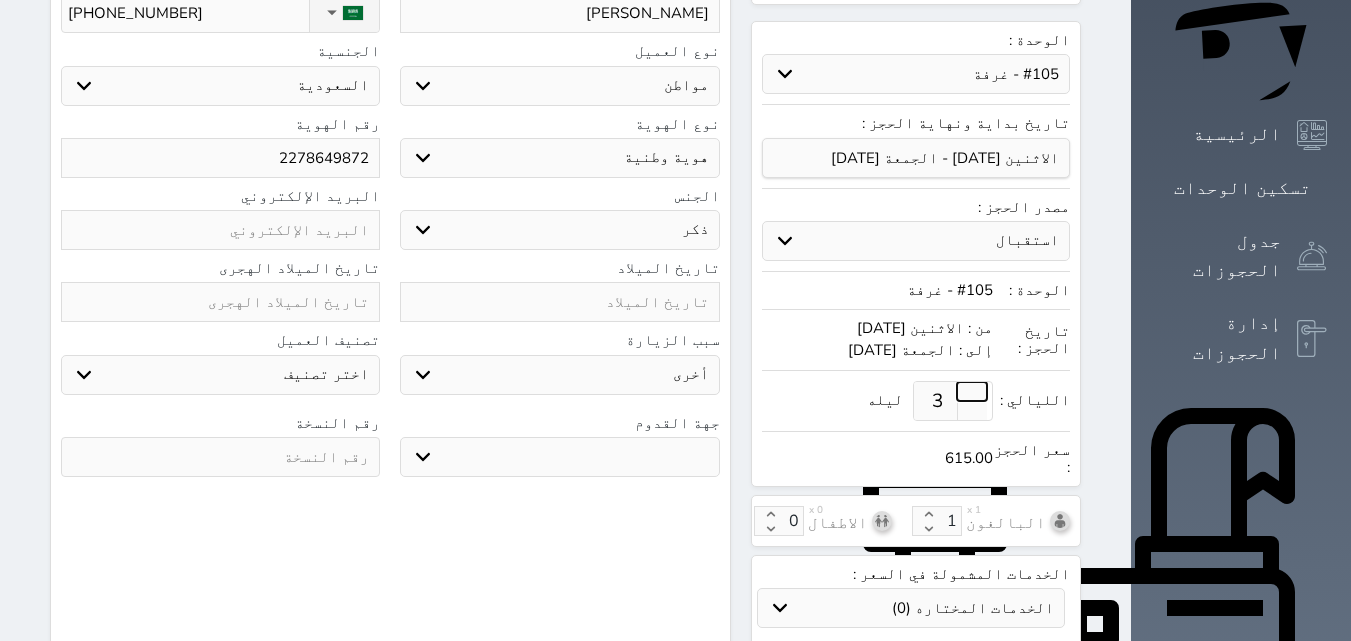 type on "4" 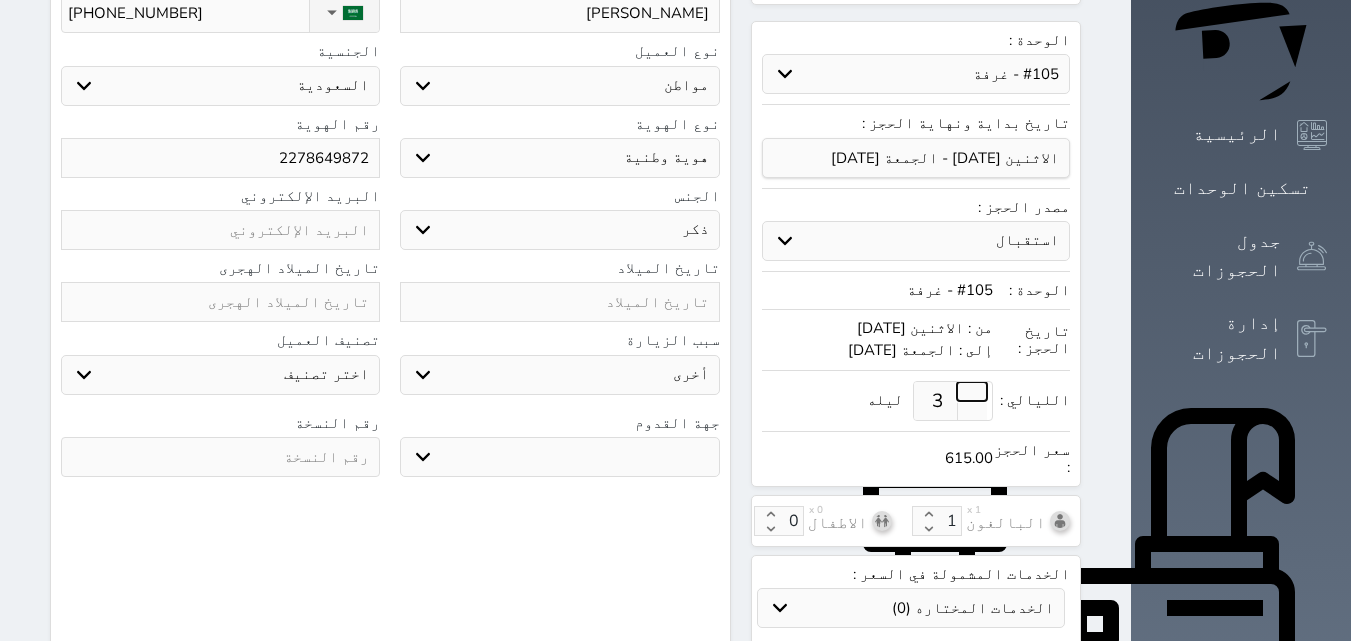 type on "850.00" 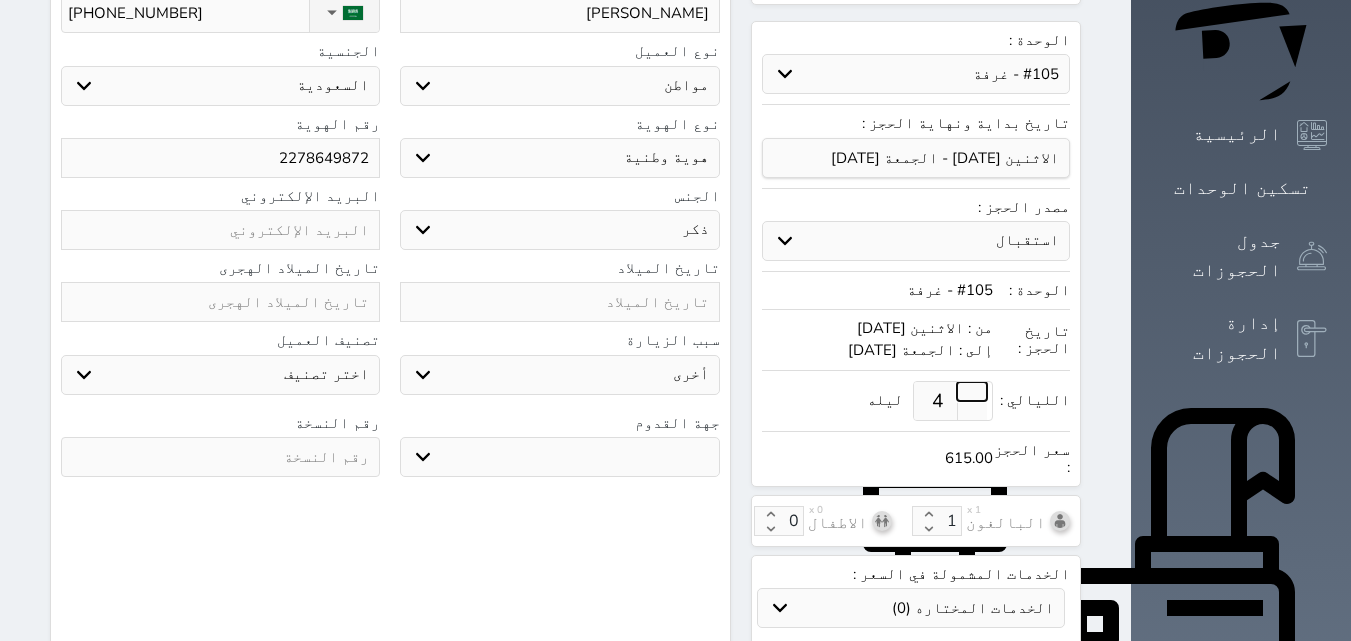 select 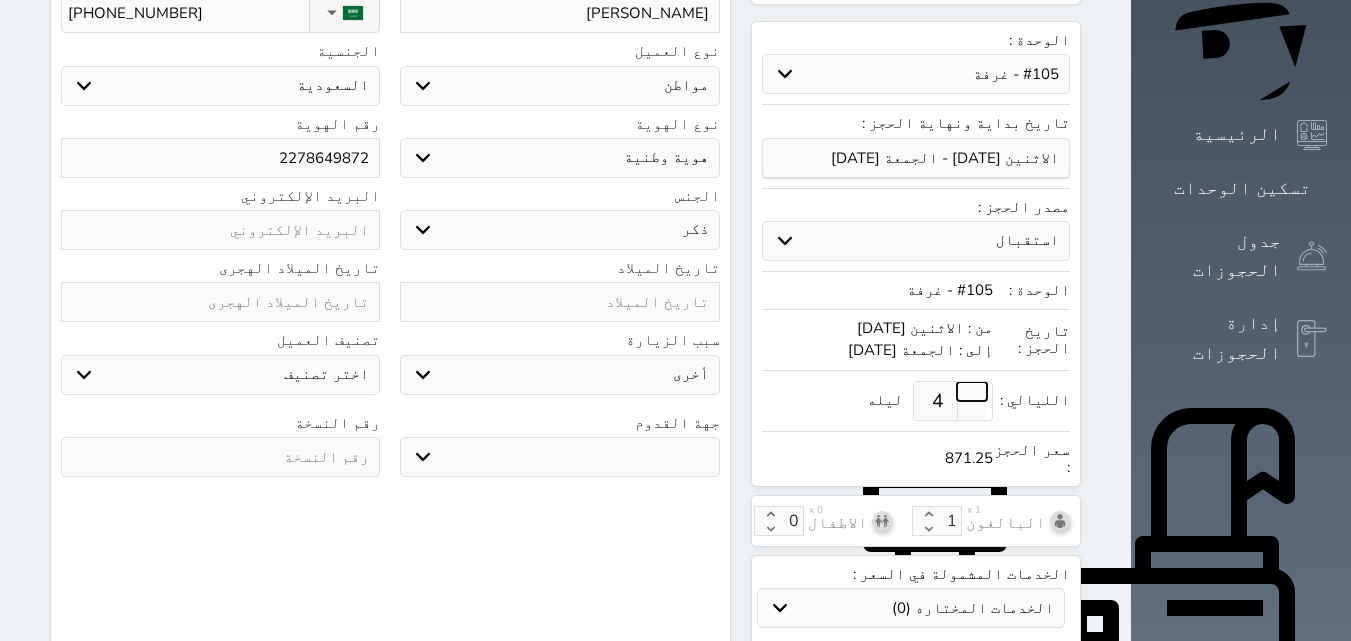 type on "3" 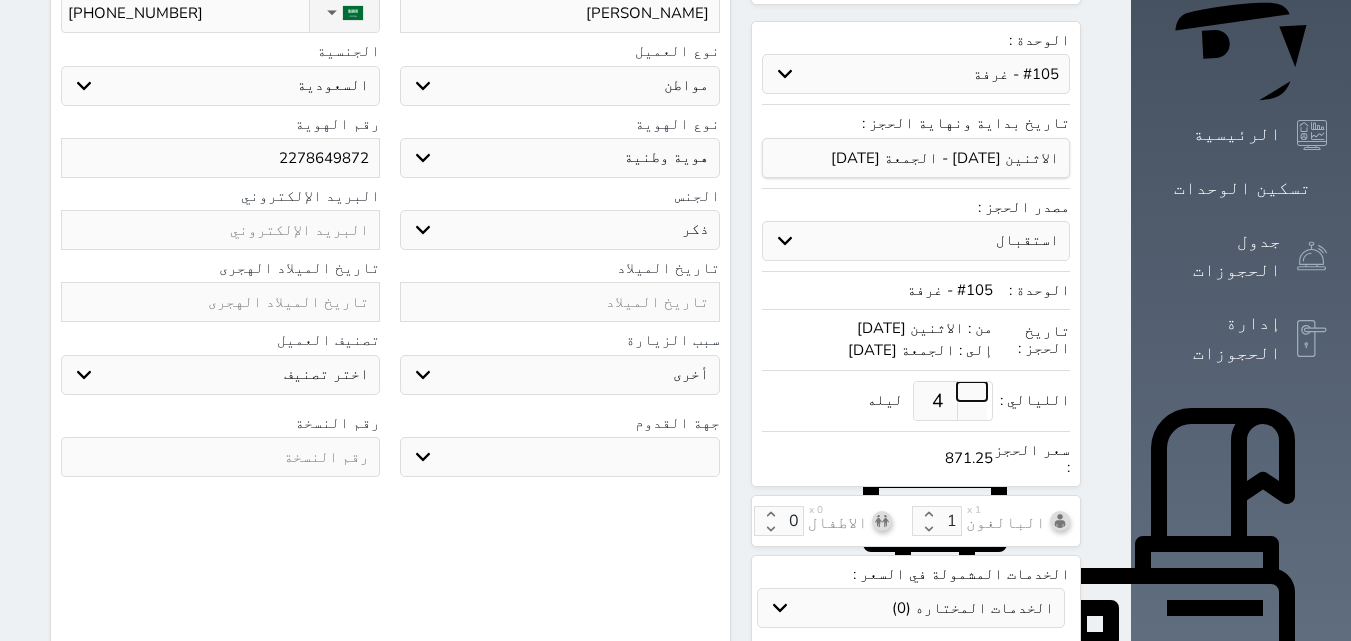type on "600.00" 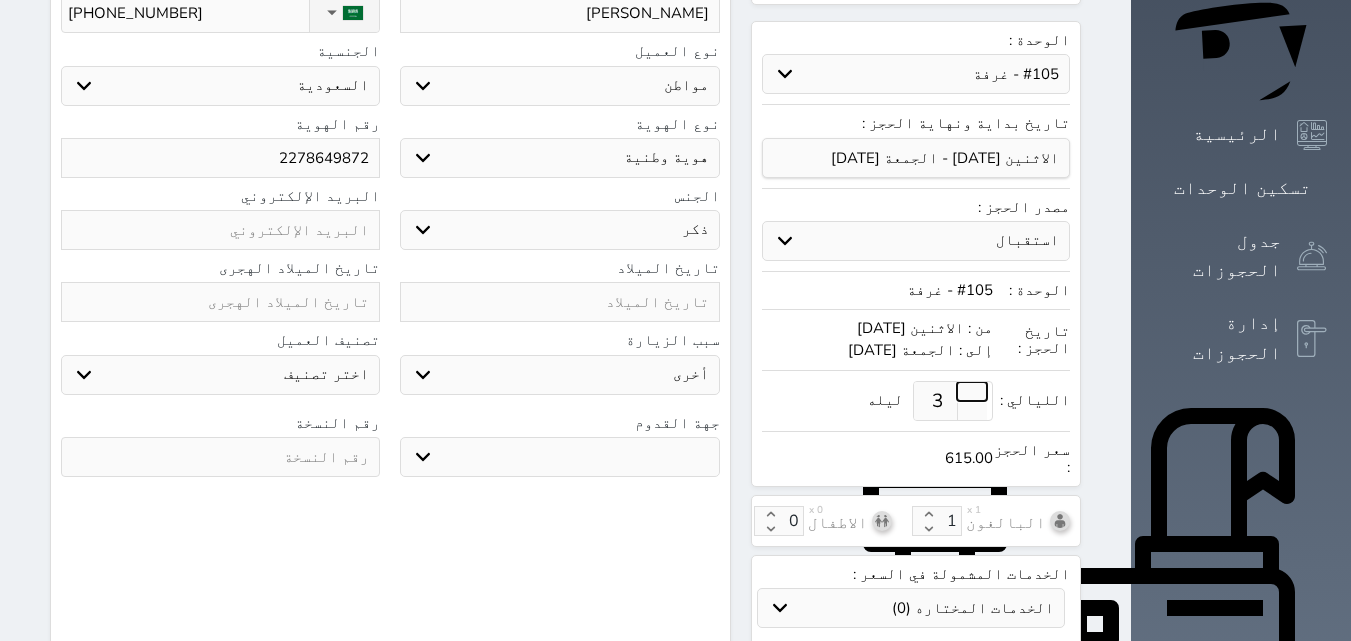 type on "4" 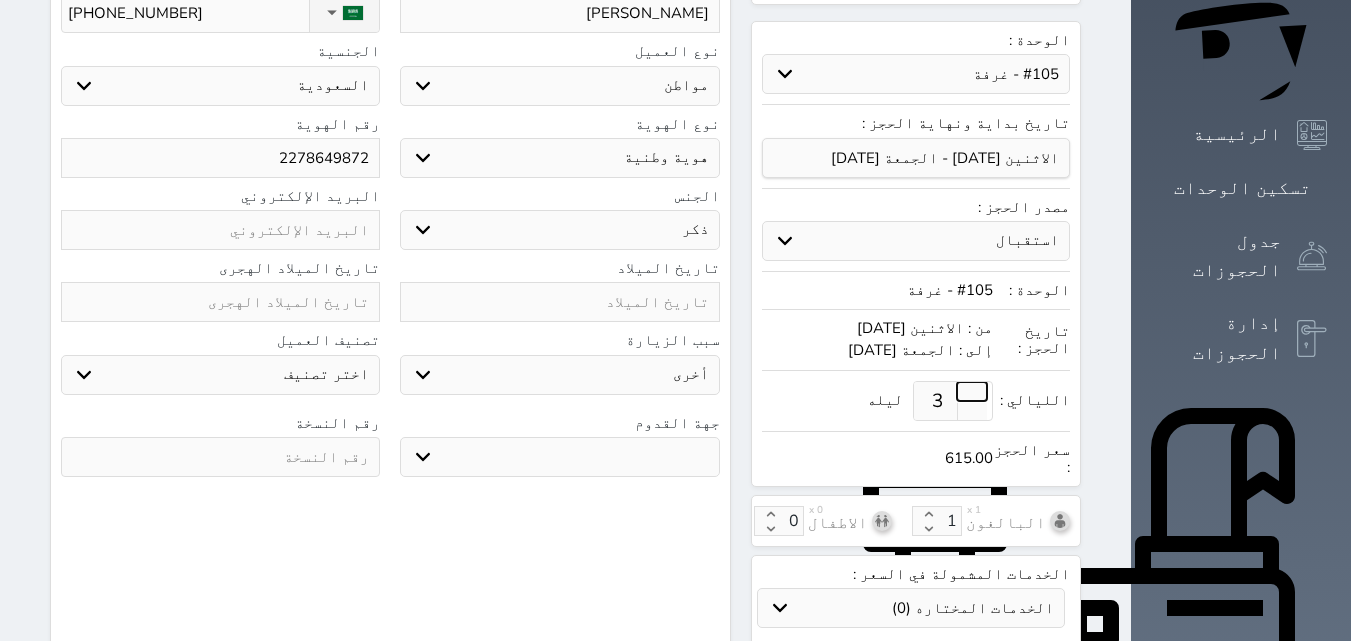 type on "850.00" 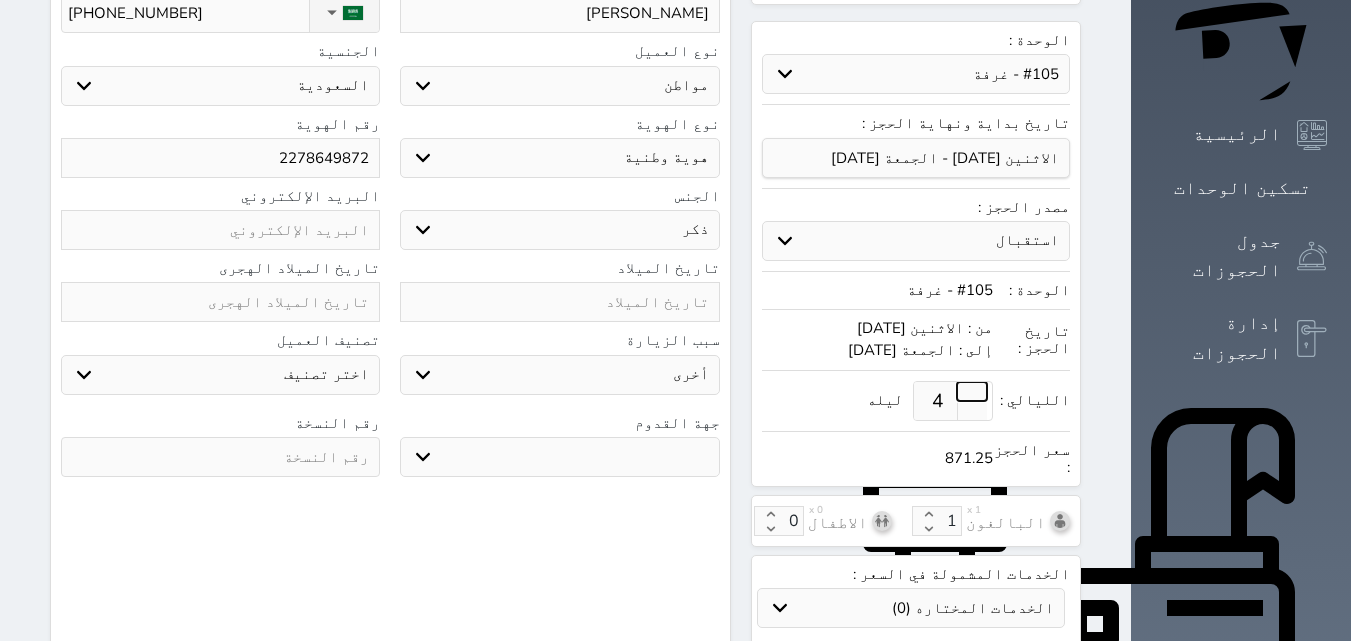 select 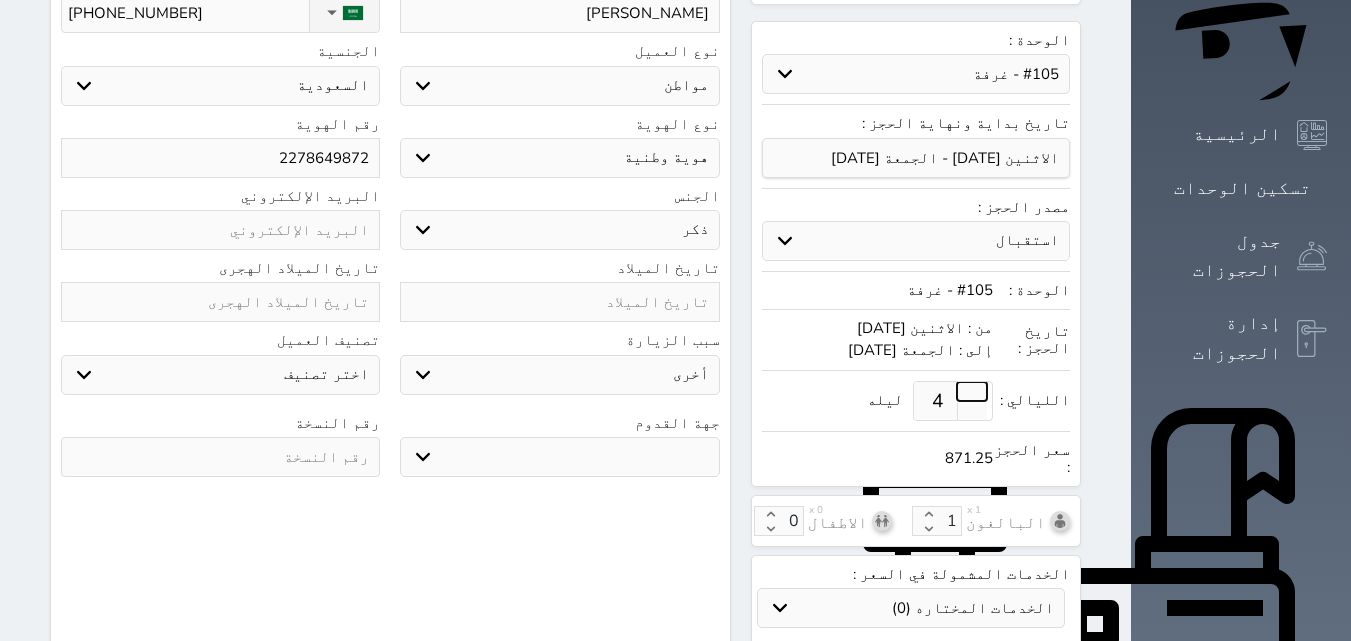 click at bounding box center [972, 391] 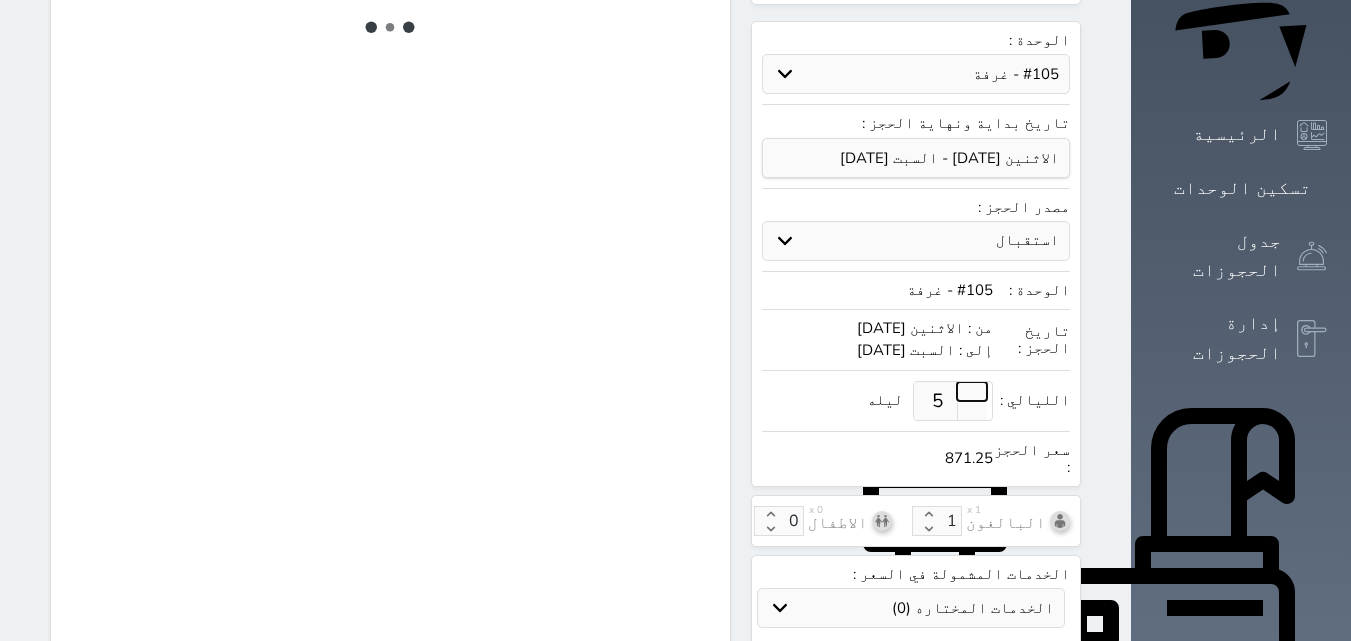 select on "1" 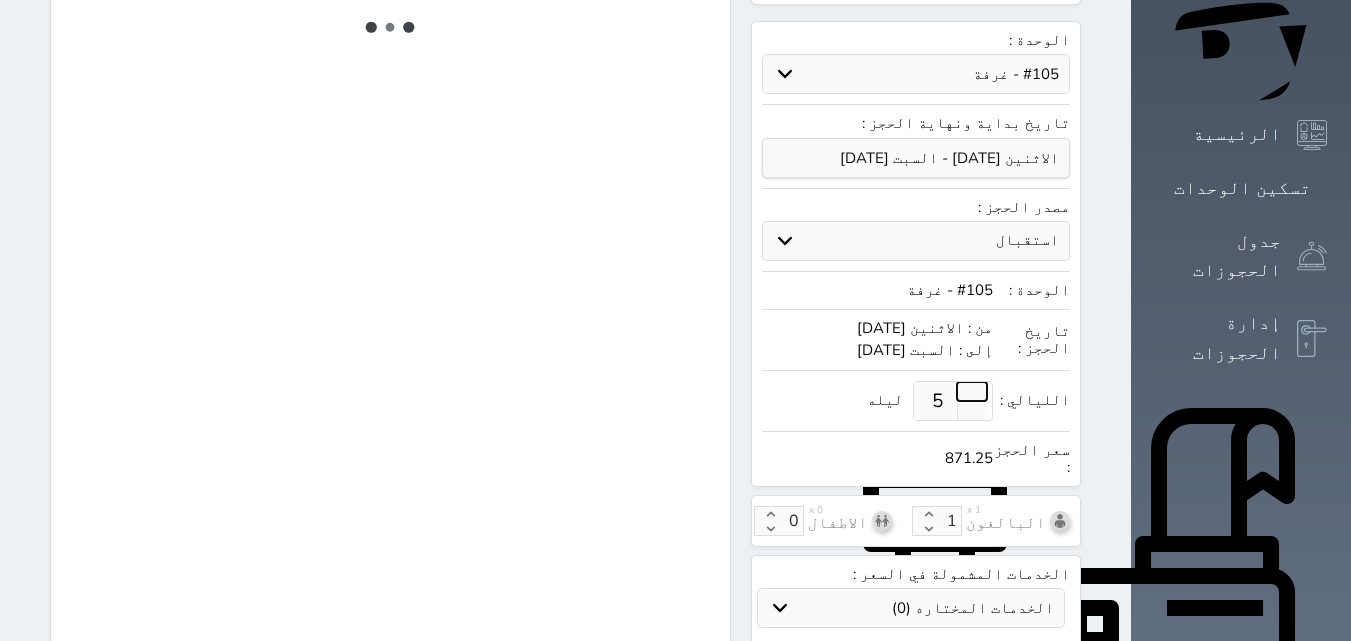select on "113" 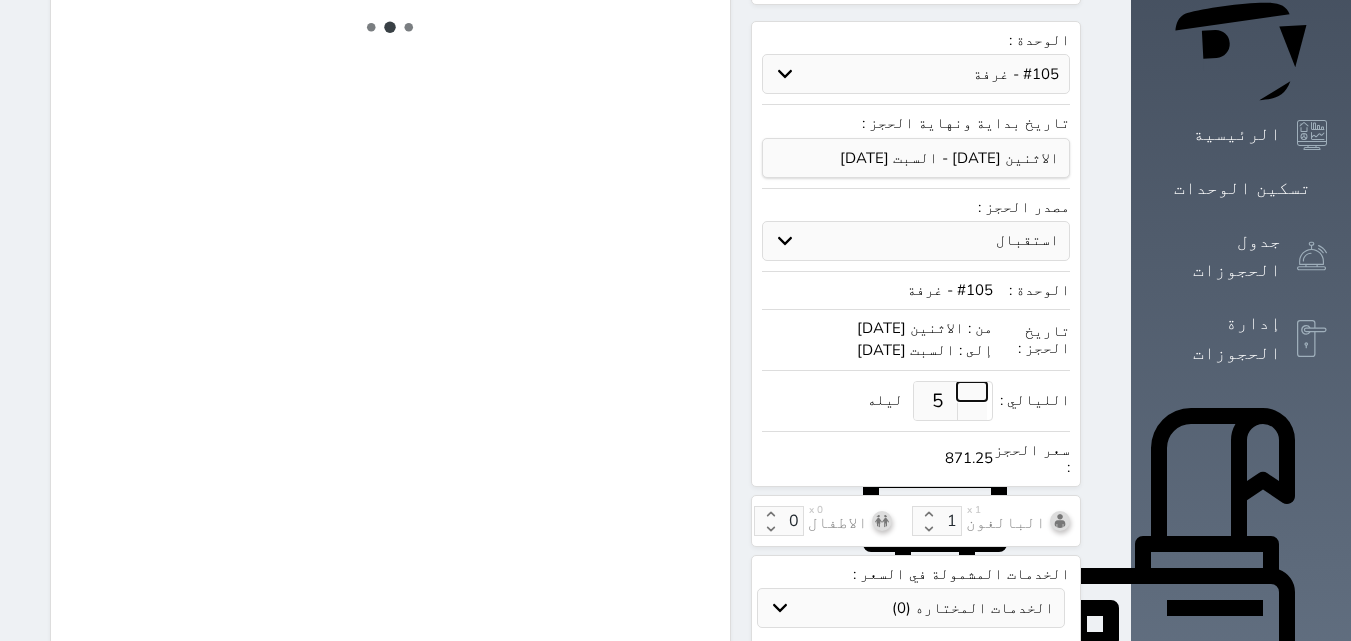 select on "1" 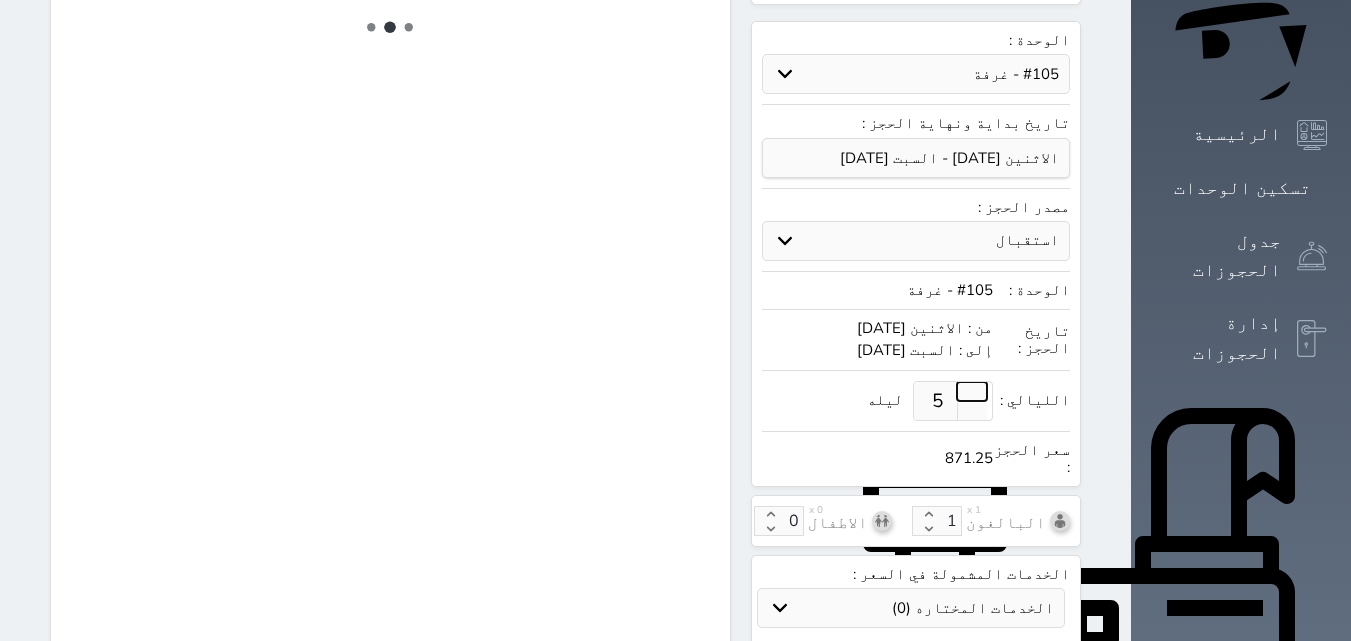select on "7" 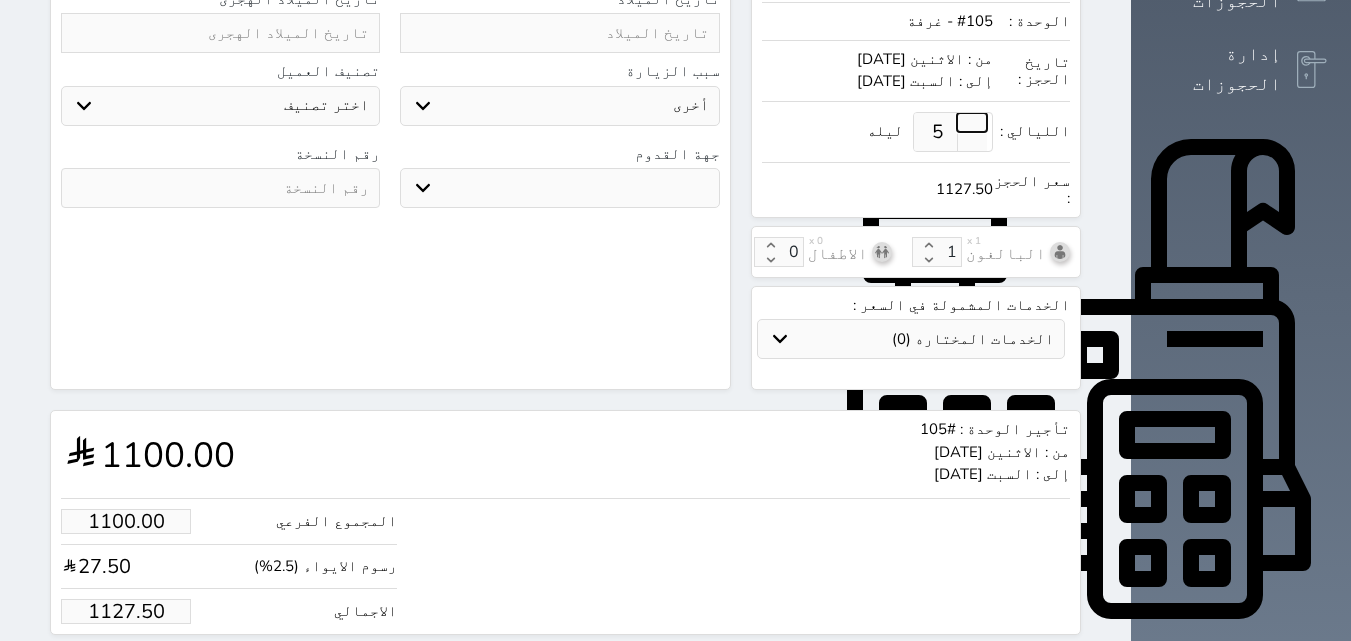 scroll, scrollTop: 548, scrollLeft: 0, axis: vertical 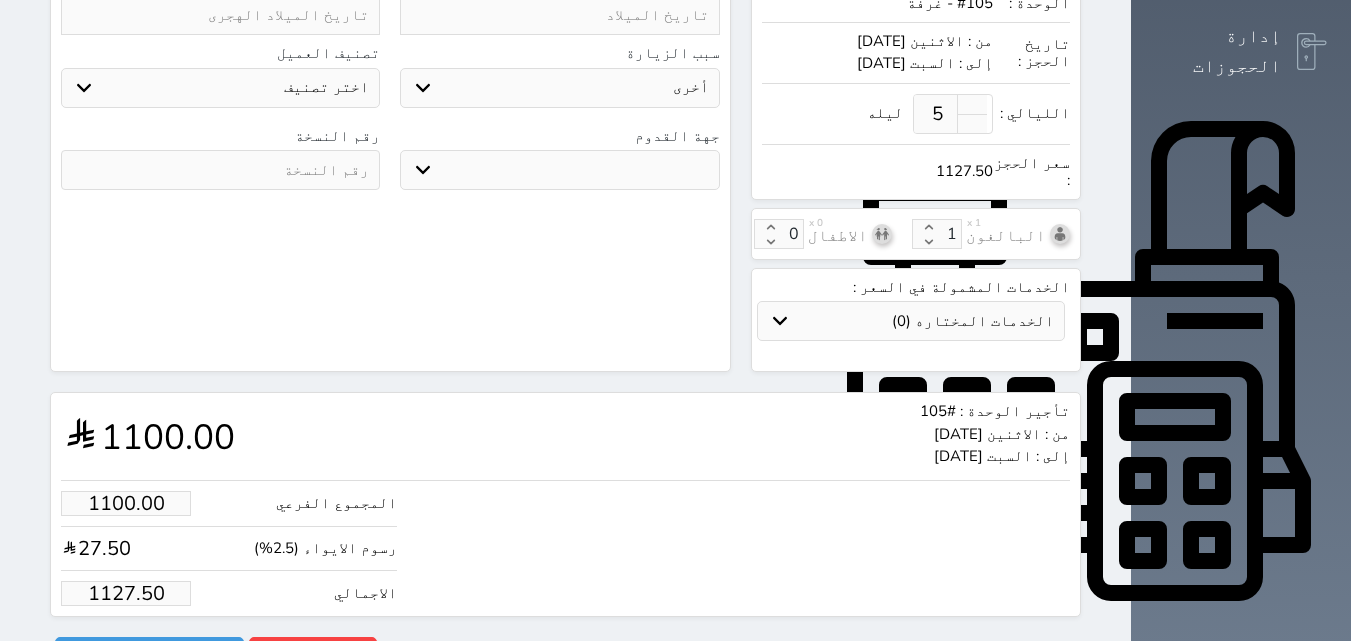 click on "1127.50" at bounding box center (126, 593) 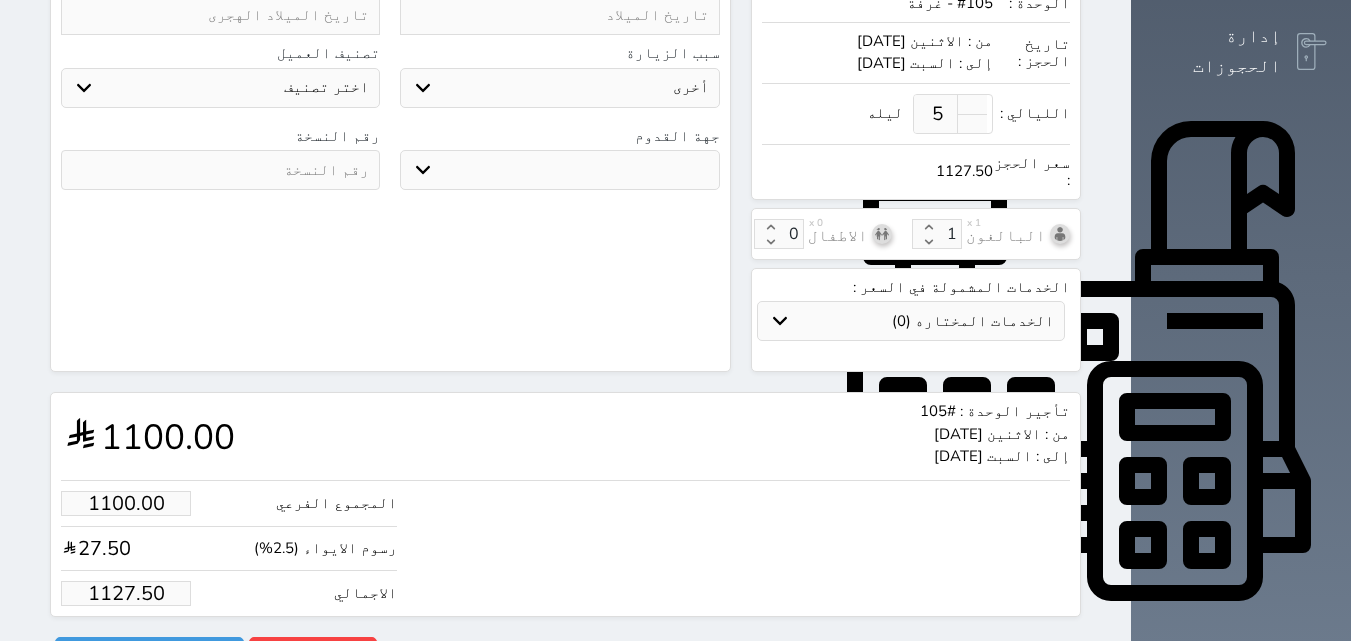select 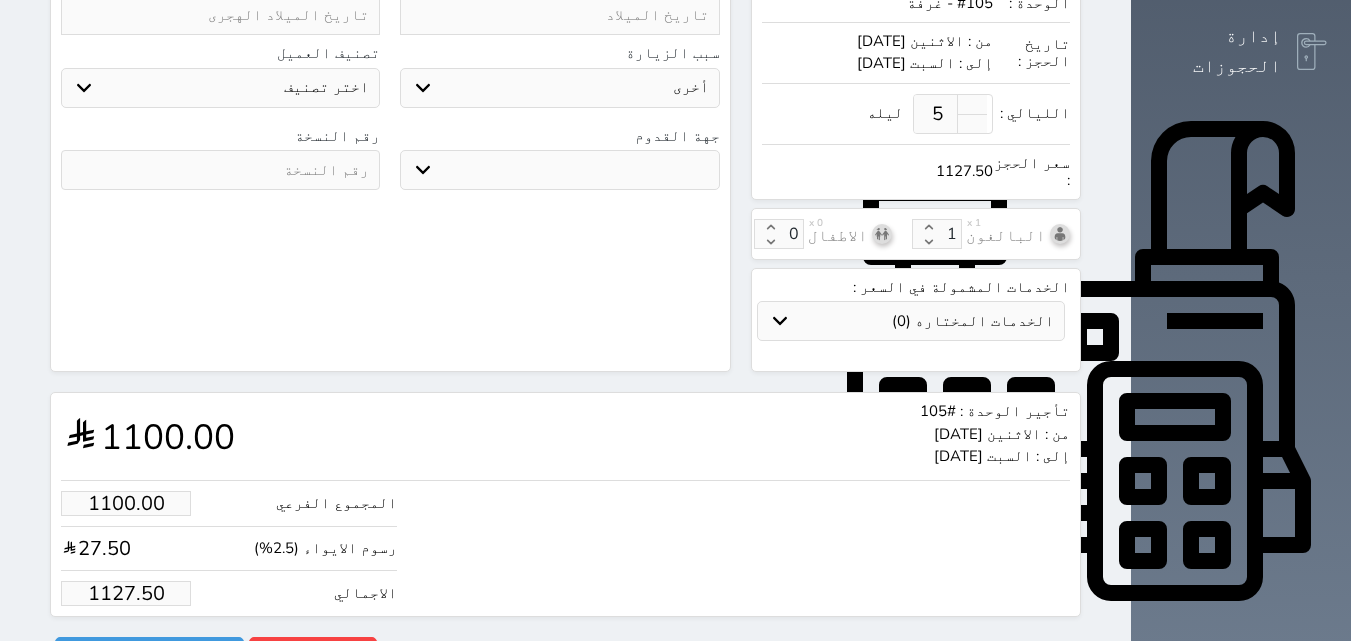 type on "1.025" 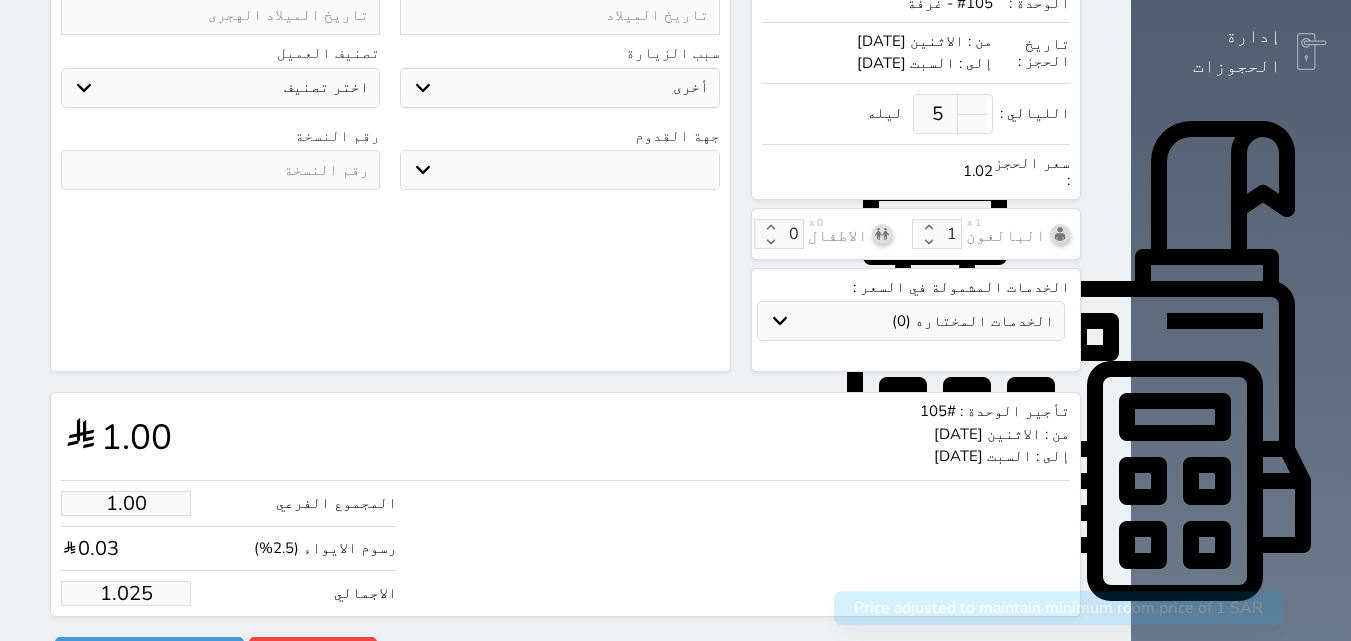 type on "1.0257" 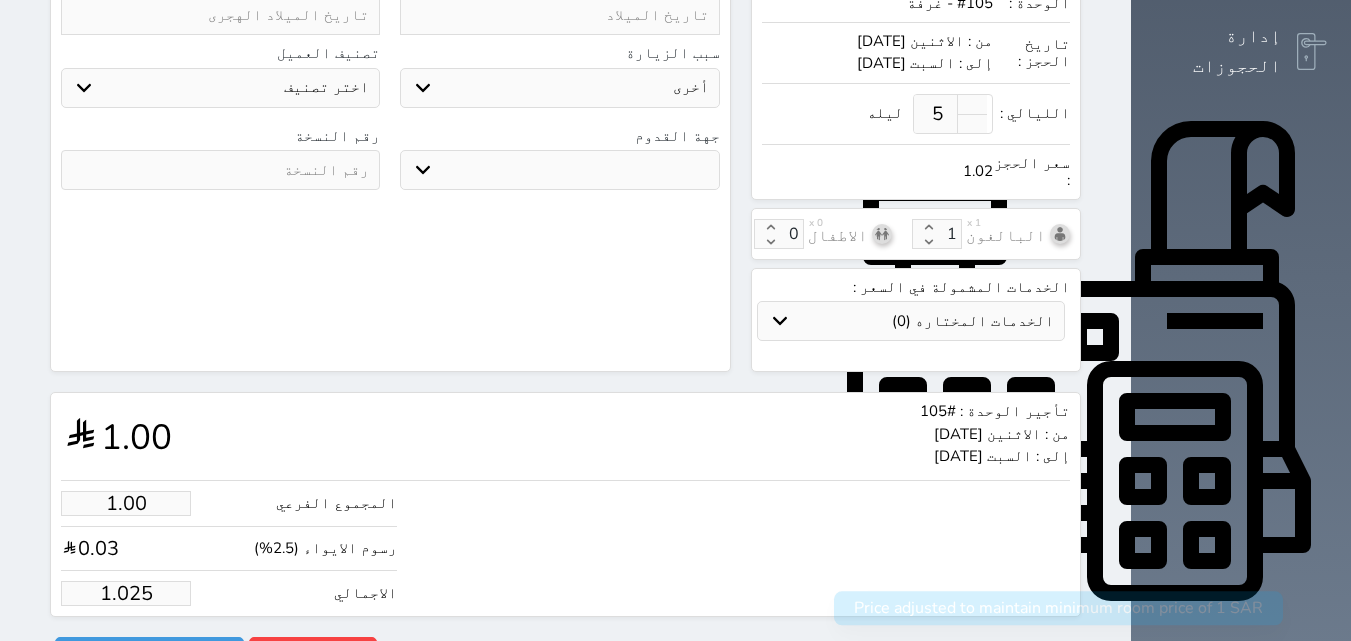 select 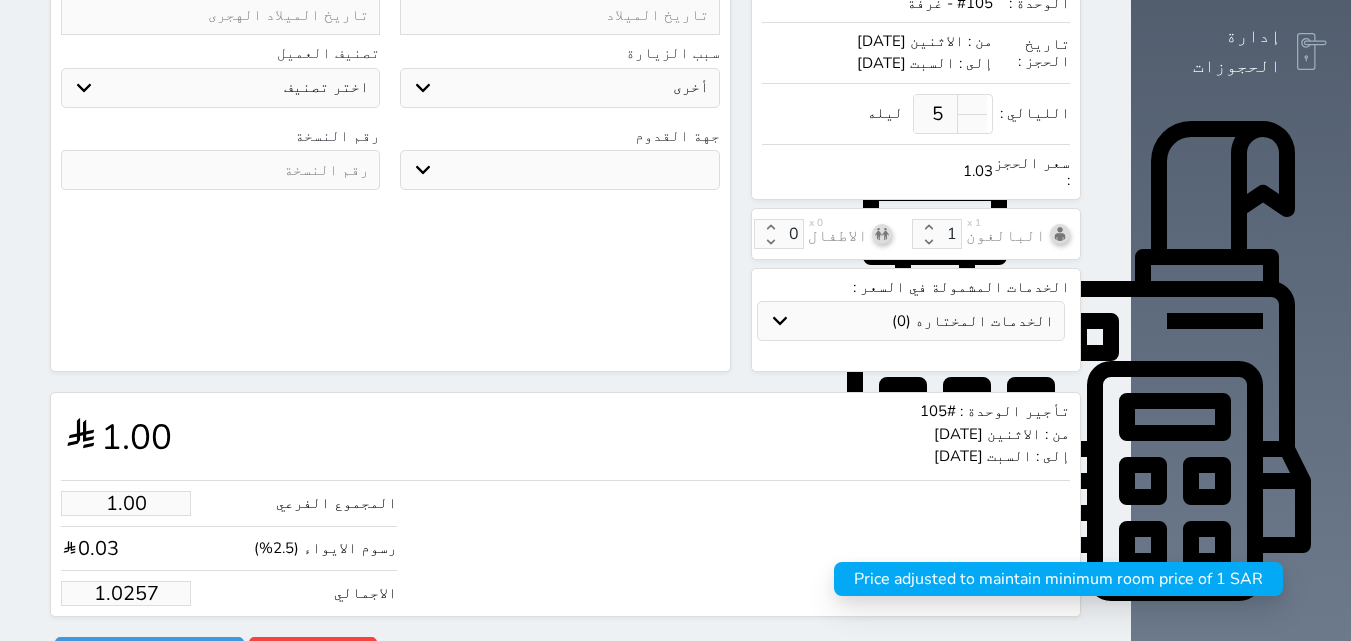 type on "1.02575" 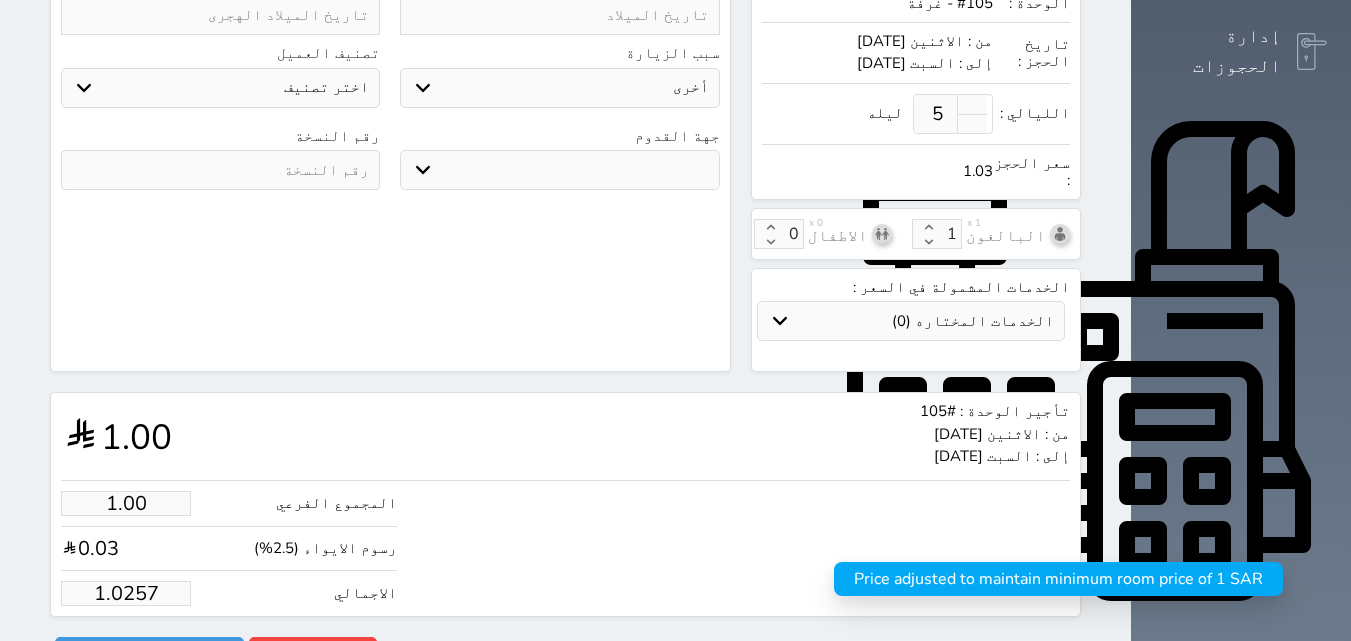select 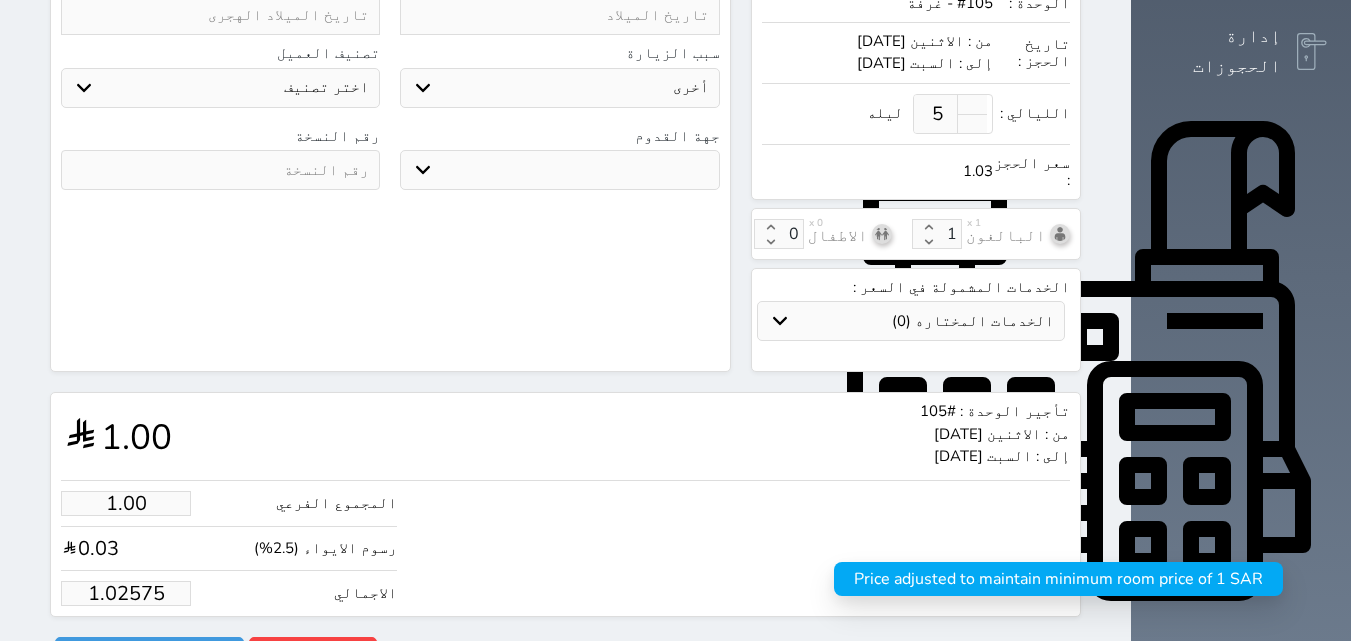 type on "1.0257" 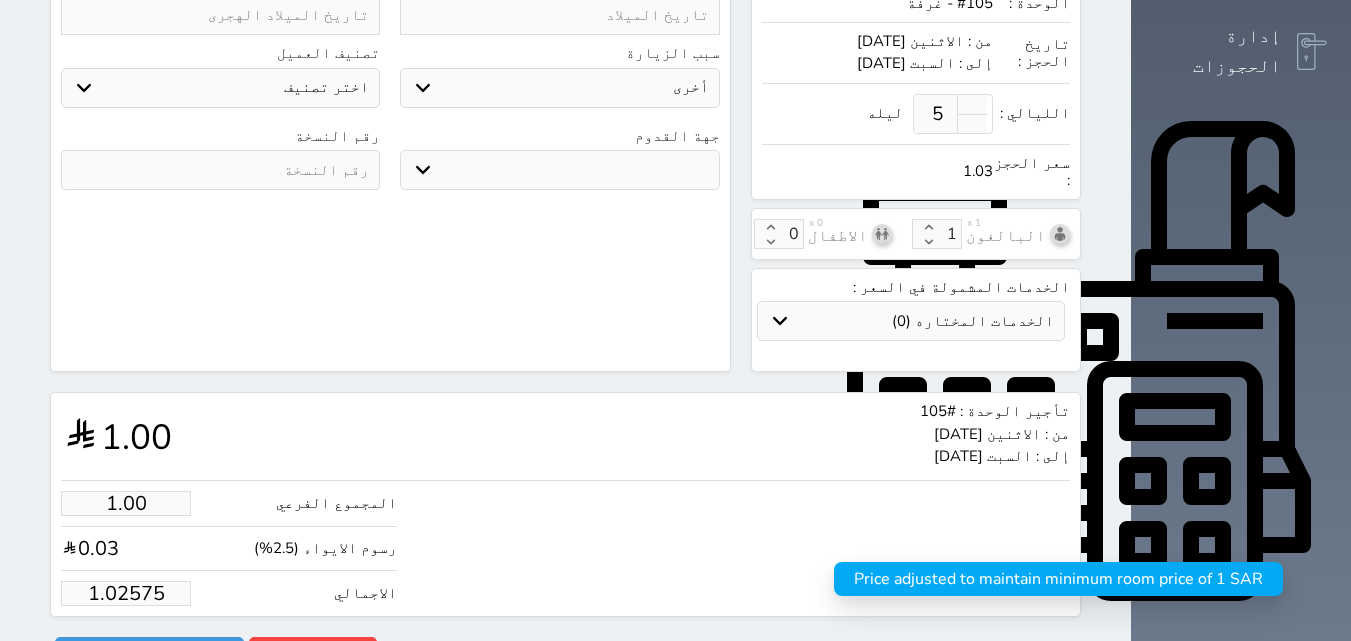 select 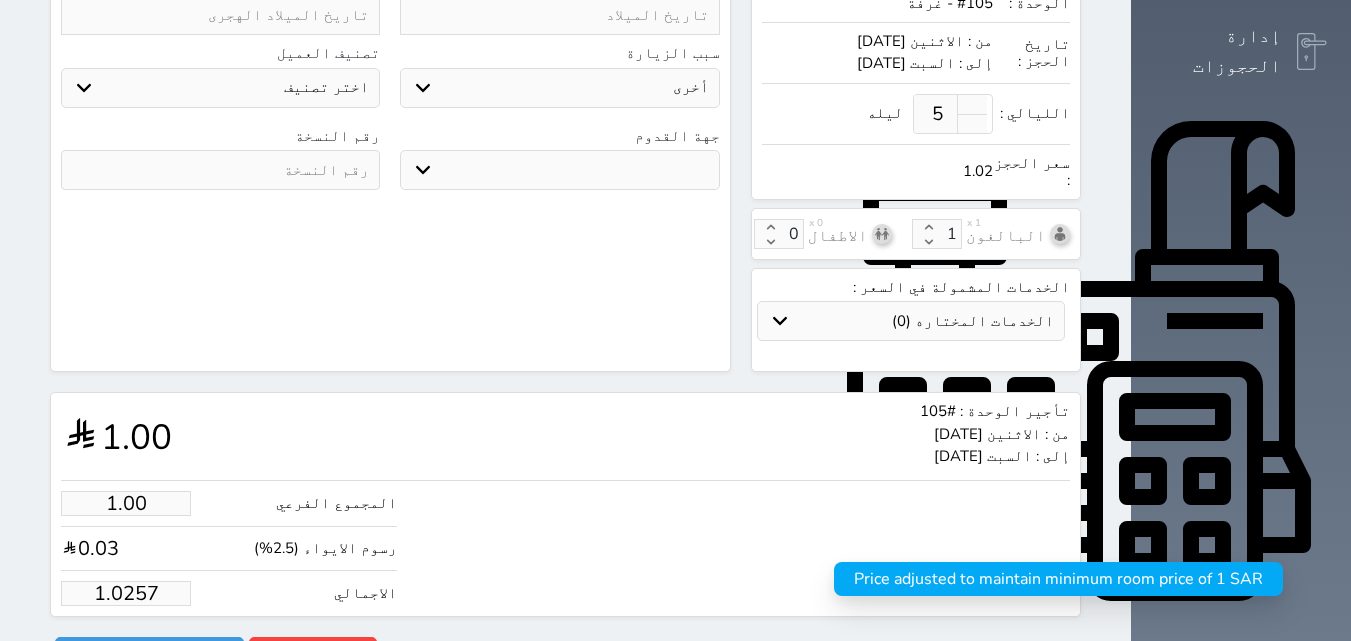 type 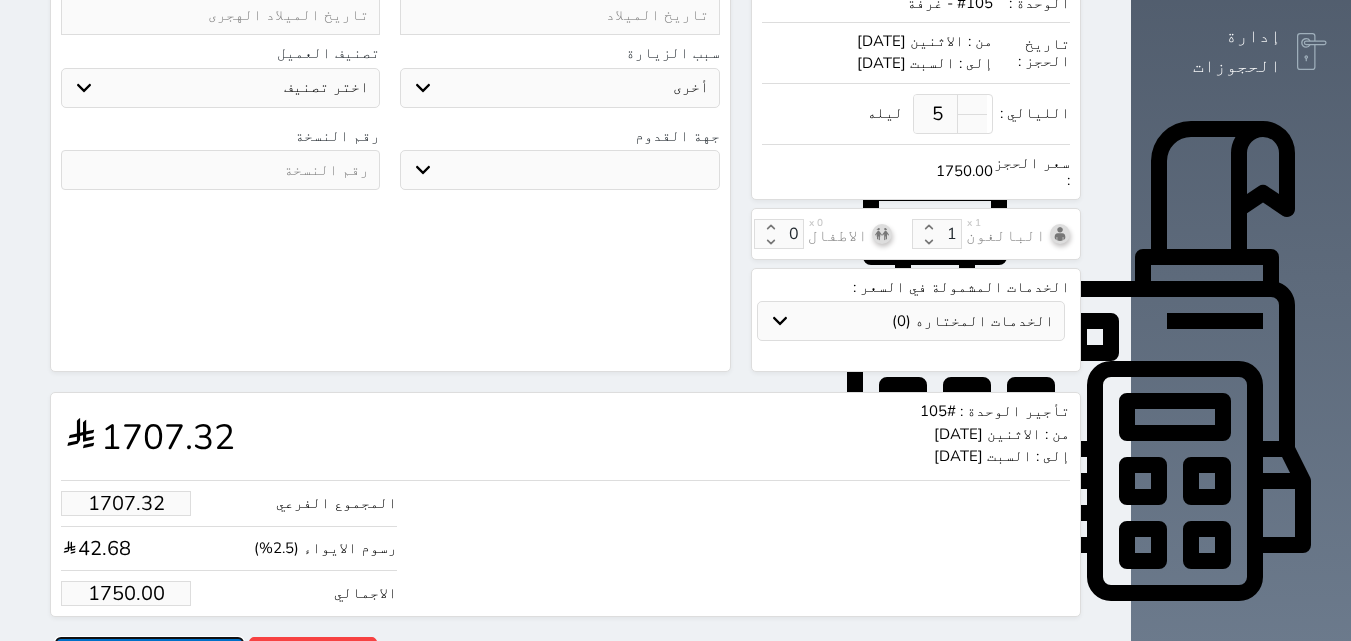 click on "حجز" at bounding box center (149, 654) 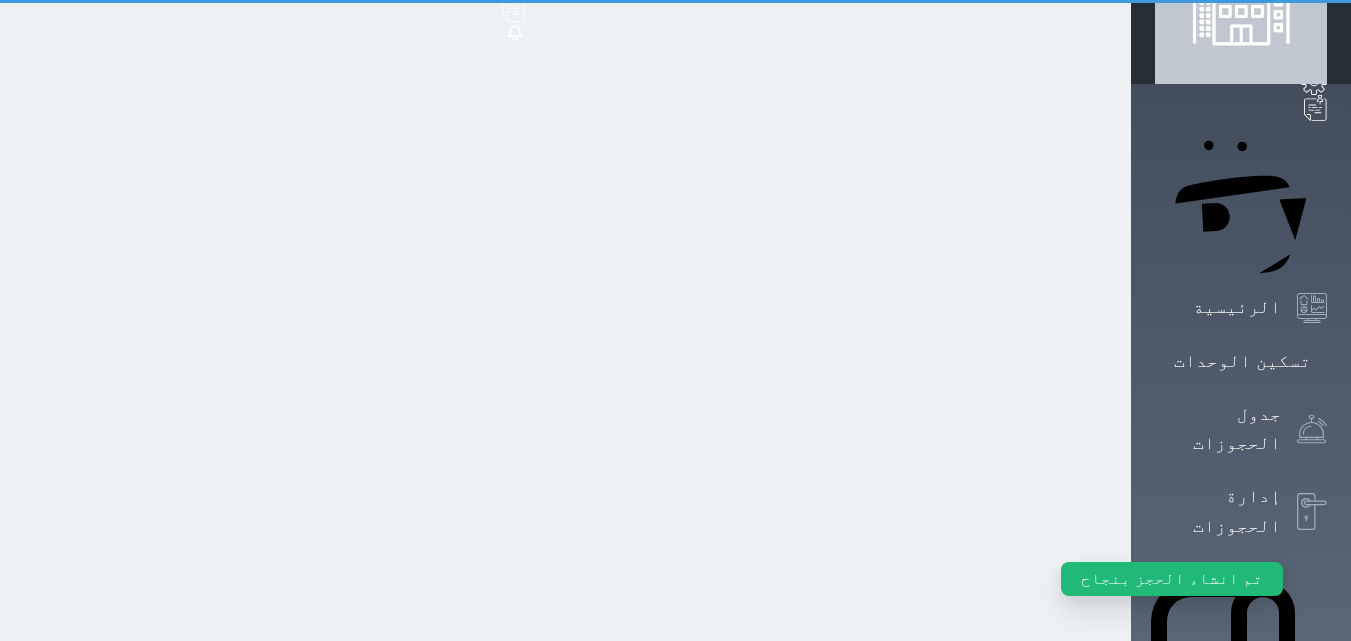 scroll, scrollTop: 0, scrollLeft: 0, axis: both 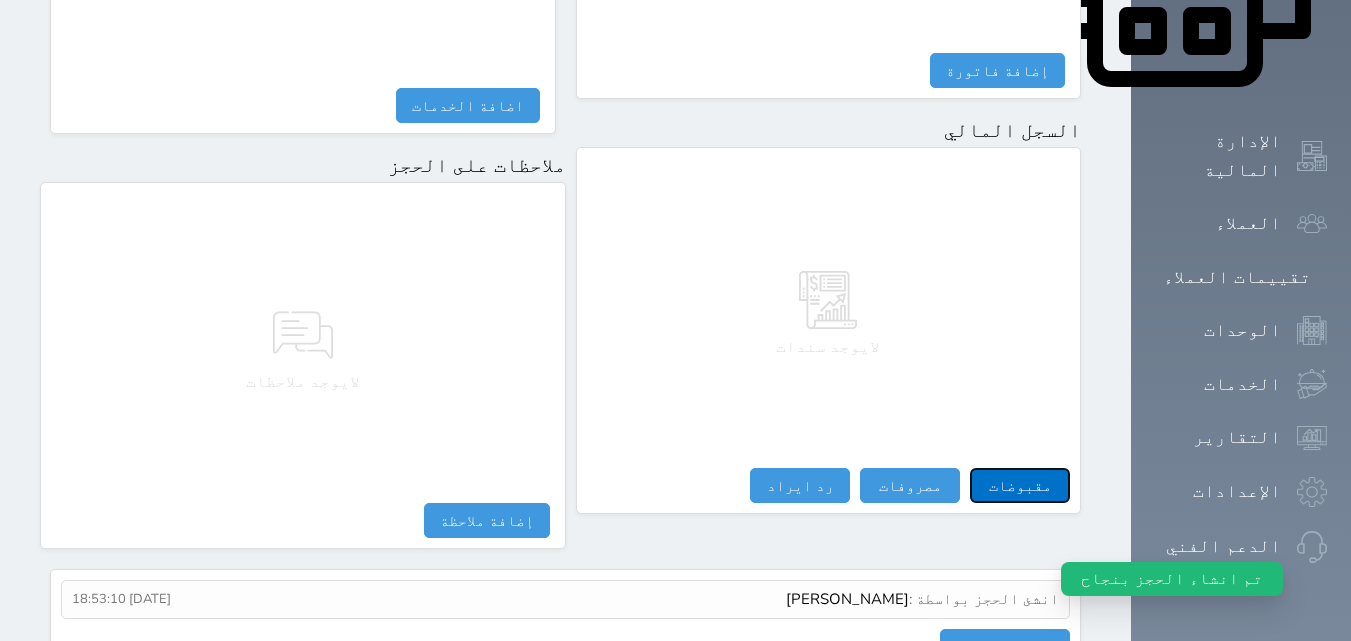click on "مقبوضات" at bounding box center (1020, 485) 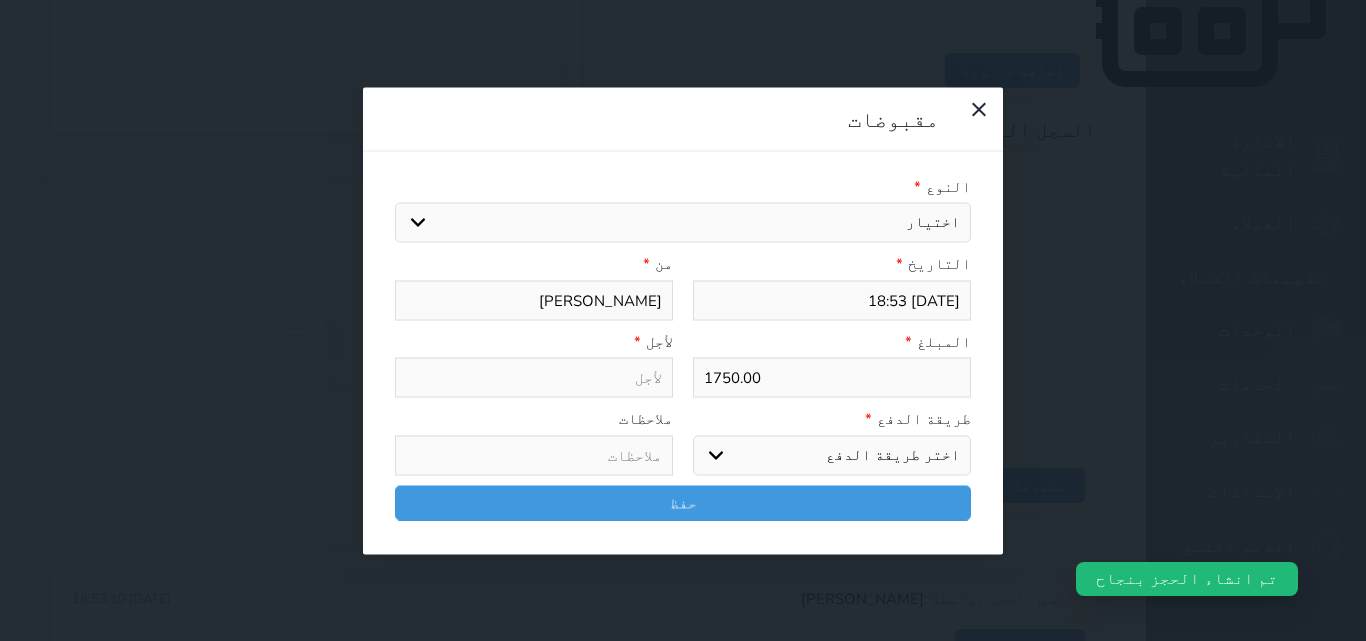 click on "اختر طريقة الدفع   دفع نقدى   تحويل بنكى   مدى   بطاقة ائتمان   آجل" at bounding box center [832, 455] 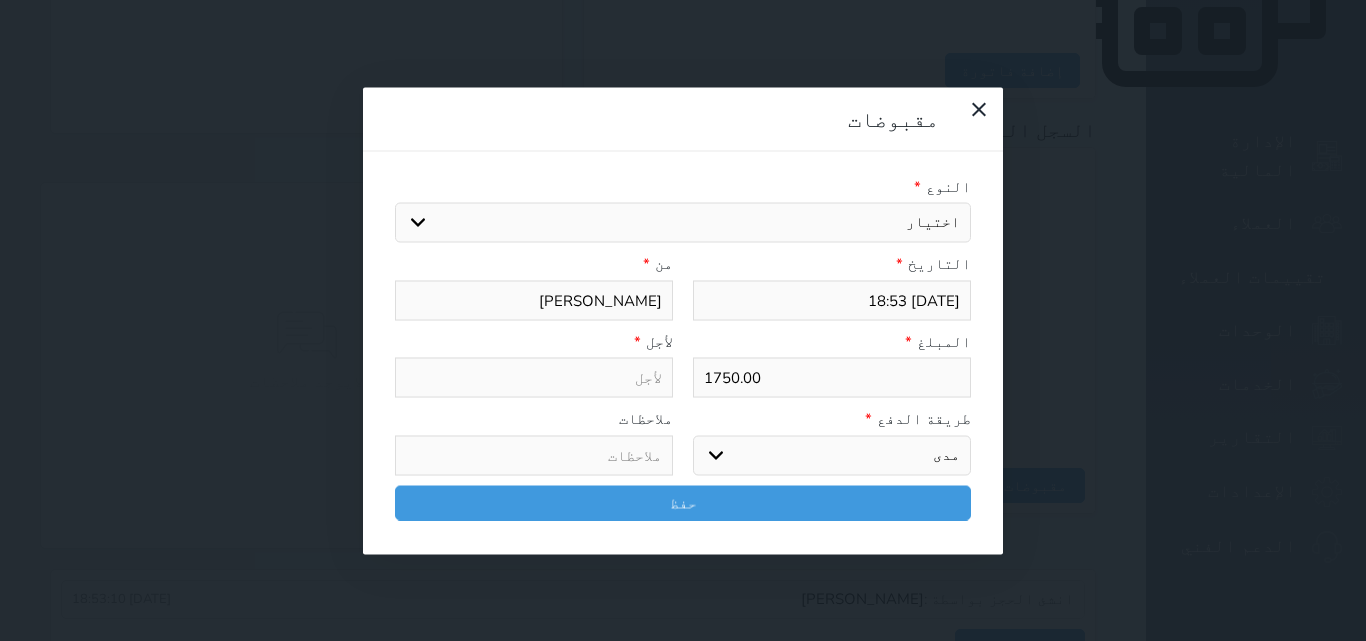 click on "اختر طريقة الدفع   دفع نقدى   تحويل بنكى   مدى   بطاقة ائتمان   آجل" at bounding box center (832, 455) 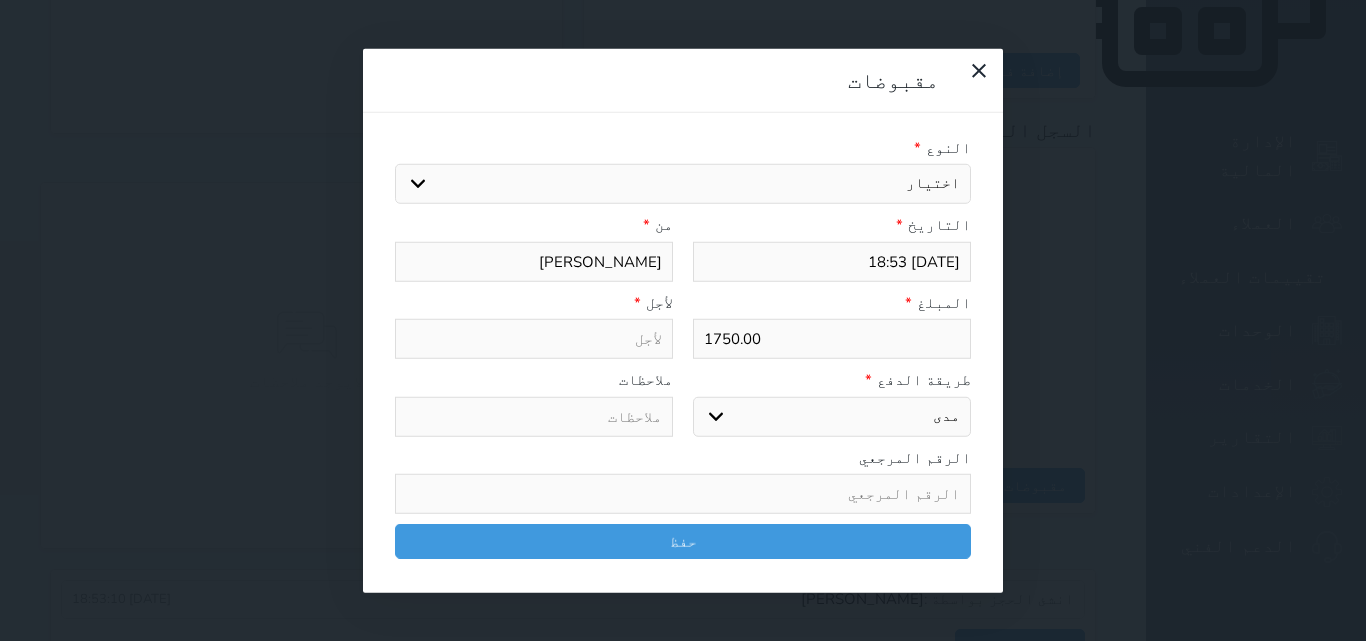 click on "اختيار   مقبوضات عامة قيمة إيجار فواتير تامين عربون لا ينطبق آخر مغسلة واي فاي - الإنترنت مواقف السيارات طعام الأغذية والمشروبات مشروبات المشروبات الباردة المشروبات الساخنة الإفطار غداء عشاء مخبز و كعك حمام سباحة الصالة الرياضية سبا و خدمات الجمال اختيار وإسقاط (خدمات النقل) ميني بار كابل - تلفزيون سرير إضافي تصفيف الشعر التسوق خدمات الجولات السياحية المنظمة خدمات الدليل السياحي" at bounding box center (683, 184) 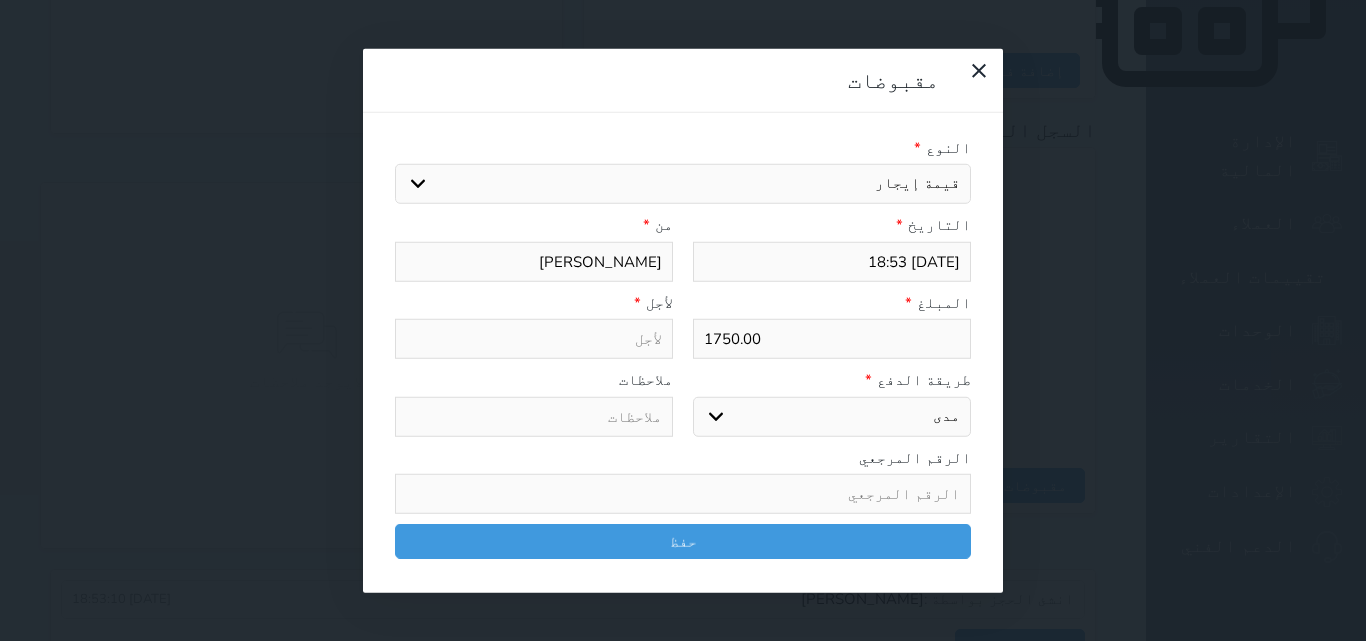 click on "اختيار   مقبوضات عامة قيمة إيجار فواتير تامين عربون لا ينطبق آخر مغسلة واي فاي - الإنترنت مواقف السيارات طعام الأغذية والمشروبات مشروبات المشروبات الباردة المشروبات الساخنة الإفطار غداء عشاء مخبز و كعك حمام سباحة الصالة الرياضية سبا و خدمات الجمال اختيار وإسقاط (خدمات النقل) ميني بار كابل - تلفزيون سرير إضافي تصفيف الشعر التسوق خدمات الجولات السياحية المنظمة خدمات الدليل السياحي" at bounding box center [683, 184] 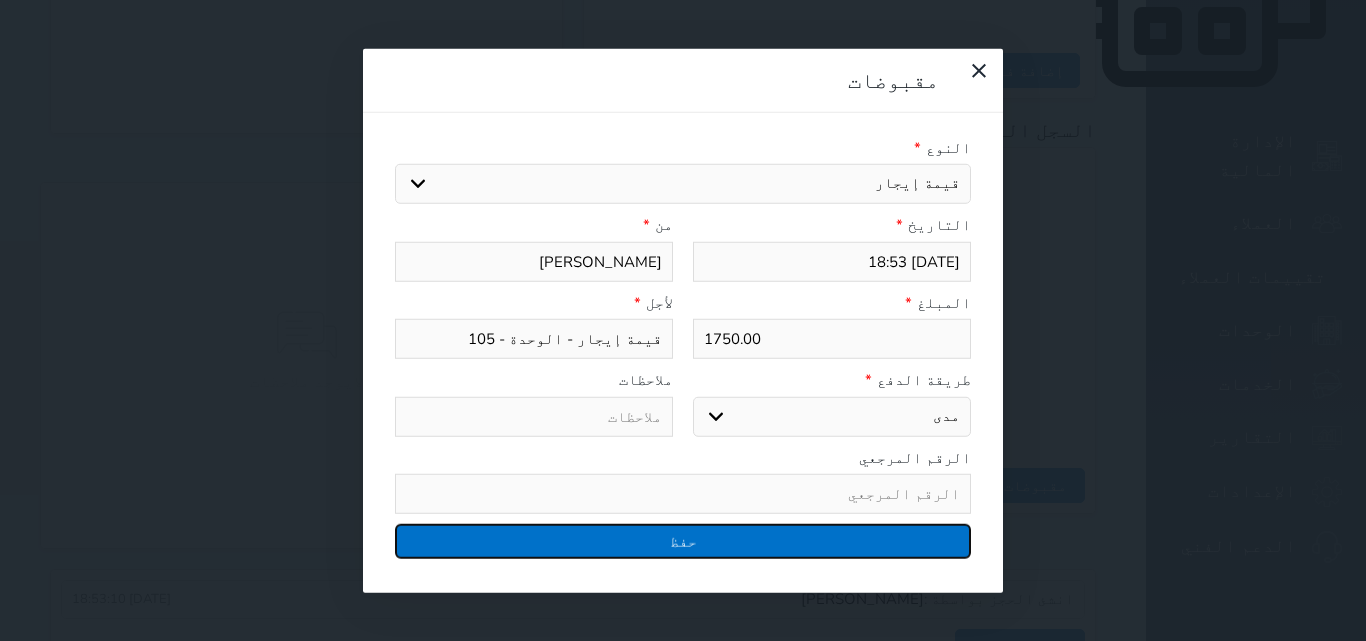 click on "حفظ" at bounding box center (683, 541) 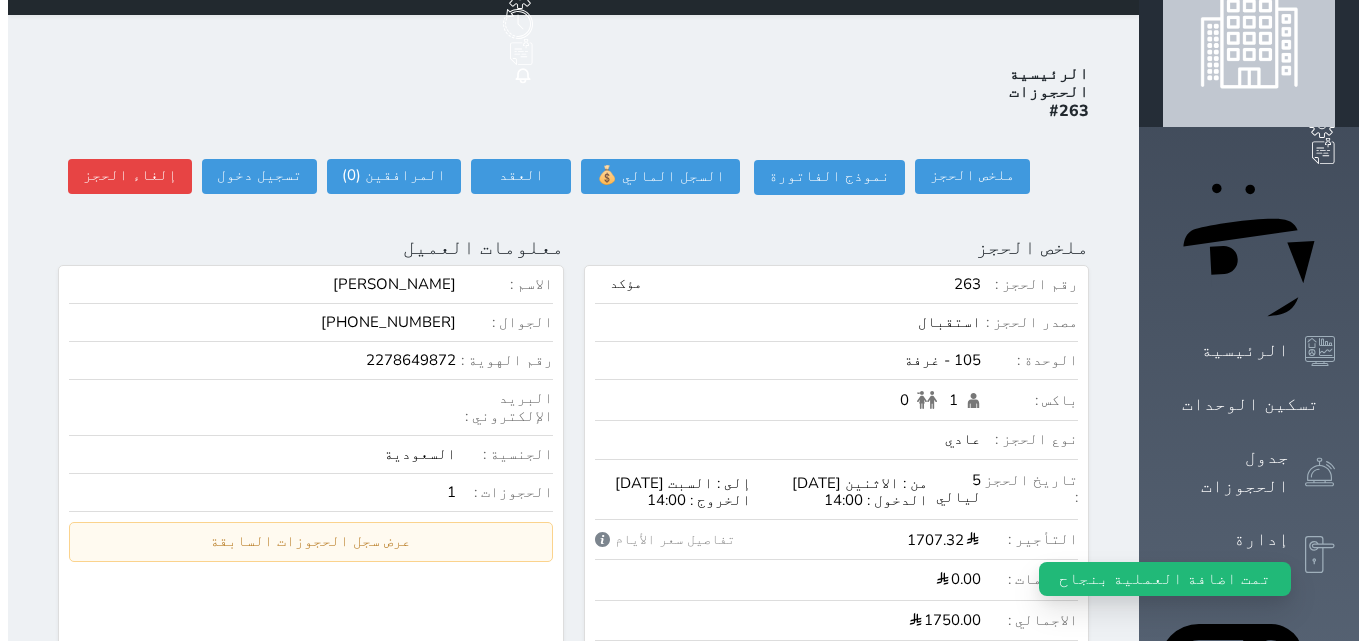 scroll, scrollTop: 0, scrollLeft: 0, axis: both 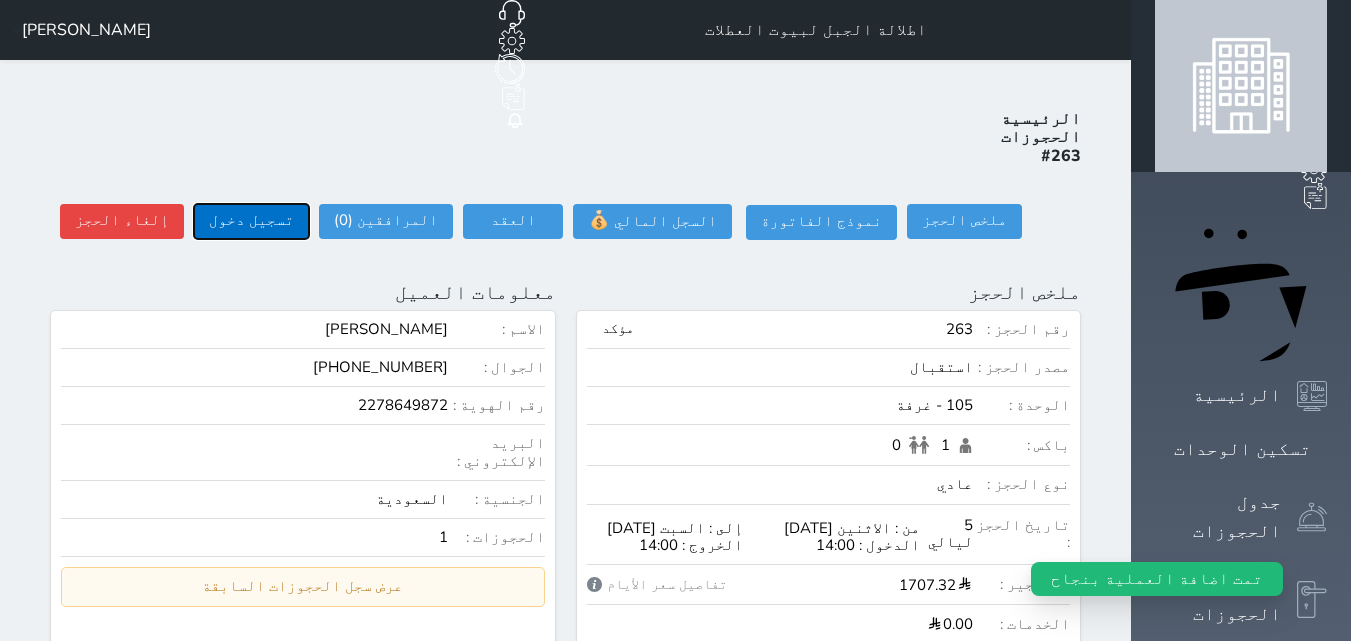 click on "تسجيل دخول" at bounding box center (251, 221) 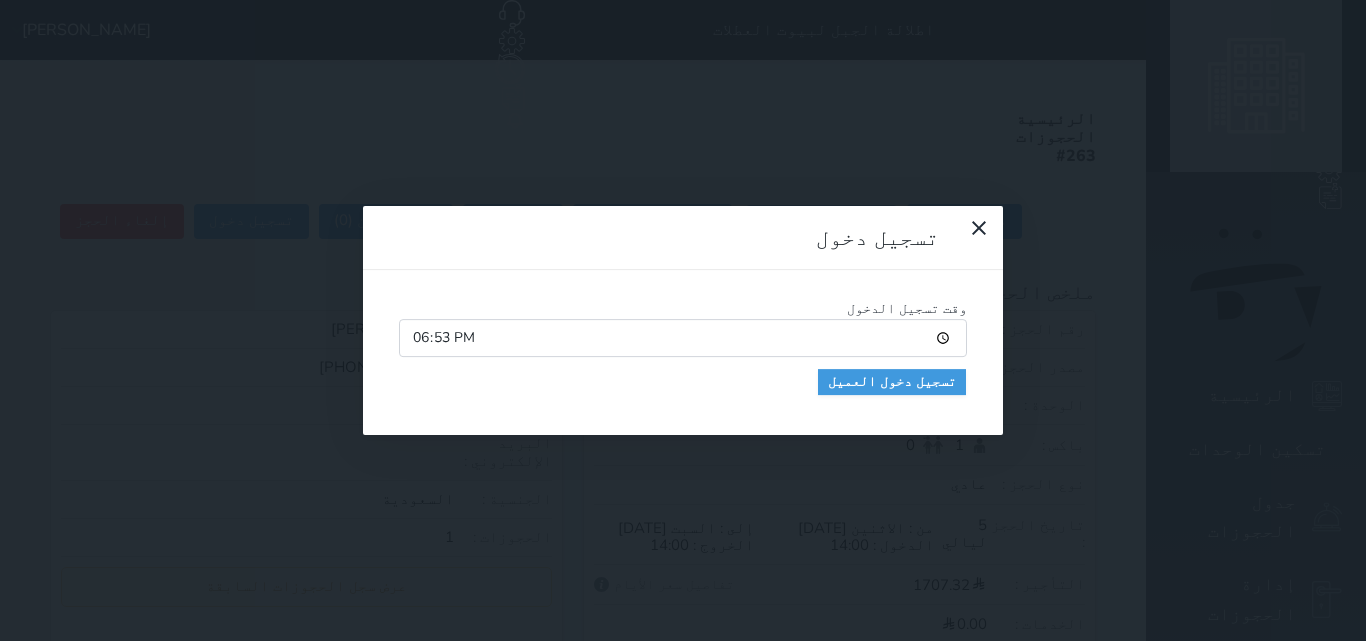 click on "18:53" at bounding box center (683, 338) 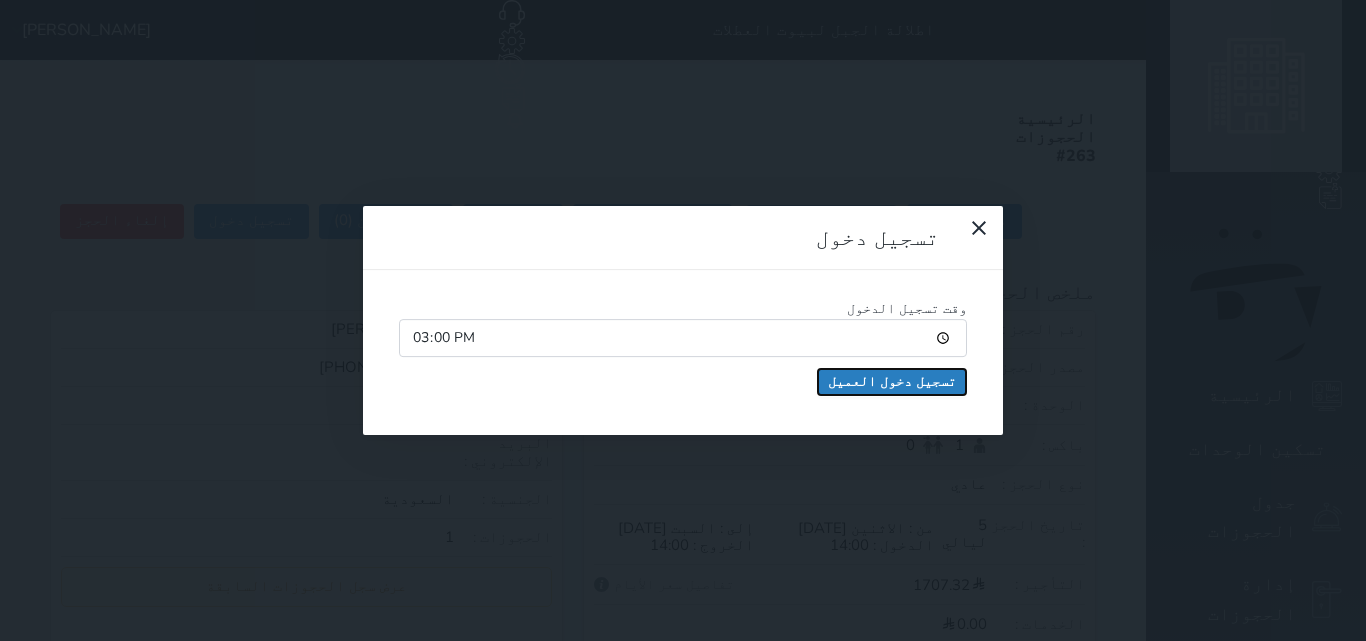 click on "تسجيل دخول العميل" at bounding box center (892, 382) 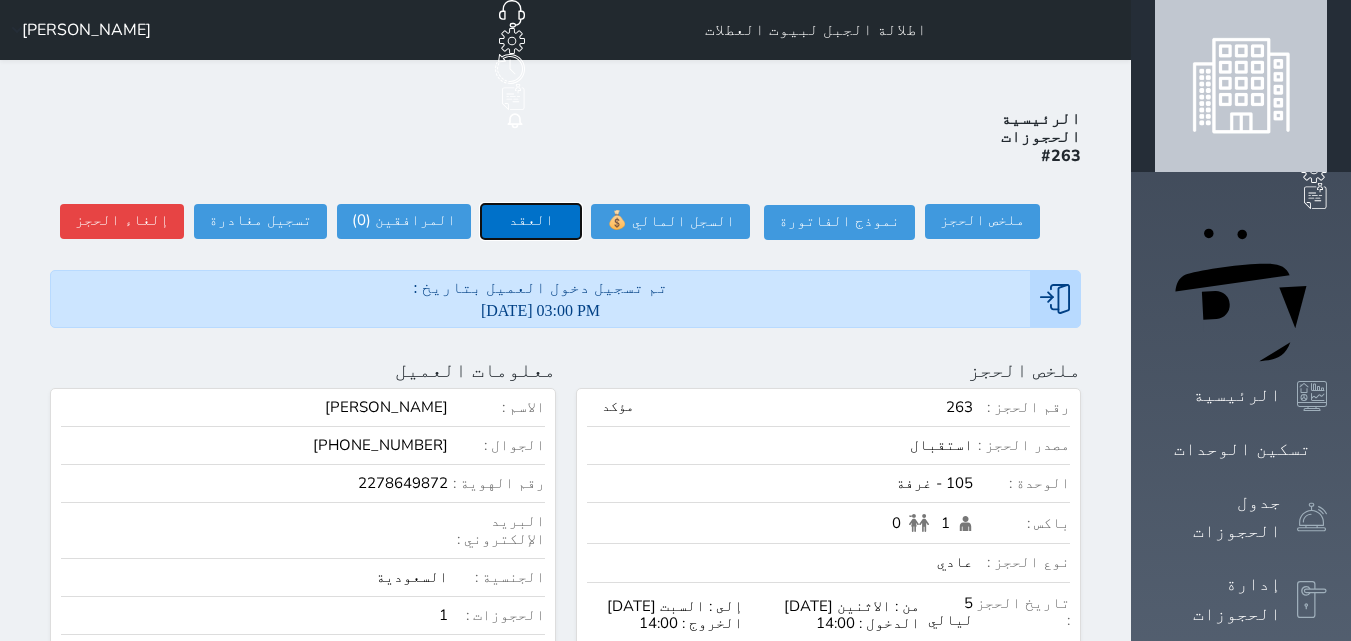 click on "العقد" at bounding box center (531, 221) 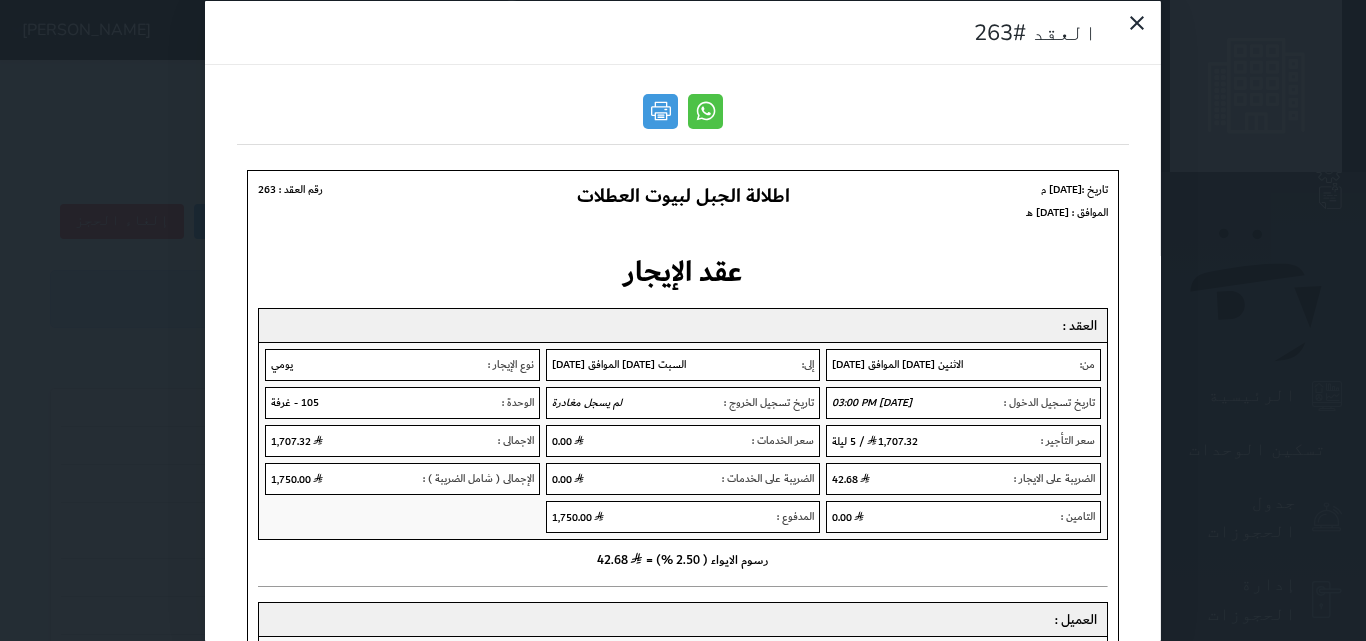 scroll, scrollTop: 0, scrollLeft: 0, axis: both 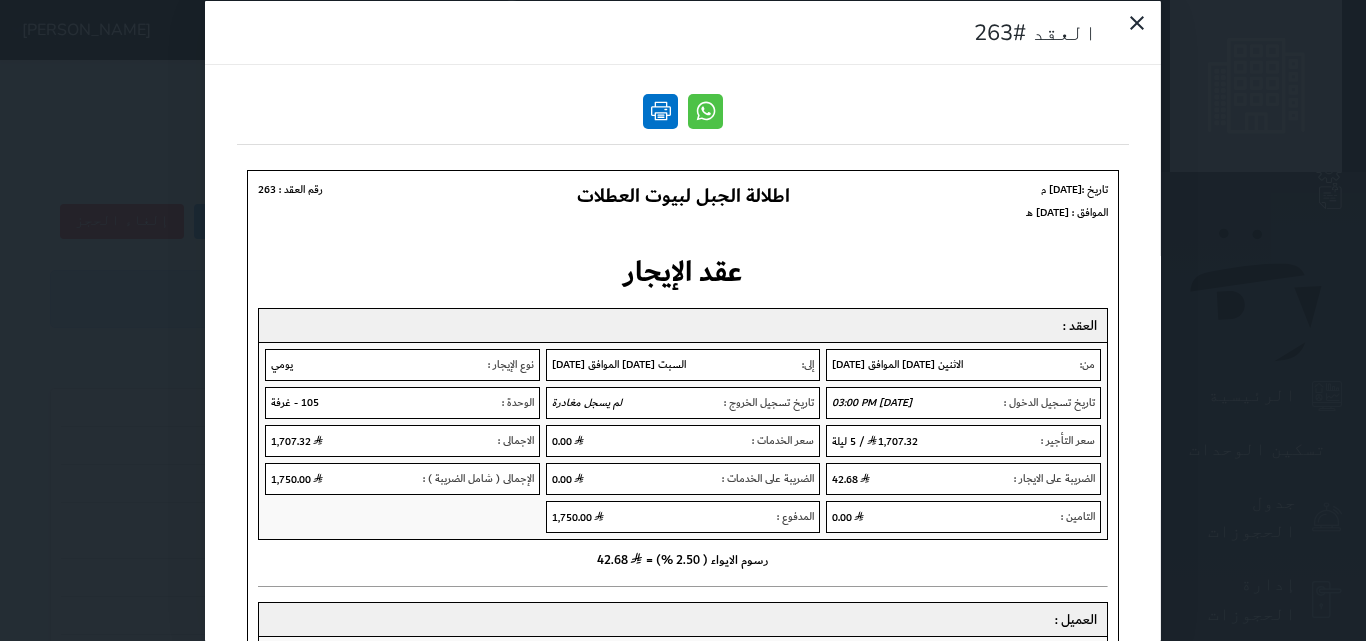 click at bounding box center (660, 110) 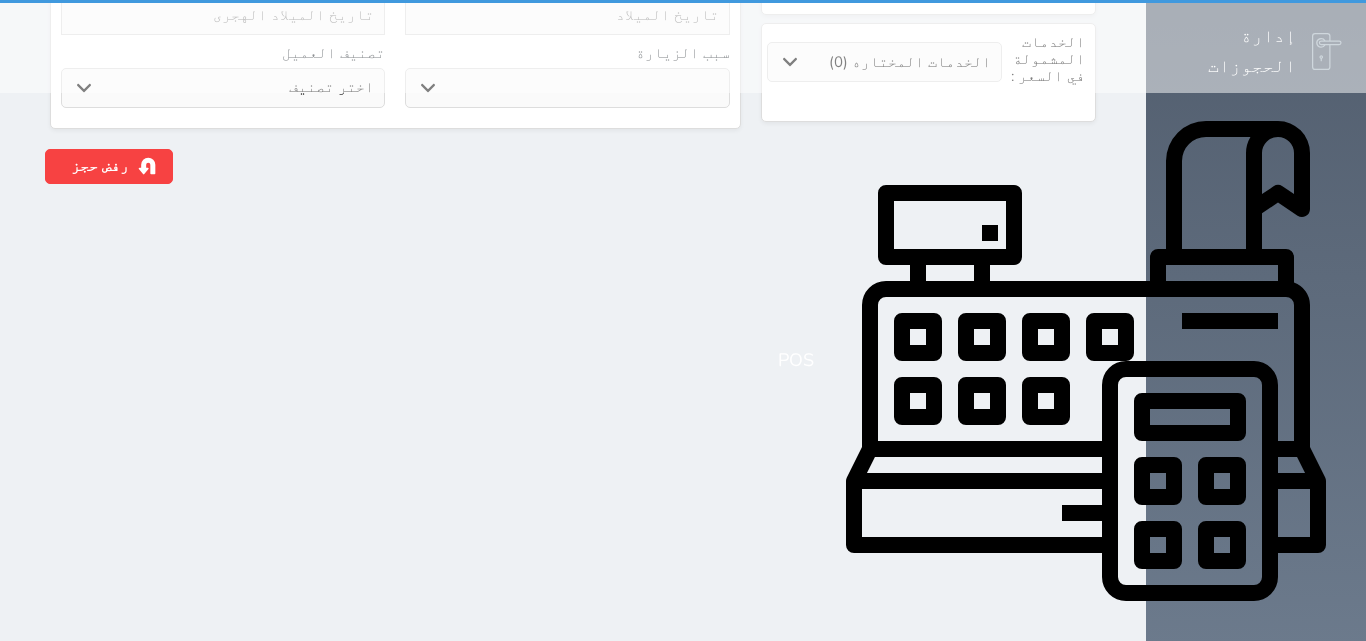 scroll, scrollTop: 0, scrollLeft: 0, axis: both 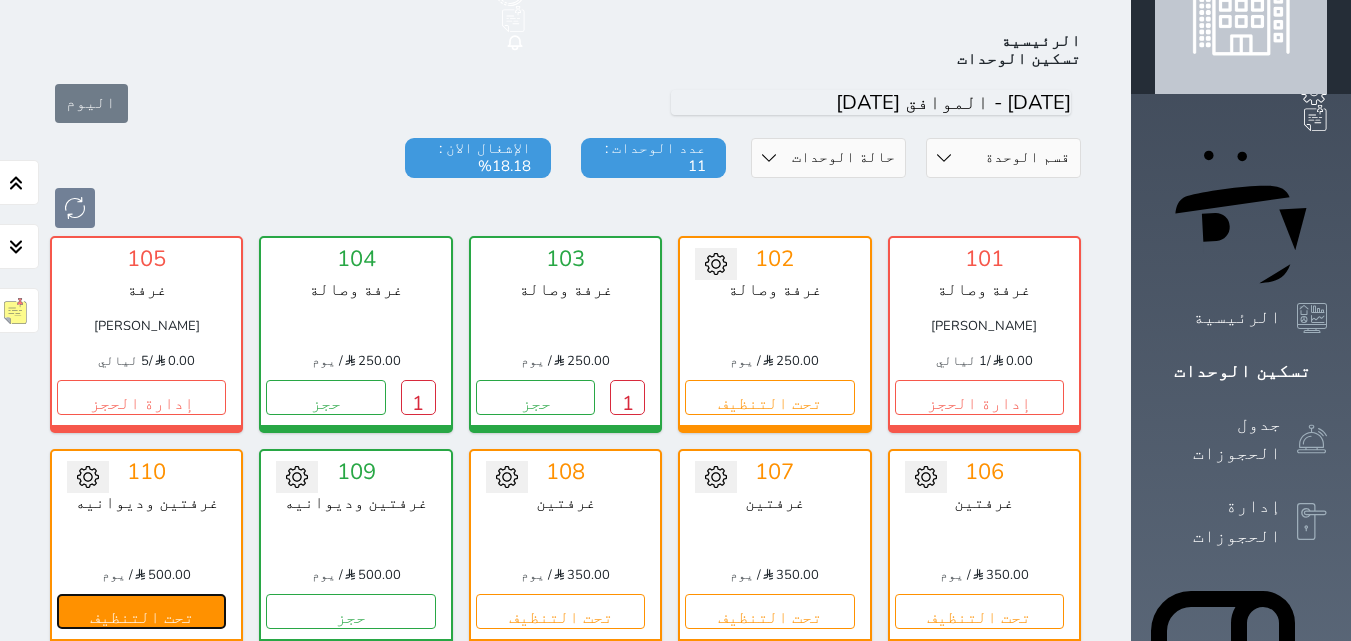 click on "تحت التنظيف" at bounding box center [141, 611] 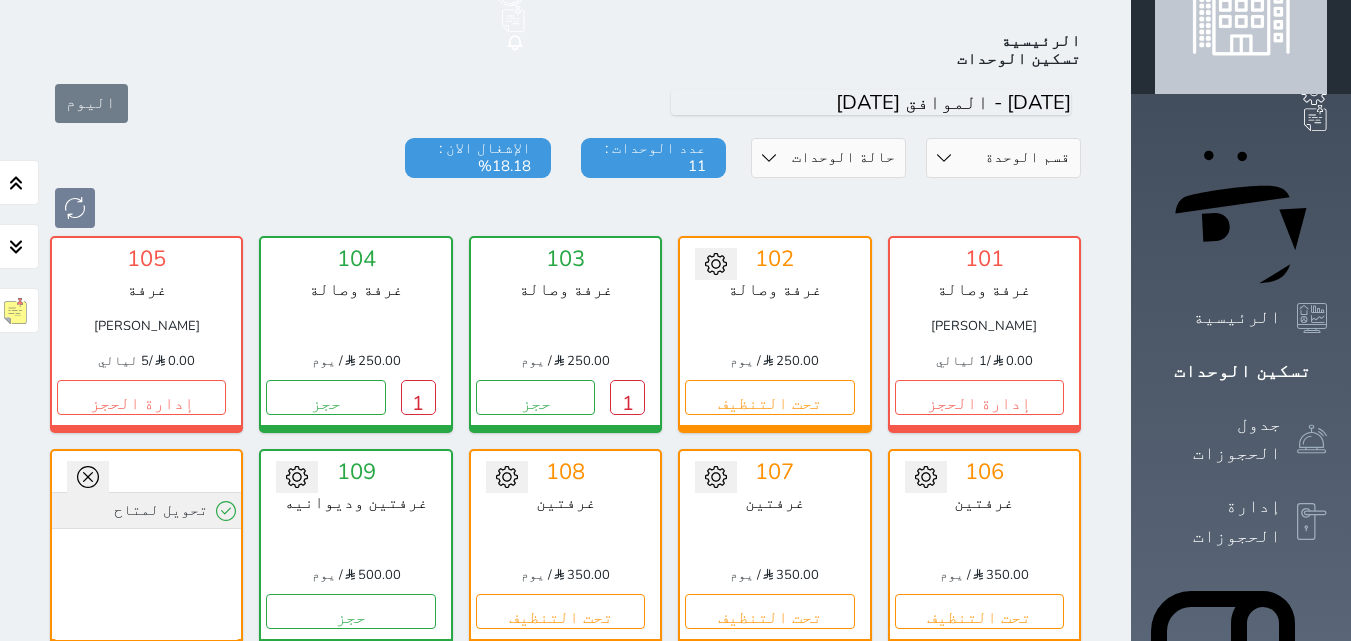 click on "تحويل لمتاح" at bounding box center (146, 510) 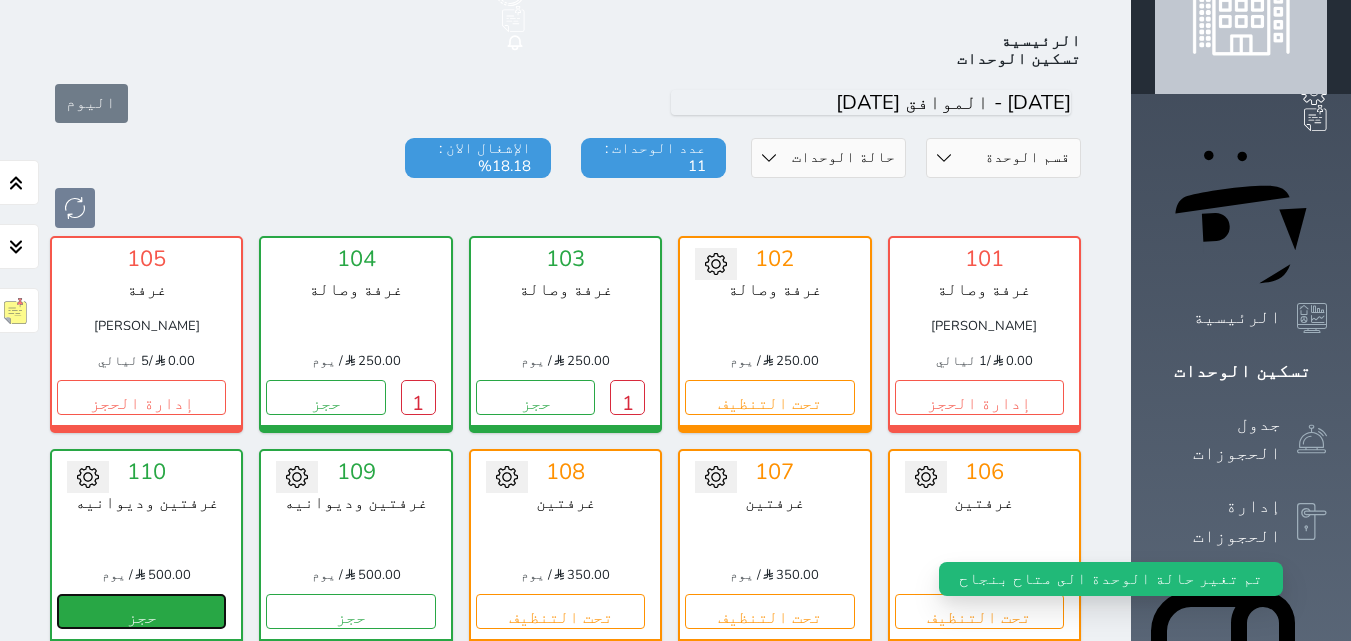 click on "حجز" at bounding box center [141, 611] 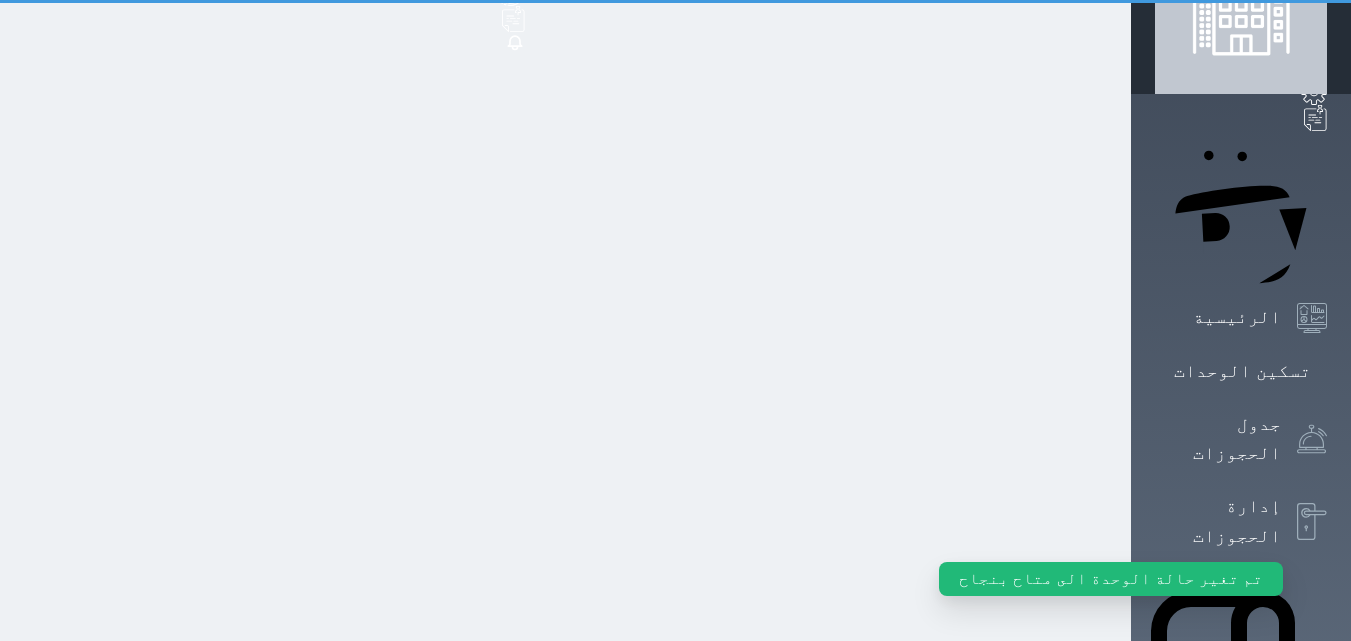 scroll, scrollTop: 0, scrollLeft: 0, axis: both 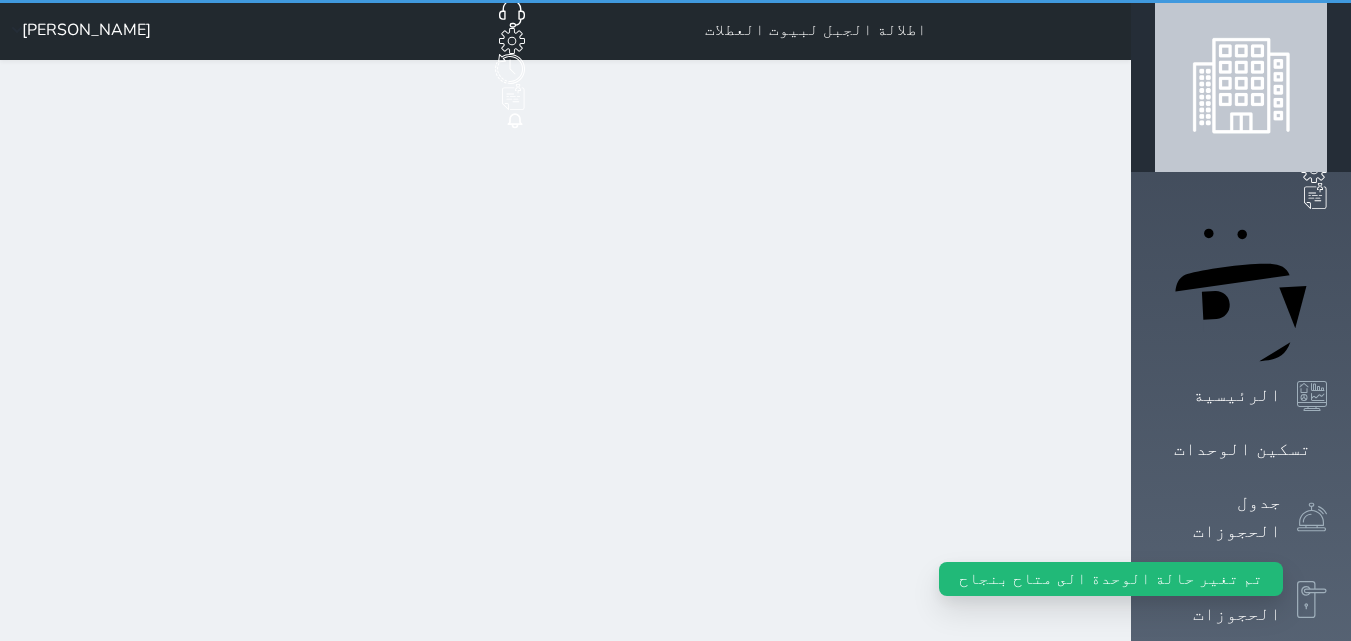 select on "1" 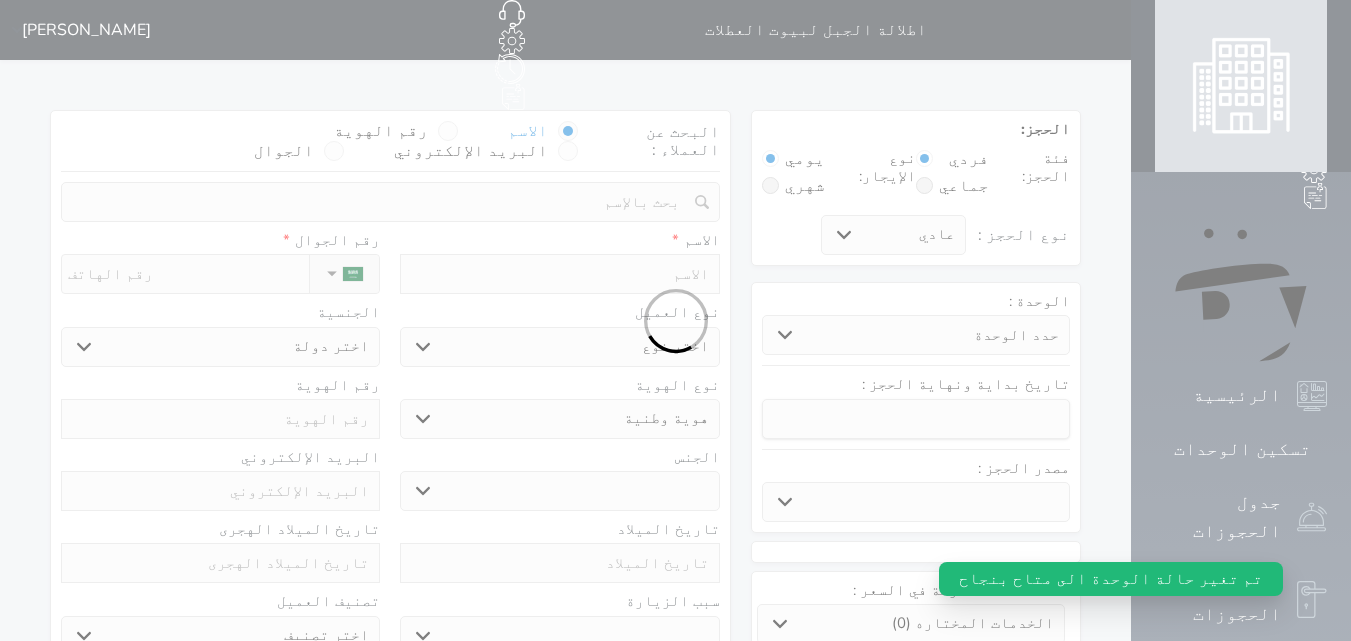 select 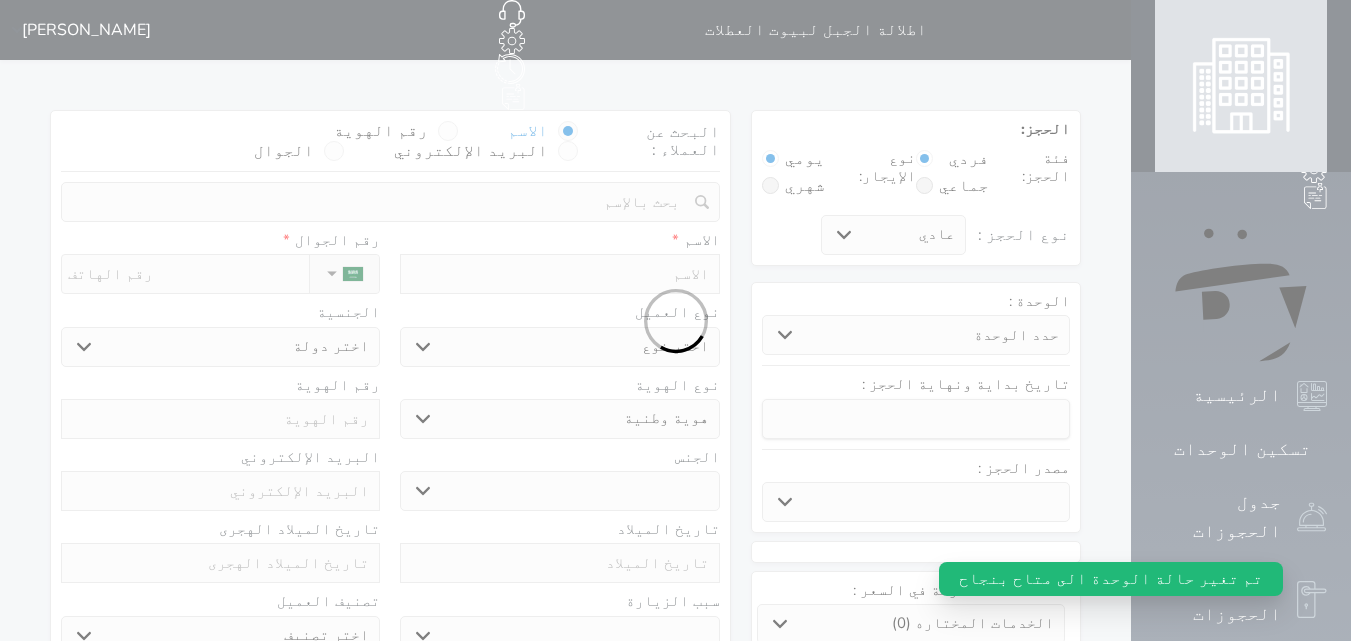 select 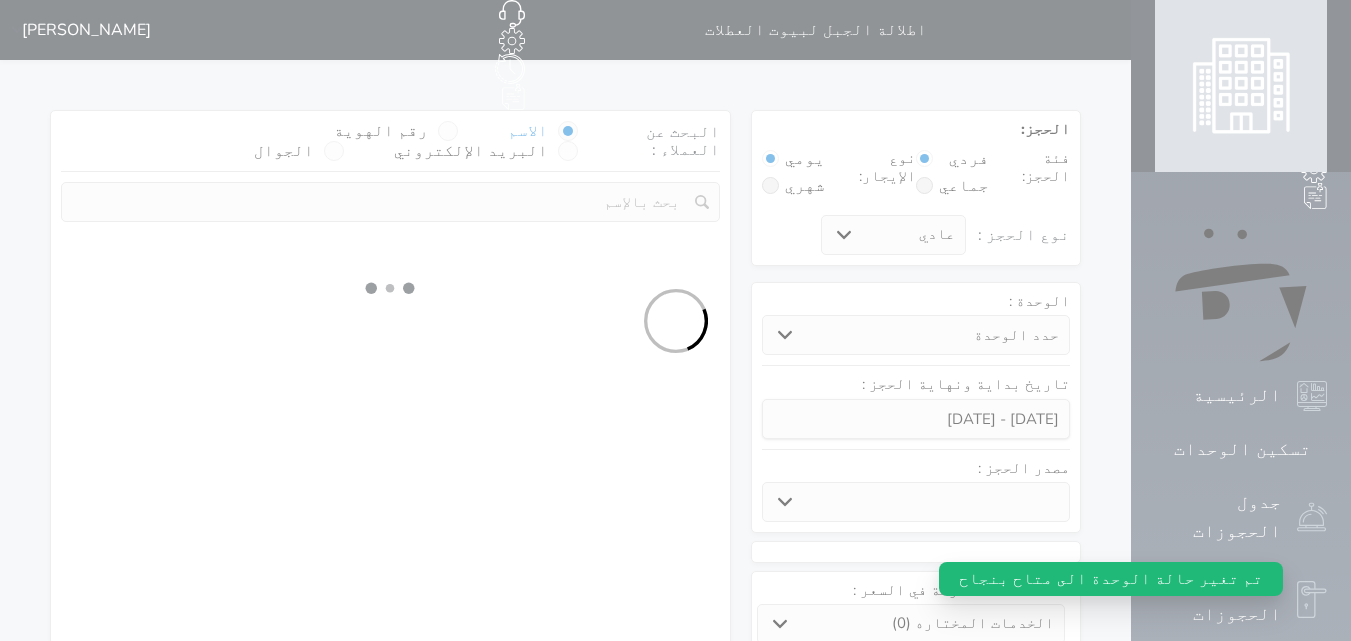 select 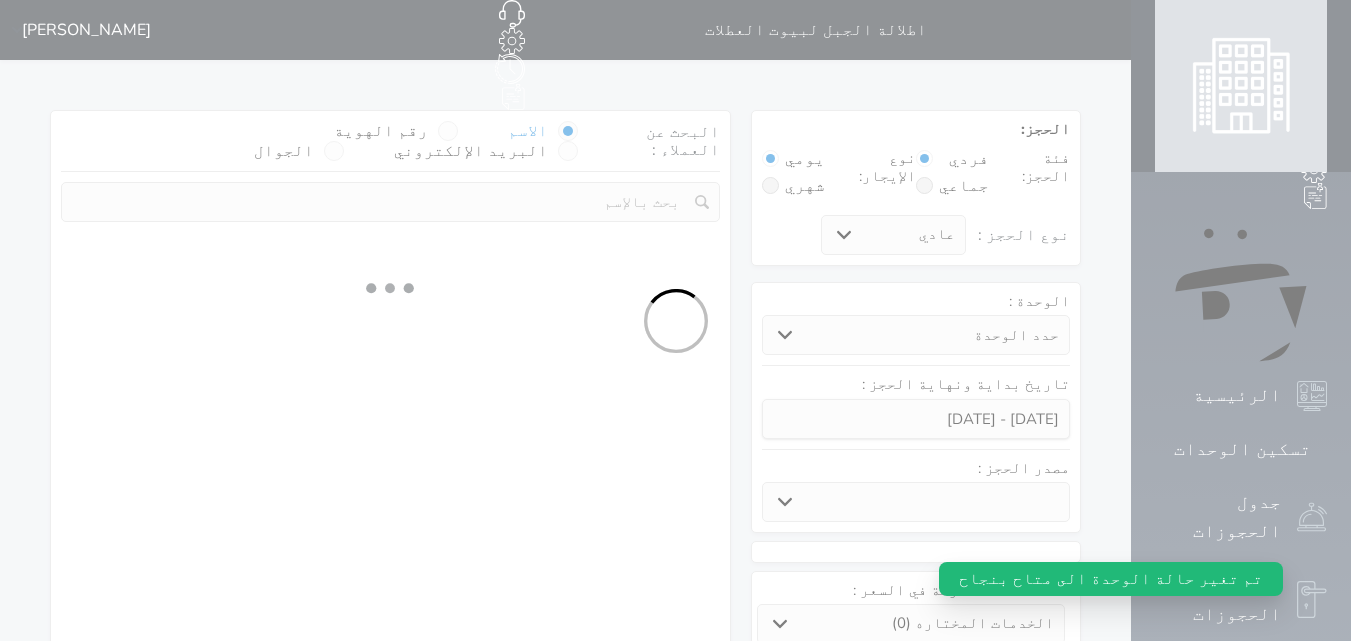 select on "1" 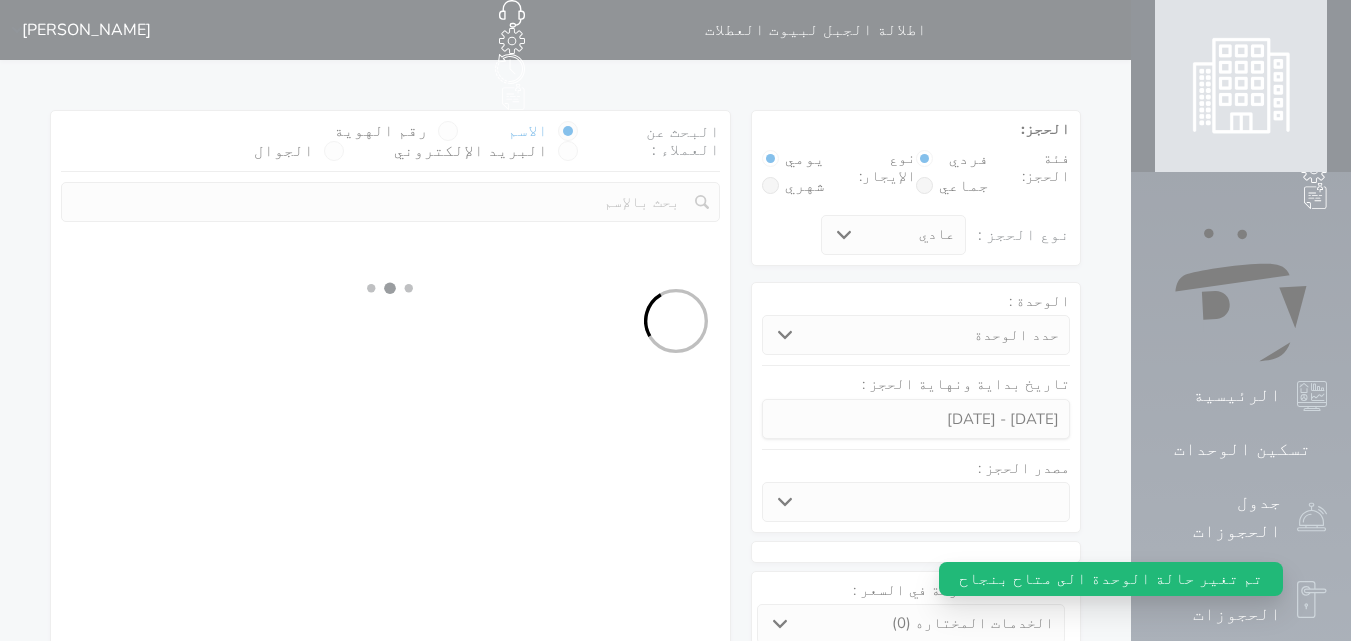select on "113" 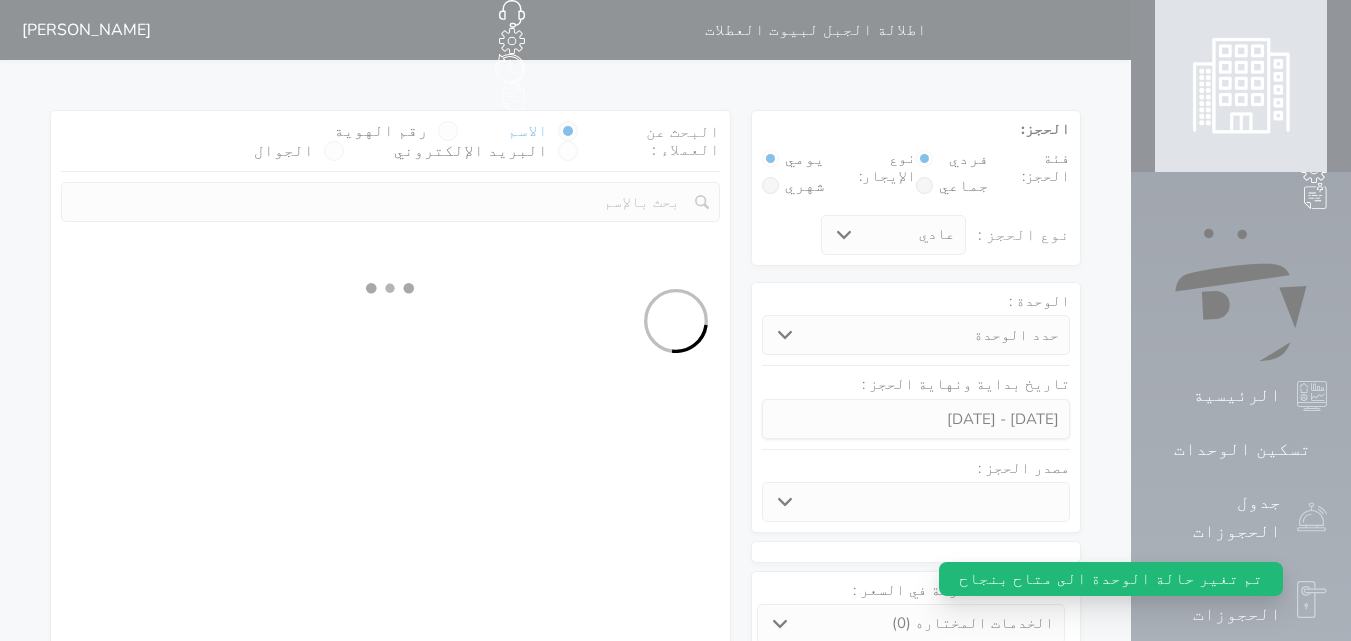 select on "1" 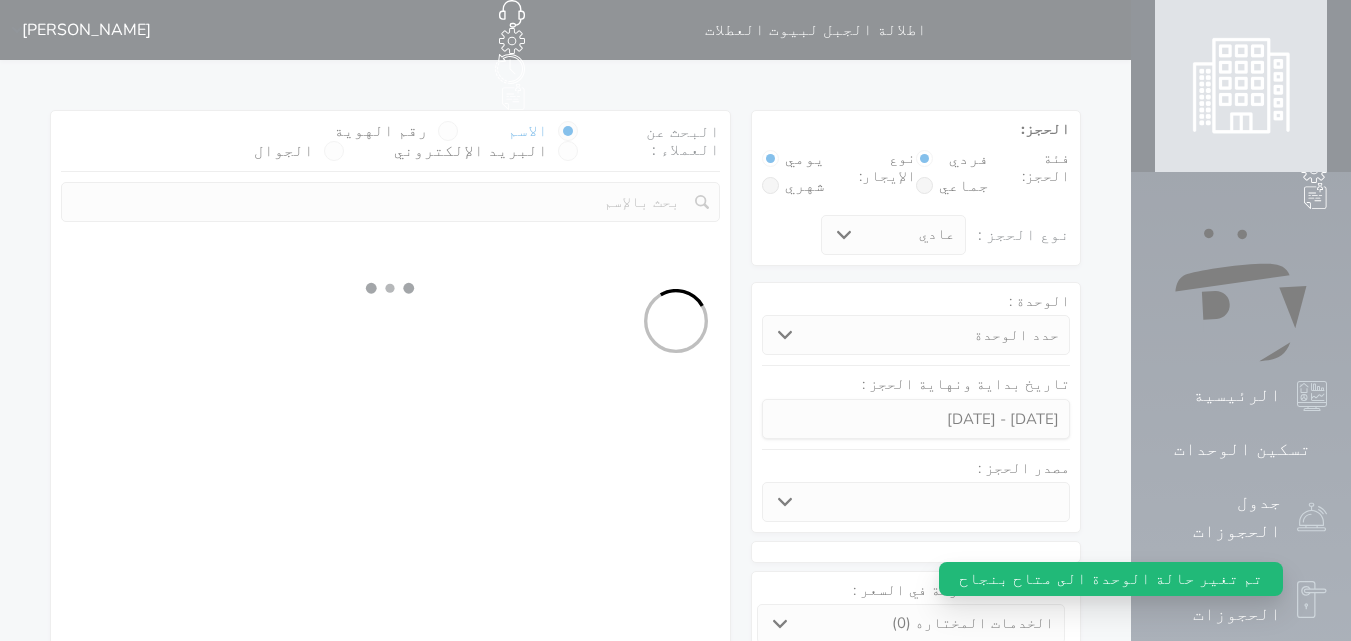 select 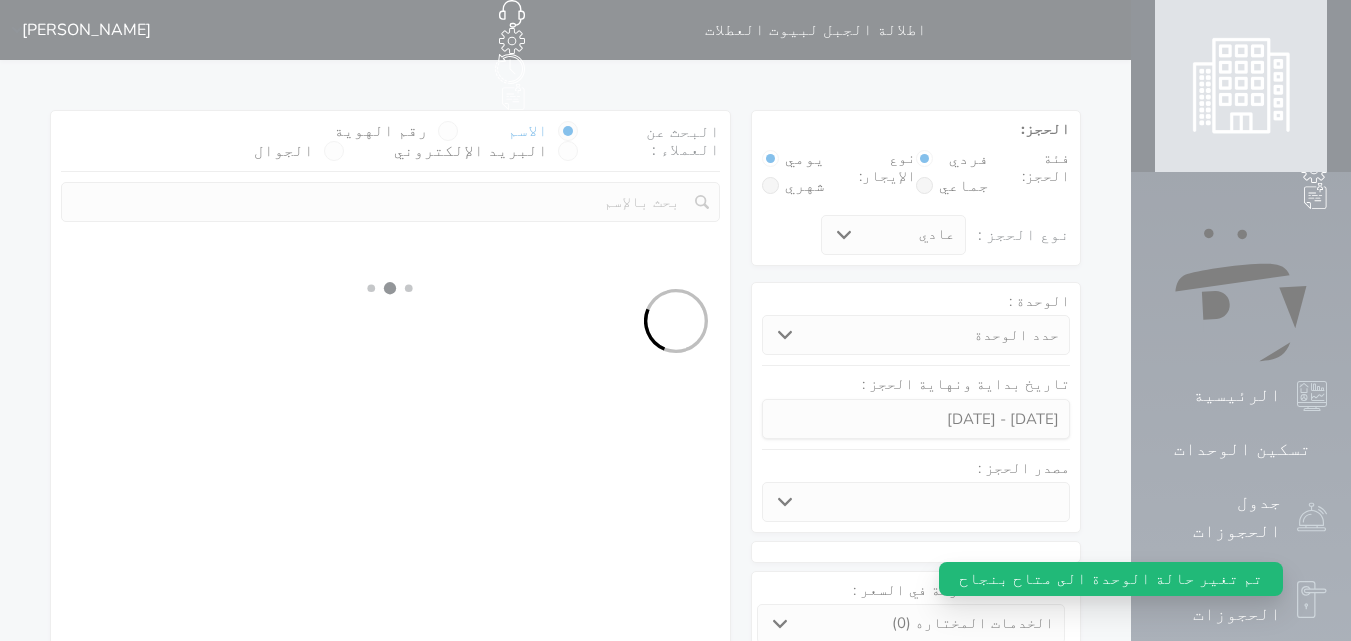 select on "7" 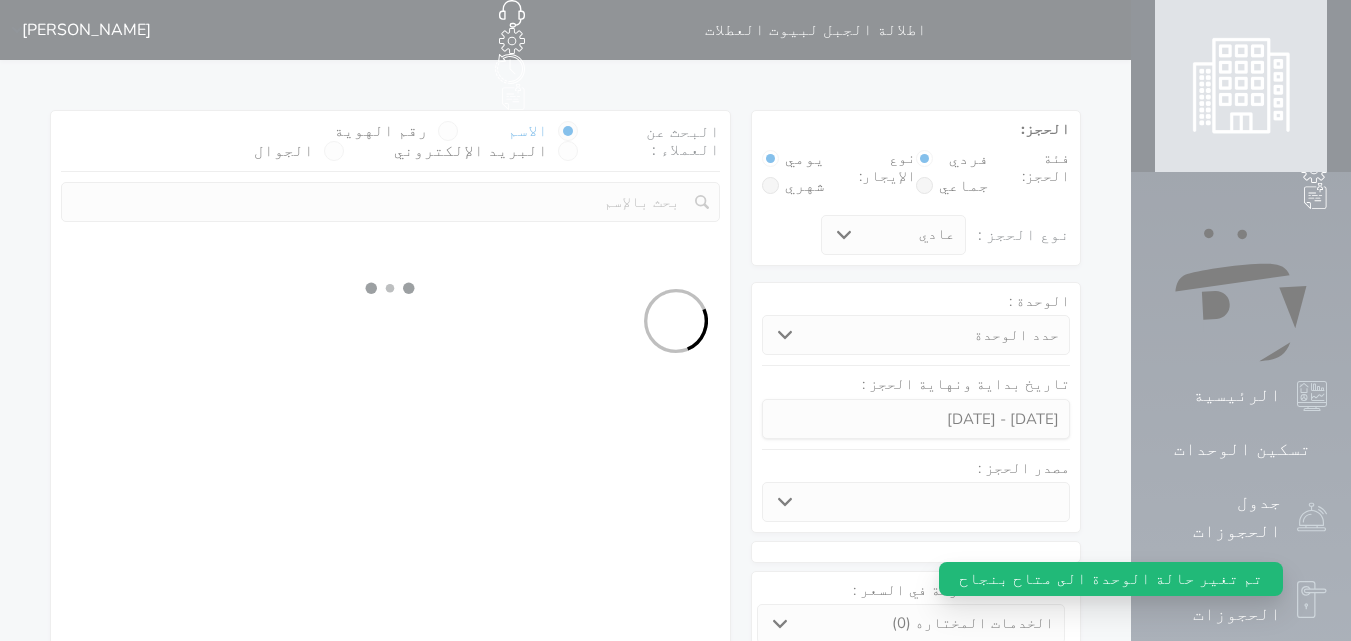 select 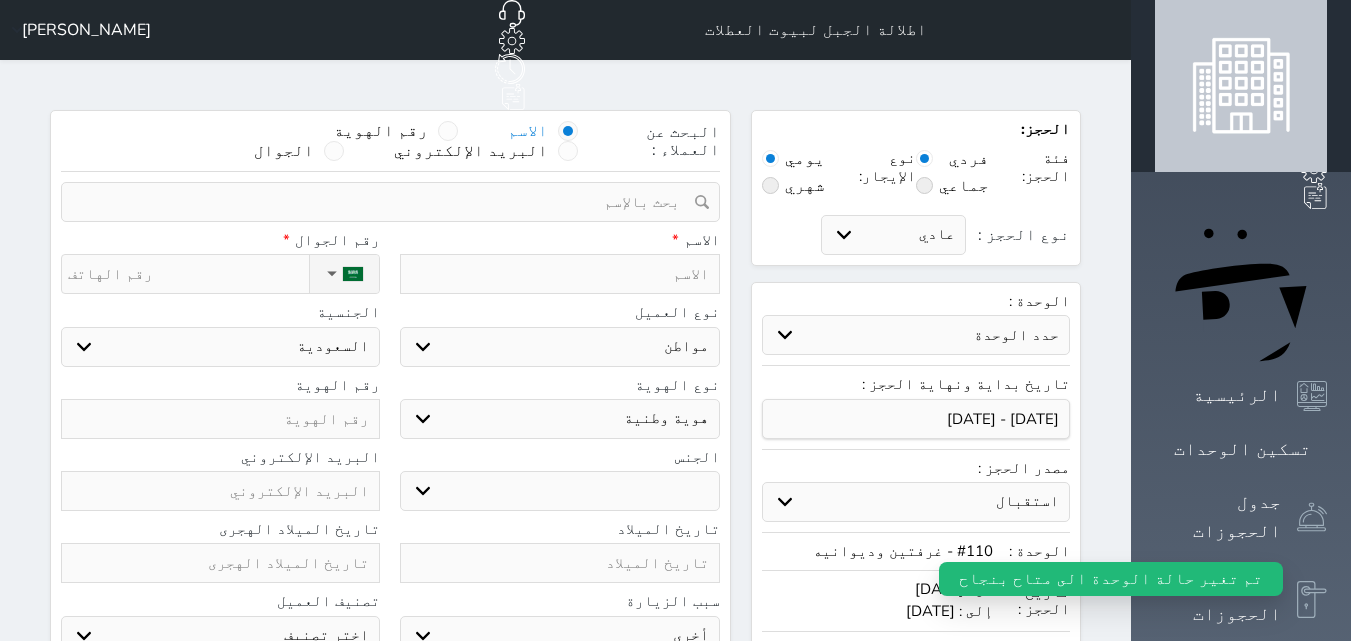 click at bounding box center [559, 274] 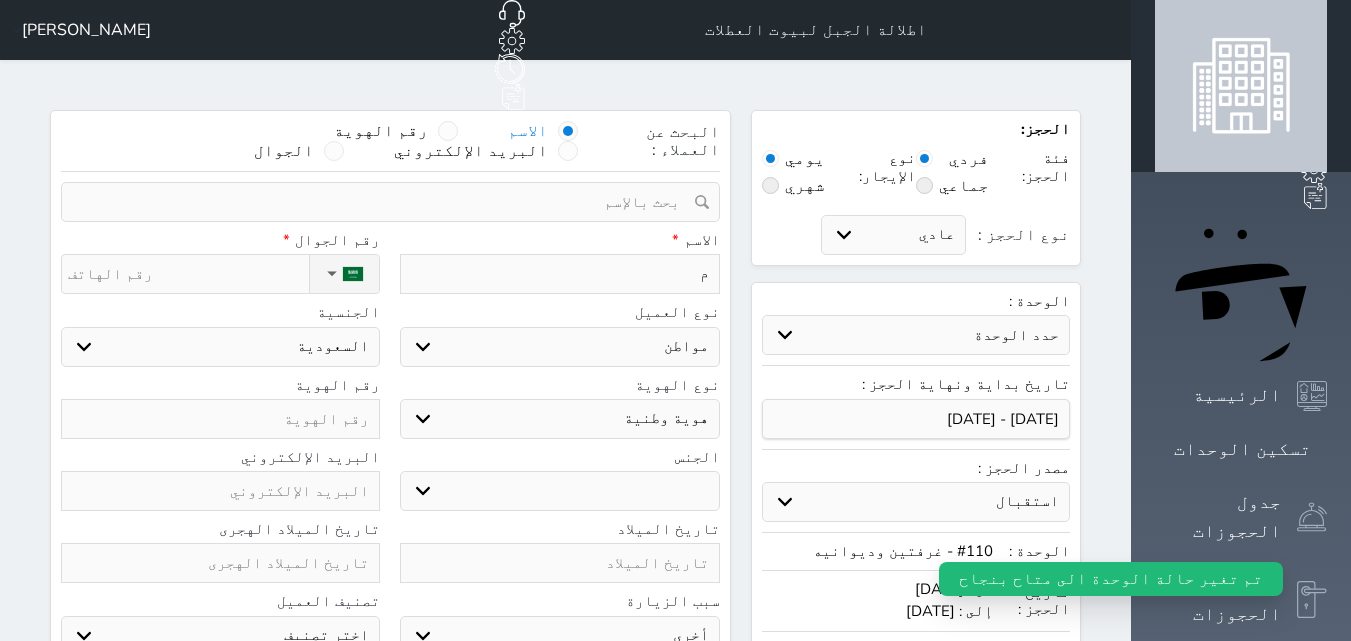 type on "ما" 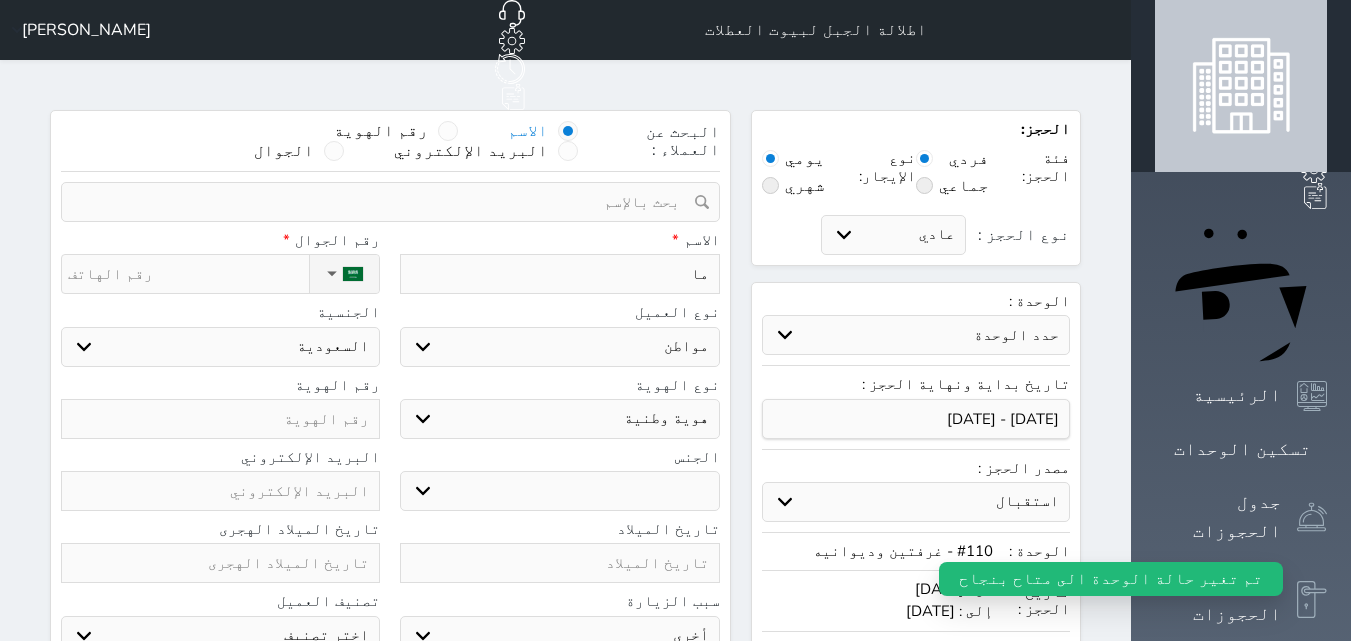 type on "ماج" 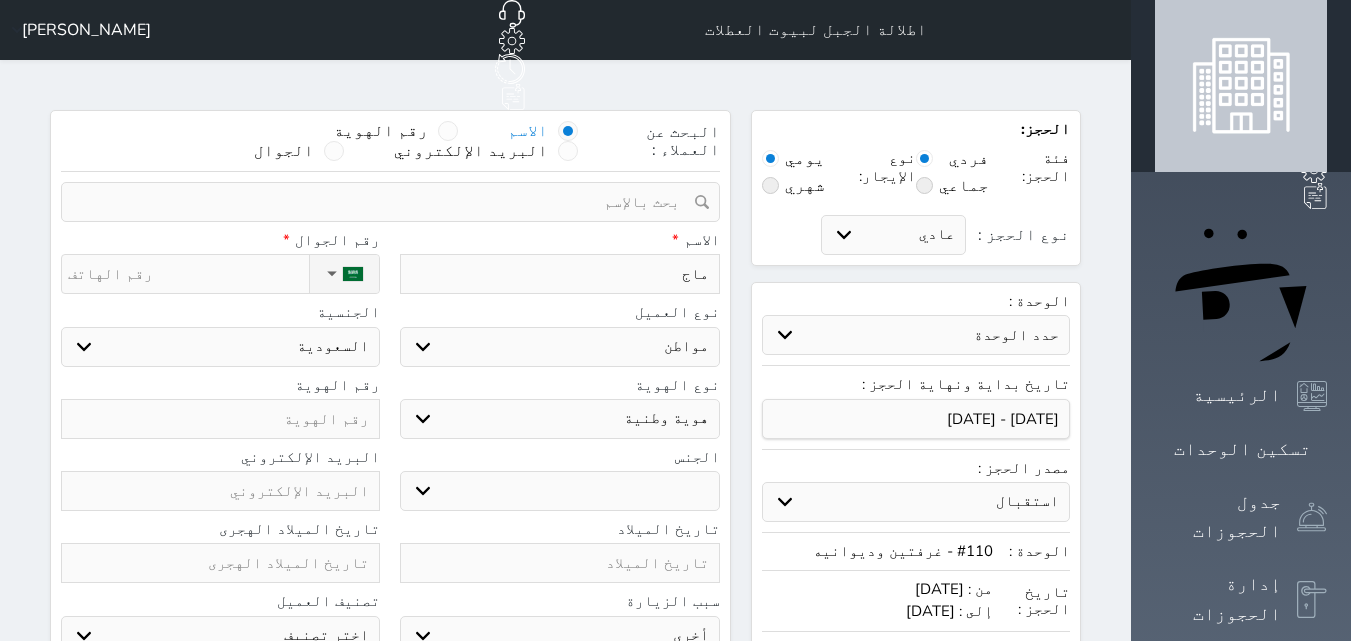 type on "ماجد" 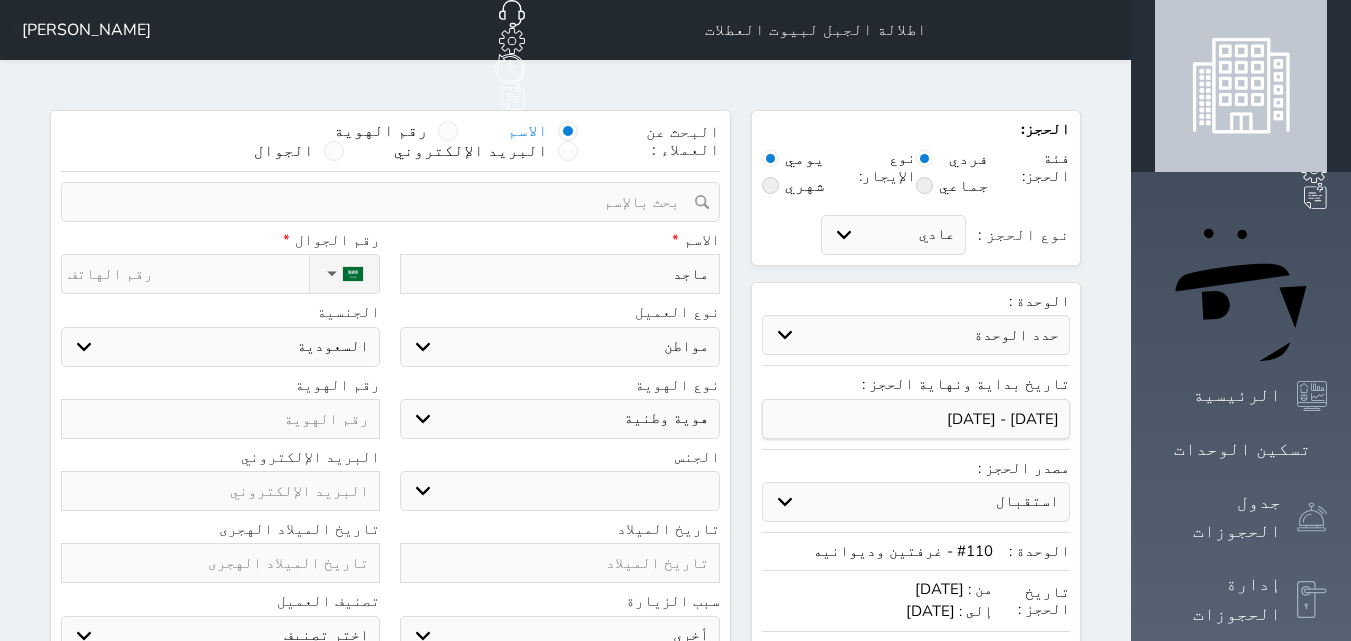 type on "ماجد" 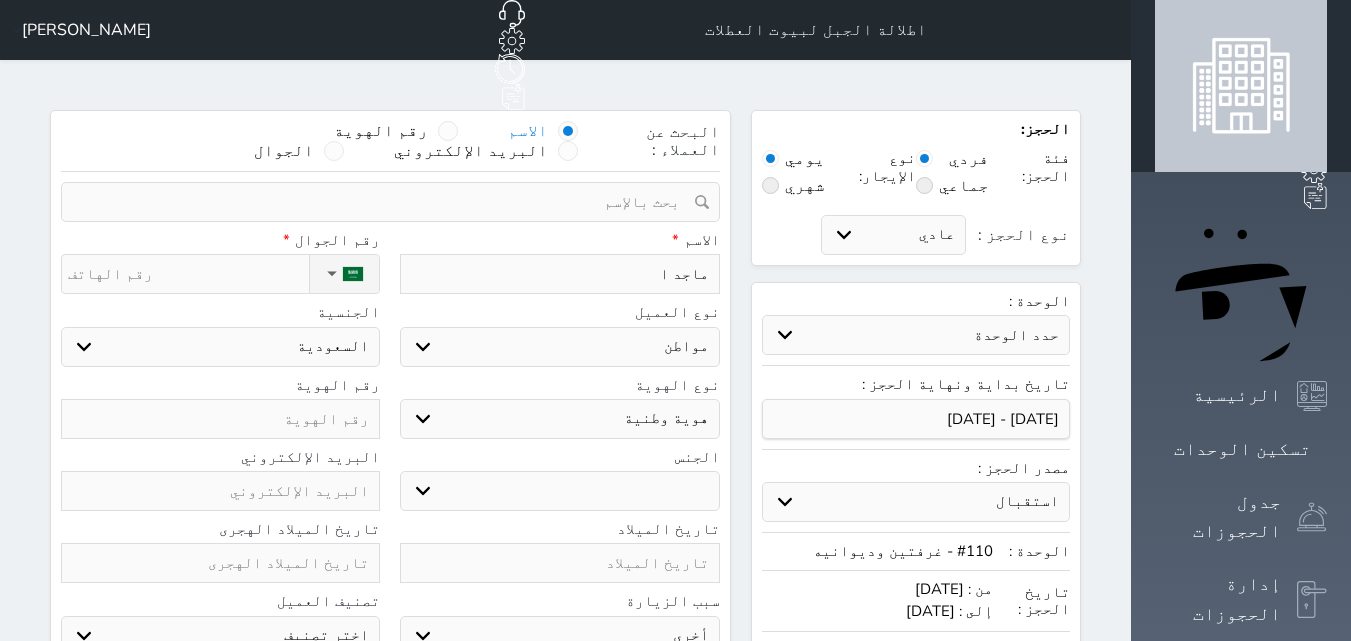 type on "ماجد ال" 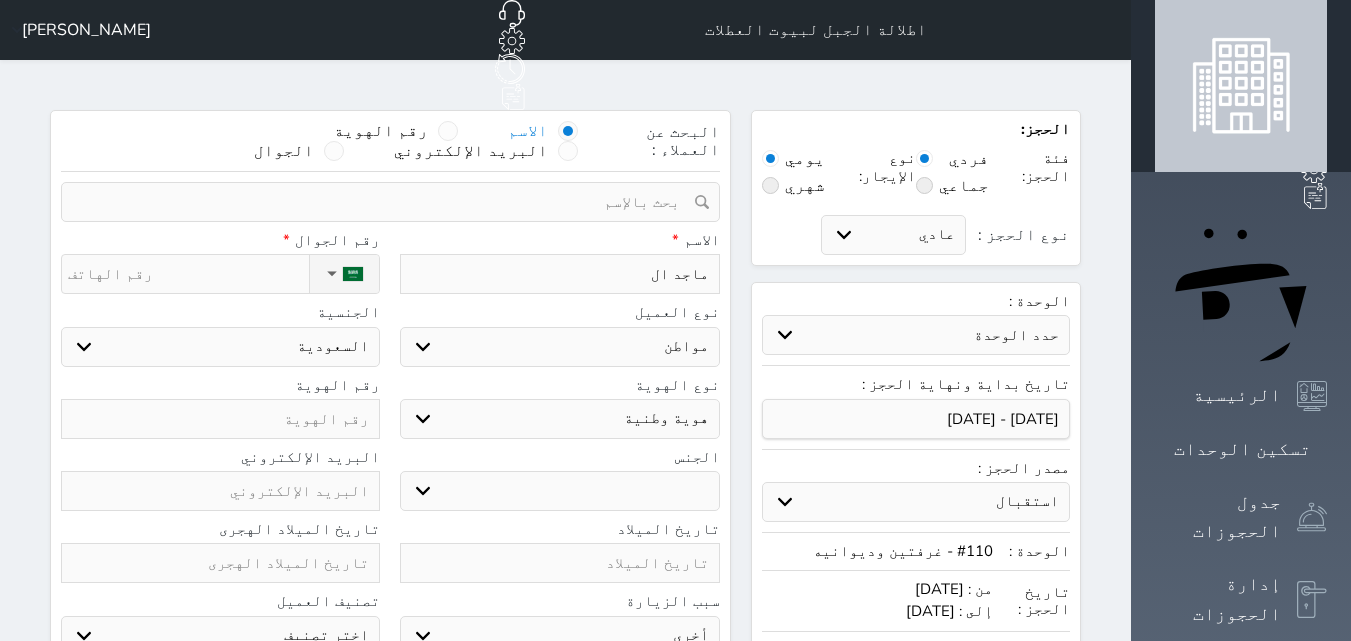 type on "[PERSON_NAME]" 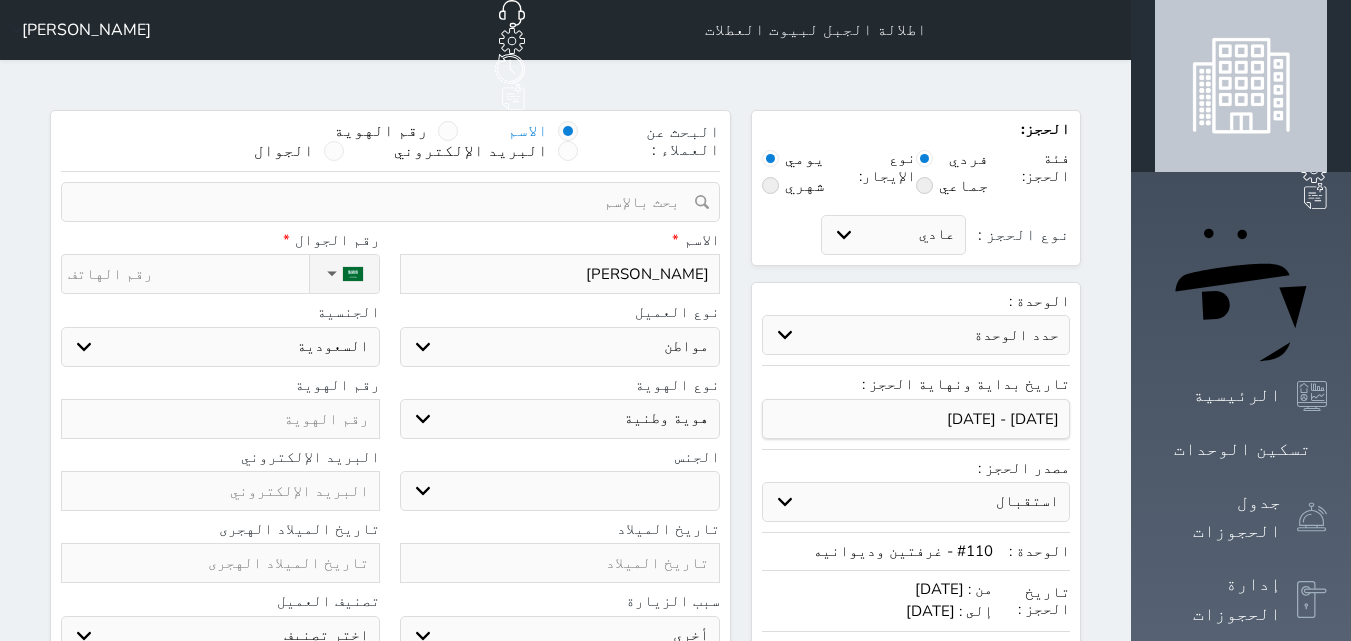 type on "[PERSON_NAME]" 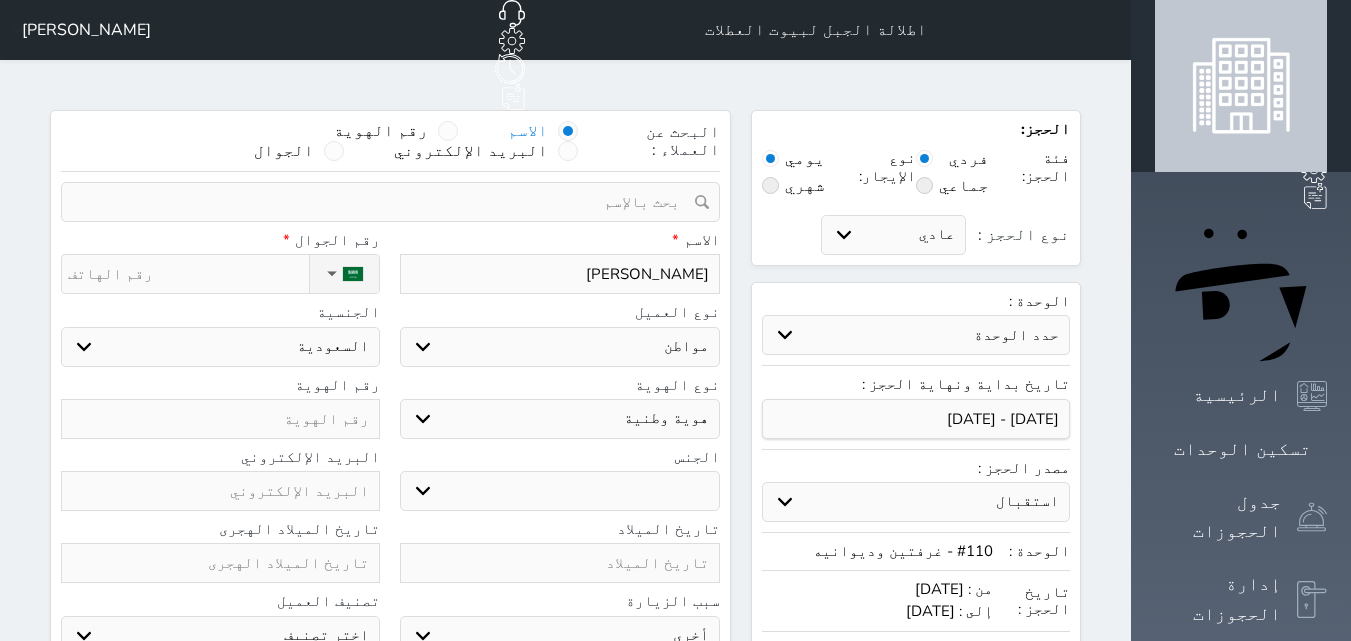 select on "74830" 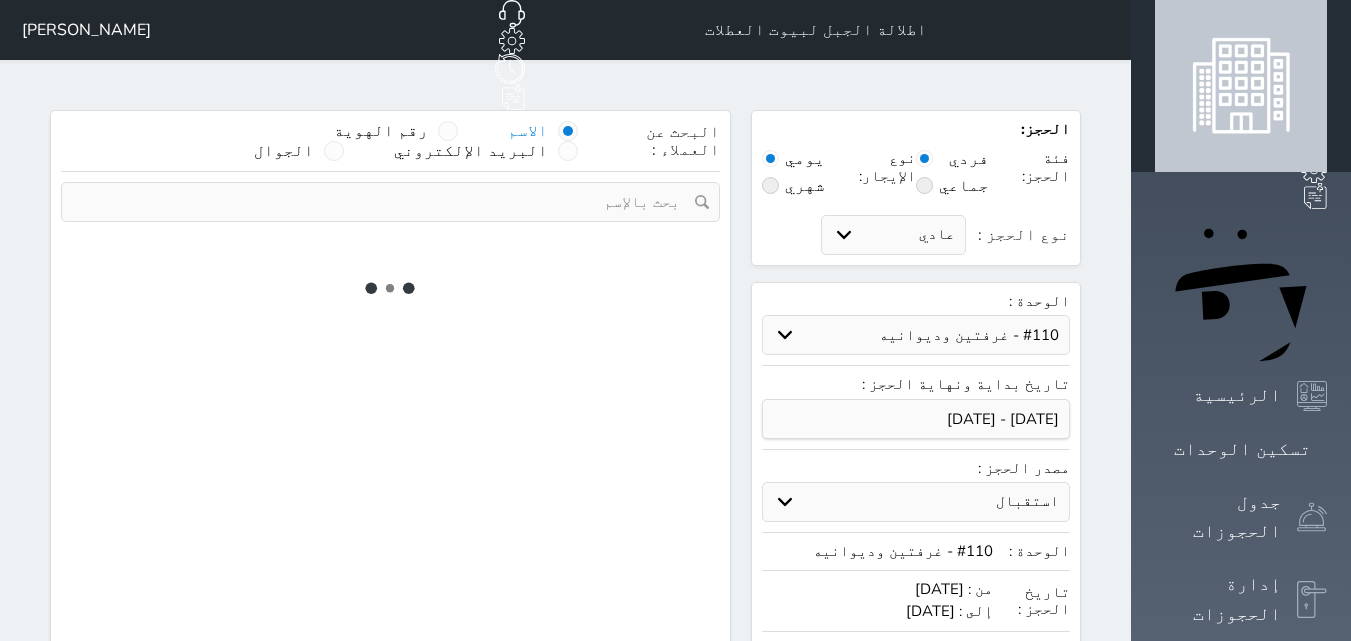 select on "1" 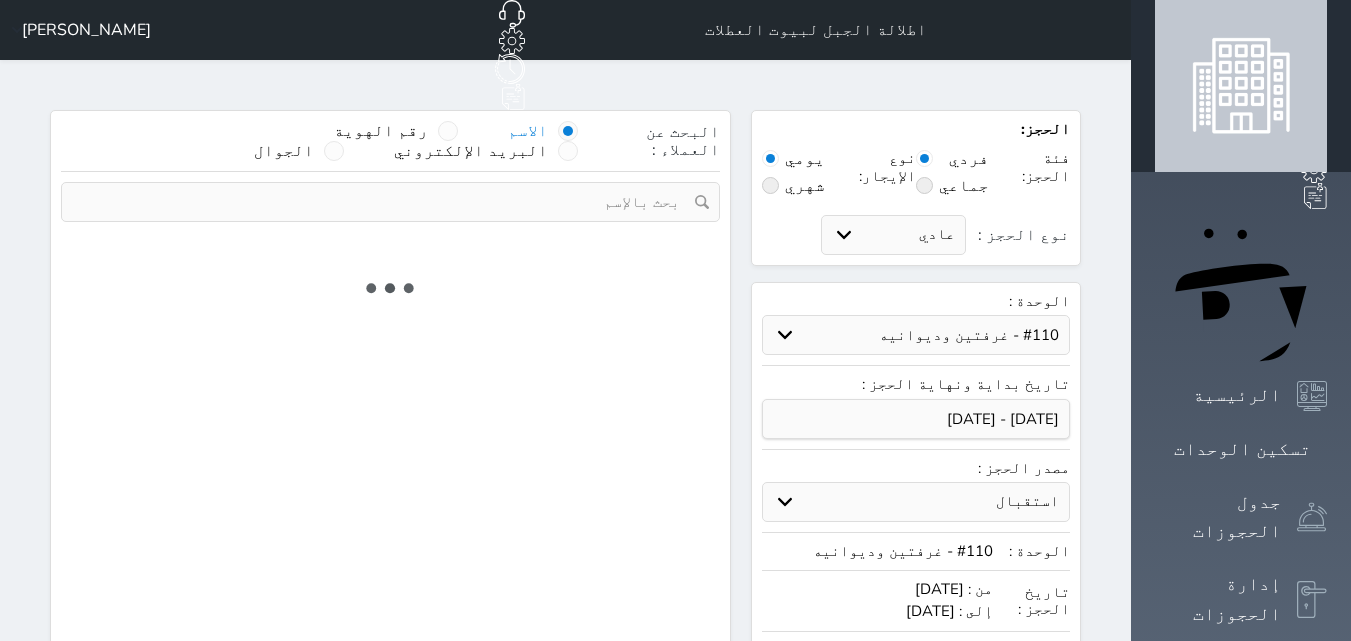 select on "113" 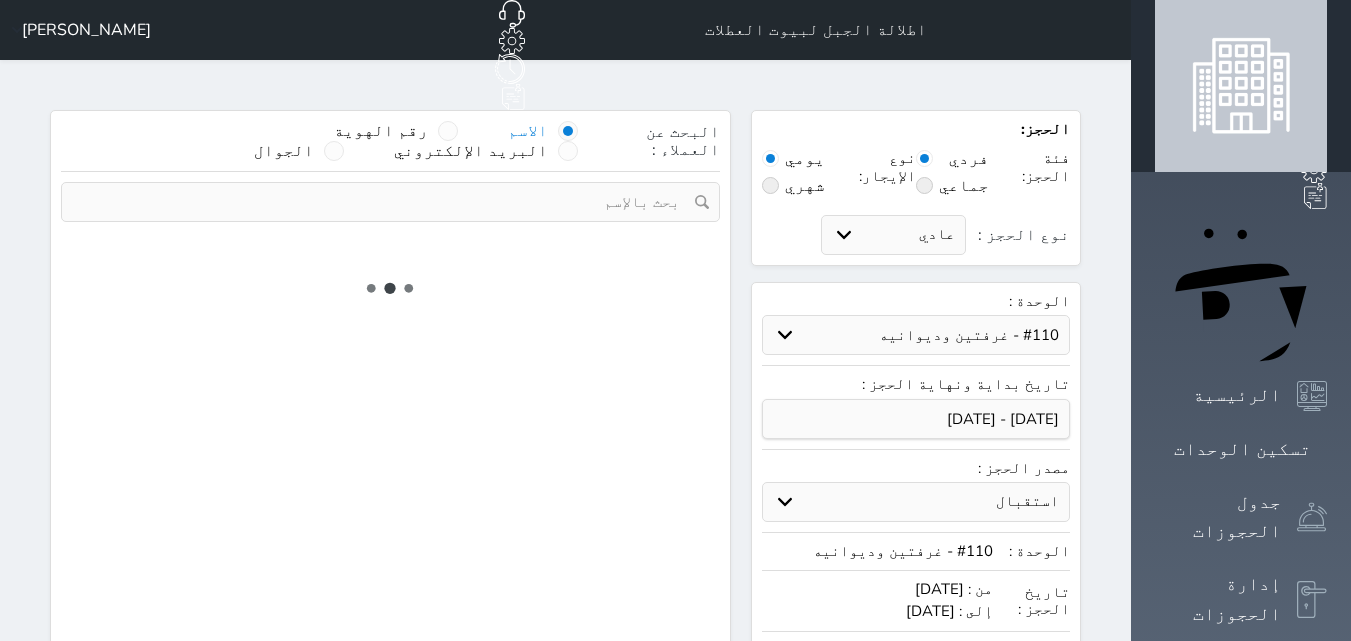 select on "1" 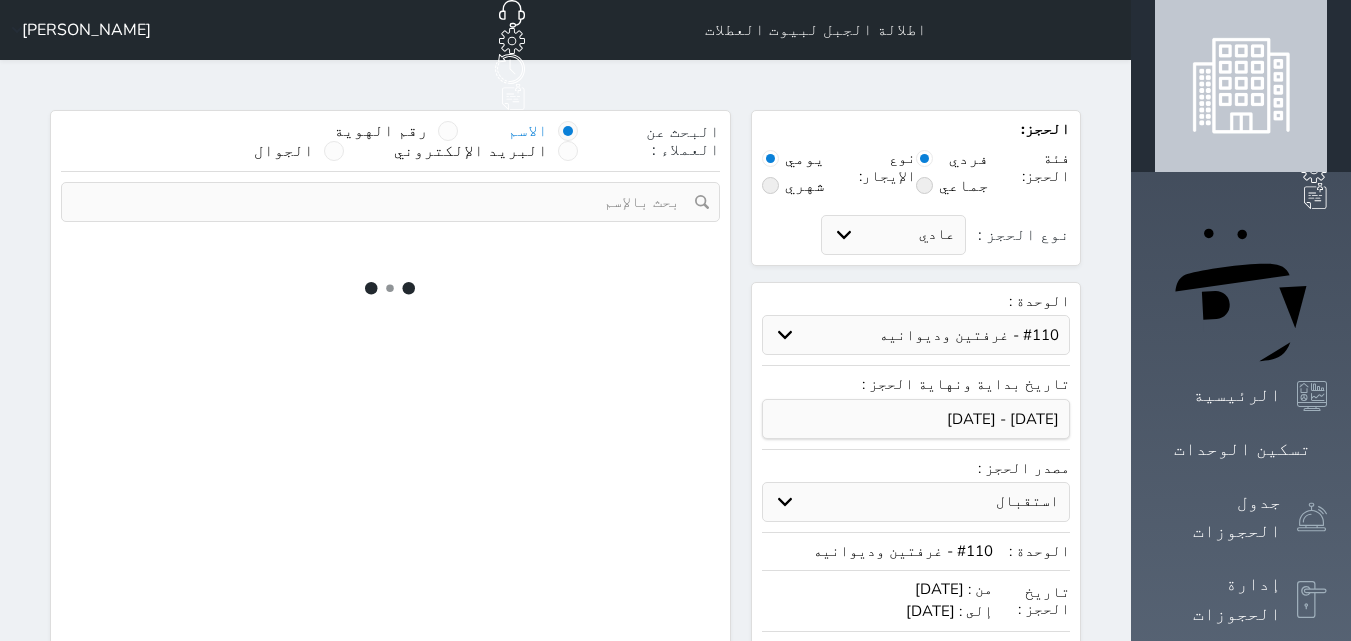 select 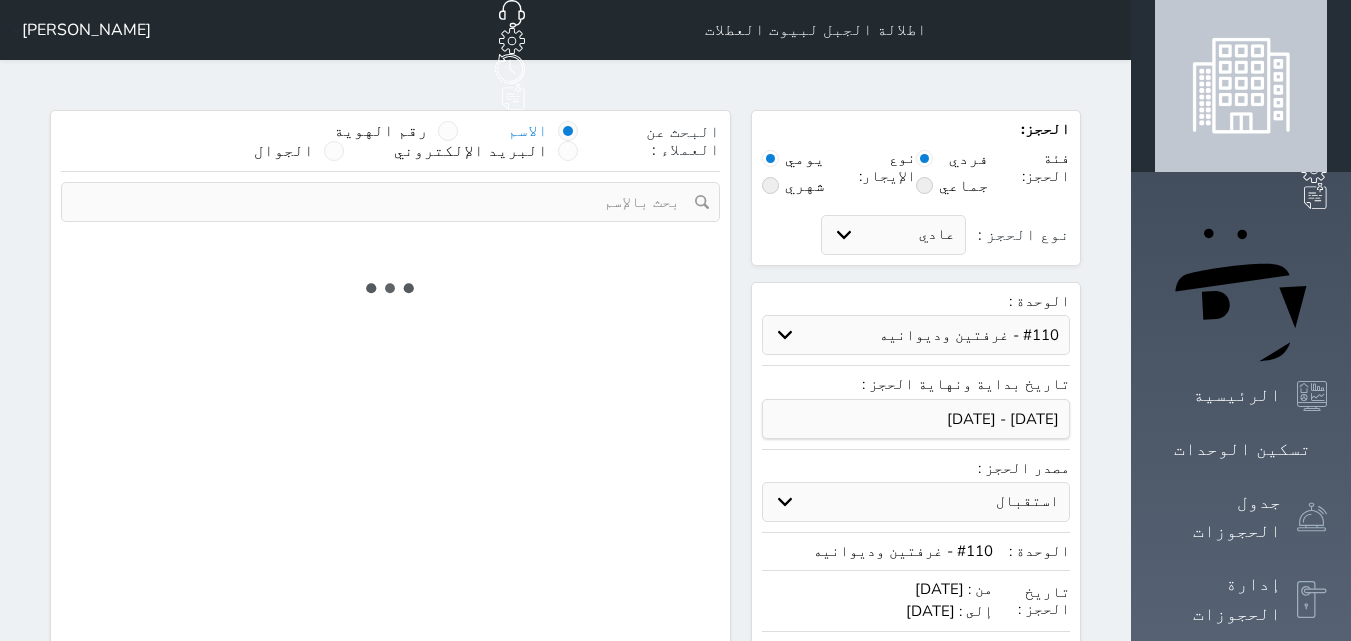 select on "7" 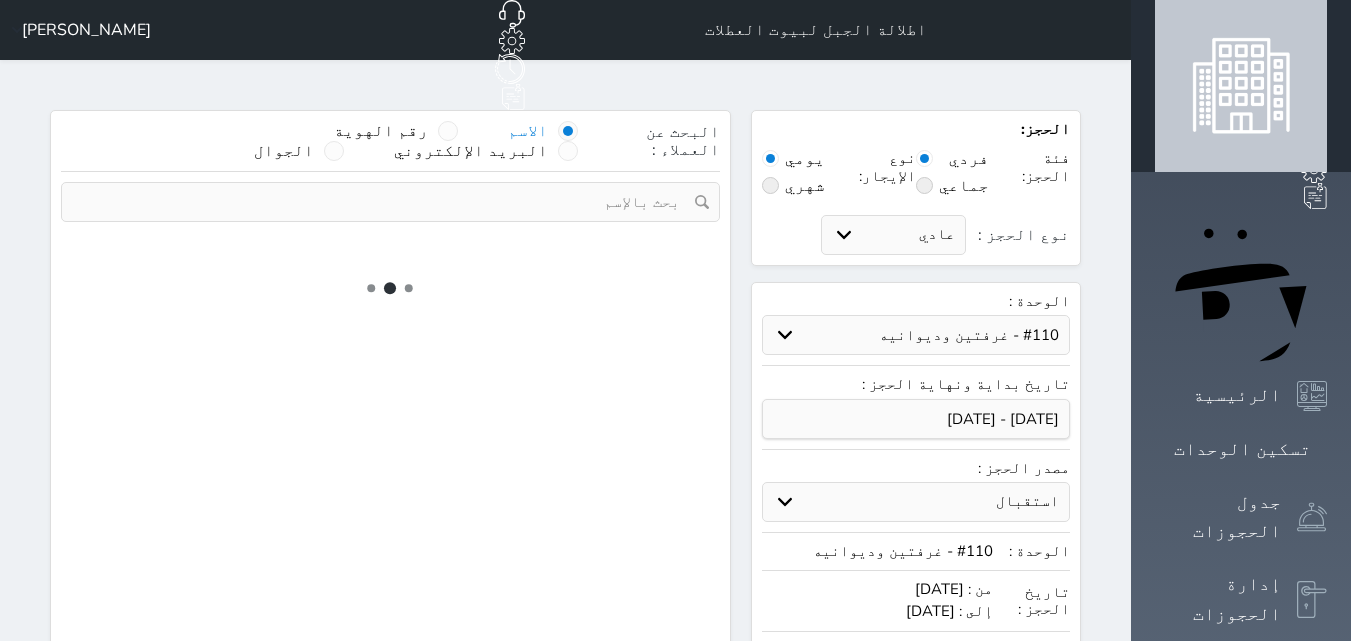 select 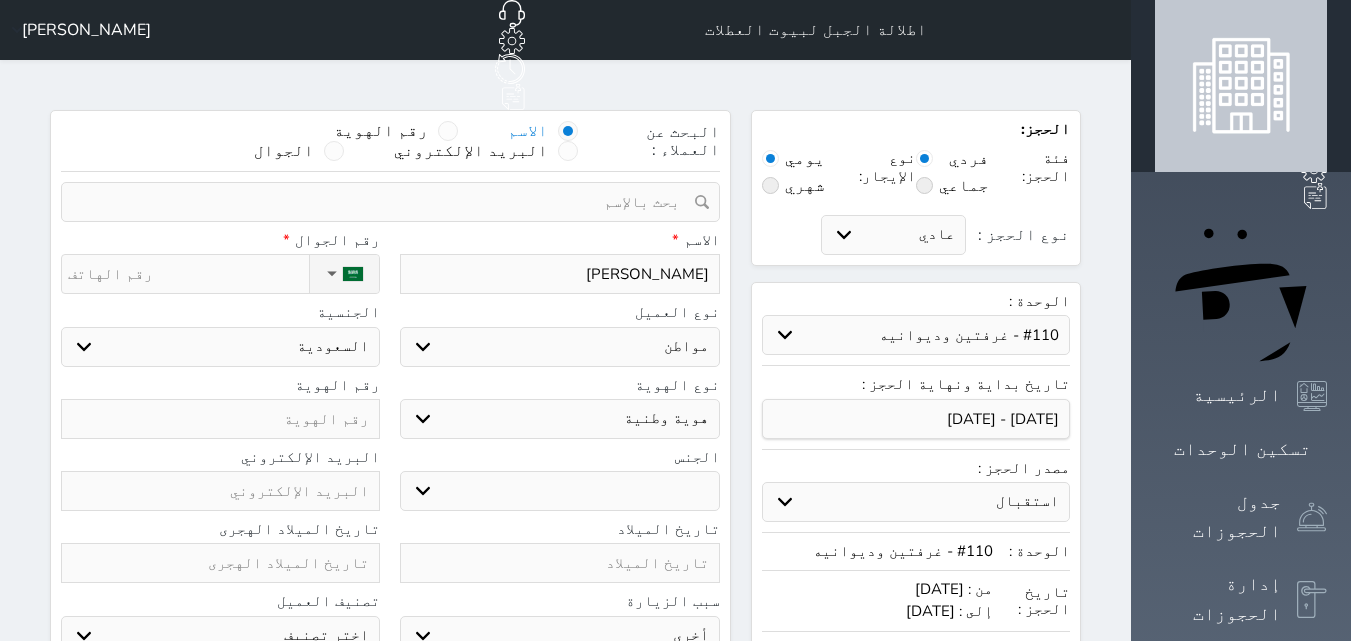 select 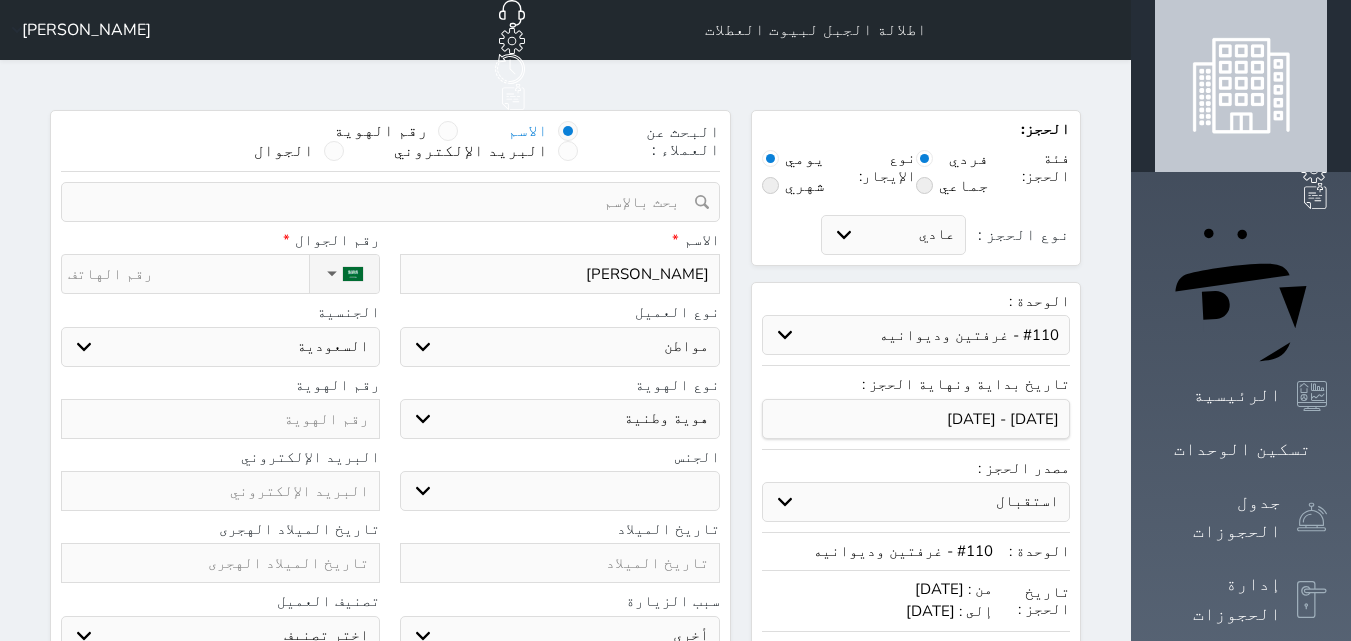 select 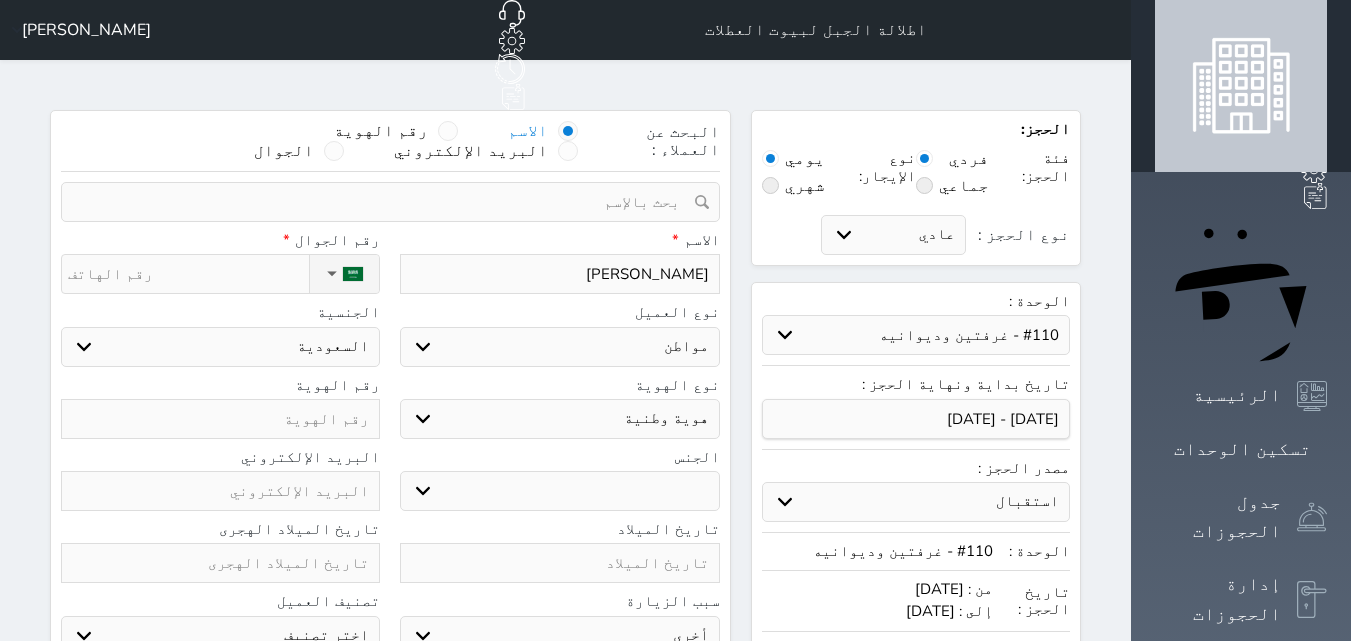 click on "[PERSON_NAME]" at bounding box center (559, 274) 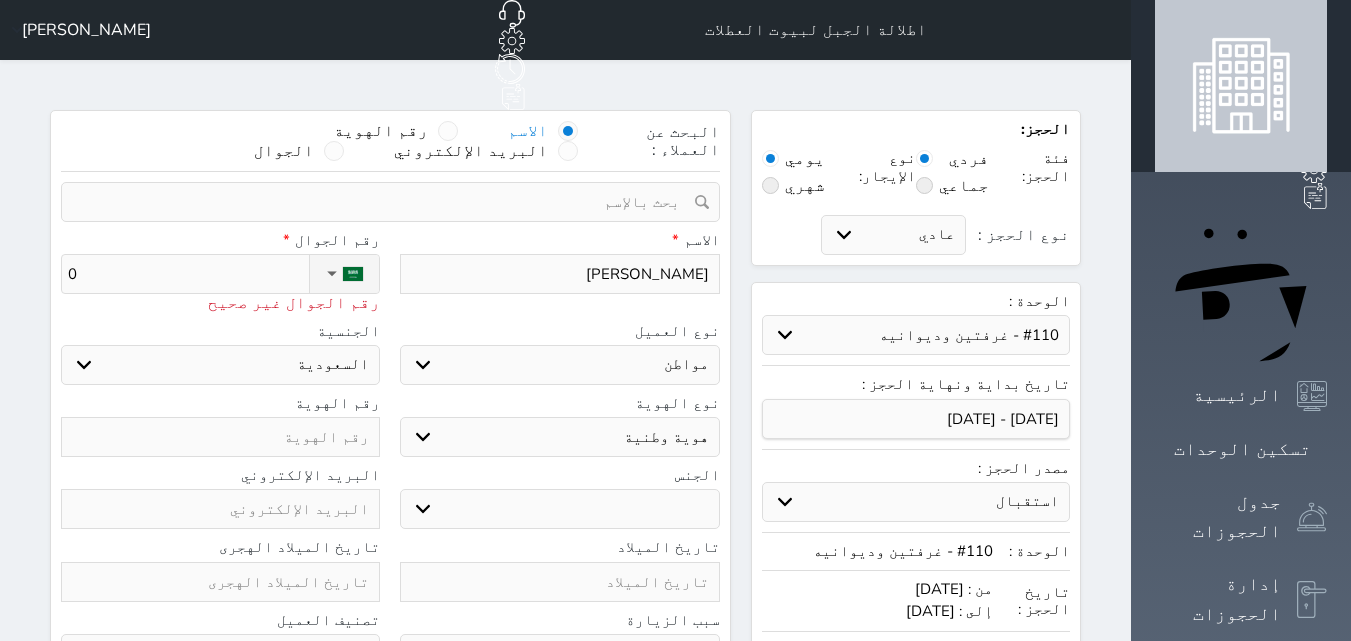 type on "05" 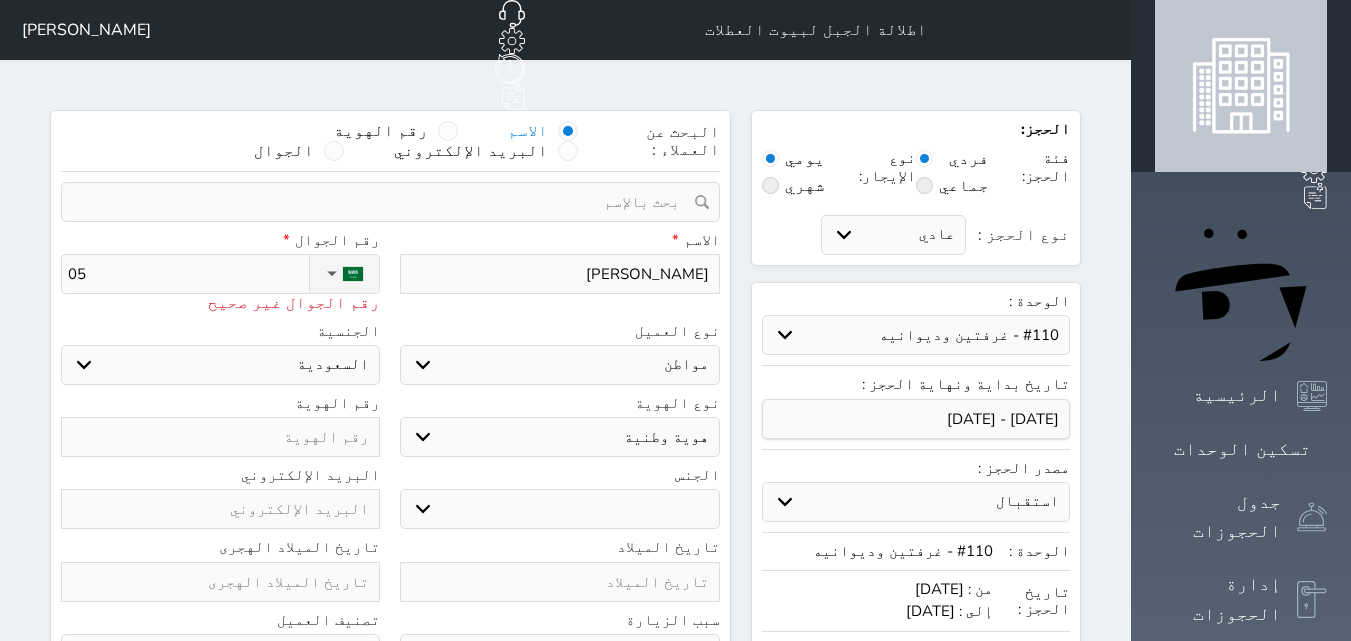 type on "056" 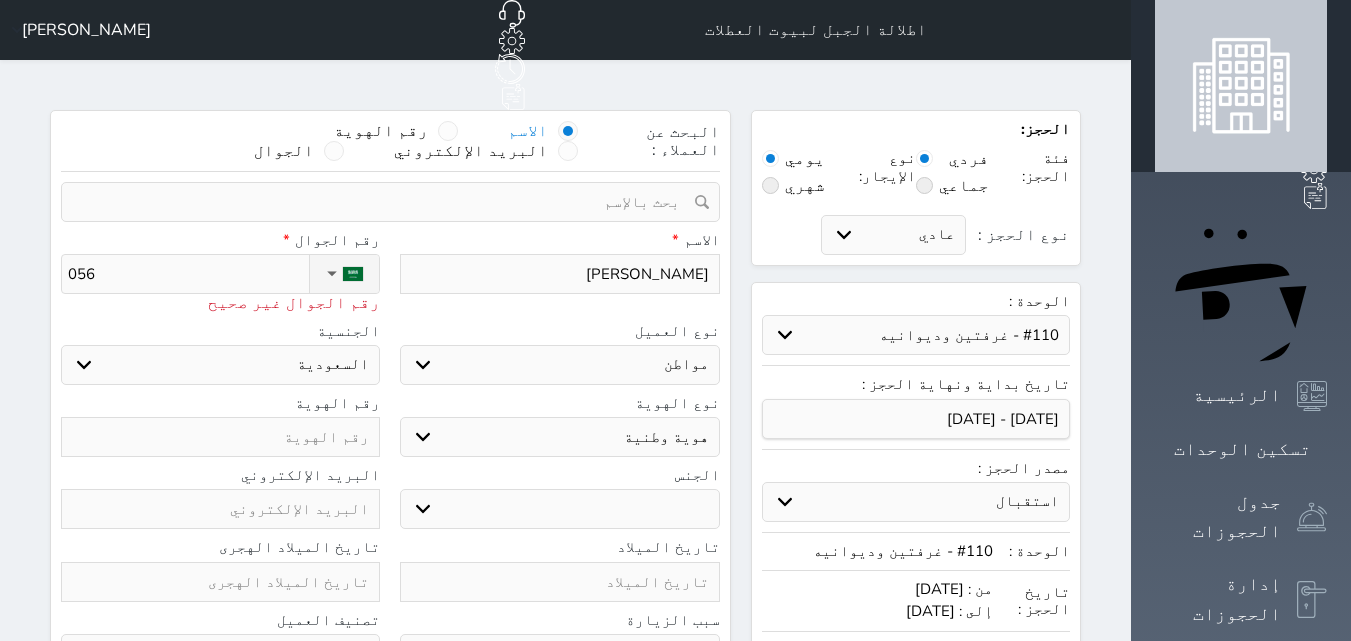 type on "0565" 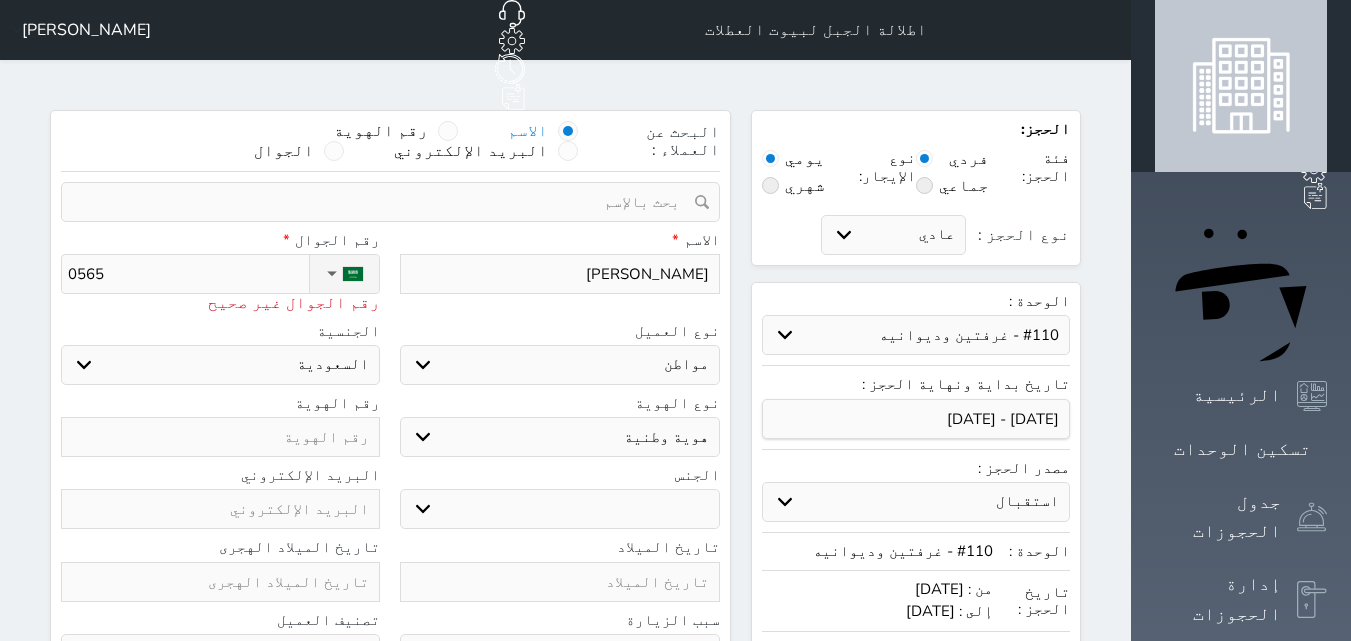 type on "05651" 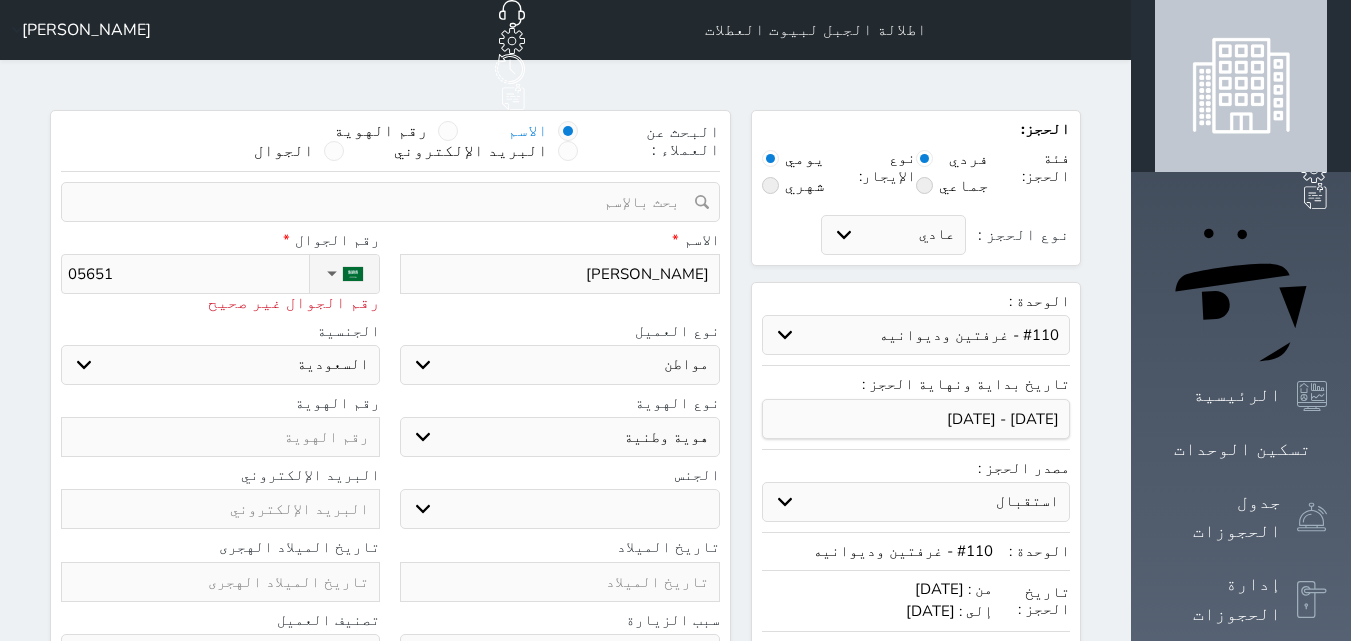 type on "056510" 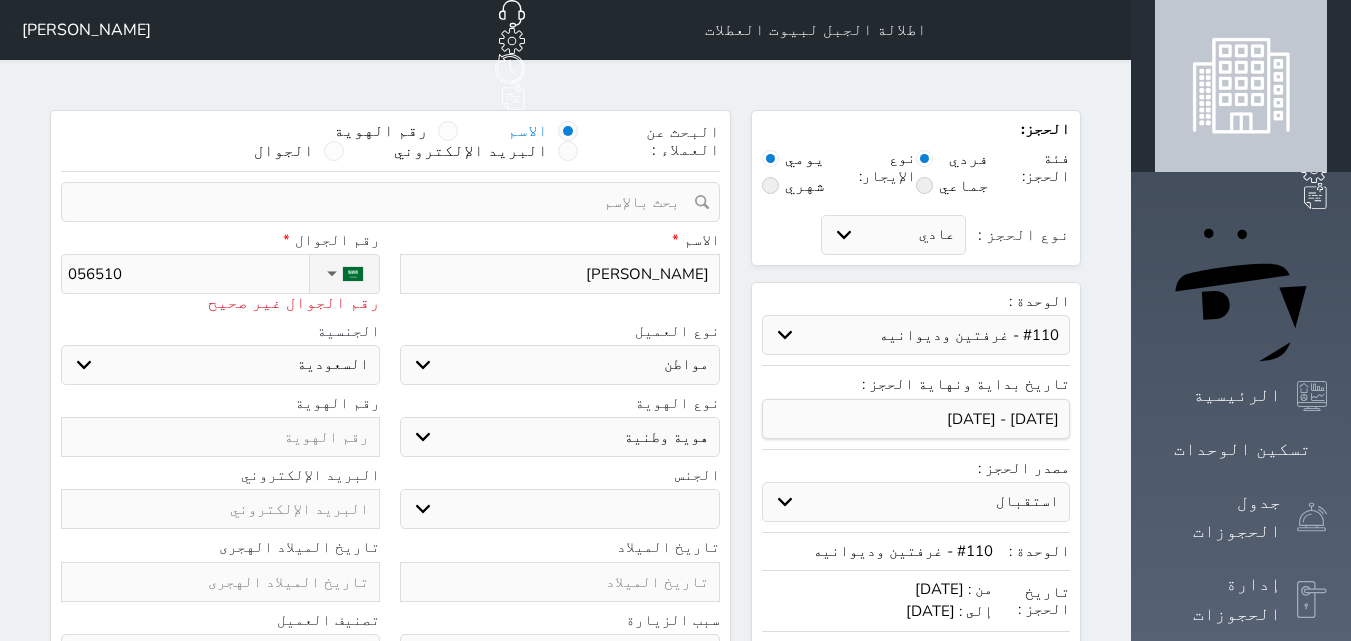 type on "0565105" 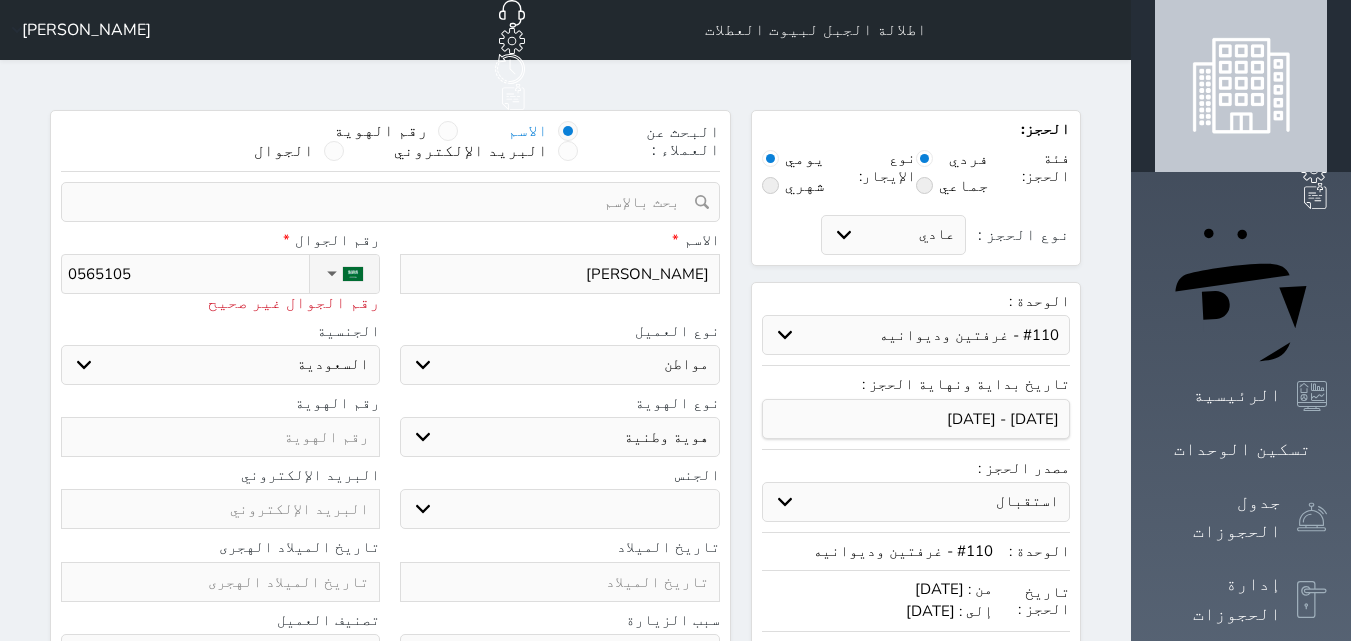 type on "05651051" 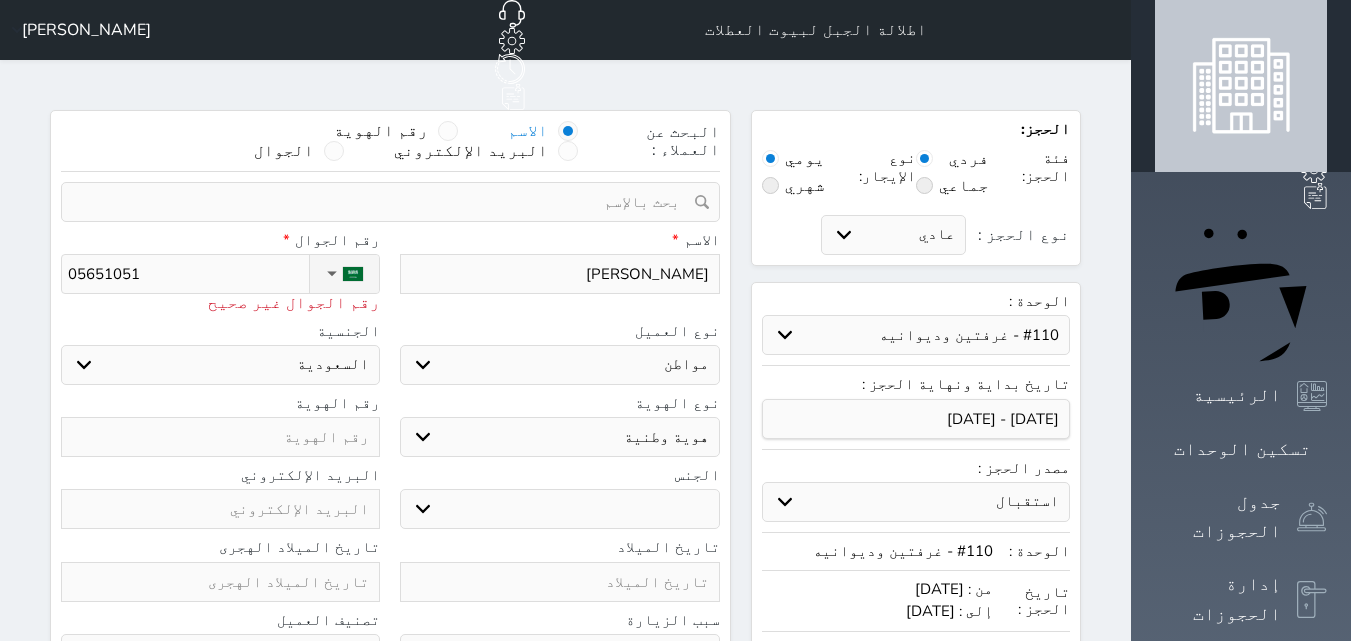 type on "056510510" 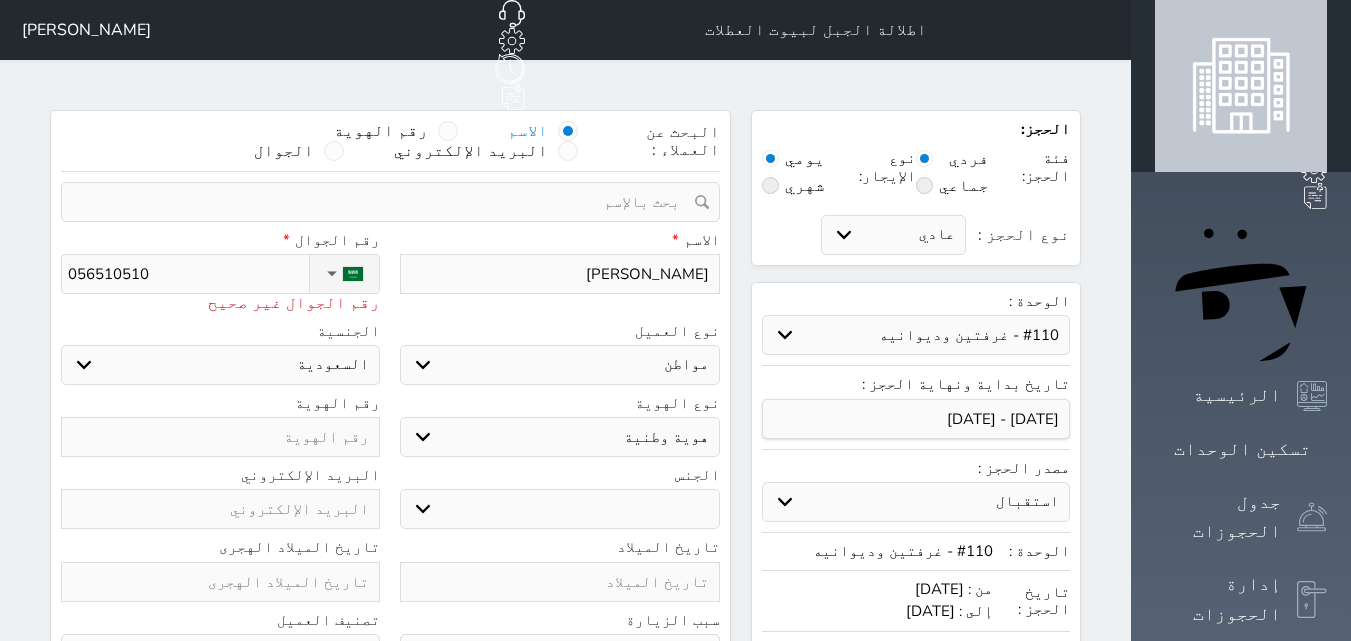 type on "[PHONE_NUMBER]" 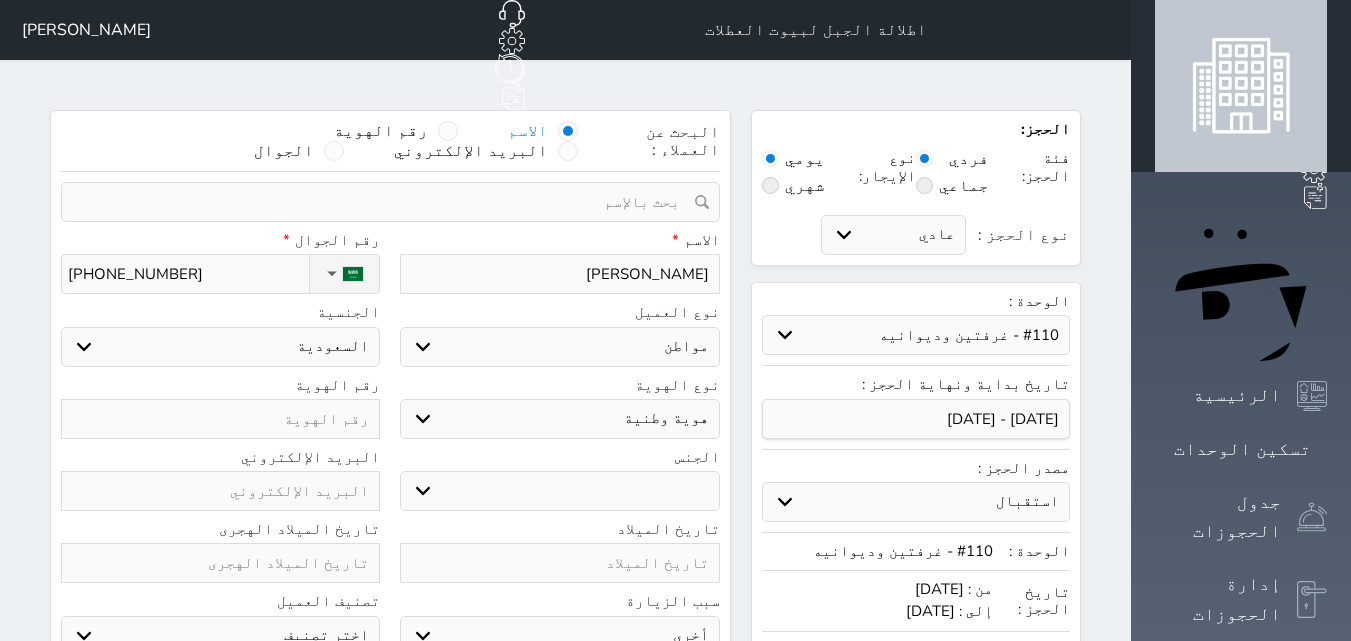type on "[PHONE_NUMBER]" 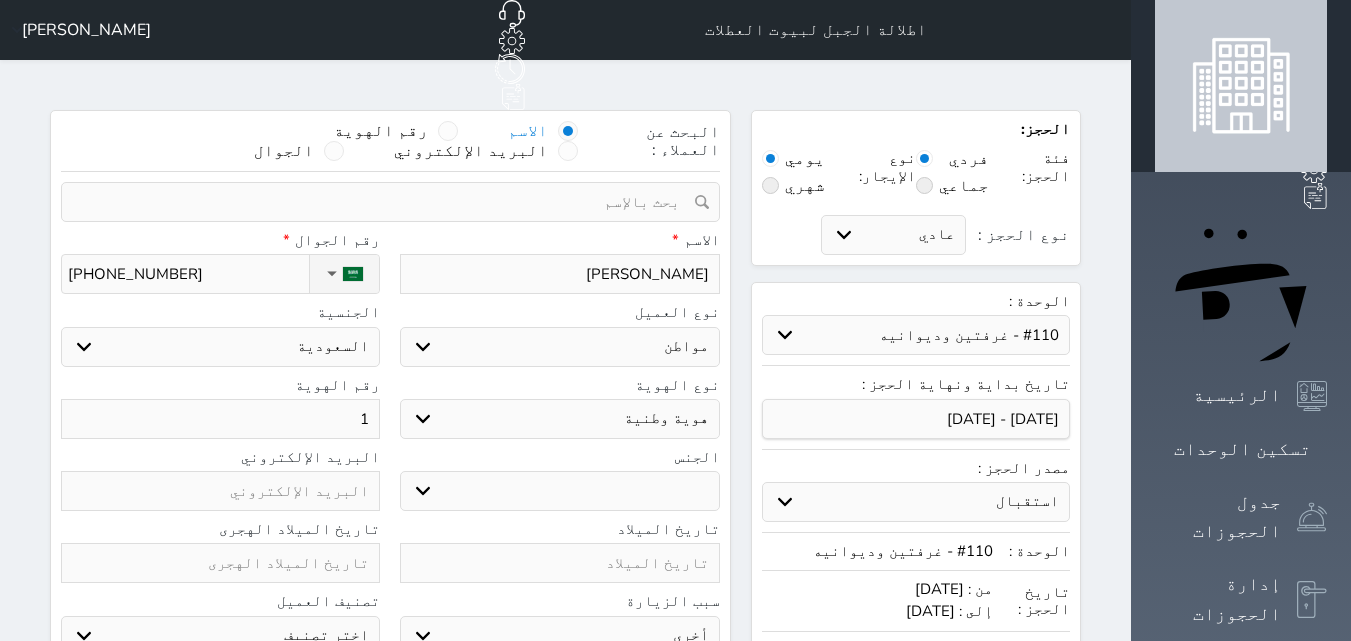 type on "10" 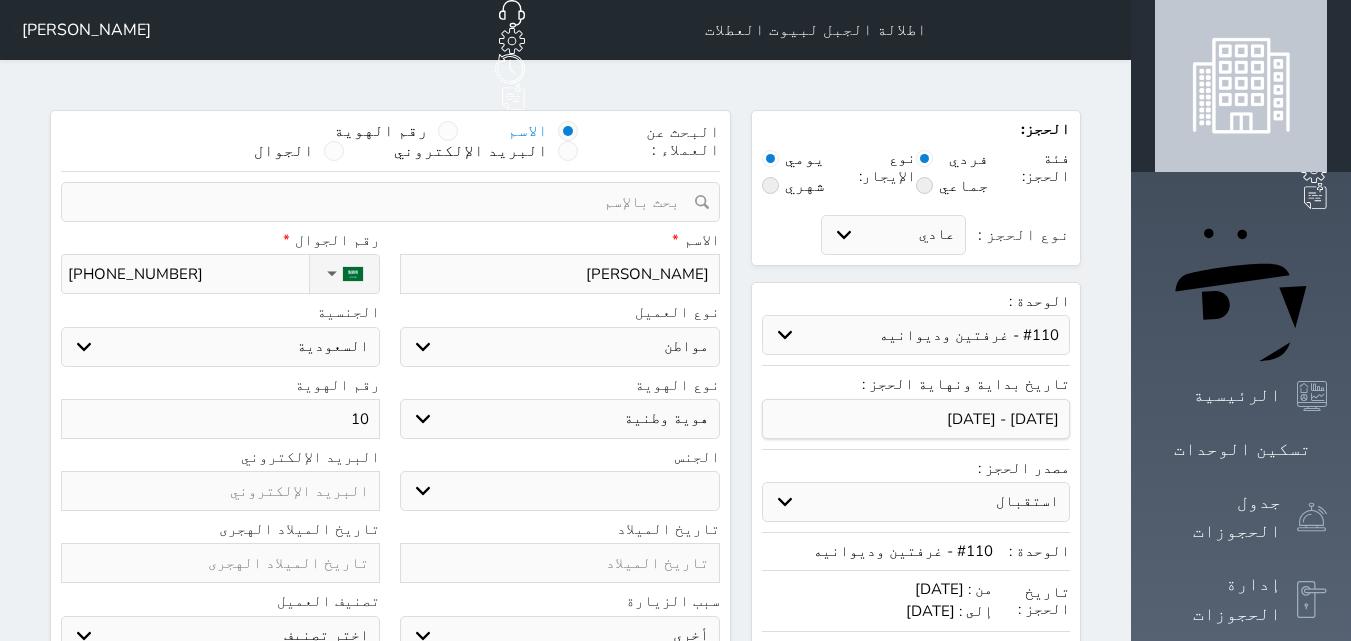 type on "101" 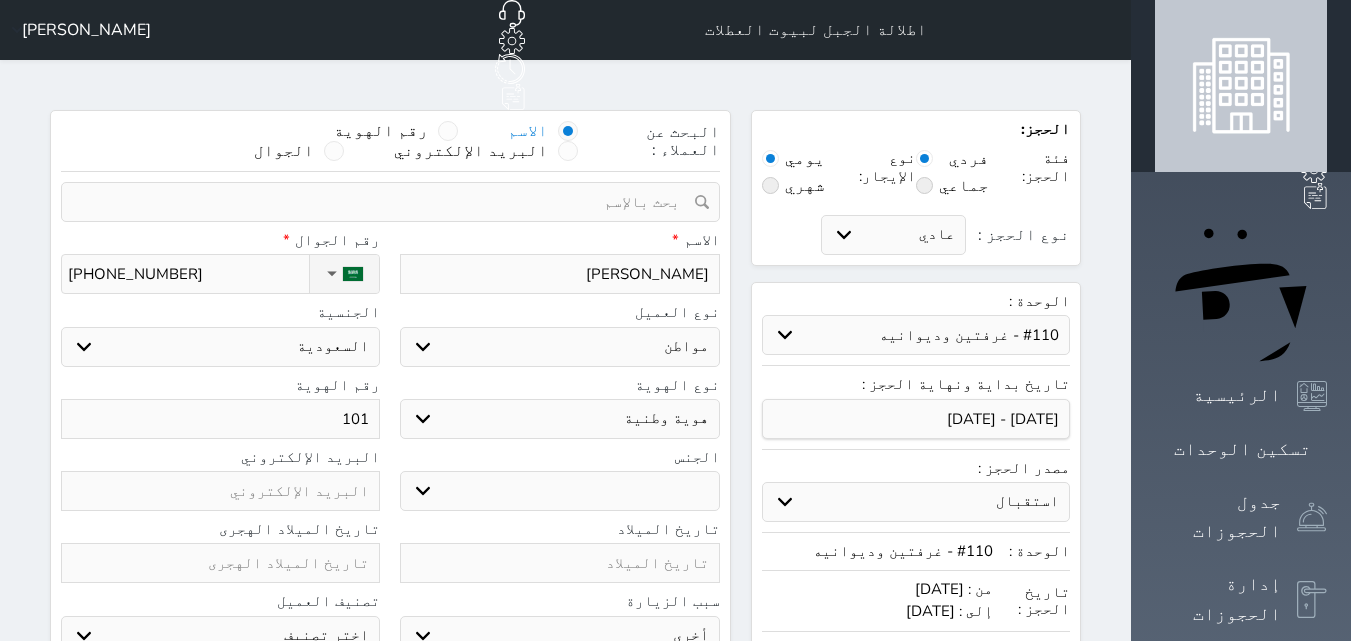 type on "1012" 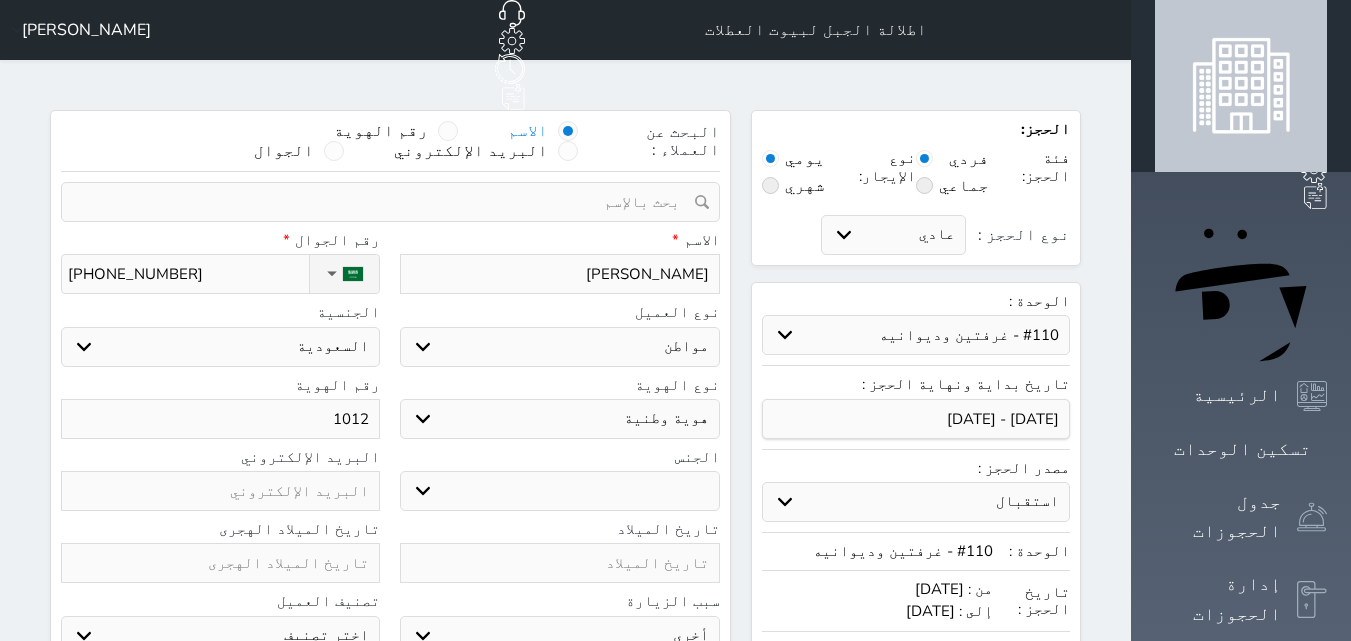 type on "10120" 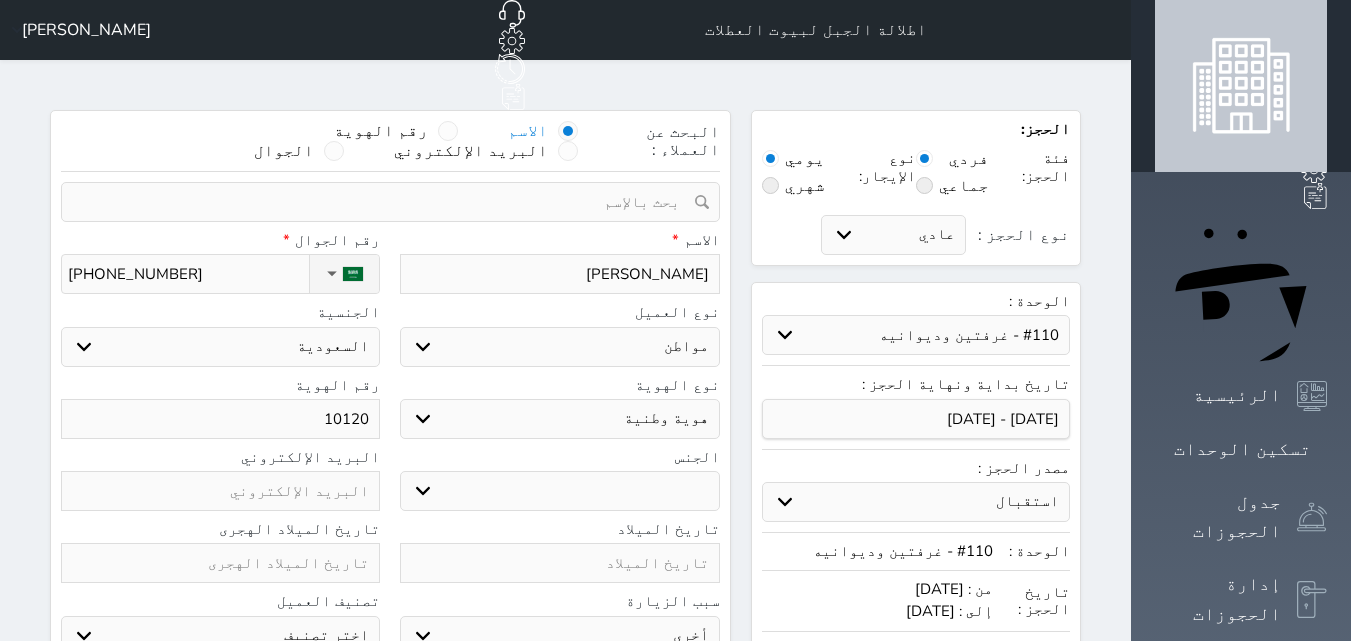 type on "101208" 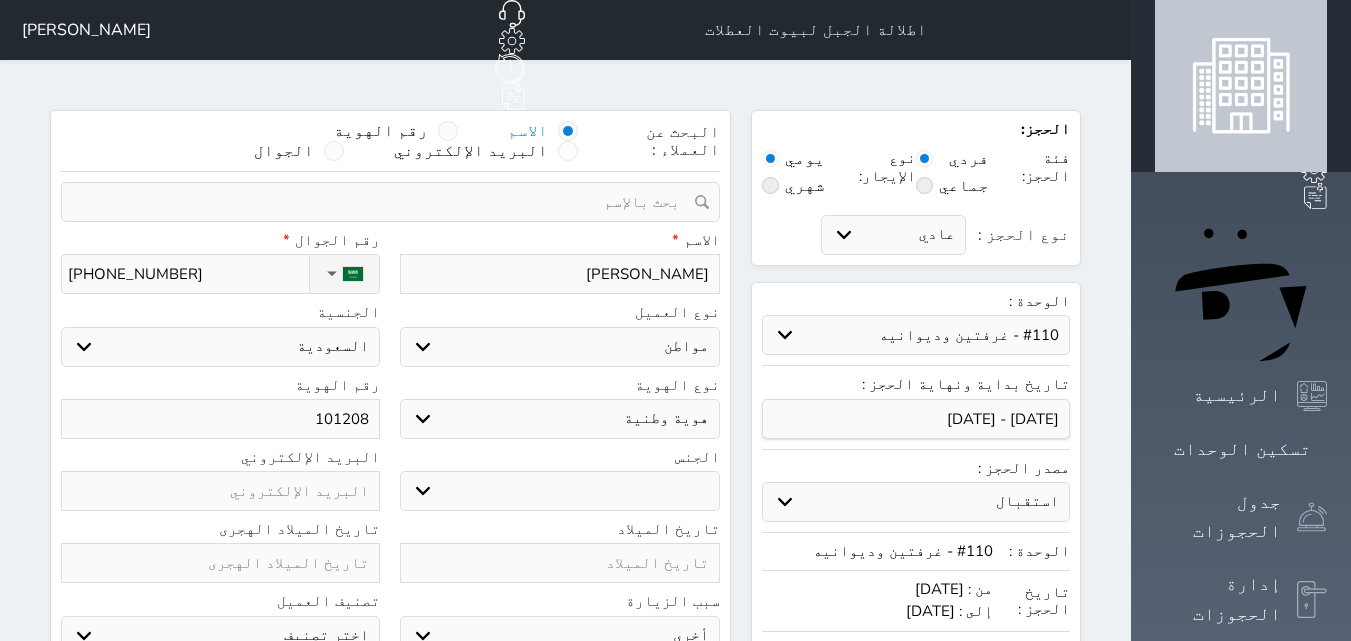 type on "1012082" 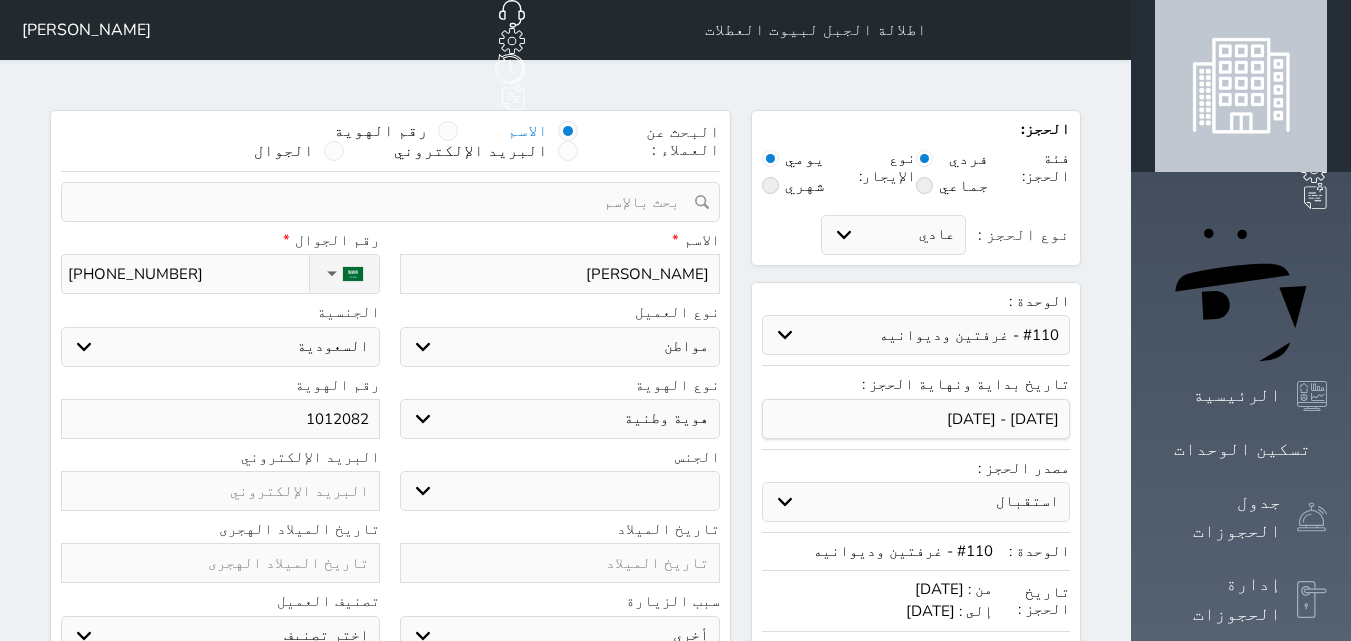 type on "10120822" 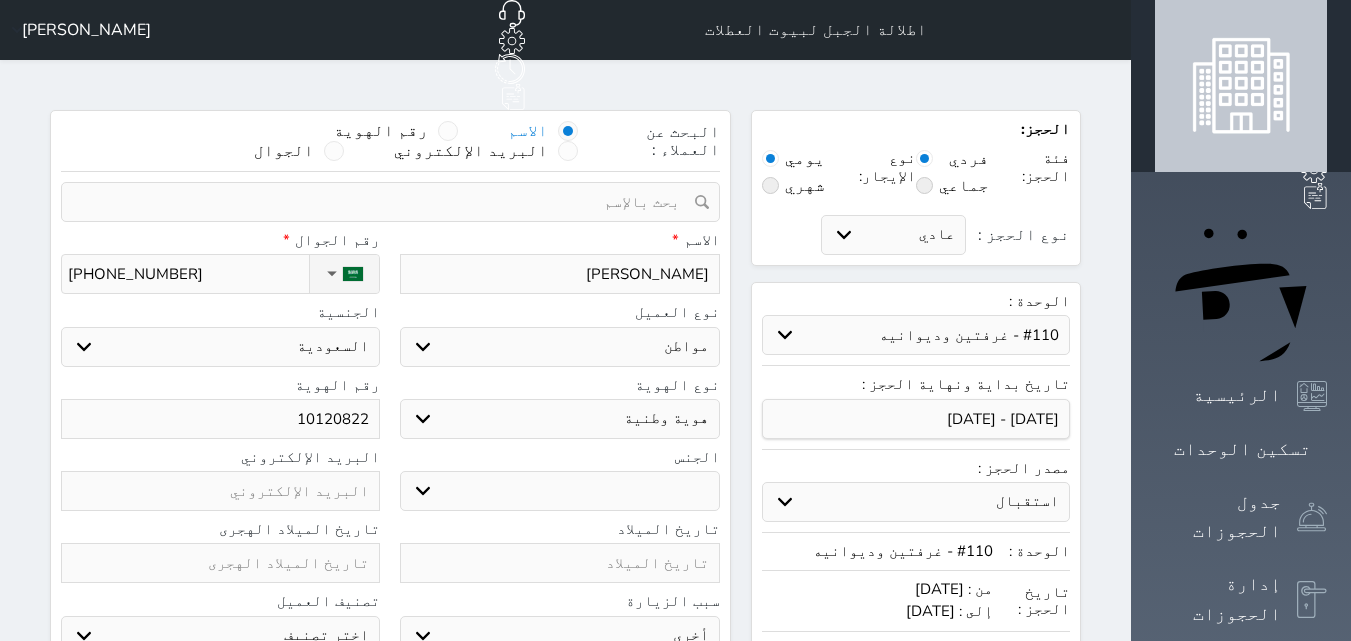 type on "101208224" 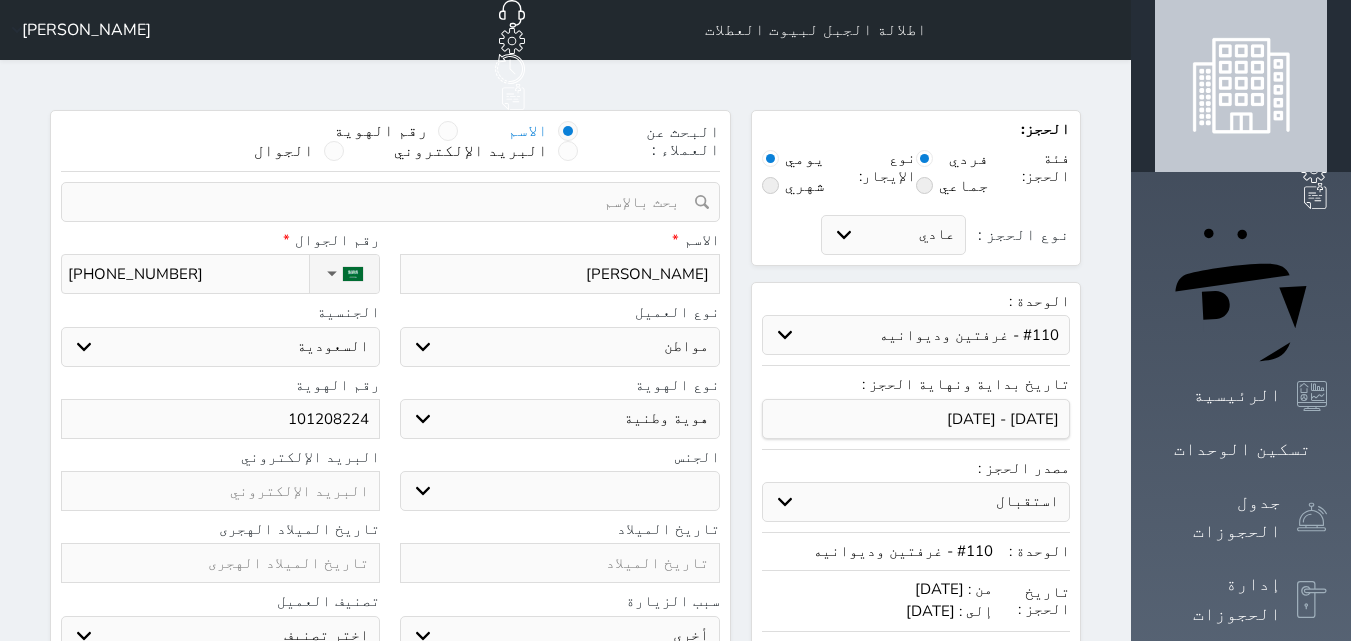 type on "1012082242" 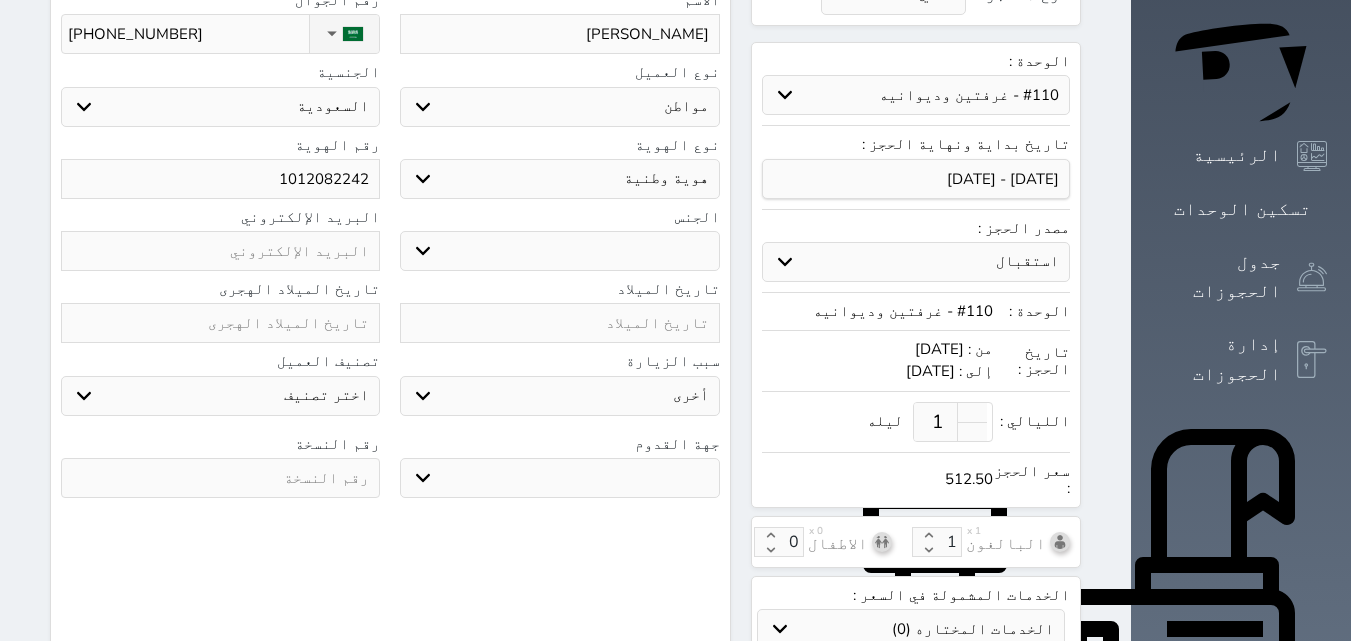 scroll, scrollTop: 242, scrollLeft: 0, axis: vertical 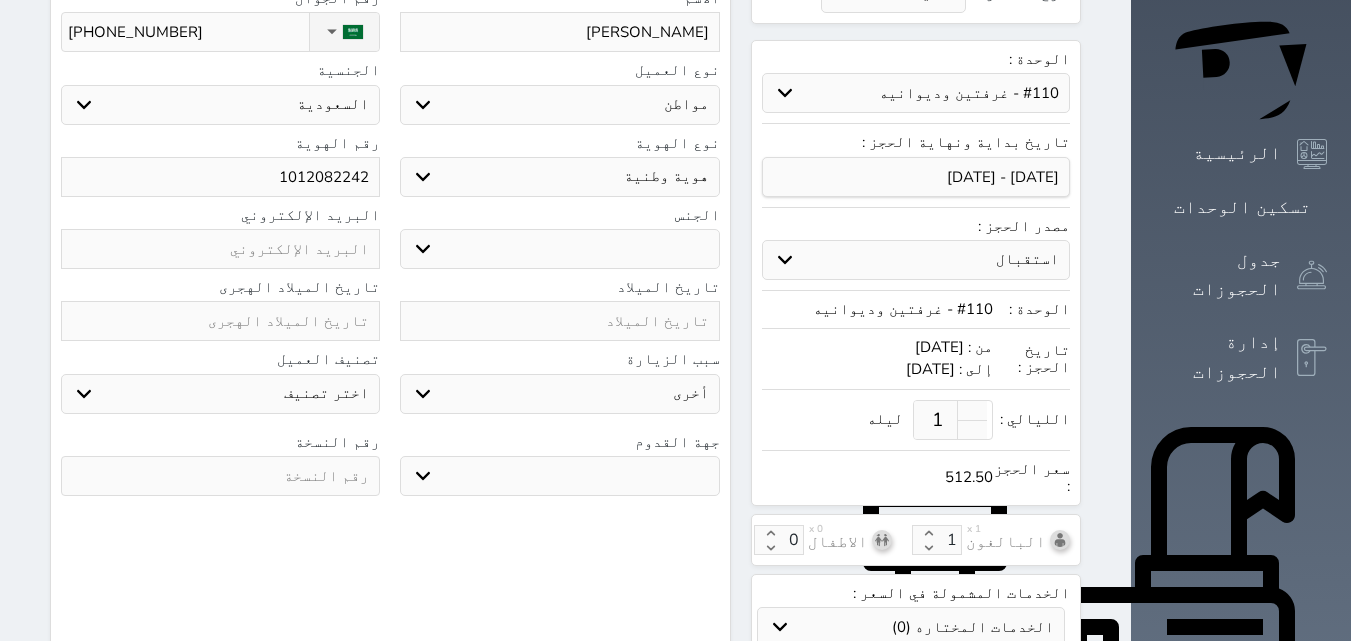 type on "1012082242" 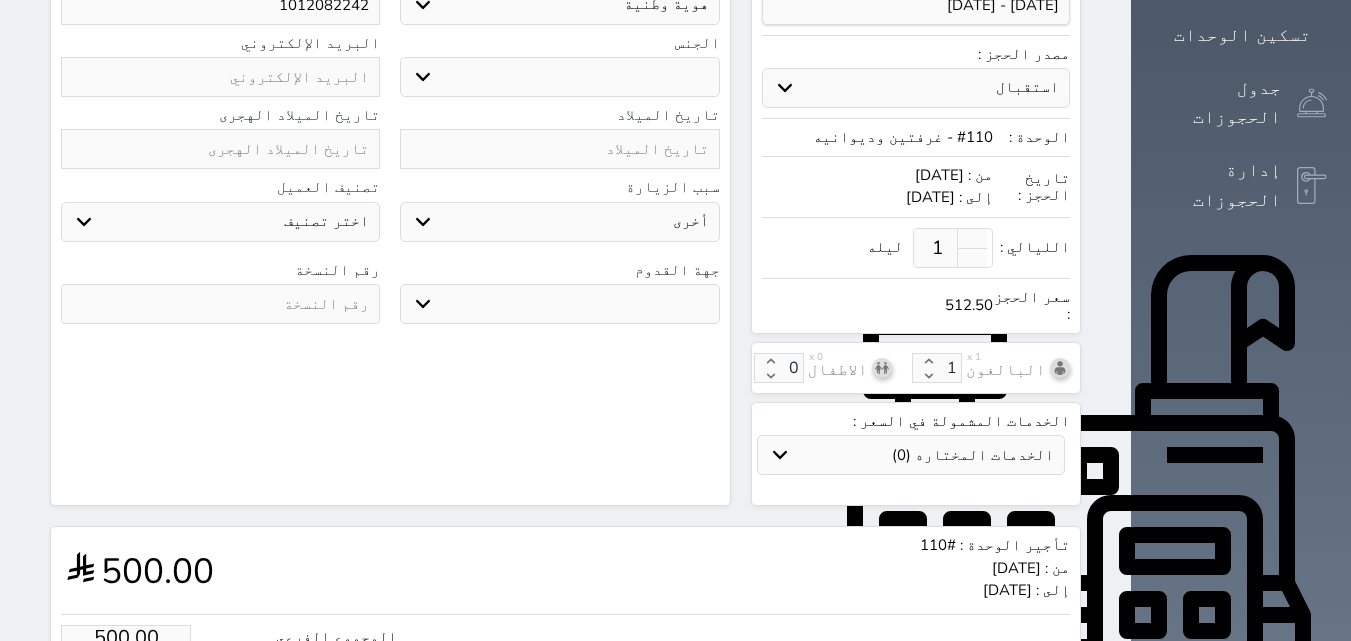 scroll, scrollTop: 548, scrollLeft: 0, axis: vertical 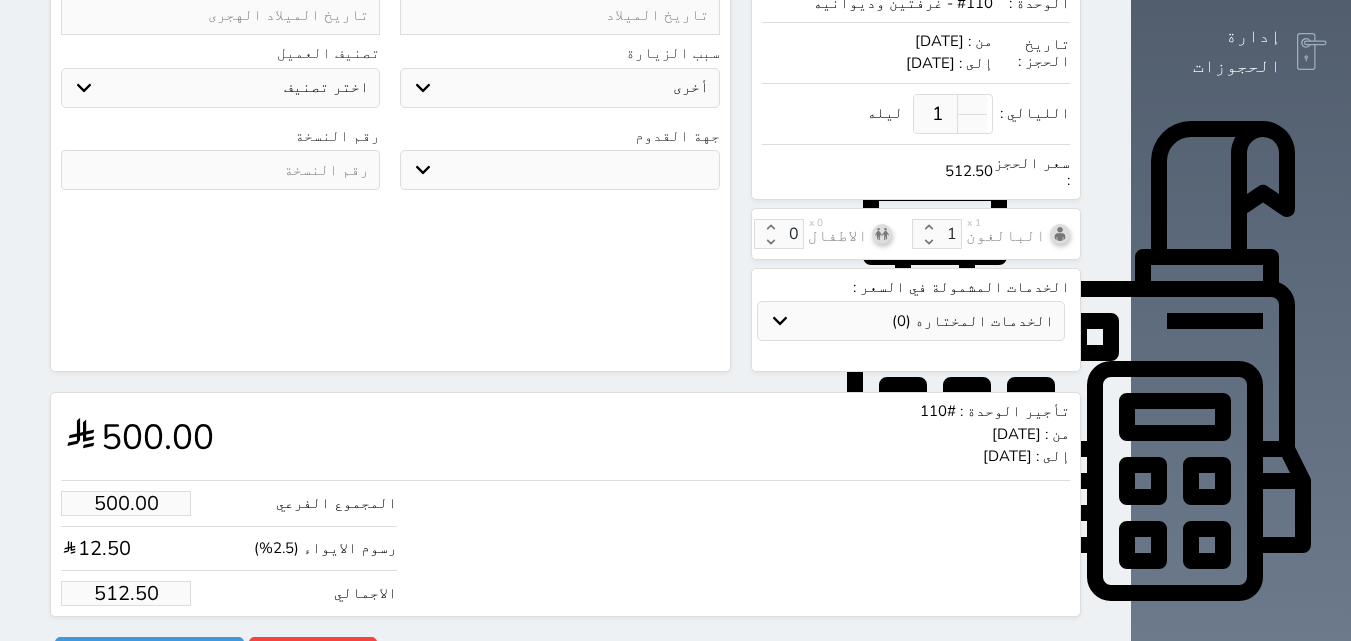 click on "512.50" at bounding box center (126, 593) 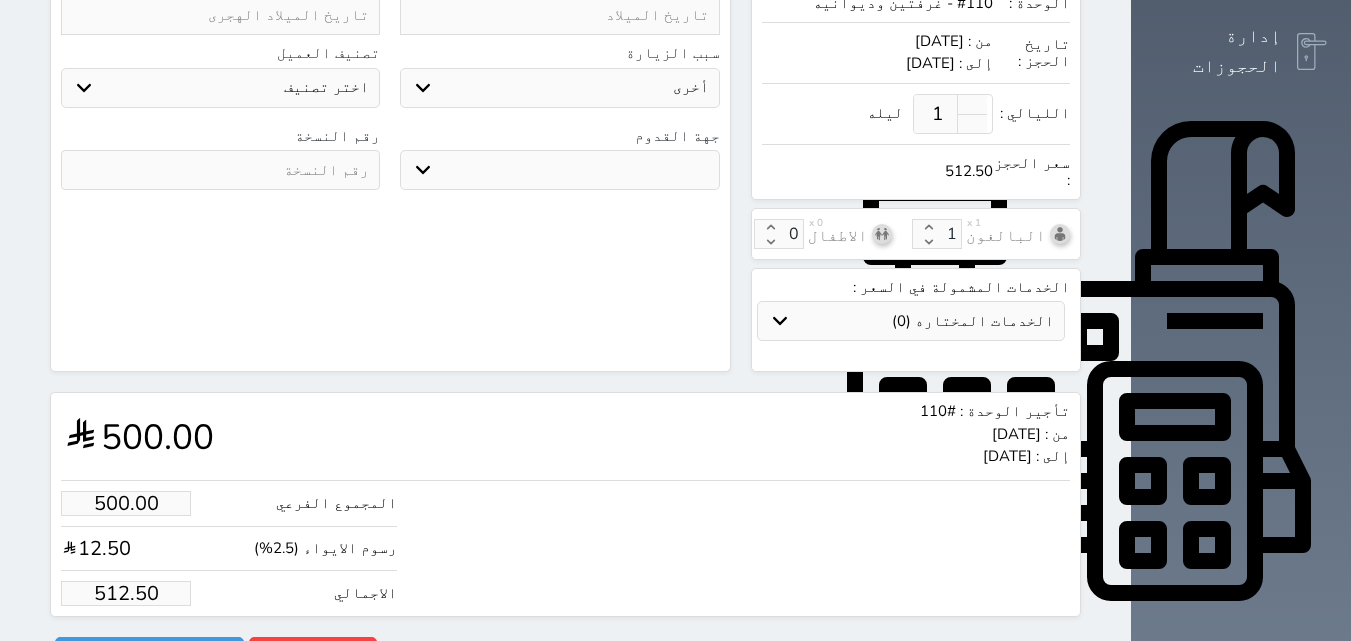 type on "1.00" 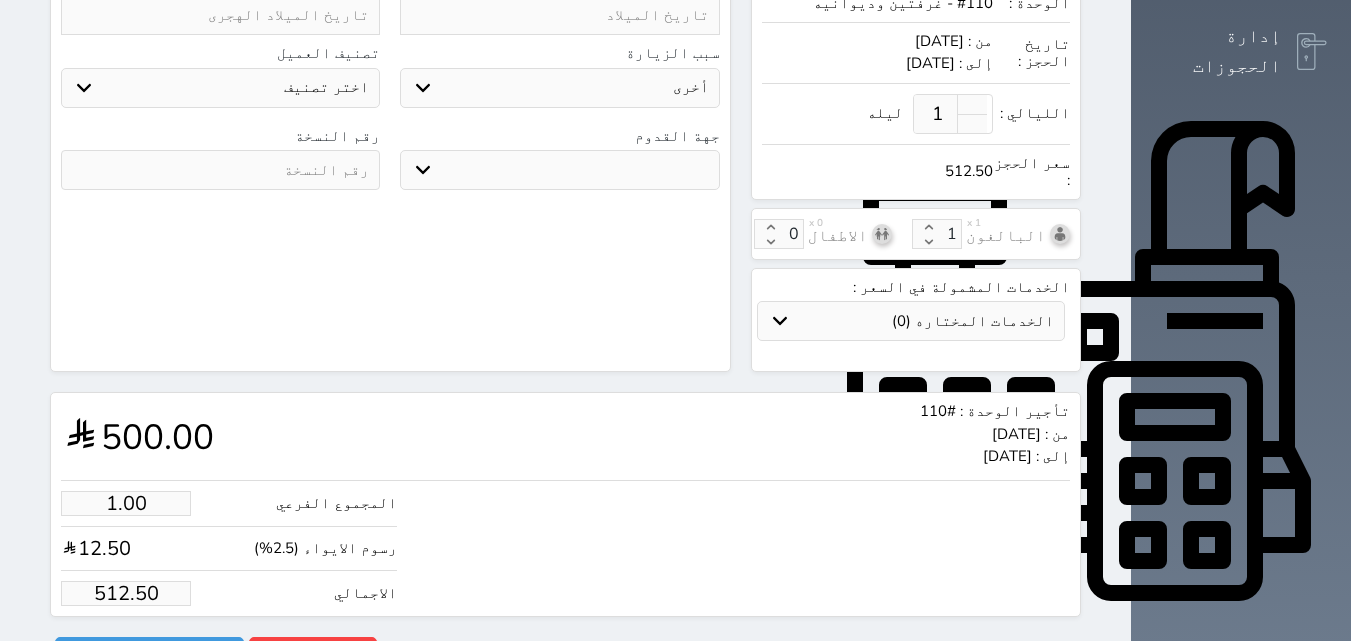 type on "1.025" 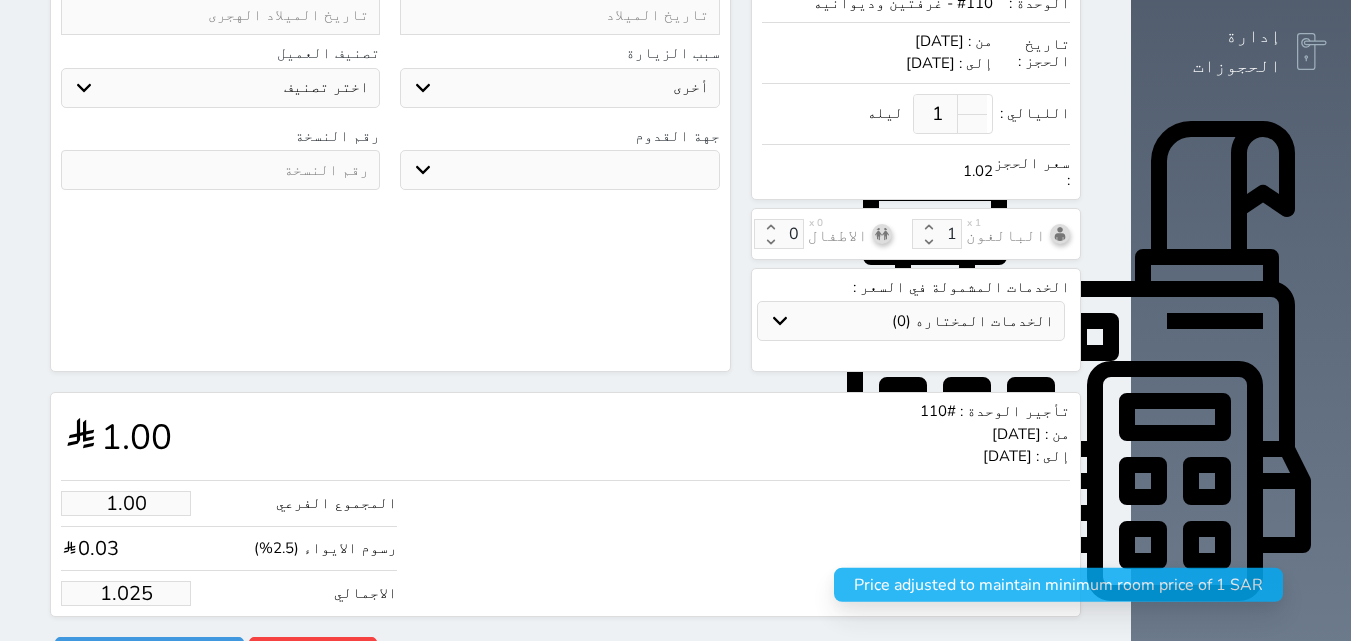type on "1.0252" 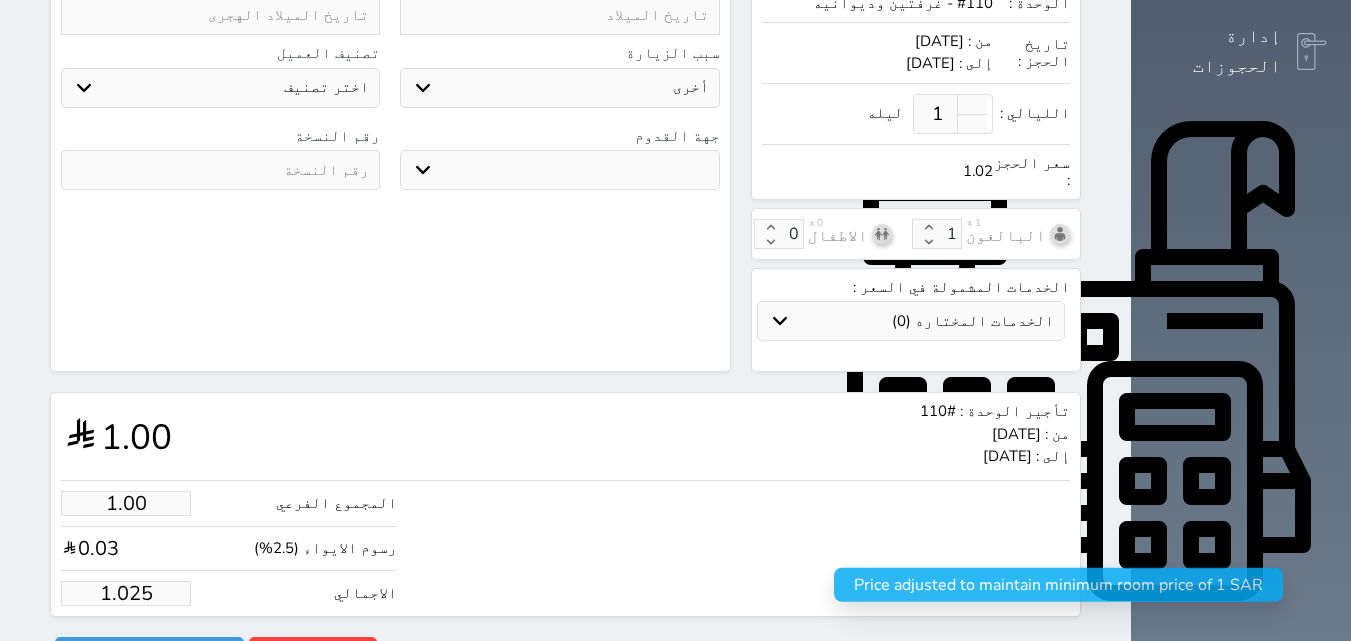 select 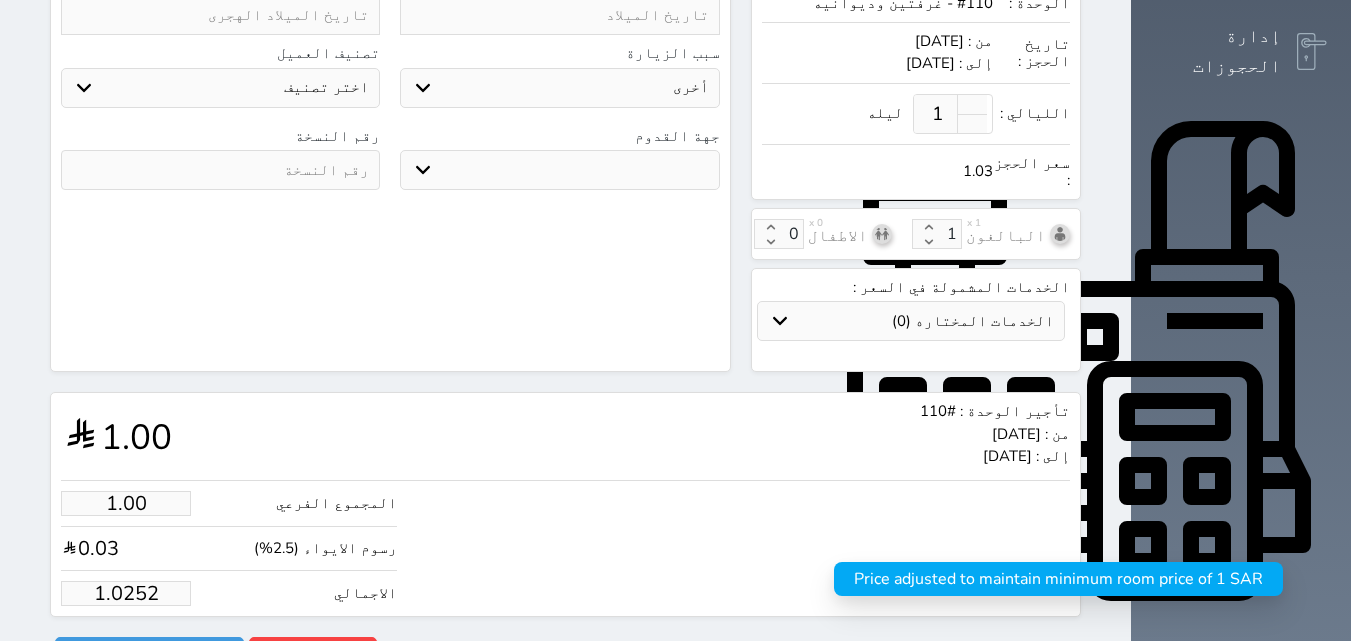 type on "1.025" 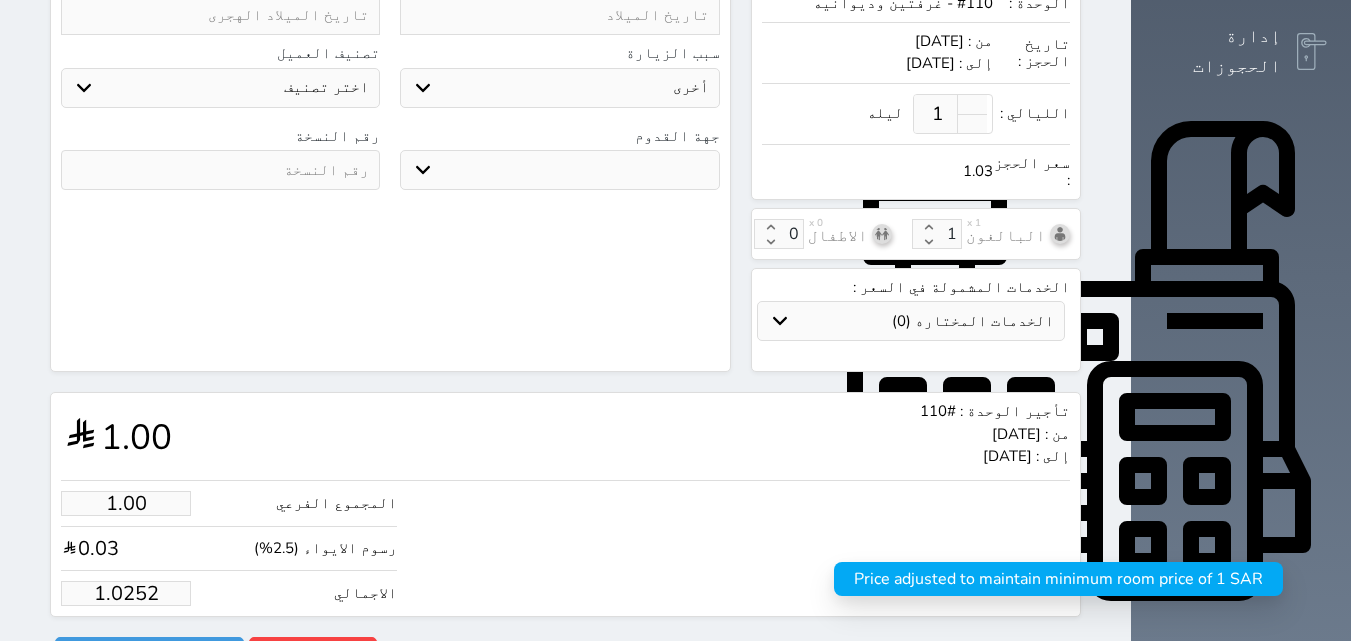 select 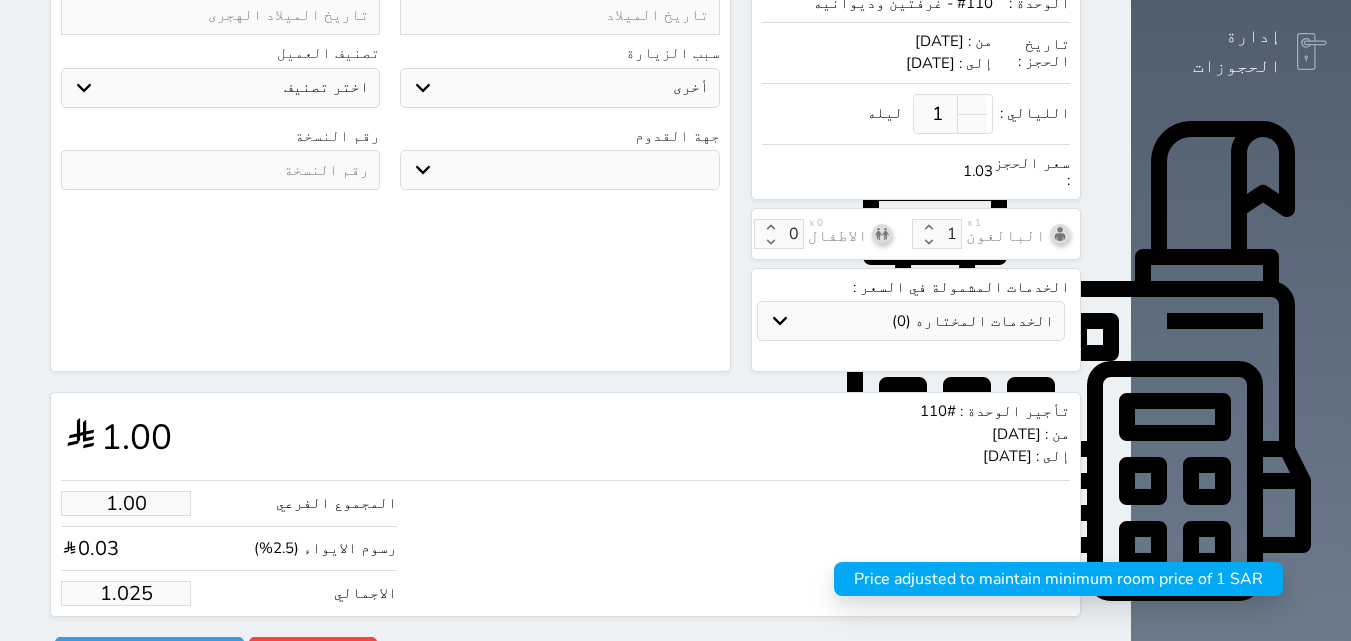 type on "1.02" 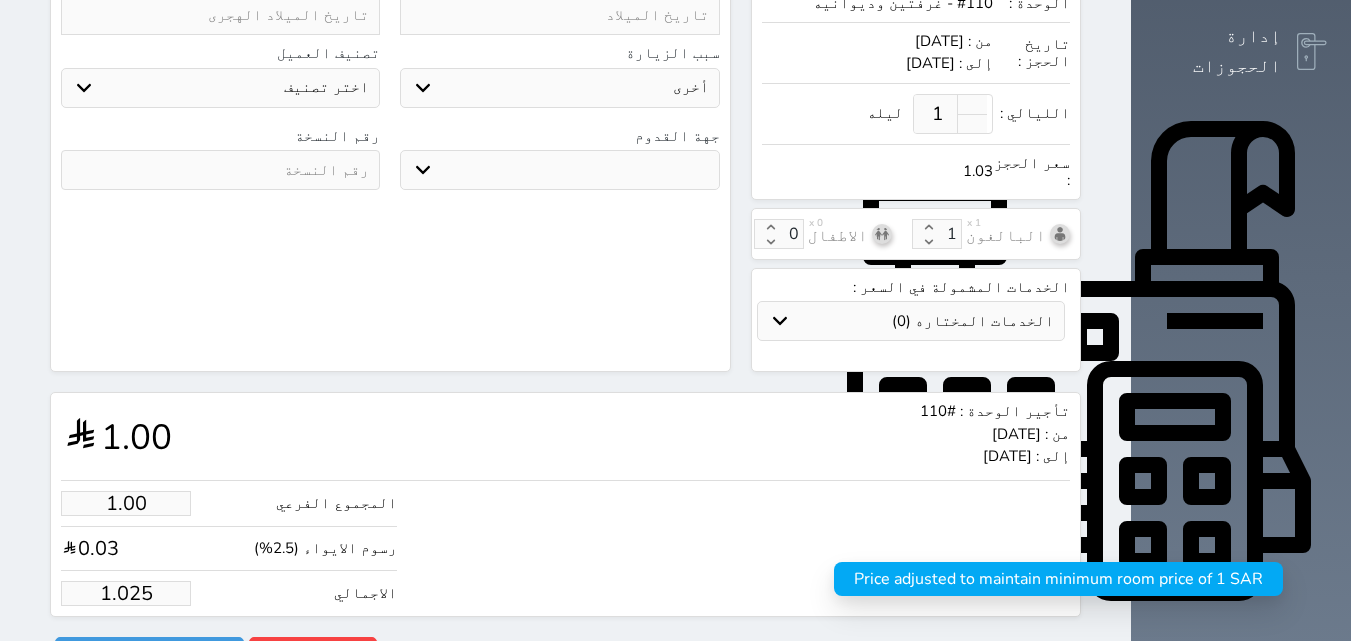 select 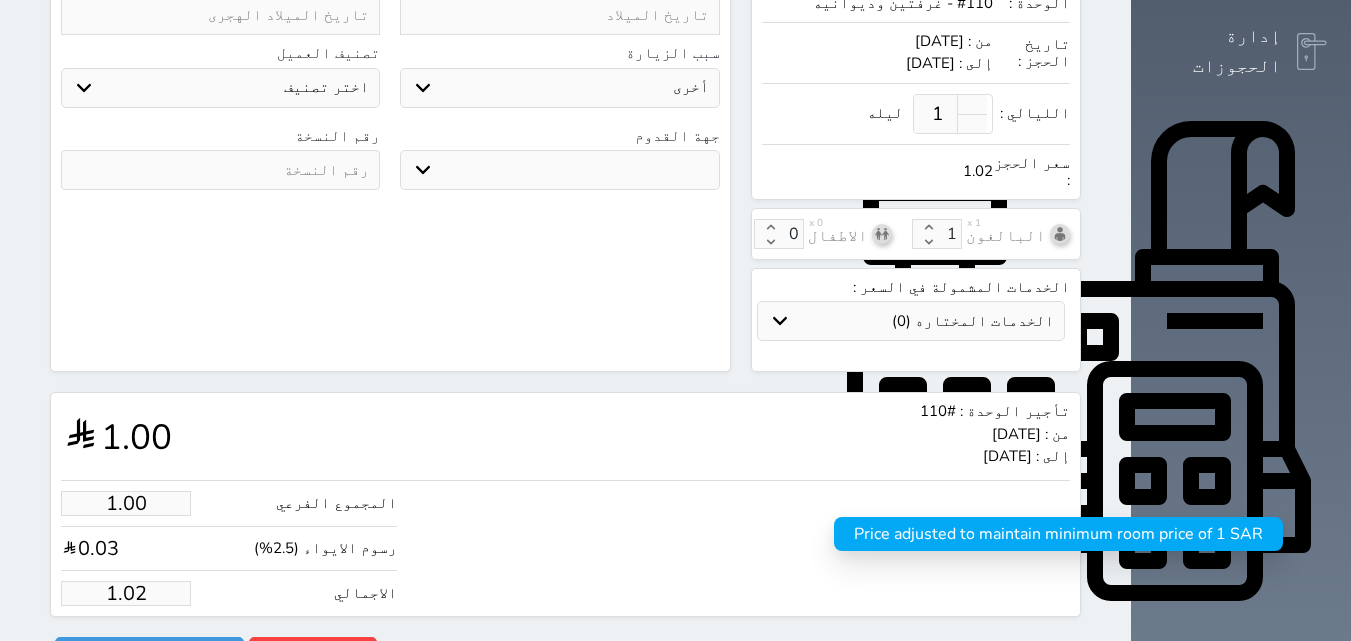 type on "1.0" 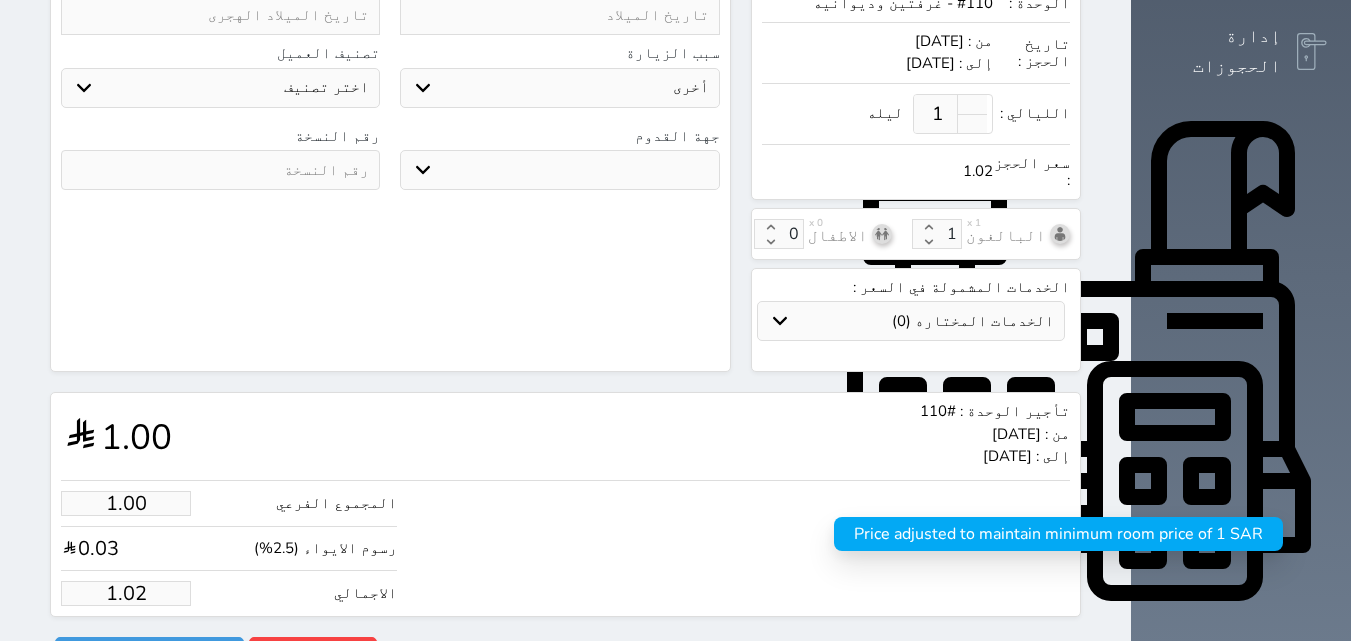 select 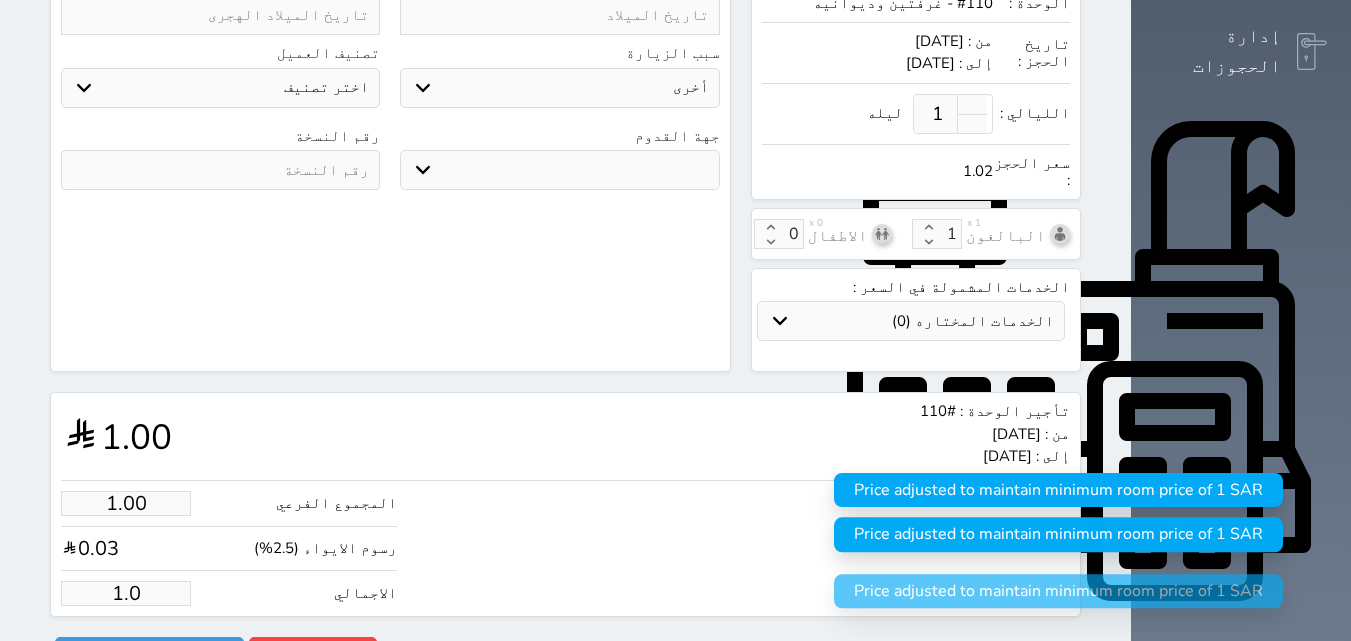 type on "1." 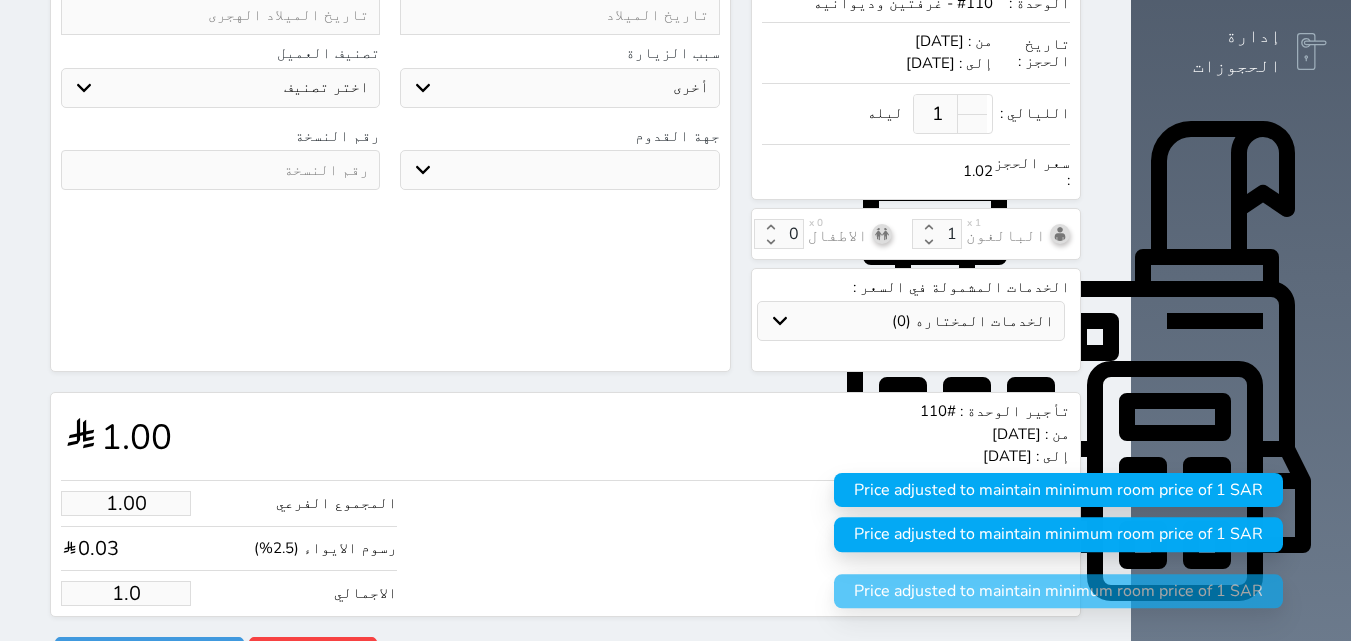 select 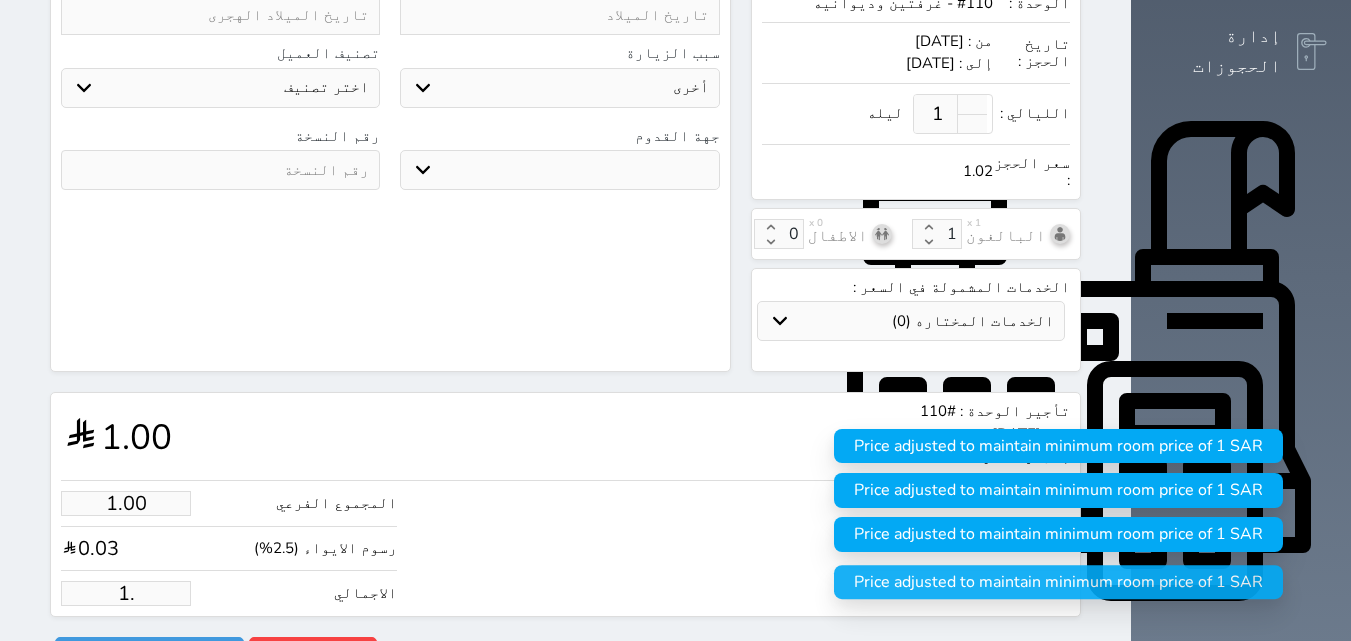 type on "1" 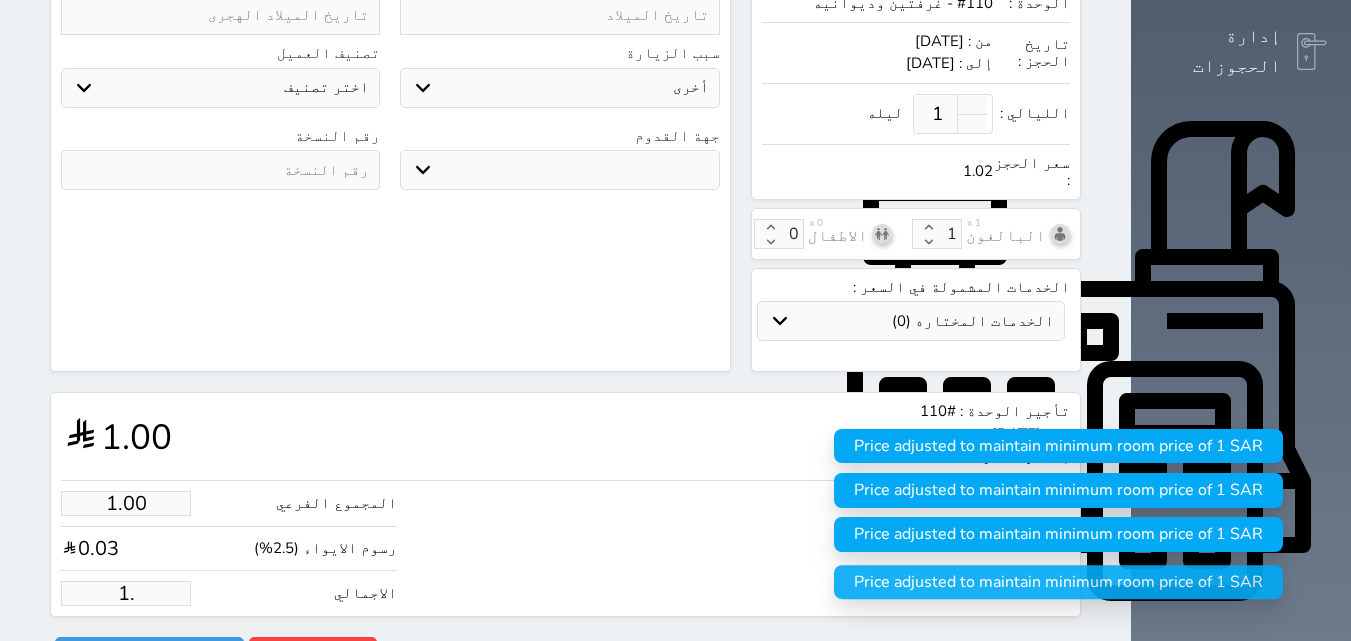 select 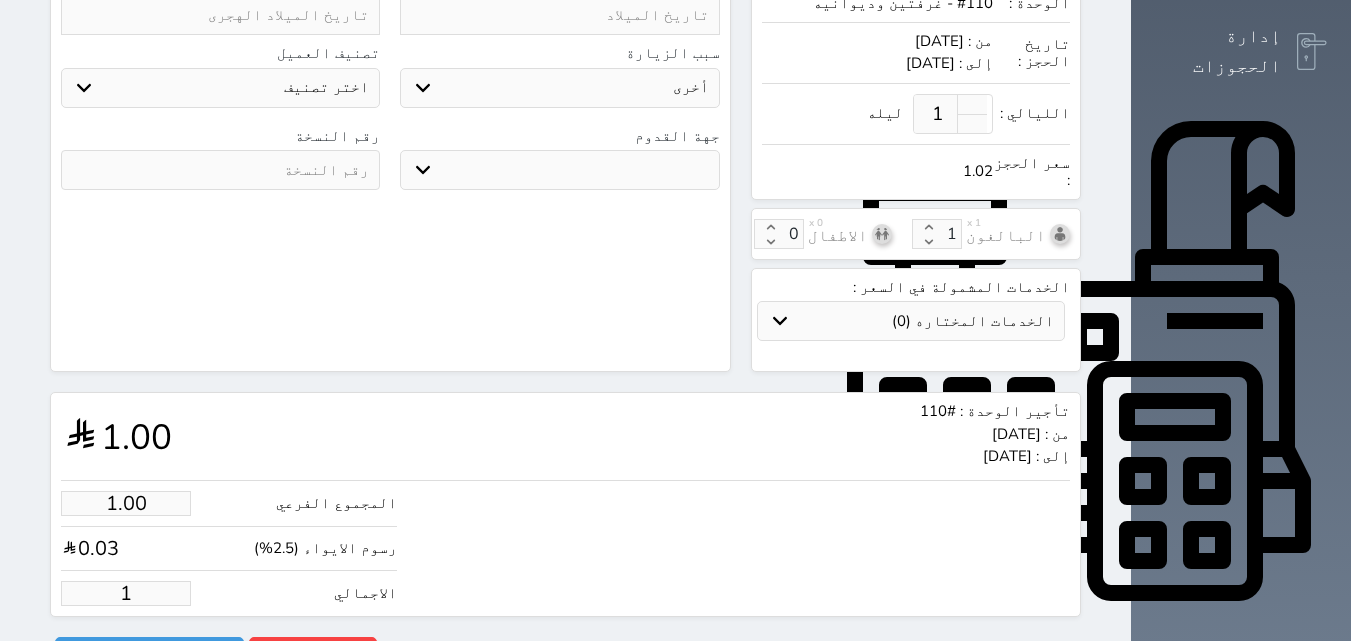 type on "11.71" 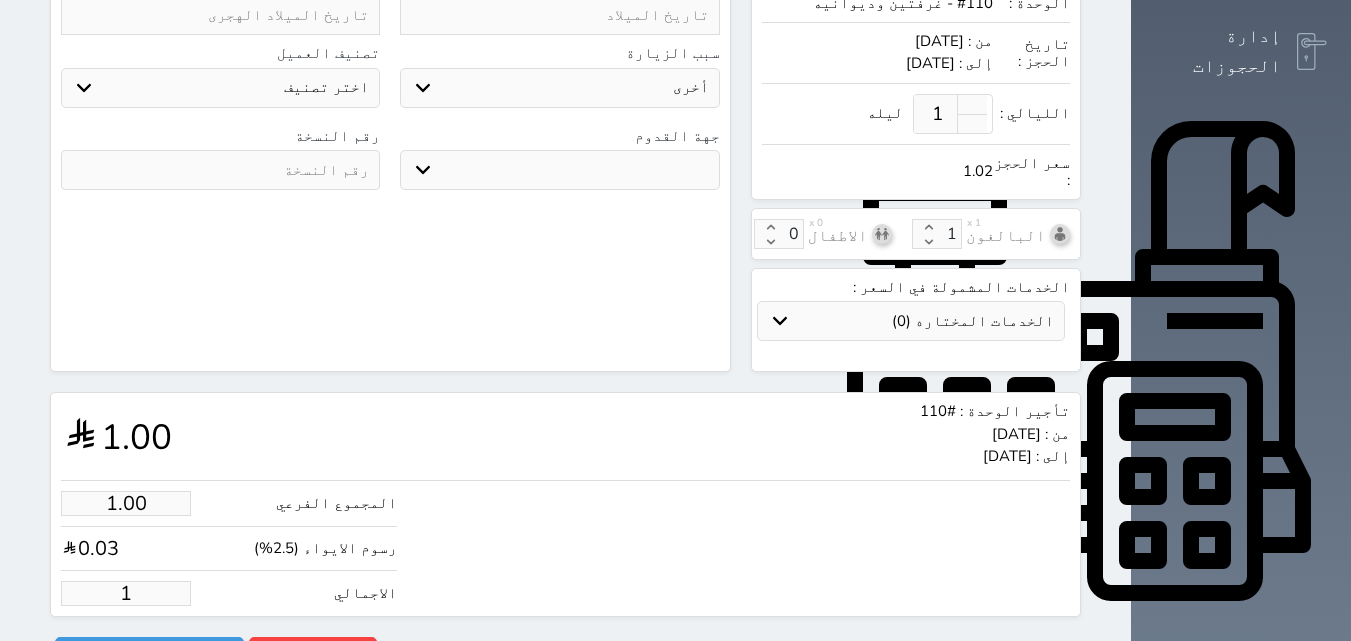 type on "12" 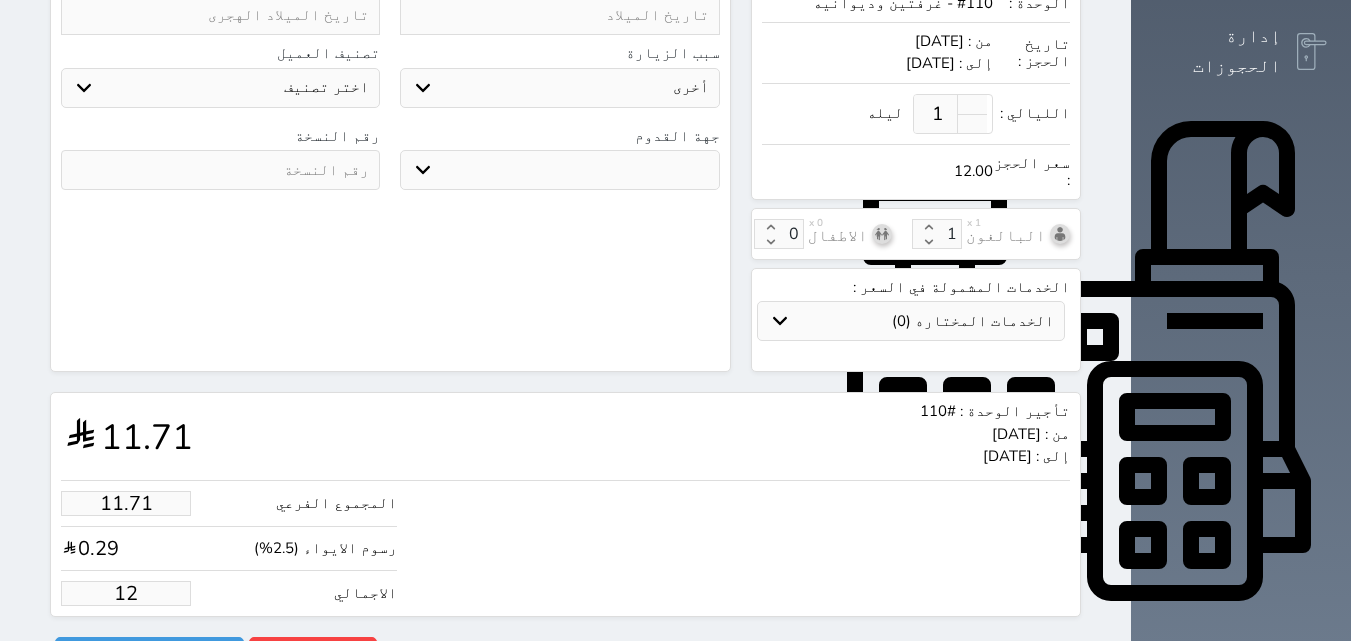 type on "117.07" 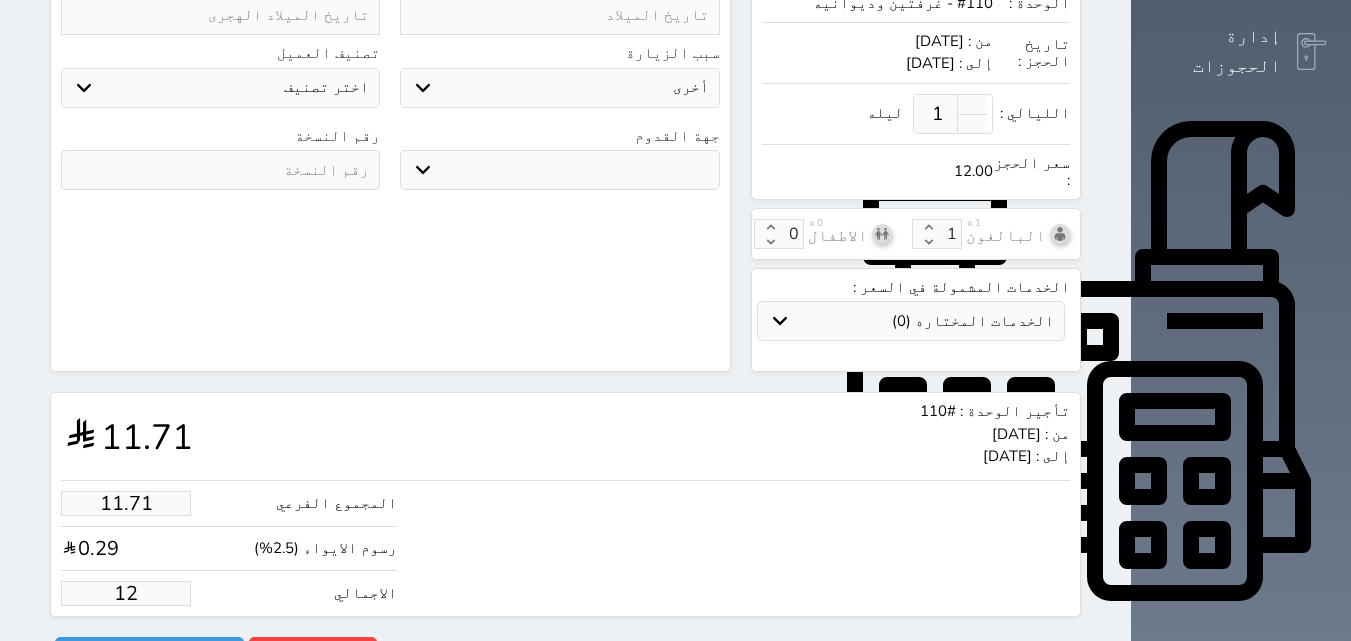 type on "120" 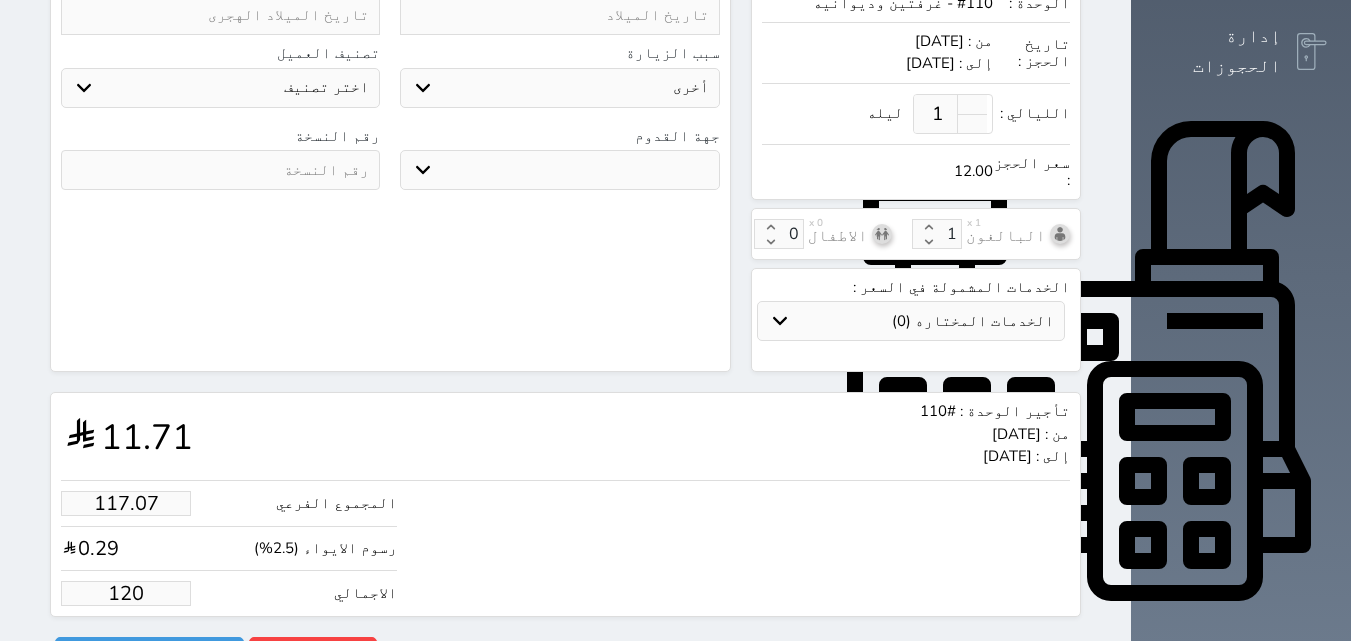 type on "1170.73" 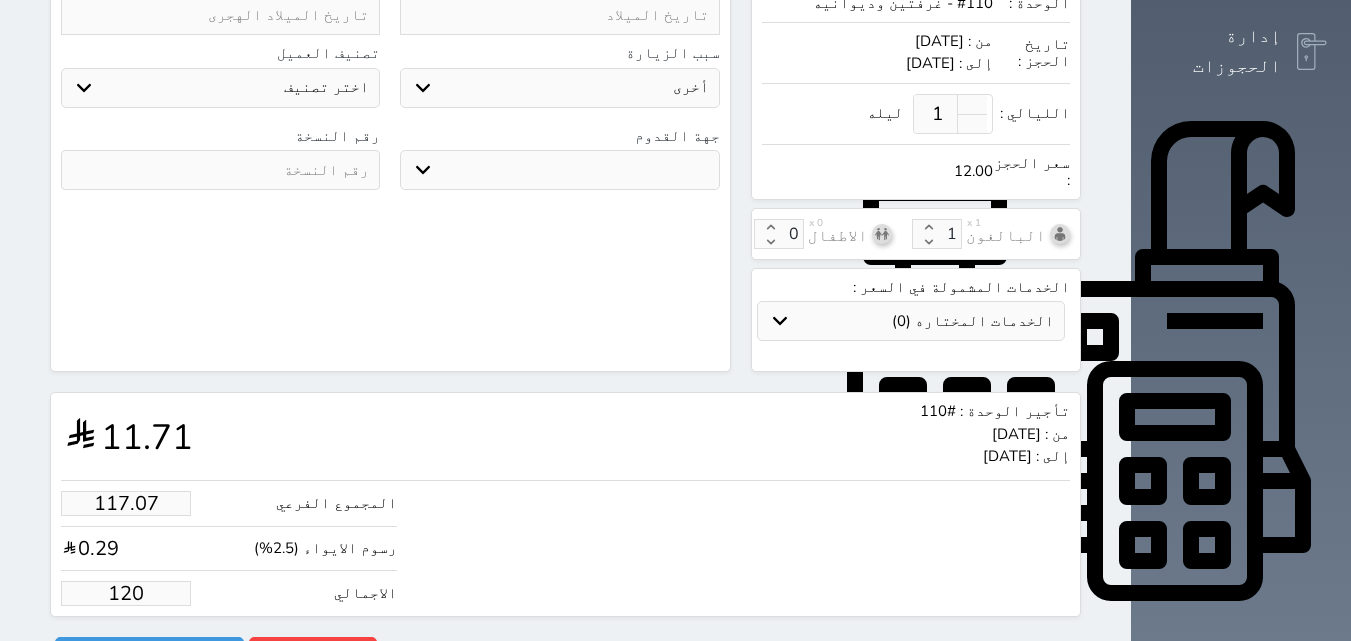 type on "1200" 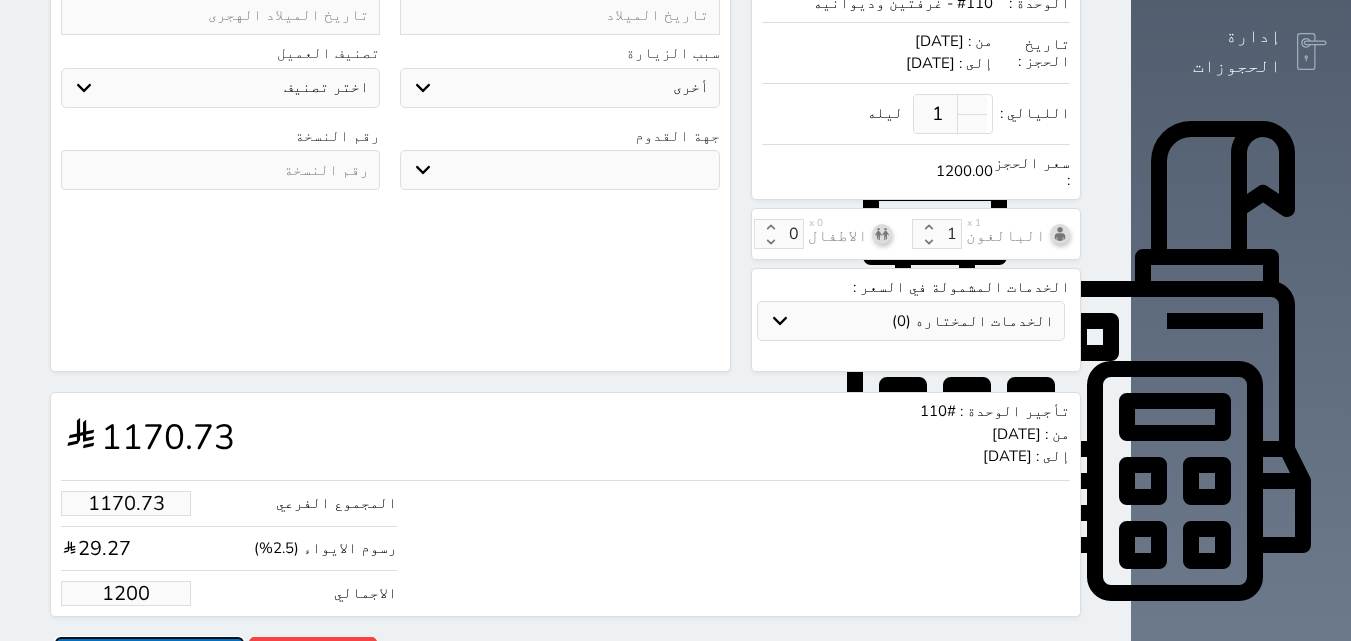 type on "1200.00" 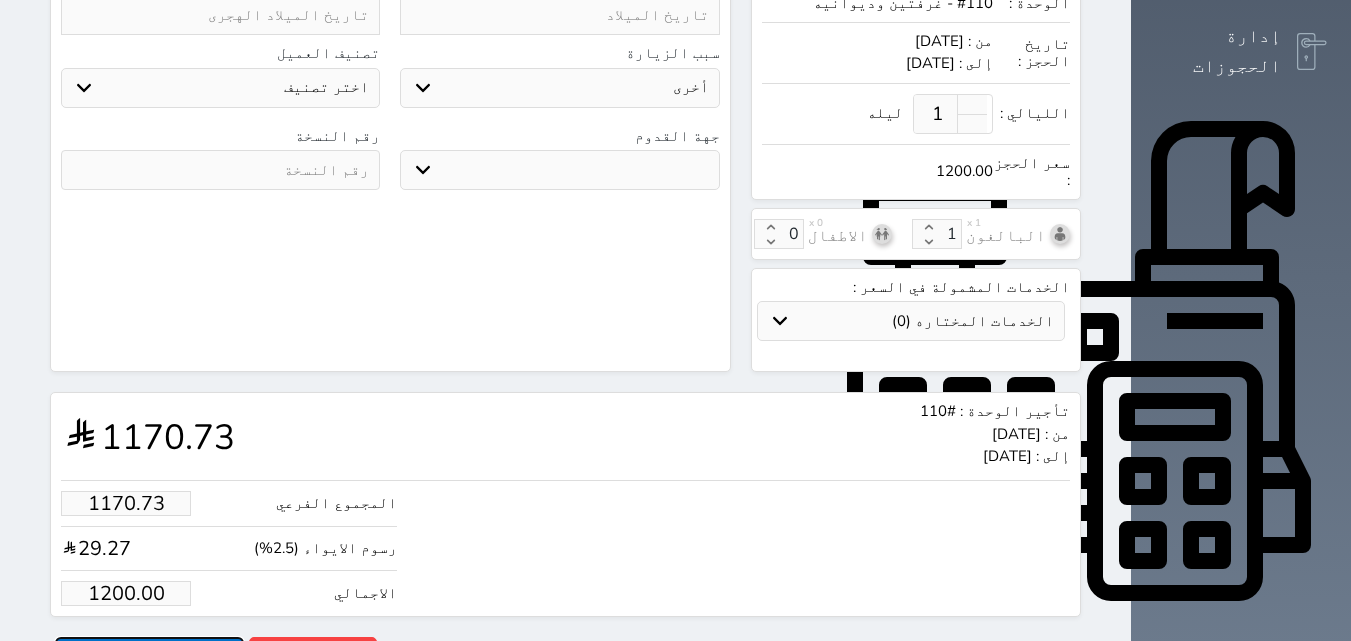 click on "حجز" at bounding box center (149, 654) 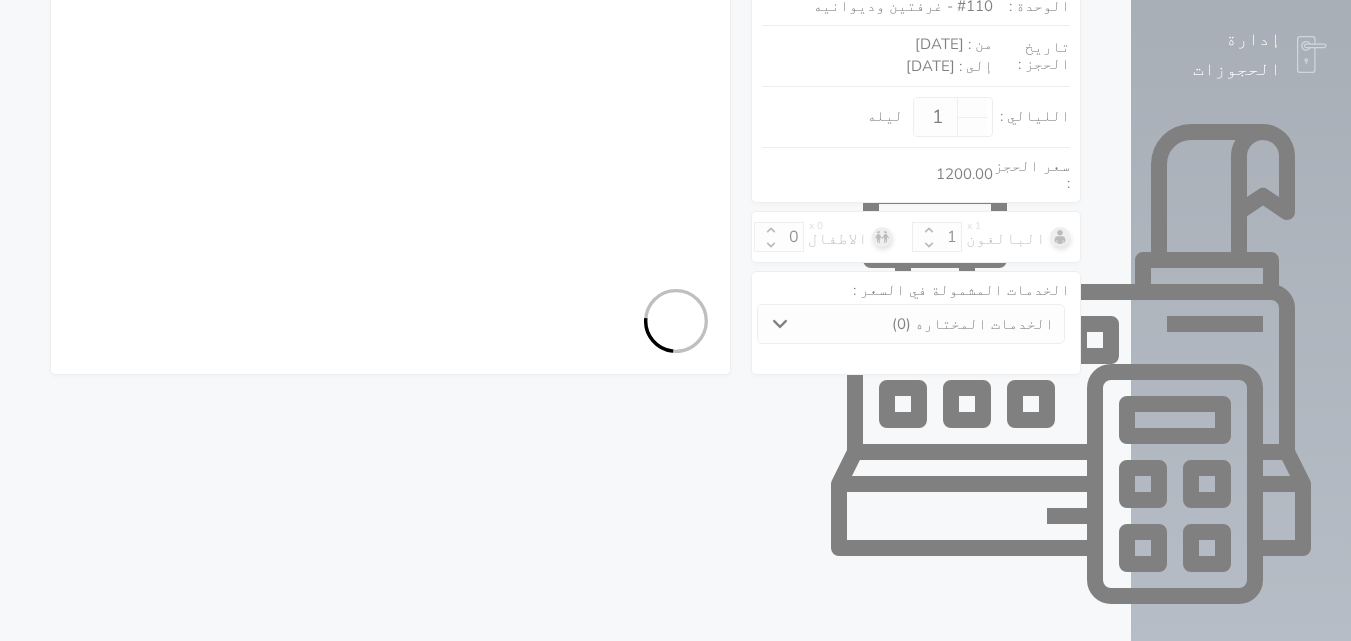 select on "1" 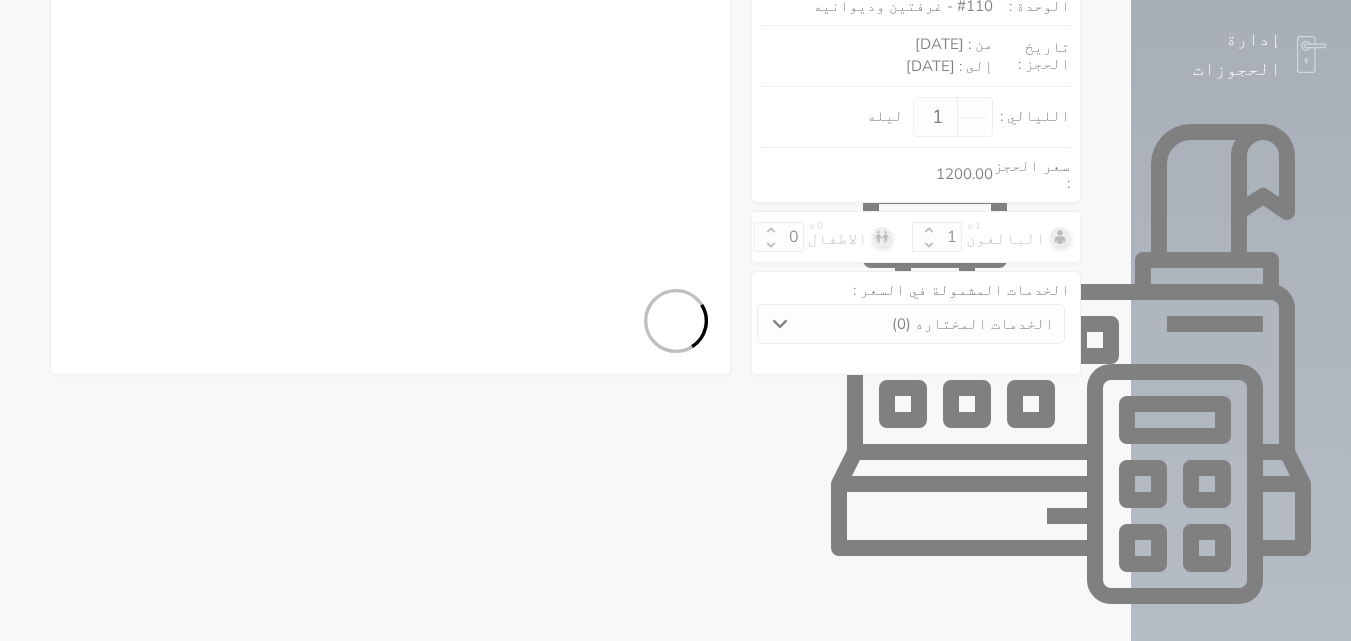 select on "113" 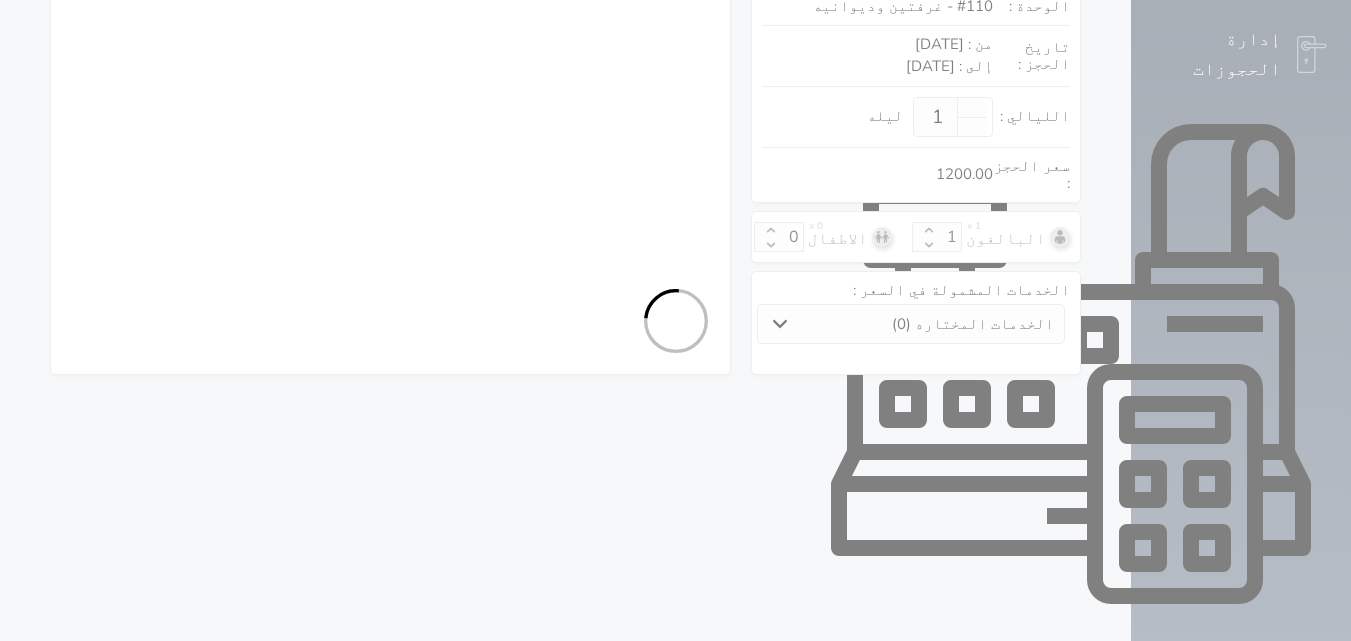 select on "1" 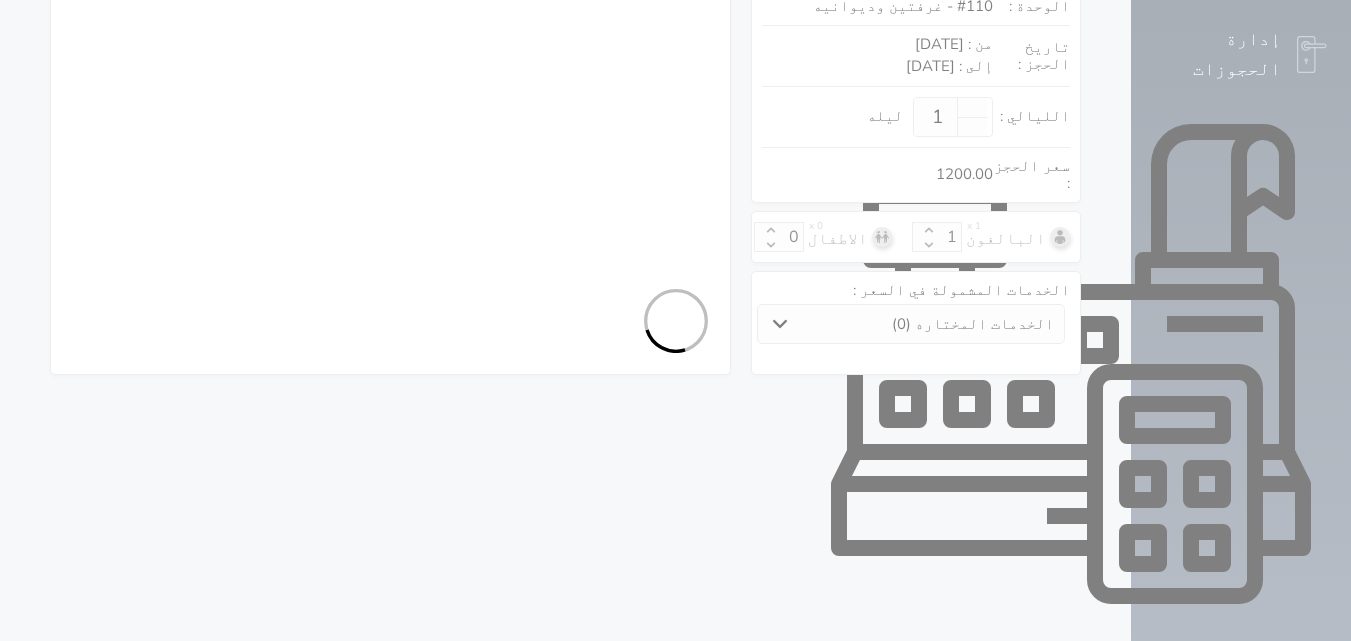 select on "7" 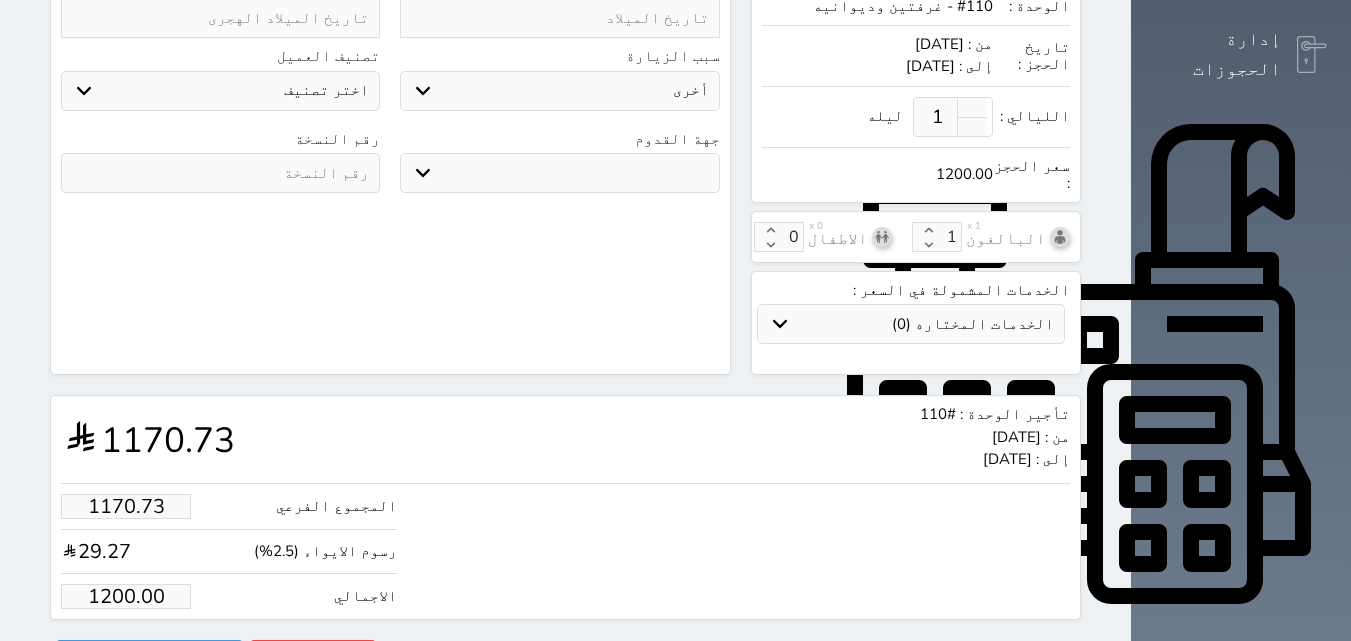 scroll, scrollTop: 548, scrollLeft: 0, axis: vertical 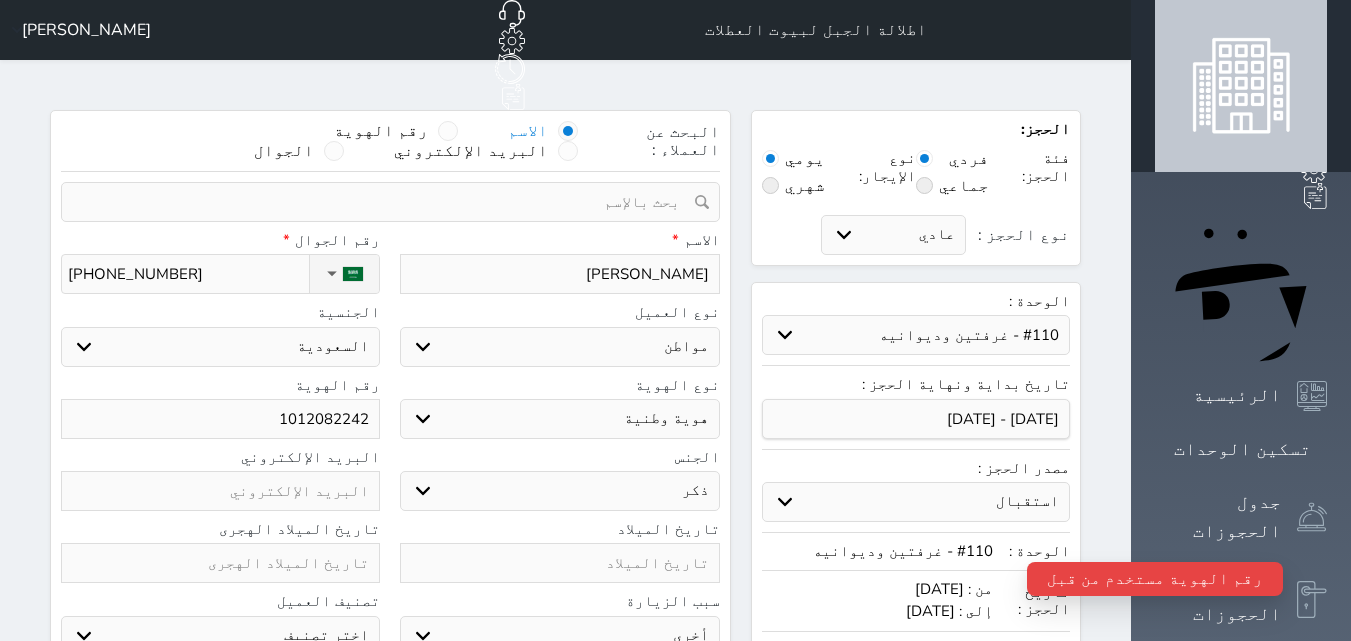 click on "1012082242" at bounding box center (220, 419) 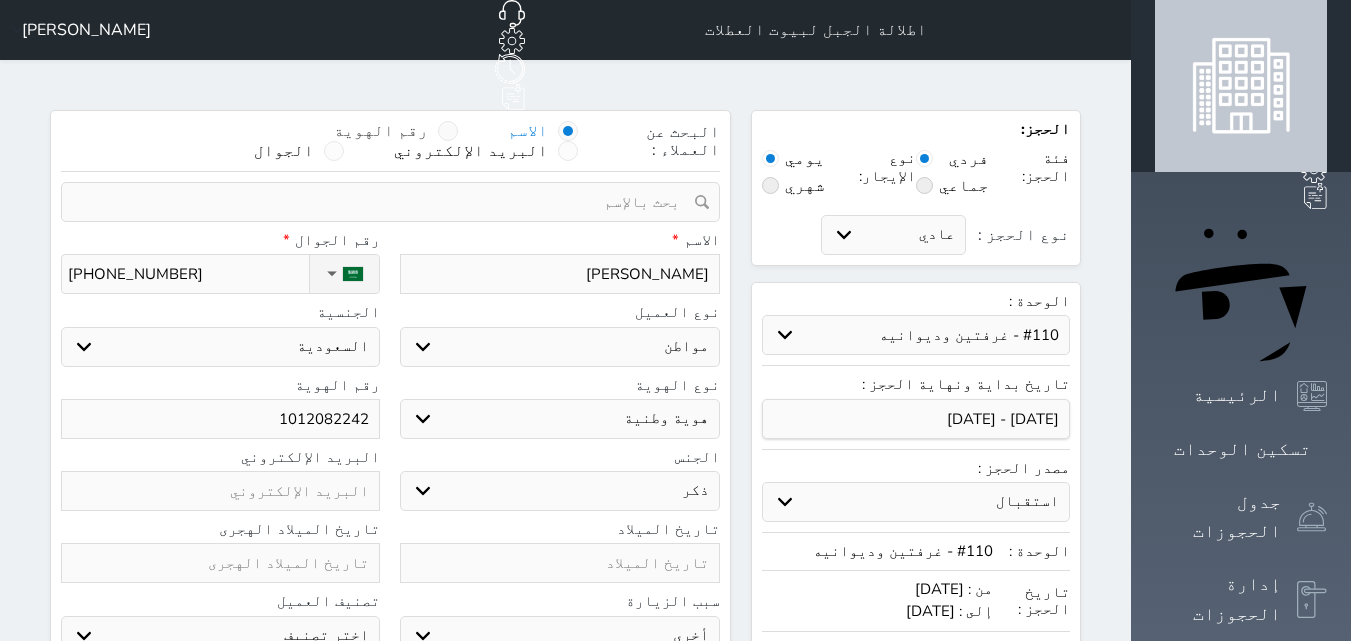 click on "رقم الهوية" at bounding box center [381, 131] 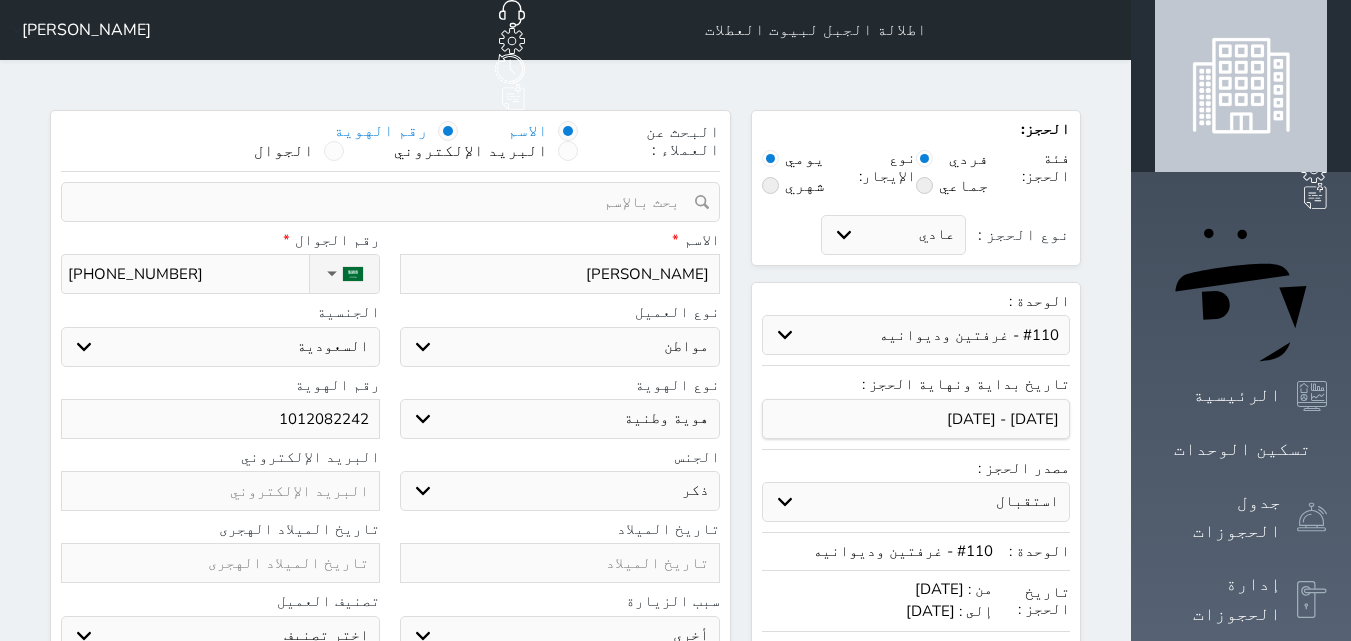 select 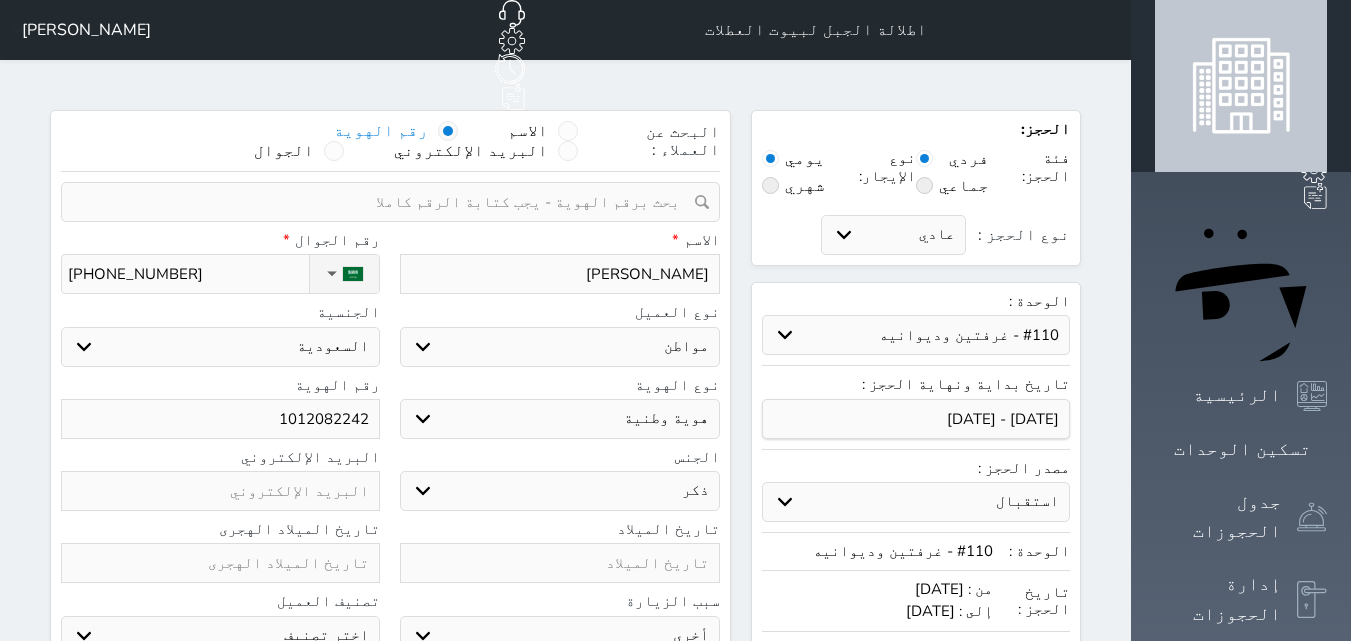 click at bounding box center (383, 202) 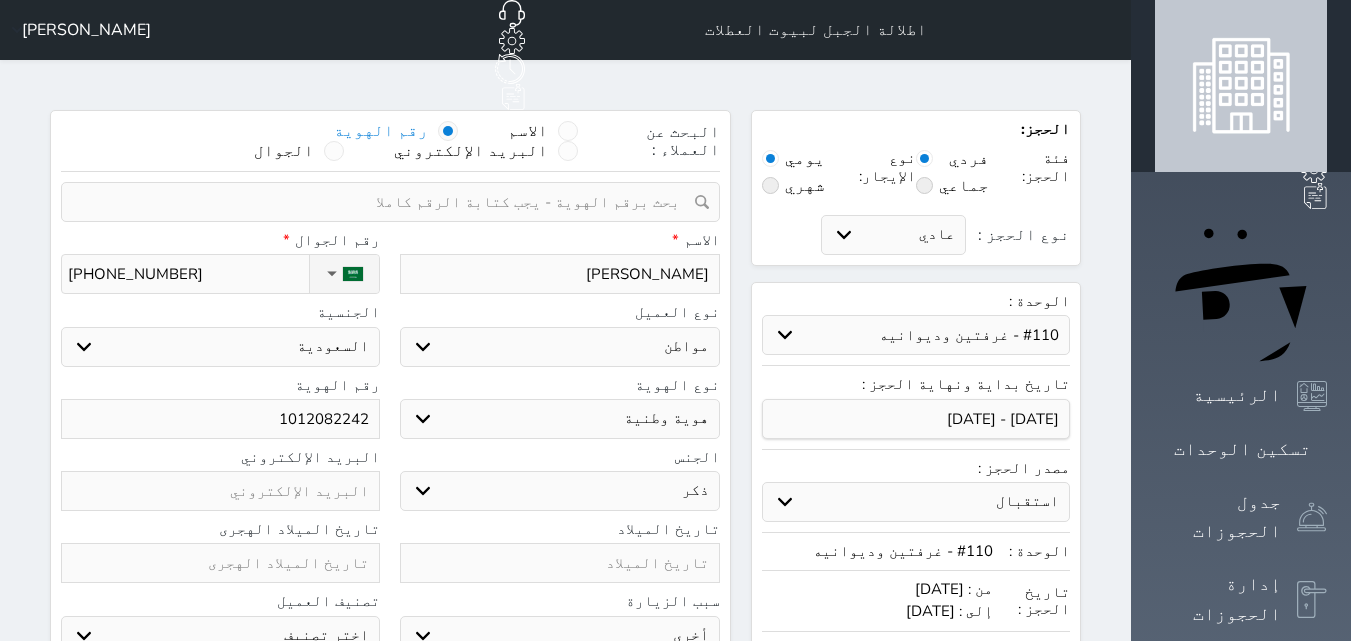 paste on "1012082242" 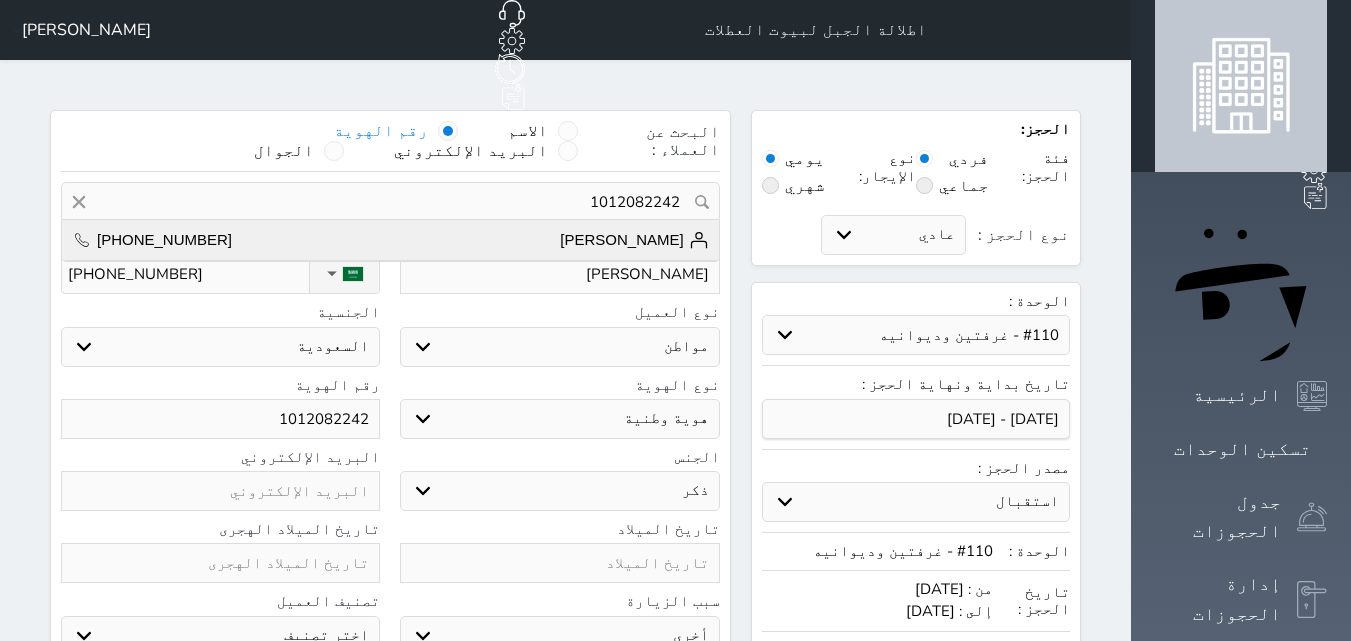 click on "[PERSON_NAME]" at bounding box center [634, 240] 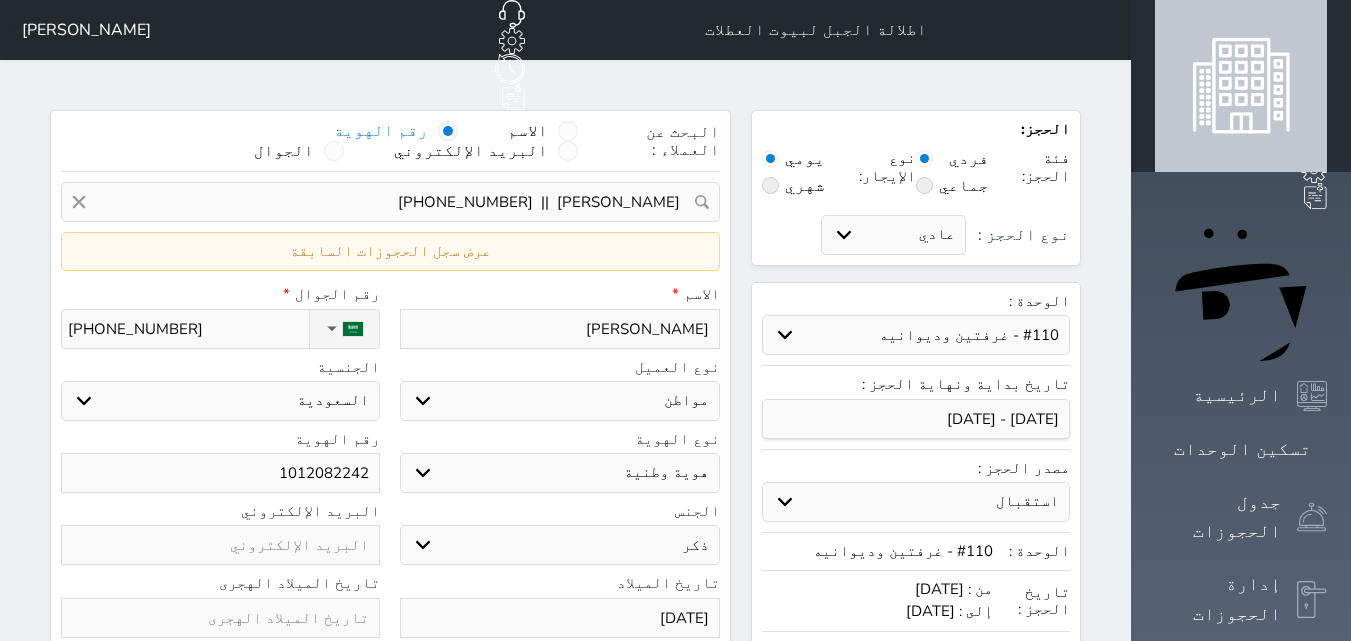 select 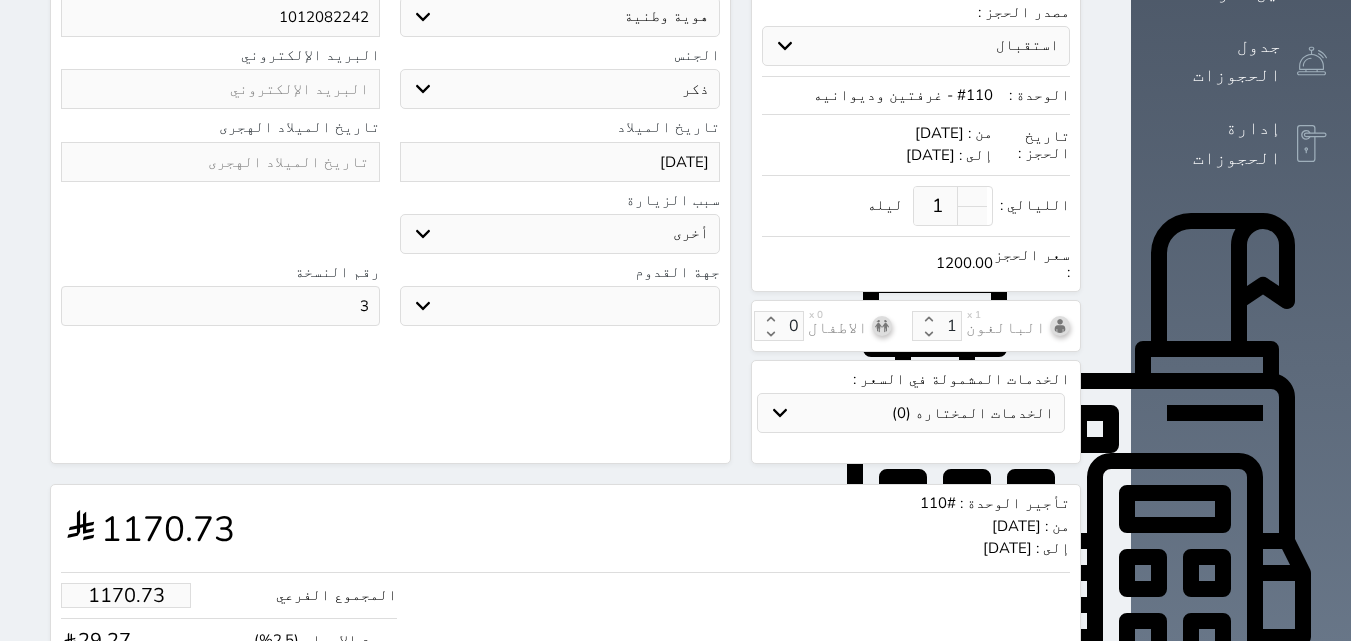 scroll, scrollTop: 548, scrollLeft: 0, axis: vertical 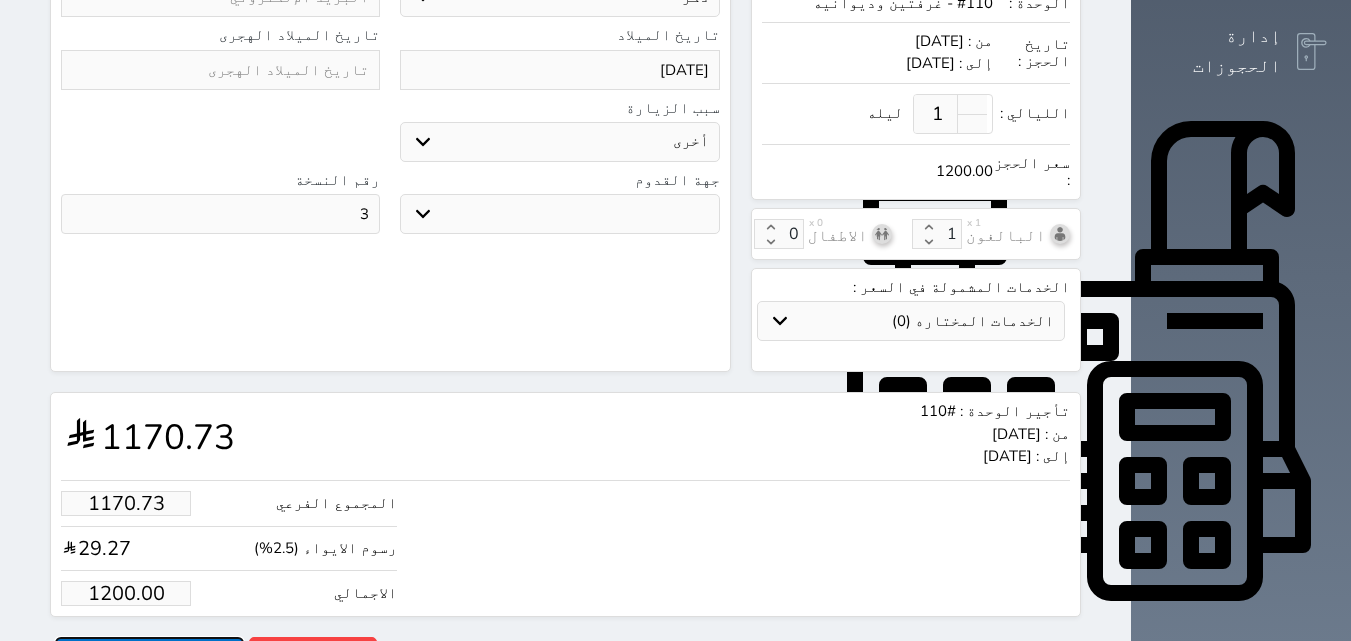 click on "حجز" at bounding box center [149, 654] 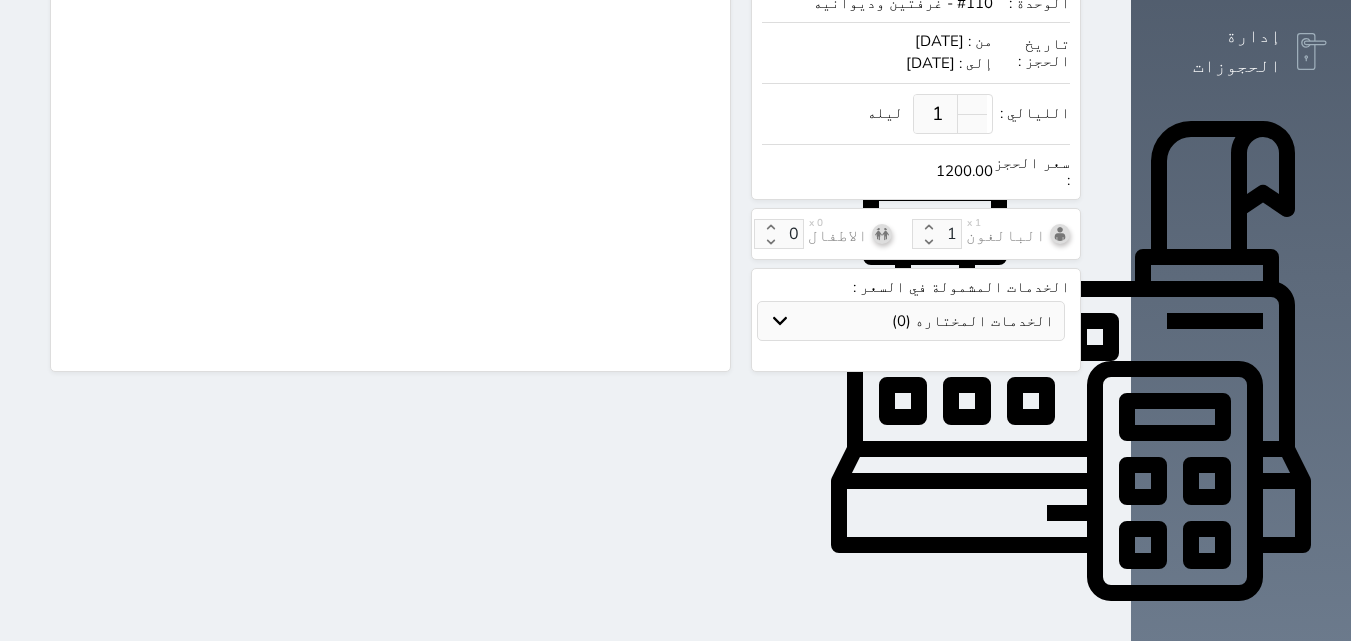 scroll, scrollTop: 545, scrollLeft: 0, axis: vertical 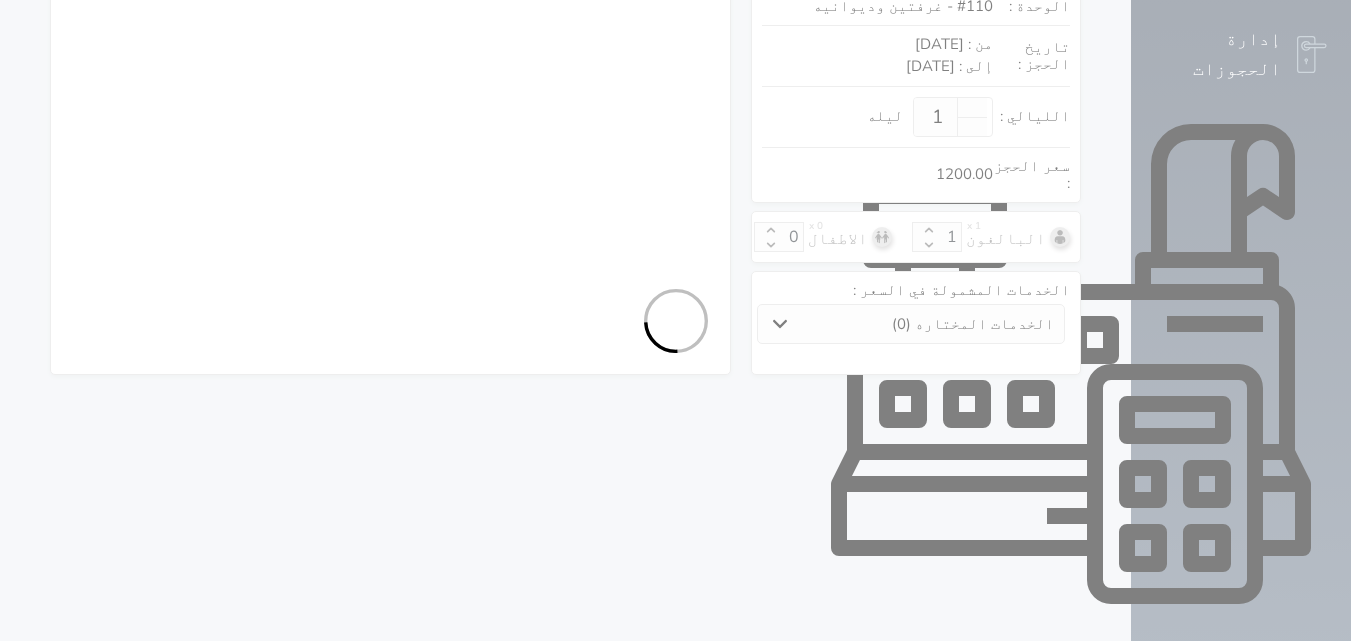 select on "1" 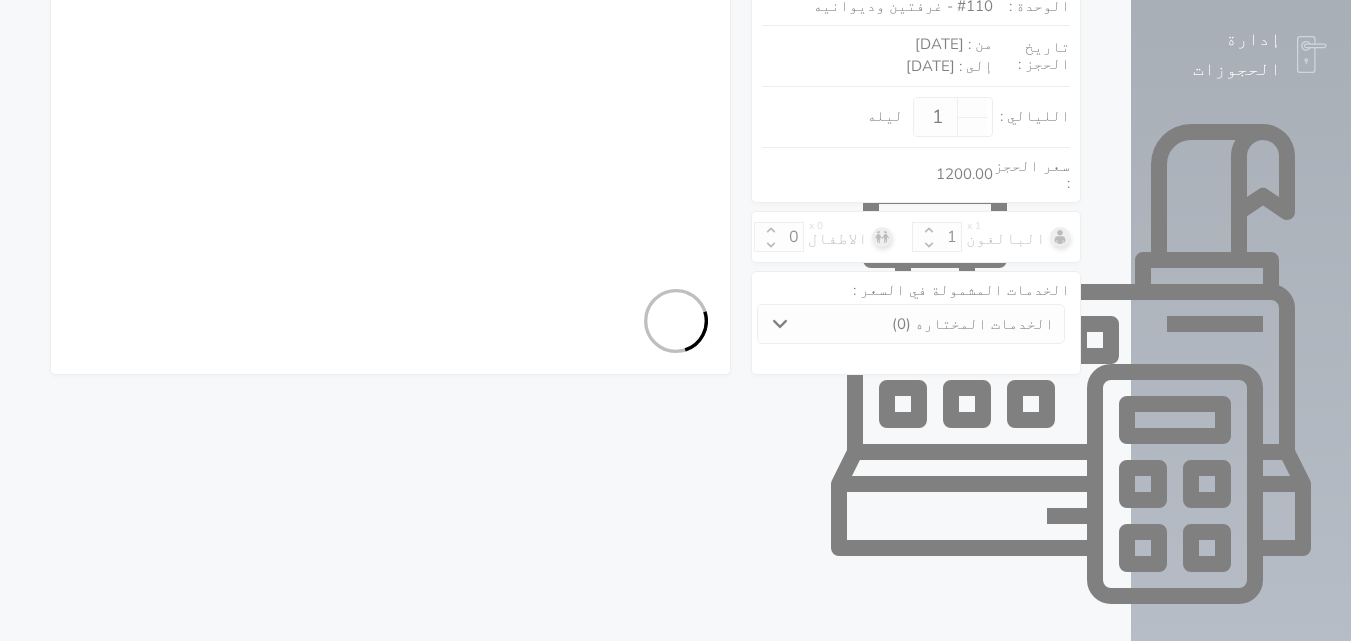select on "113" 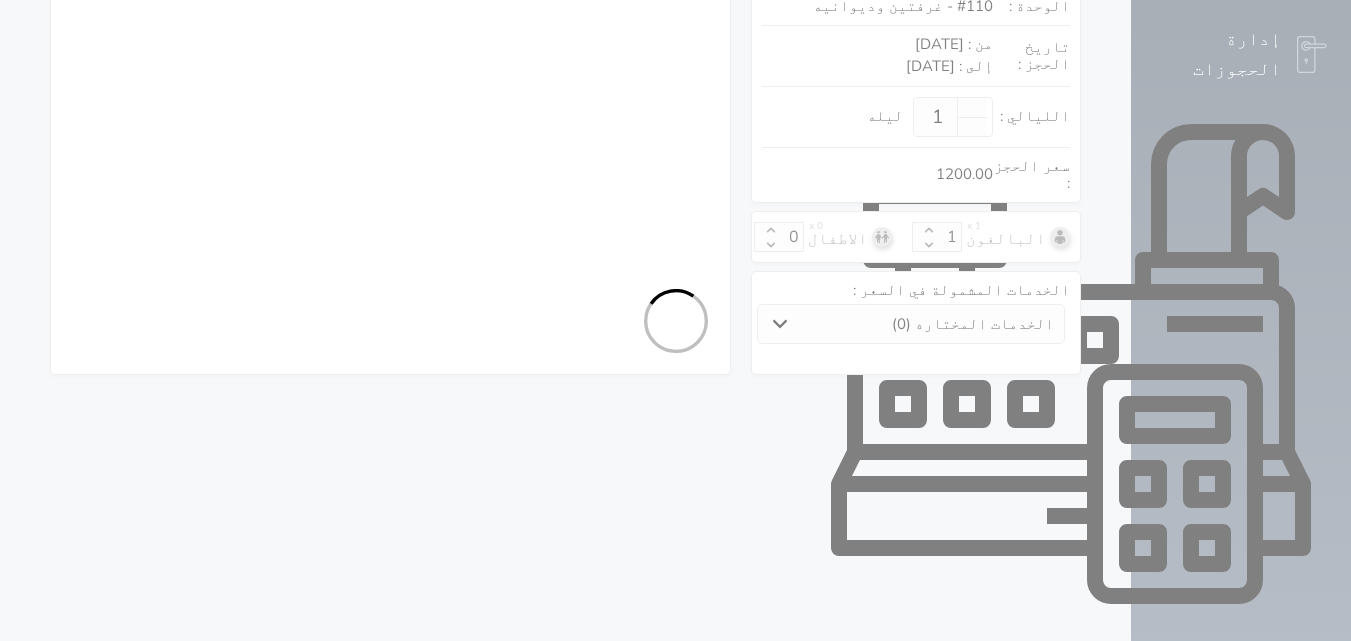 select on "1" 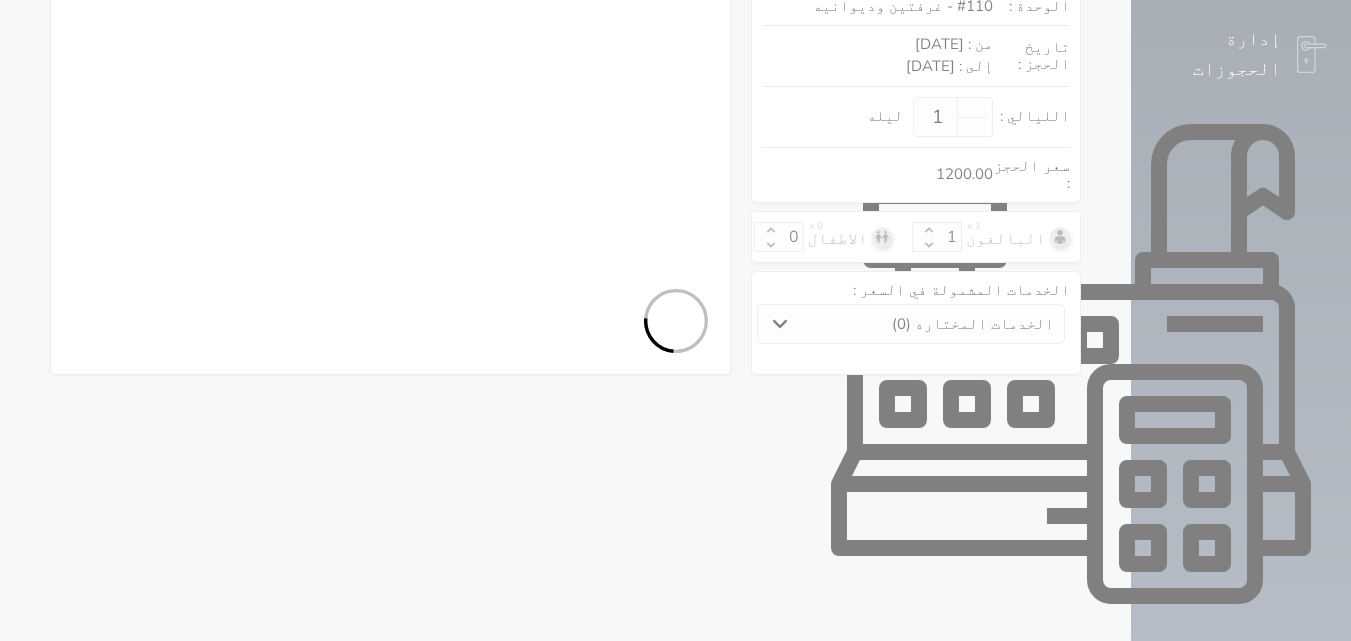 select on "7" 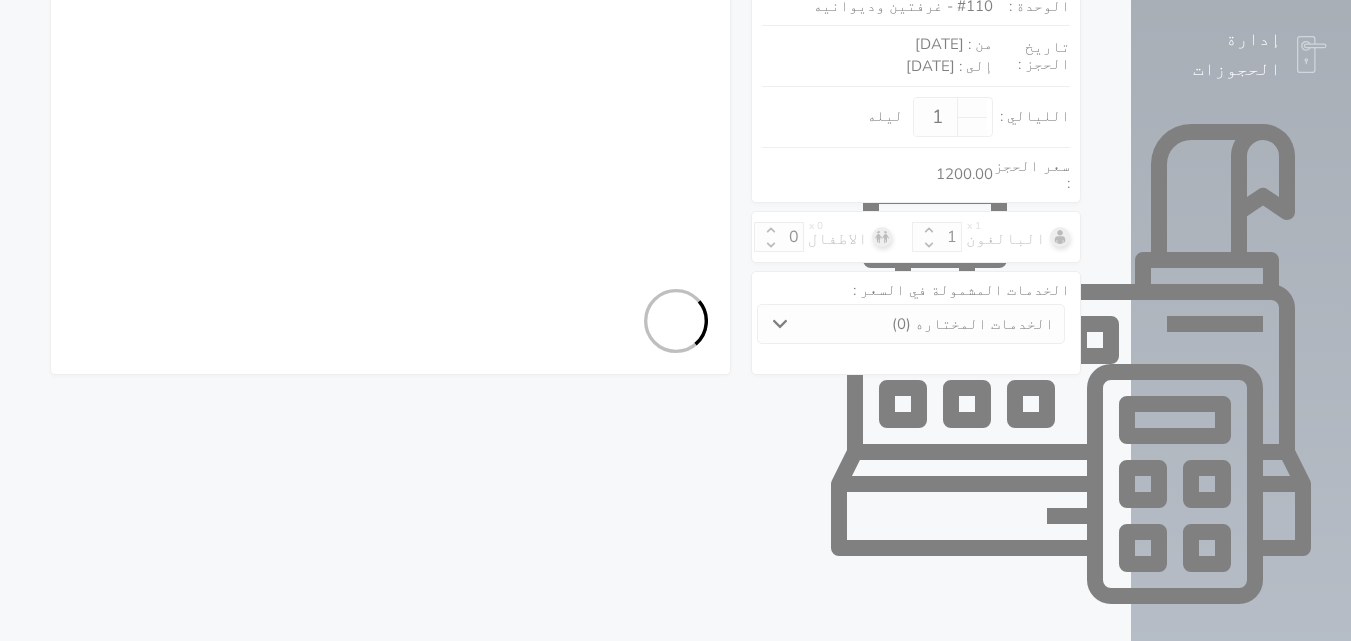 select 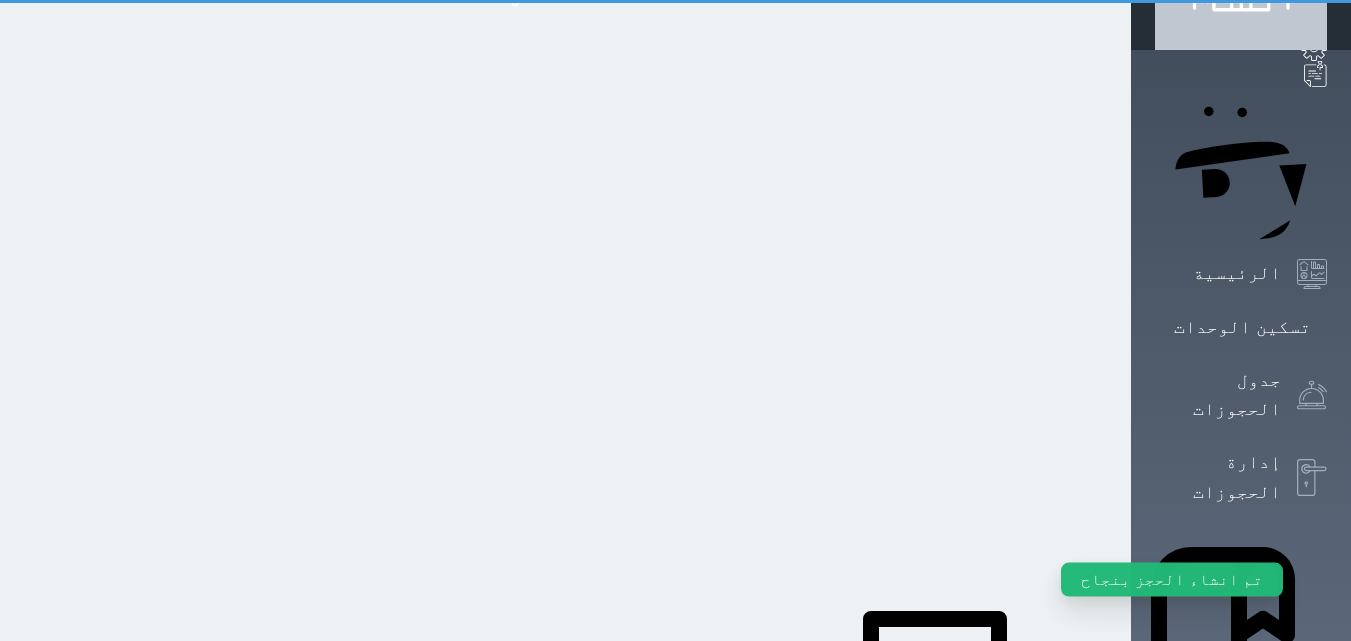 scroll, scrollTop: 0, scrollLeft: 0, axis: both 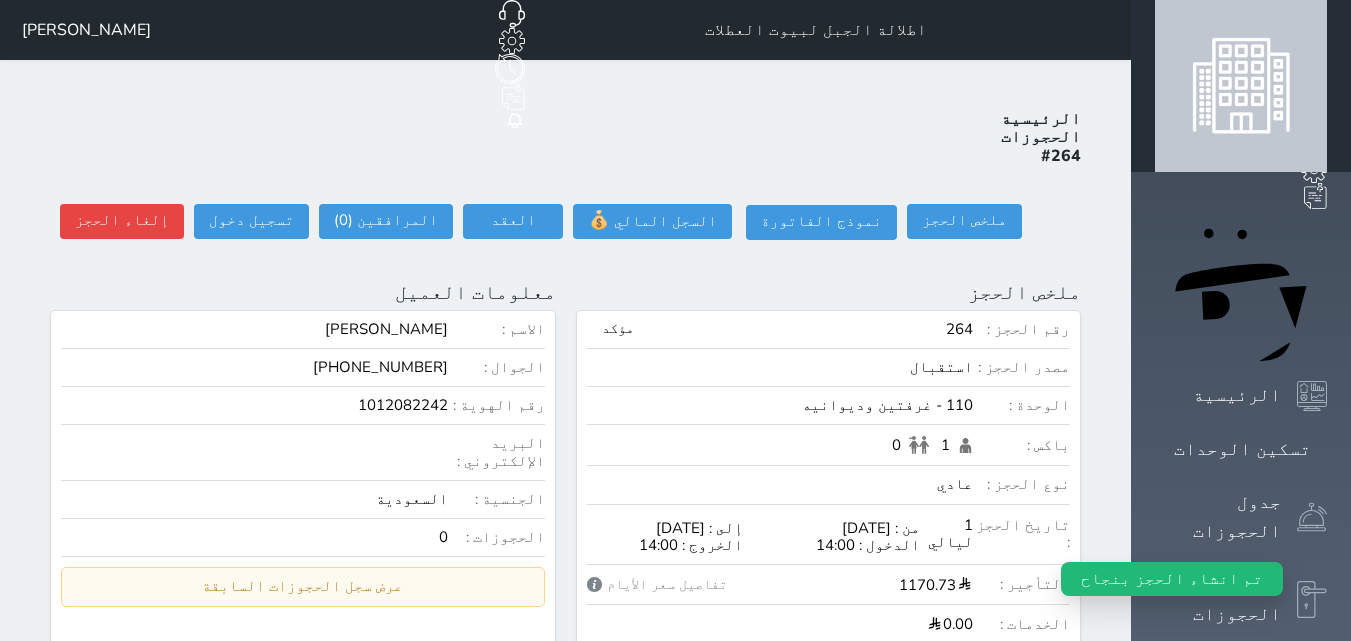 select 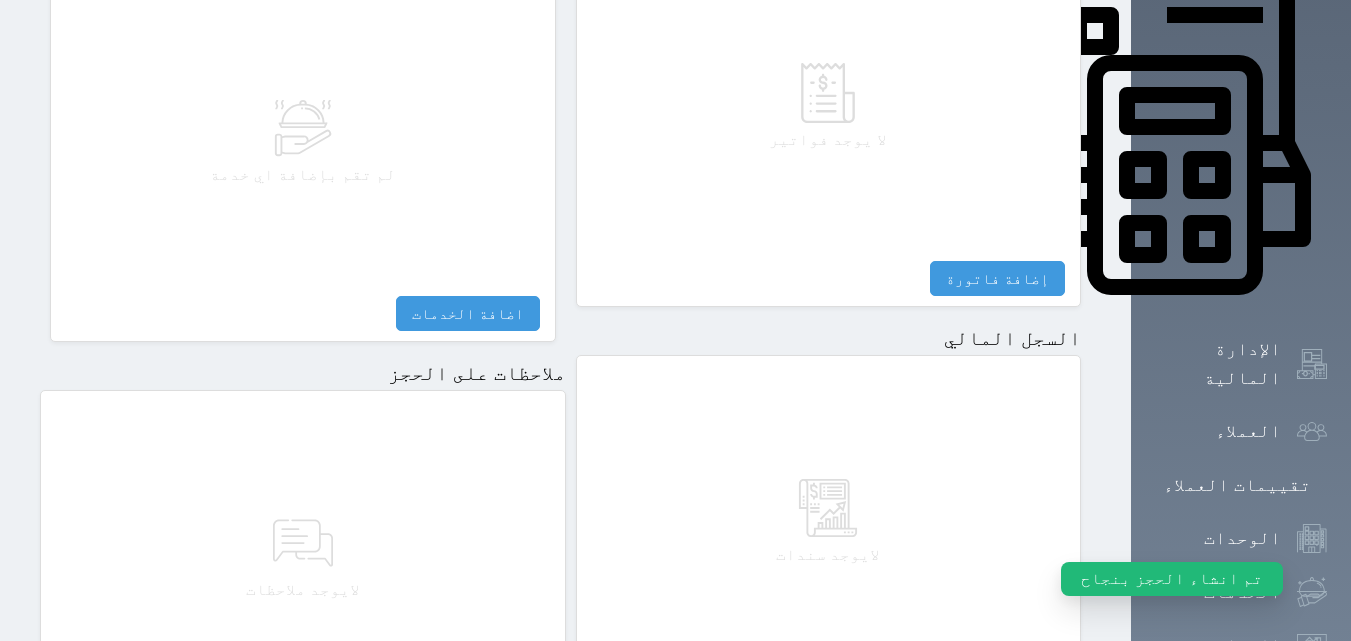 scroll, scrollTop: 1062, scrollLeft: 0, axis: vertical 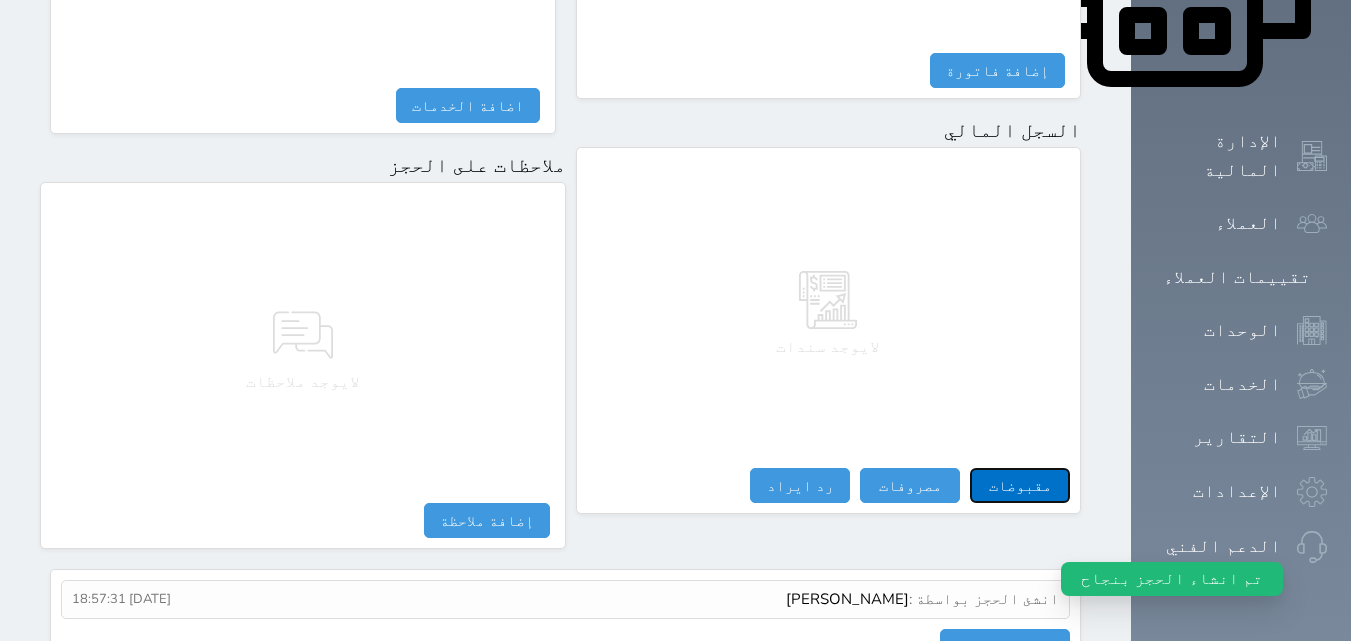 click on "مقبوضات" at bounding box center (1020, 485) 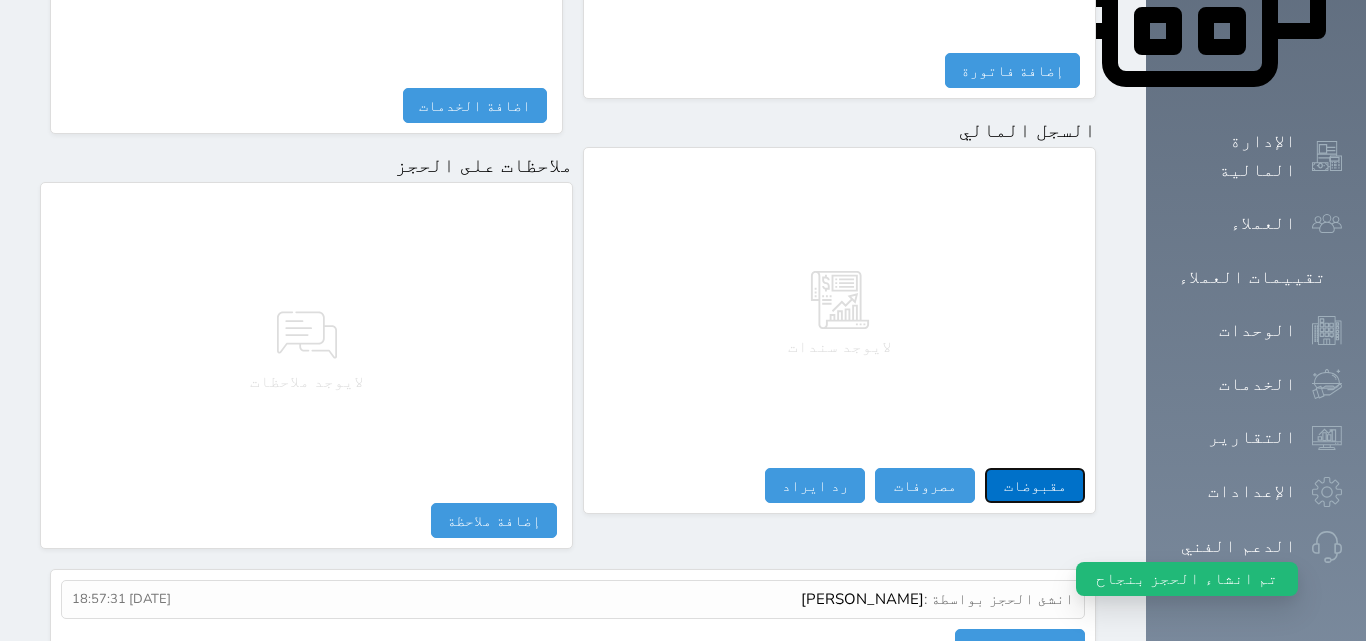 select 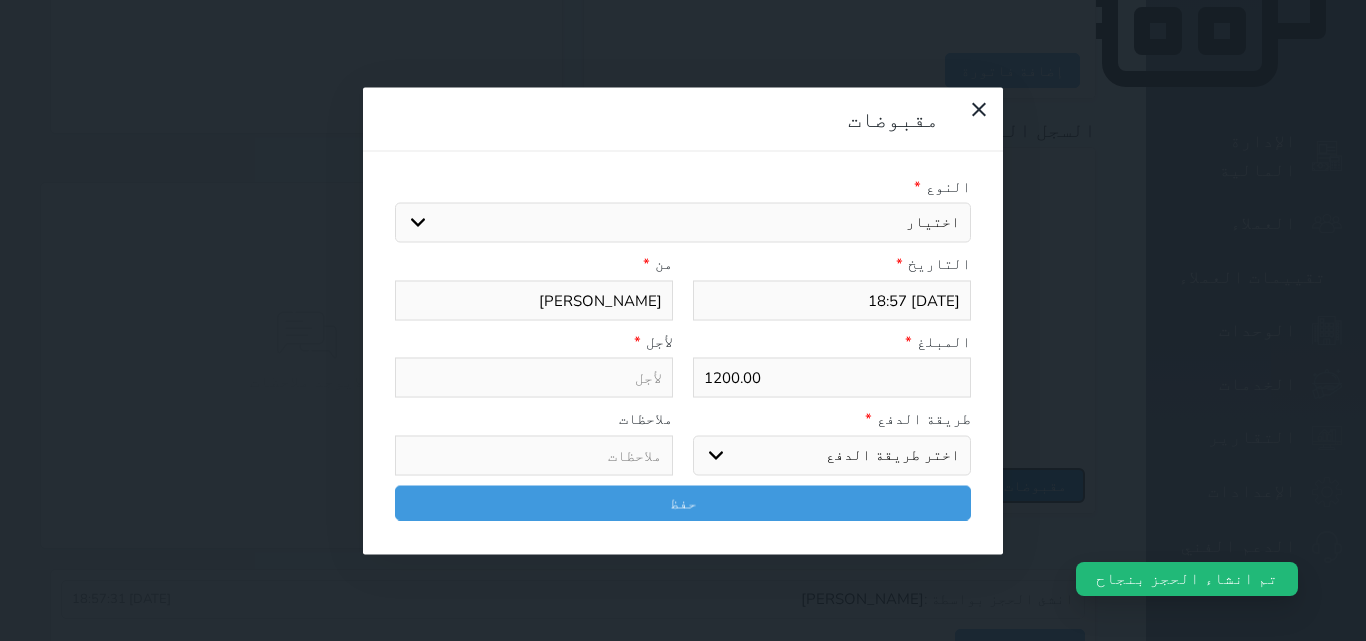 select 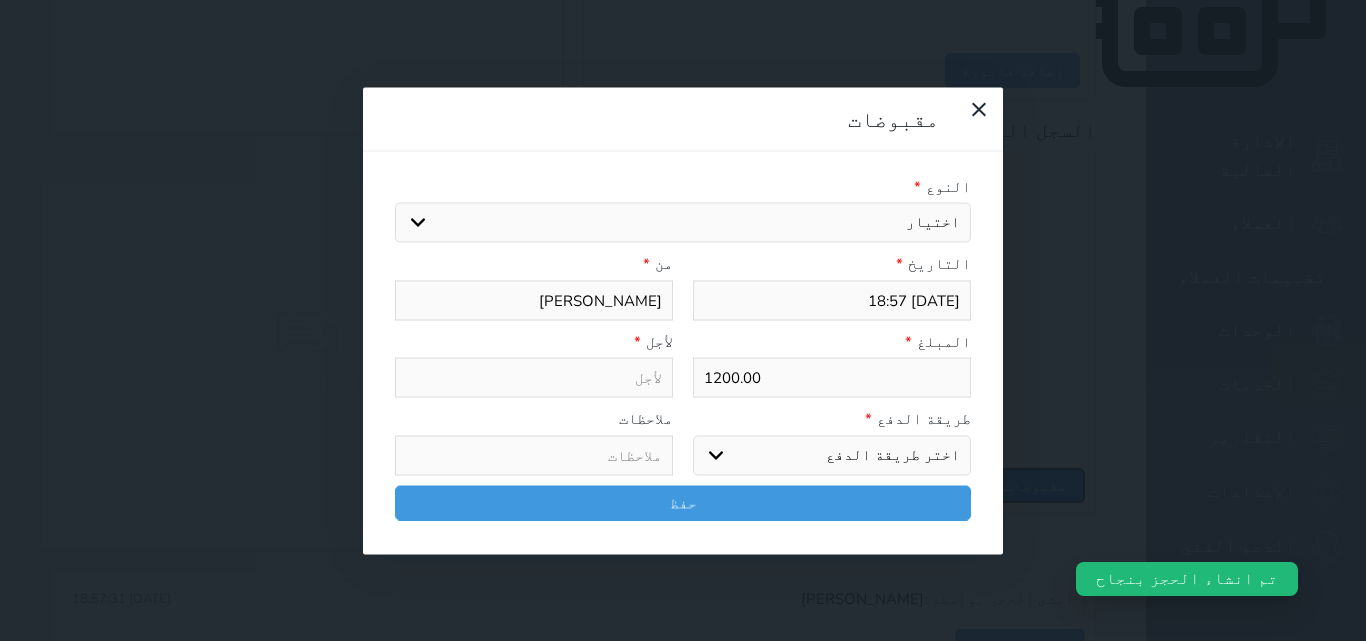 select 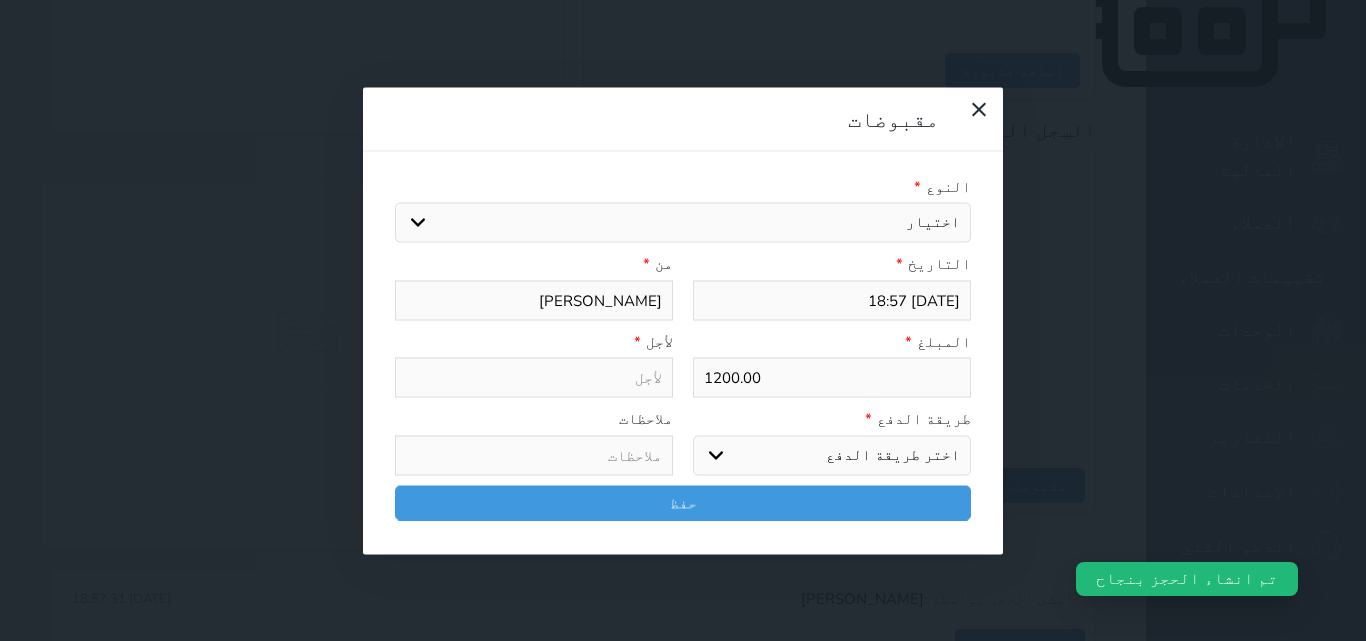 click on "اختر طريقة الدفع   دفع نقدى   تحويل بنكى   مدى   بطاقة ائتمان   آجل" at bounding box center (832, 455) 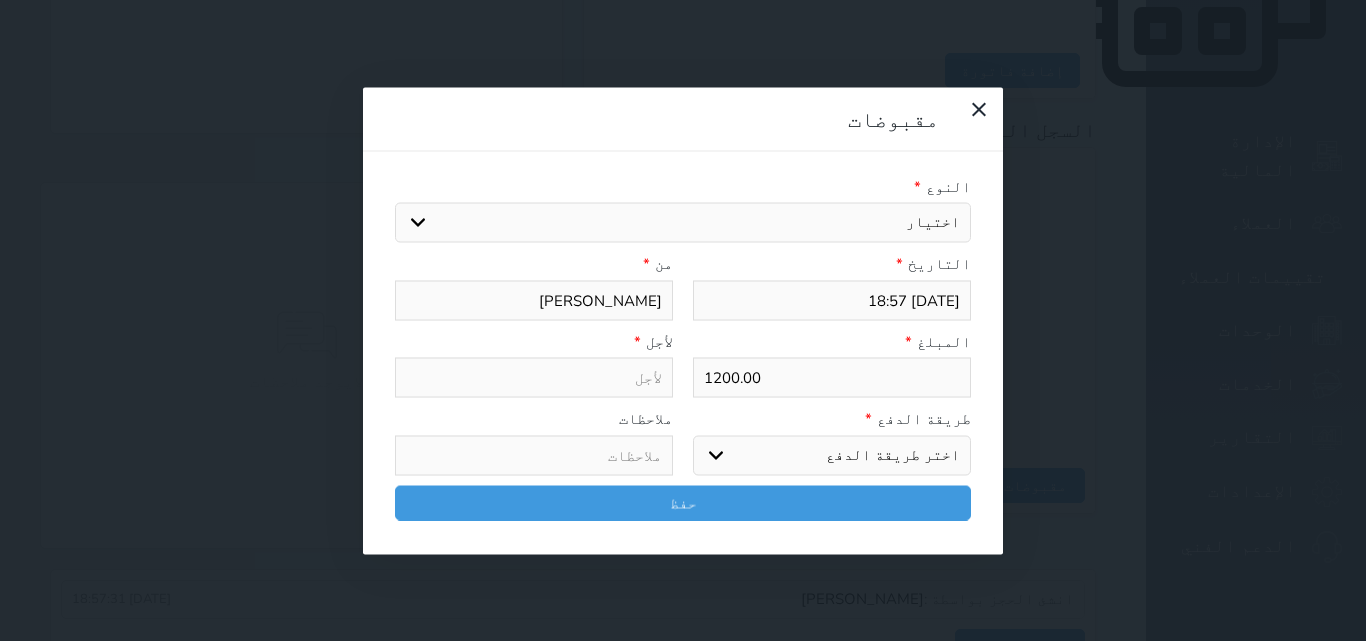 select on "mada" 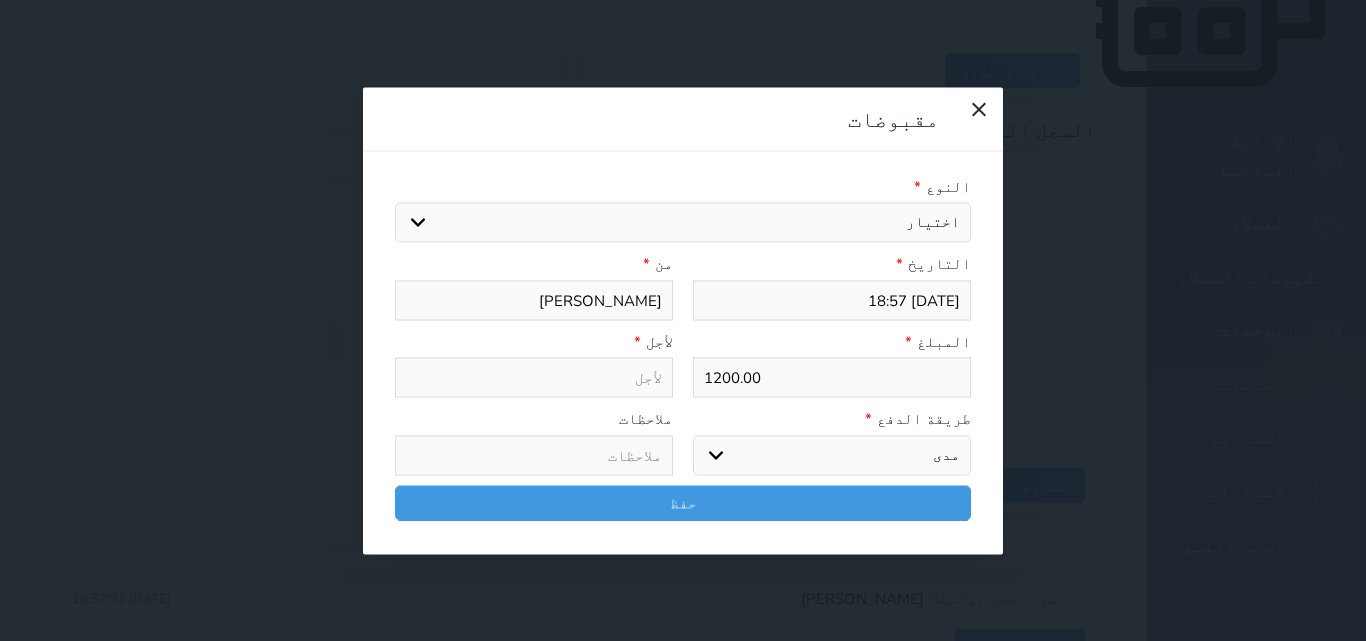 click on "اختر طريقة الدفع   دفع نقدى   تحويل بنكى   مدى   بطاقة ائتمان   آجل" at bounding box center [832, 455] 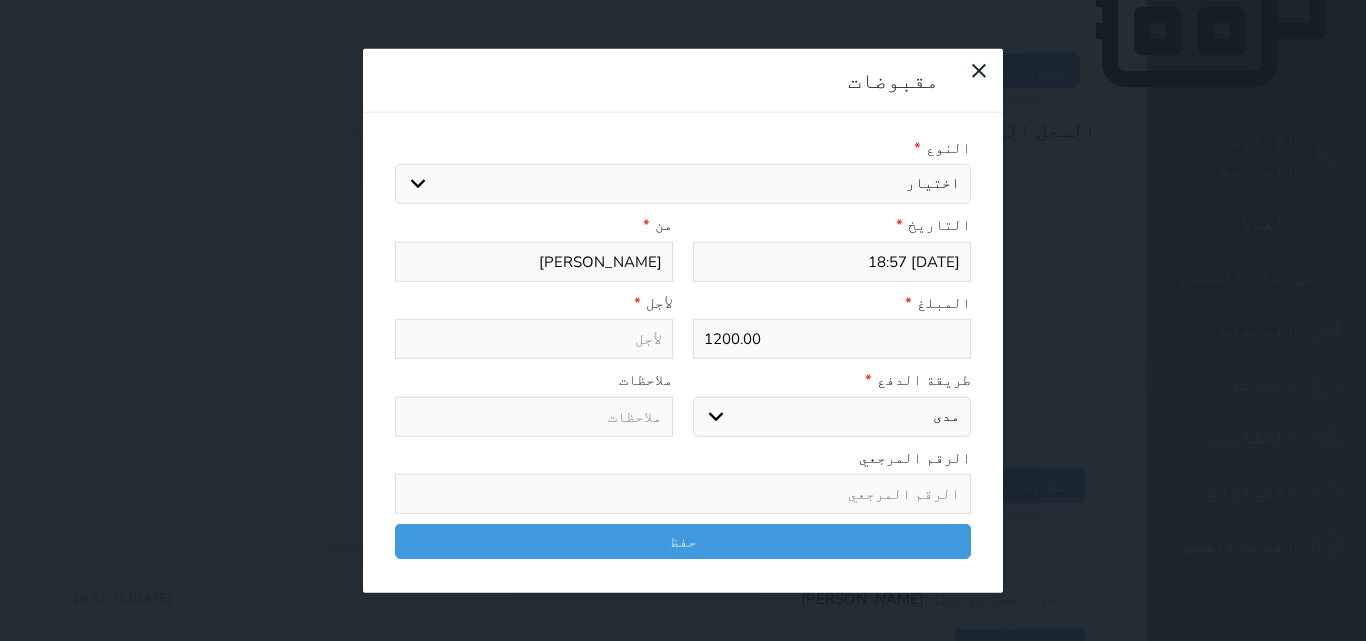 click on "اختيار   مقبوضات عامة قيمة إيجار فواتير تامين عربون لا ينطبق آخر مغسلة واي فاي - الإنترنت مواقف السيارات طعام الأغذية والمشروبات مشروبات المشروبات الباردة المشروبات الساخنة الإفطار غداء عشاء مخبز و كعك حمام سباحة الصالة الرياضية سبا و خدمات الجمال اختيار وإسقاط (خدمات النقل) ميني بار كابل - تلفزيون سرير إضافي تصفيف الشعر التسوق خدمات الجولات السياحية المنظمة خدمات الدليل السياحي" at bounding box center (683, 184) 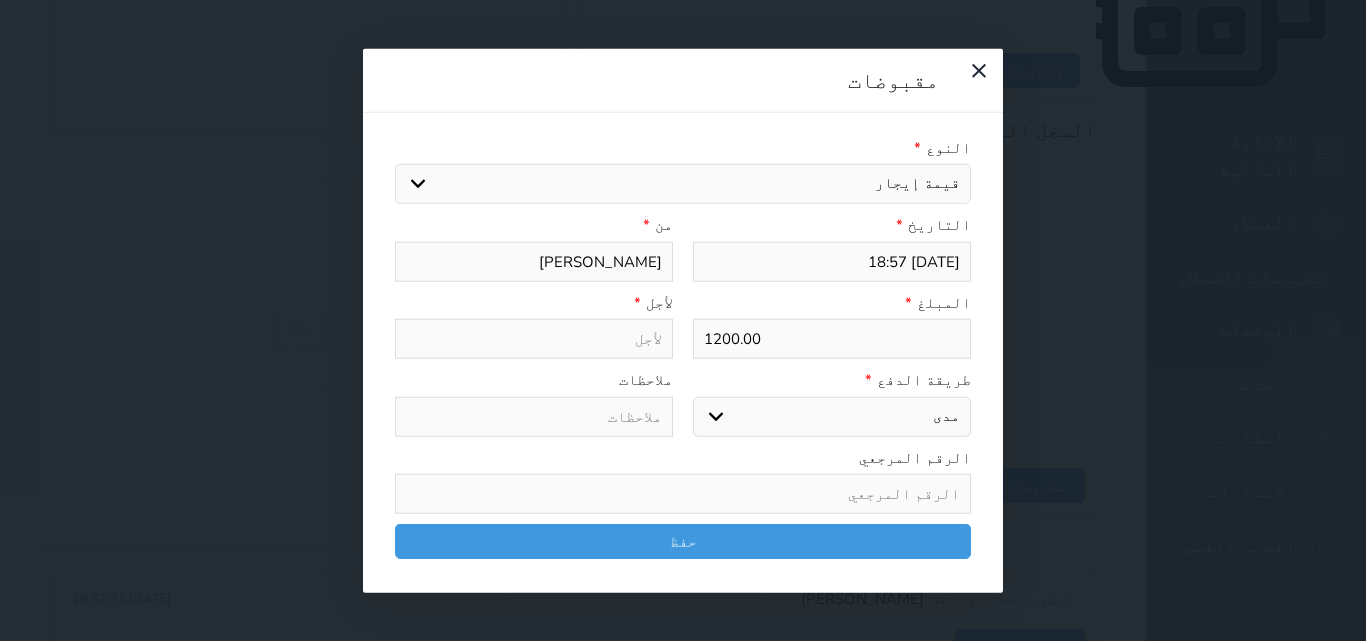 click on "اختيار   مقبوضات عامة قيمة إيجار فواتير تامين عربون لا ينطبق آخر مغسلة واي فاي - الإنترنت مواقف السيارات طعام الأغذية والمشروبات مشروبات المشروبات الباردة المشروبات الساخنة الإفطار غداء عشاء مخبز و كعك حمام سباحة الصالة الرياضية سبا و خدمات الجمال اختيار وإسقاط (خدمات النقل) ميني بار كابل - تلفزيون سرير إضافي تصفيف الشعر التسوق خدمات الجولات السياحية المنظمة خدمات الدليل السياحي" at bounding box center [683, 184] 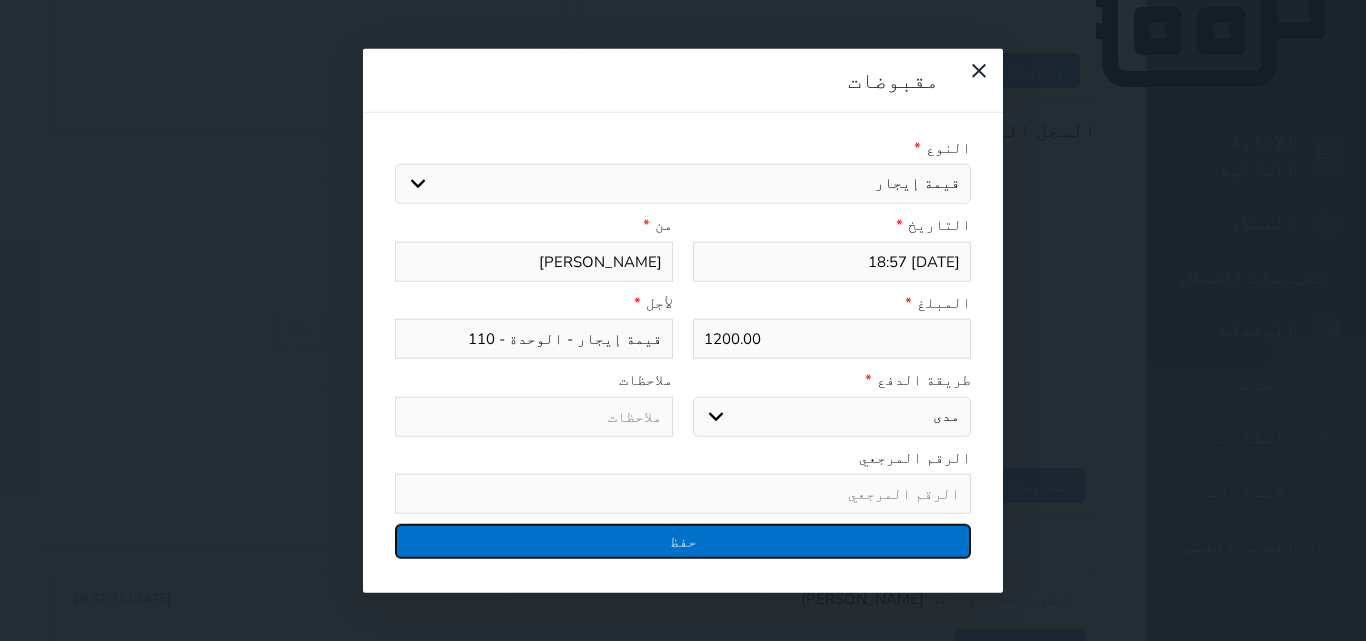 click on "حفظ" at bounding box center (683, 541) 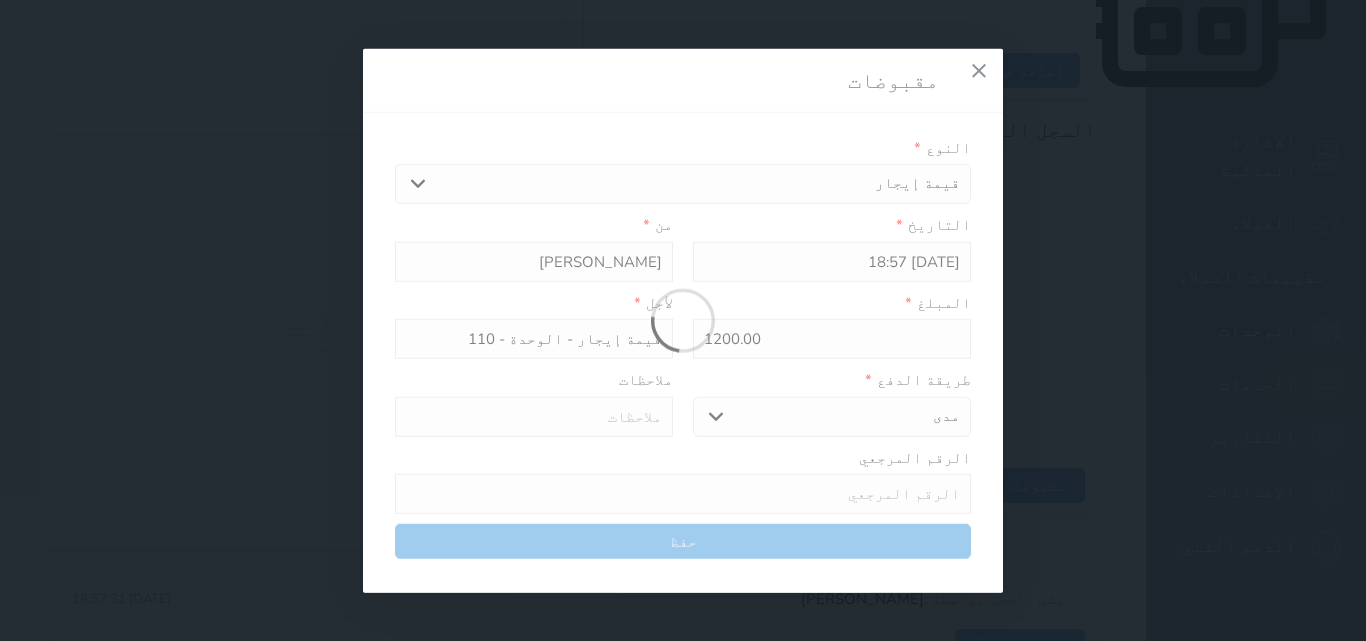 select 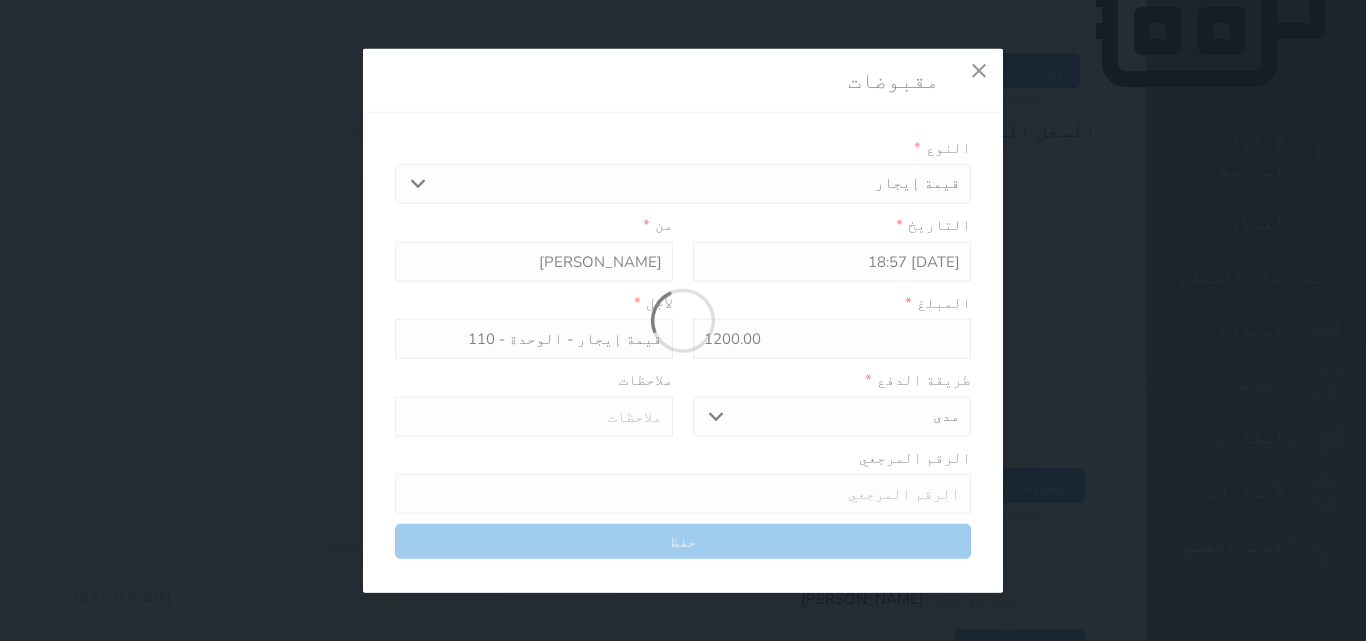 type 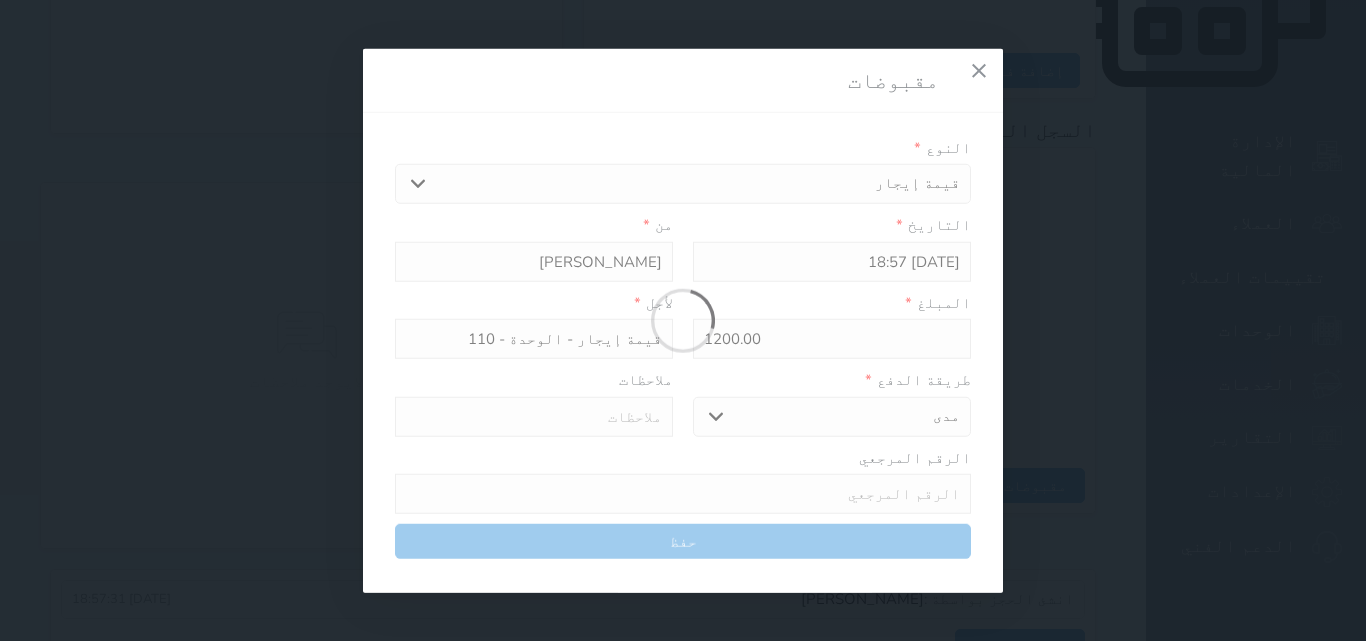 type on "0" 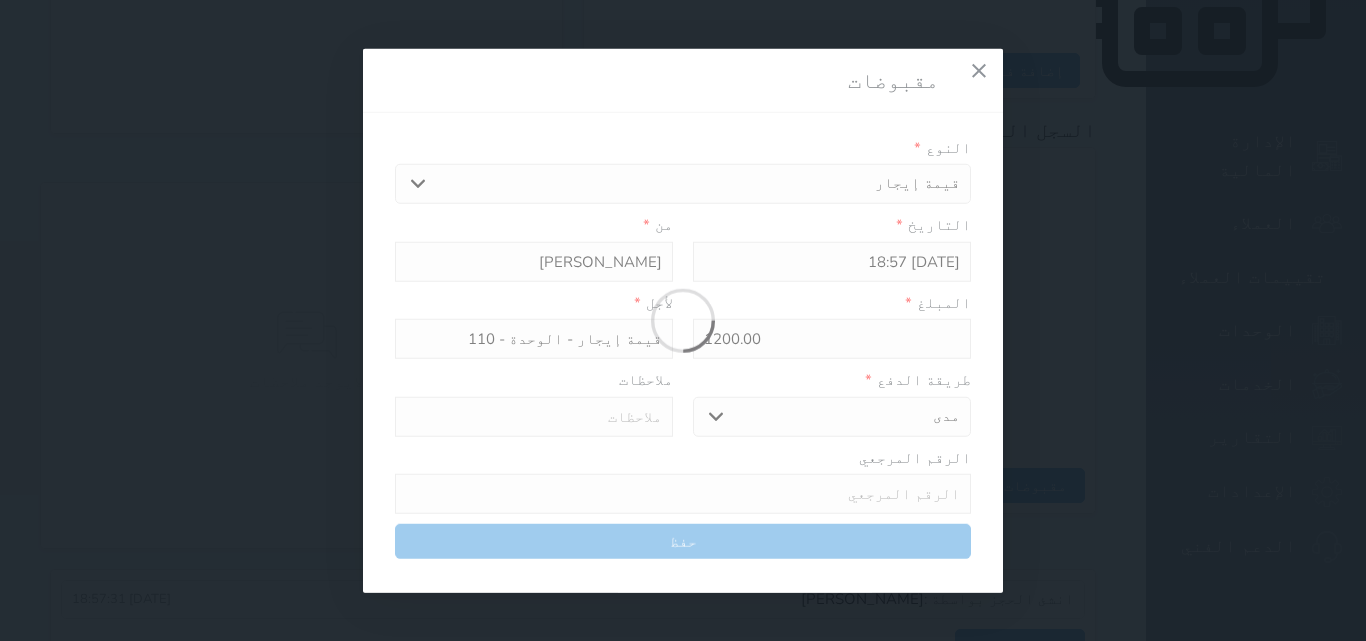 select 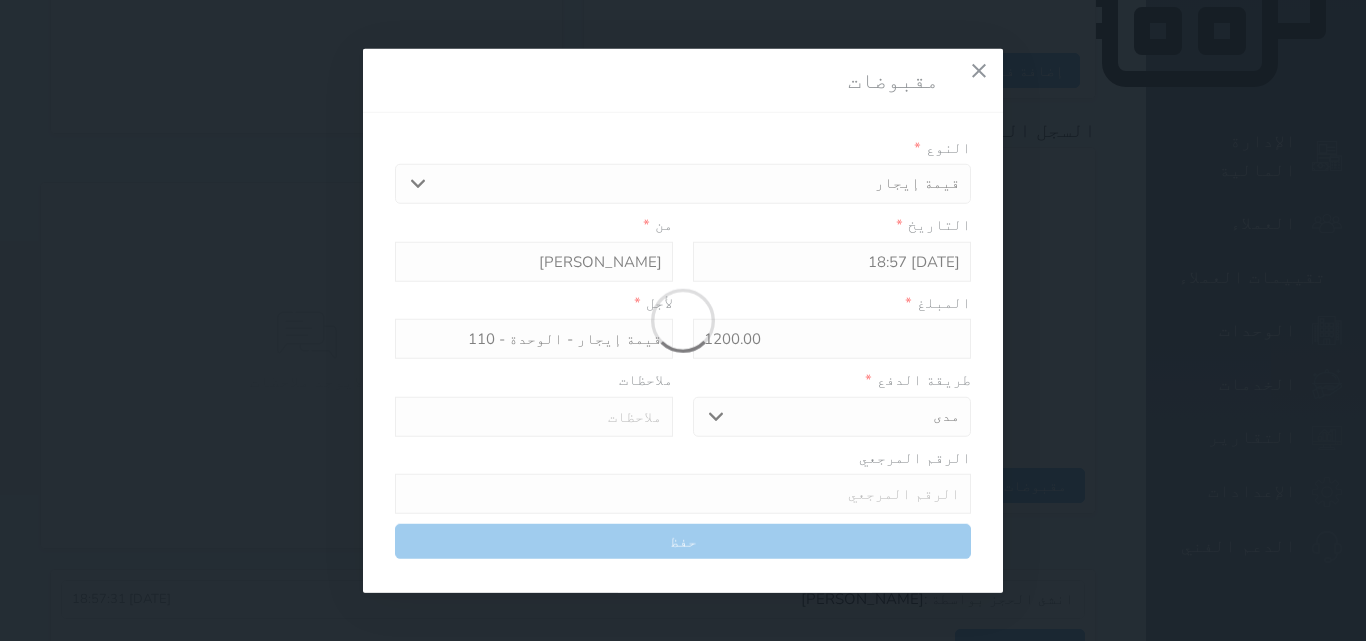 type on "0" 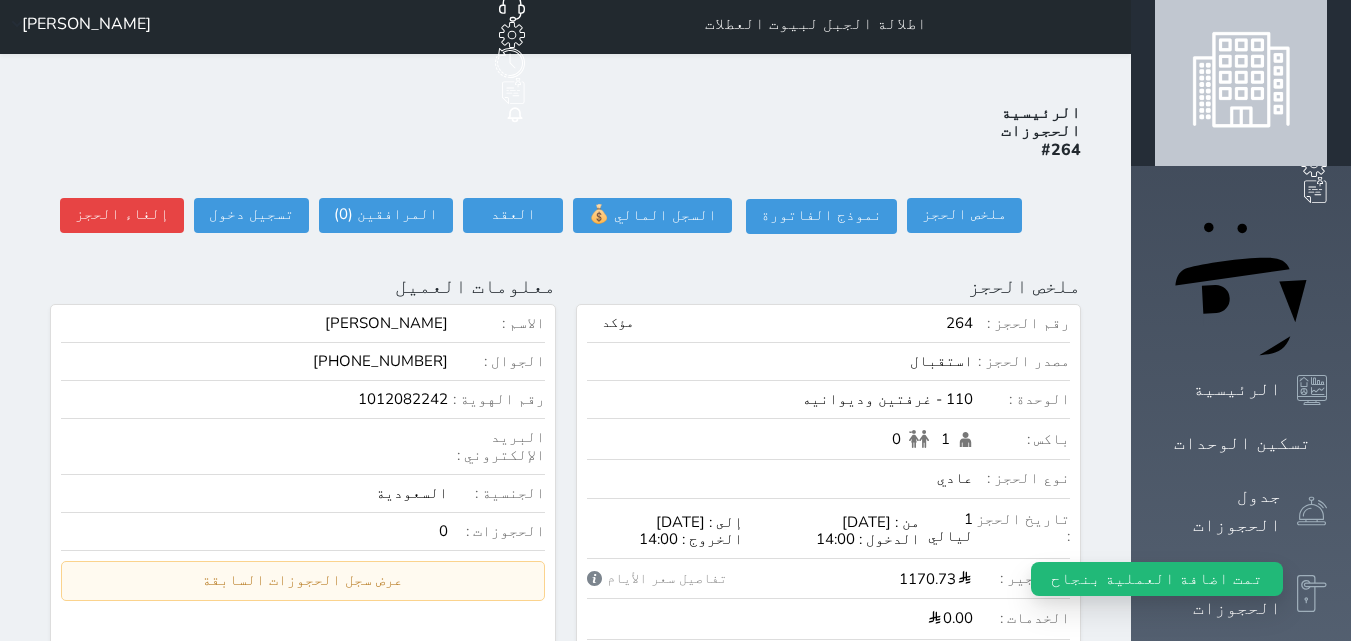 scroll, scrollTop: 0, scrollLeft: 0, axis: both 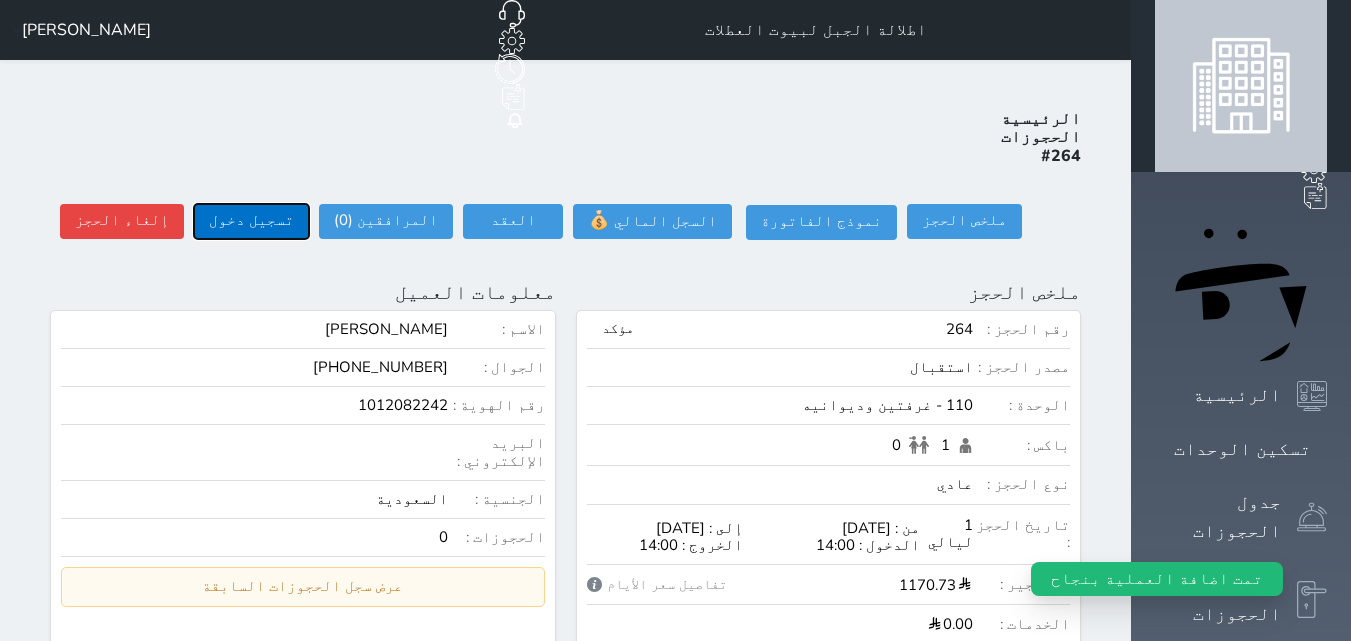click on "تسجيل دخول" at bounding box center [251, 221] 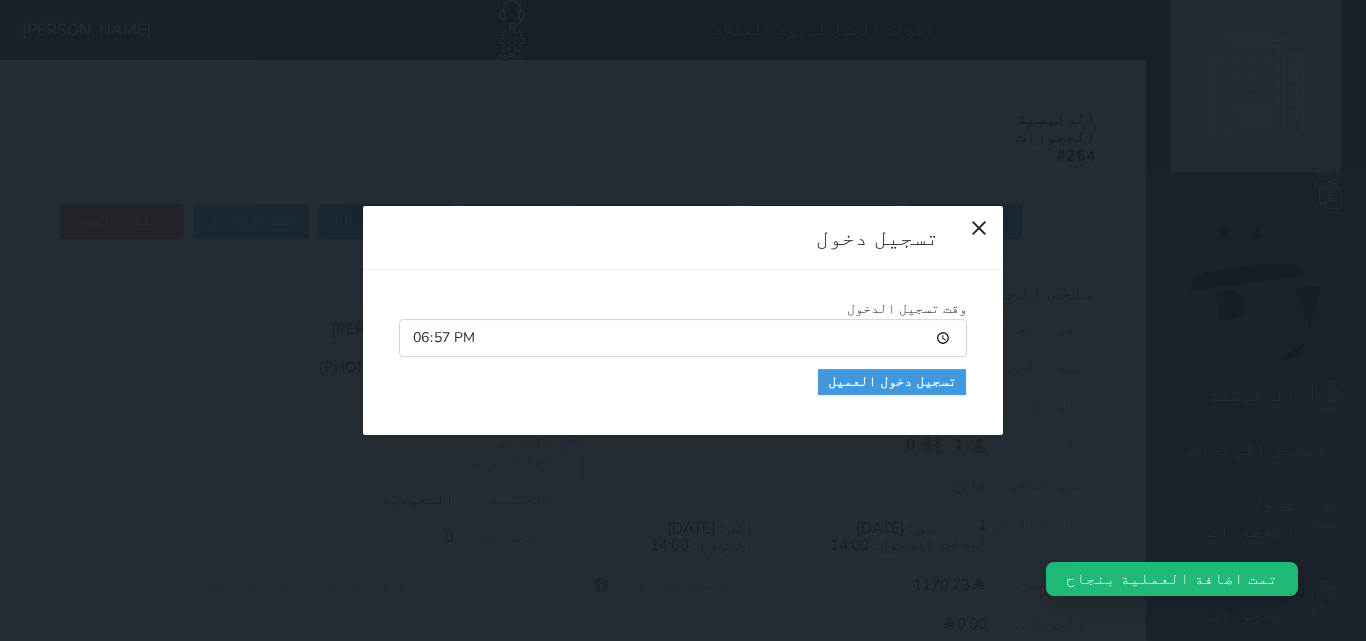 click on "18:57" at bounding box center [683, 338] 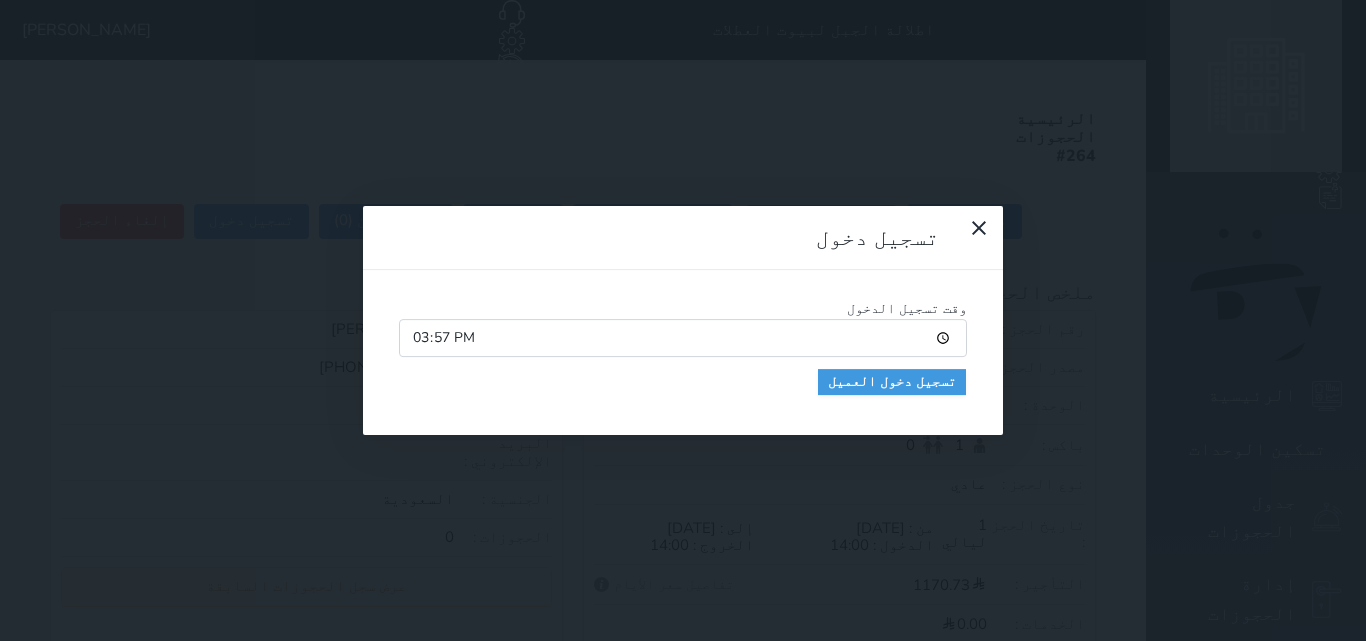 type on "15:00" 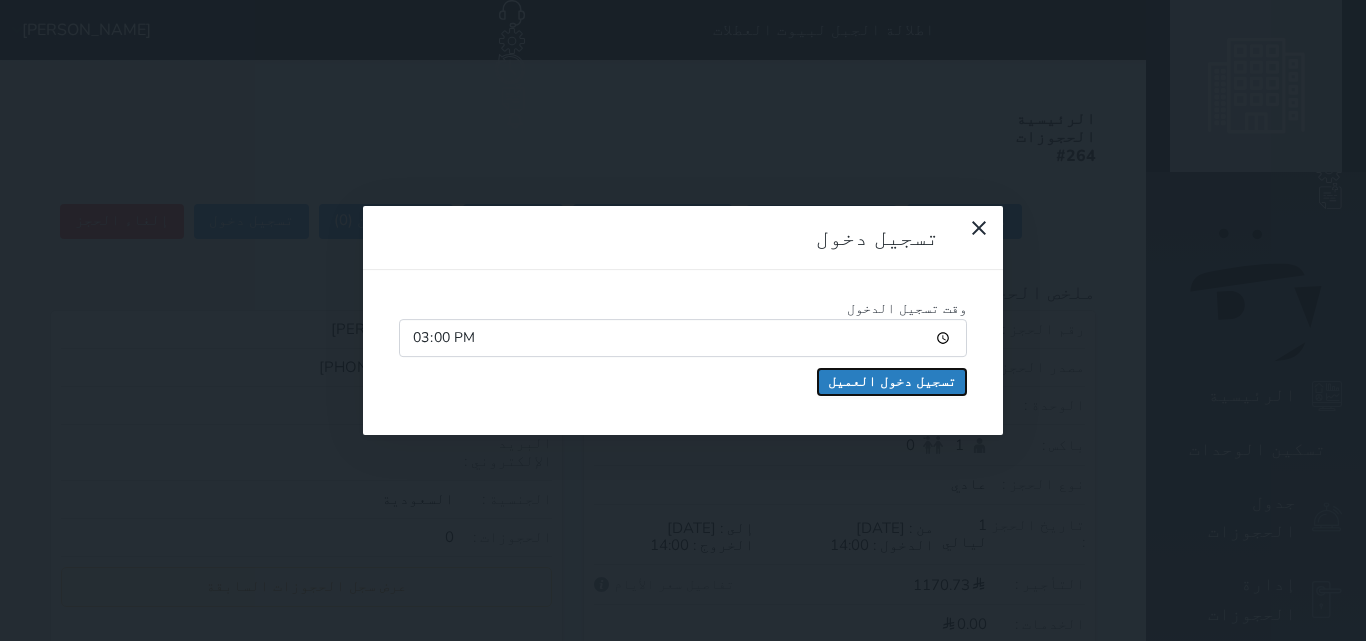 click on "تسجيل دخول العميل" at bounding box center (892, 382) 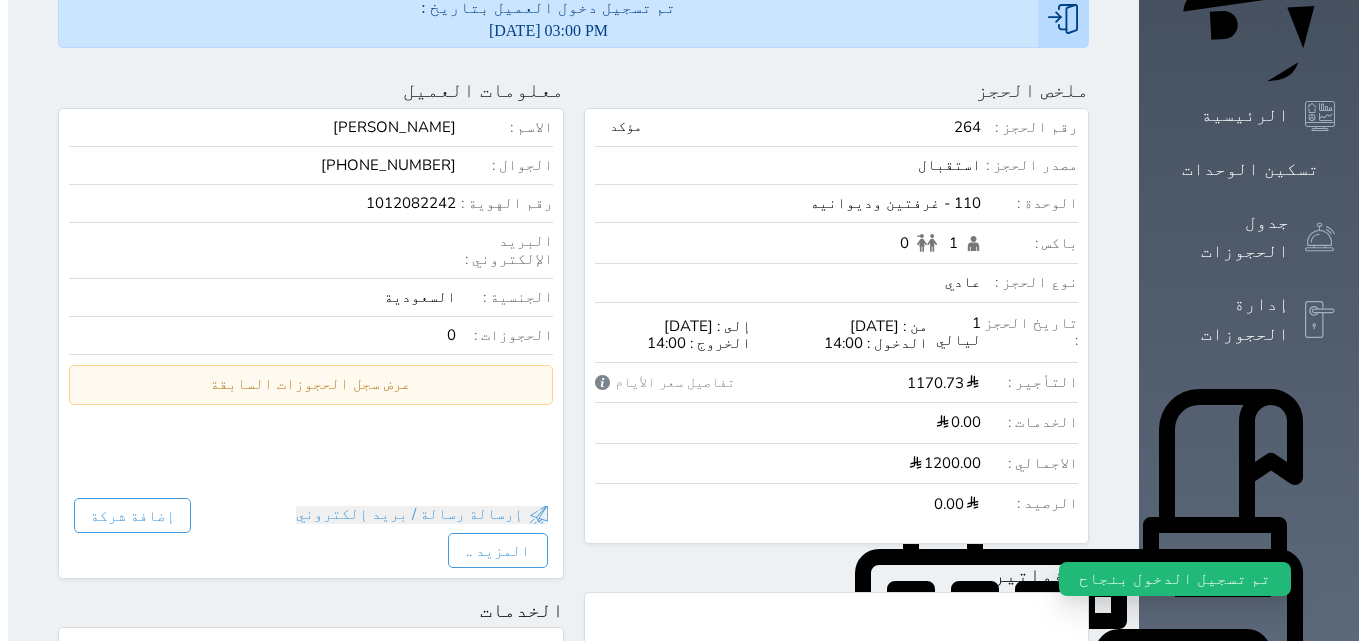 scroll, scrollTop: 0, scrollLeft: 0, axis: both 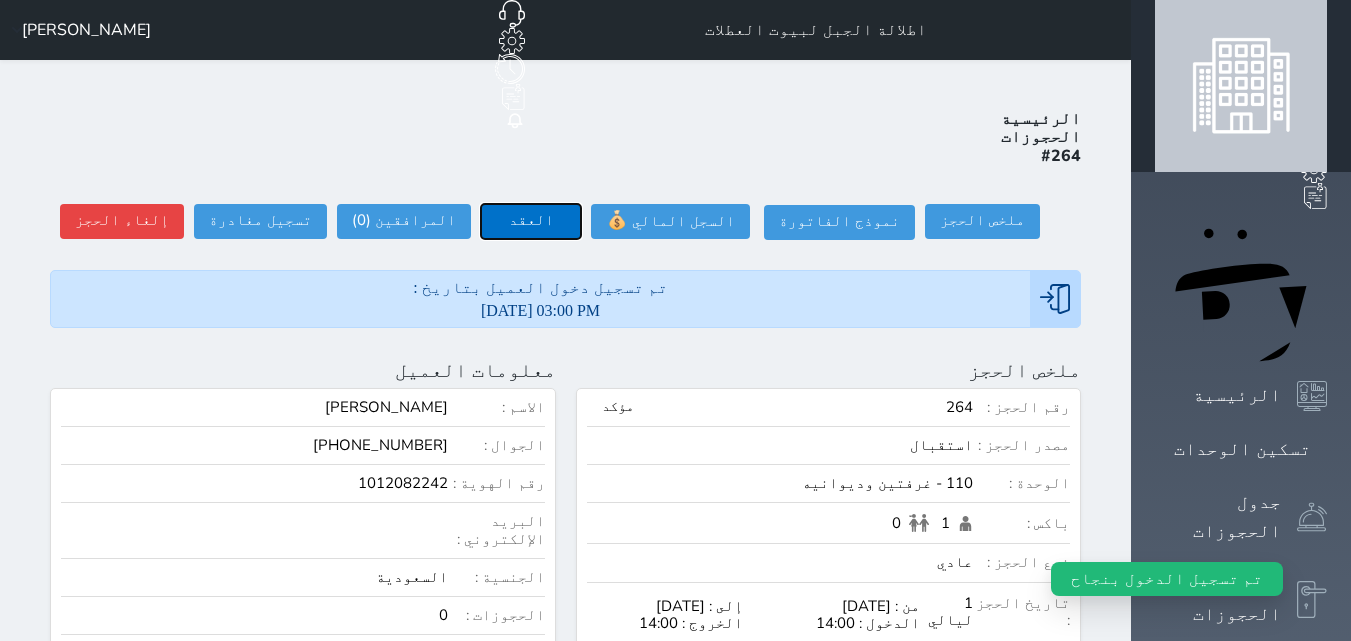 click on "العقد" at bounding box center (531, 221) 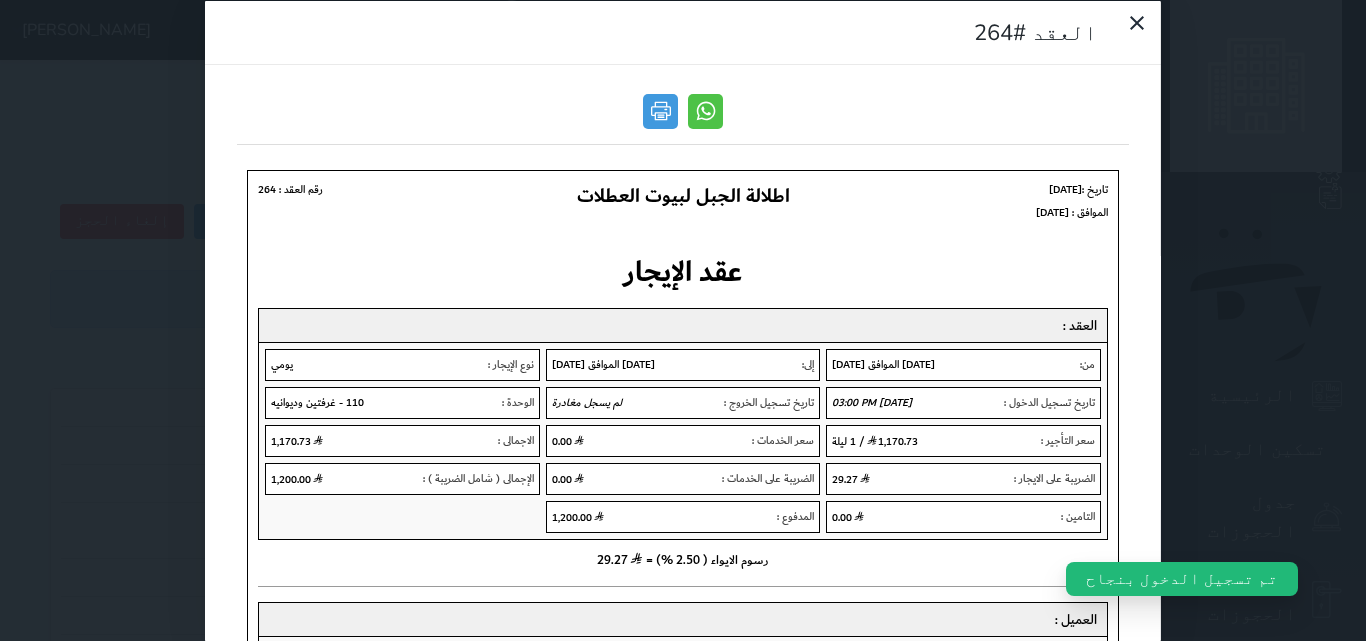 scroll, scrollTop: 0, scrollLeft: 0, axis: both 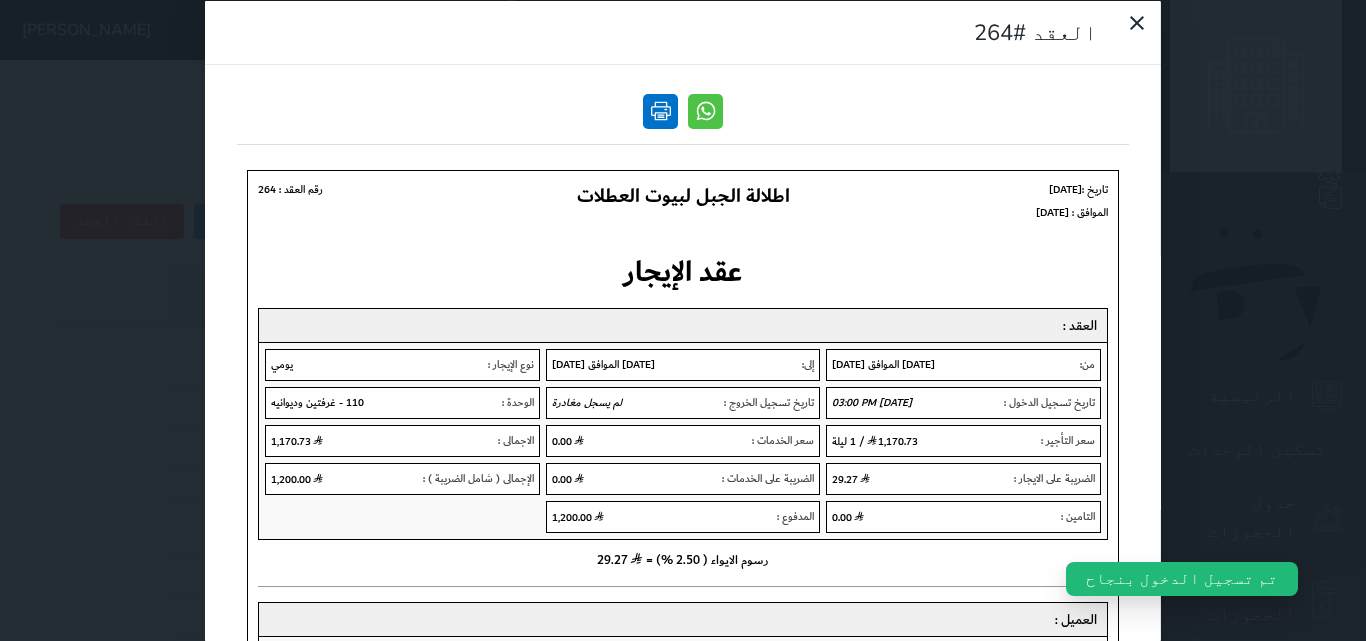 click at bounding box center (660, 110) 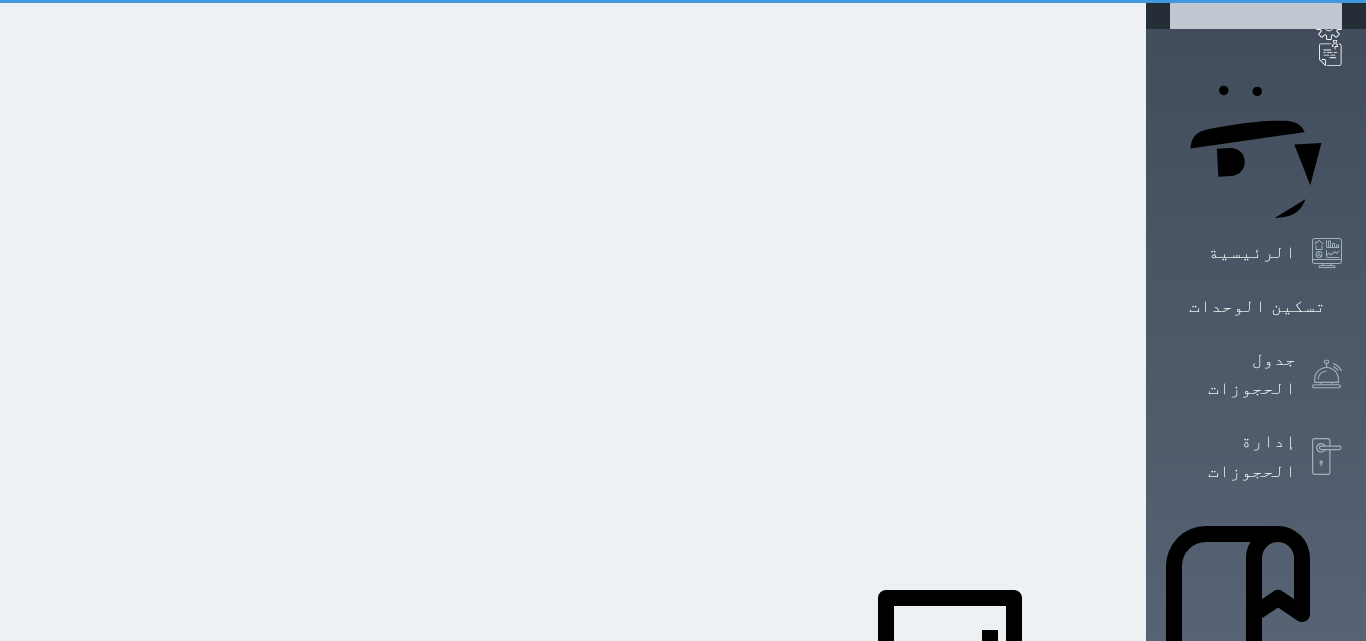 scroll, scrollTop: 2, scrollLeft: 0, axis: vertical 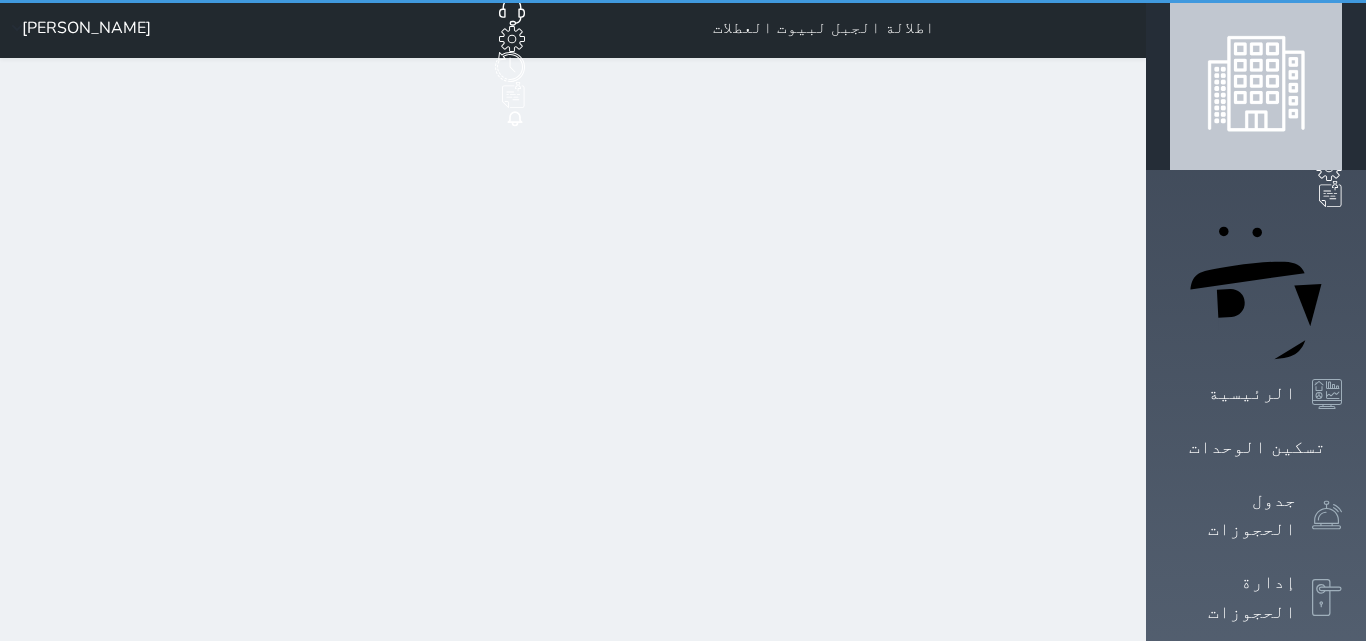select on "1" 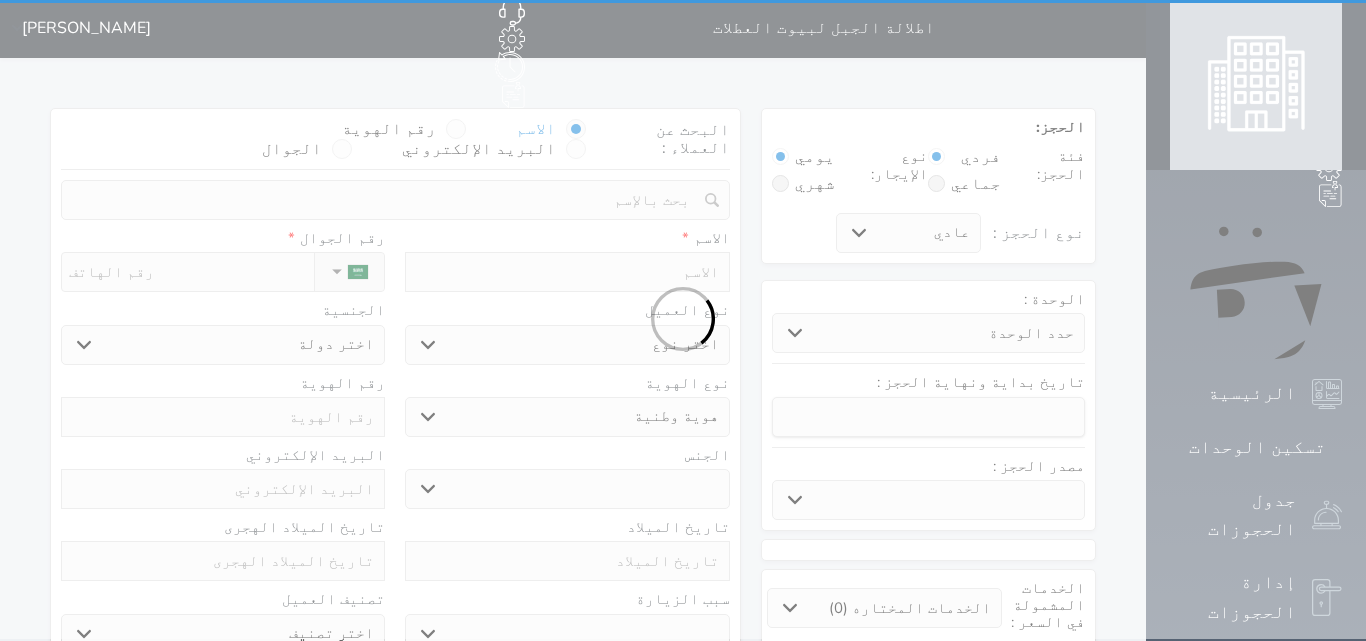 scroll, scrollTop: 0, scrollLeft: 0, axis: both 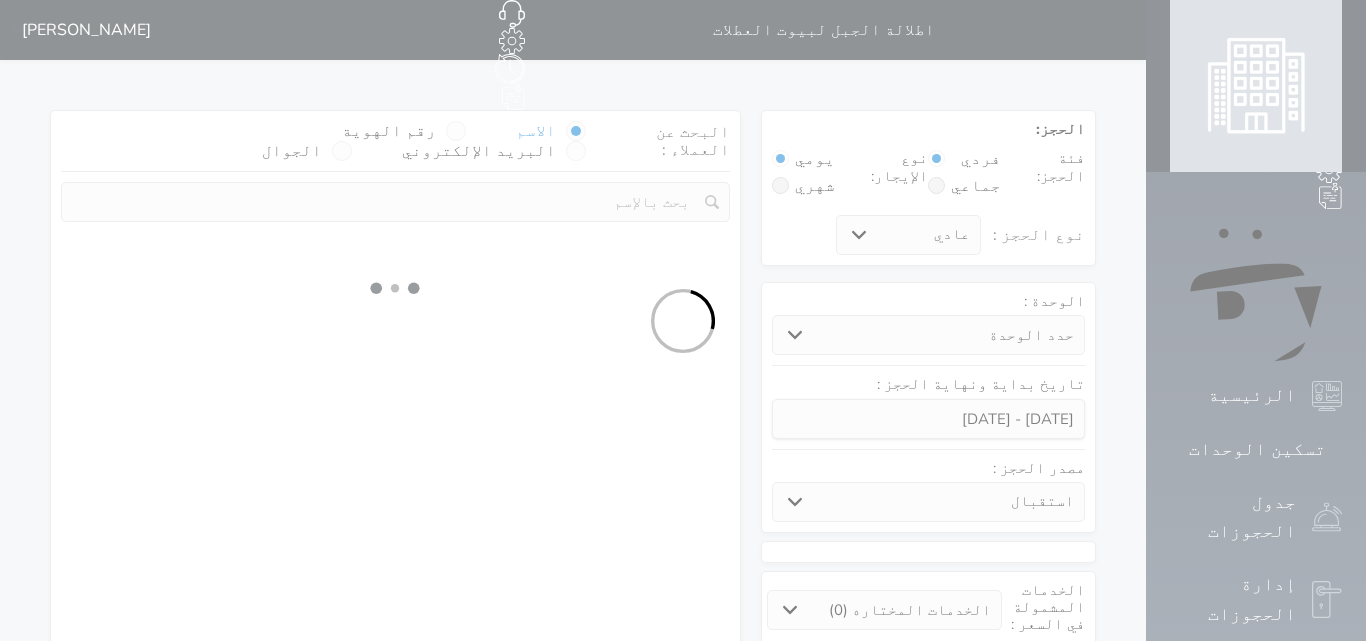 select 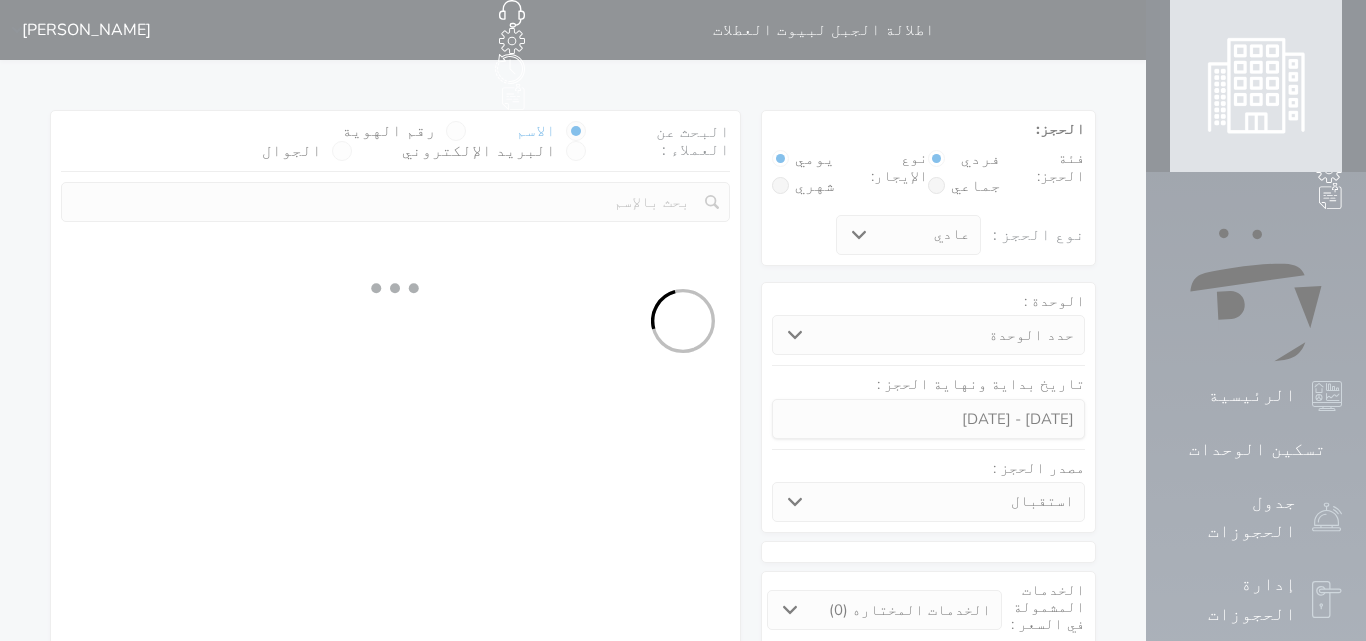 select on "1" 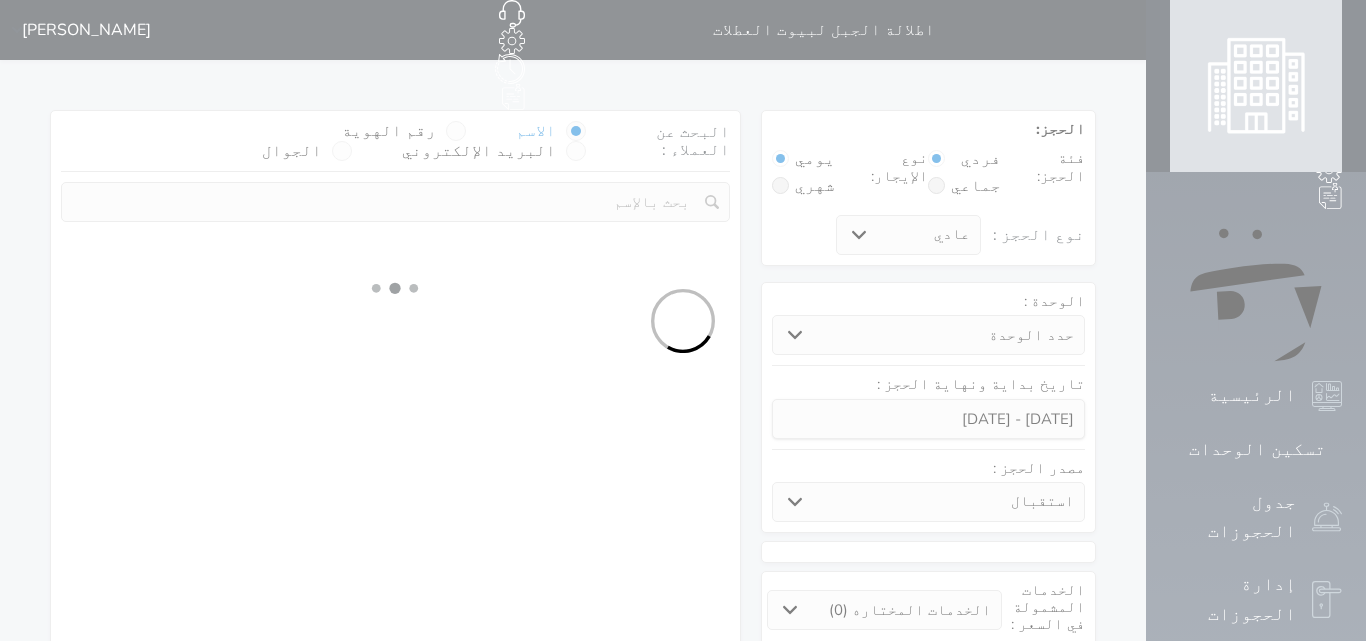 select on "113" 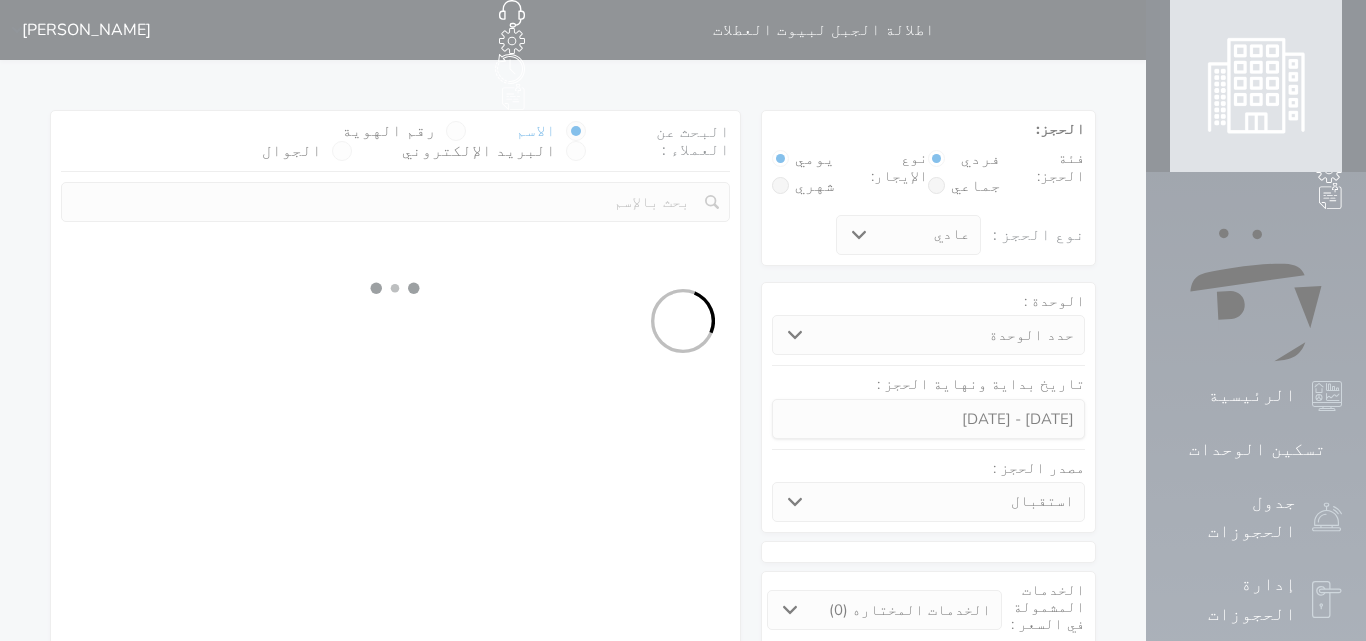 select on "1" 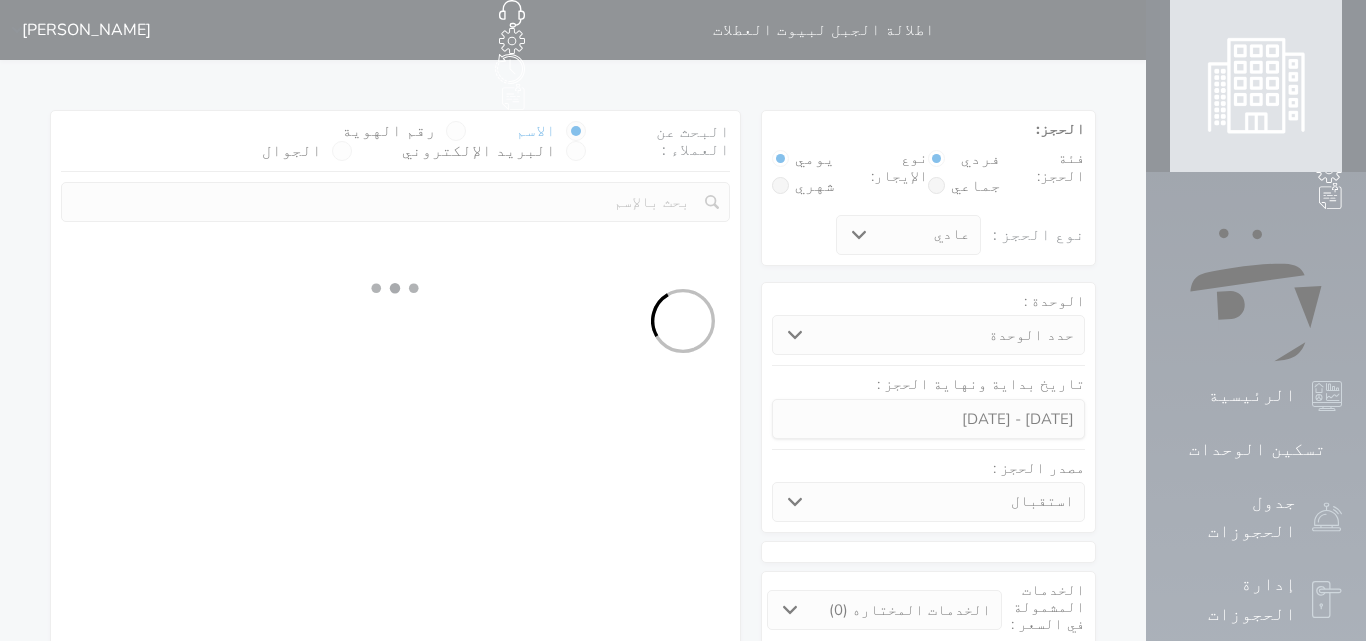 select 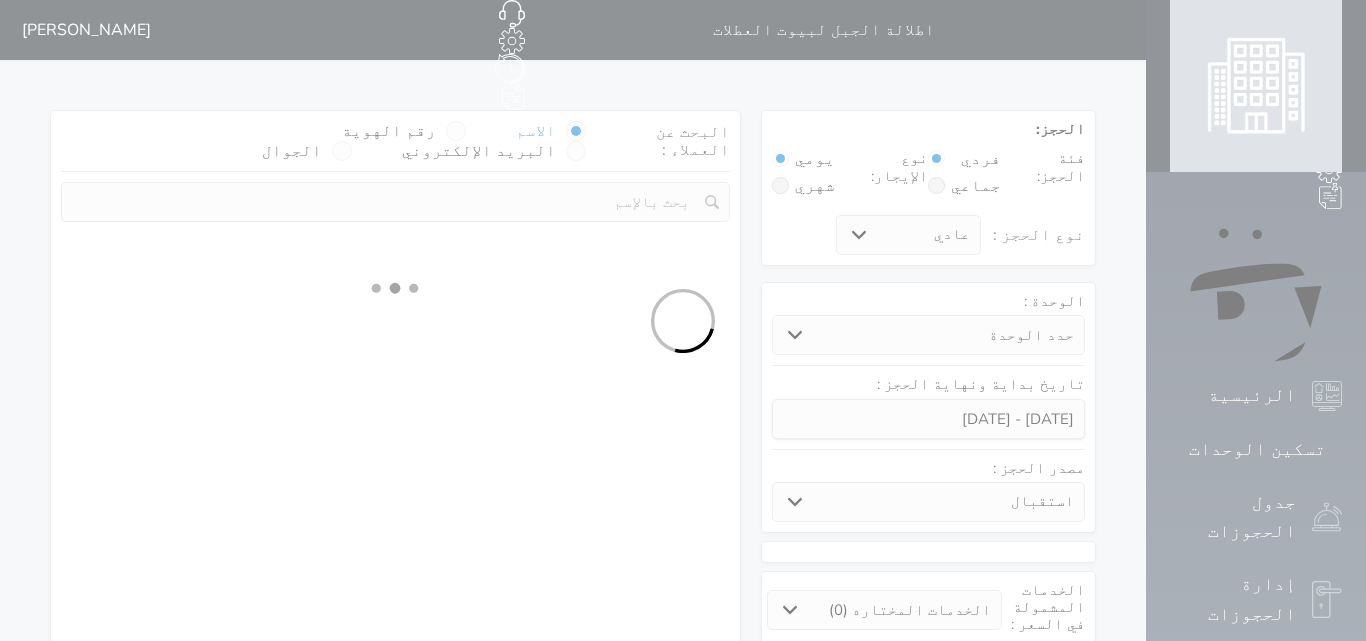 select on "7" 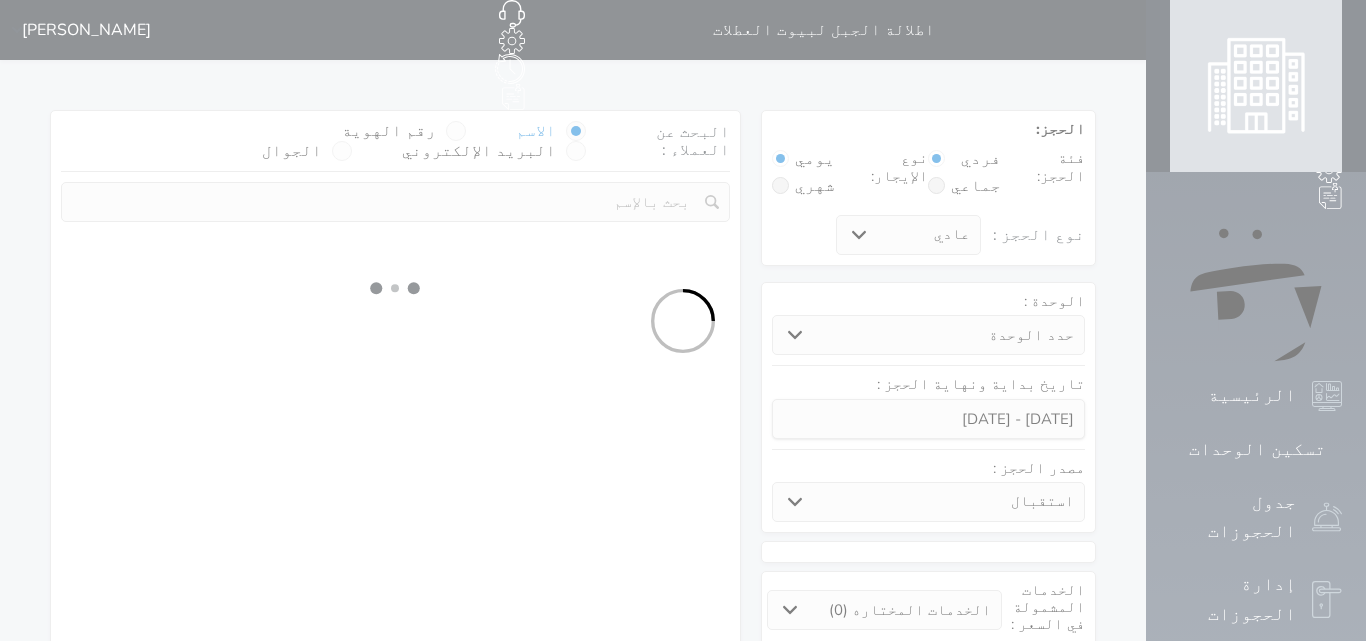 select 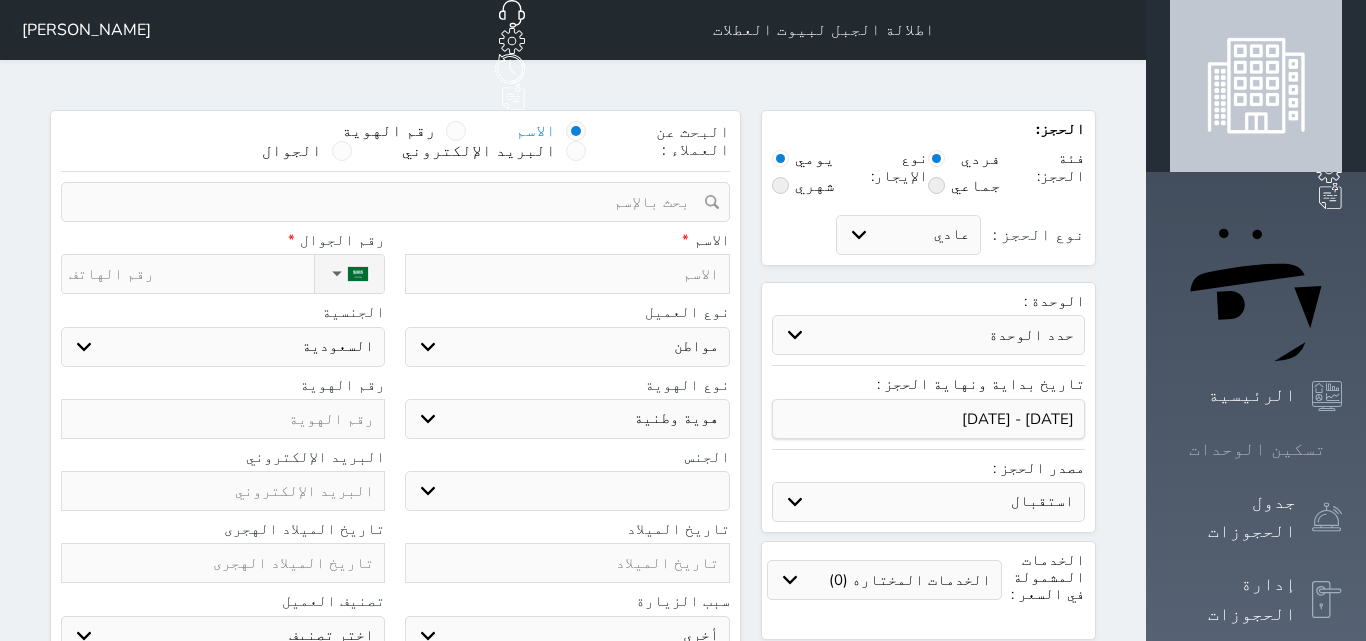 click on "تسكين الوحدات" at bounding box center (1256, 449) 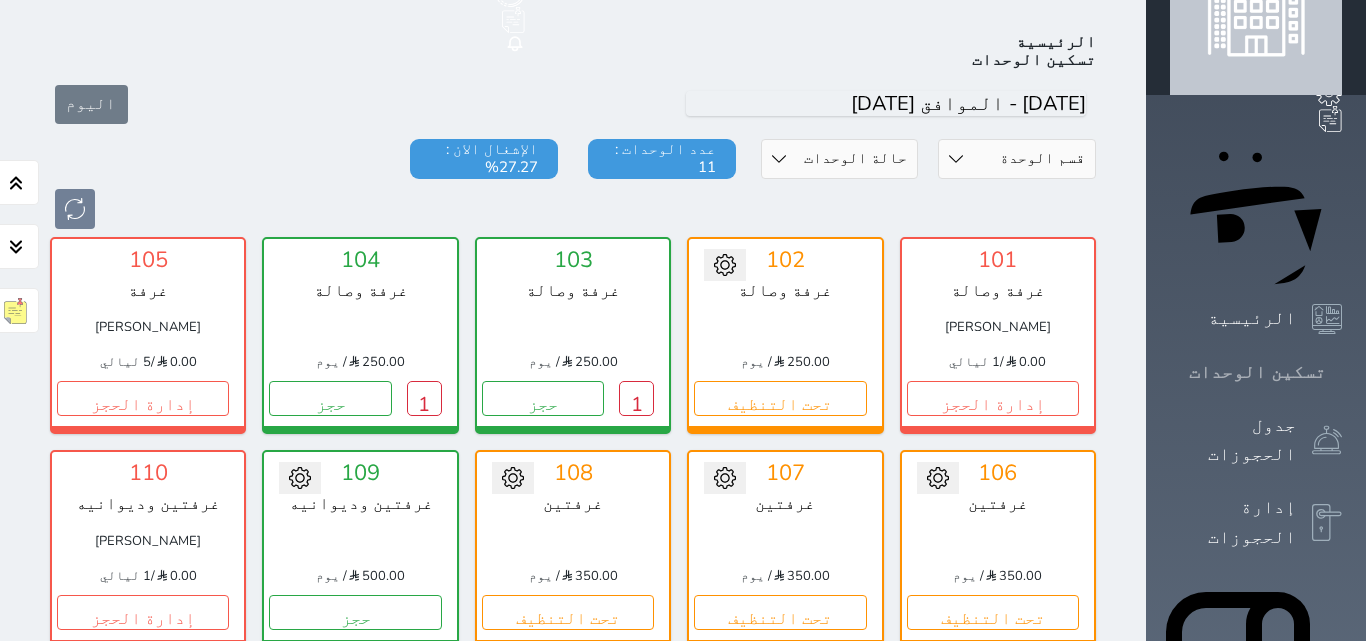 scroll, scrollTop: 78, scrollLeft: 0, axis: vertical 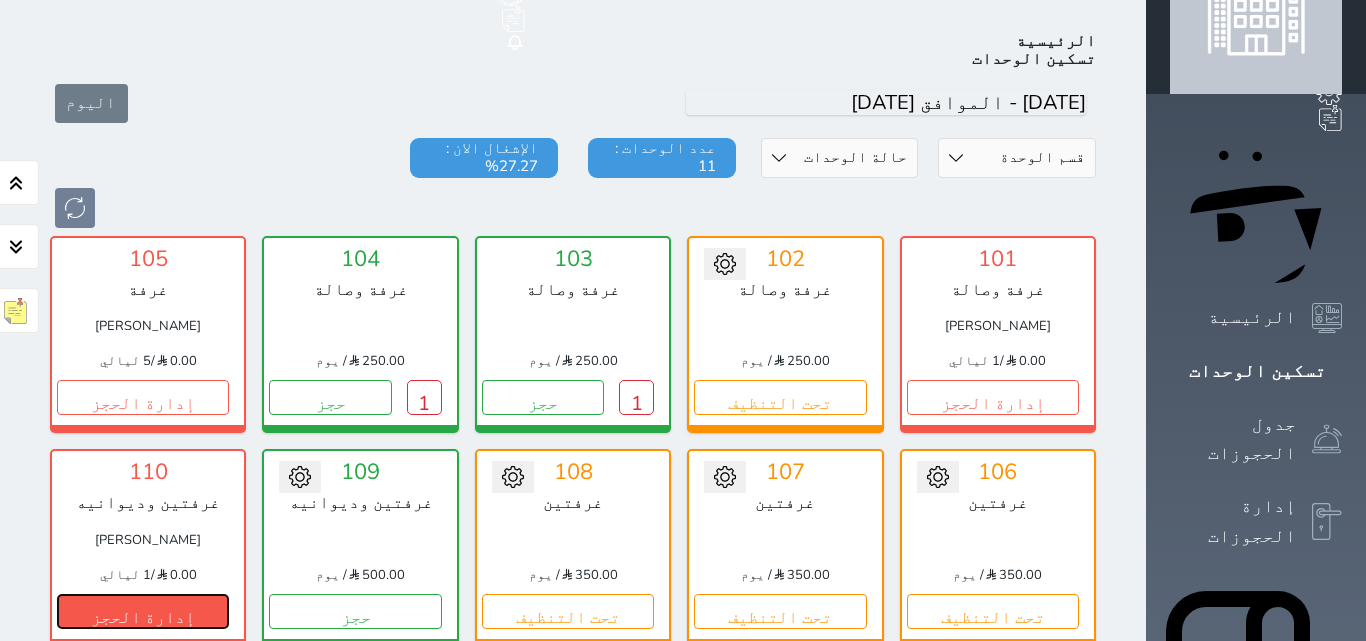 click on "إدارة الحجز" at bounding box center (143, 611) 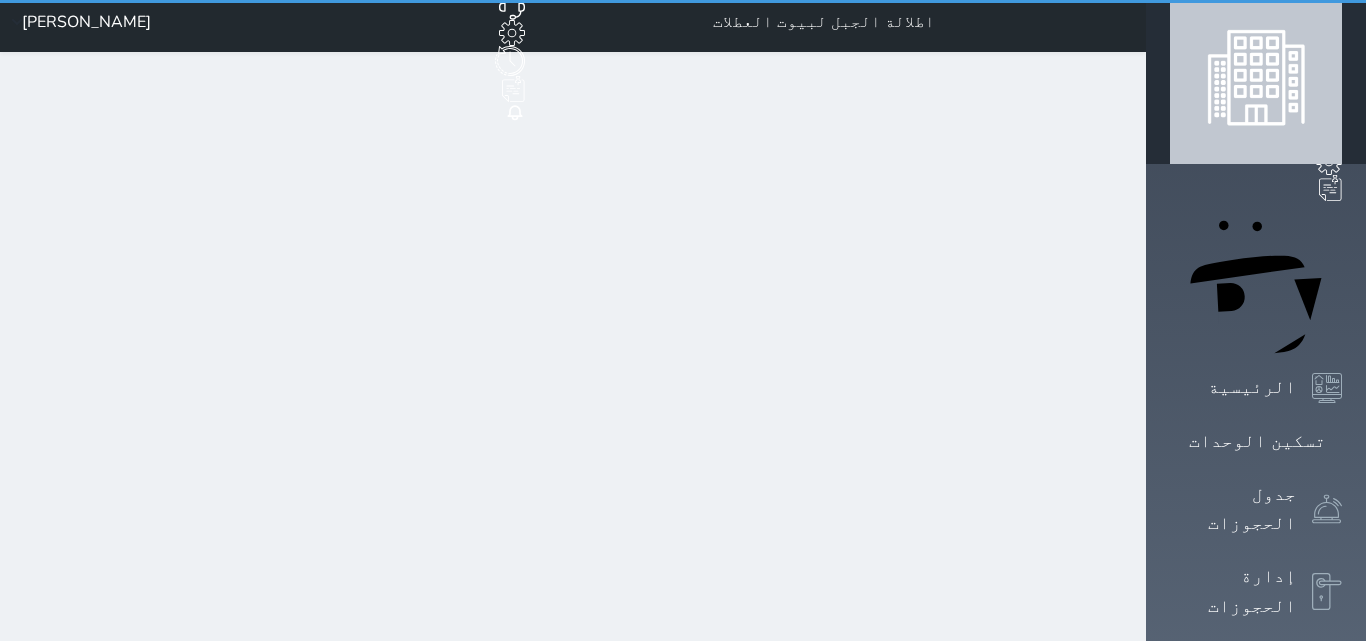 scroll, scrollTop: 0, scrollLeft: 0, axis: both 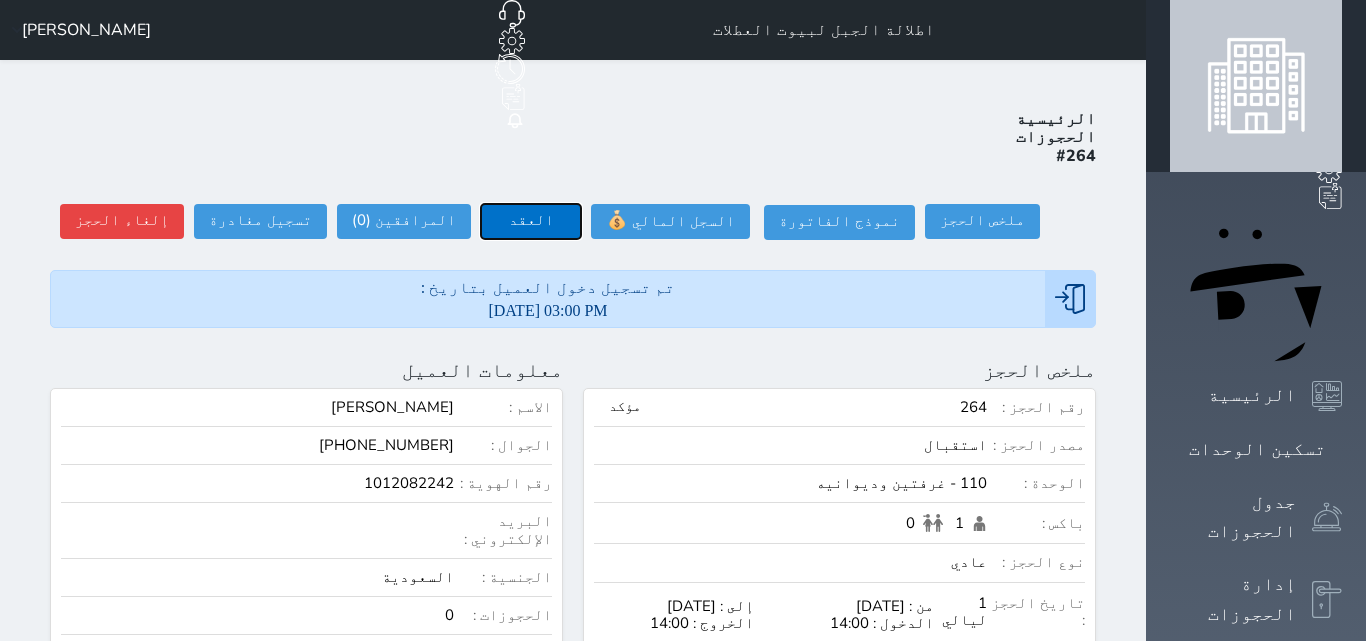 click on "العقد" at bounding box center [531, 221] 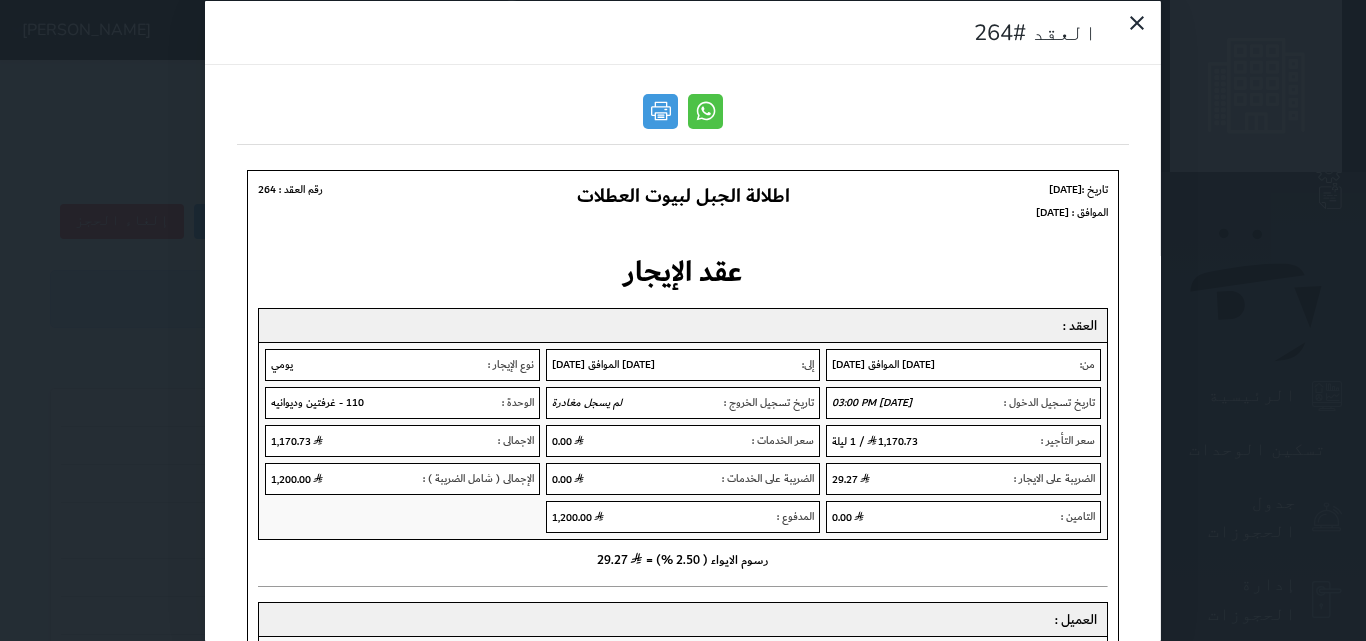 scroll, scrollTop: 0, scrollLeft: 0, axis: both 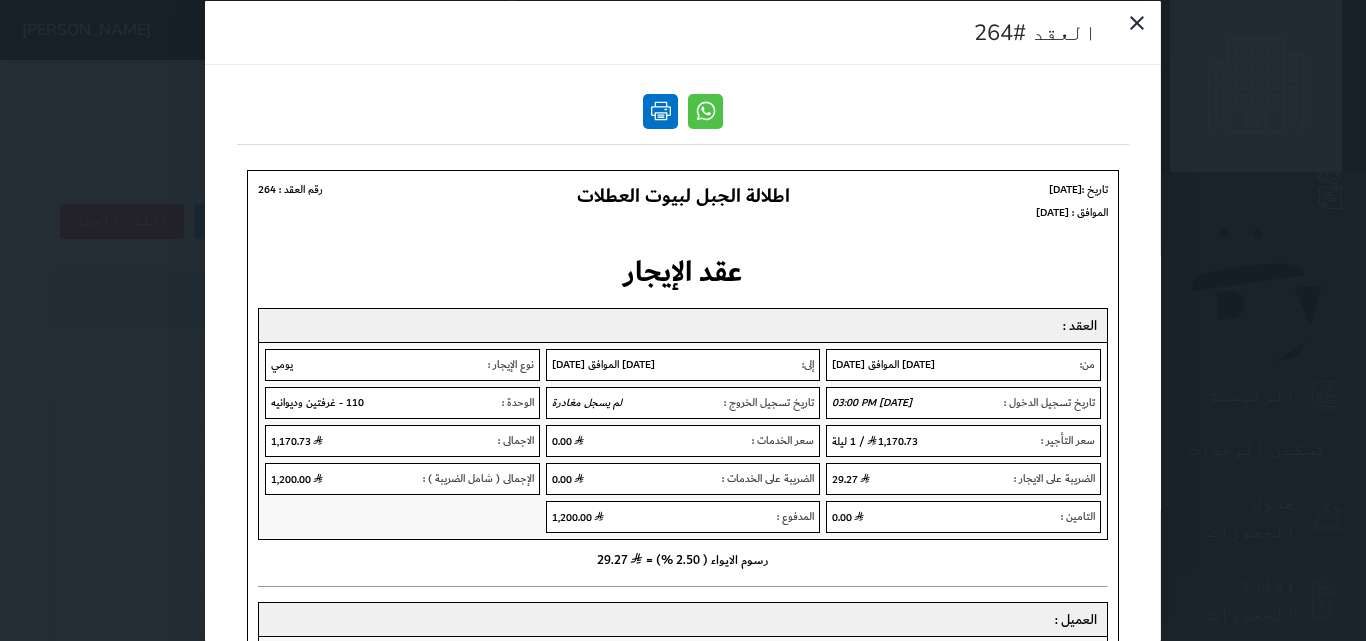 click at bounding box center [660, 110] 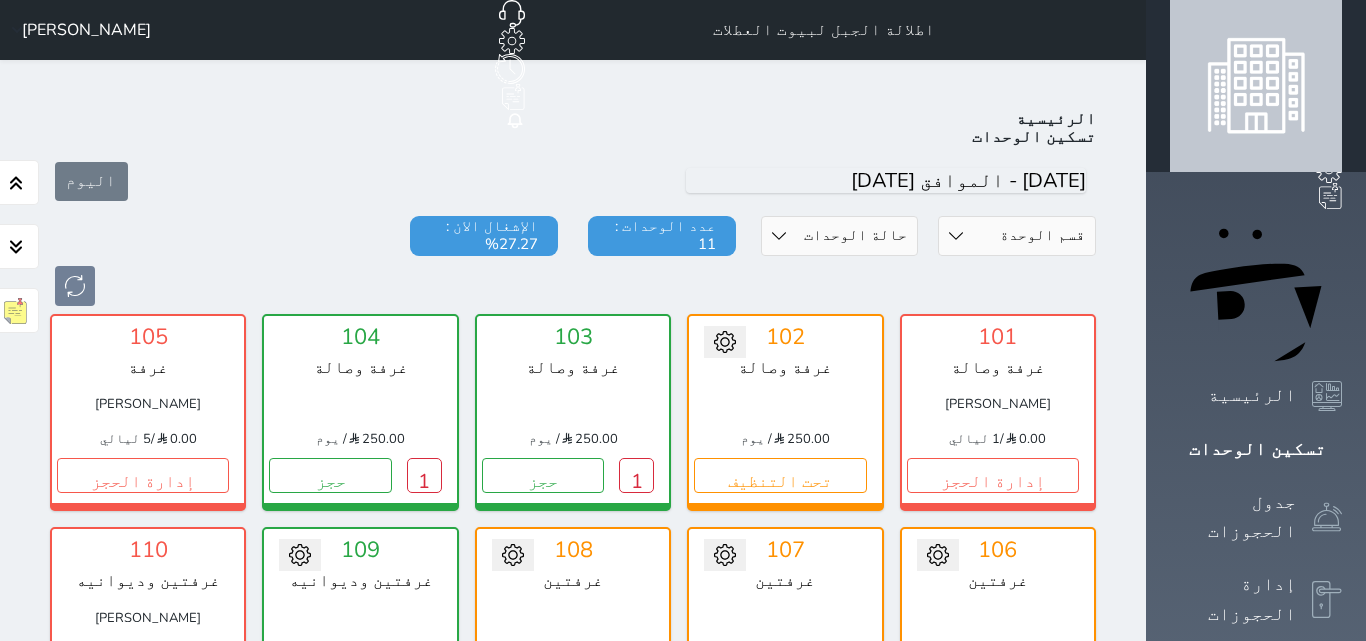 scroll, scrollTop: 78, scrollLeft: 0, axis: vertical 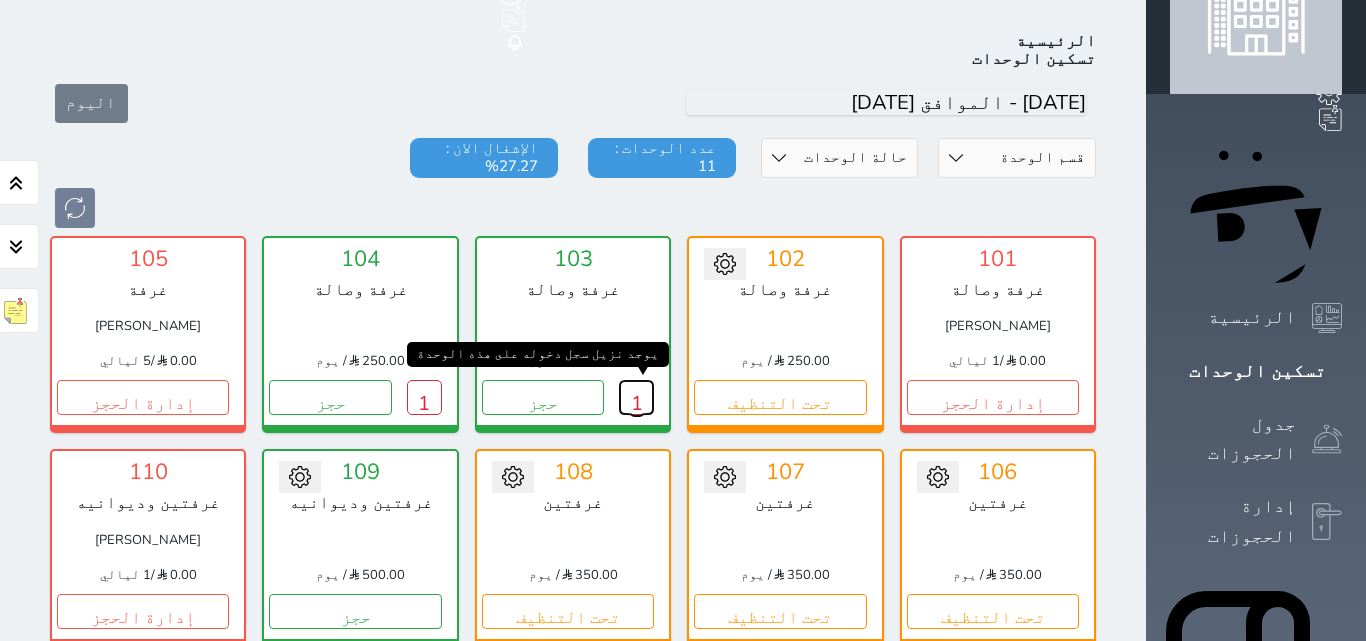 click on "1" at bounding box center [636, 397] 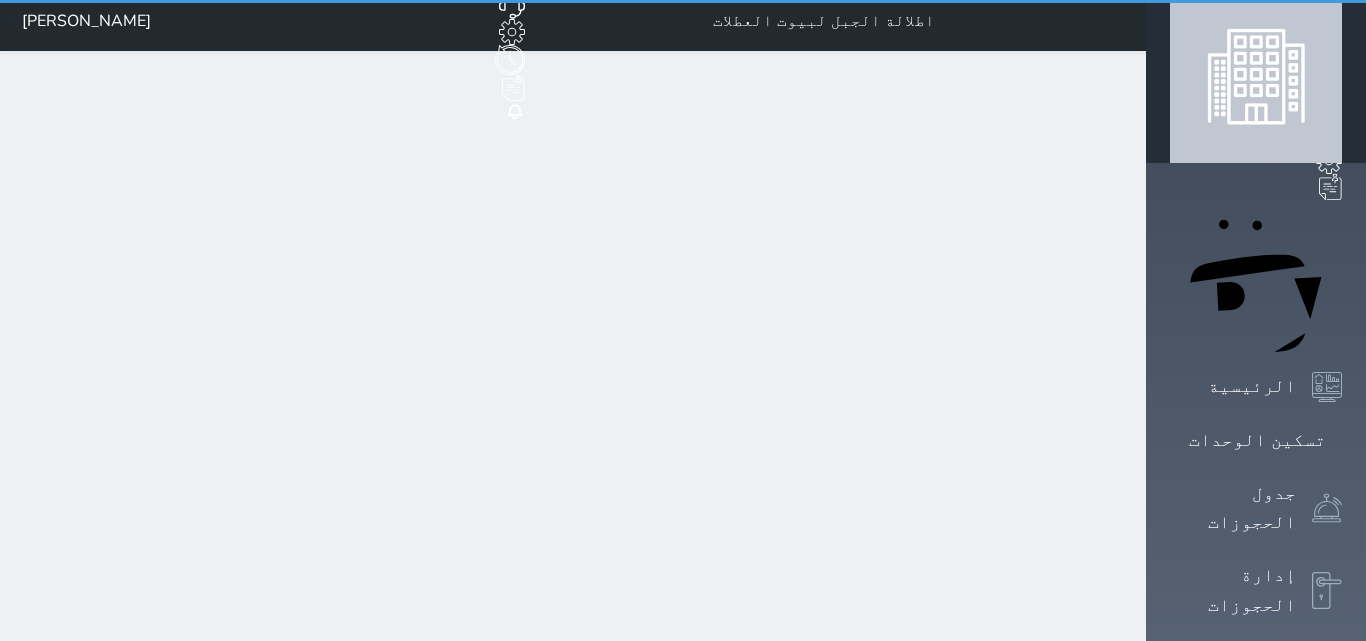 scroll, scrollTop: 0, scrollLeft: 0, axis: both 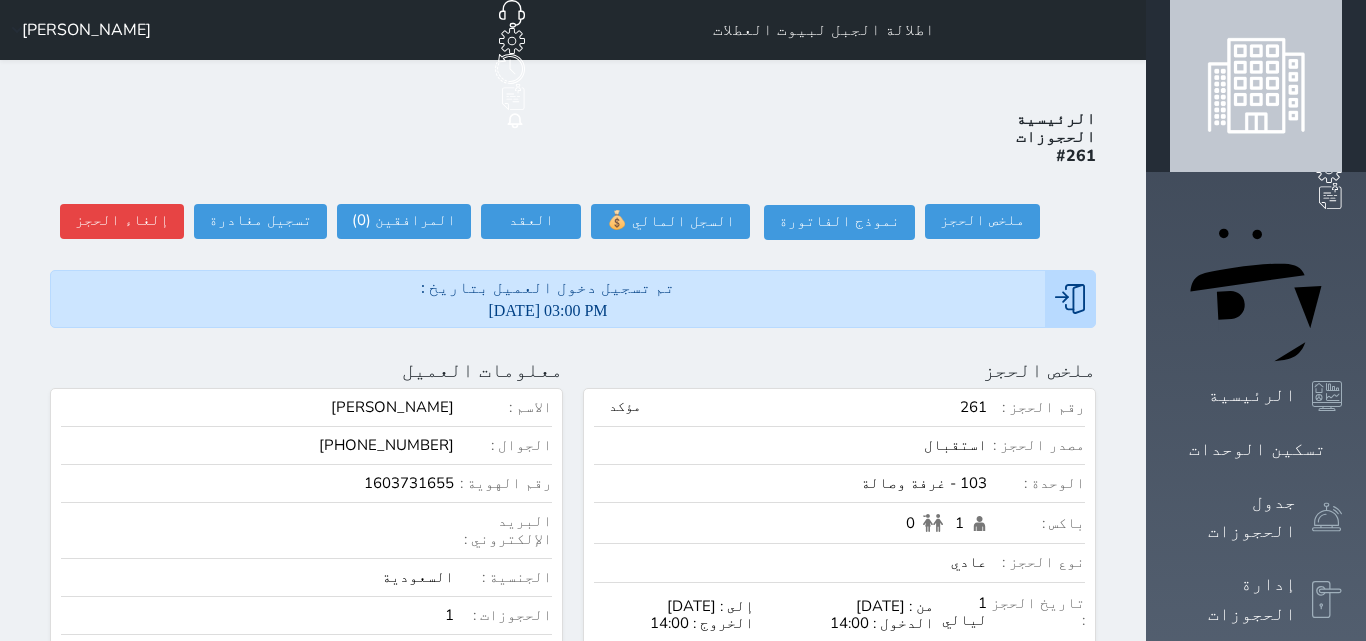 select 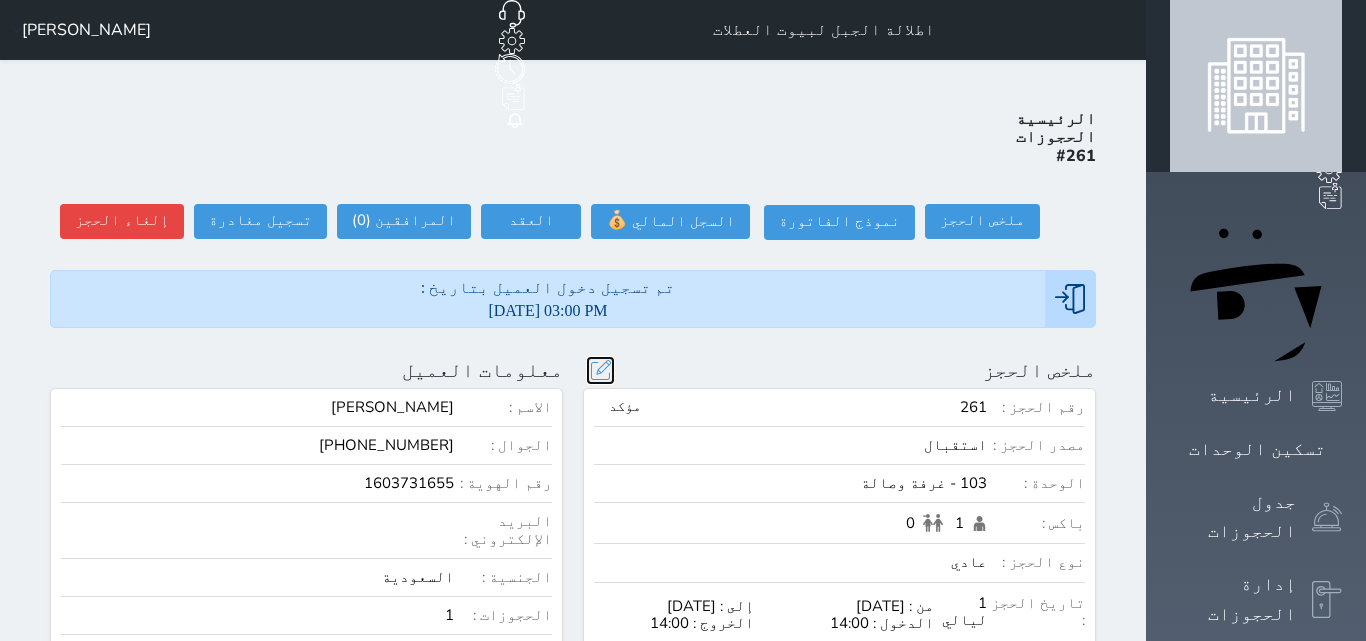 click at bounding box center (600, 370) 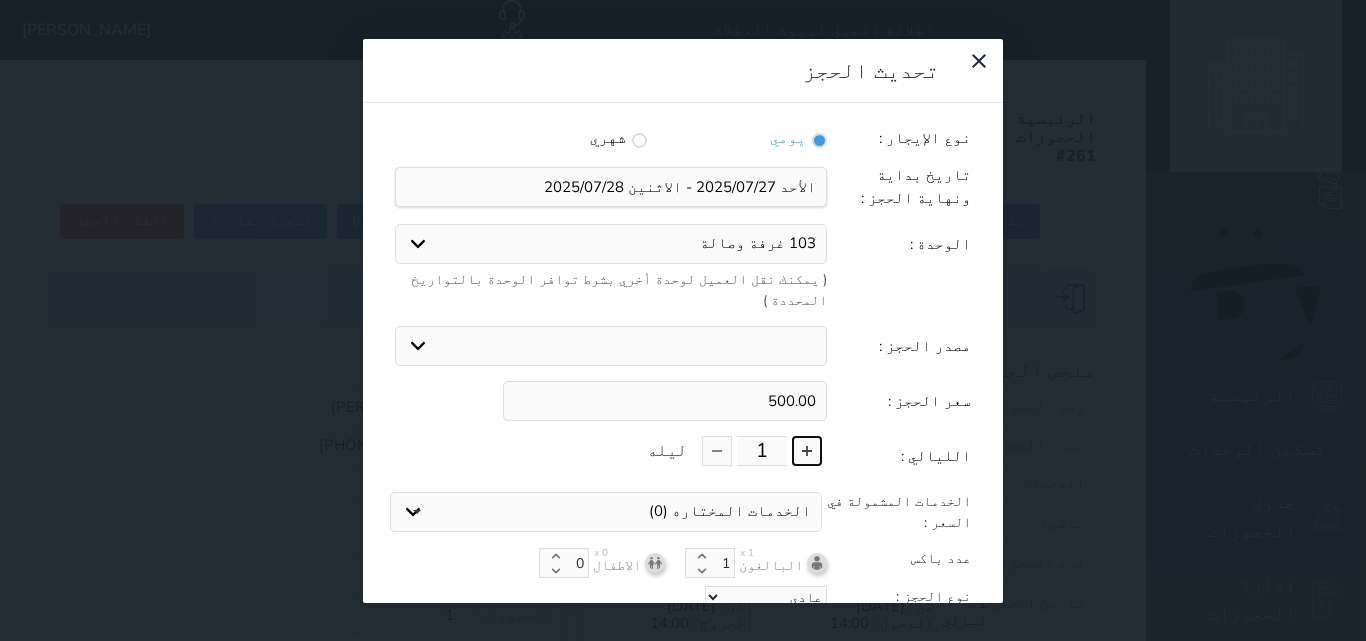 click at bounding box center [807, 451] 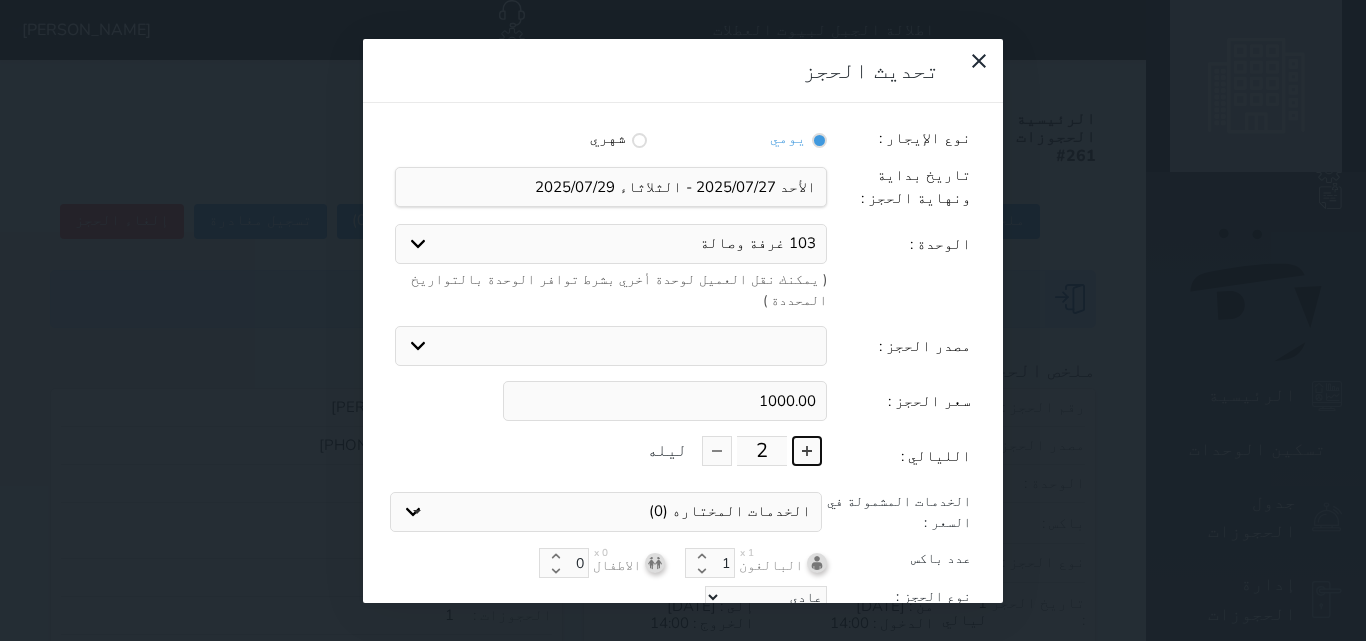 scroll, scrollTop: 45, scrollLeft: 0, axis: vertical 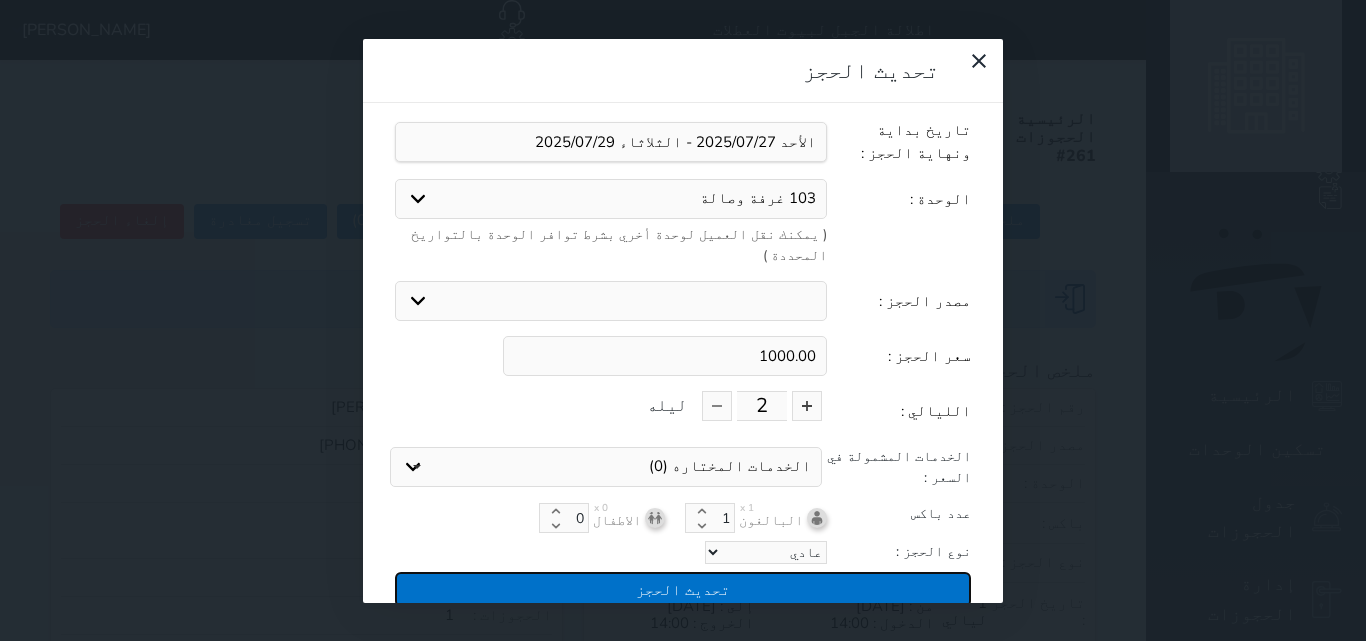 click on "تحديث الحجز" at bounding box center (683, 589) 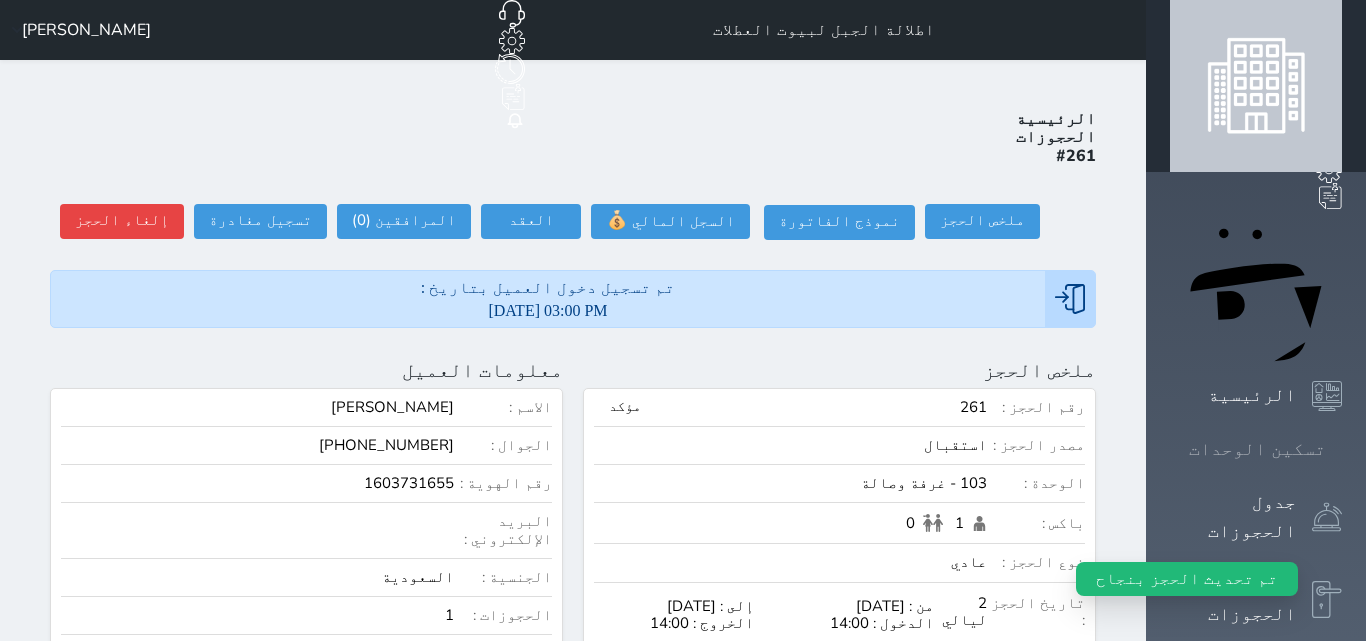 click on "تسكين الوحدات" at bounding box center [1256, 449] 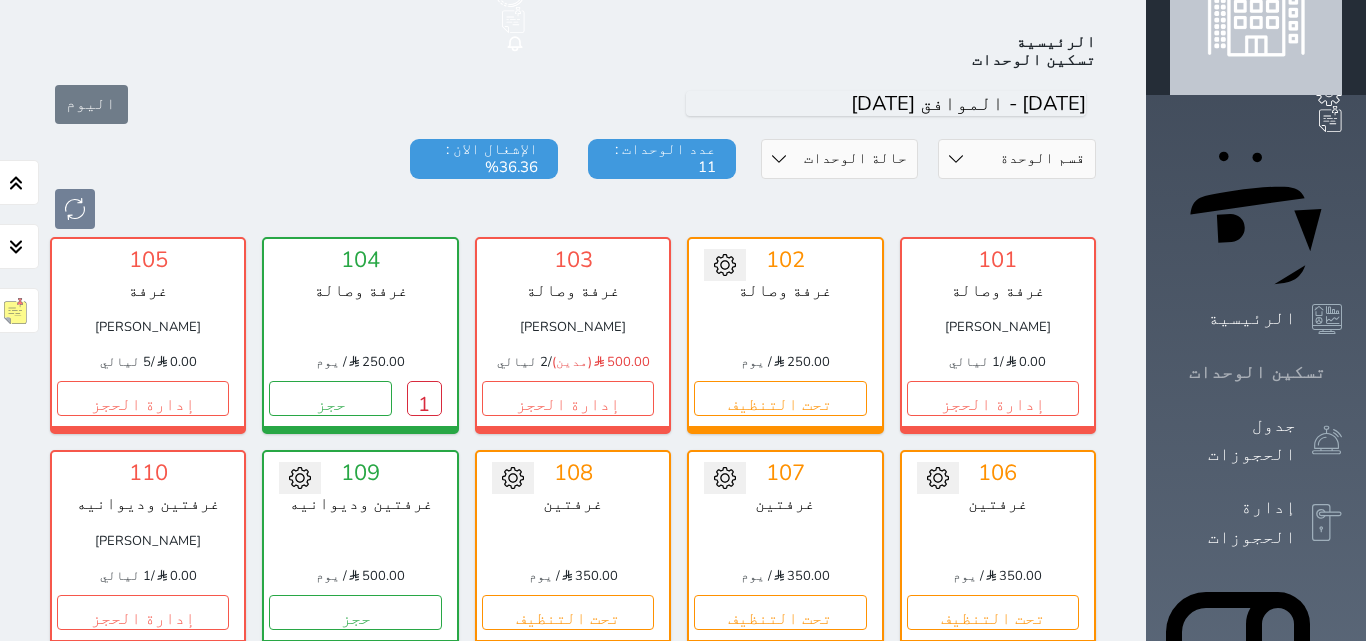 scroll, scrollTop: 78, scrollLeft: 0, axis: vertical 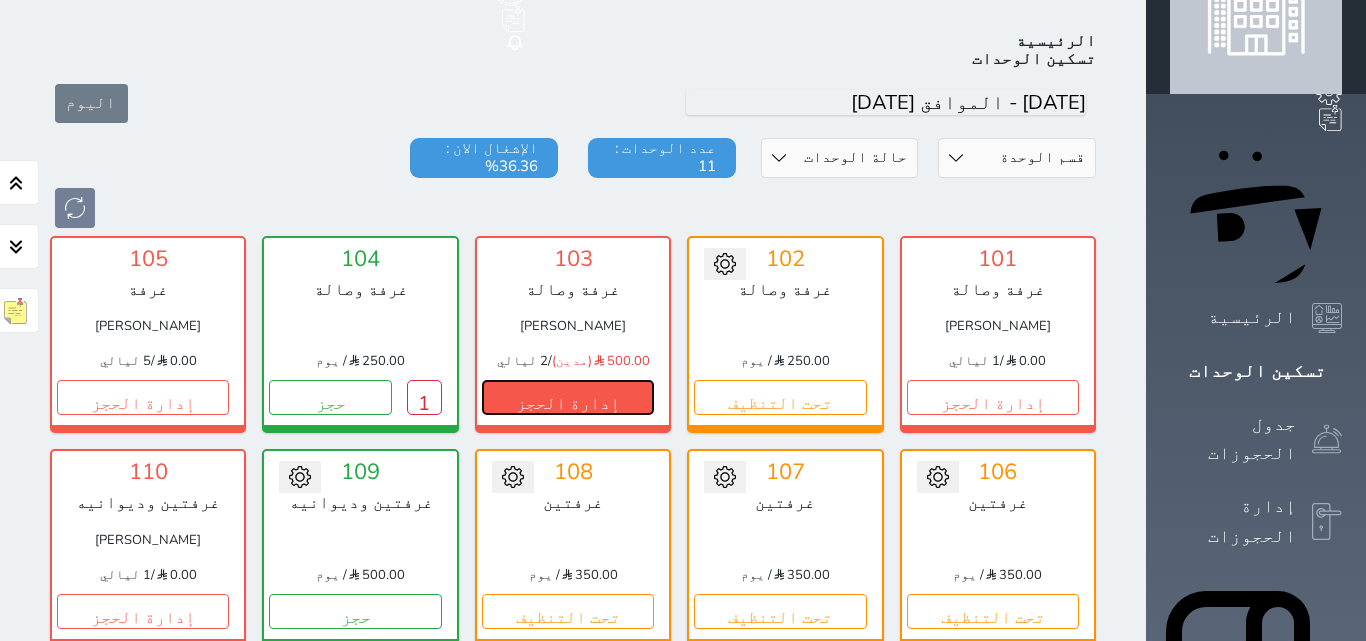 click on "إدارة الحجز" at bounding box center [568, 397] 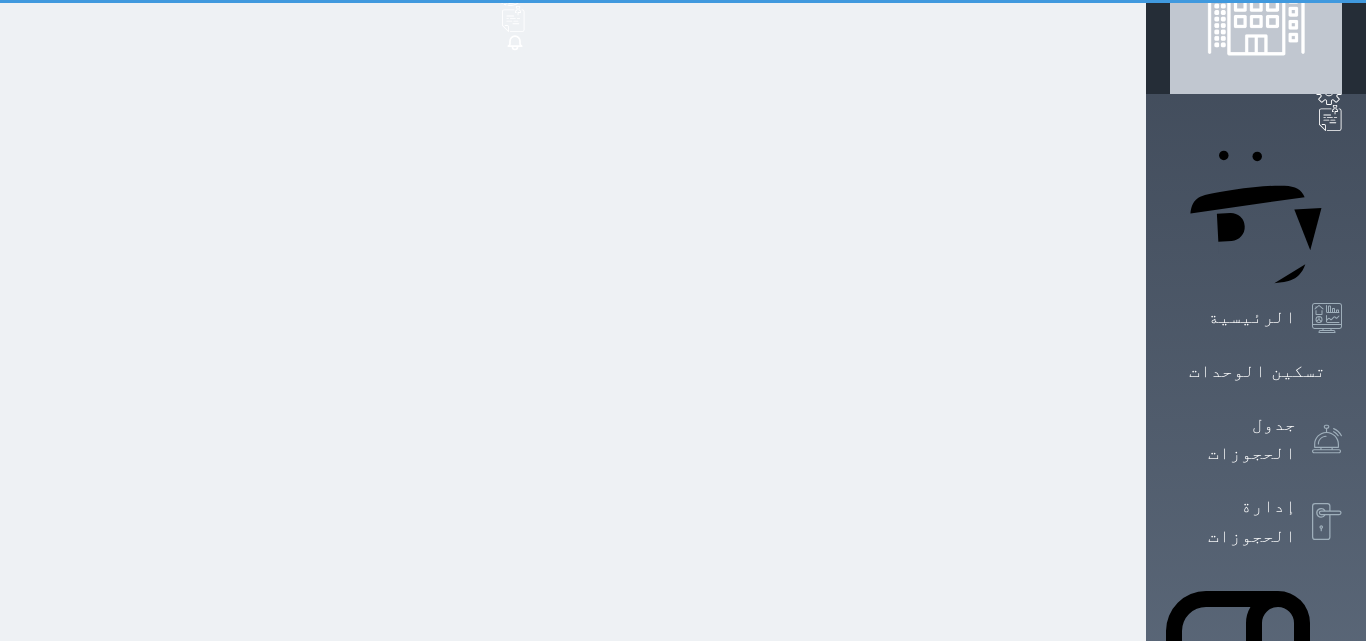 scroll, scrollTop: 0, scrollLeft: 0, axis: both 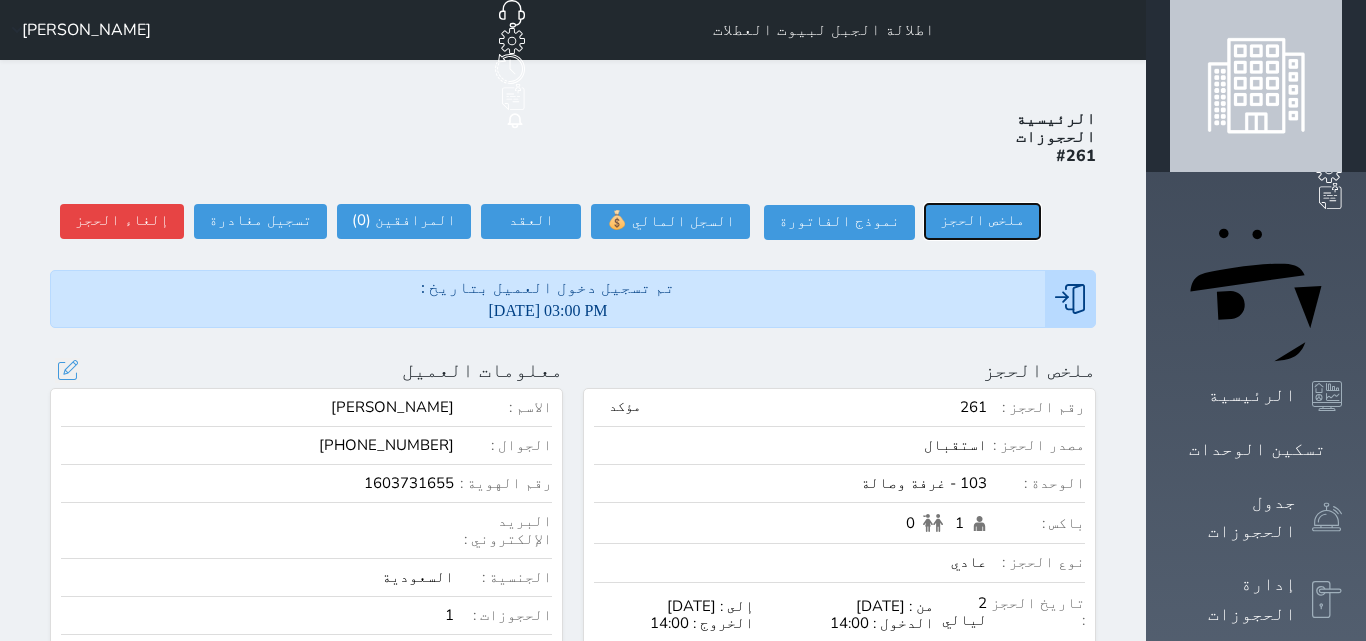 type 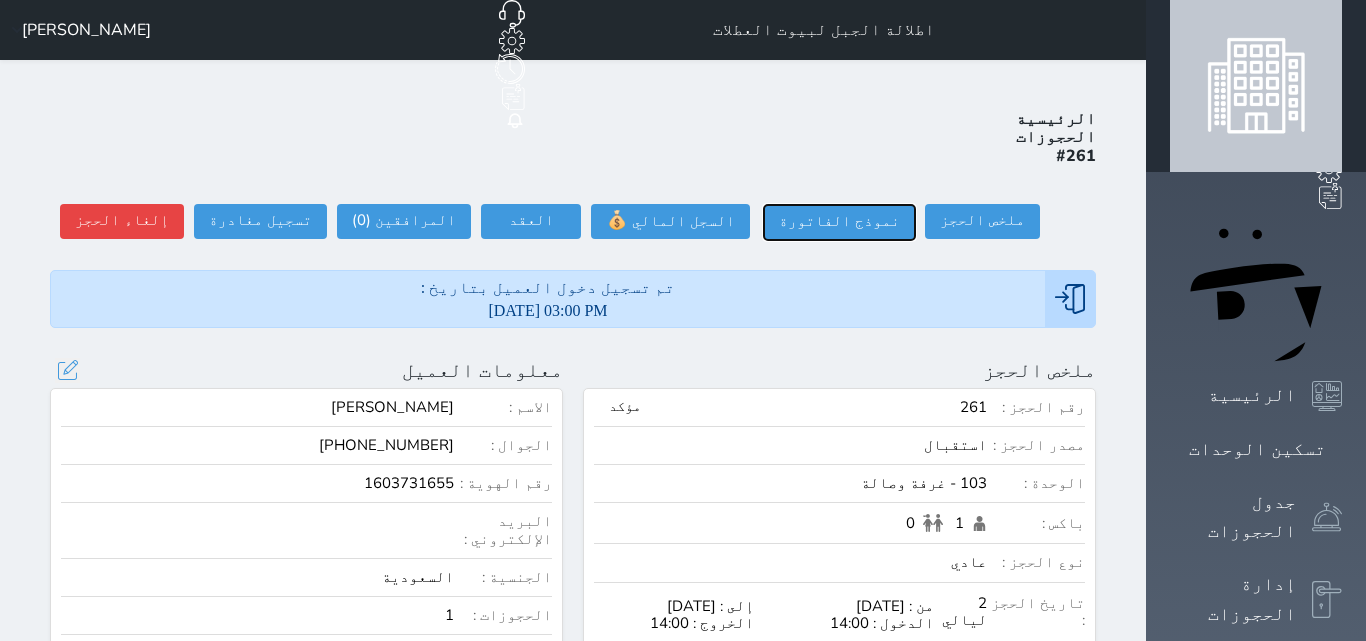 type 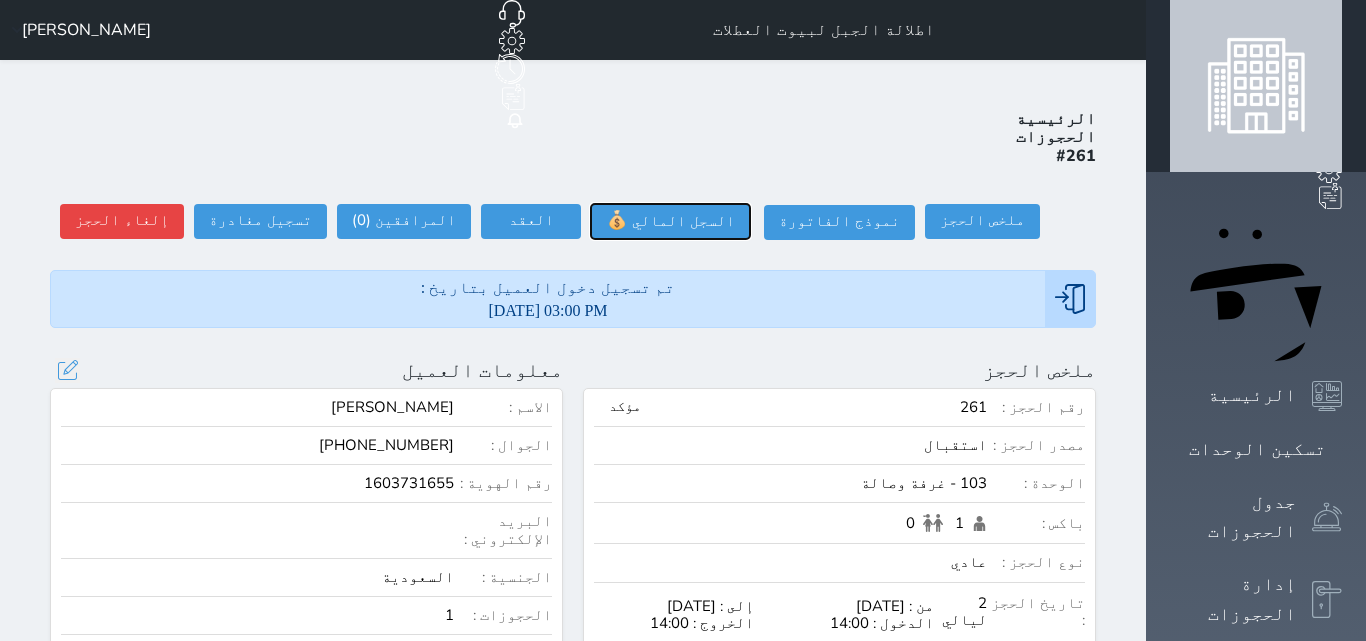type 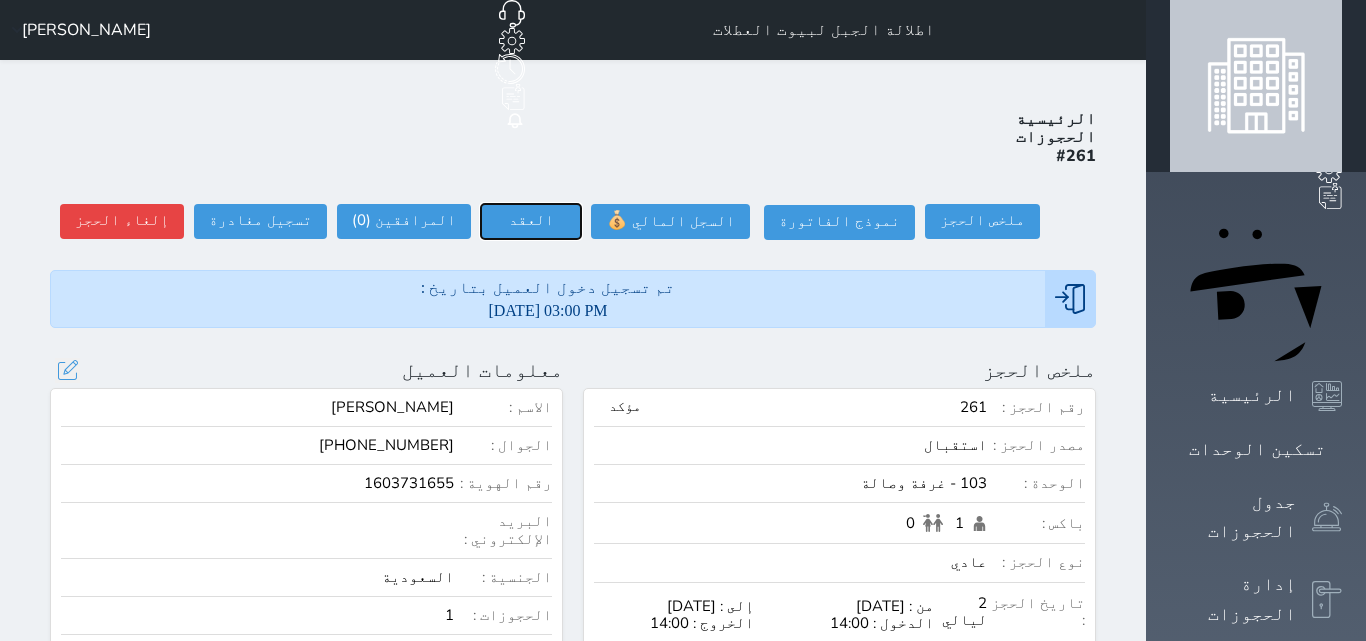 type 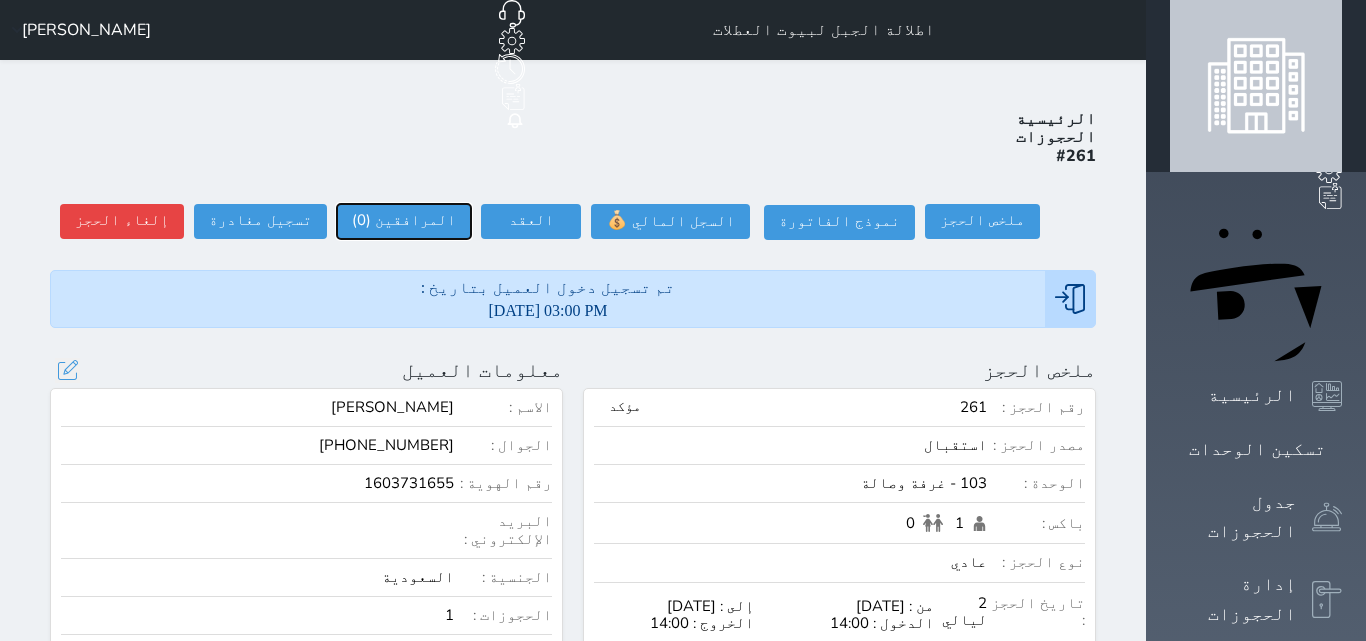 type 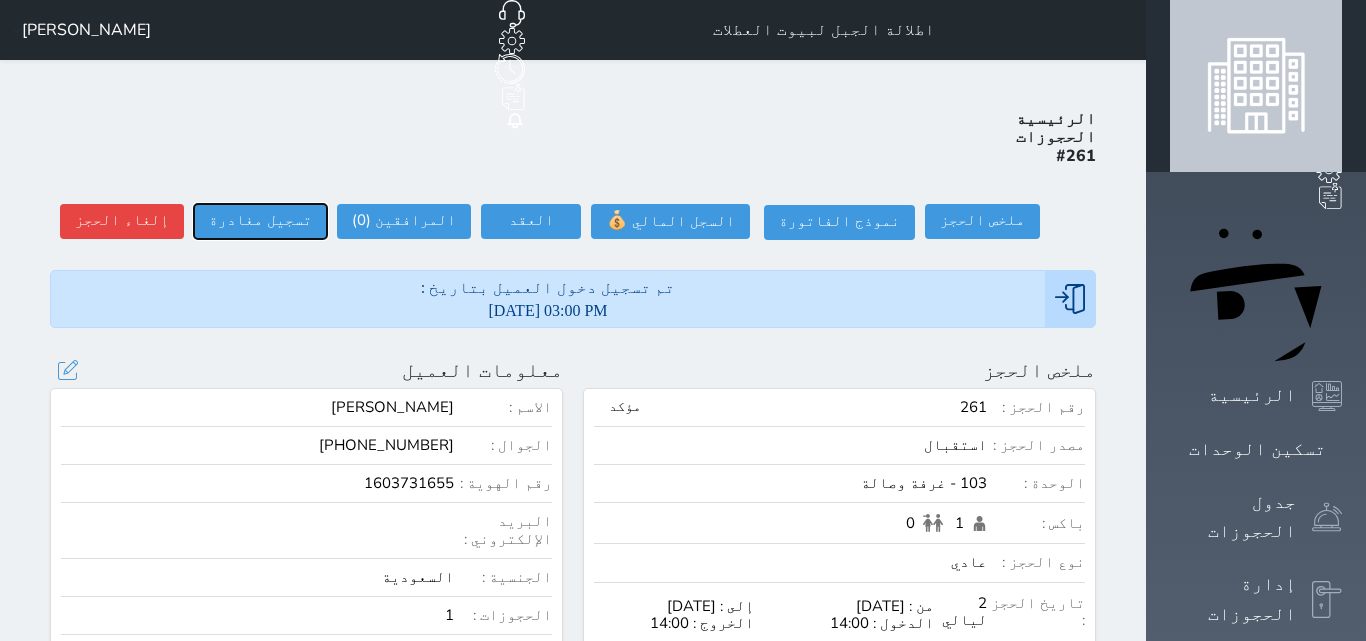 type 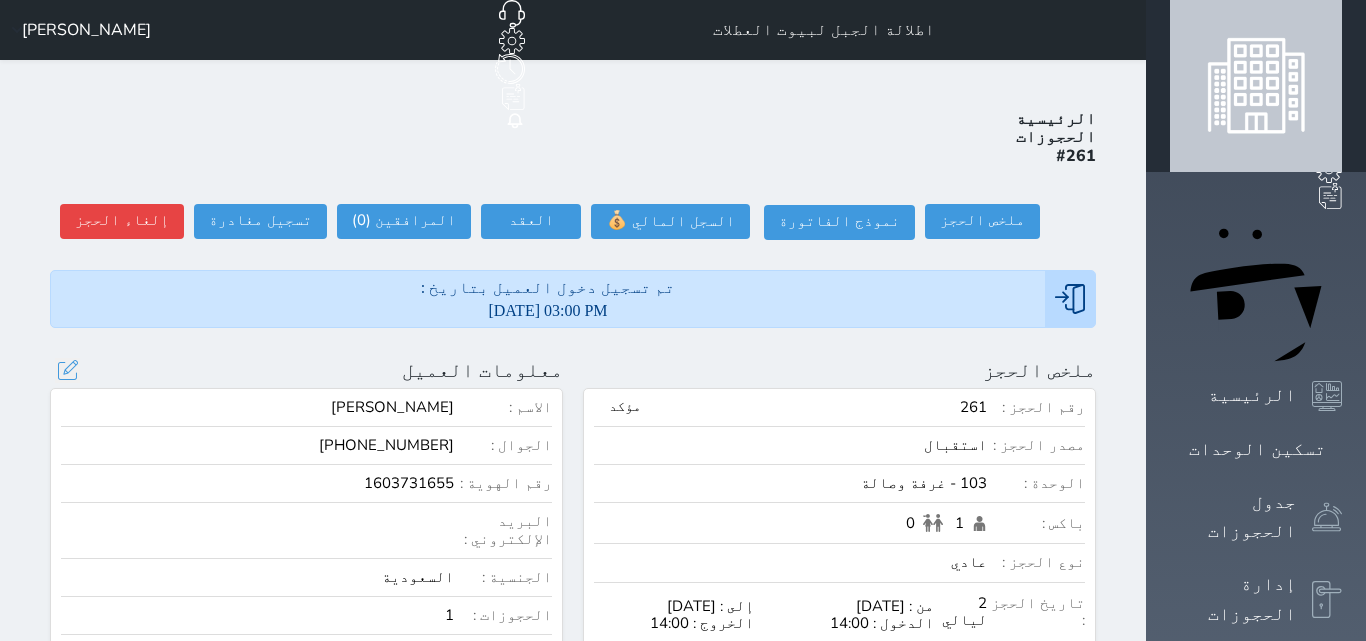 scroll, scrollTop: 820, scrollLeft: 0, axis: vertical 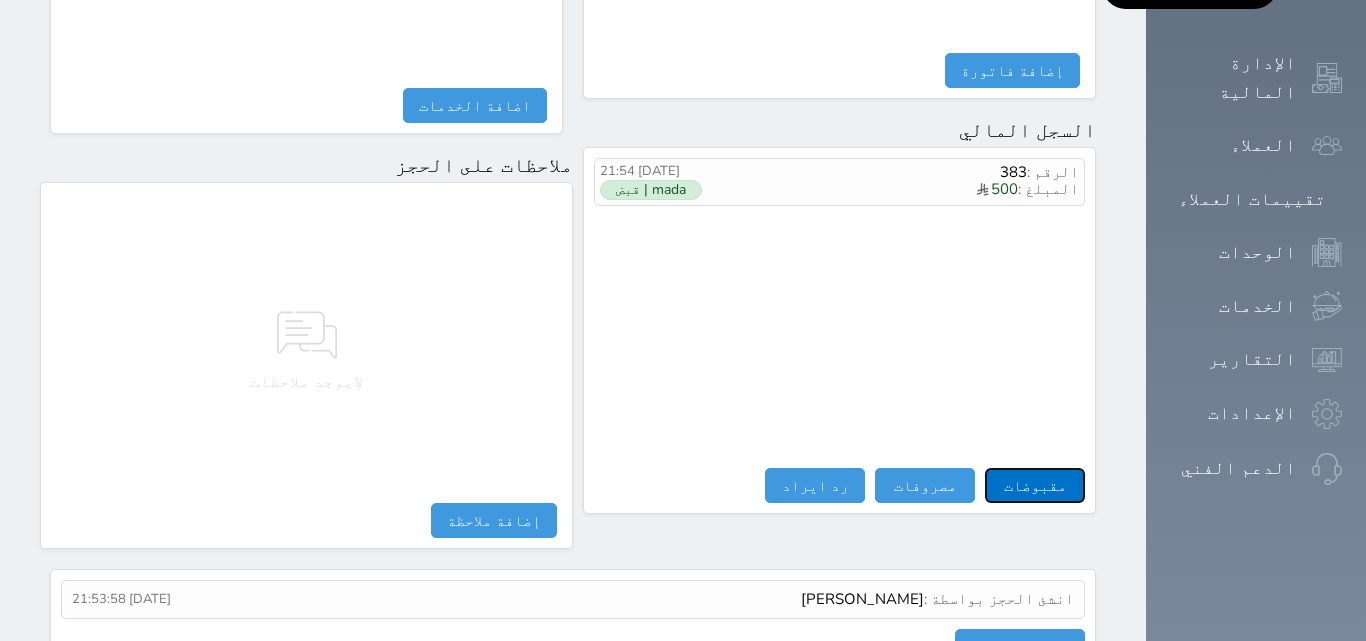 click on "مقبوضات" at bounding box center [1035, 485] 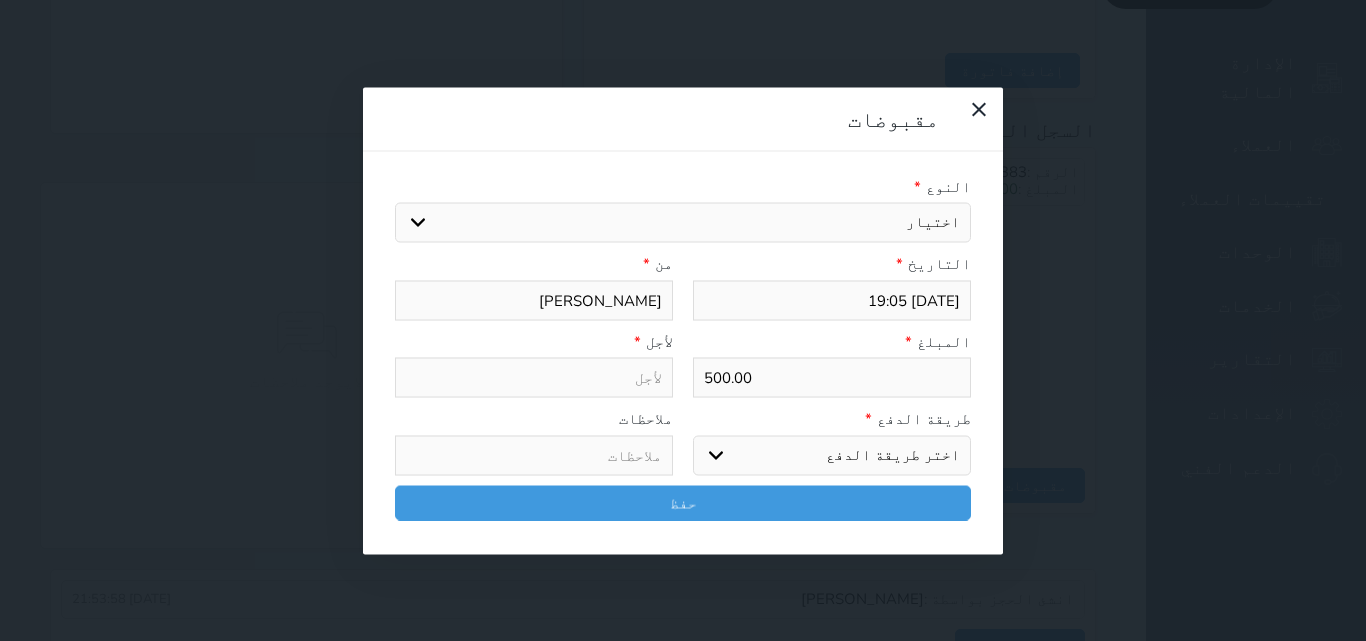click on "اختيار   مقبوضات عامة قيمة إيجار فواتير تامين عربون لا ينطبق آخر مغسلة واي فاي - الإنترنت مواقف السيارات طعام الأغذية والمشروبات مشروبات المشروبات الباردة المشروبات الساخنة الإفطار غداء عشاء مخبز و كعك حمام سباحة الصالة الرياضية سبا و خدمات الجمال اختيار وإسقاط (خدمات النقل) ميني بار كابل - تلفزيون سرير إضافي تصفيف الشعر التسوق خدمات الجولات السياحية المنظمة خدمات الدليل السياحي" at bounding box center (683, 223) 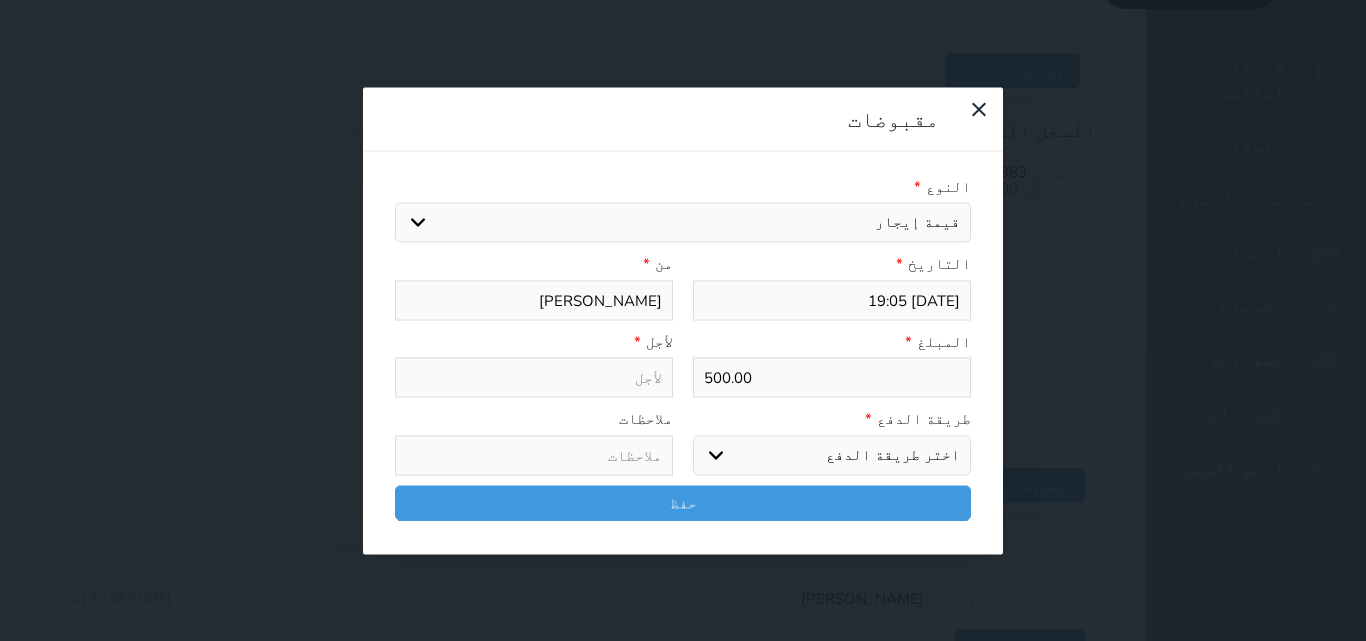 click on "اختيار   مقبوضات عامة قيمة إيجار فواتير تامين عربون لا ينطبق آخر مغسلة واي فاي - الإنترنت مواقف السيارات طعام الأغذية والمشروبات مشروبات المشروبات الباردة المشروبات الساخنة الإفطار غداء عشاء مخبز و كعك حمام سباحة الصالة الرياضية سبا و خدمات الجمال اختيار وإسقاط (خدمات النقل) ميني بار كابل - تلفزيون سرير إضافي تصفيف الشعر التسوق خدمات الجولات السياحية المنظمة خدمات الدليل السياحي" at bounding box center (683, 223) 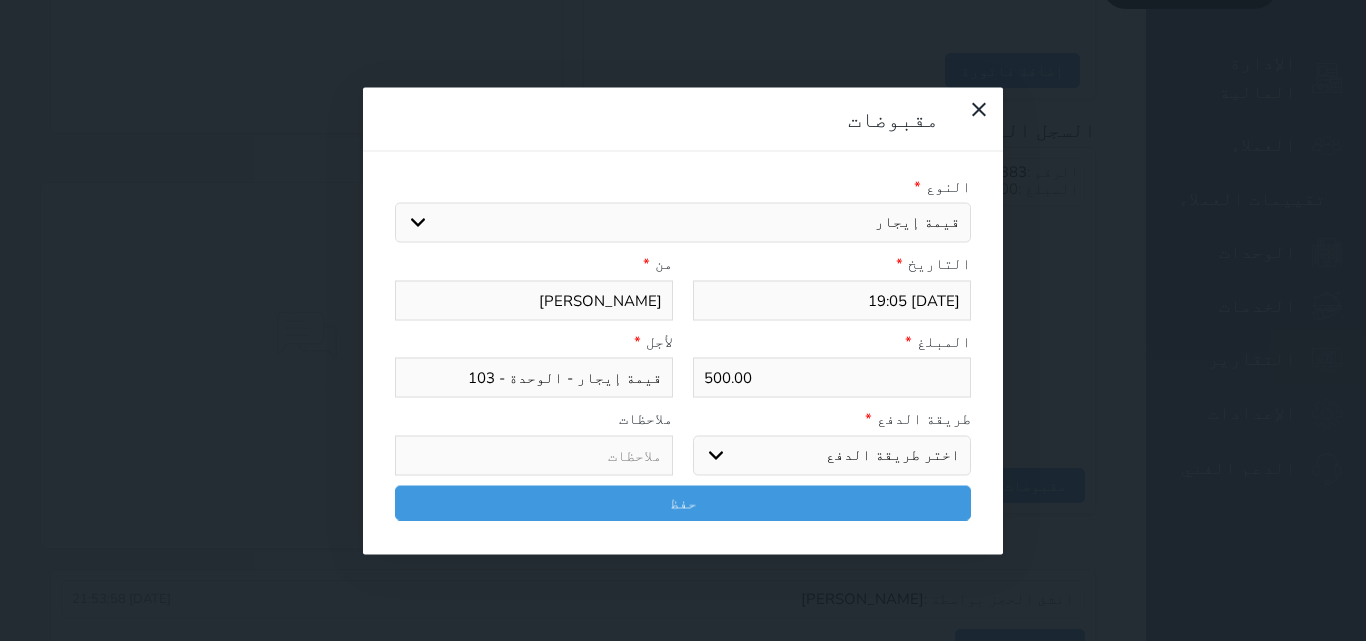 click on "اختر طريقة الدفع   دفع نقدى   تحويل بنكى   مدى   بطاقة ائتمان   آجل" at bounding box center [832, 455] 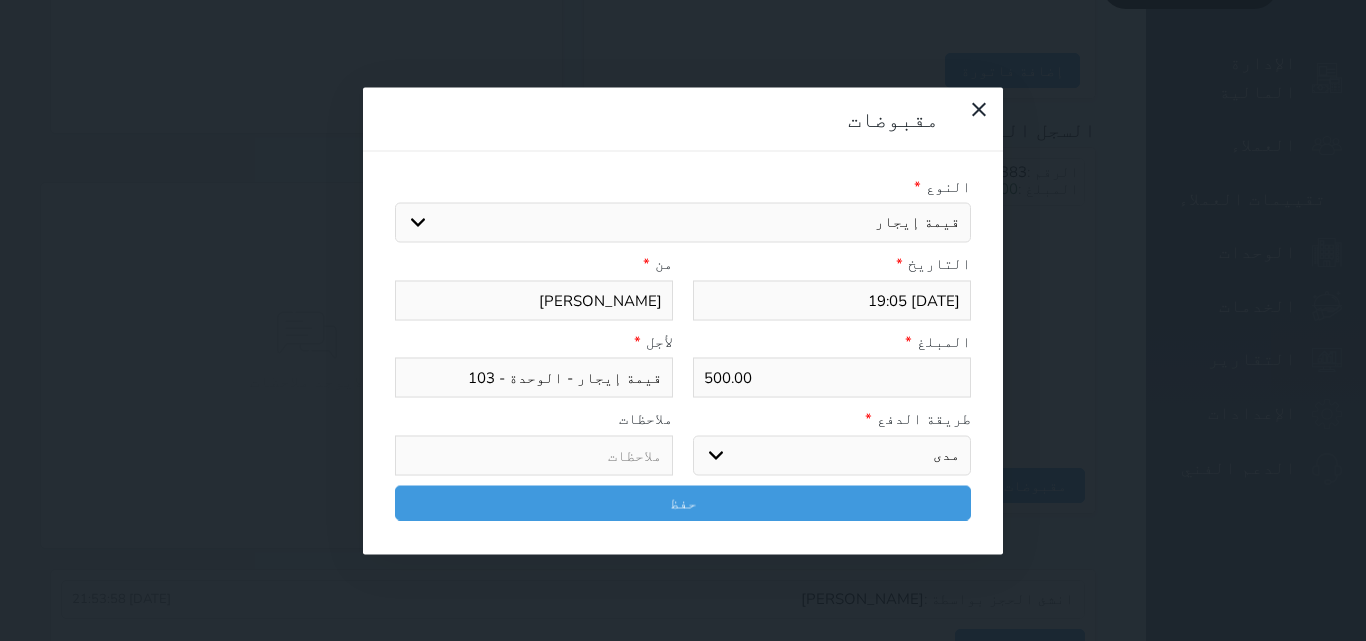 click on "اختر طريقة الدفع   دفع نقدى   تحويل بنكى   مدى   بطاقة ائتمان   آجل" at bounding box center [832, 455] 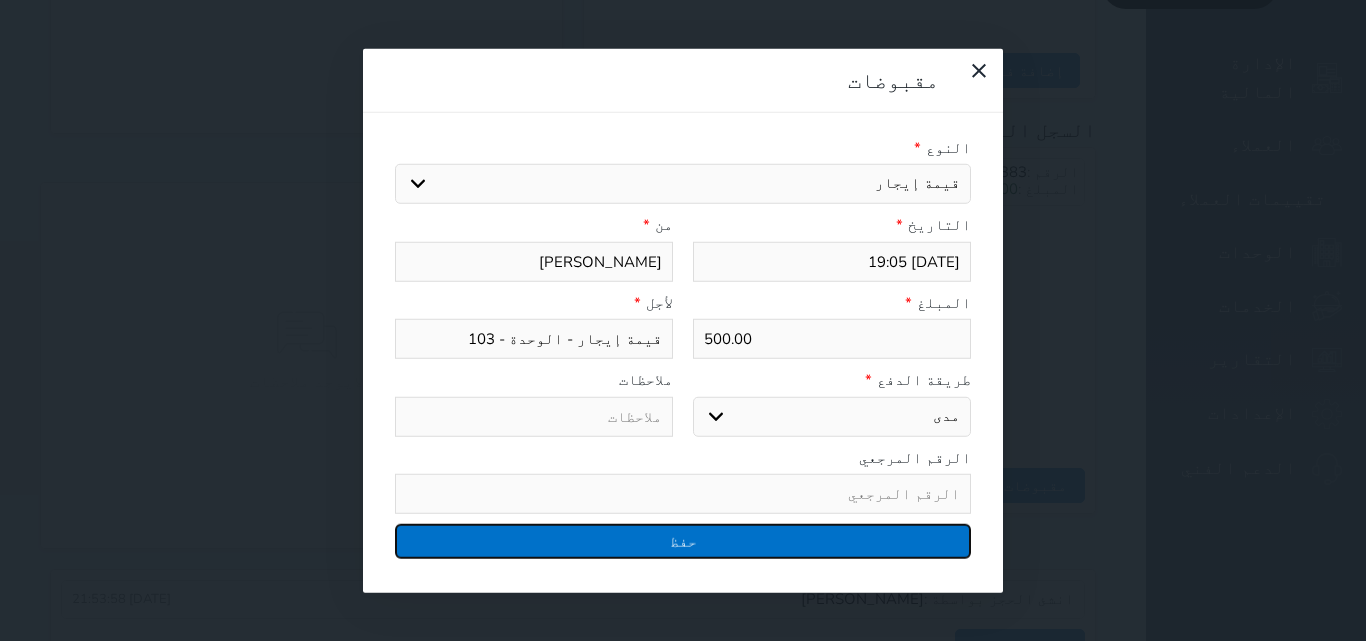 click on "حفظ" at bounding box center [683, 541] 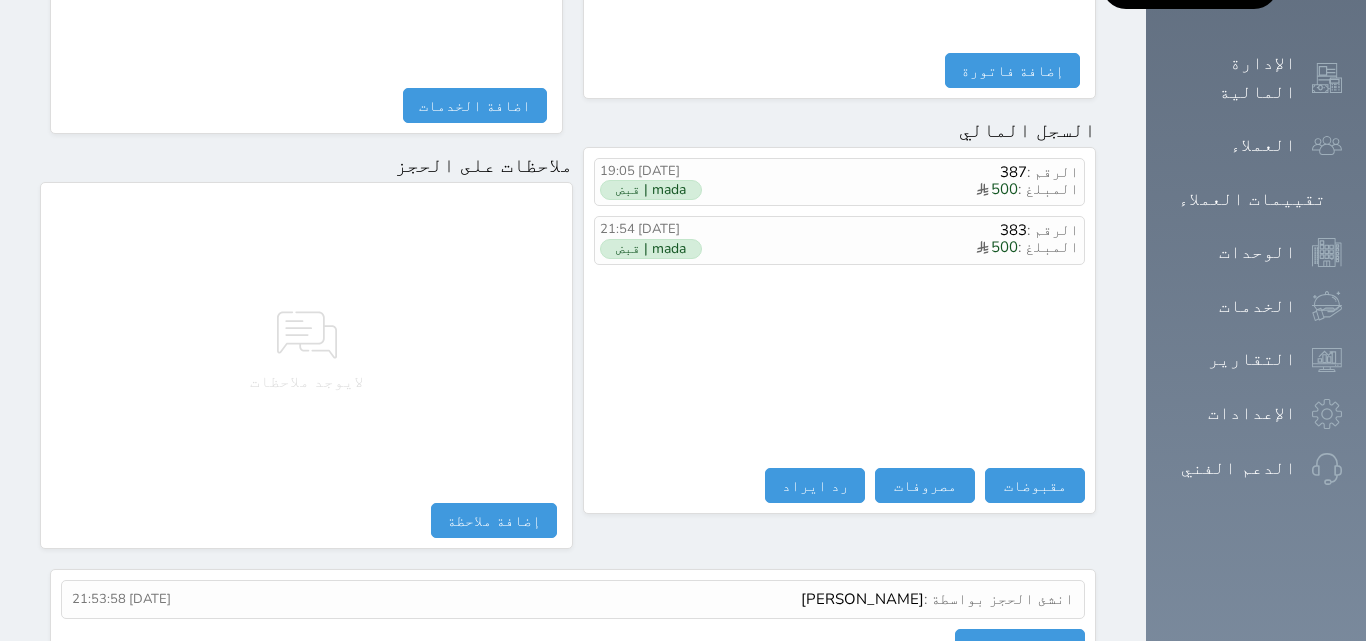 scroll, scrollTop: 0, scrollLeft: 0, axis: both 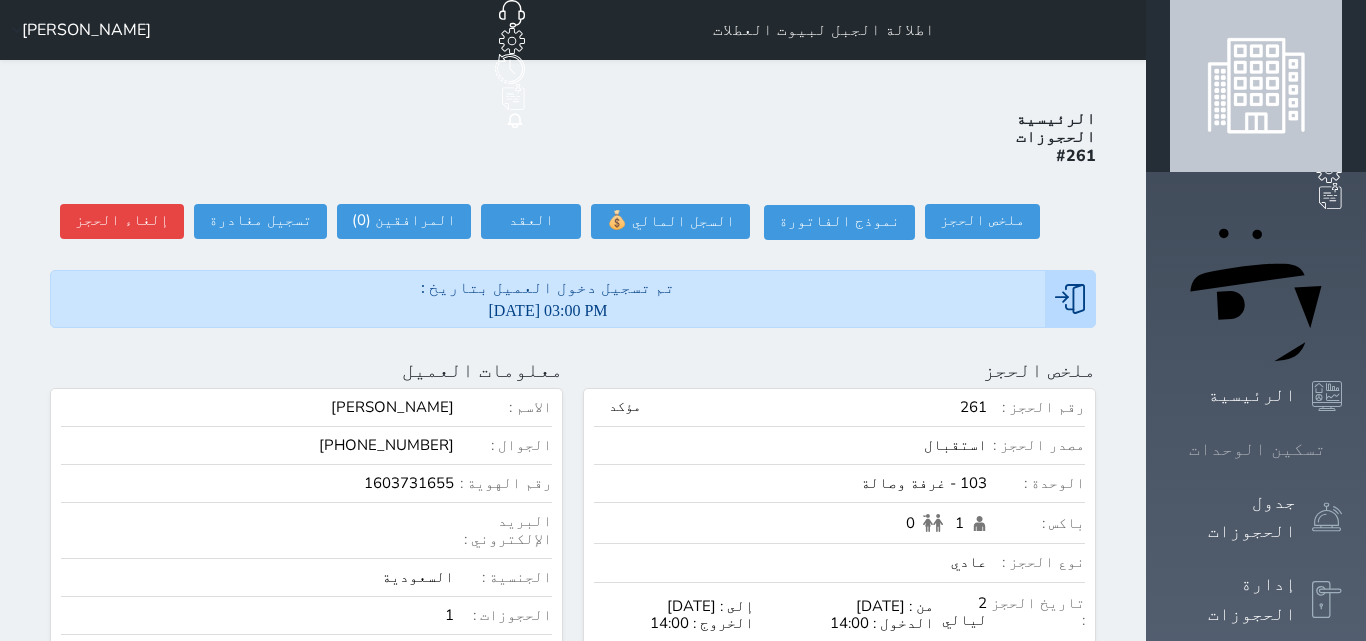 click at bounding box center (1342, 449) 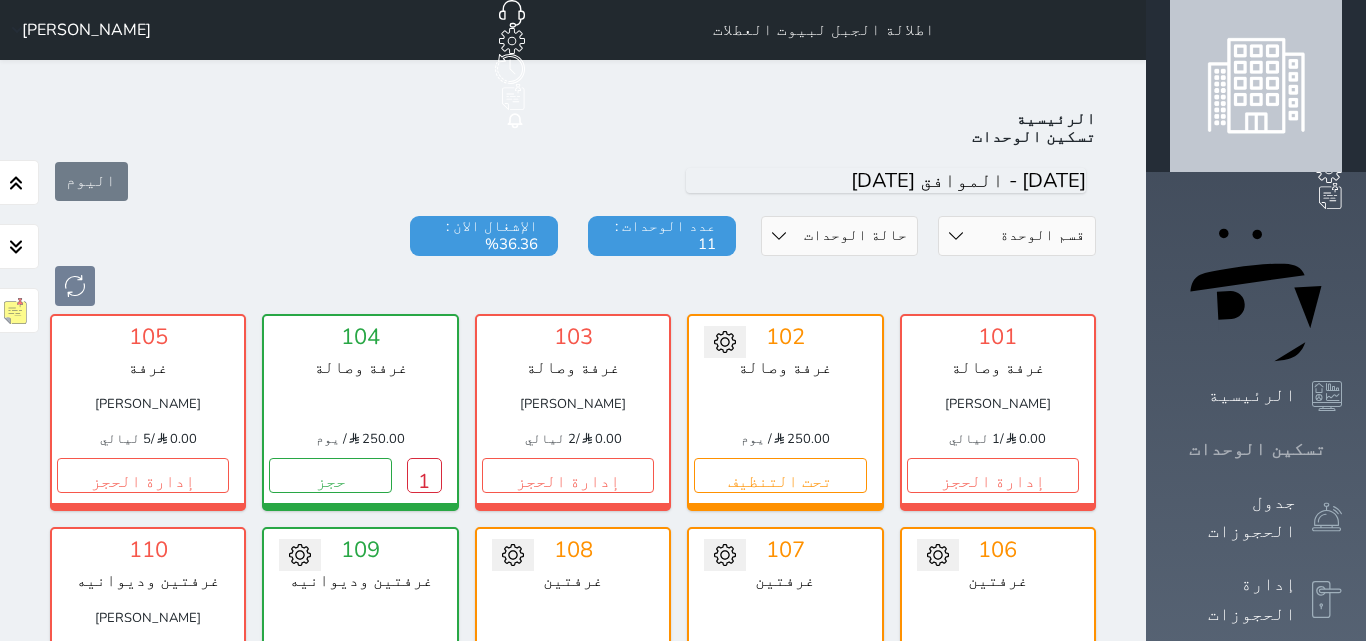 scroll, scrollTop: 78, scrollLeft: 0, axis: vertical 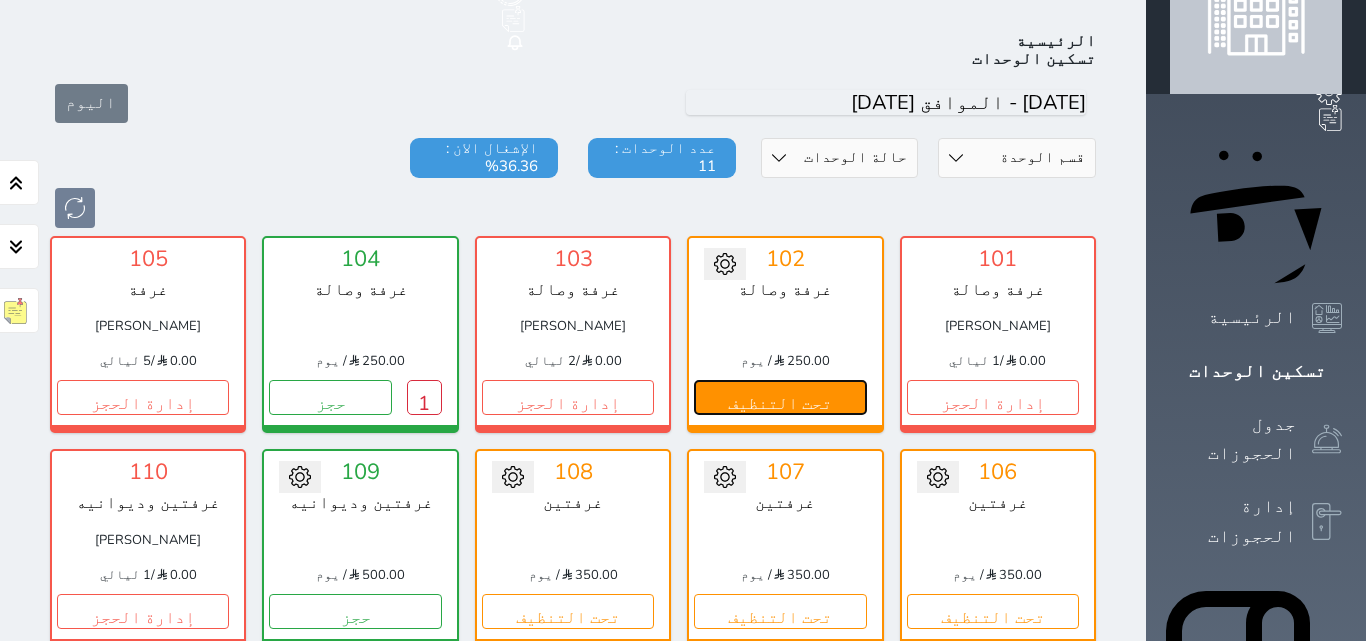 click on "تحت التنظيف" at bounding box center [780, 397] 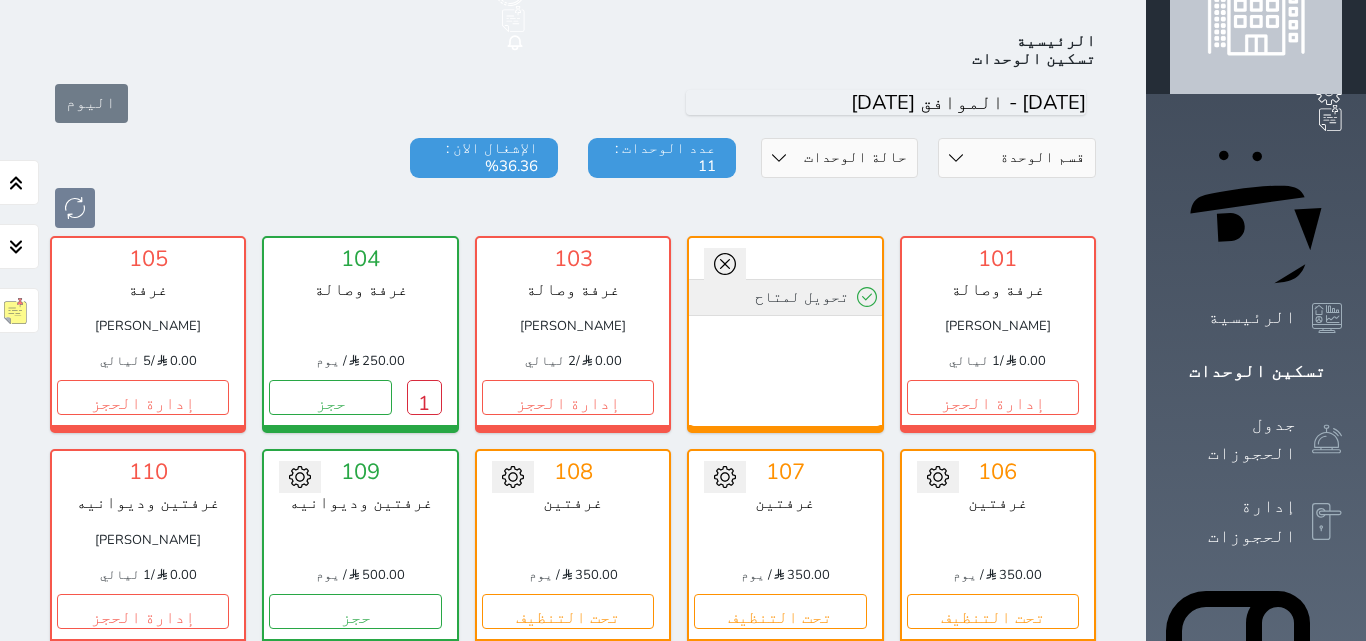 click 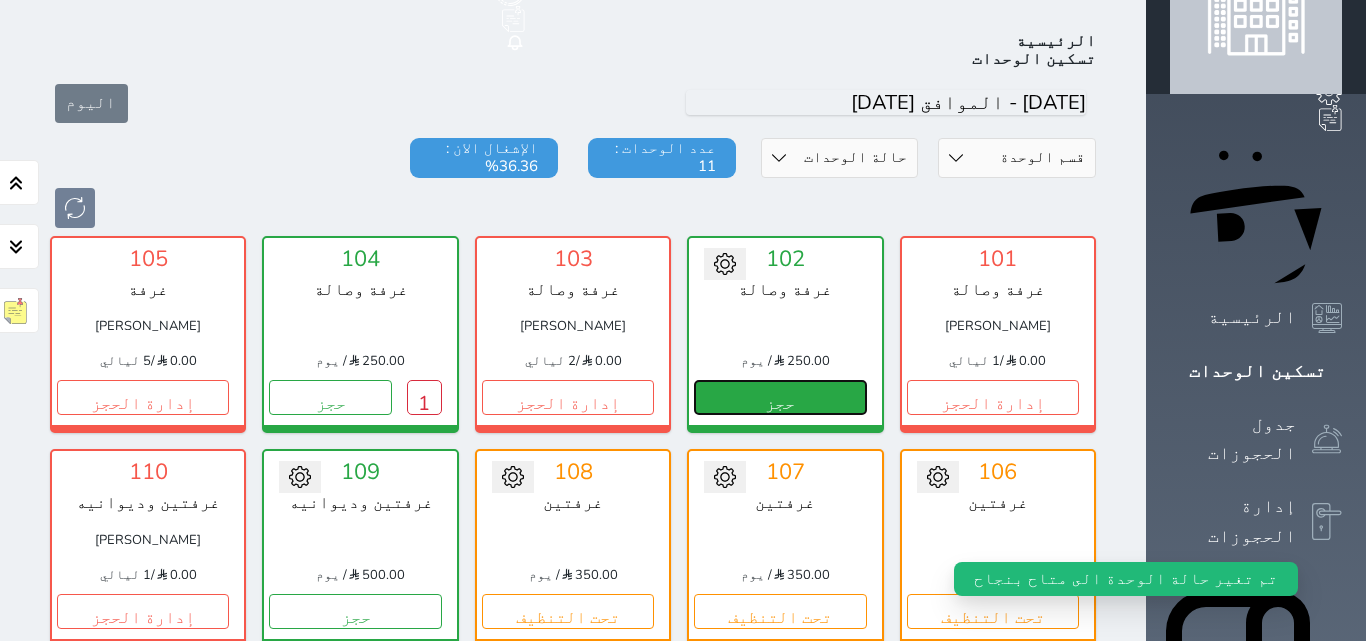 click on "حجز" at bounding box center (780, 397) 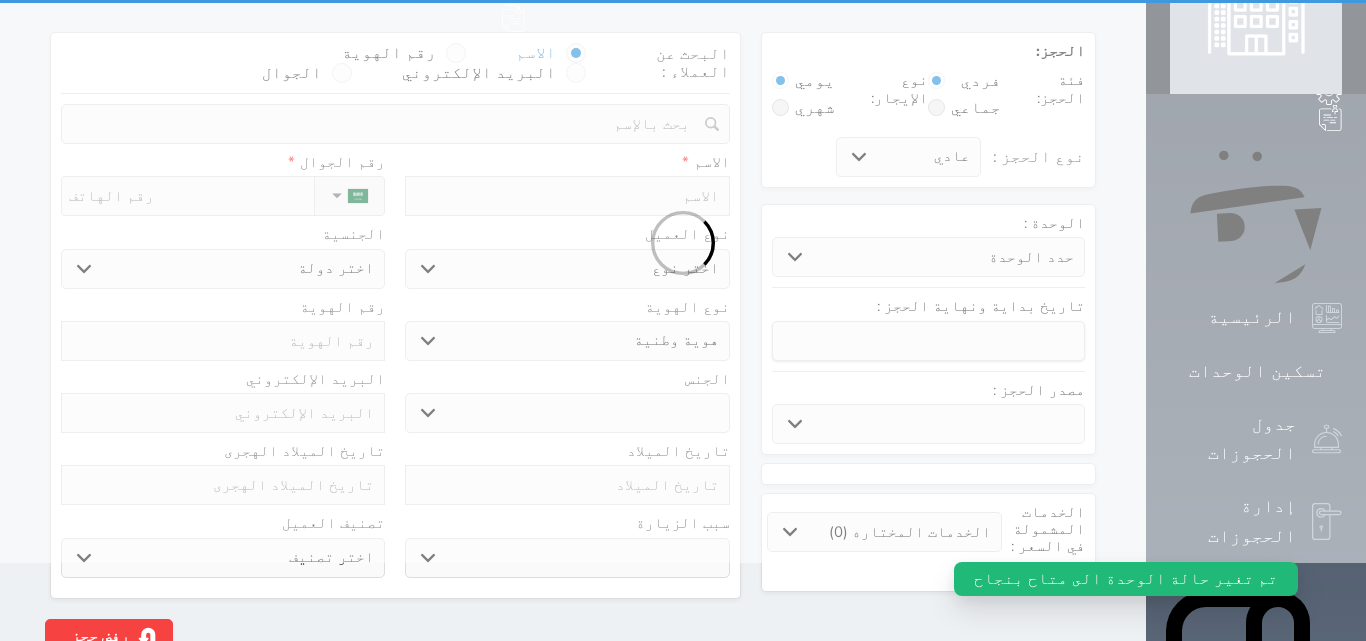 scroll, scrollTop: 0, scrollLeft: 0, axis: both 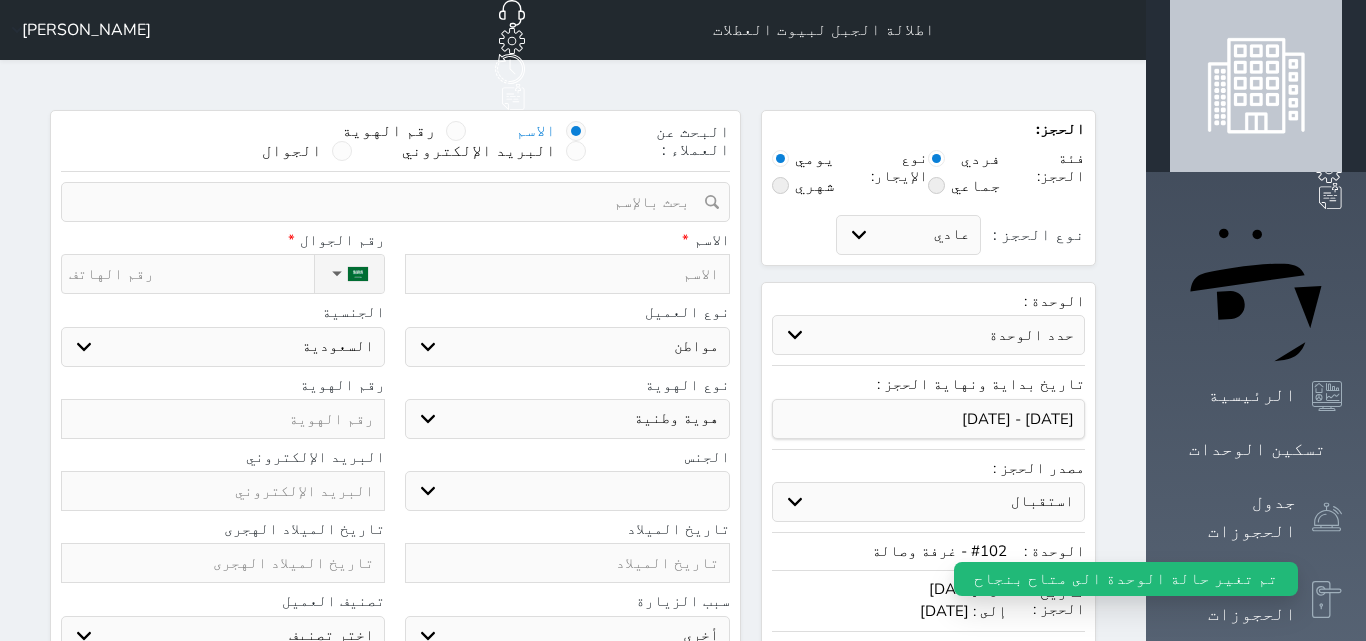click at bounding box center (567, 274) 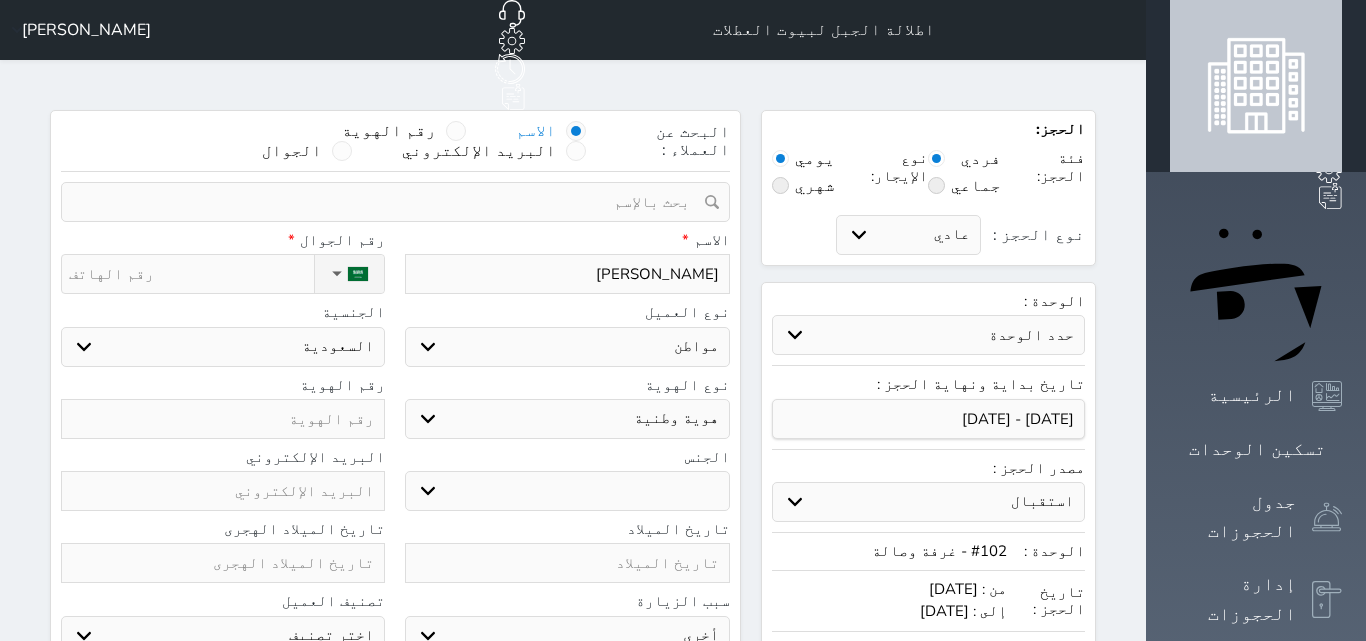 click on "▼     Afghanistan (‫افغانستان‬‎)   +93   Albania (Shqipëri)   +355   Algeria (‫الجزائر‬‎)   +213   American Samoa   +1684   Andorra   +376   Angola   +244   Anguilla   +1264   Antigua and Barbuda   +1268   Argentina   +54   Armenia (Հայաստան)   +374   Aruba   +297   Australia   +61   Austria (Österreich)   +43   Azerbaijan (Azərbaycan)   +994   Bahamas   +1242   Bahrain (‫البحرين‬‎)   +973   Bangladesh (বাংলাদেশ)   +880   Barbados   +1246   Belarus (Беларусь)   +375   Belgium (België)   +32   Belize   +501   Benin (Bénin)   +229   Bermuda   +1441   Bhutan (འབྲུག)   +975   Bolivia   +591   Bosnia and Herzegovina (Босна и Херцеговина)   +387   Botswana   +267   Brazil (Brasil)   +55   British Indian Ocean Territory   +246   British Virgin Islands   +1284   Brunei   +673   Bulgaria (България)   +359   Burkina Faso   +226   Burundi (Uburundi)   +257   Cambodia (កម្ពុជា)   +855" at bounding box center [223, 274] 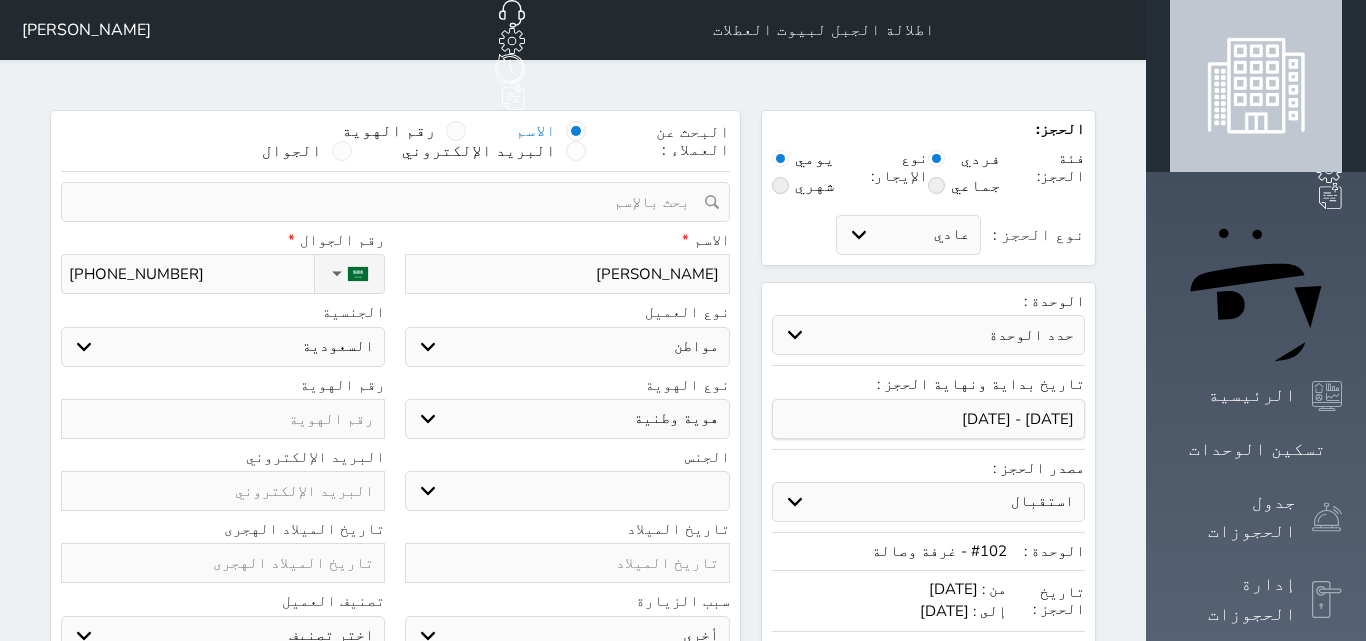 click on "اختر نوع   هوية وطنية هوية عائلية جواز السفر" at bounding box center (567, 419) 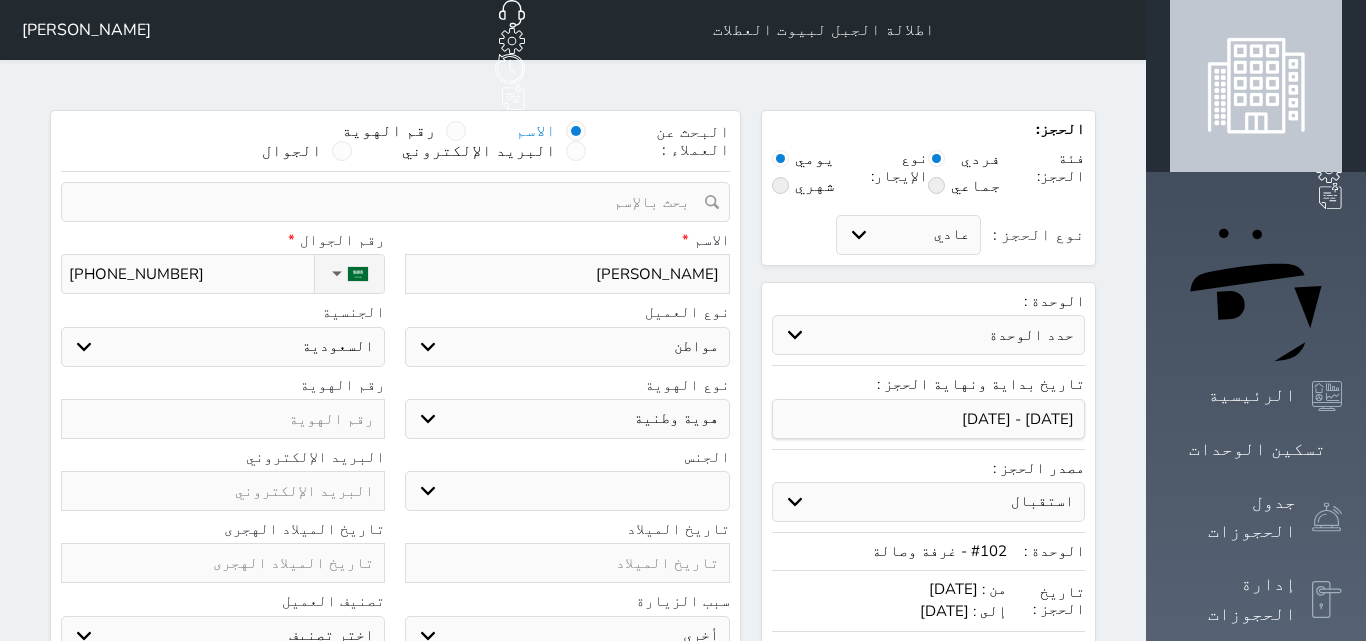 click on "اختر نوع   هوية وطنية هوية عائلية جواز السفر" at bounding box center (567, 419) 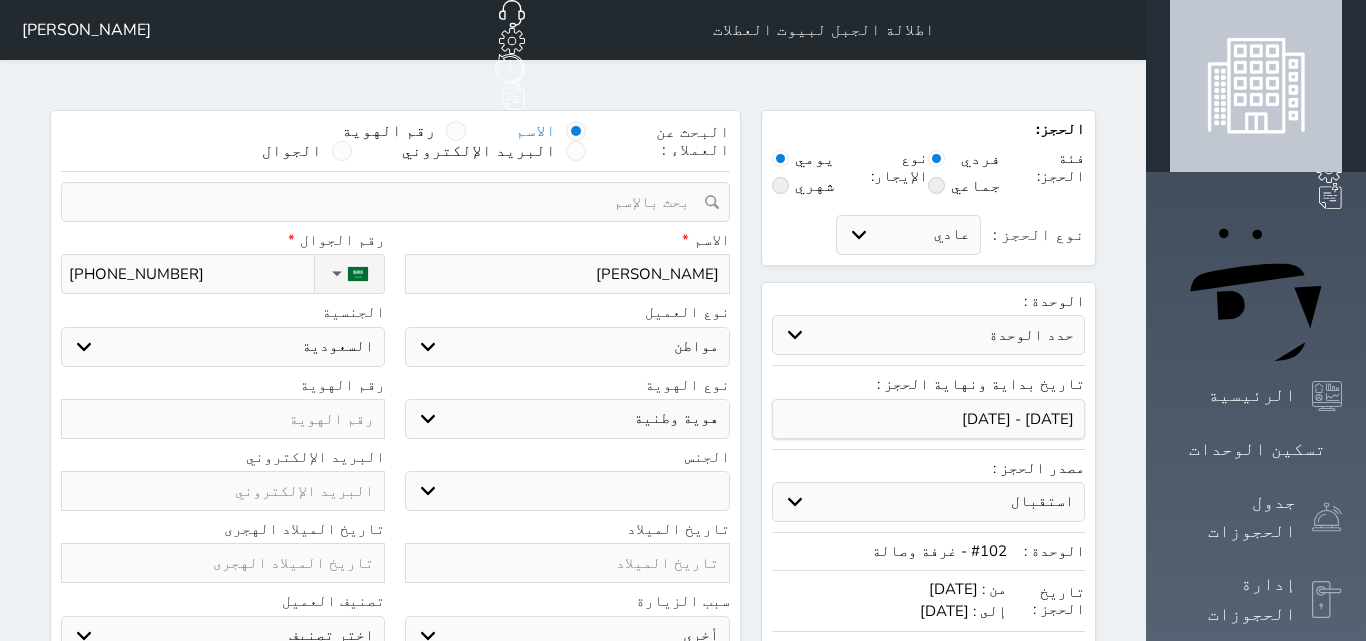 click at bounding box center (223, 419) 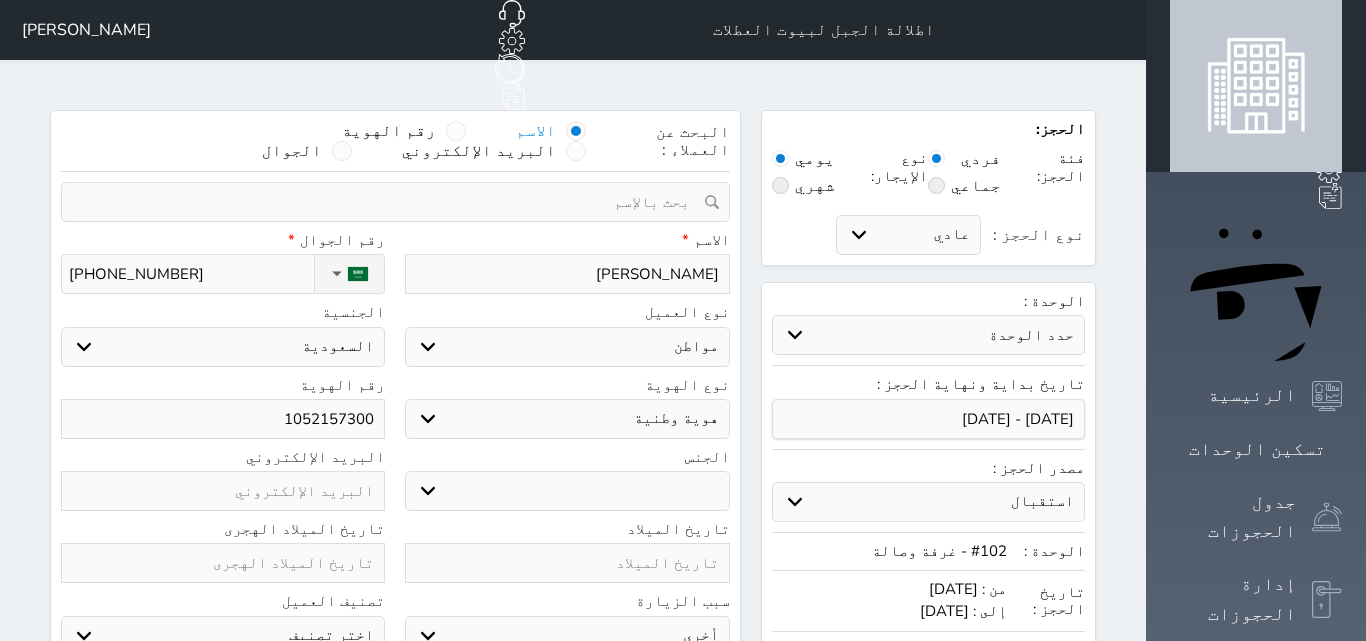 click on "ذكر   انثى" at bounding box center (567, 491) 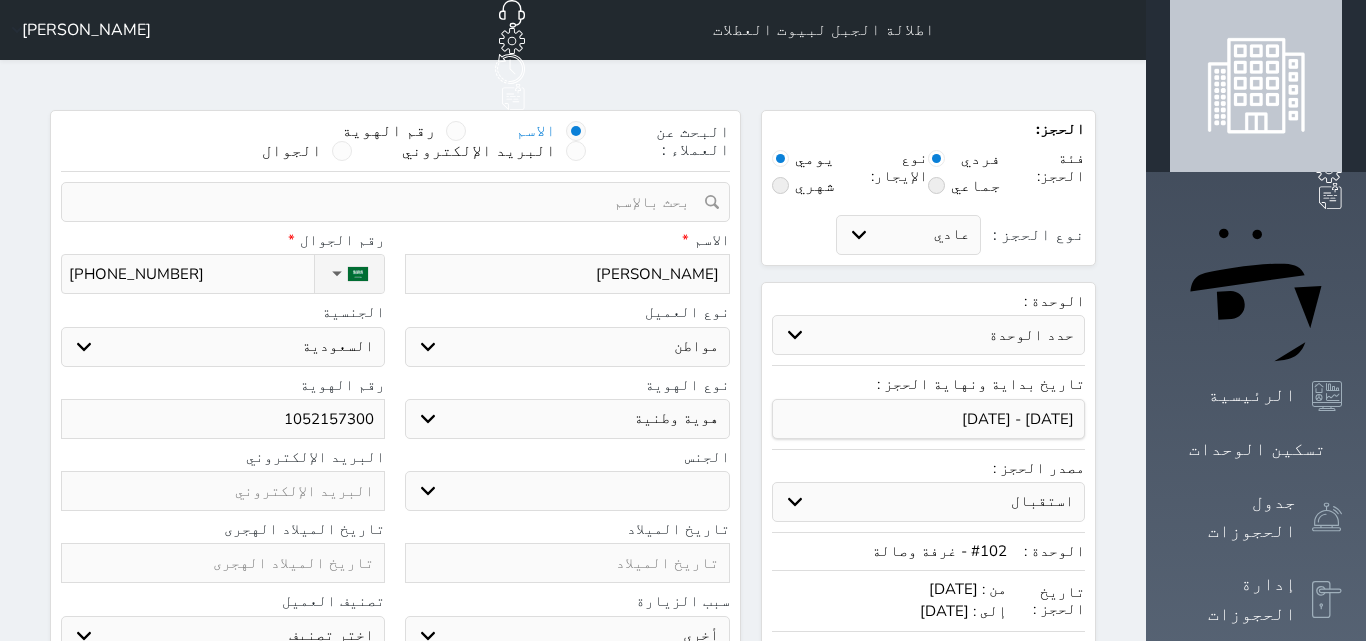 scroll, scrollTop: 345, scrollLeft: 0, axis: vertical 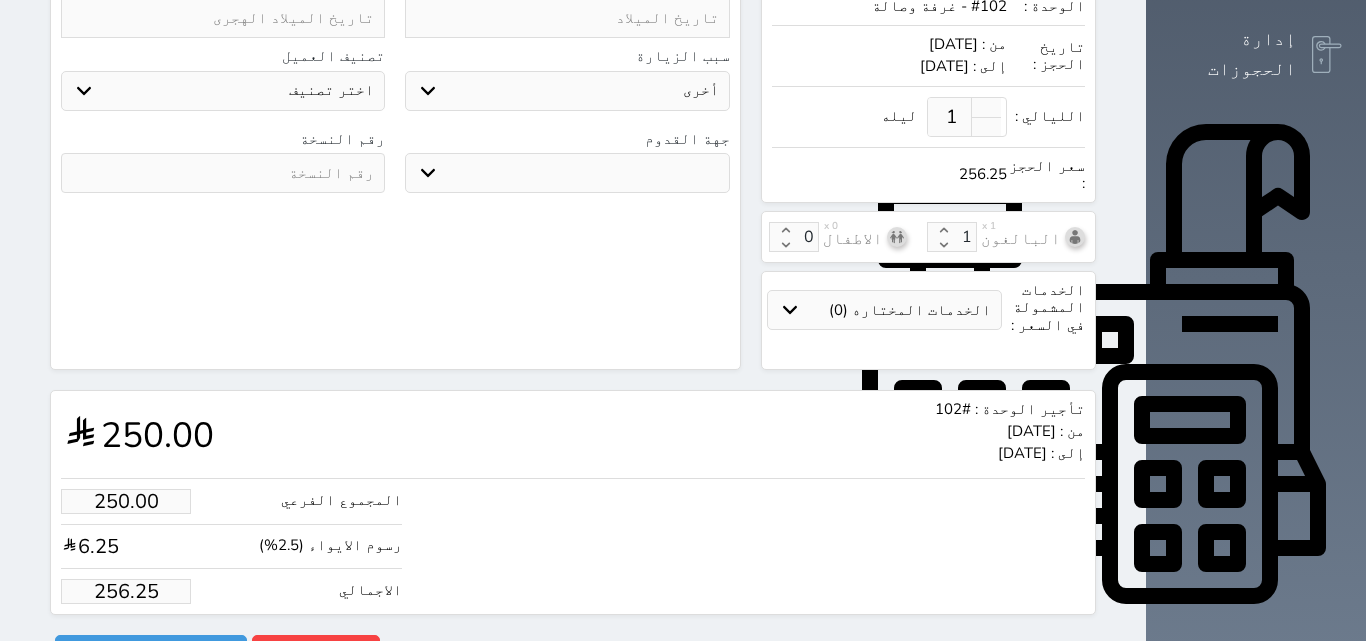 click on "256.25" at bounding box center [126, 591] 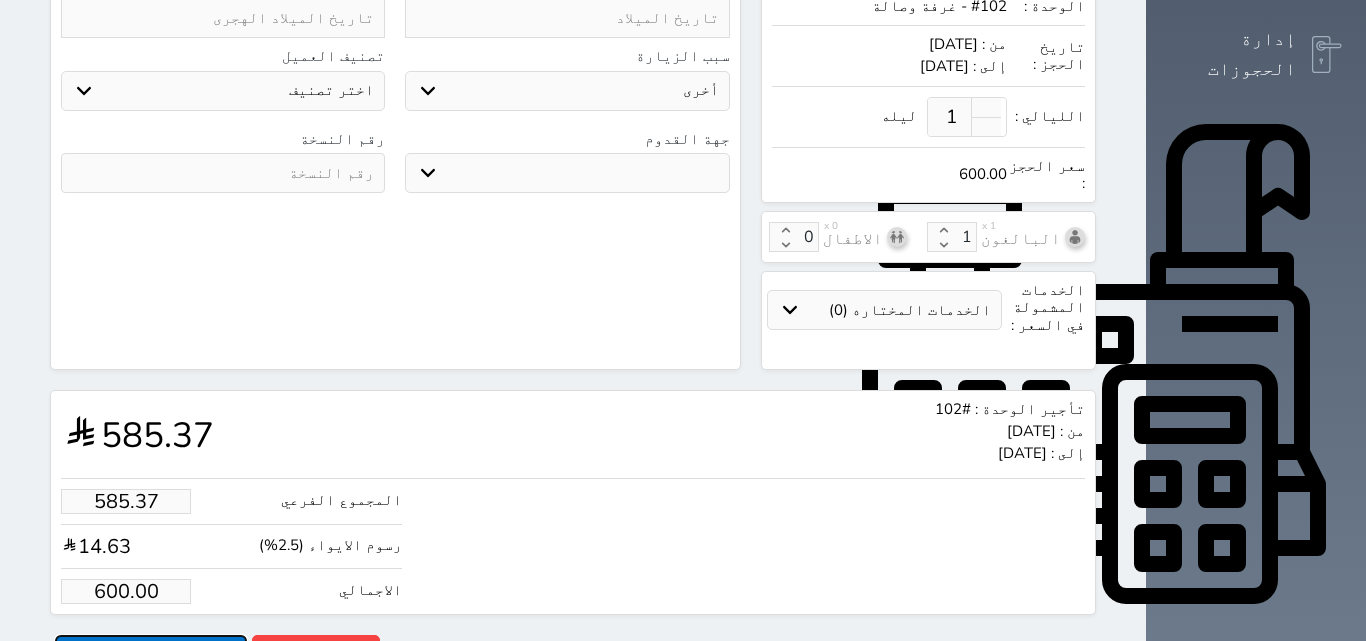 click on "حجز" at bounding box center [151, 652] 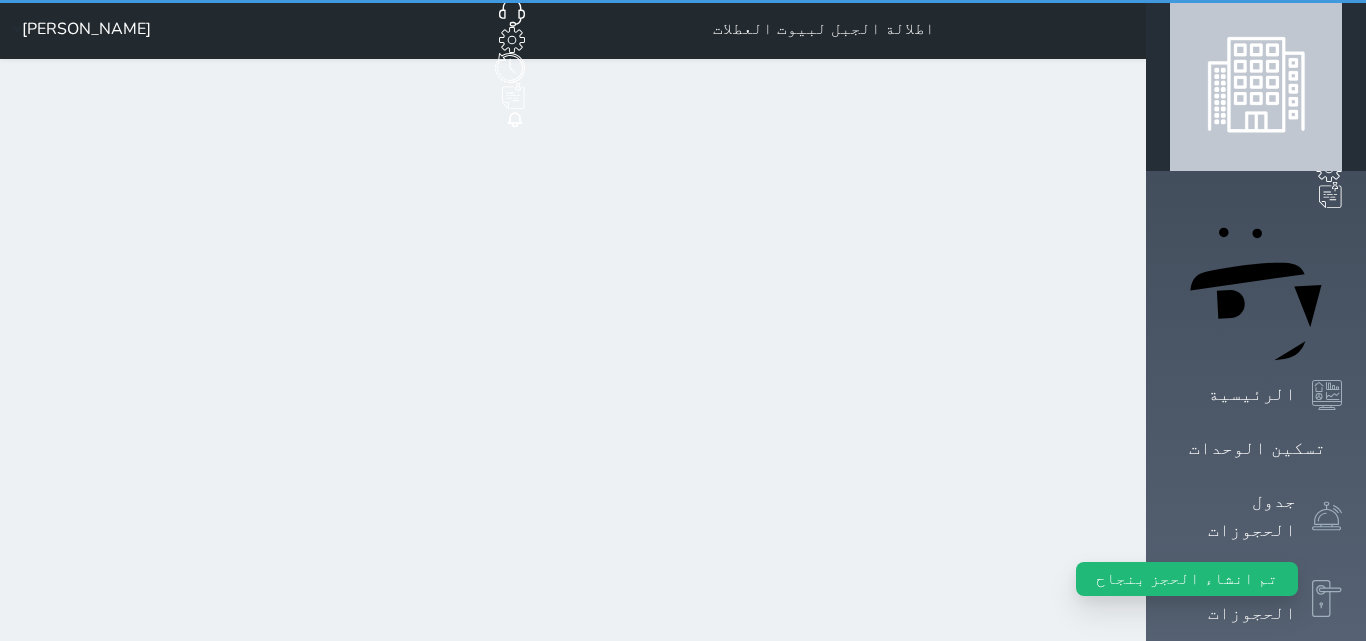 scroll, scrollTop: 0, scrollLeft: 0, axis: both 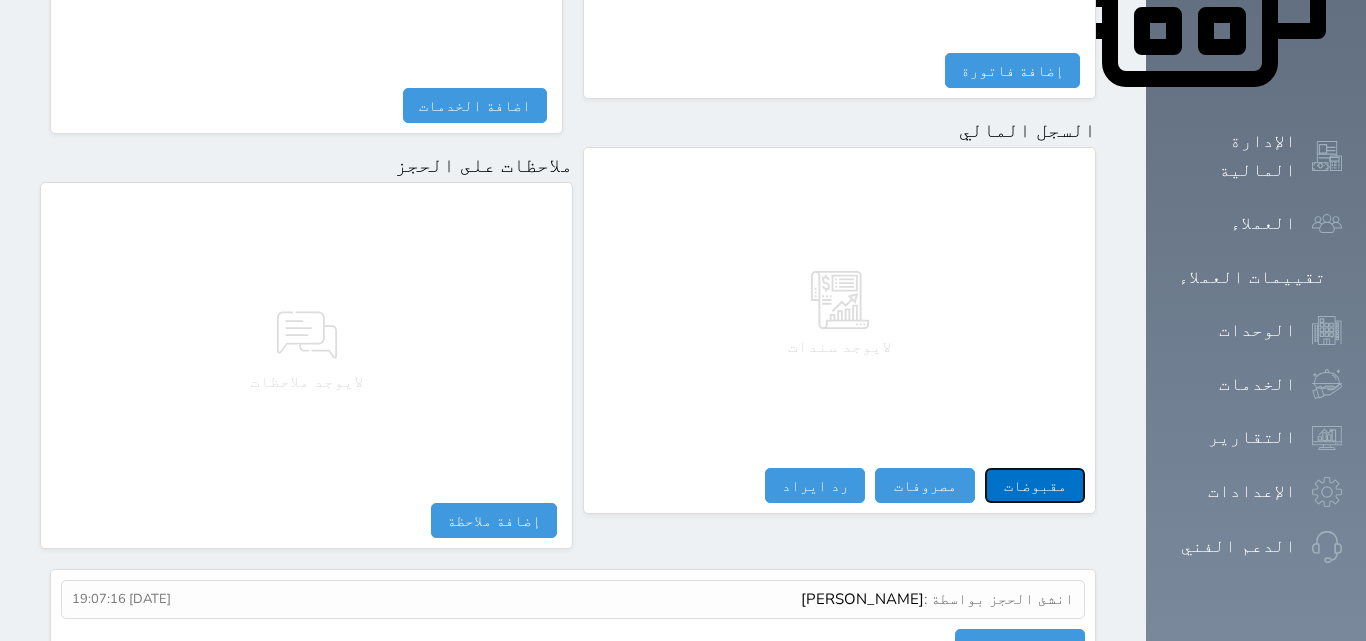 click on "مقبوضات" at bounding box center (1035, 485) 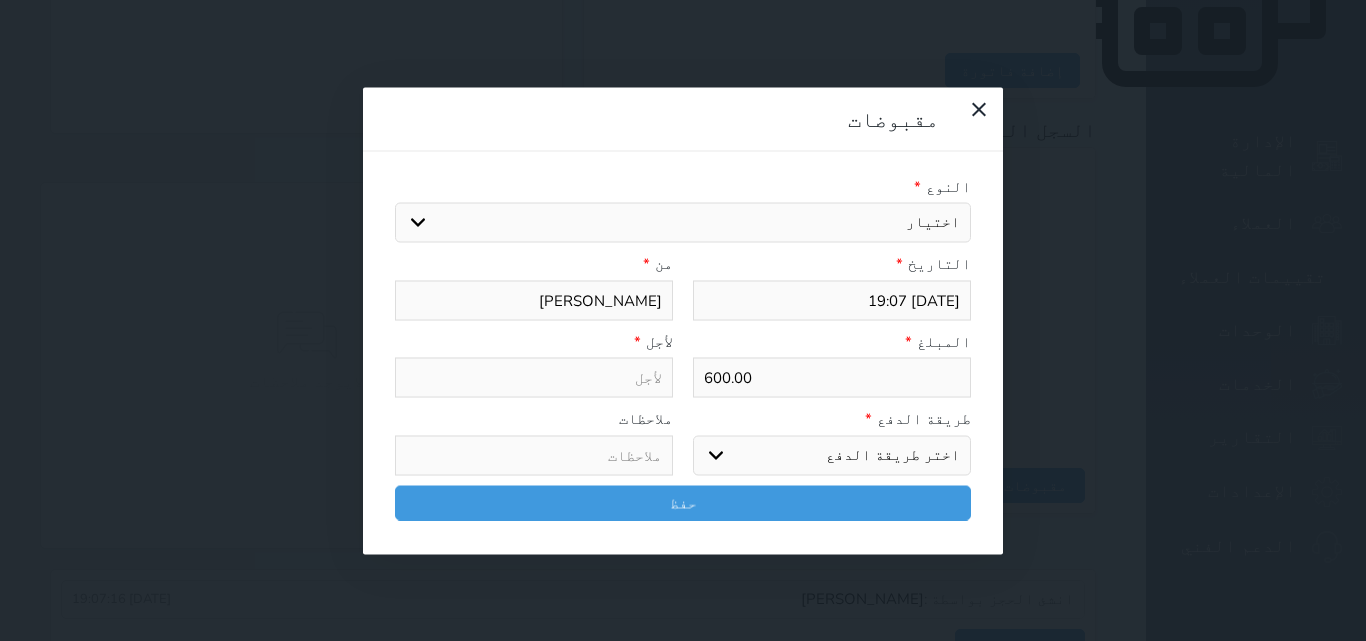 click on "اختيار   مقبوضات عامة قيمة إيجار فواتير تامين عربون لا ينطبق آخر مغسلة واي فاي - الإنترنت مواقف السيارات طعام الأغذية والمشروبات مشروبات المشروبات الباردة المشروبات الساخنة الإفطار غداء عشاء مخبز و كعك حمام سباحة الصالة الرياضية سبا و خدمات الجمال اختيار وإسقاط (خدمات النقل) ميني بار كابل - تلفزيون سرير إضافي تصفيف الشعر التسوق خدمات الجولات السياحية المنظمة خدمات الدليل السياحي" at bounding box center (683, 223) 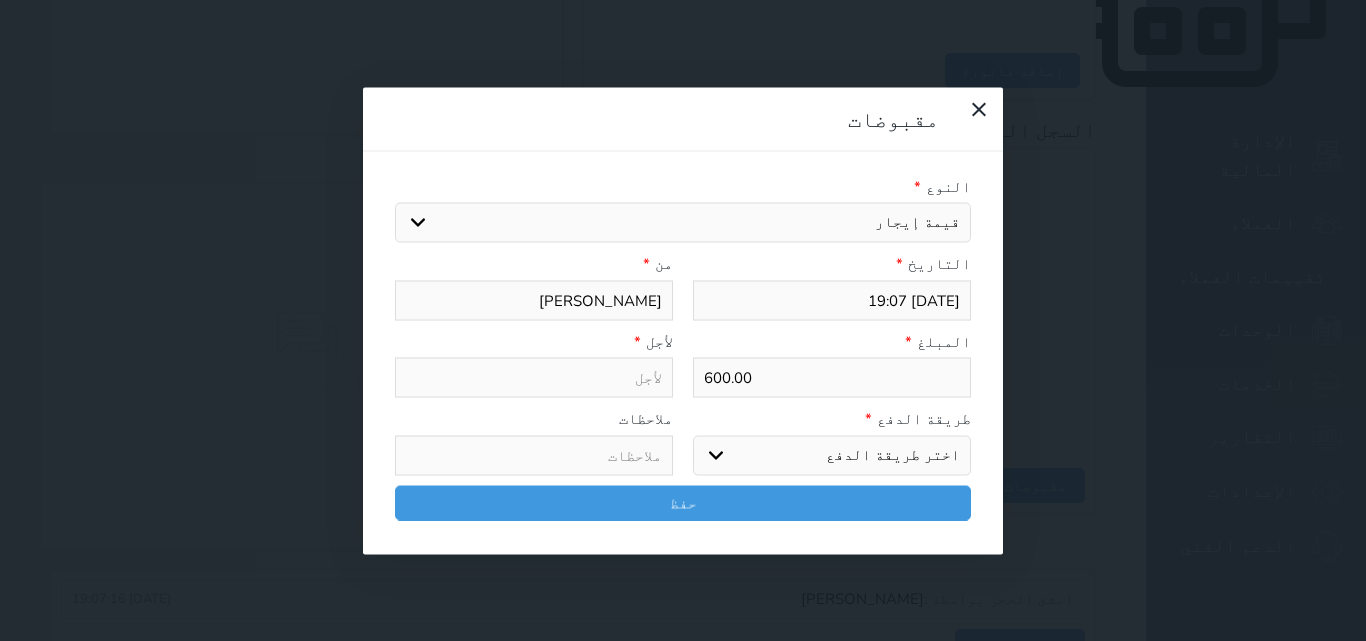click on "اختيار   مقبوضات عامة قيمة إيجار فواتير تامين عربون لا ينطبق آخر مغسلة واي فاي - الإنترنت مواقف السيارات طعام الأغذية والمشروبات مشروبات المشروبات الباردة المشروبات الساخنة الإفطار غداء عشاء مخبز و كعك حمام سباحة الصالة الرياضية سبا و خدمات الجمال اختيار وإسقاط (خدمات النقل) ميني بار كابل - تلفزيون سرير إضافي تصفيف الشعر التسوق خدمات الجولات السياحية المنظمة خدمات الدليل السياحي" at bounding box center (683, 223) 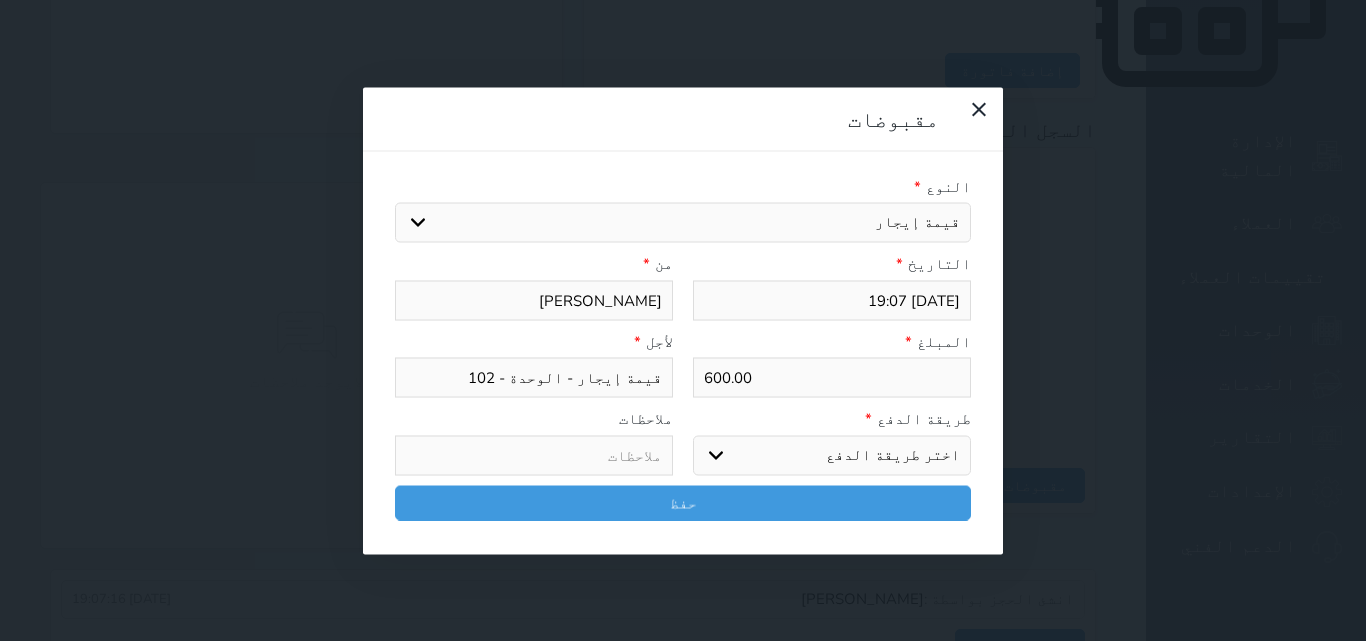 click on "اختر طريقة الدفع   دفع نقدى   تحويل بنكى   مدى   بطاقة ائتمان   آجل" at bounding box center [832, 455] 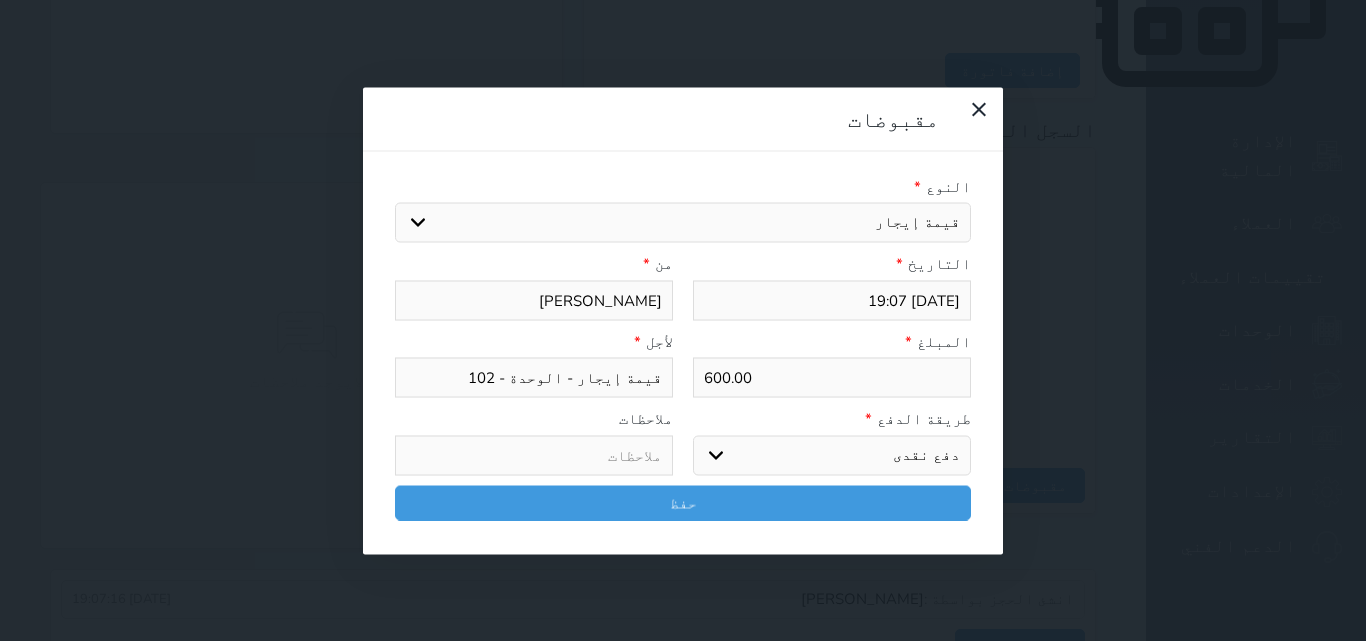 click on "اختر طريقة الدفع   دفع نقدى   تحويل بنكى   مدى   بطاقة ائتمان   آجل" at bounding box center (832, 455) 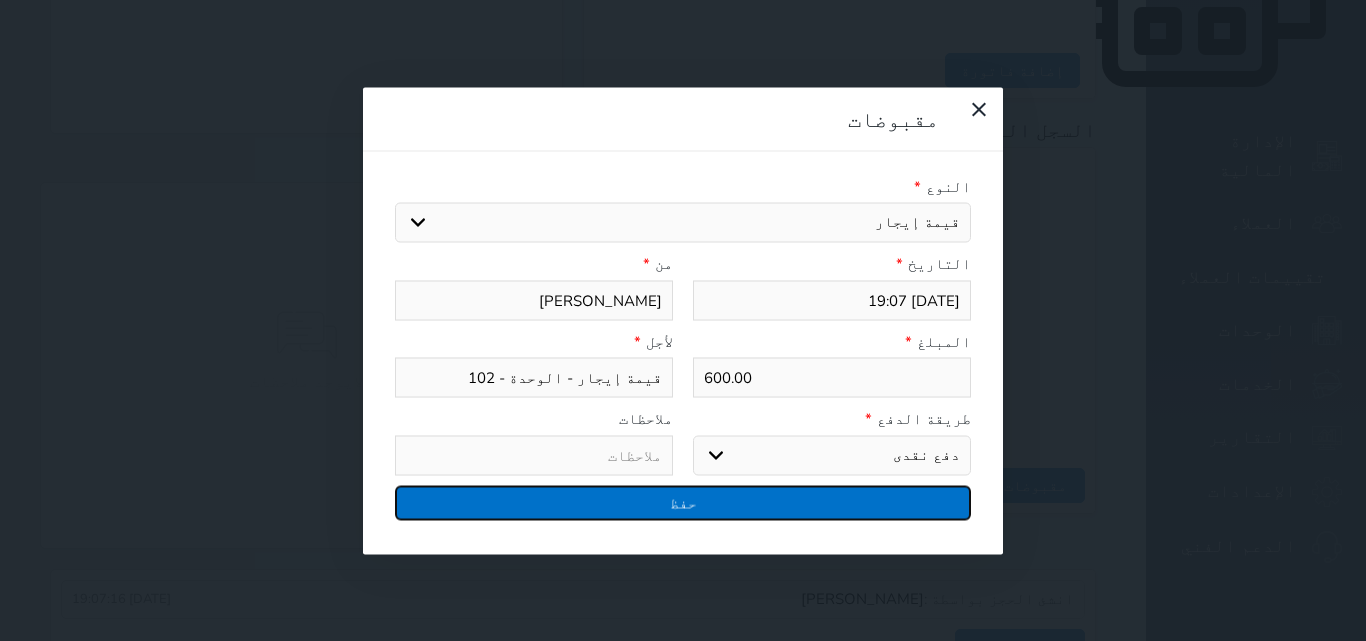 click on "حفظ" at bounding box center [683, 502] 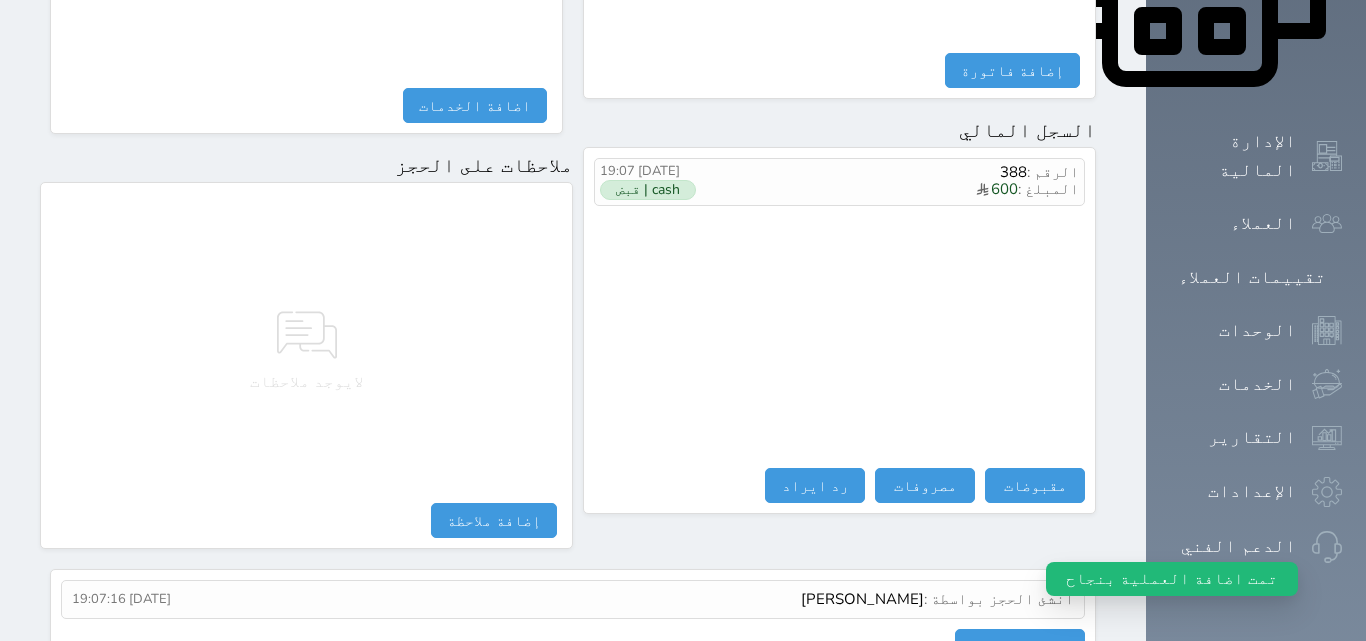 scroll, scrollTop: 0, scrollLeft: 0, axis: both 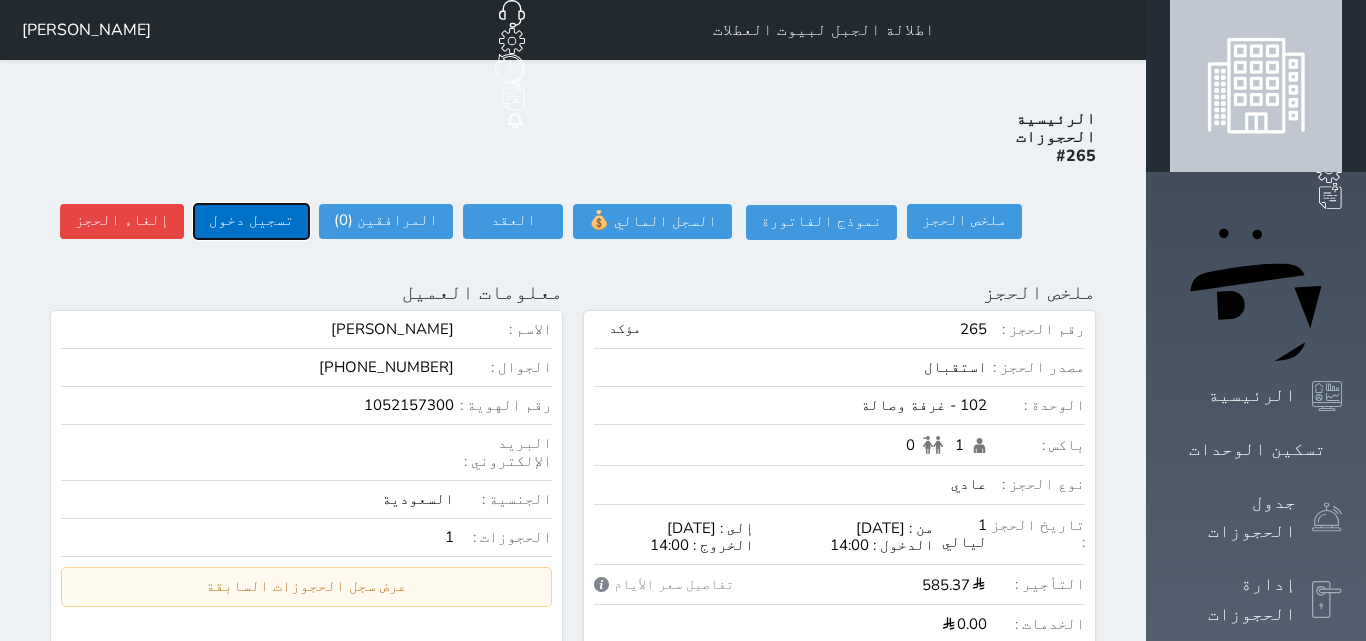 click on "تسجيل دخول" at bounding box center (251, 221) 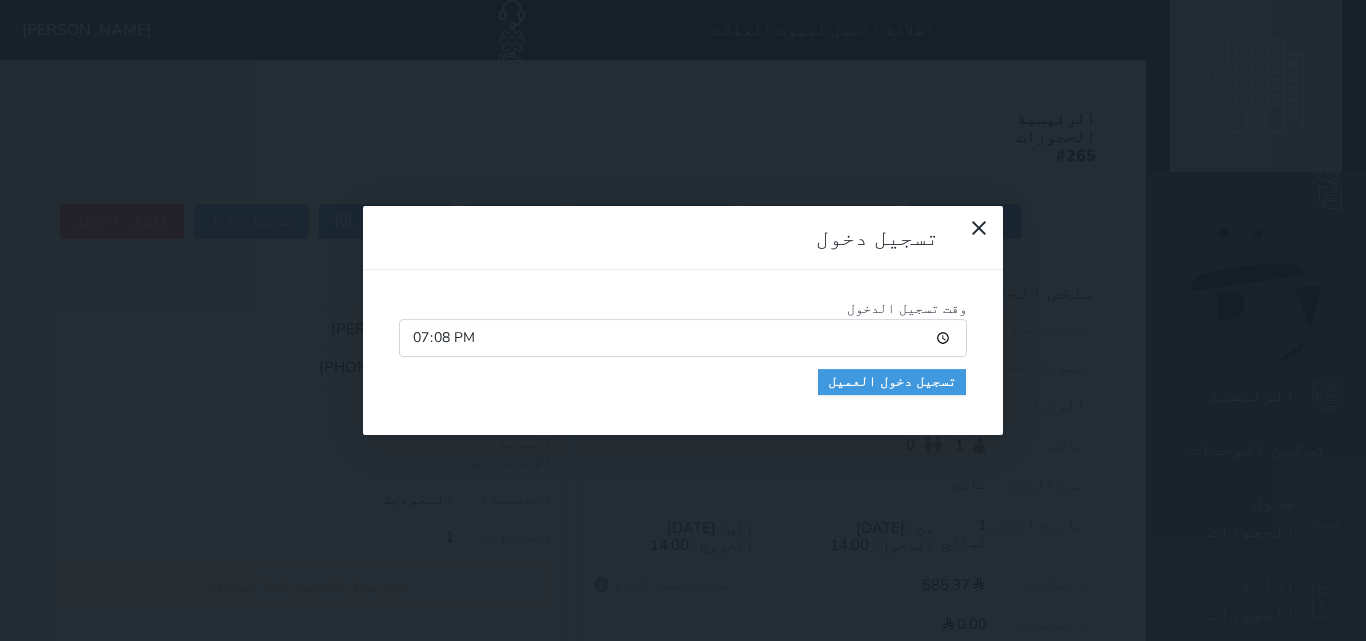 click on "19:08" at bounding box center (683, 338) 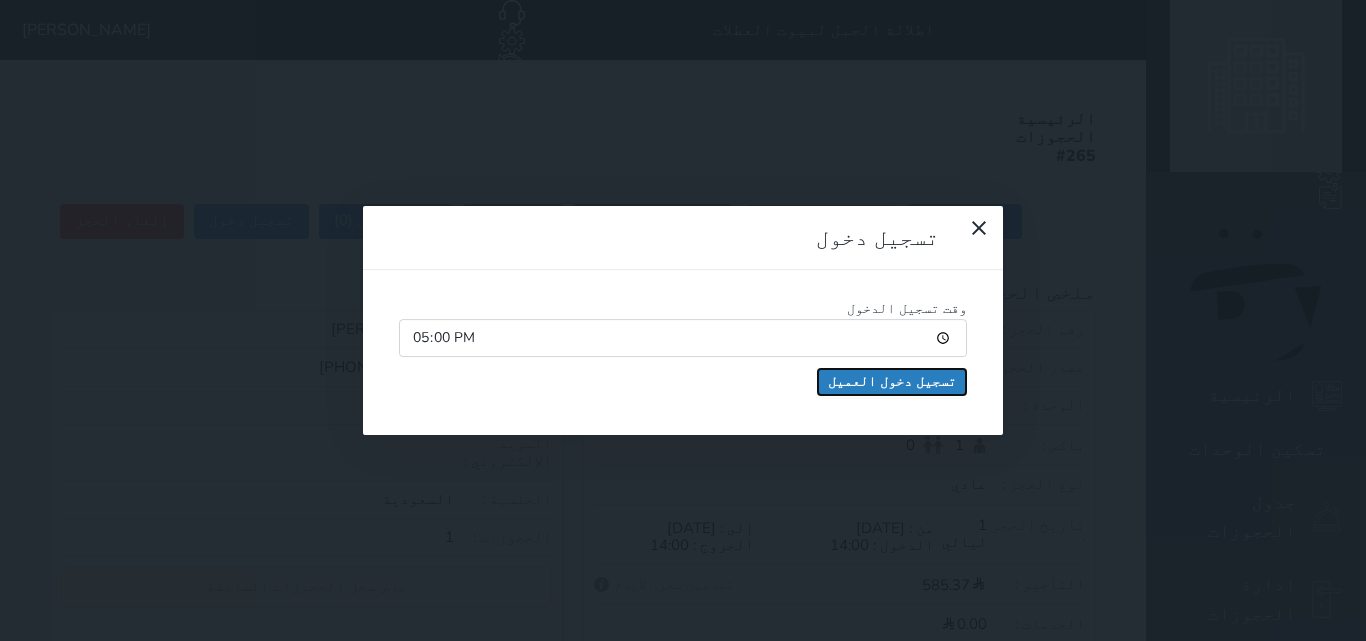 click on "تسجيل دخول العميل" at bounding box center [892, 382] 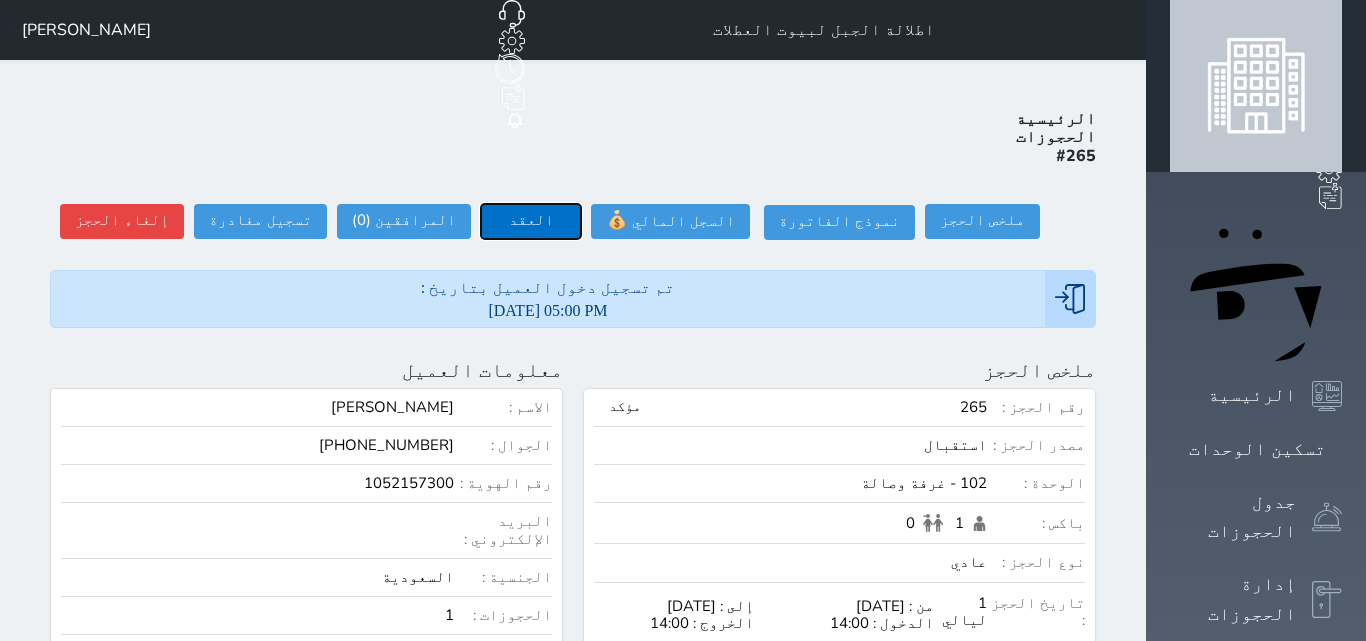 click on "العقد" at bounding box center [531, 221] 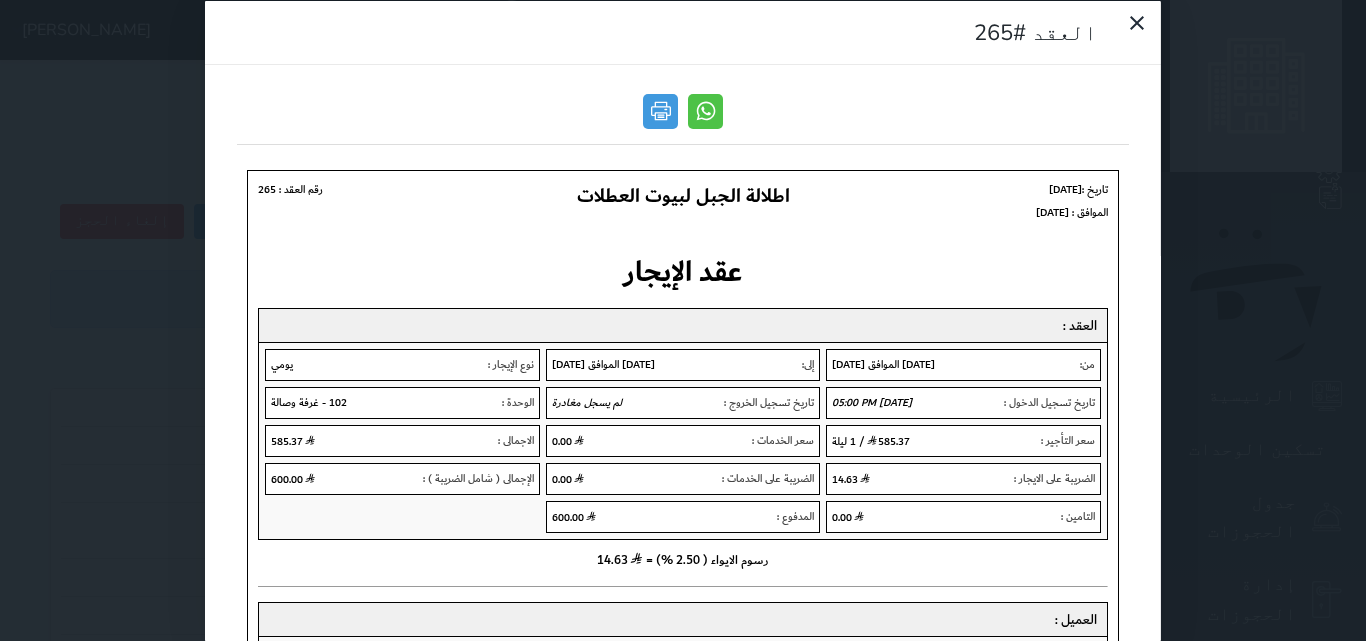 scroll, scrollTop: 0, scrollLeft: 0, axis: both 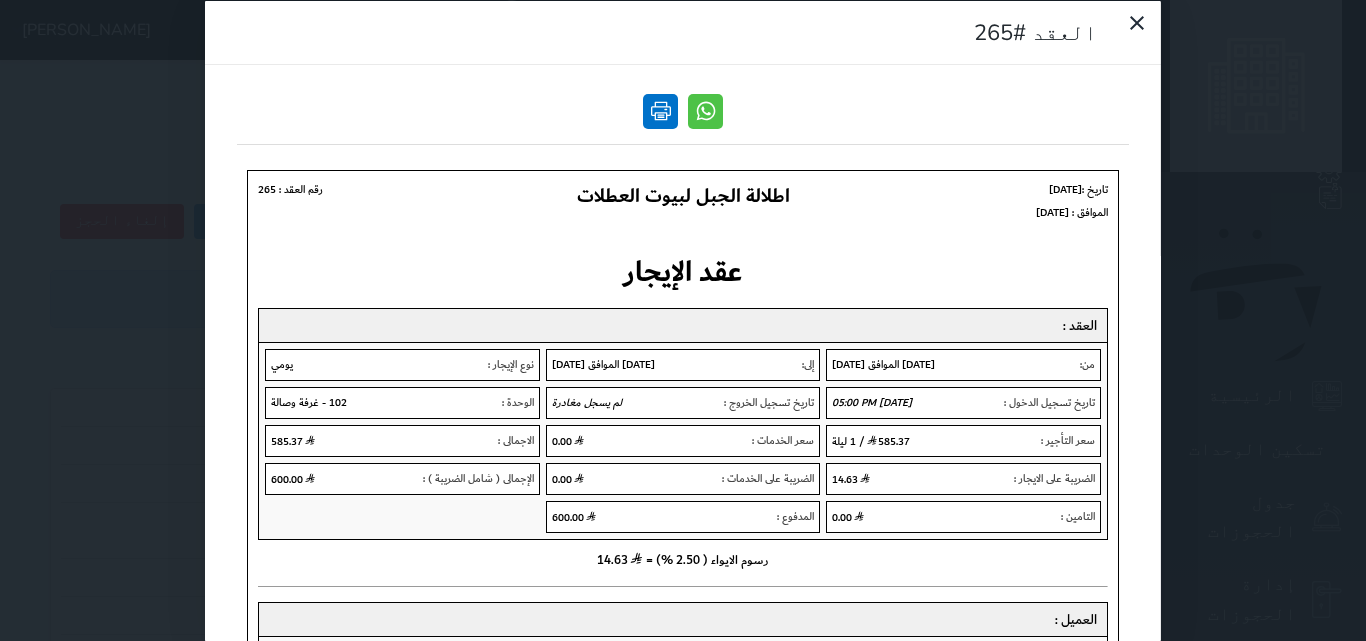 click at bounding box center (660, 110) 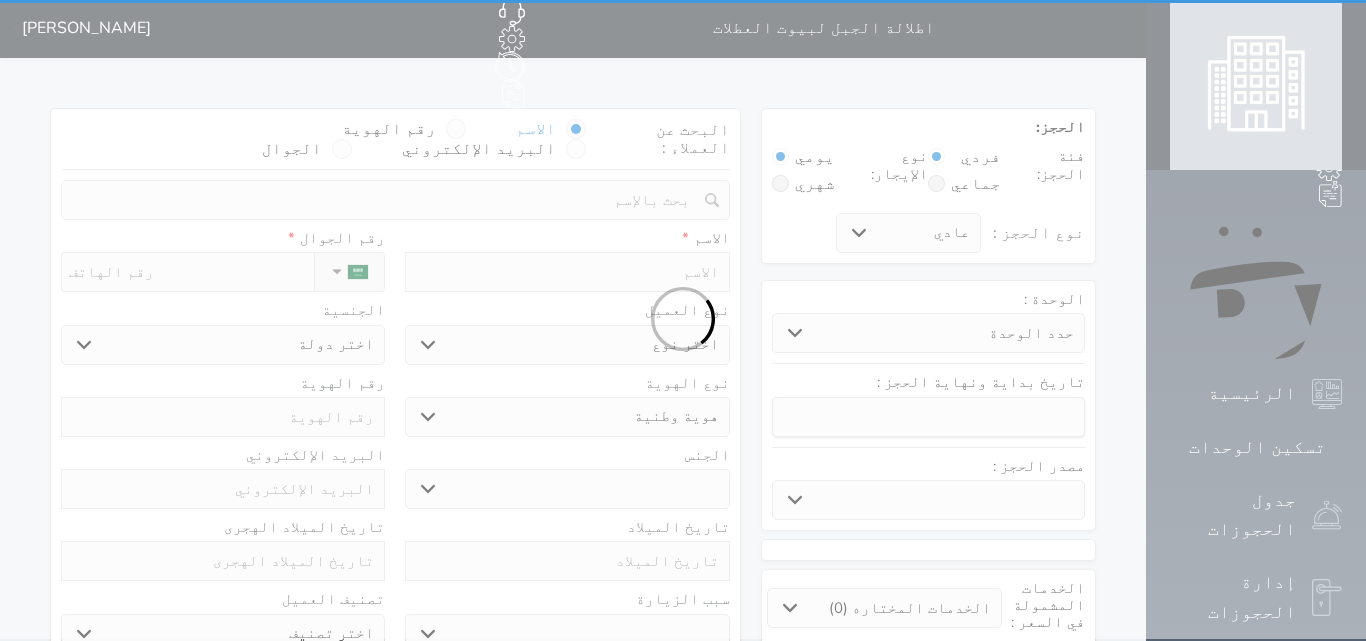 scroll, scrollTop: 0, scrollLeft: 0, axis: both 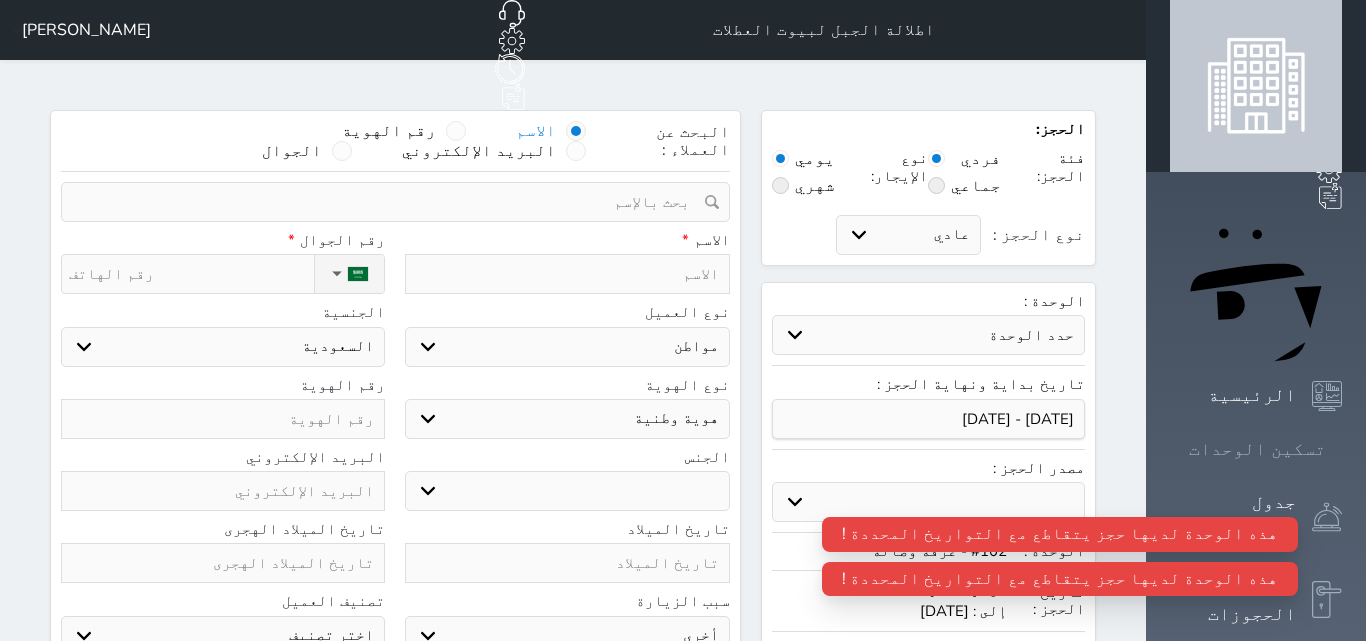 click 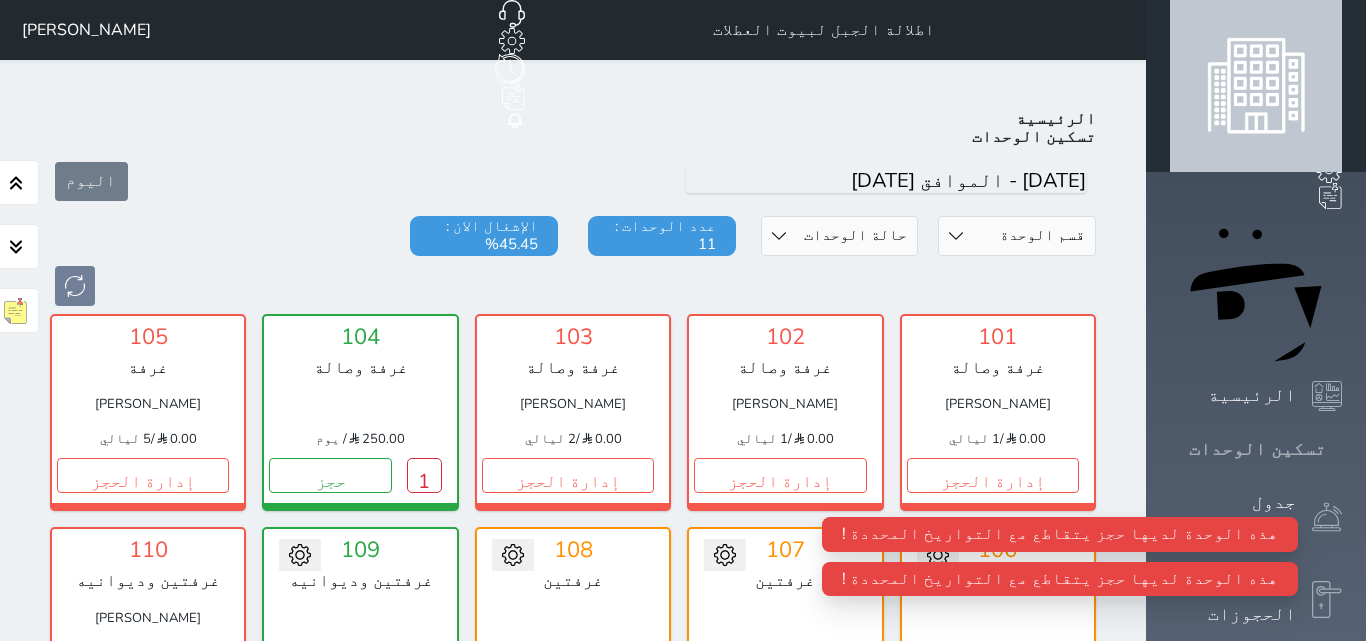 scroll, scrollTop: 78, scrollLeft: 0, axis: vertical 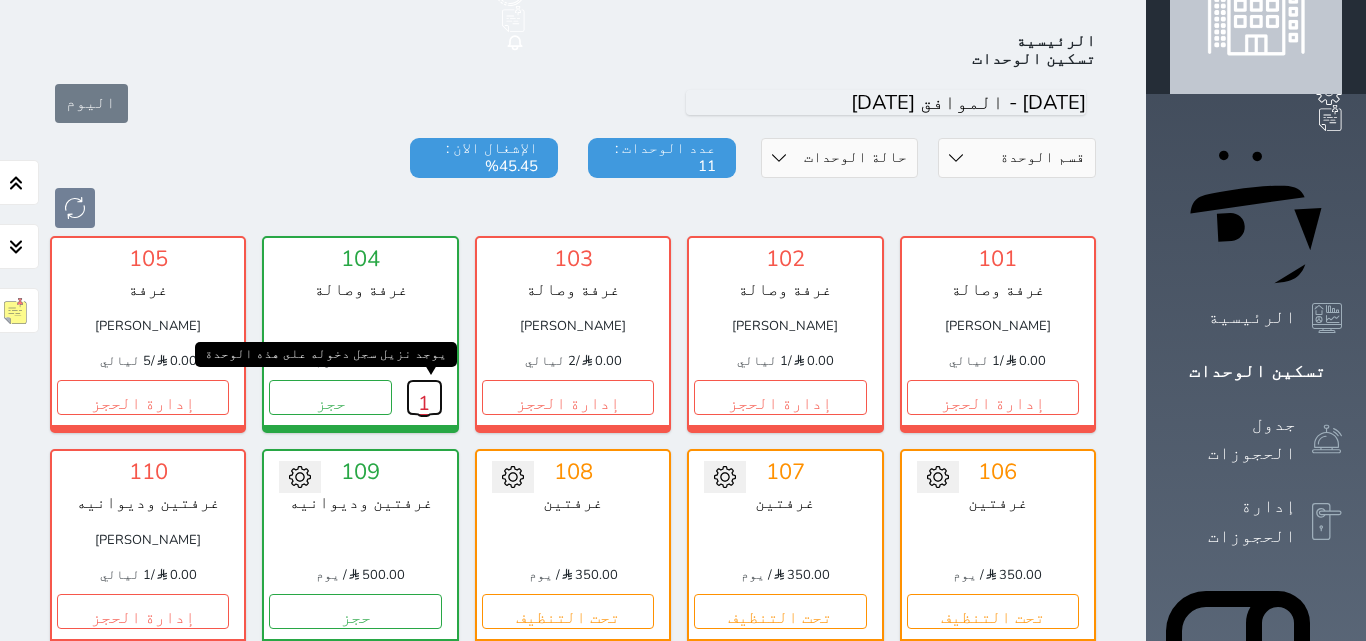 click on "1" at bounding box center [424, 397] 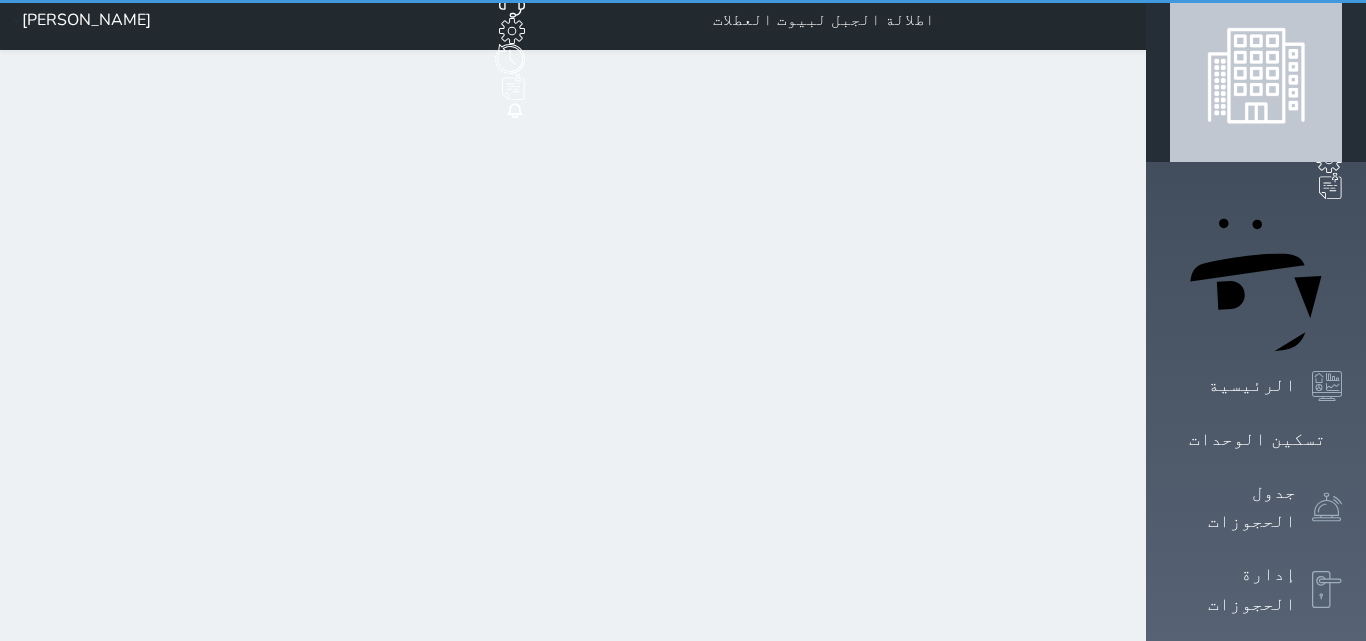 scroll, scrollTop: 0, scrollLeft: 0, axis: both 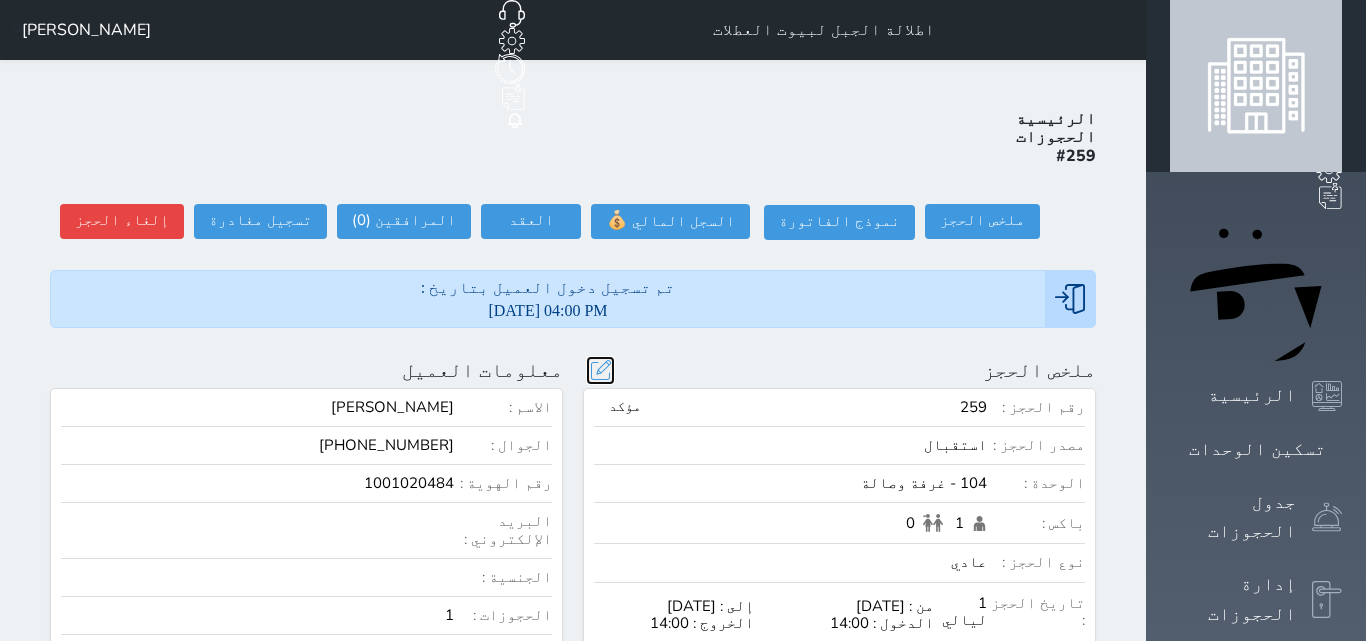click at bounding box center [600, 370] 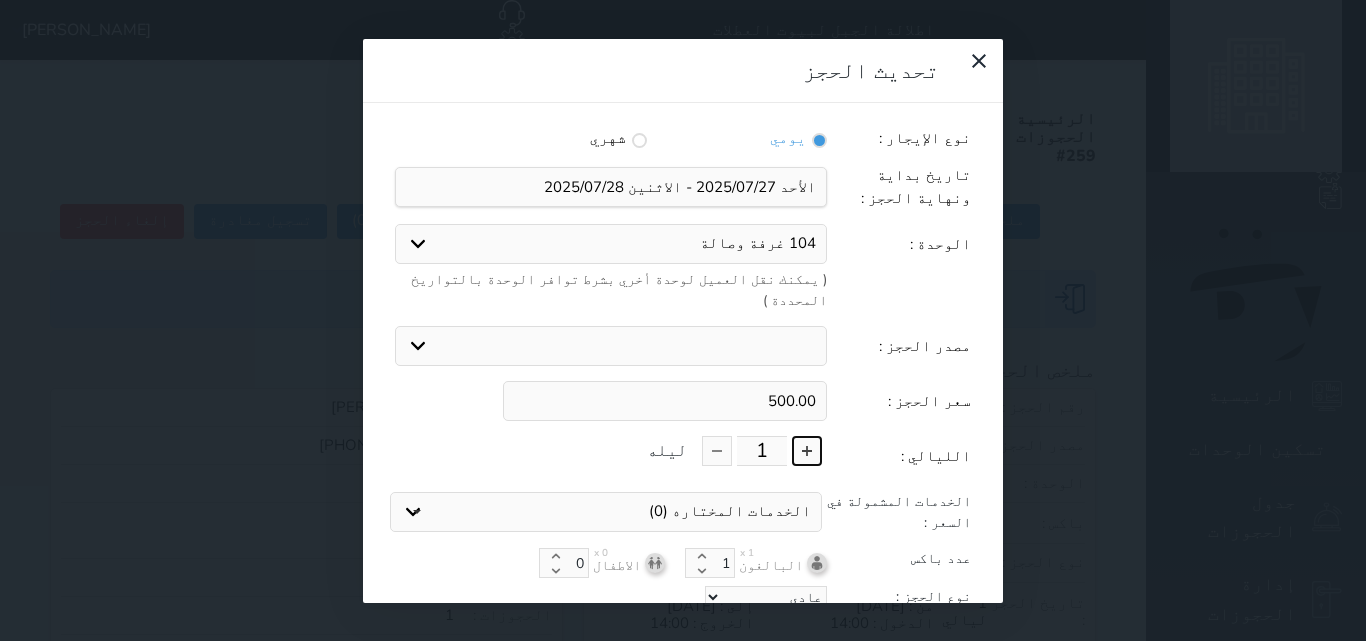 click at bounding box center [807, 451] 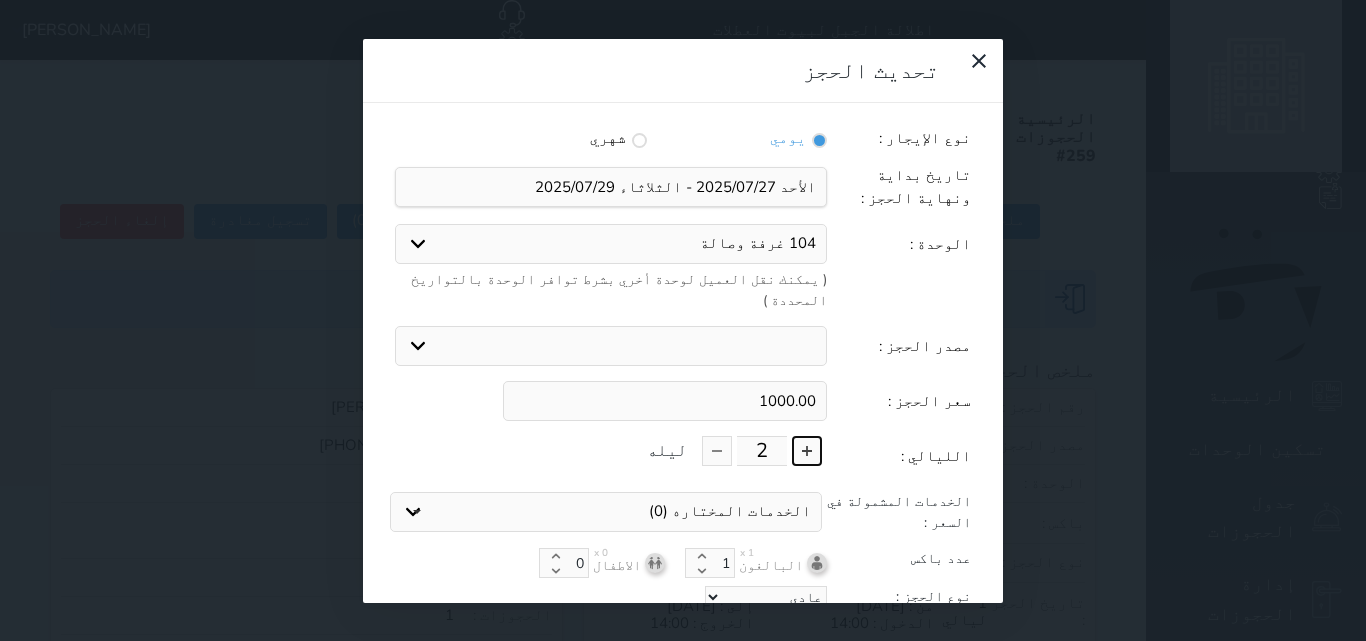 scroll, scrollTop: 45, scrollLeft: 0, axis: vertical 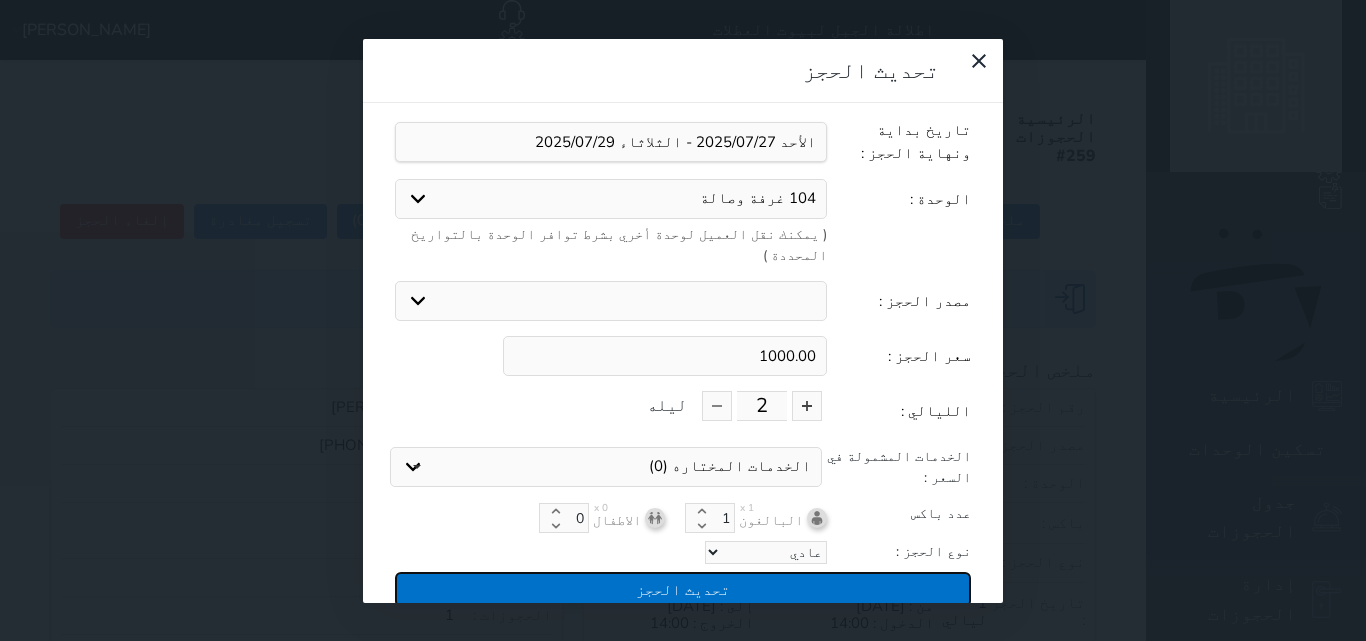 click on "تحديث الحجز" at bounding box center (683, 589) 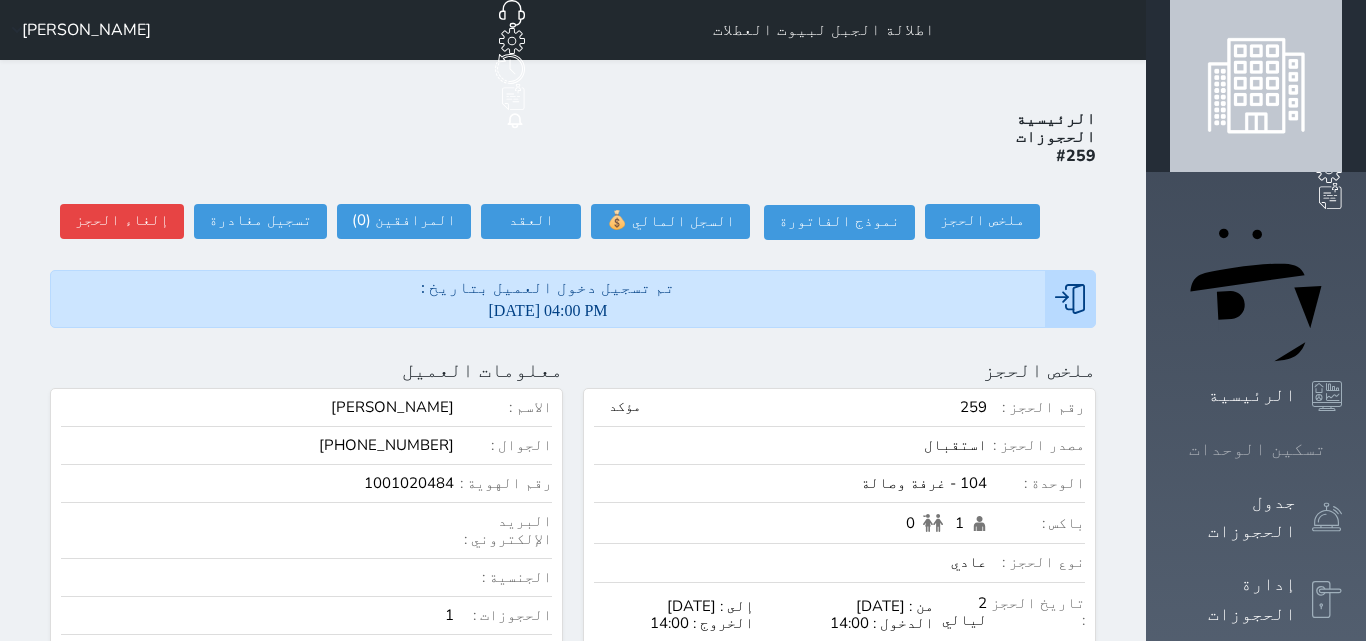 click on "تسكين الوحدات" at bounding box center [1257, 449] 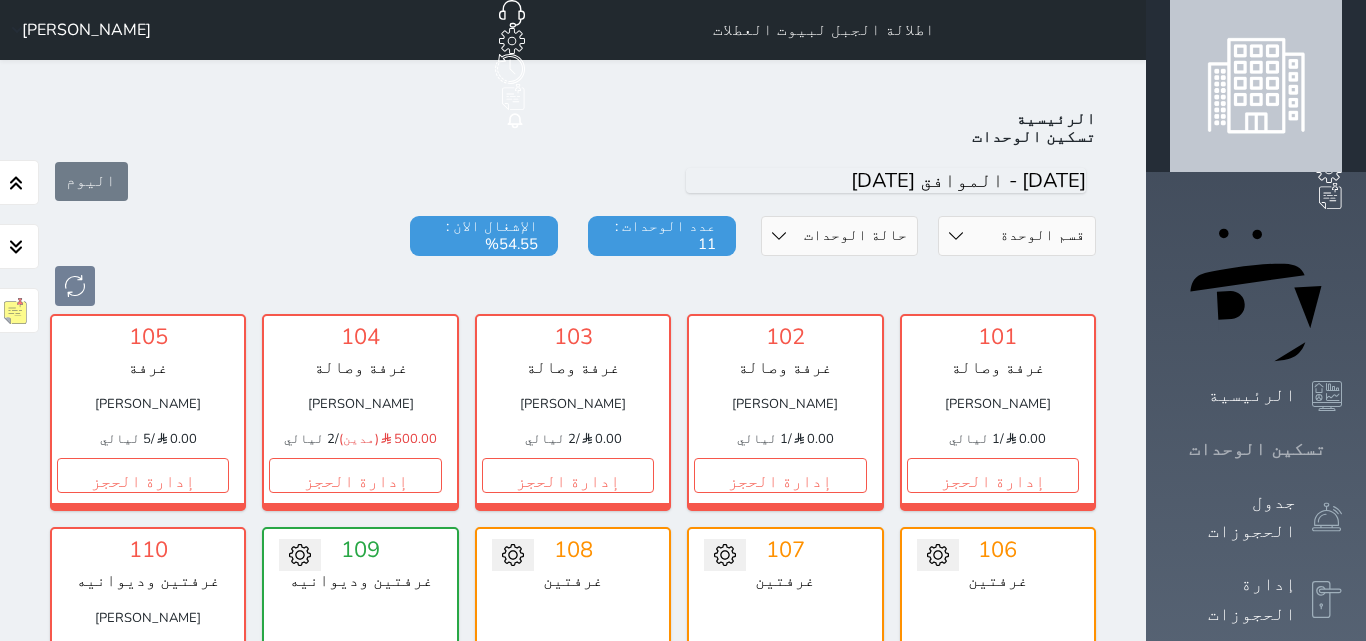 scroll, scrollTop: 78, scrollLeft: 0, axis: vertical 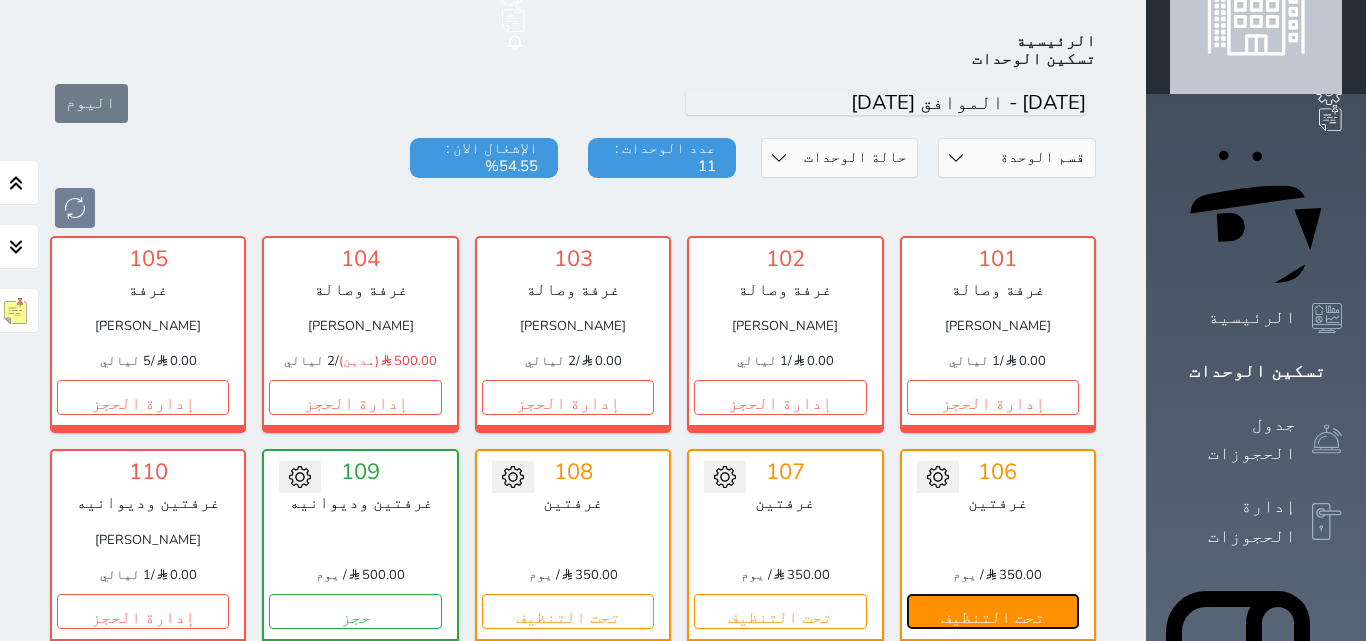 click on "تحت التنظيف" at bounding box center [993, 611] 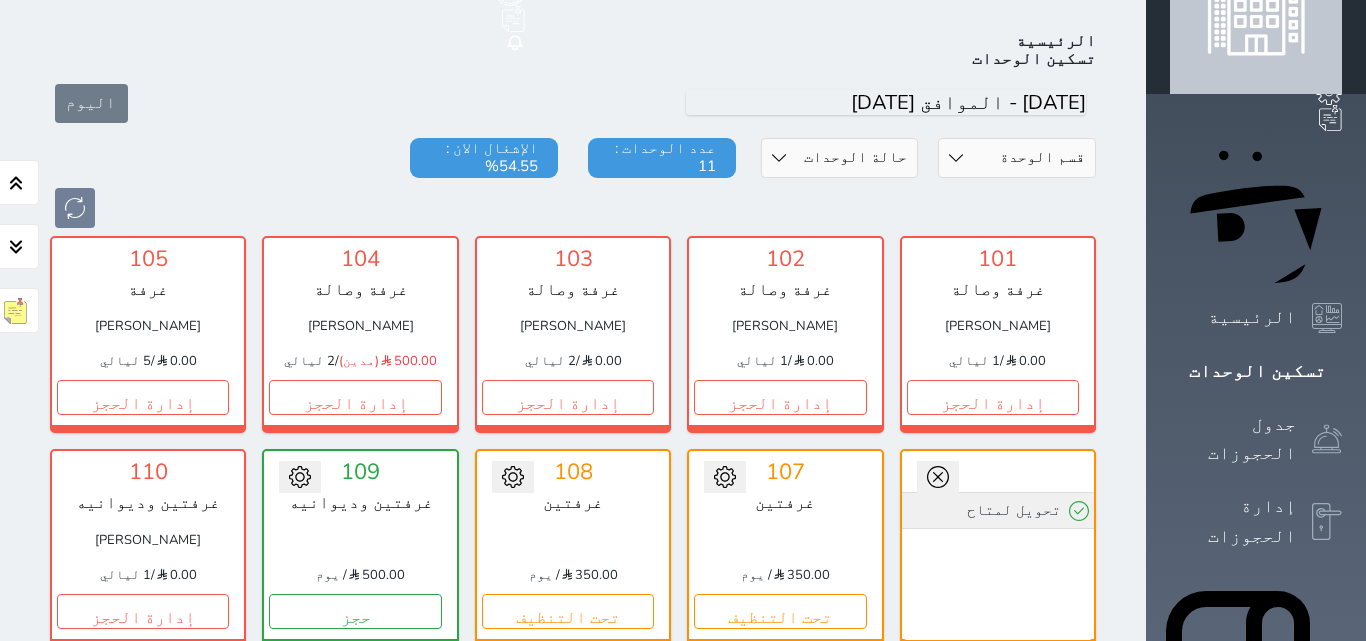 click 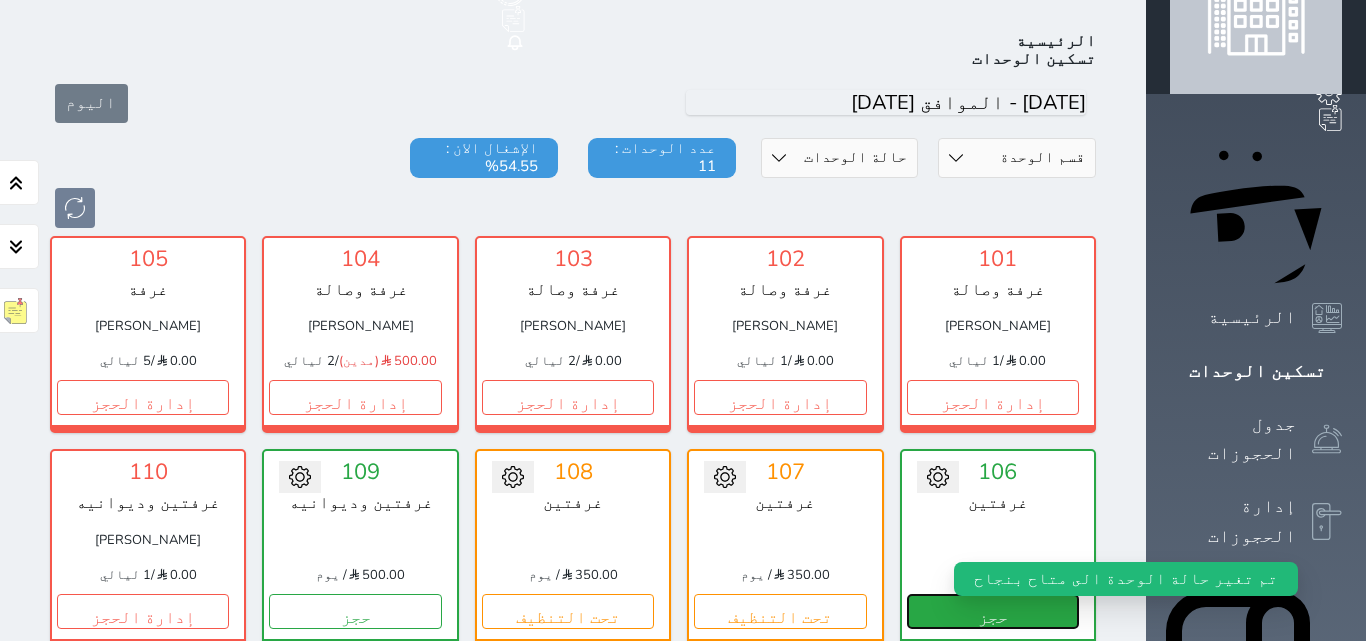 click on "حجز" at bounding box center [993, 611] 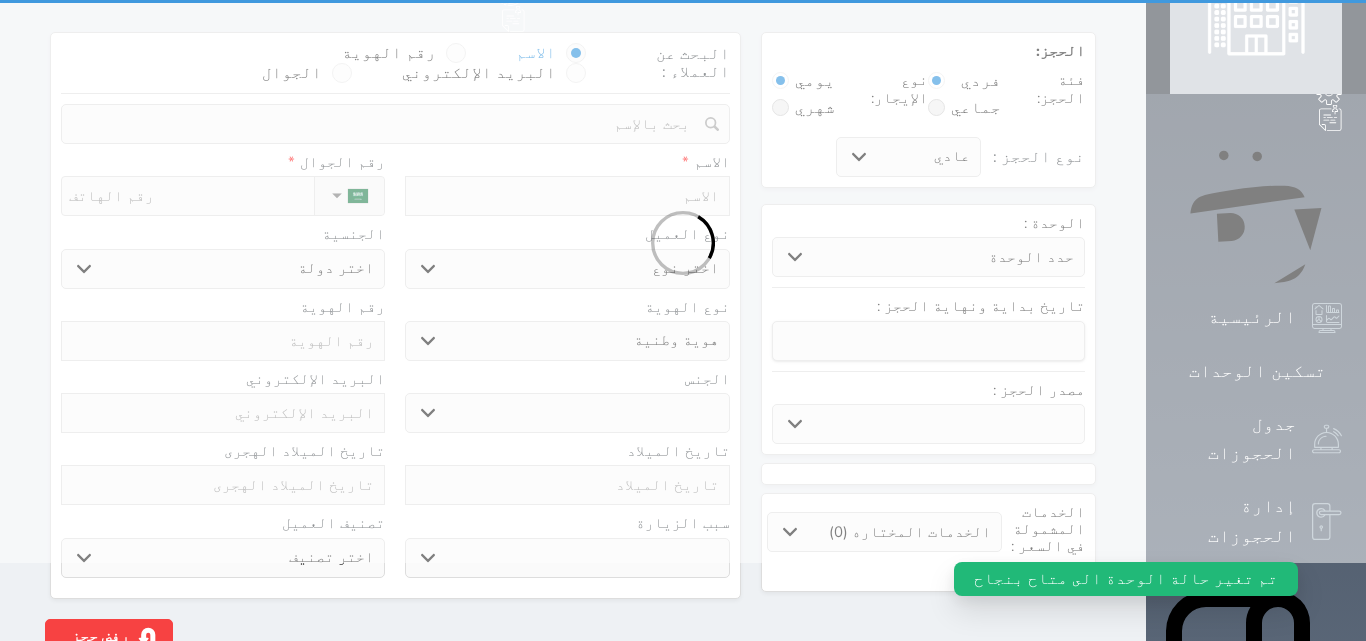scroll, scrollTop: 0, scrollLeft: 0, axis: both 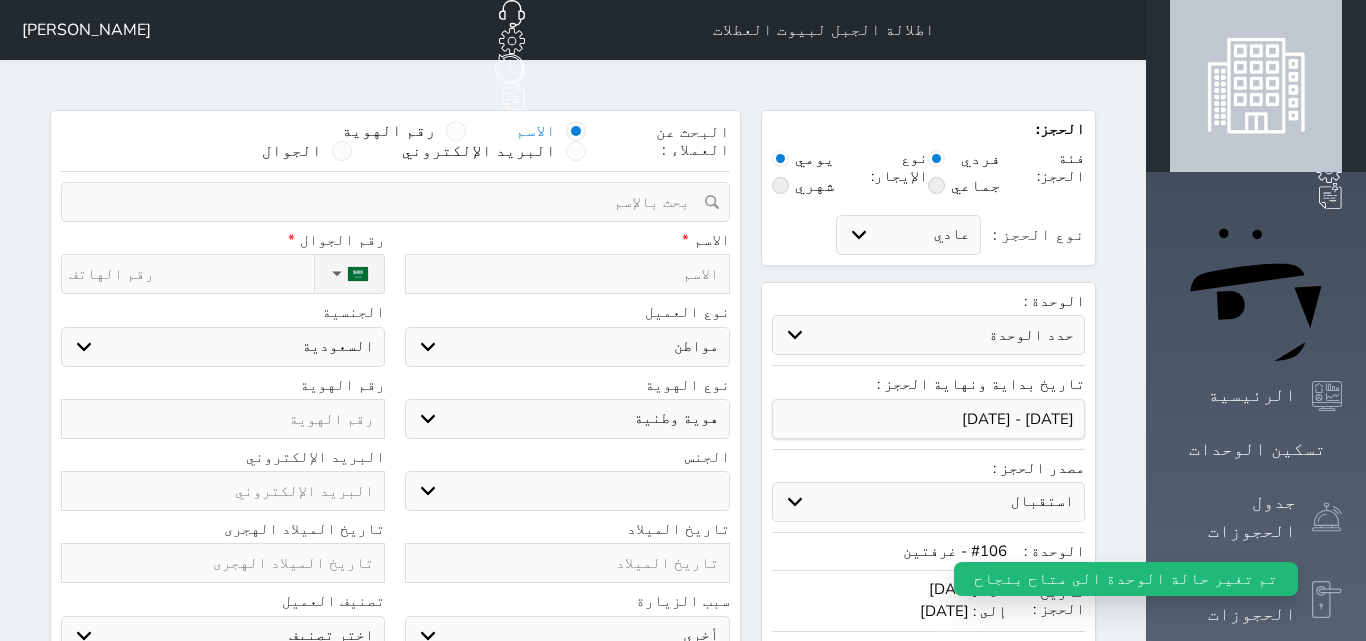 click at bounding box center (567, 274) 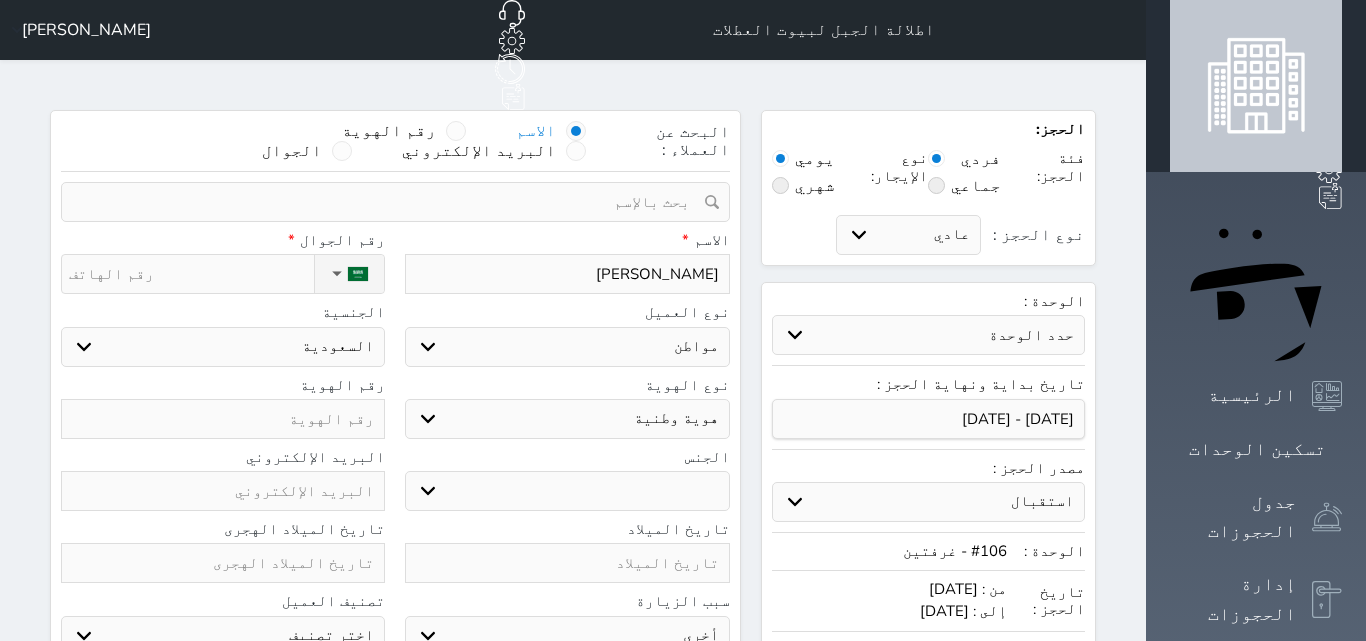 click on "نوع الحجز :" at bounding box center [191, 274] 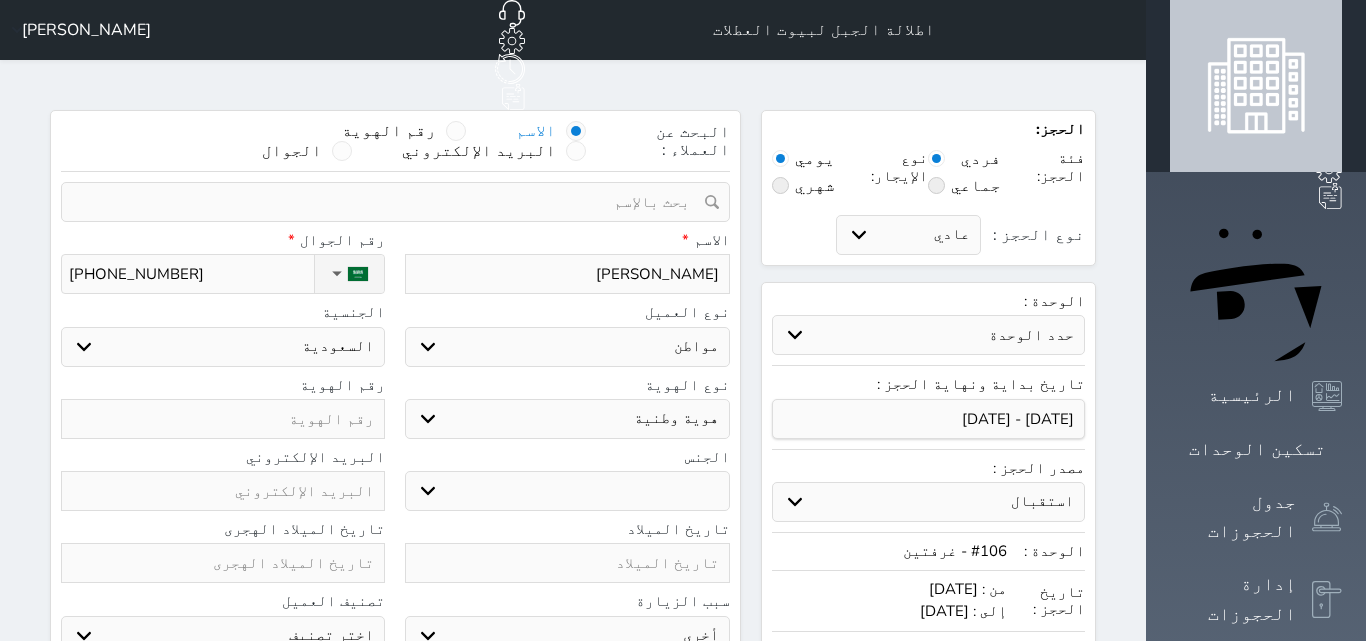 click on "اختر نوع   هوية وطنية هوية عائلية جواز السفر" at bounding box center (567, 419) 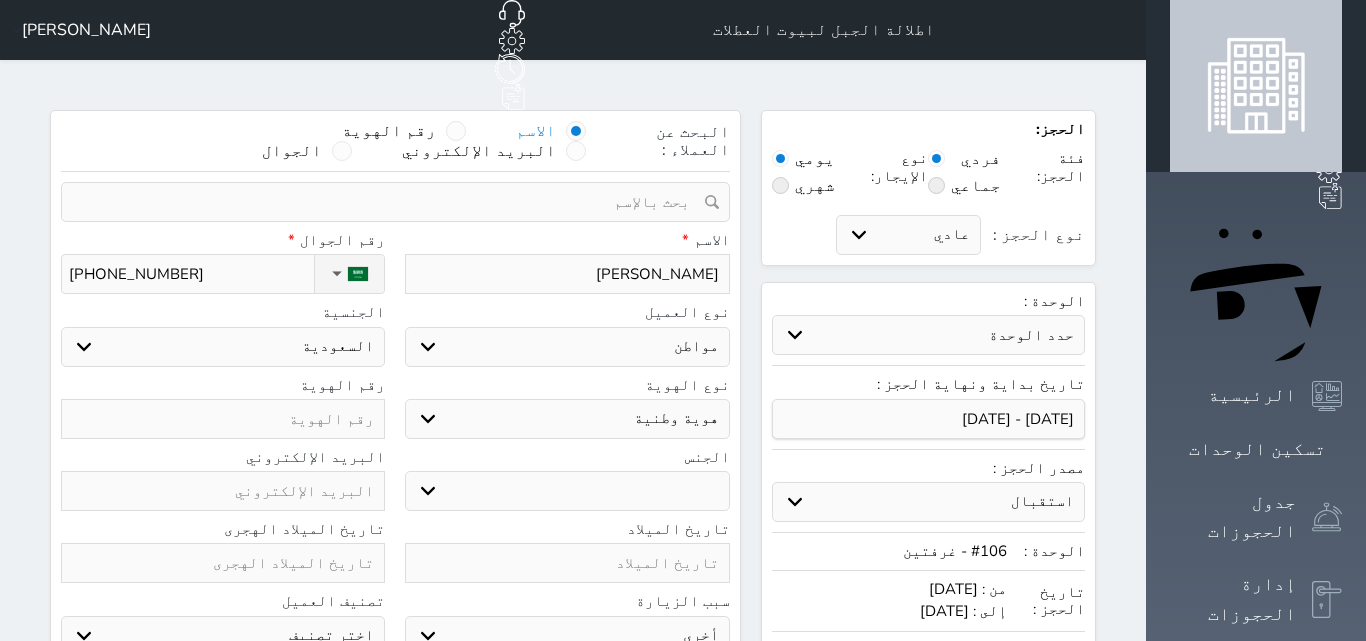 click on "ذكر   انثى" at bounding box center (567, 491) 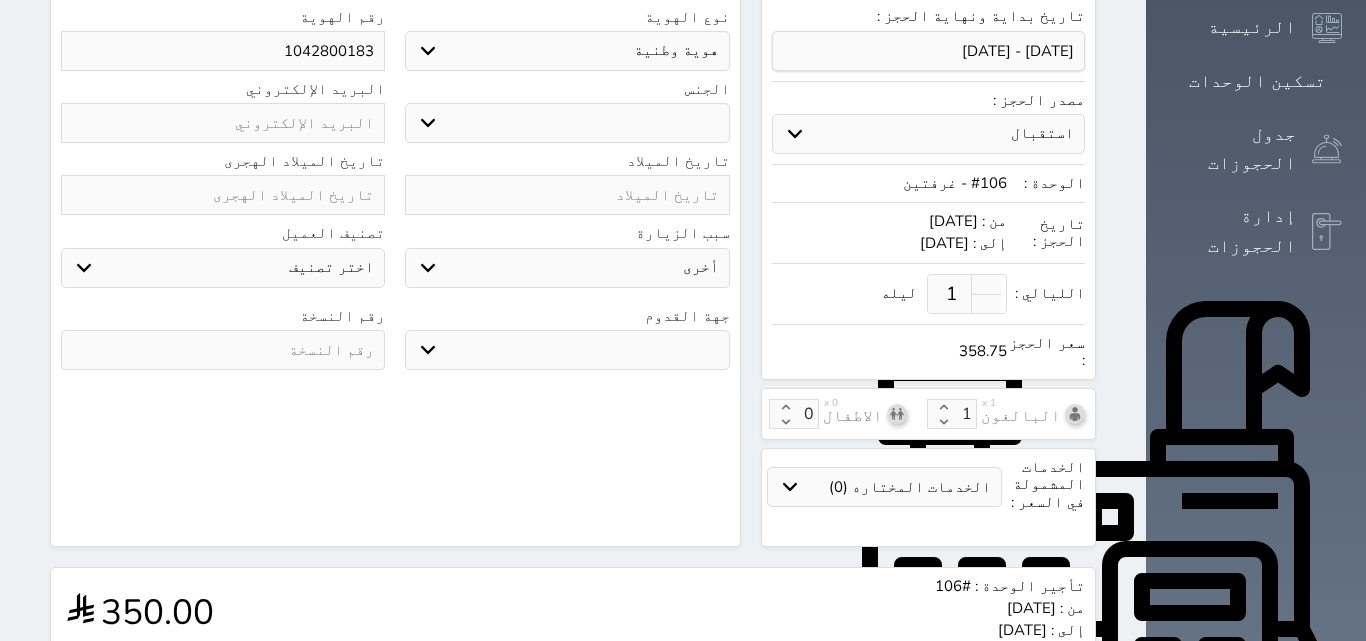 scroll, scrollTop: 545, scrollLeft: 0, axis: vertical 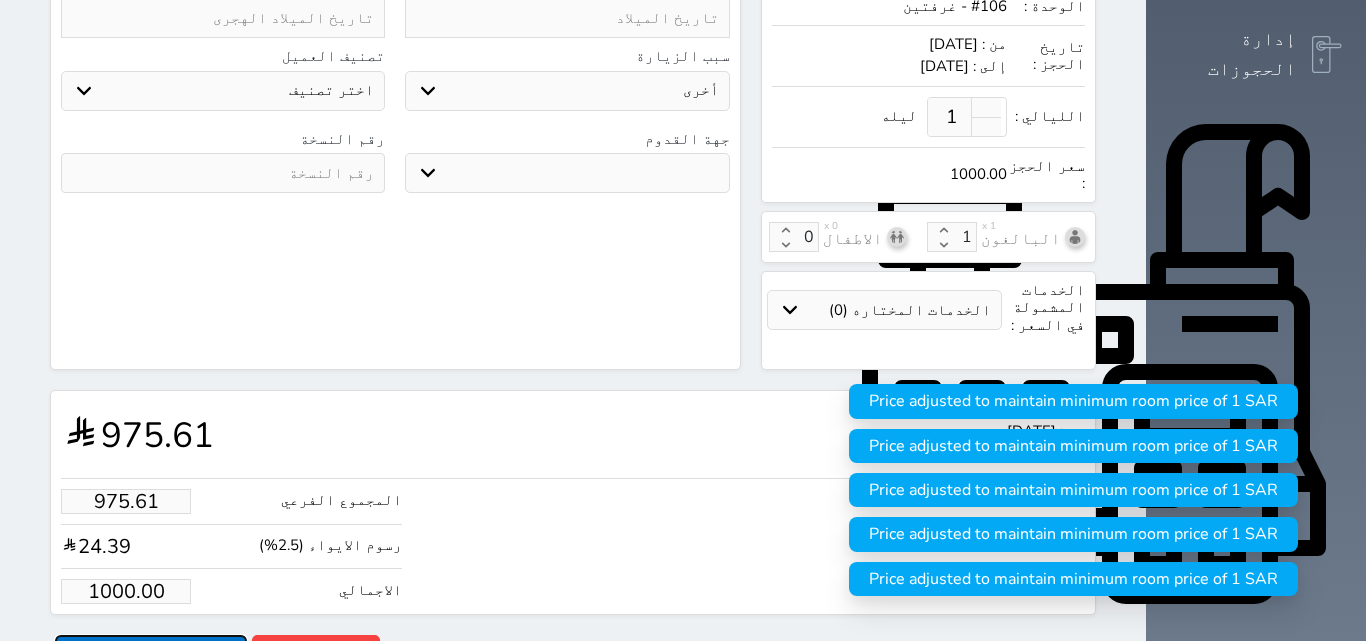 click on "حجز" at bounding box center (151, 652) 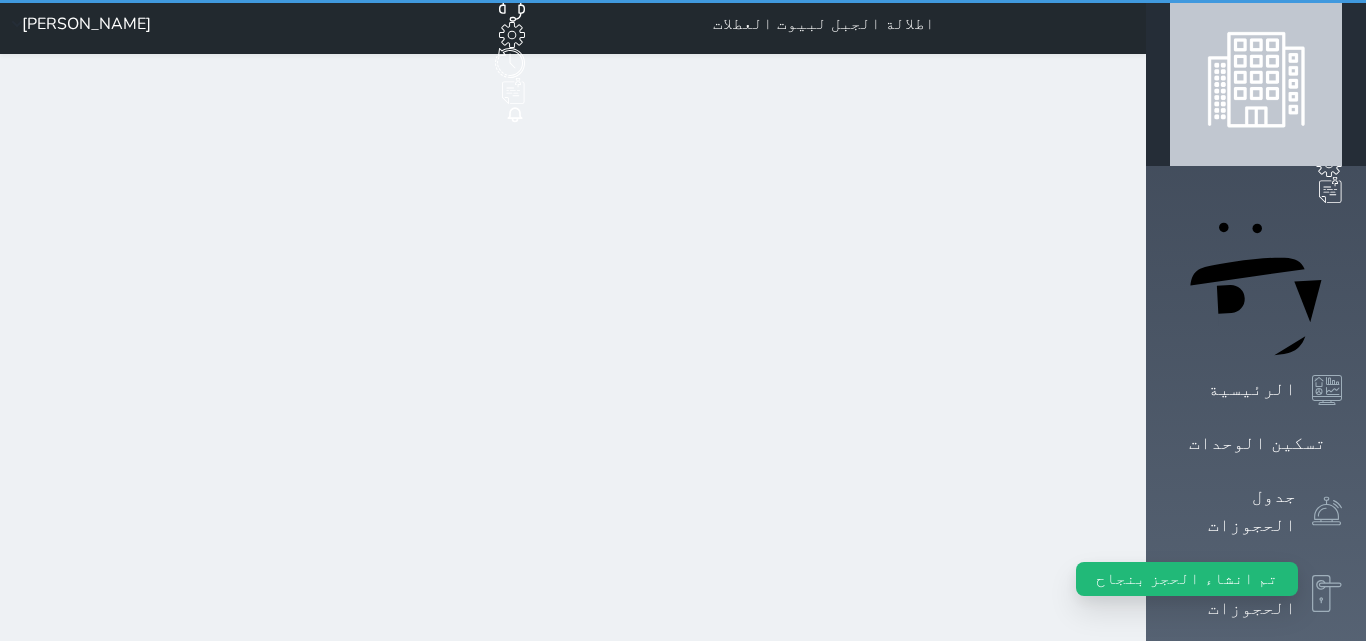 scroll, scrollTop: 0, scrollLeft: 0, axis: both 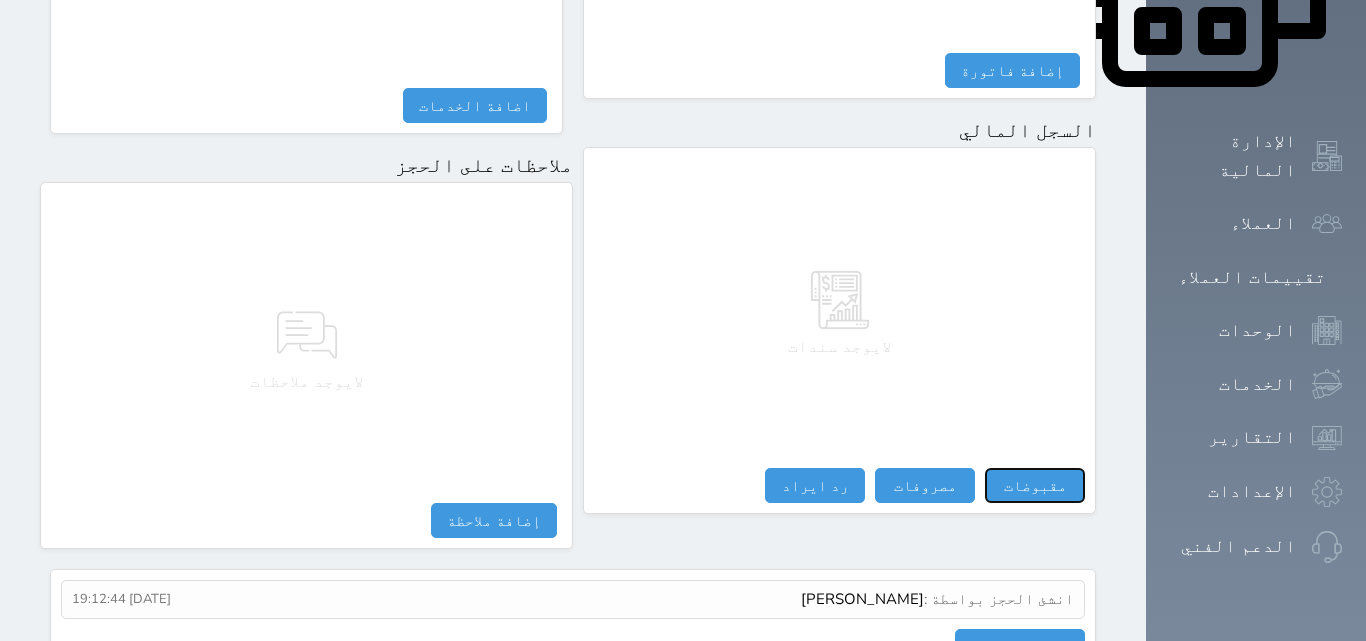 click on "ملخص الحجز           تحديث الحجز                       نوع الإيجار :     يومي     تاريخ بداية ونهاية الحجز :     الوحدة :   106 غرفتين     ( يمكنك نقل العميل لوحدة أخري بشرط توافر الوحدة بالتواريخ المحددة )   مصدر الحجز :       سعر الحجز :           الليالي :     1     ليله    الخدمات المشمولة في السعر :   الخدمات المختاره (0)  تحديد الكل  ×  فطار   عدد باكس           البالغون     1                             الاطفال     0               نوع الحجز :
عادي
إقامة مجانية
إستخدام داخلي
إستخدام يومي
تحديث الحجز       رقم الحجز :      مؤكد" at bounding box center (573, -48) 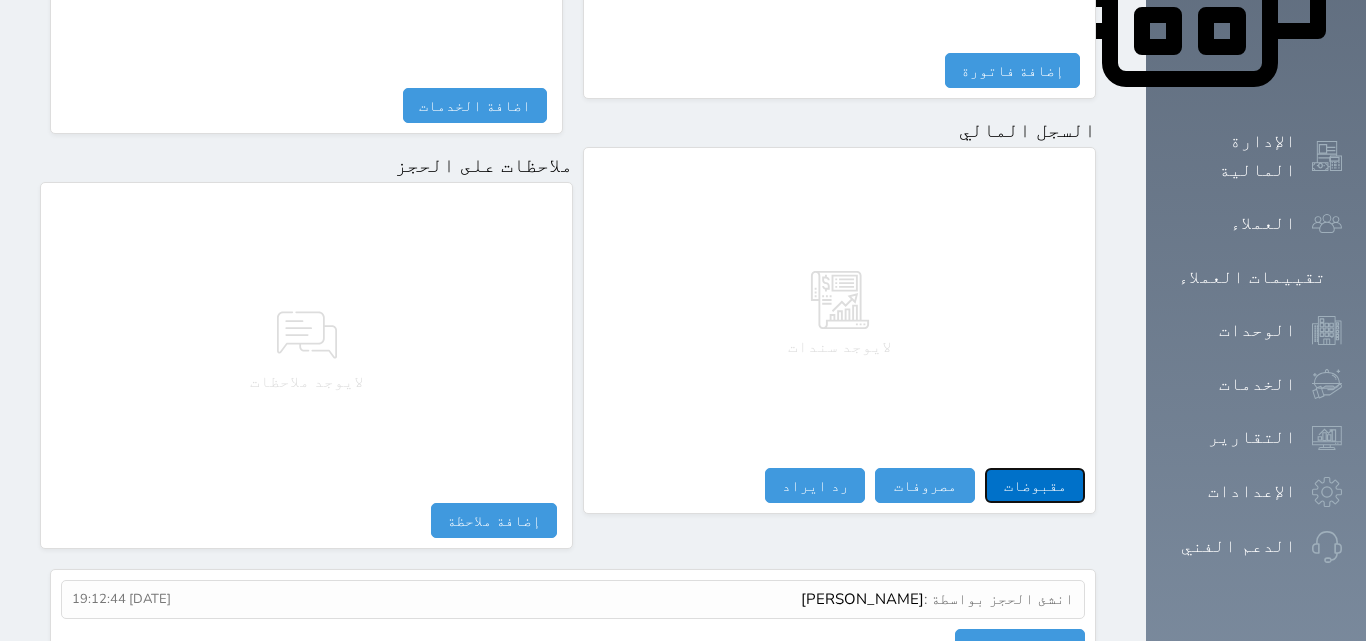 click on "مقبوضات" at bounding box center [1035, 485] 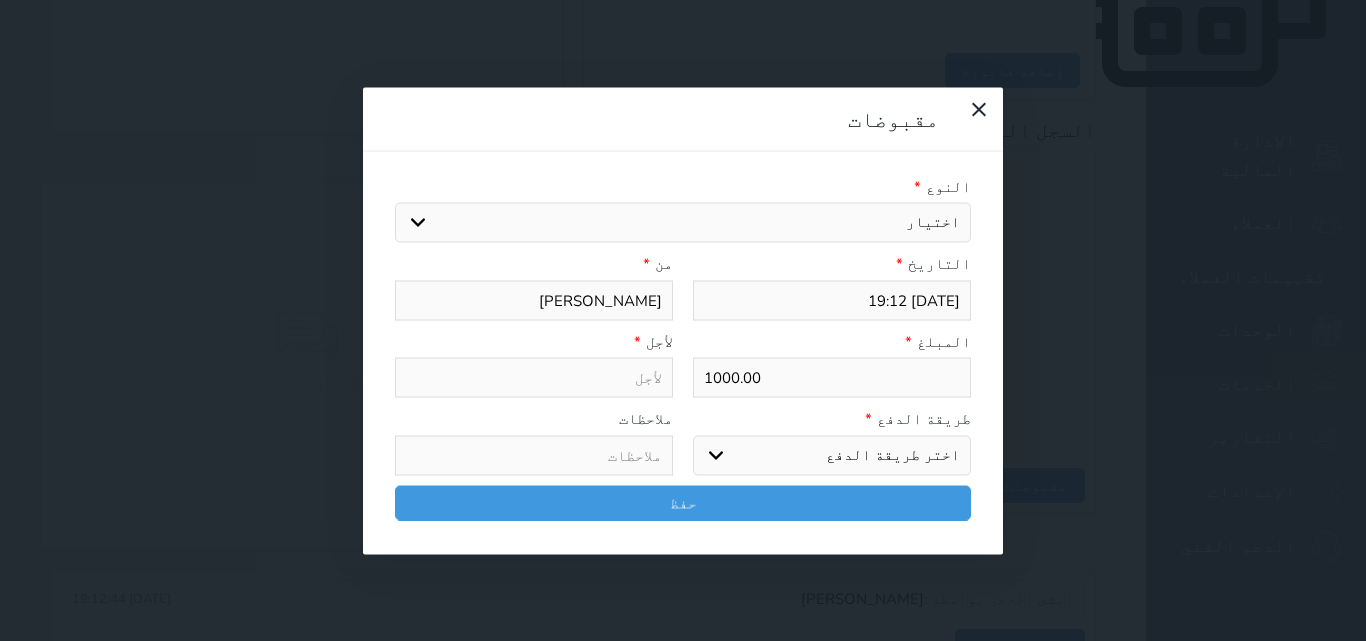 click on "اختيار   مقبوضات عامة قيمة إيجار فواتير تامين عربون لا ينطبق آخر مغسلة واي فاي - الإنترنت مواقف السيارات طعام الأغذية والمشروبات مشروبات المشروبات الباردة المشروبات الساخنة الإفطار غداء عشاء مخبز و كعك حمام سباحة الصالة الرياضية سبا و خدمات الجمال اختيار وإسقاط (خدمات النقل) ميني بار كابل - تلفزيون سرير إضافي تصفيف الشعر التسوق خدمات الجولات السياحية المنظمة خدمات الدليل السياحي" at bounding box center (683, 223) 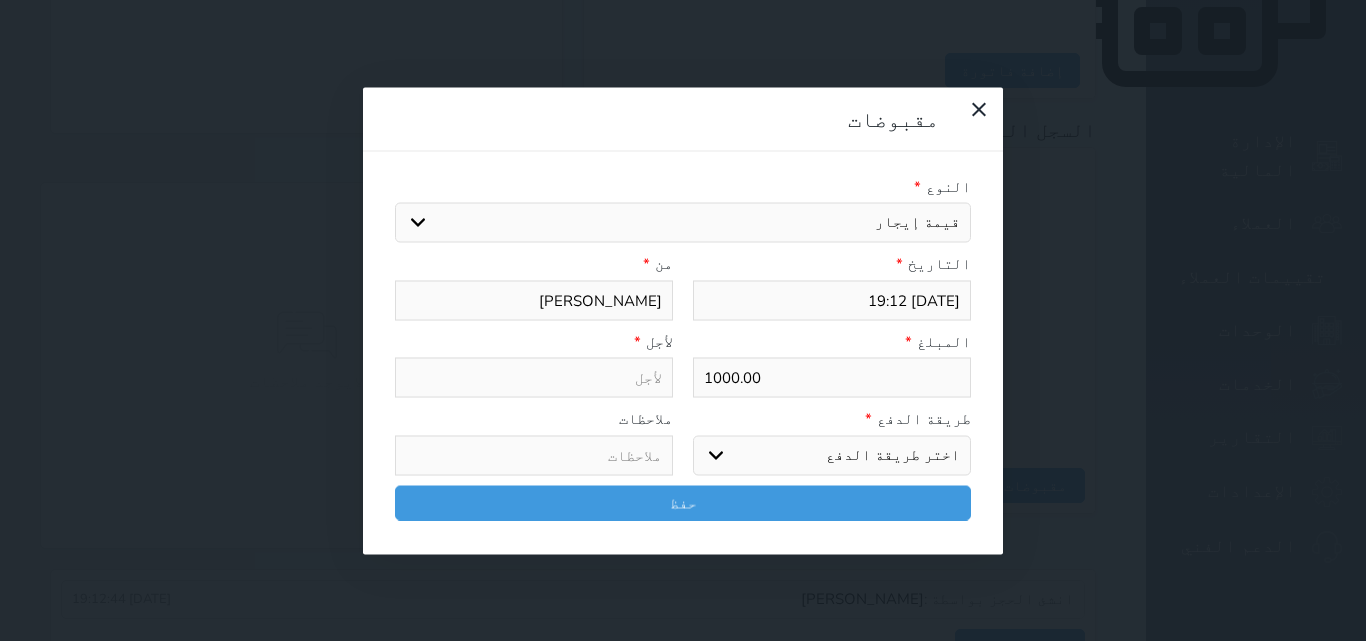 click on "اختيار   مقبوضات عامة قيمة إيجار فواتير تامين عربون لا ينطبق آخر مغسلة واي فاي - الإنترنت مواقف السيارات طعام الأغذية والمشروبات مشروبات المشروبات الباردة المشروبات الساخنة الإفطار غداء عشاء مخبز و كعك حمام سباحة الصالة الرياضية سبا و خدمات الجمال اختيار وإسقاط (خدمات النقل) ميني بار كابل - تلفزيون سرير إضافي تصفيف الشعر التسوق خدمات الجولات السياحية المنظمة خدمات الدليل السياحي" at bounding box center (683, 223) 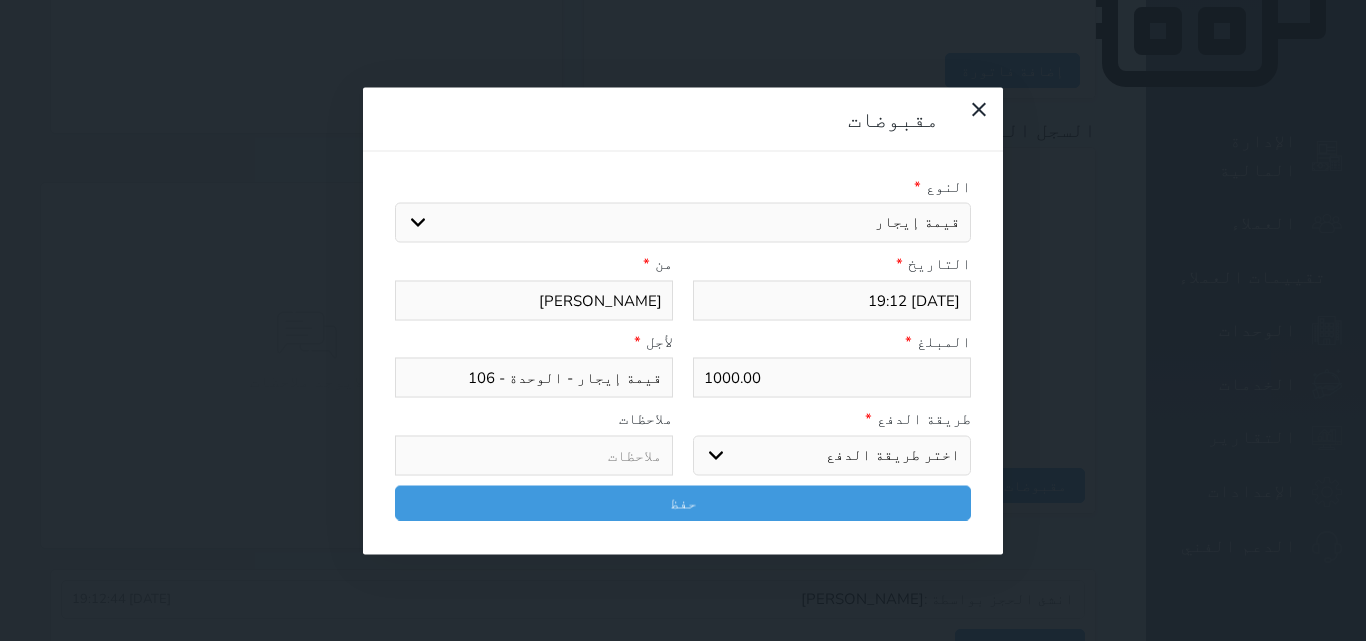 click on "اختر طريقة الدفع   دفع نقدى   تحويل بنكى   مدى   بطاقة ائتمان   آجل" at bounding box center (832, 455) 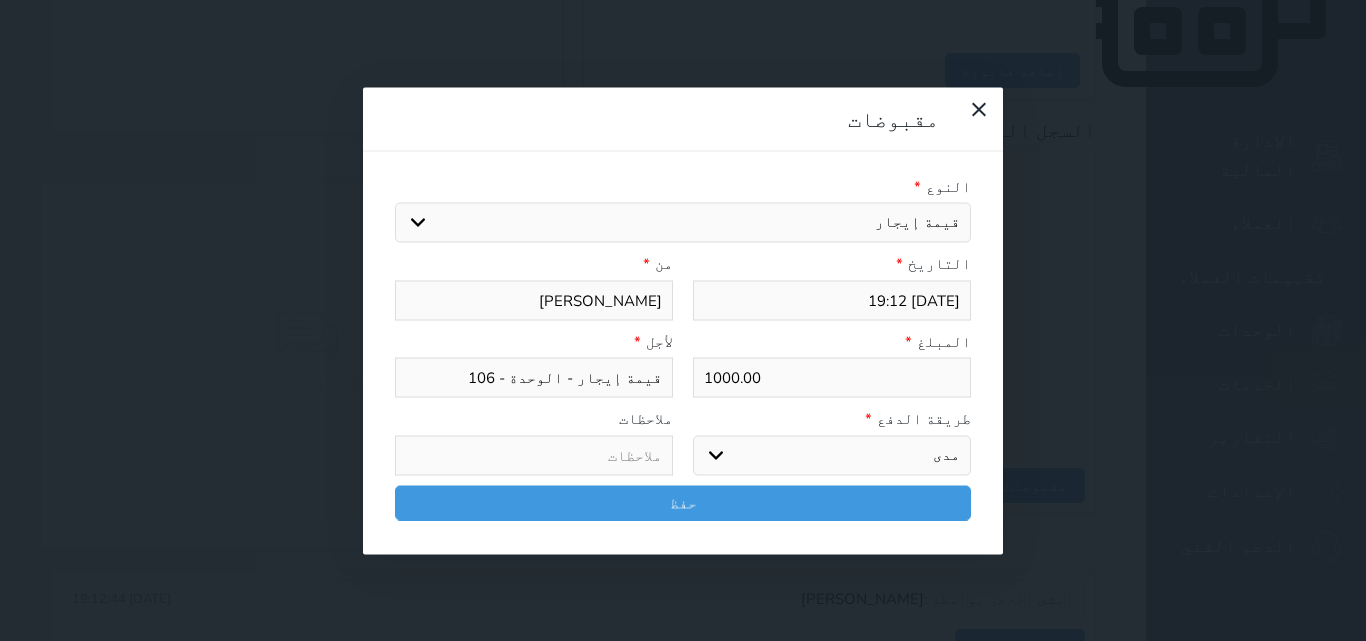 click on "اختر طريقة الدفع   دفع نقدى   تحويل بنكى   مدى   بطاقة ائتمان   آجل" at bounding box center [832, 455] 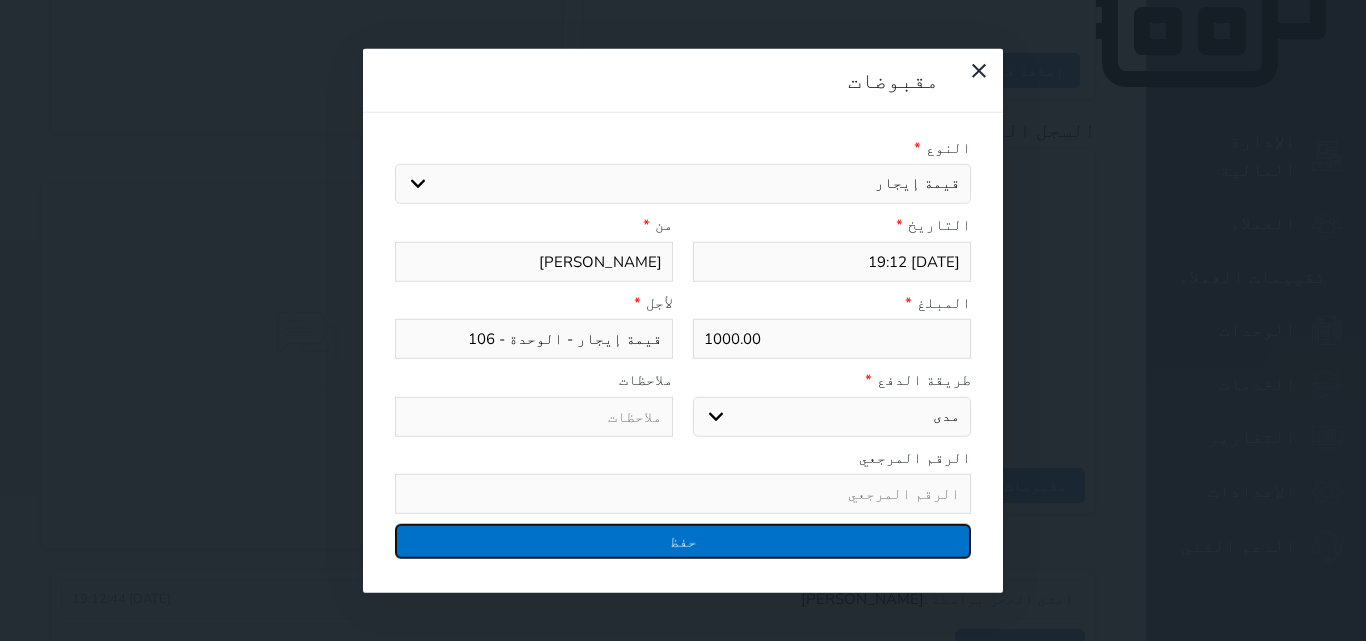 click on "حفظ" at bounding box center (683, 541) 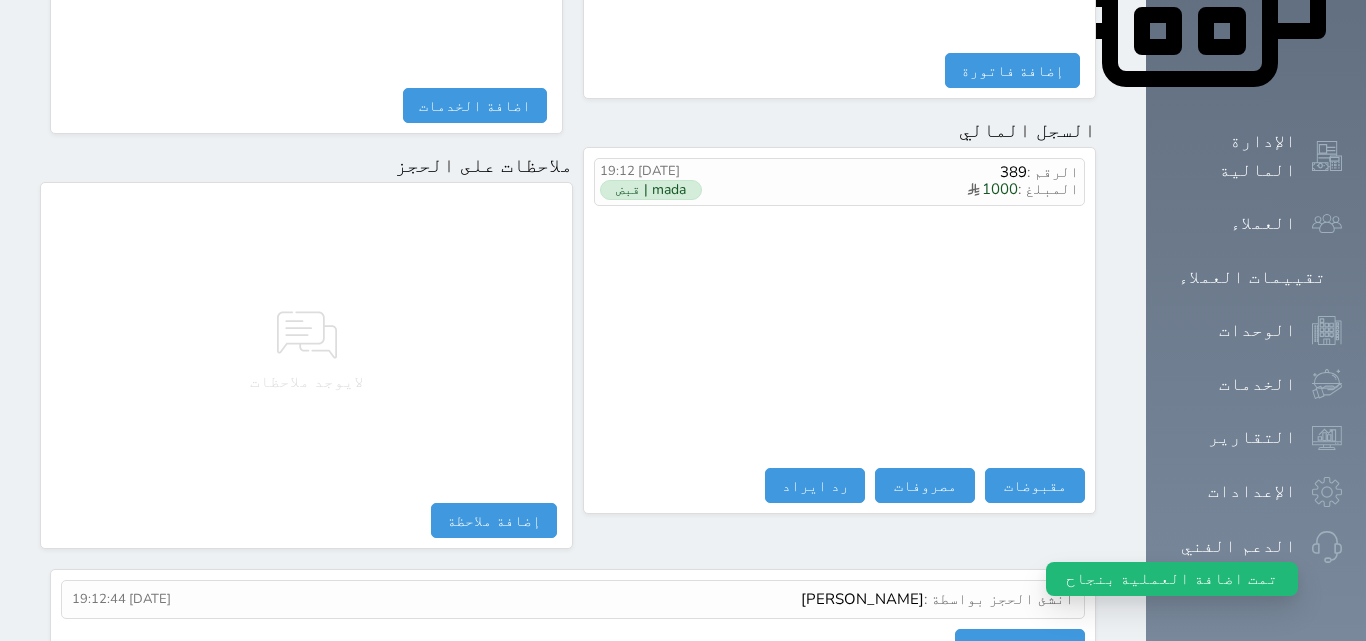 scroll, scrollTop: 0, scrollLeft: 0, axis: both 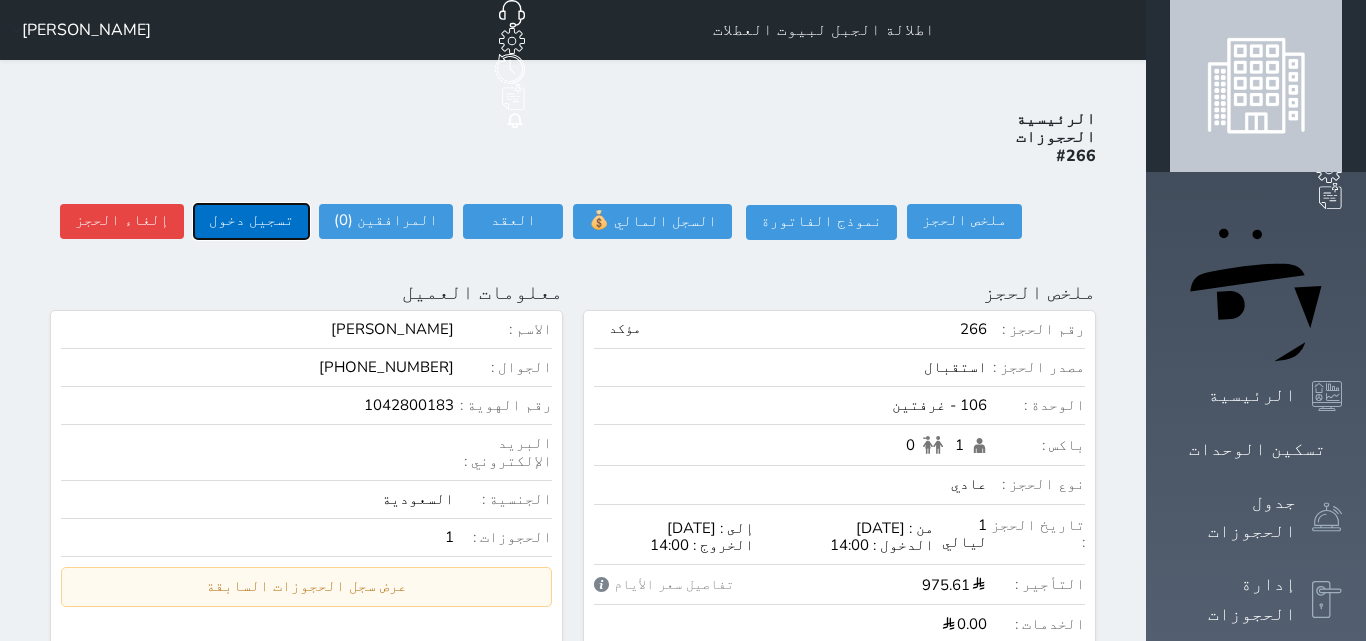 click on "تسجيل دخول" at bounding box center (251, 221) 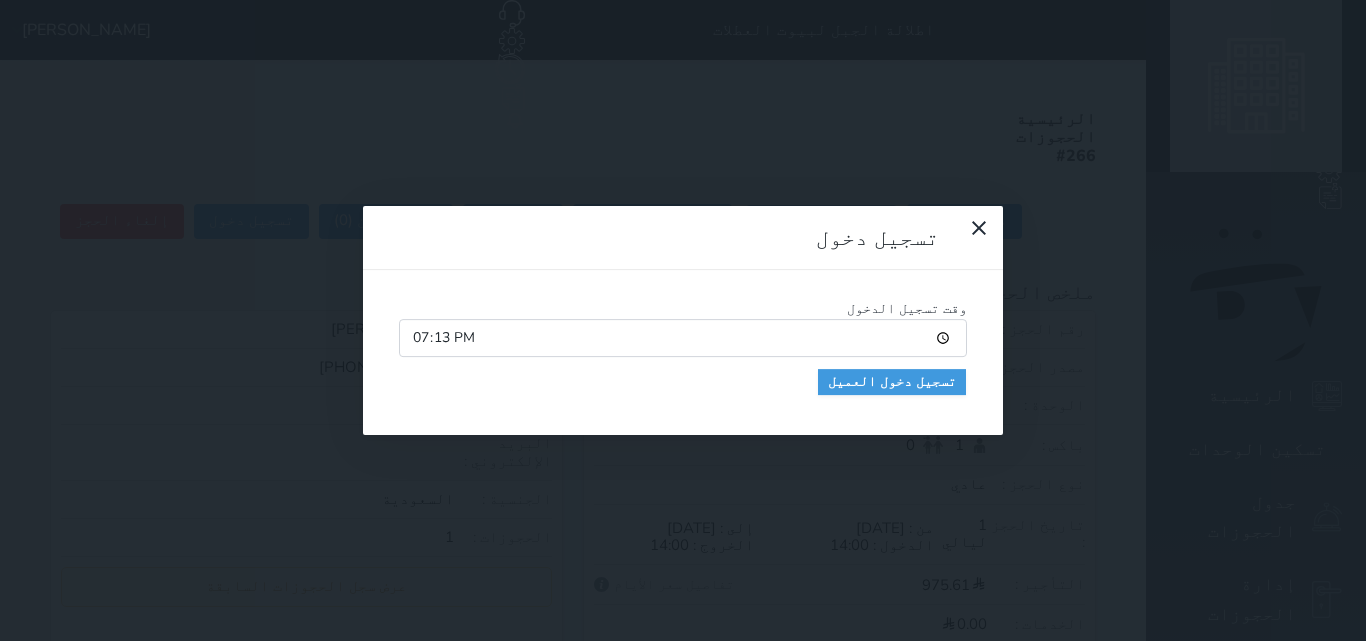 click on "19:13" at bounding box center [683, 338] 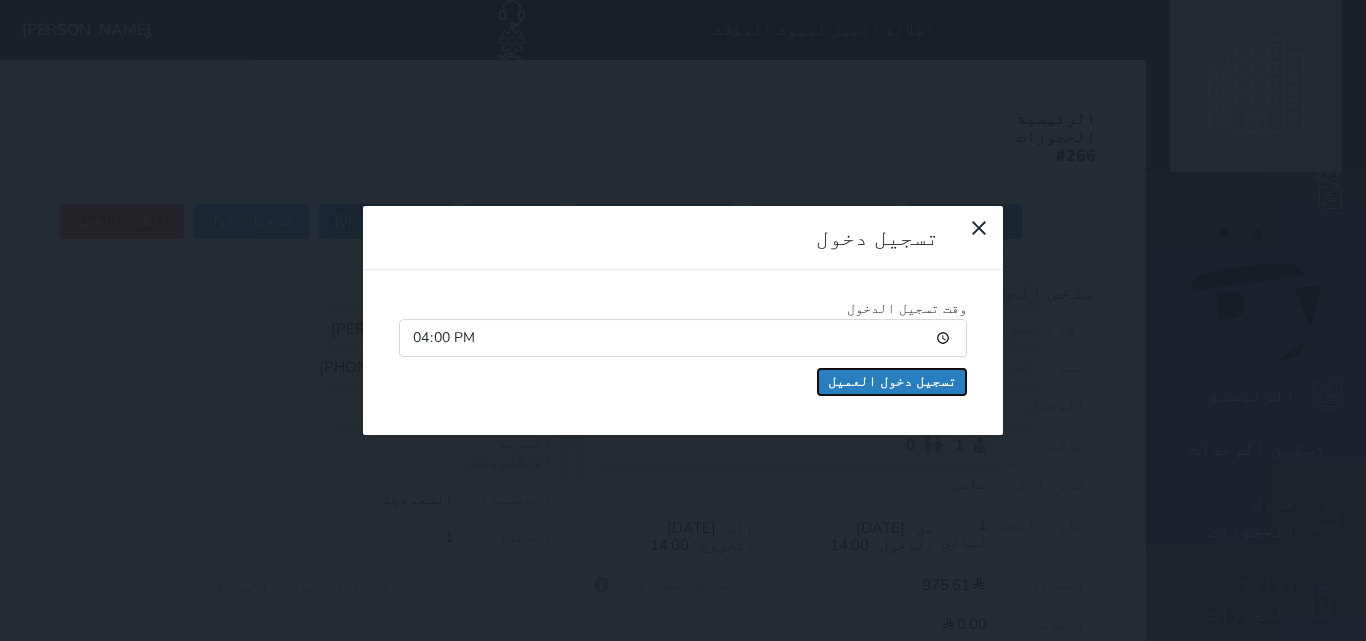click on "تسجيل دخول العميل" at bounding box center (892, 382) 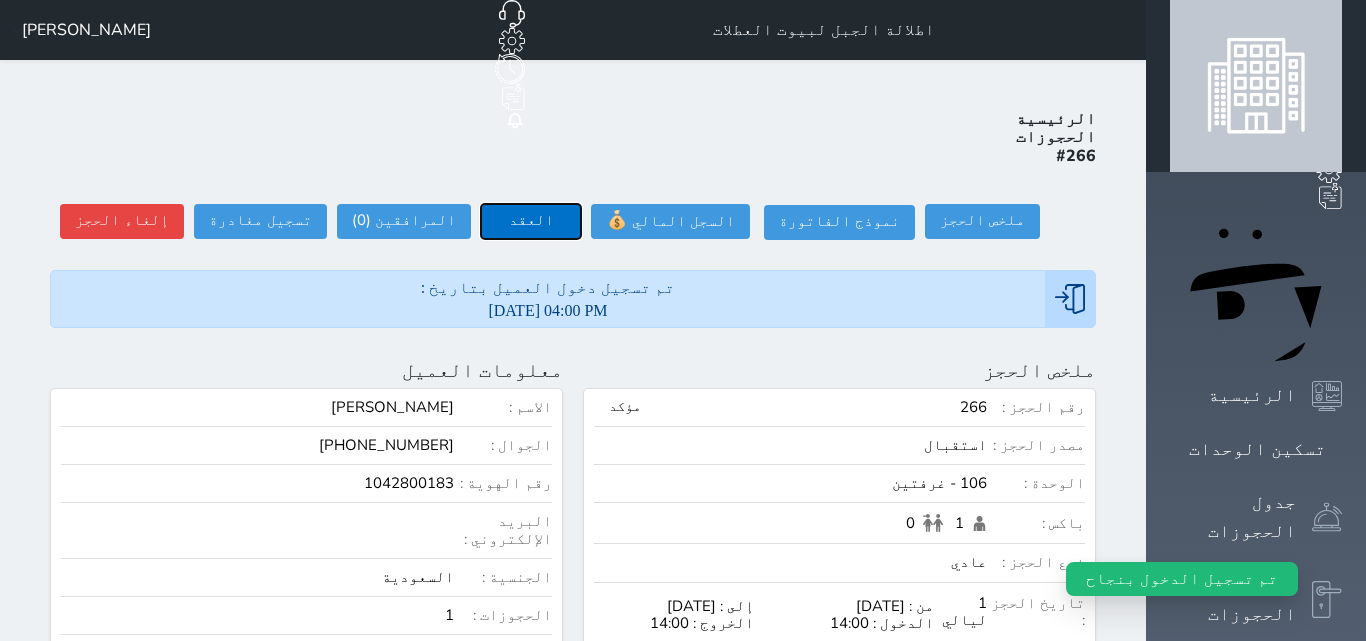 click on "العقد" at bounding box center (531, 221) 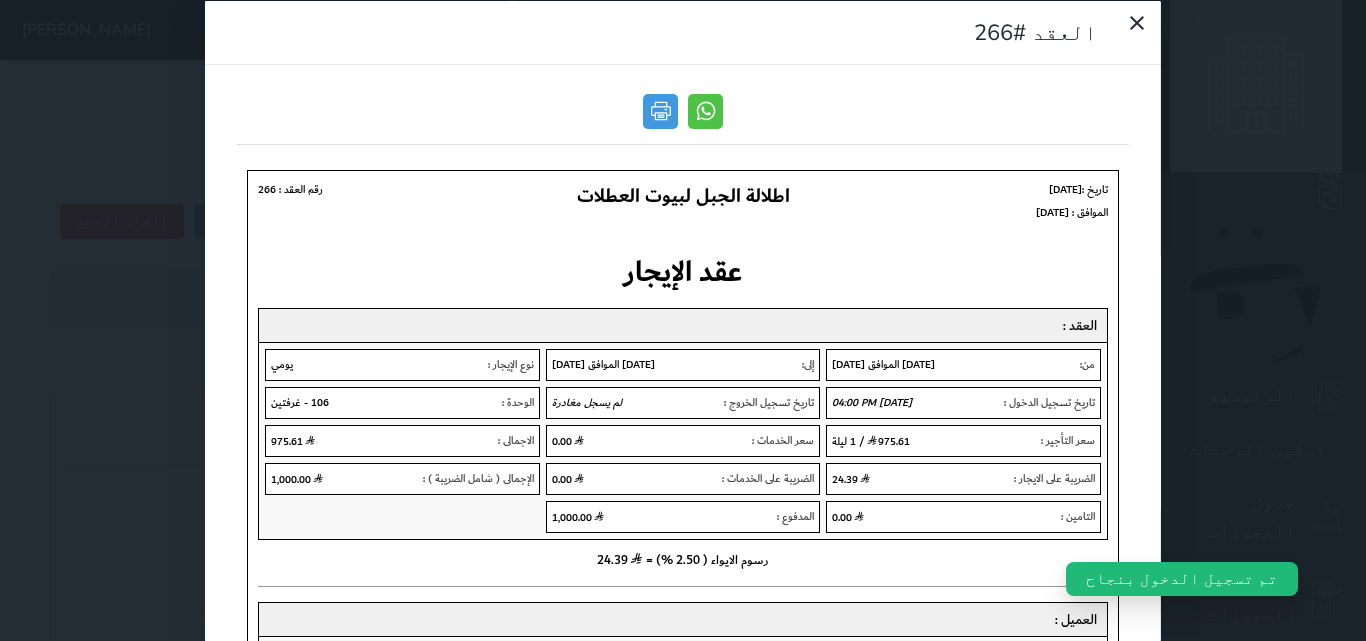 scroll, scrollTop: 0, scrollLeft: 0, axis: both 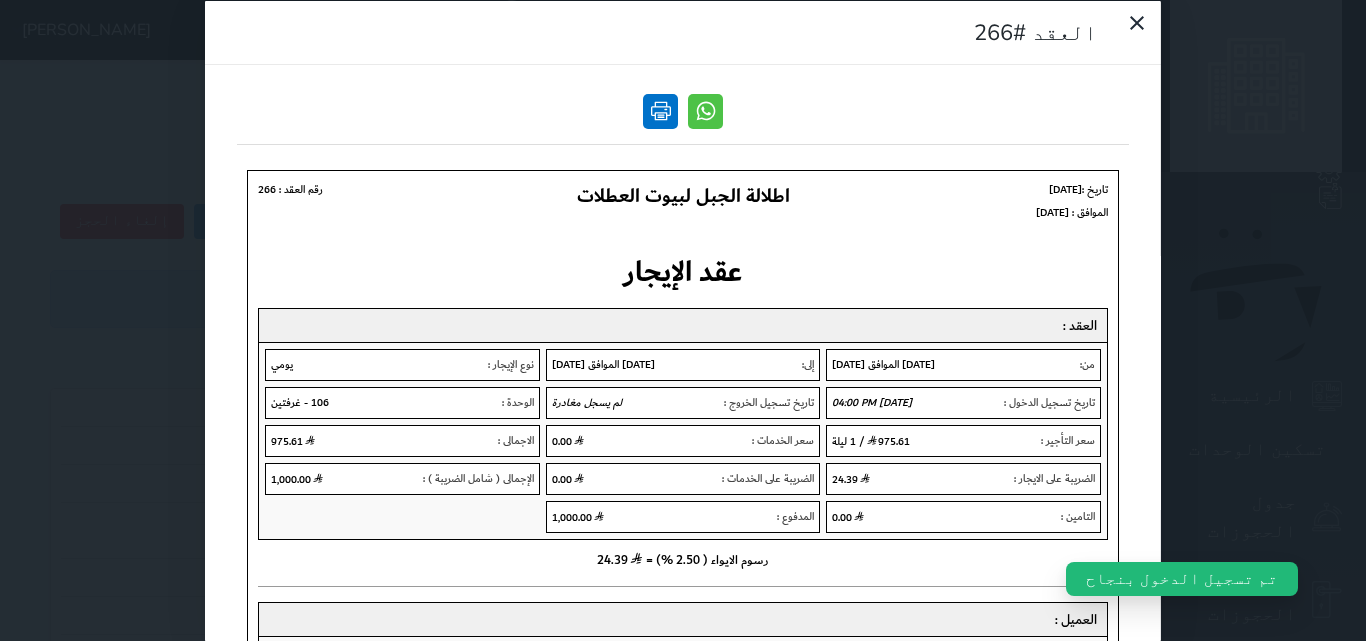 click at bounding box center (660, 110) 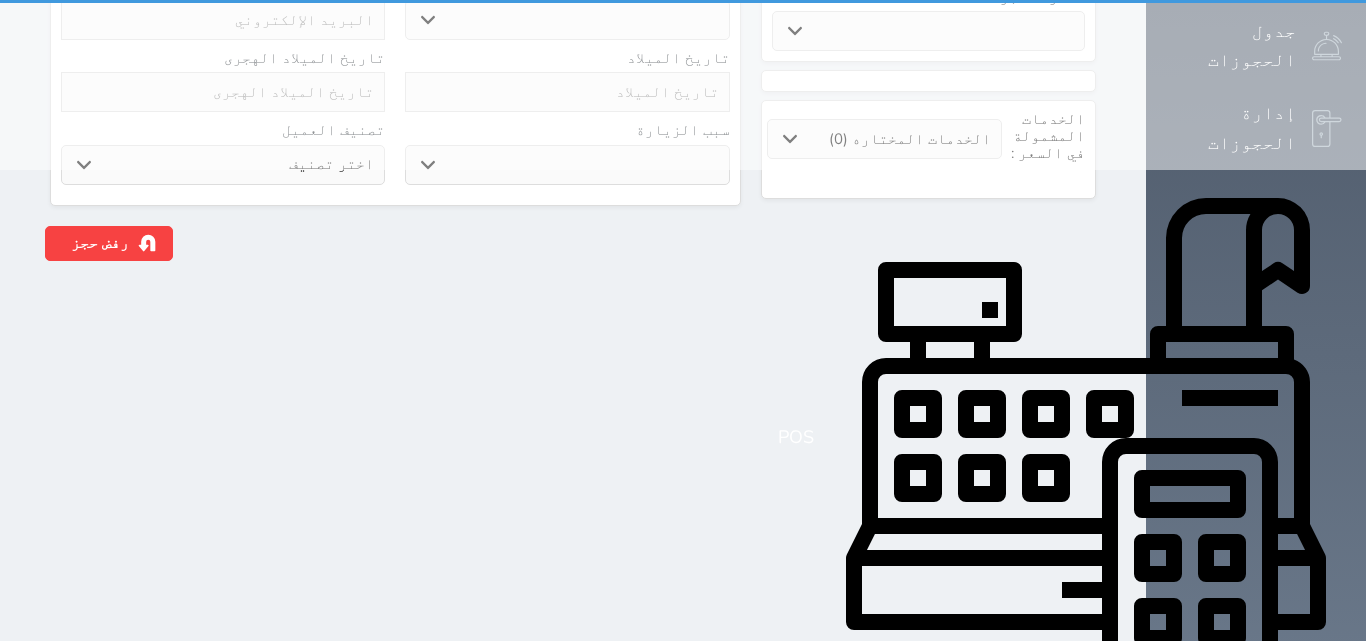 scroll, scrollTop: 0, scrollLeft: 0, axis: both 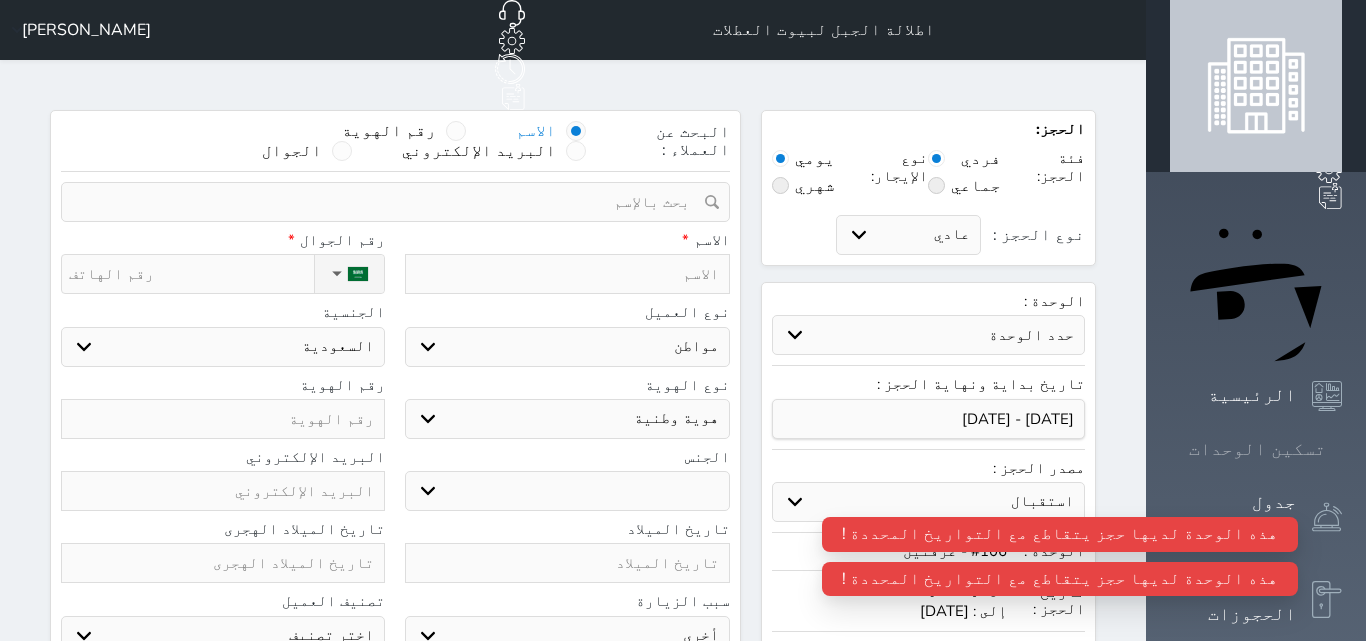 click 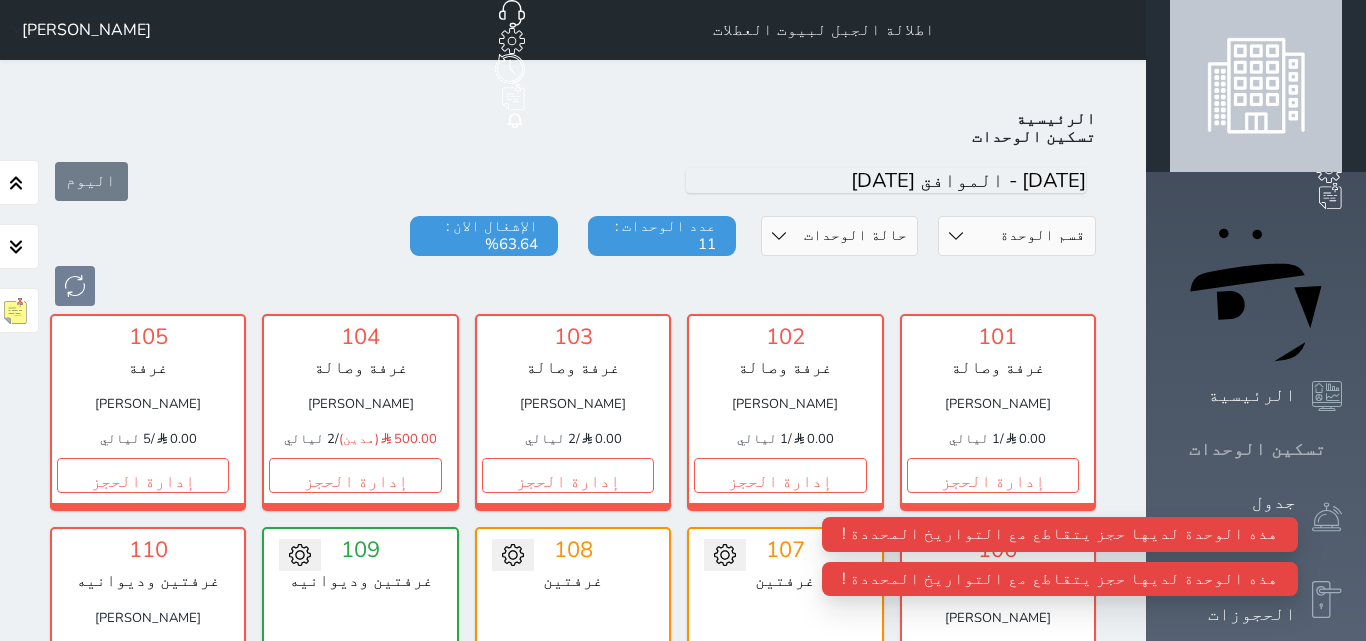 scroll, scrollTop: 78, scrollLeft: 0, axis: vertical 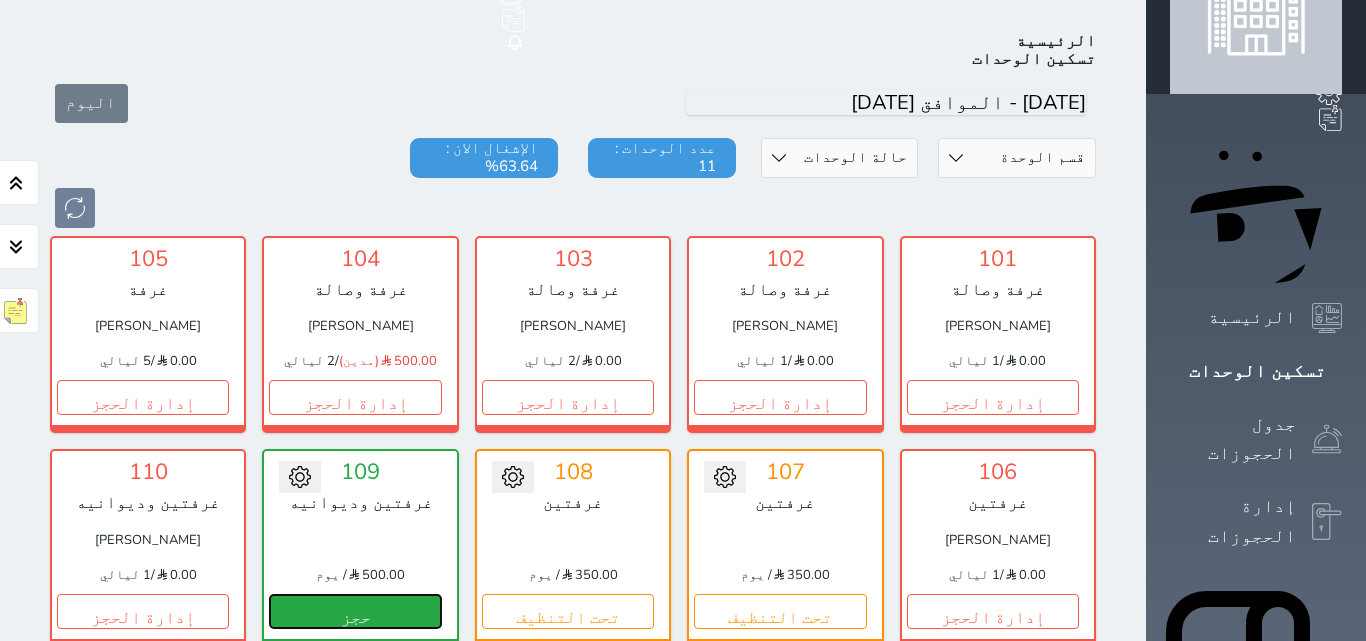 click on "حجز" at bounding box center [355, 611] 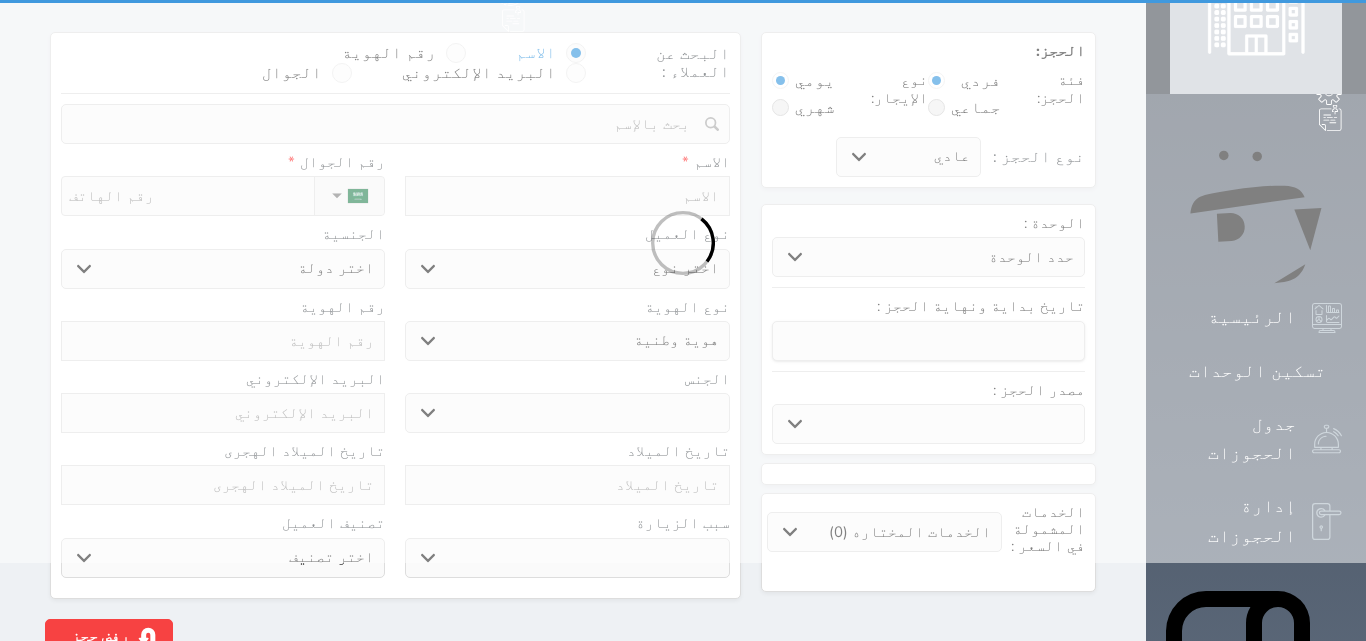 scroll, scrollTop: 0, scrollLeft: 0, axis: both 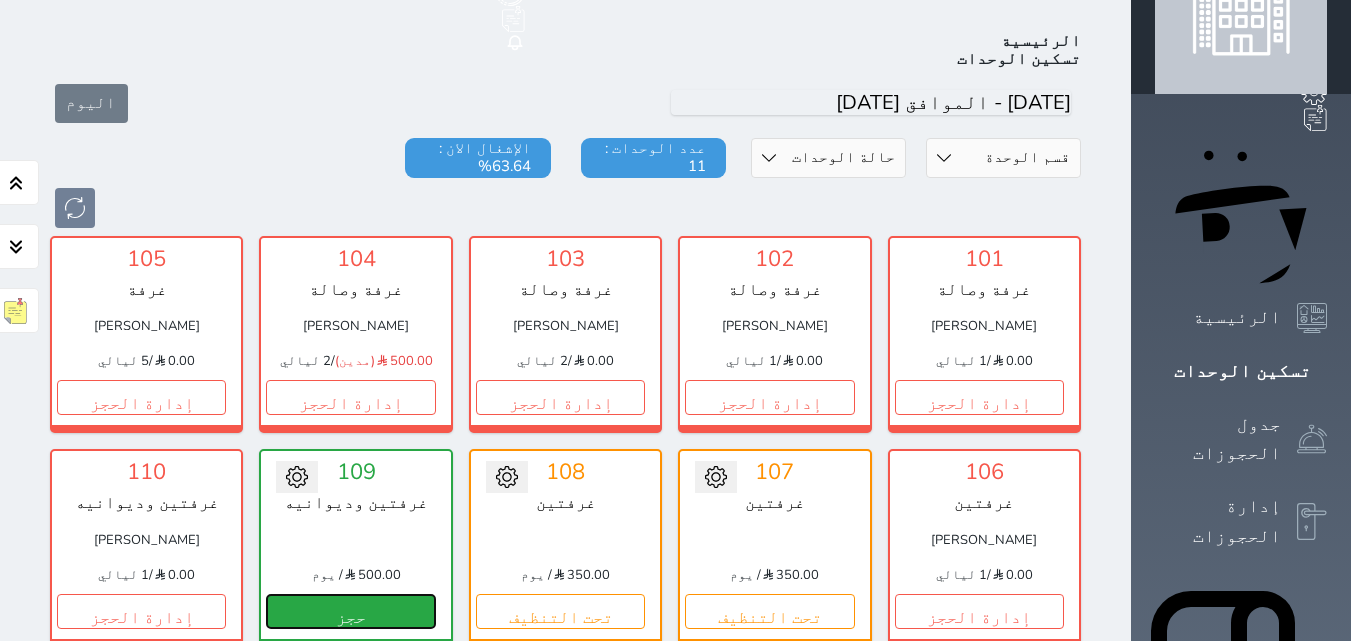 click on "حجز" at bounding box center (350, 611) 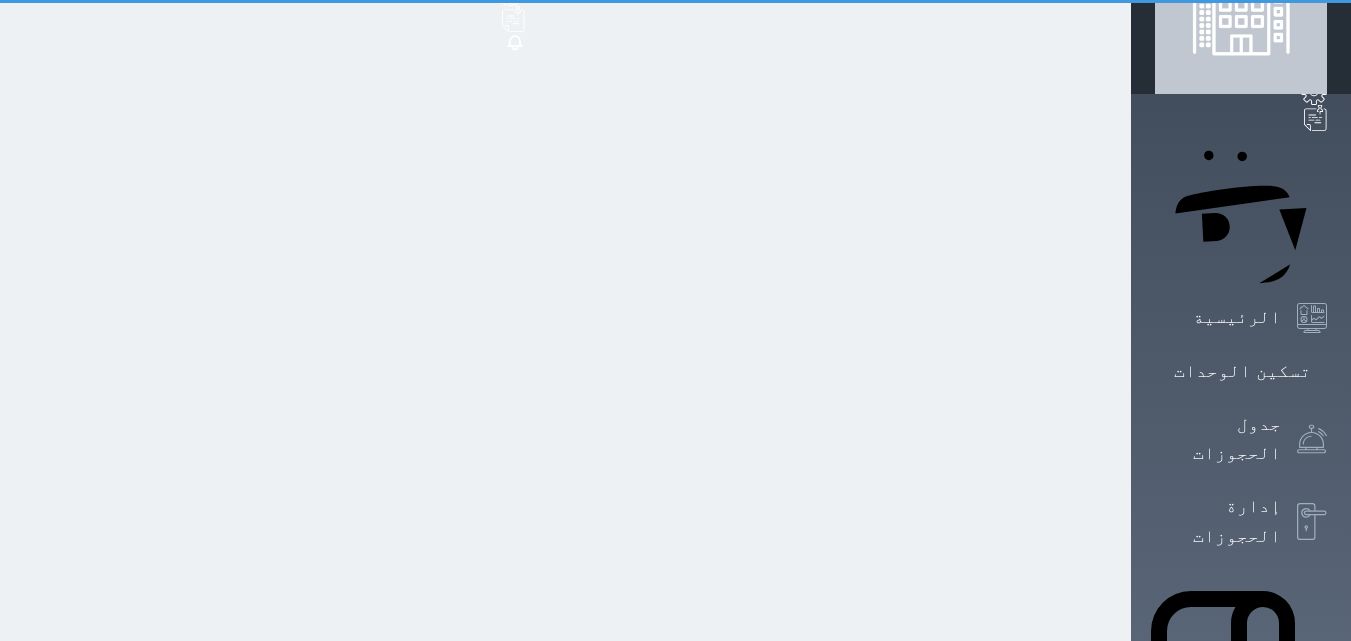 scroll, scrollTop: 0, scrollLeft: 0, axis: both 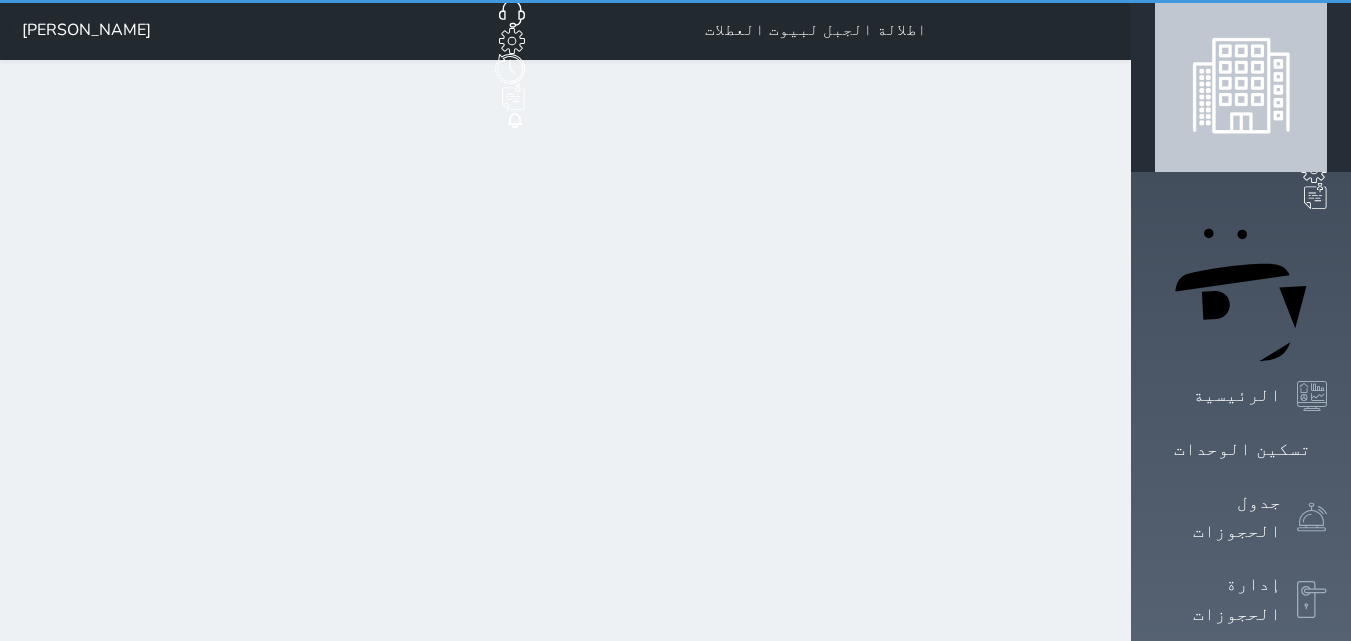 select on "1" 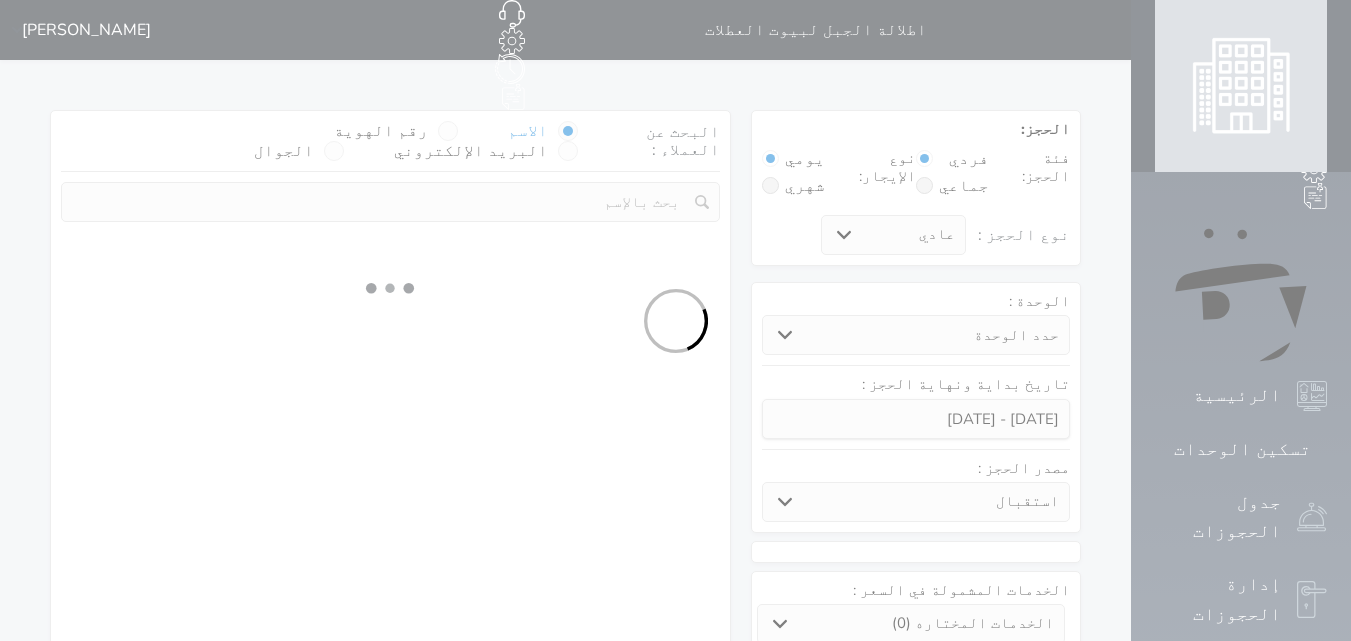 select 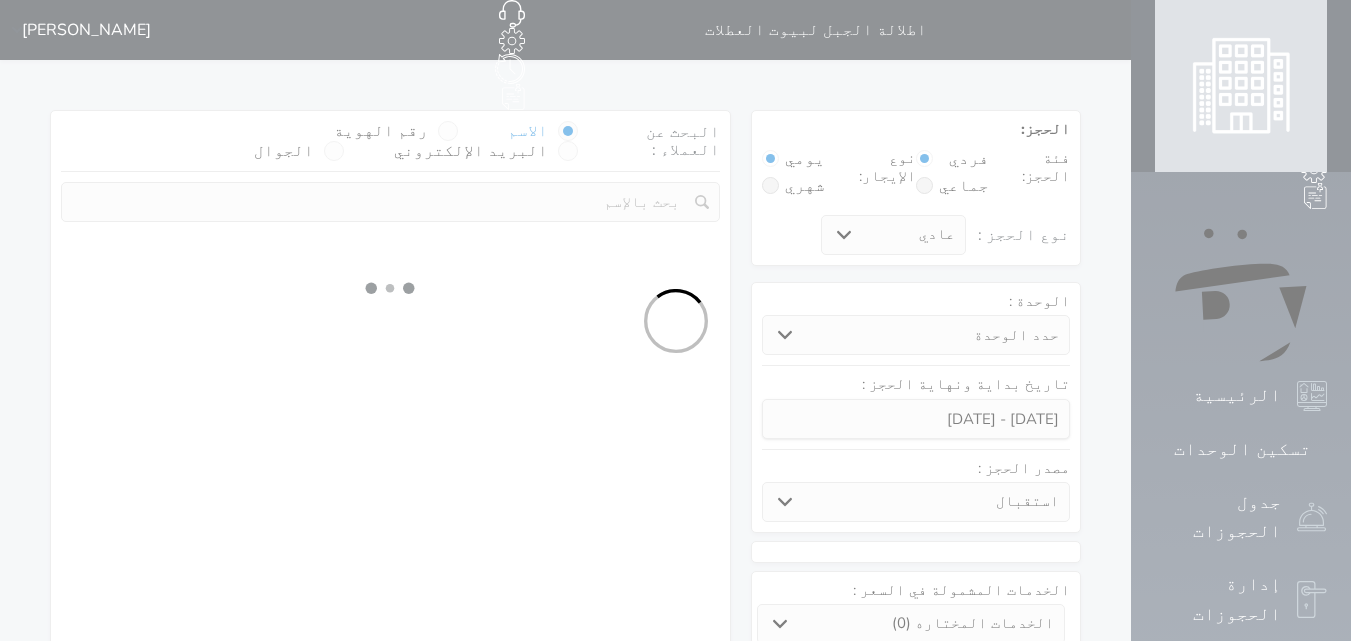 select on "1" 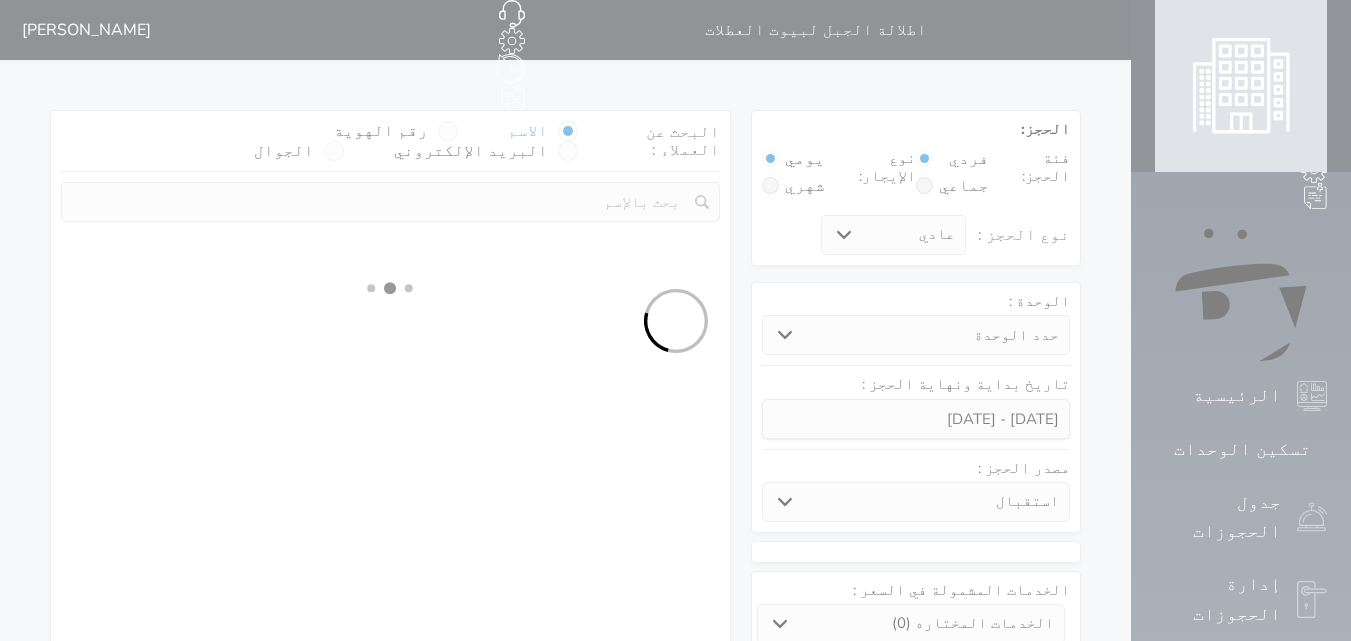 select on "113" 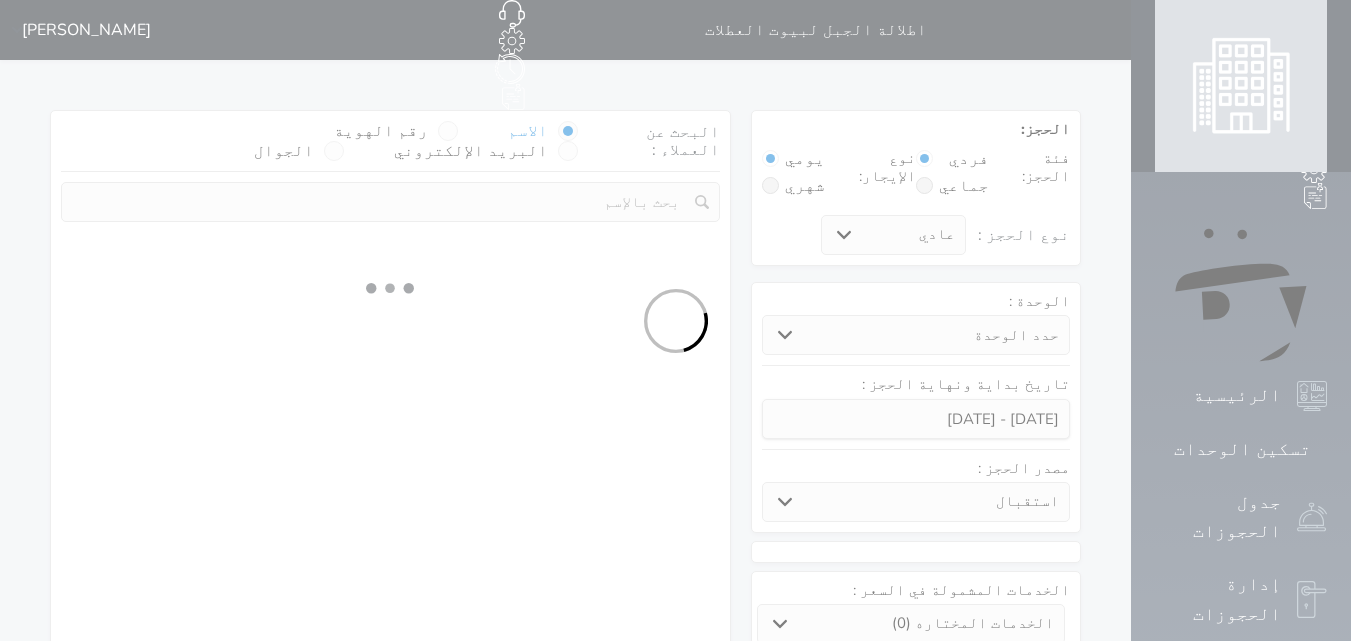 select on "1" 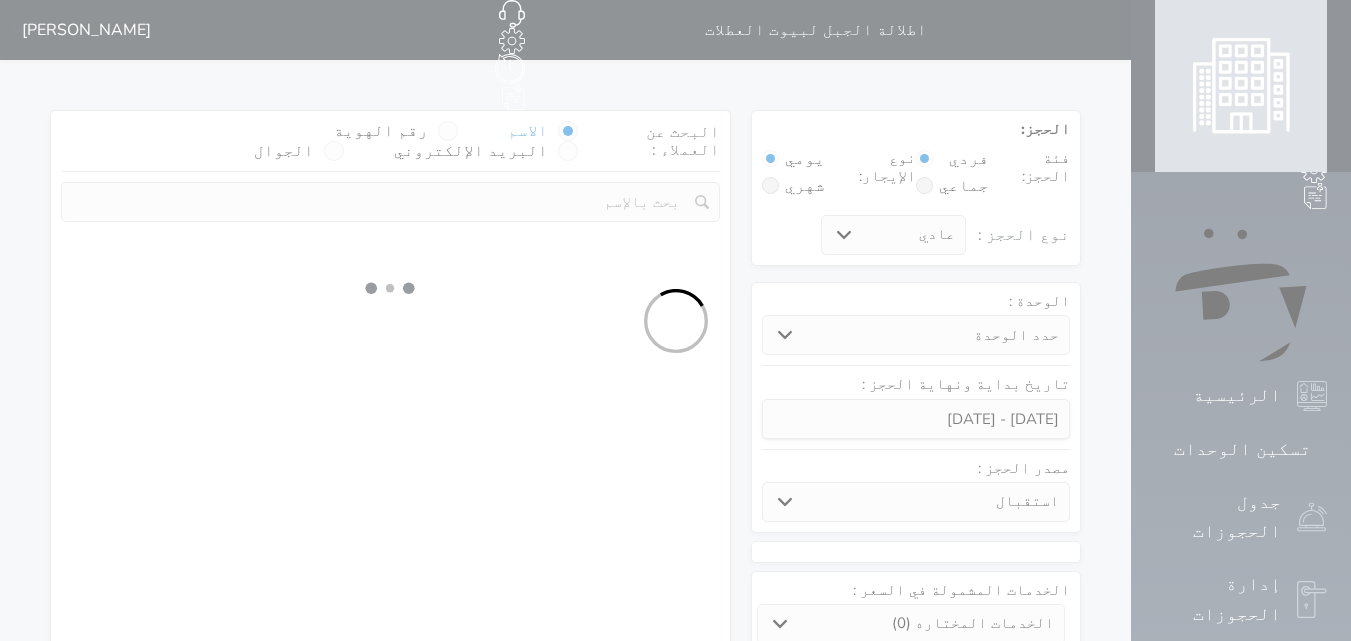 select 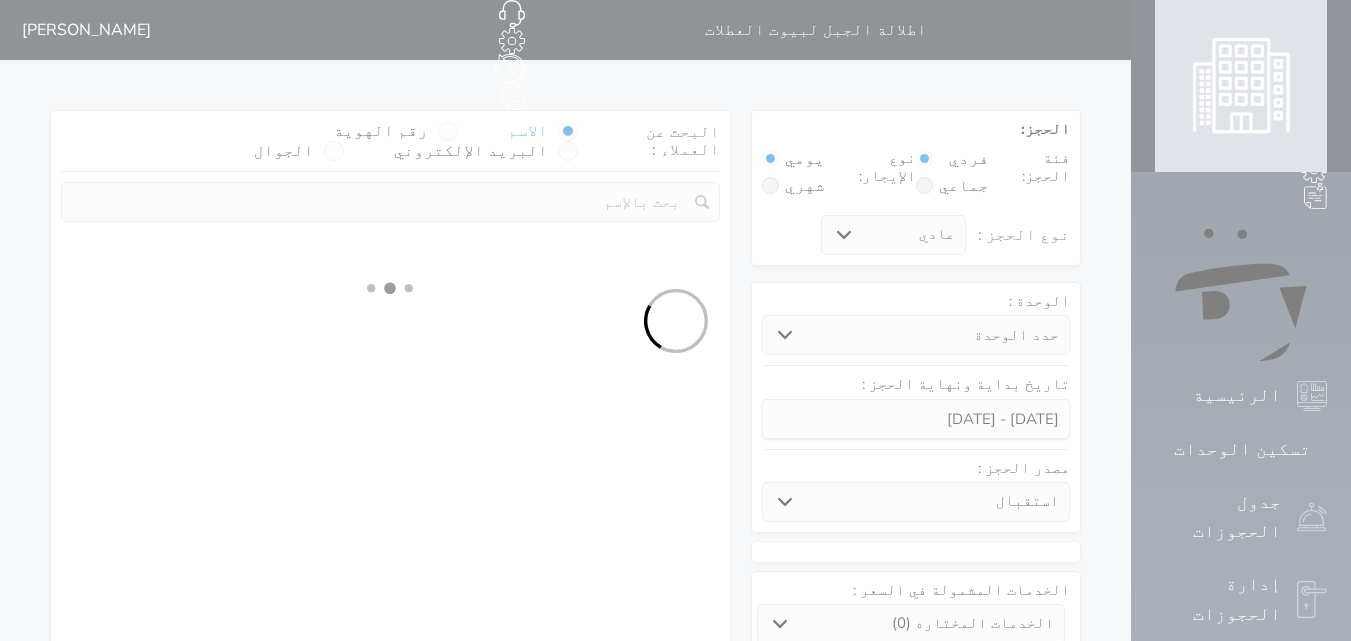 select on "7" 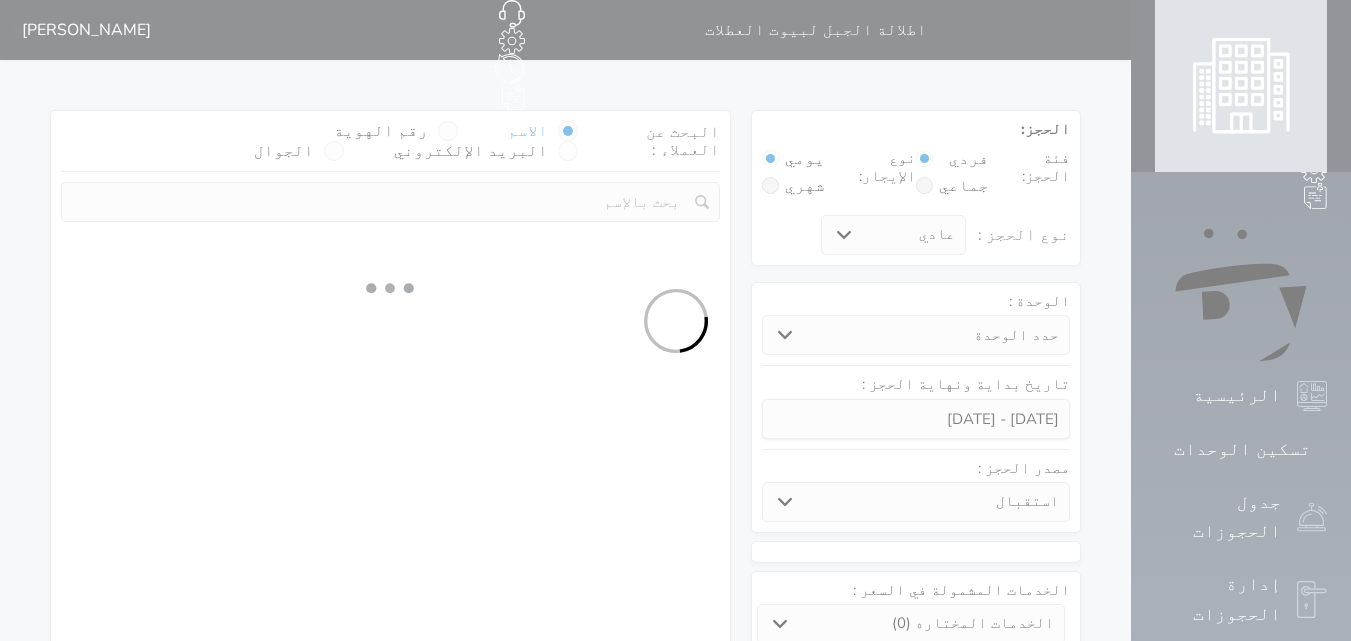 select 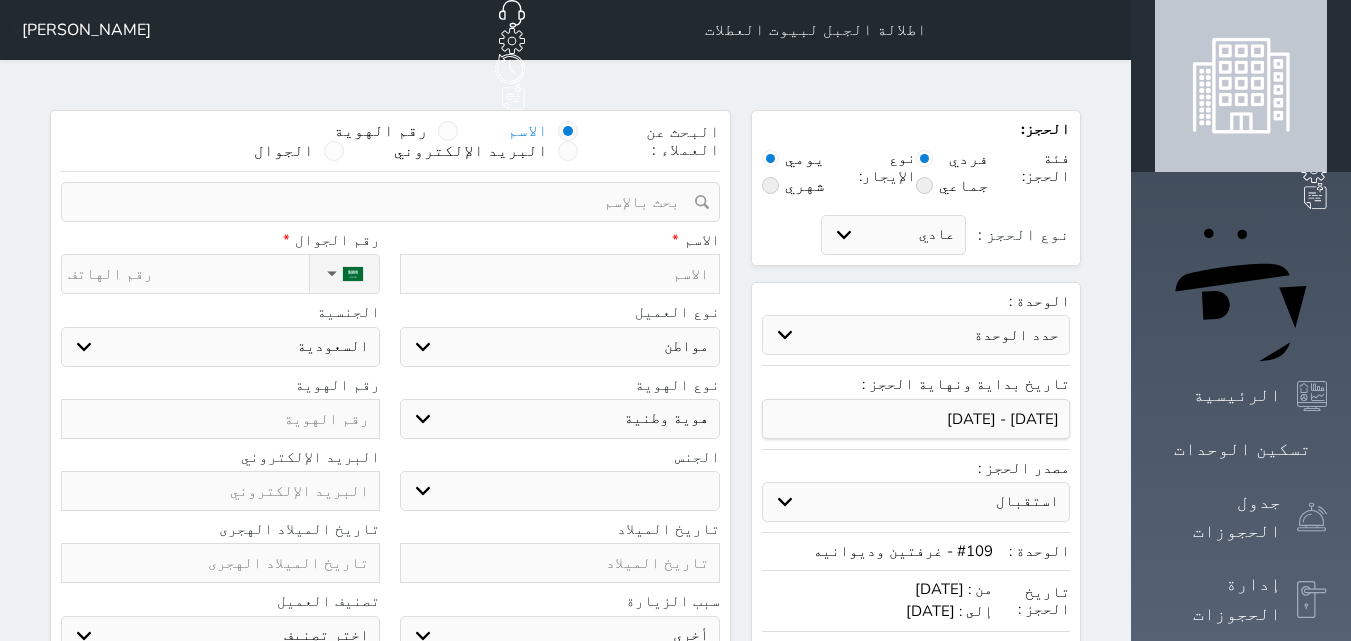 select 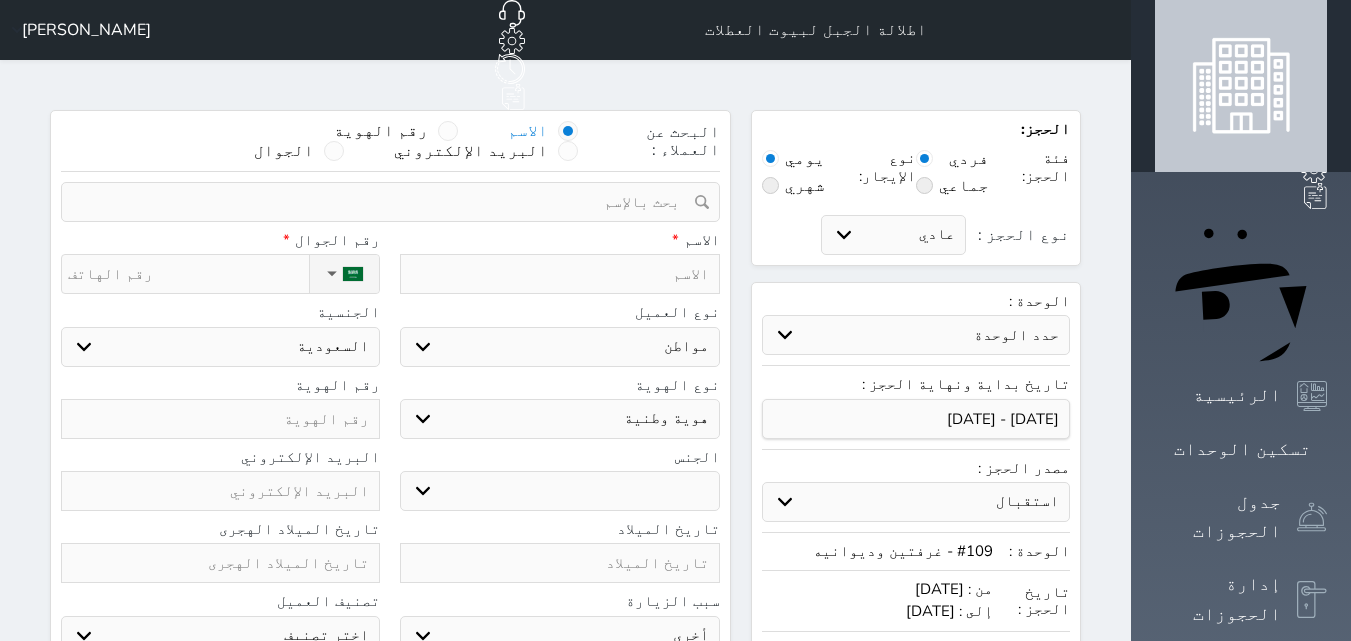 select 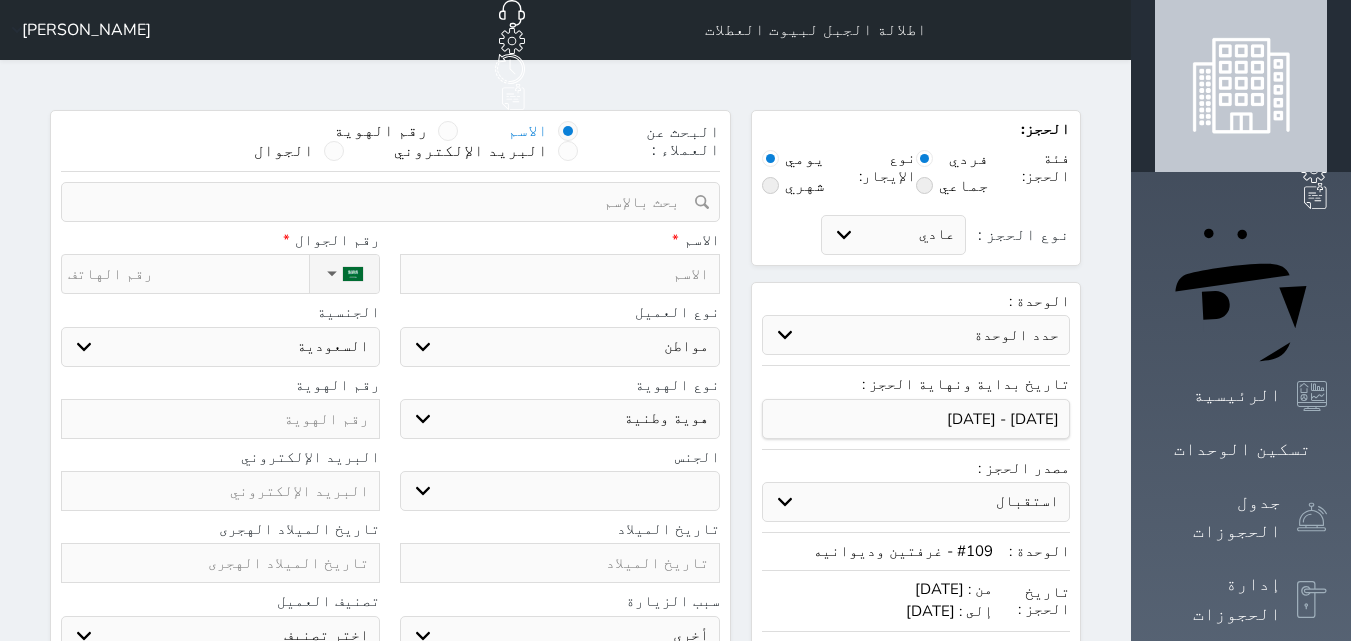 type on "م" 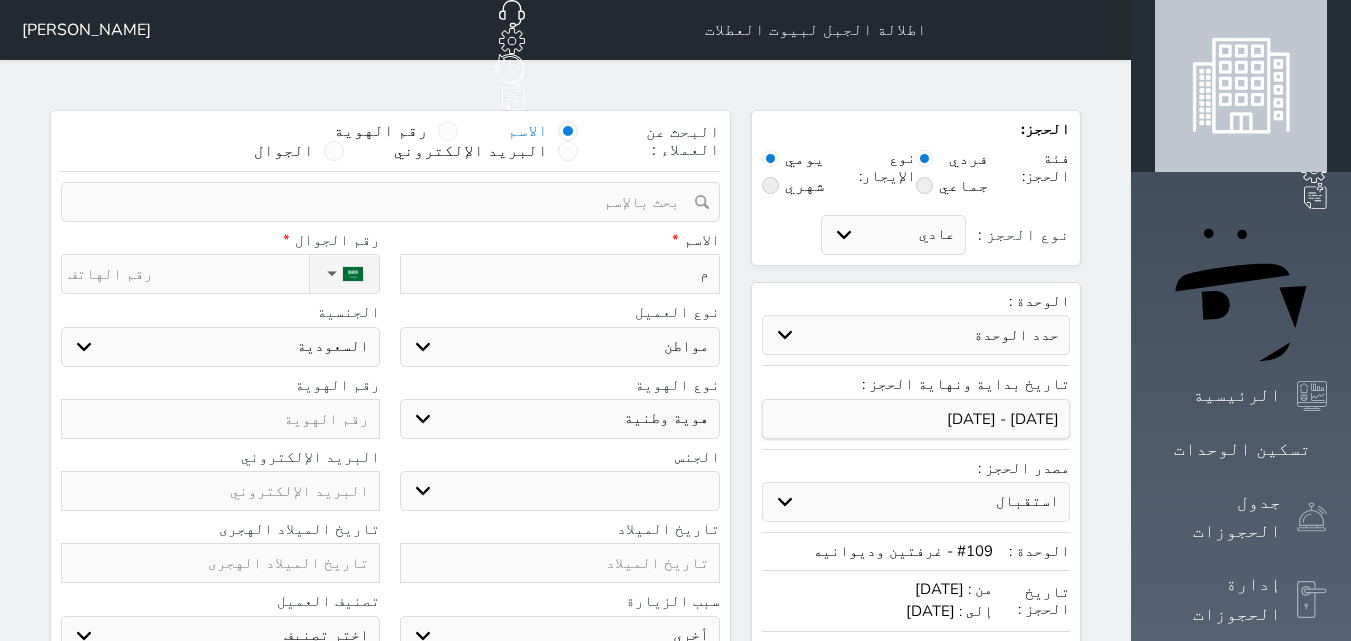 type on "مح" 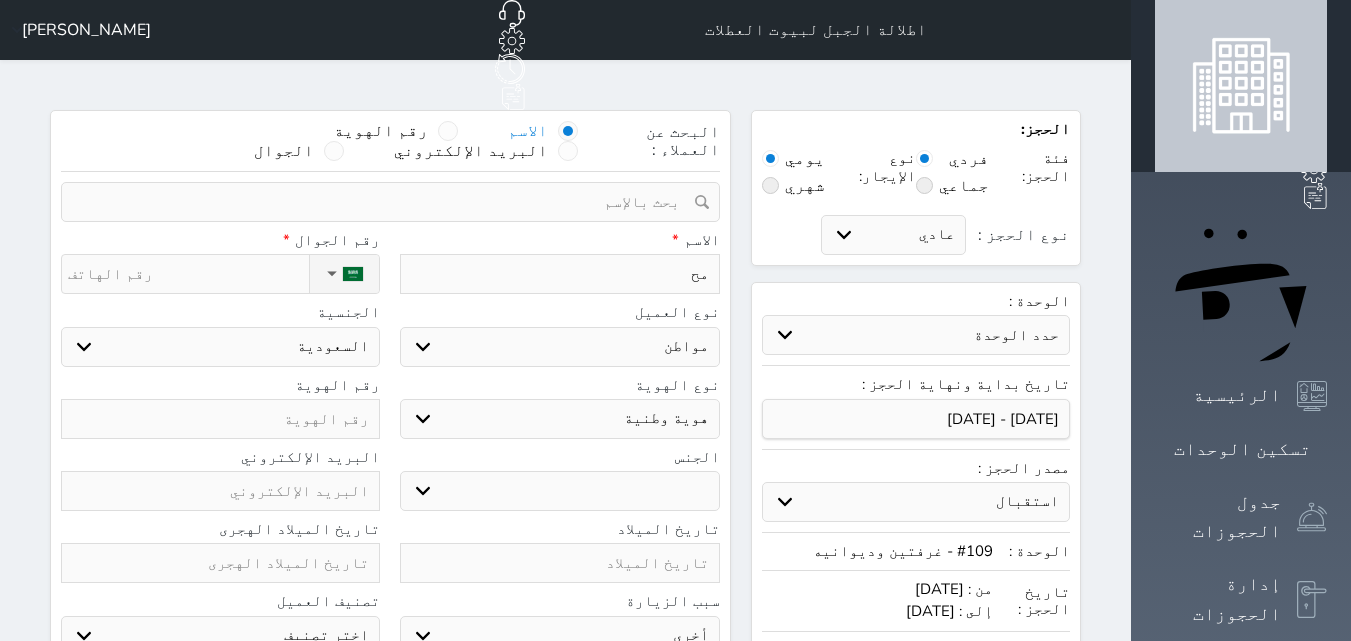 type on "محم" 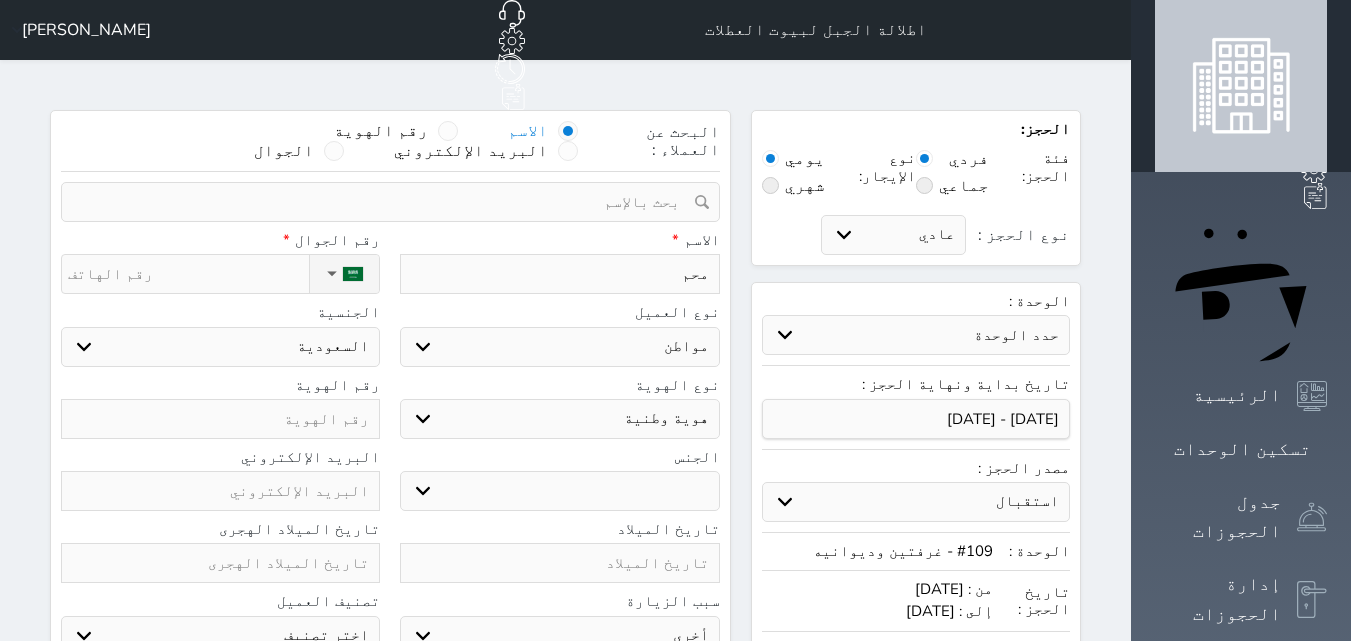 type on "محمد" 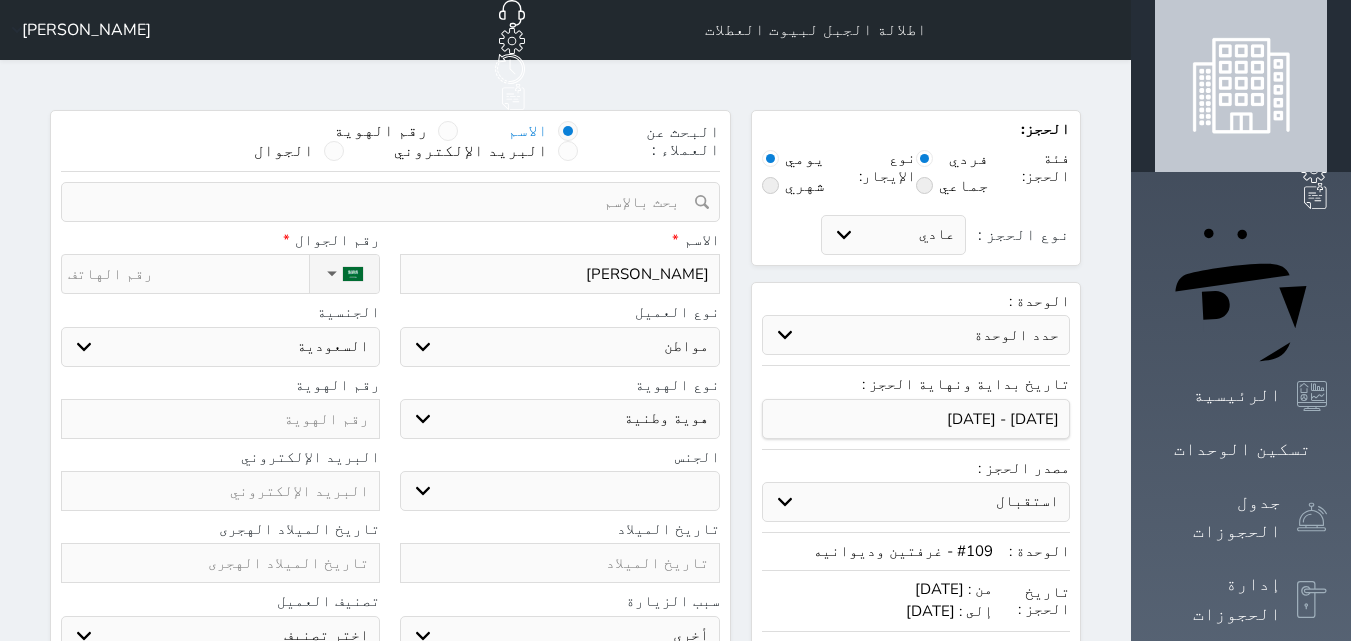 type on "محمد" 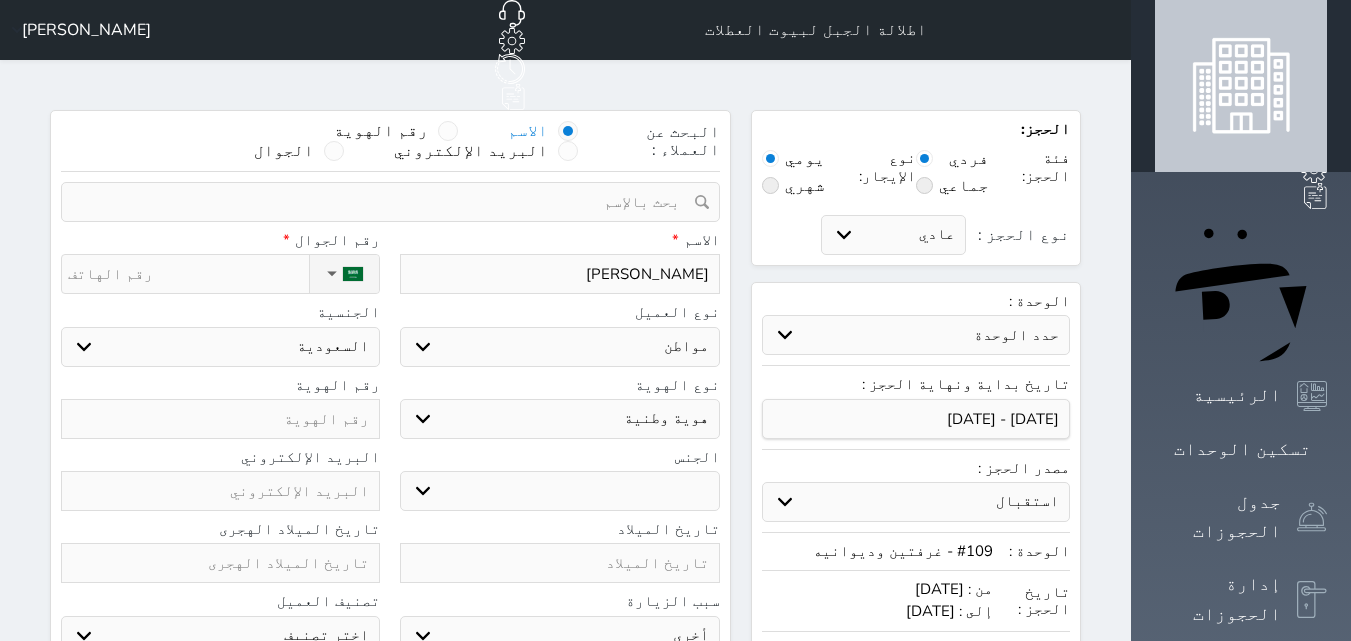 type on "محمد الصالحي" 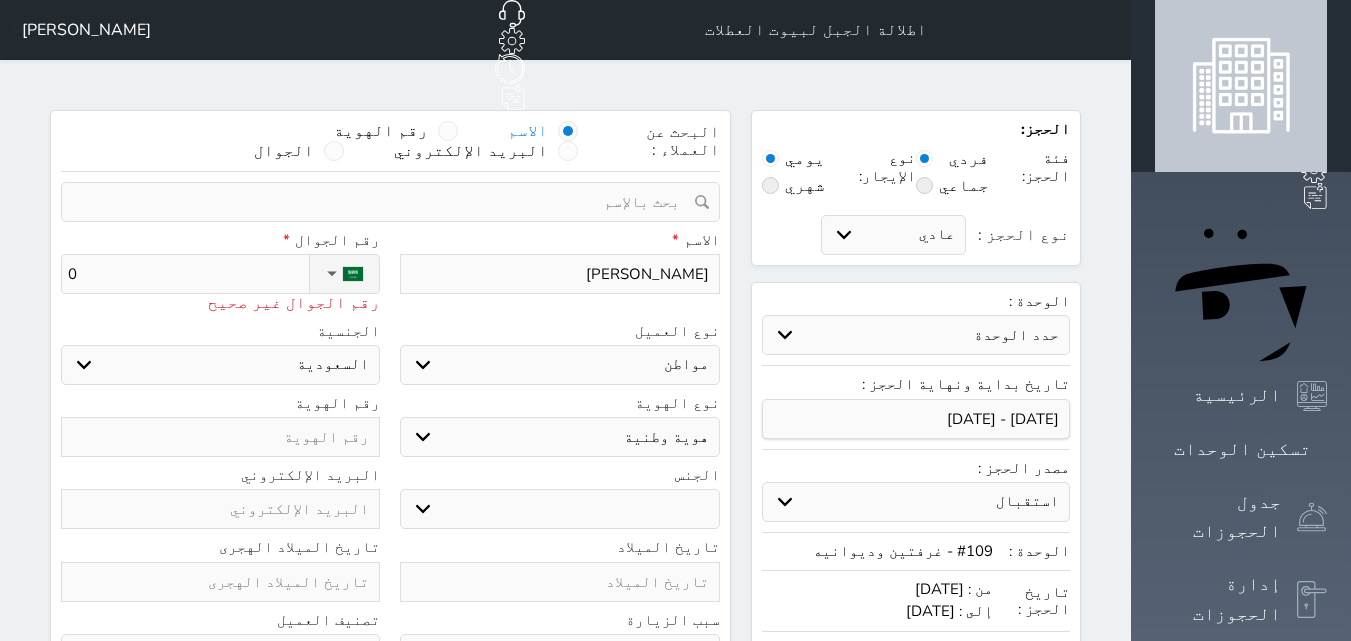 type on "05" 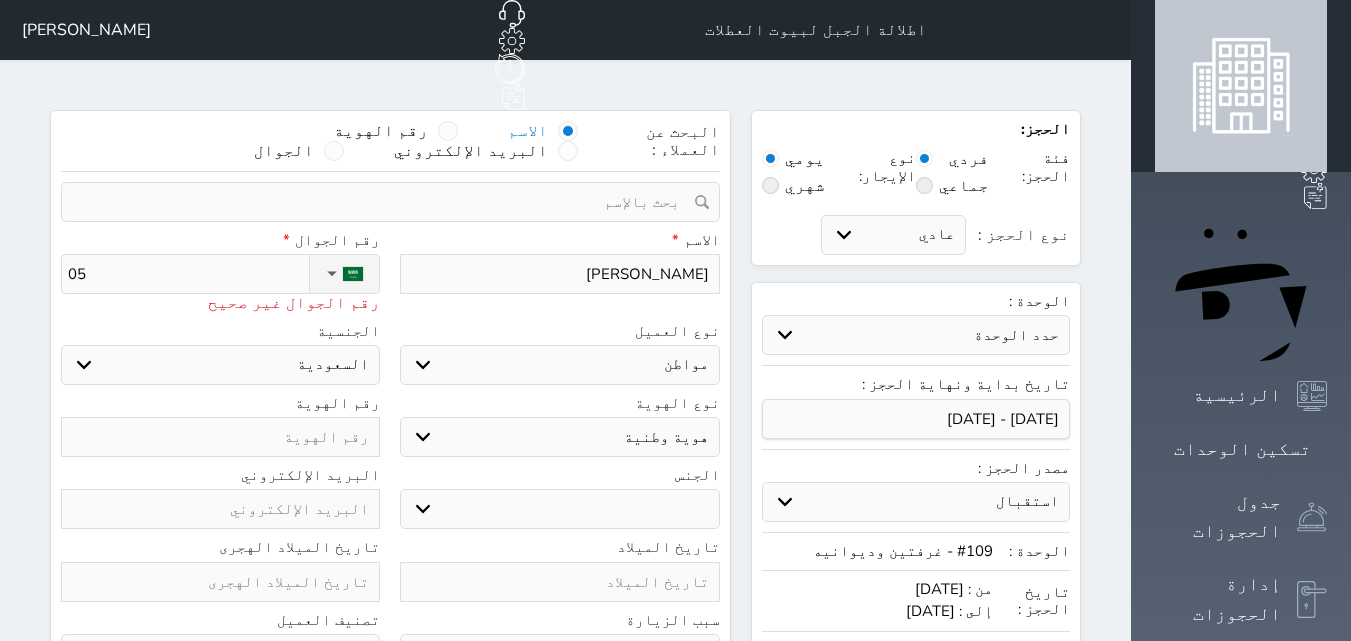 type on "050" 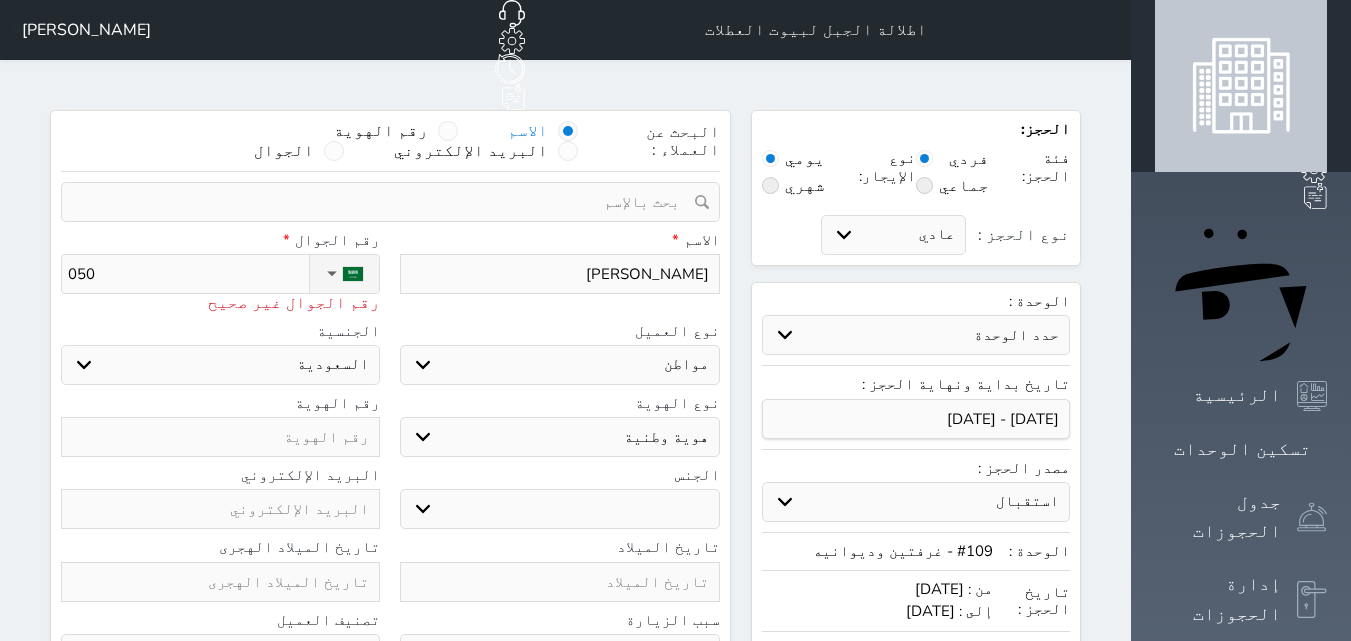 type on "0505" 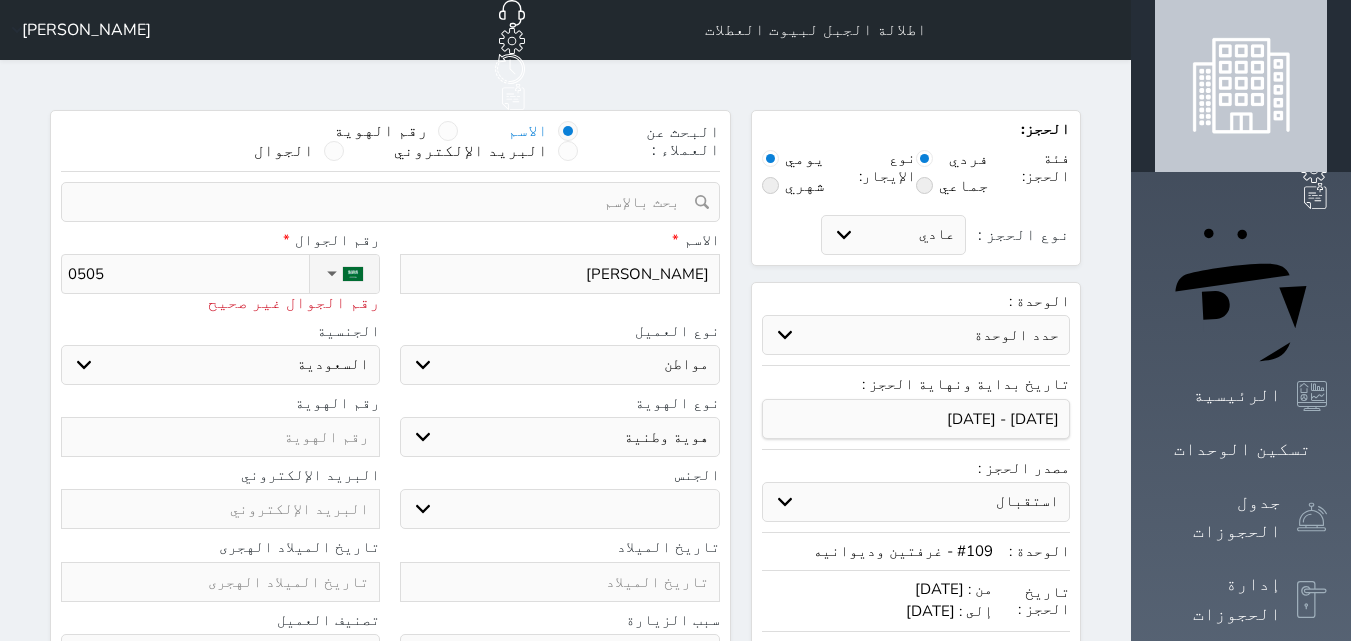 select 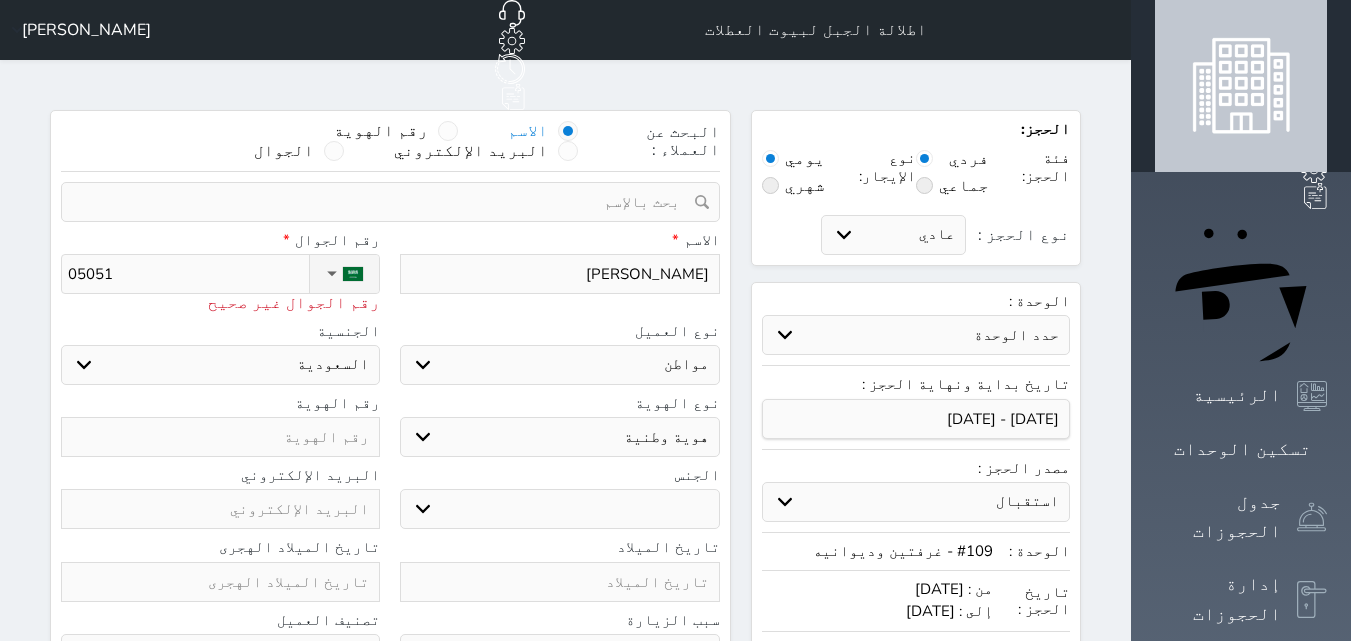 type on "050513" 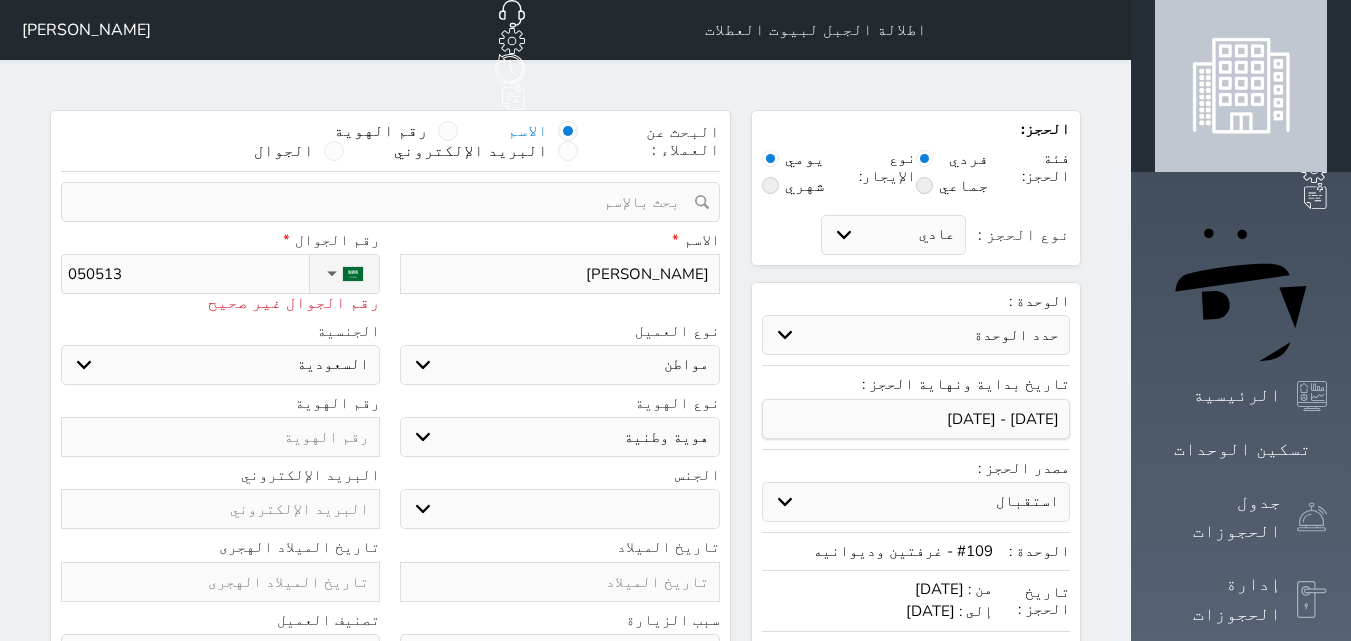 type on "0505133" 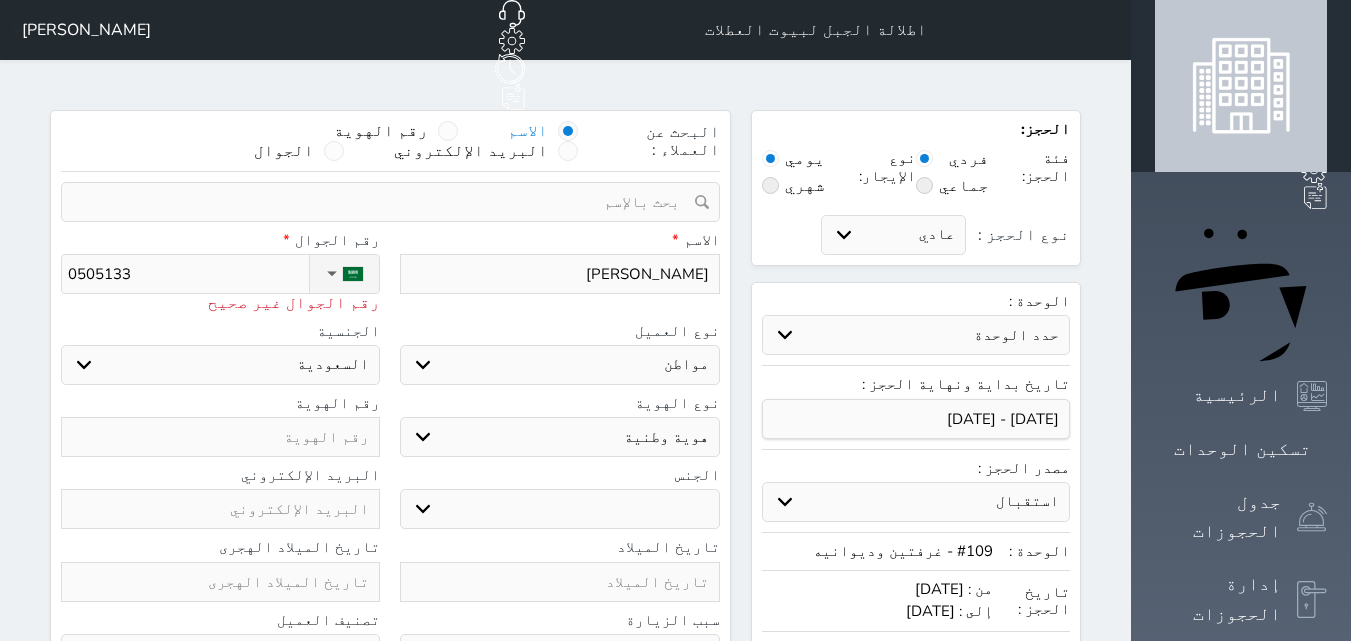 type on "05051335" 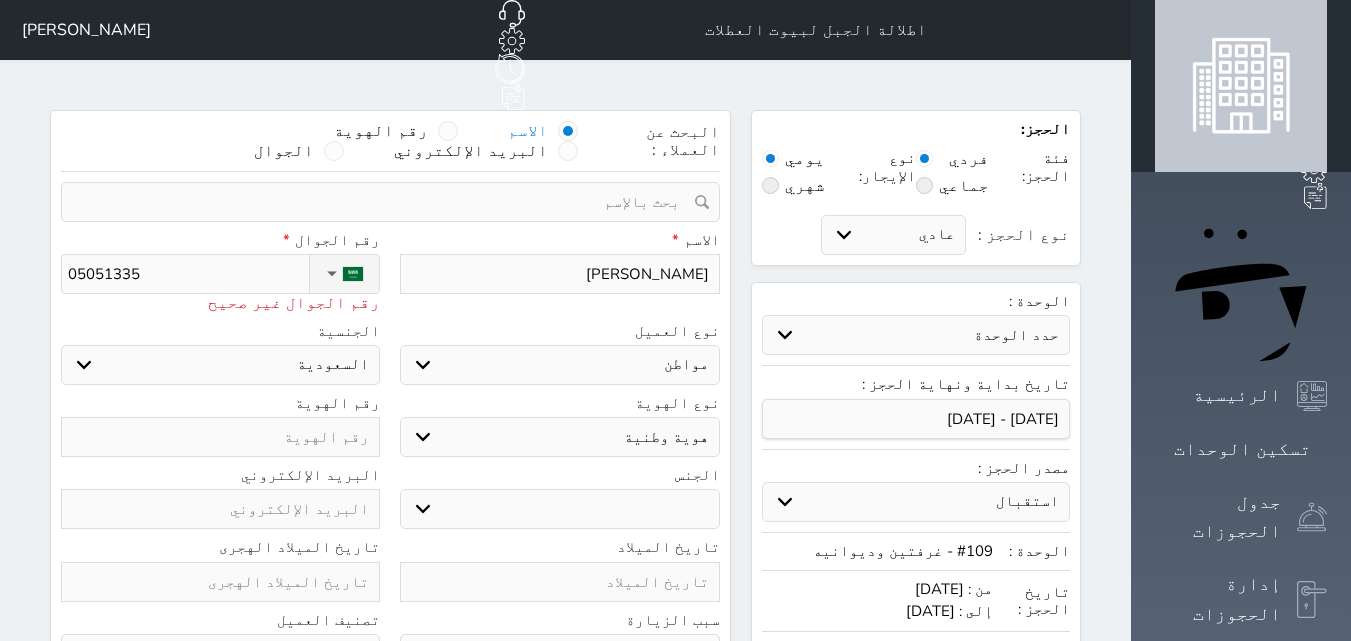type on "050513350" 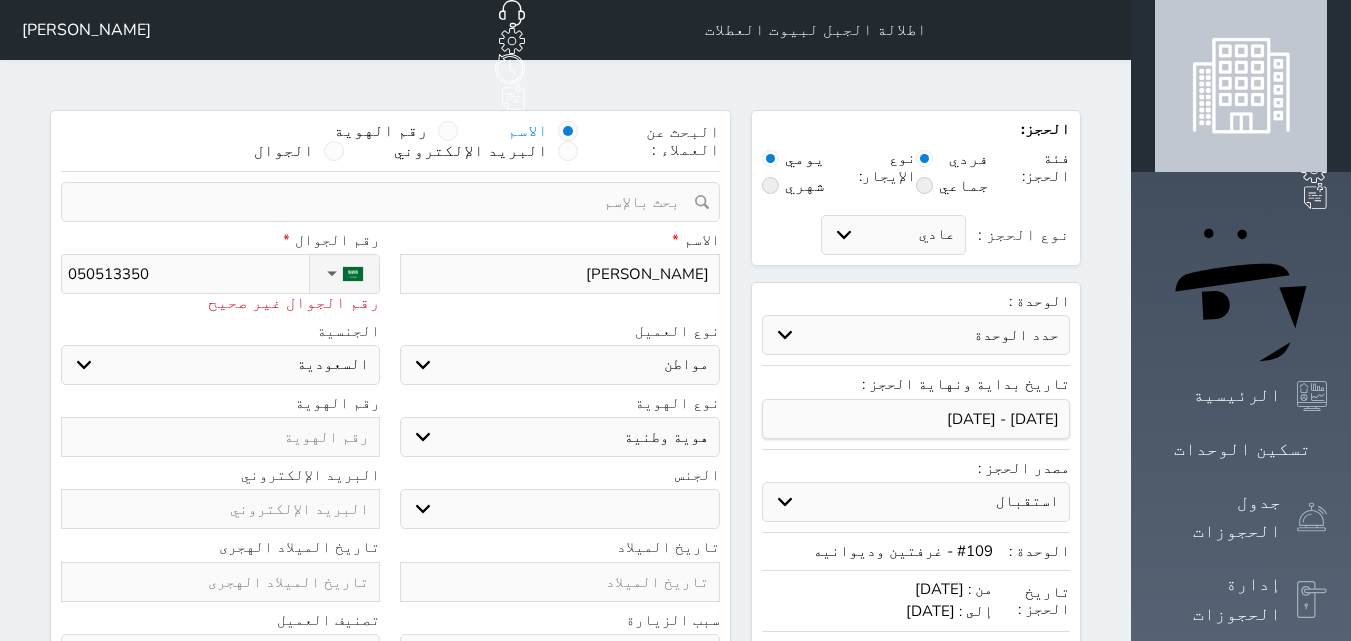 type on "+966 50 513 3503" 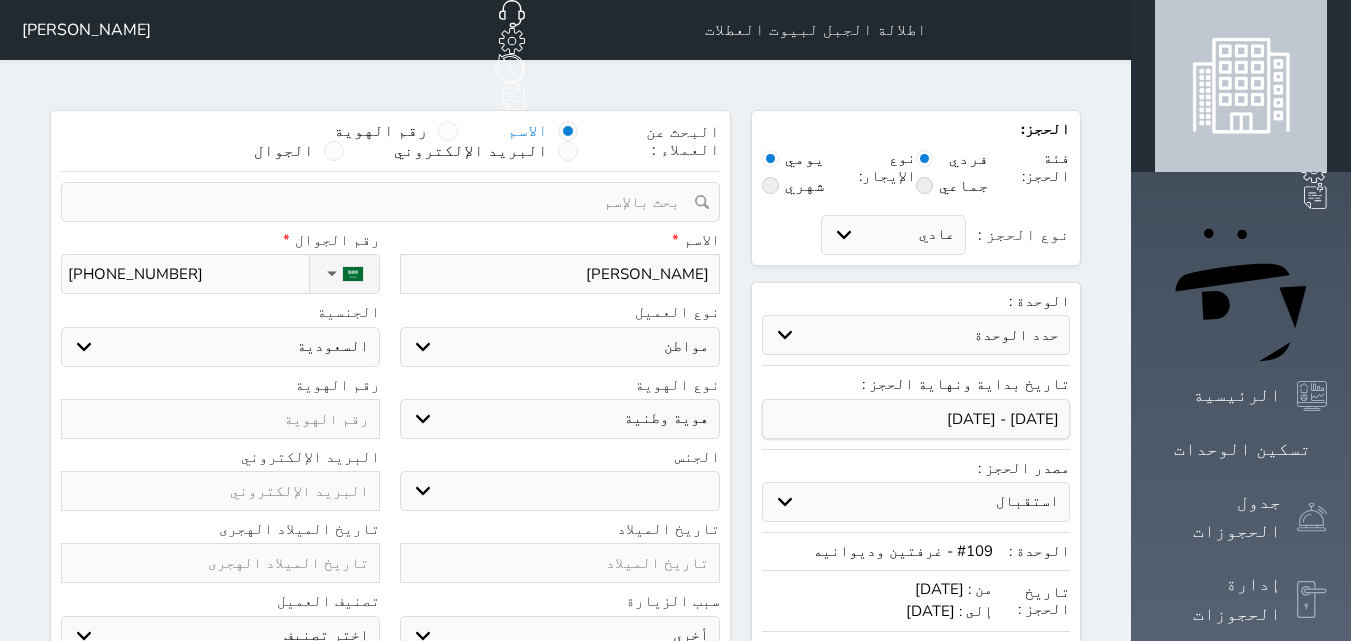 type on "+966 50 513 3503" 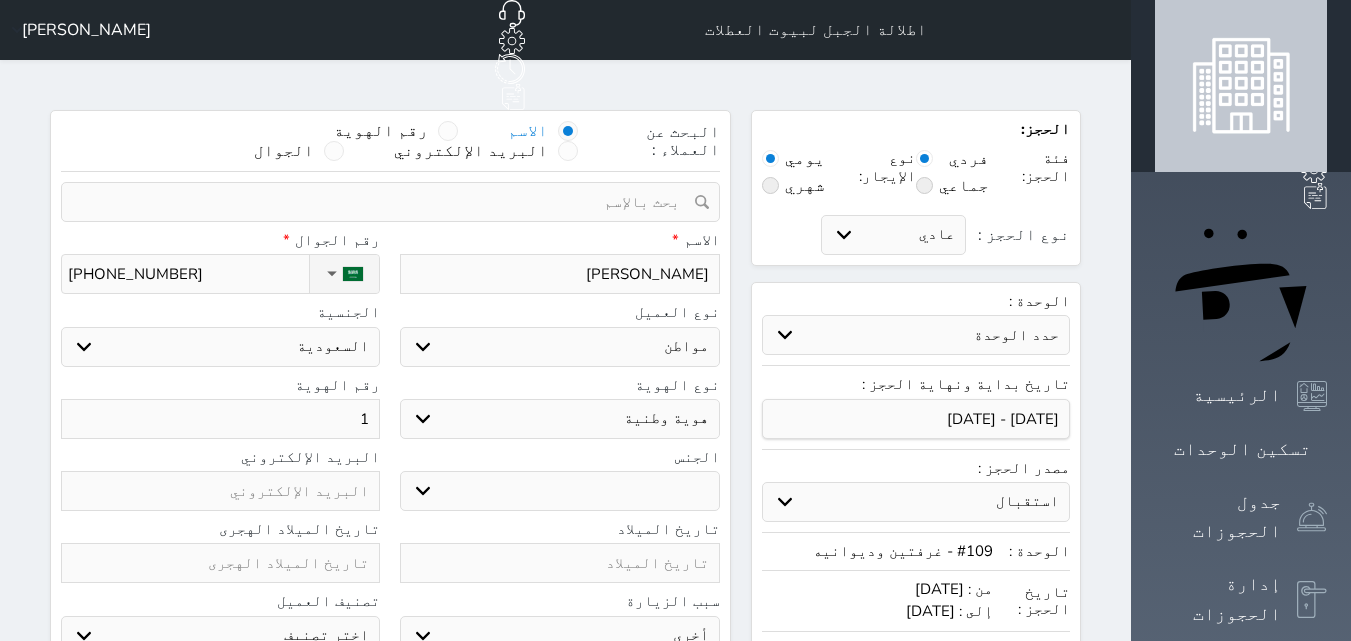 type on "10" 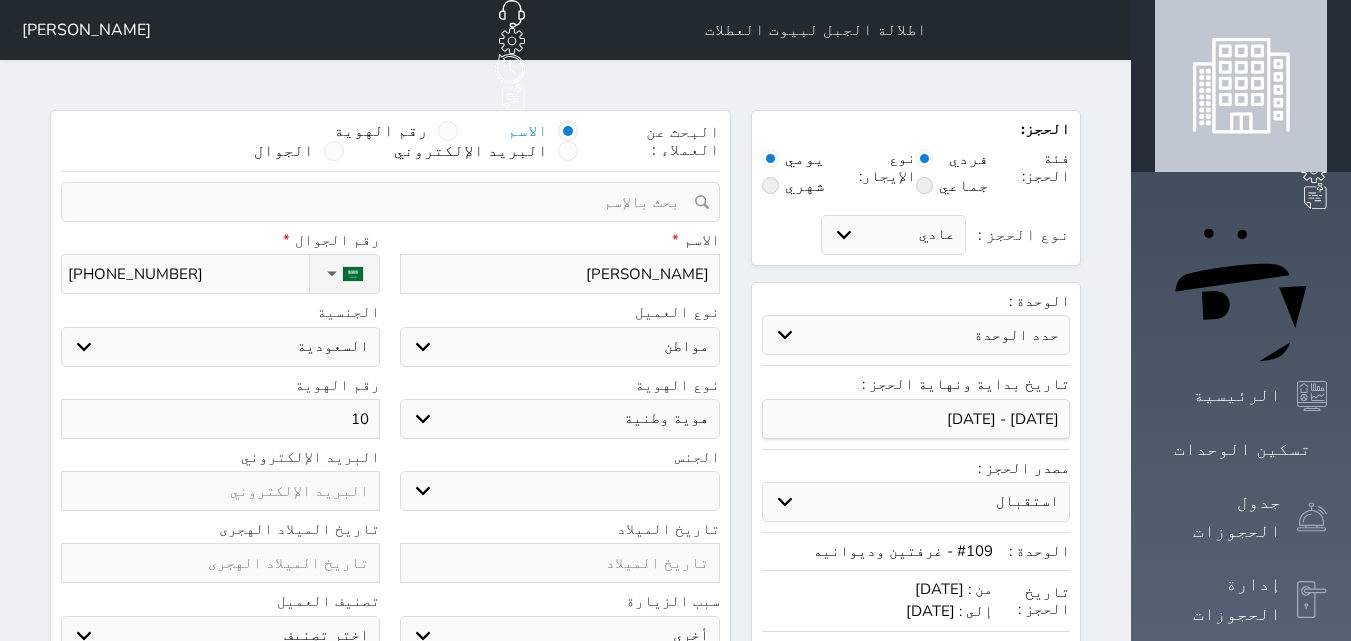 type on "101" 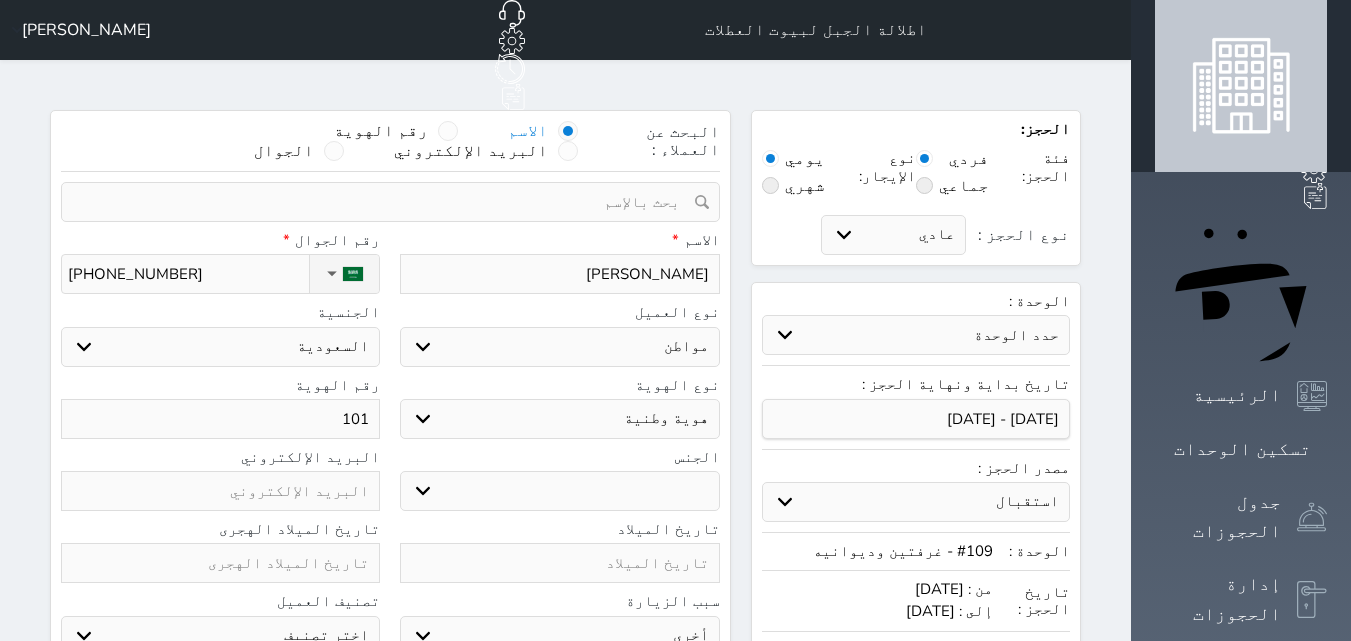 type on "10" 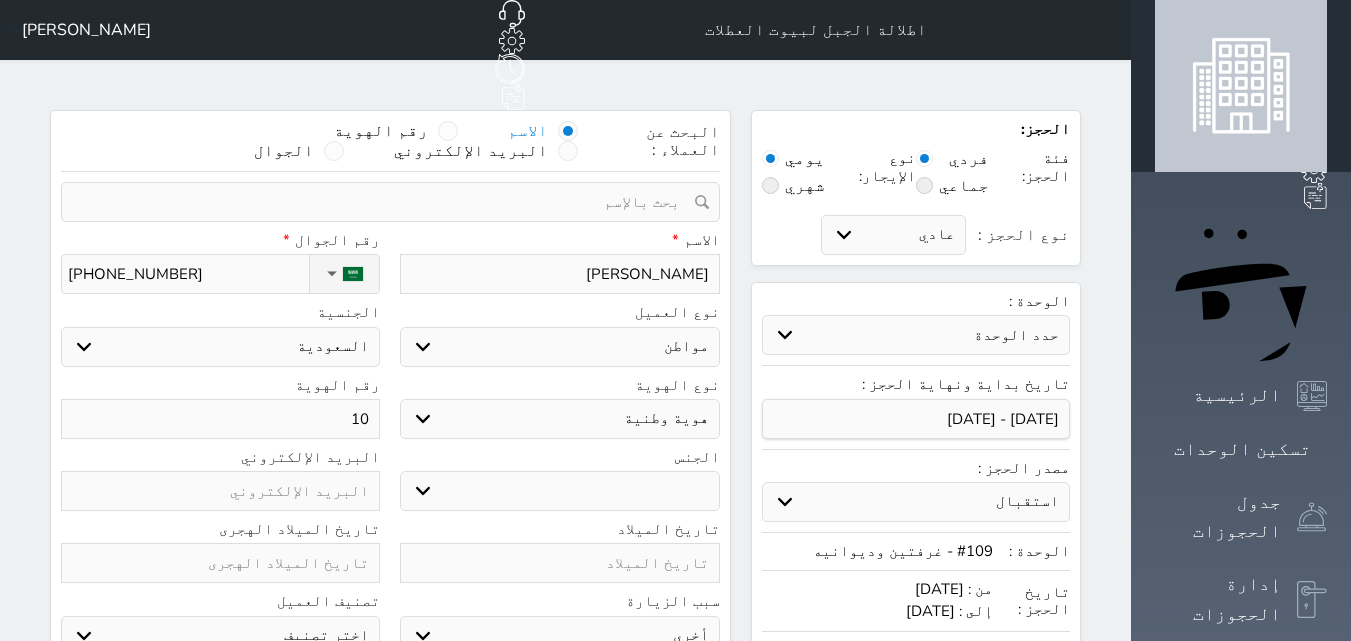 type on "1" 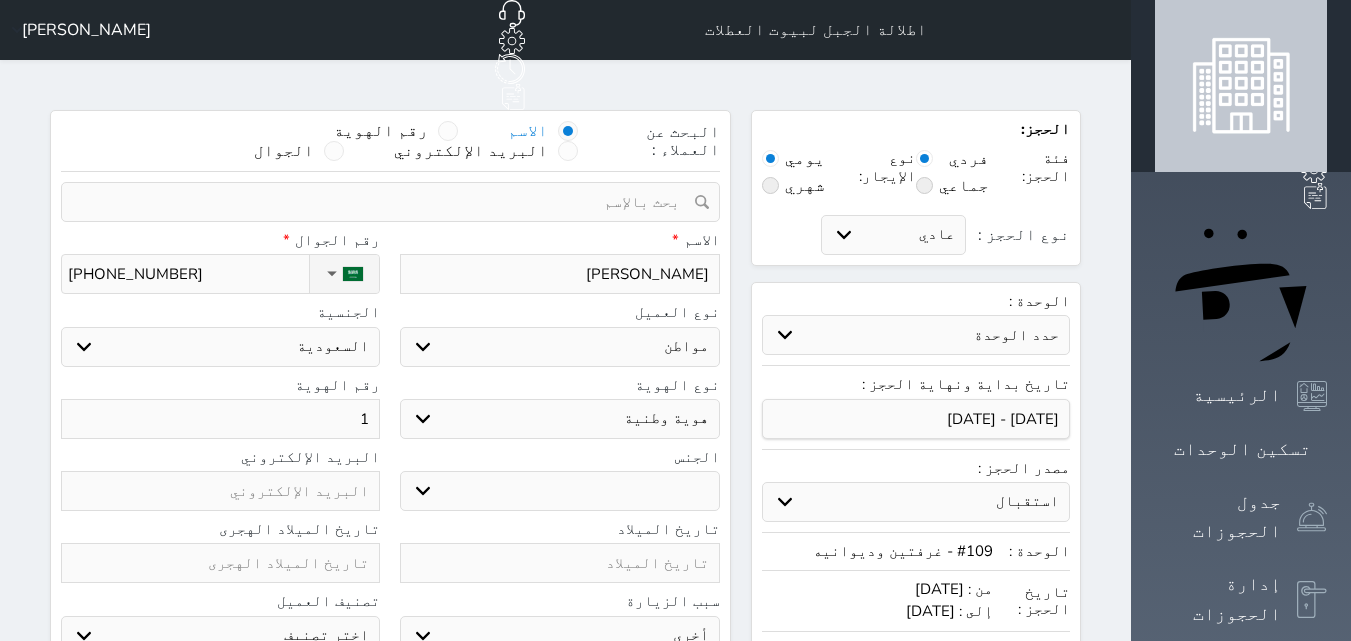type 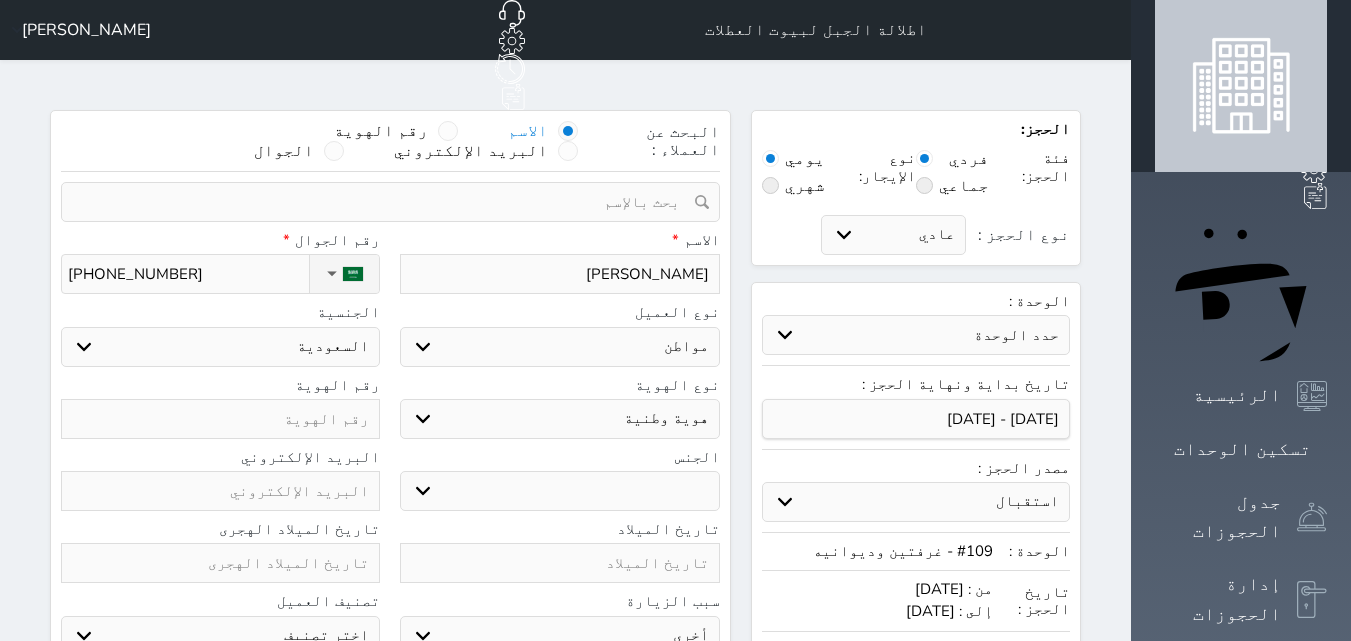 paste on "1014152357" 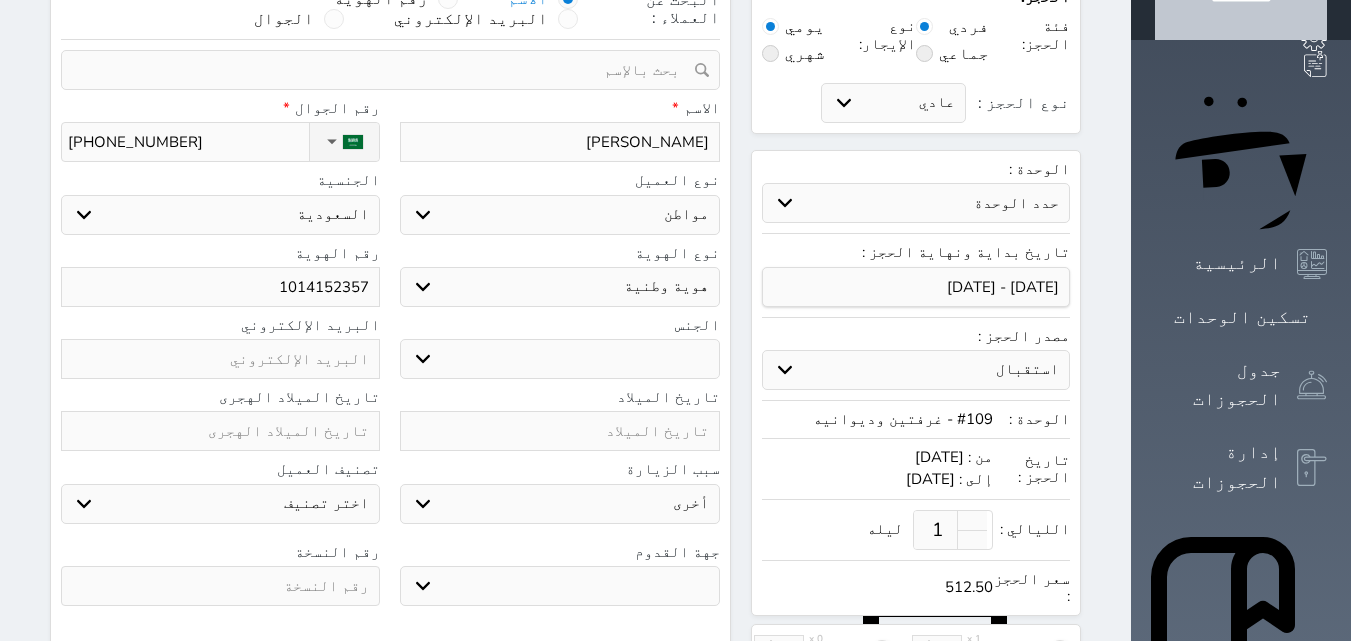 scroll, scrollTop: 200, scrollLeft: 0, axis: vertical 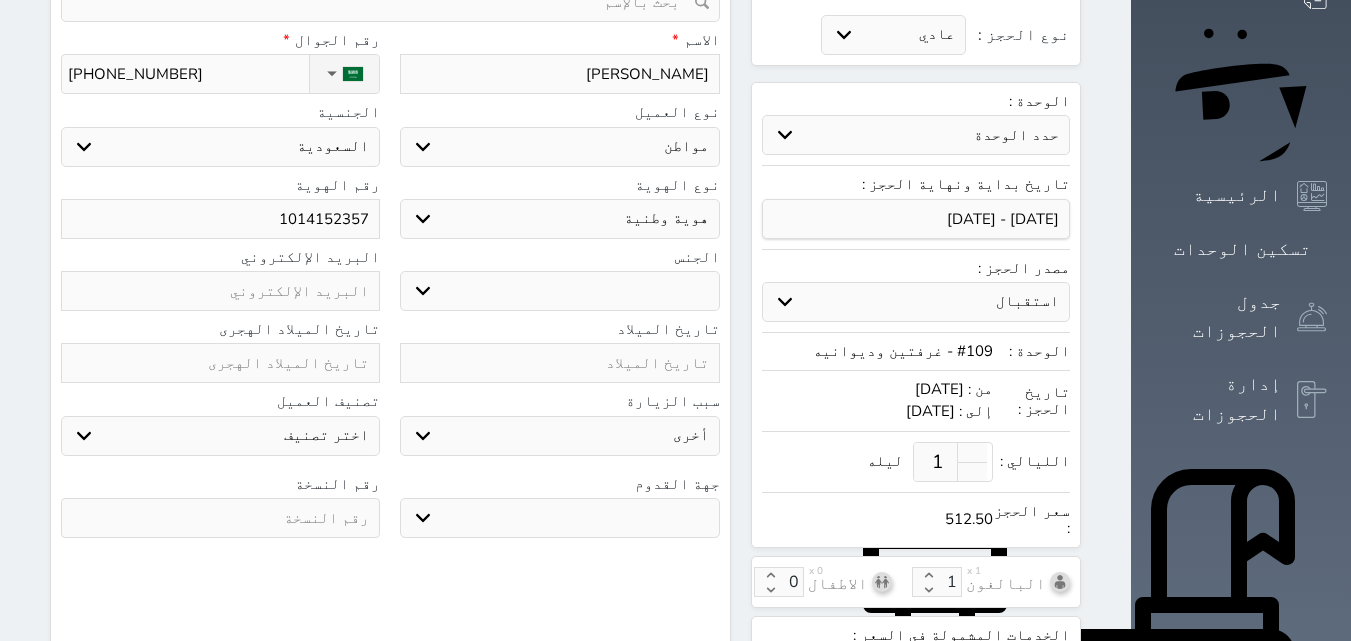 type on "1014152357" 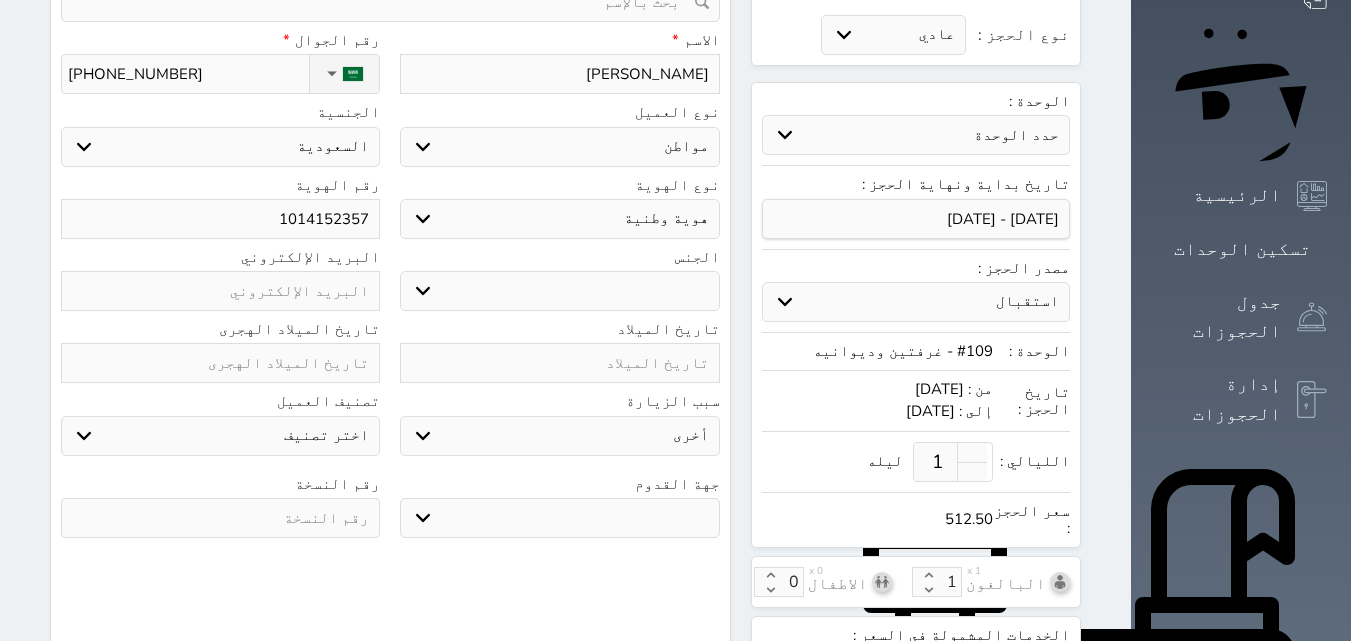 click on "ذكر   انثى" at bounding box center [559, 291] 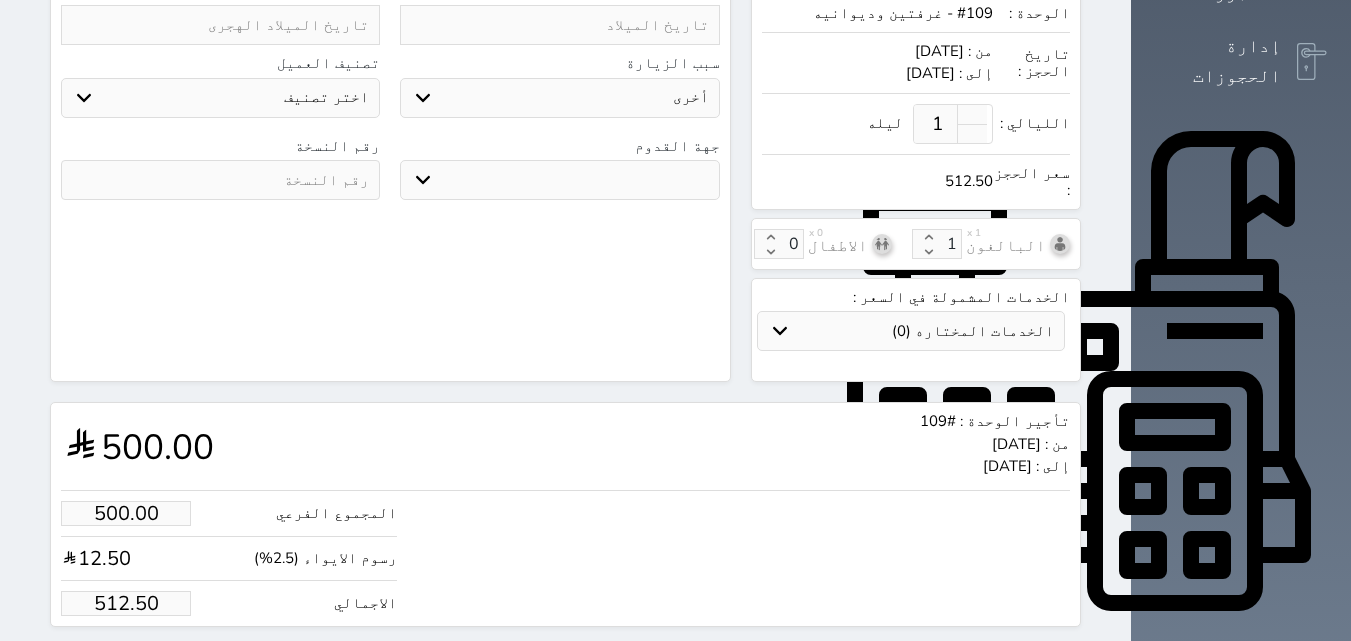 scroll, scrollTop: 548, scrollLeft: 0, axis: vertical 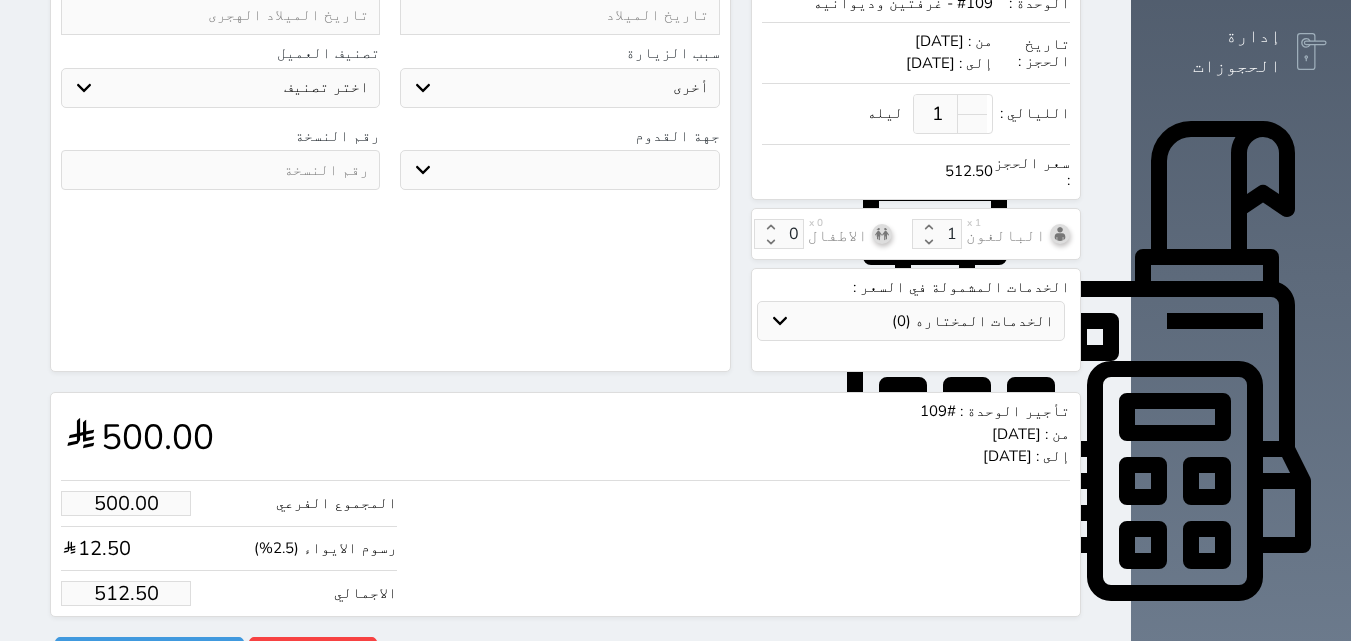 click on "512.50" at bounding box center [126, 593] 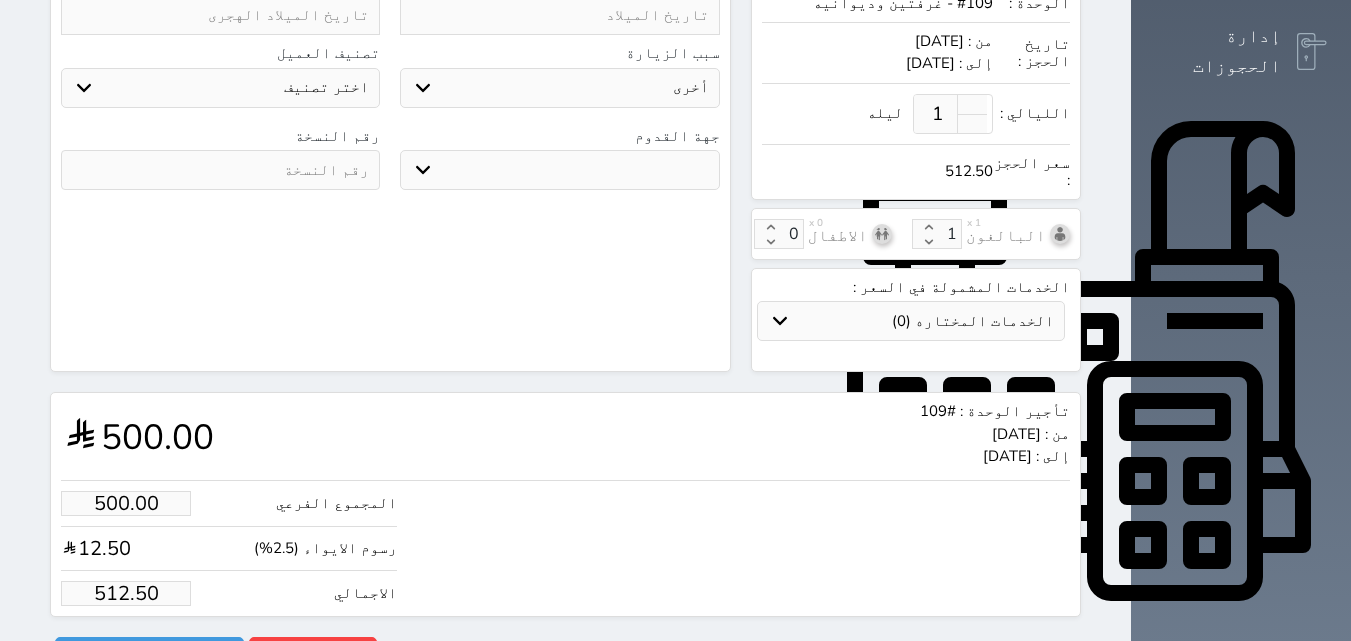 type on "1.00" 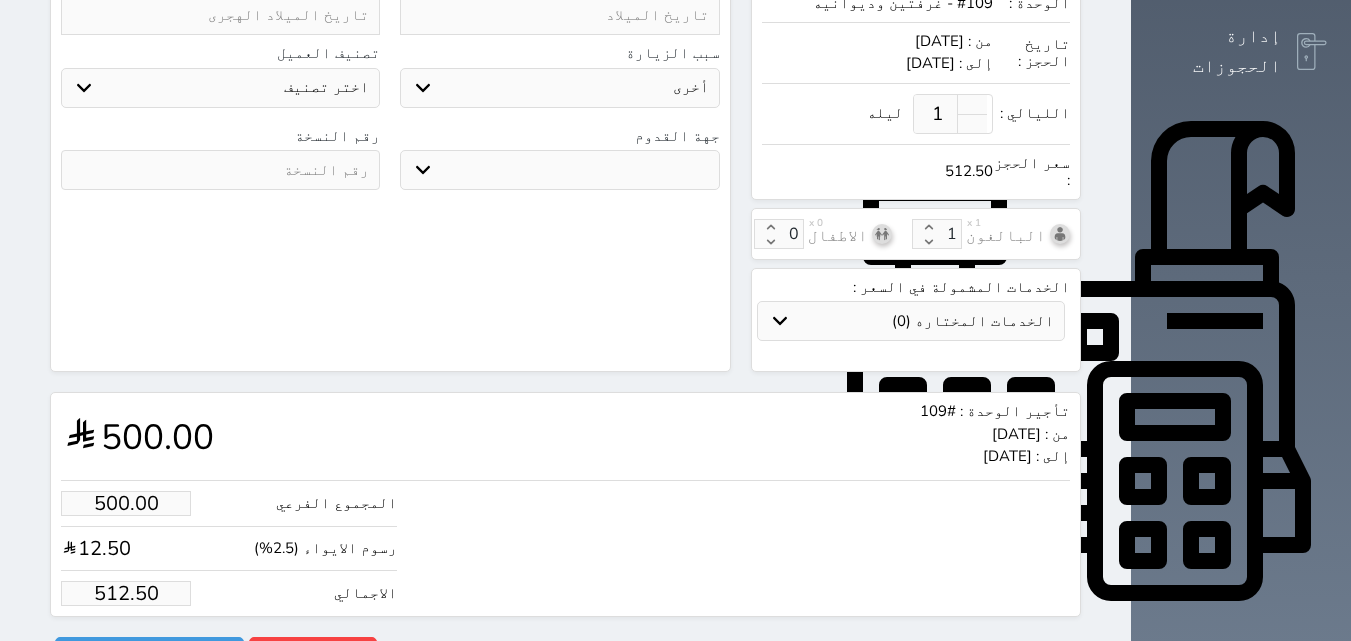 type on "1.025" 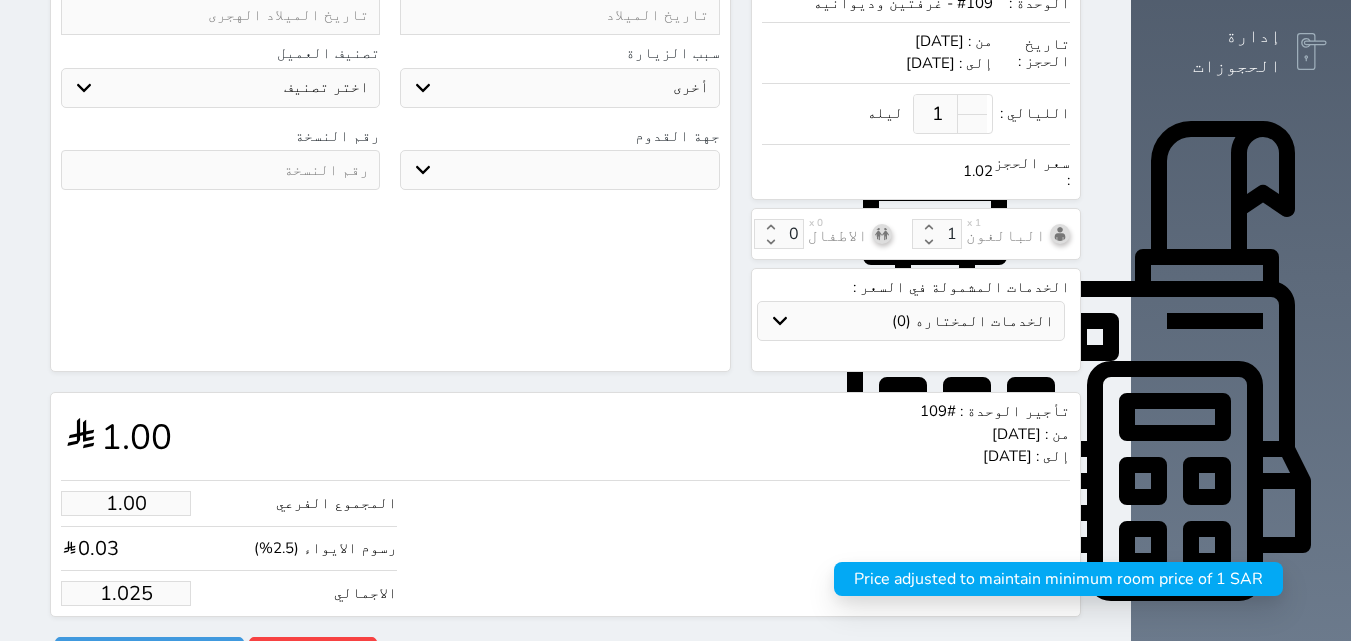 type on "1.02" 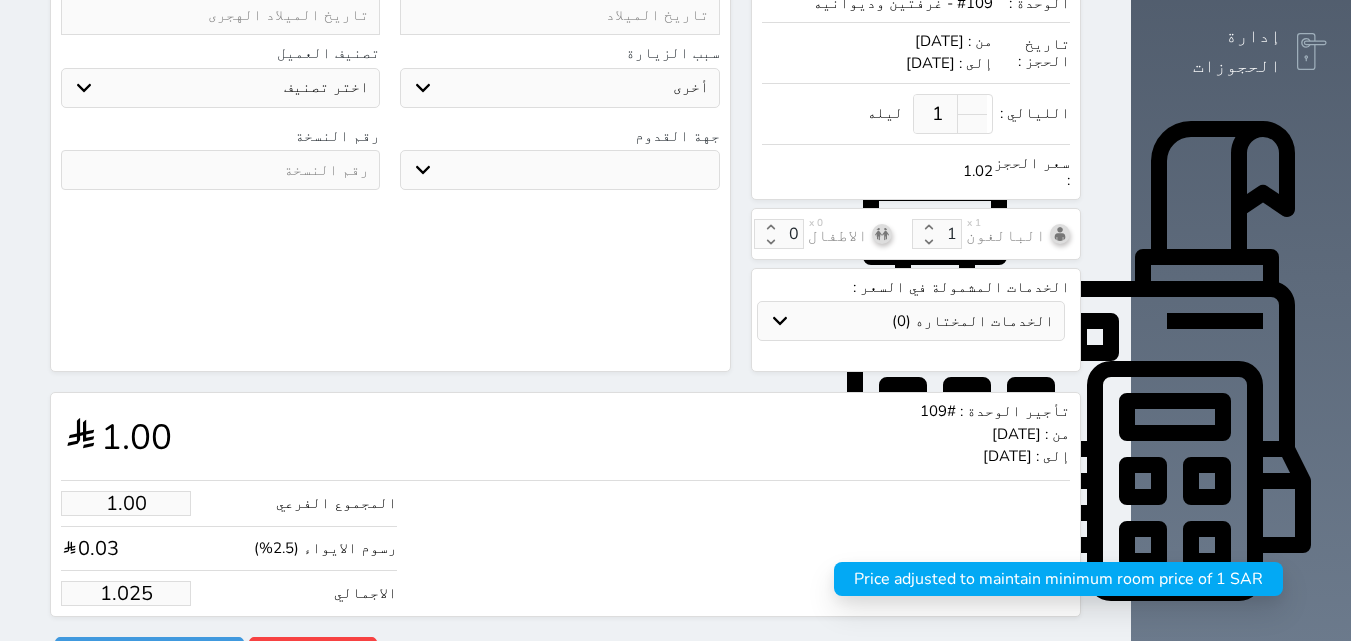 select 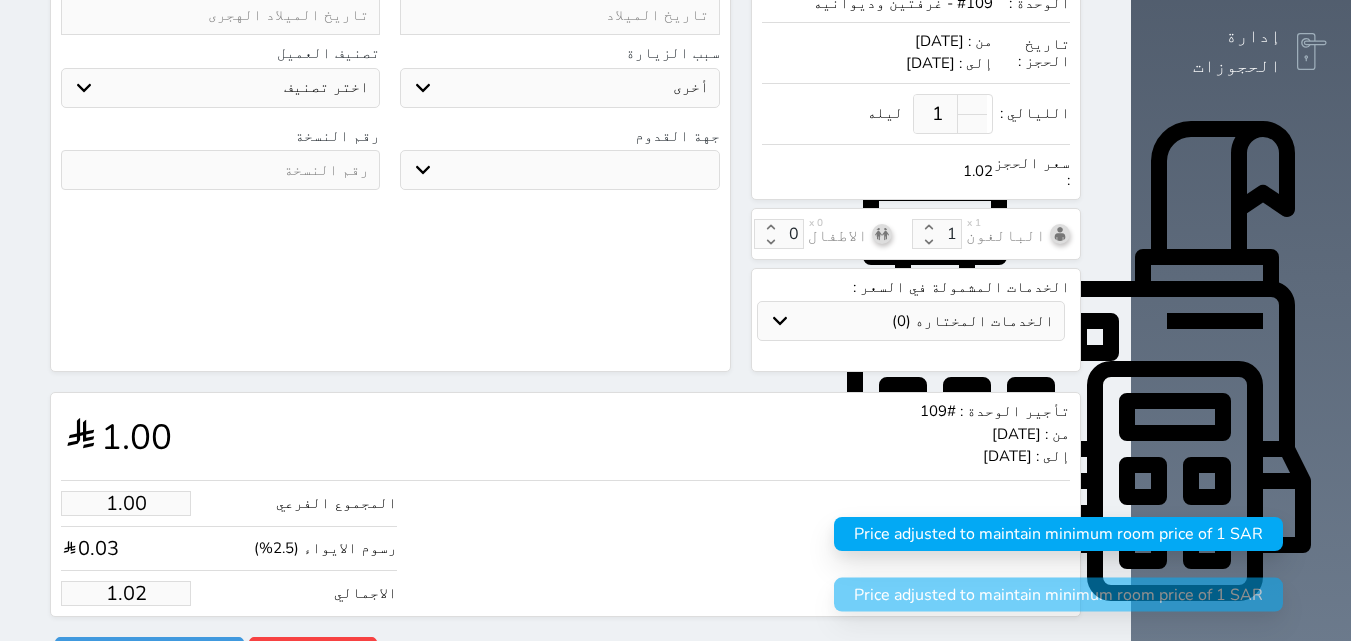 type on "1.0" 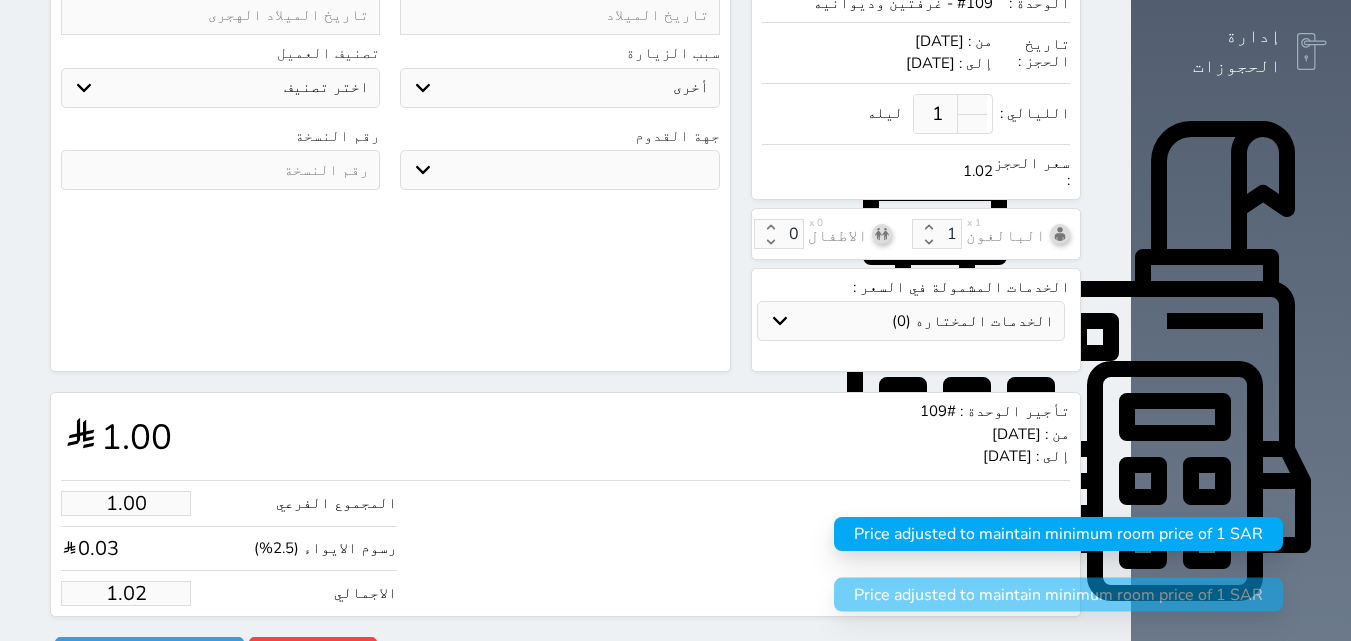 select 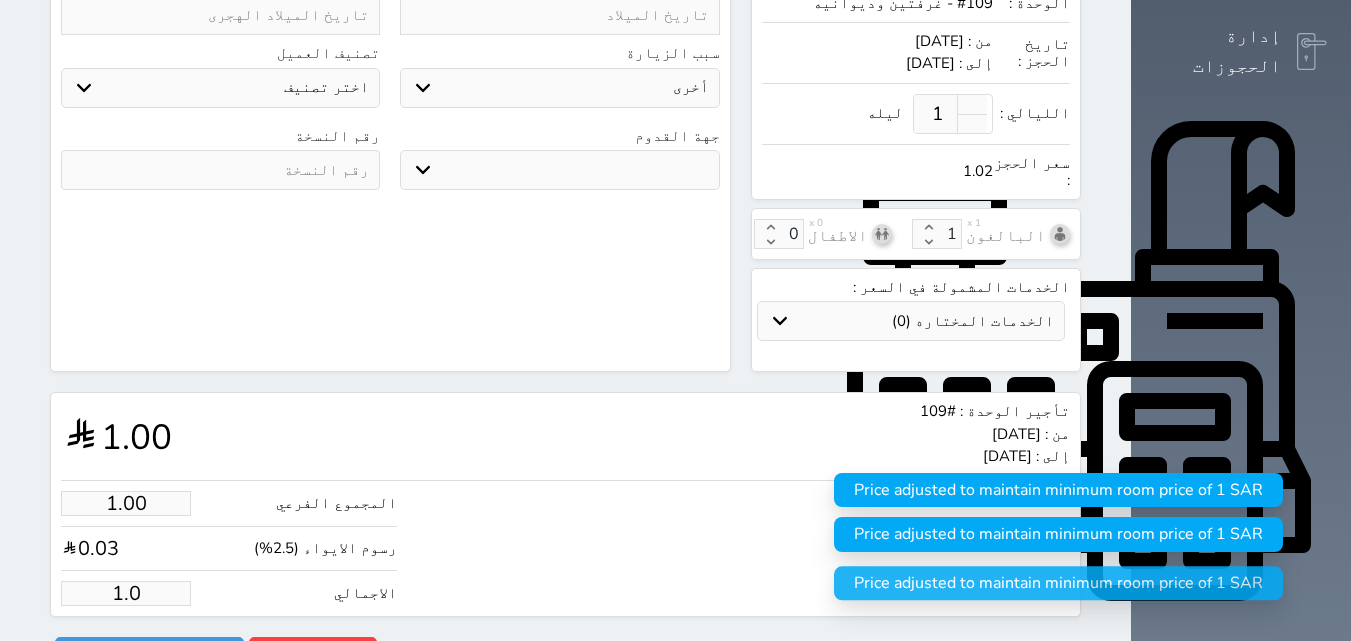 type on "1." 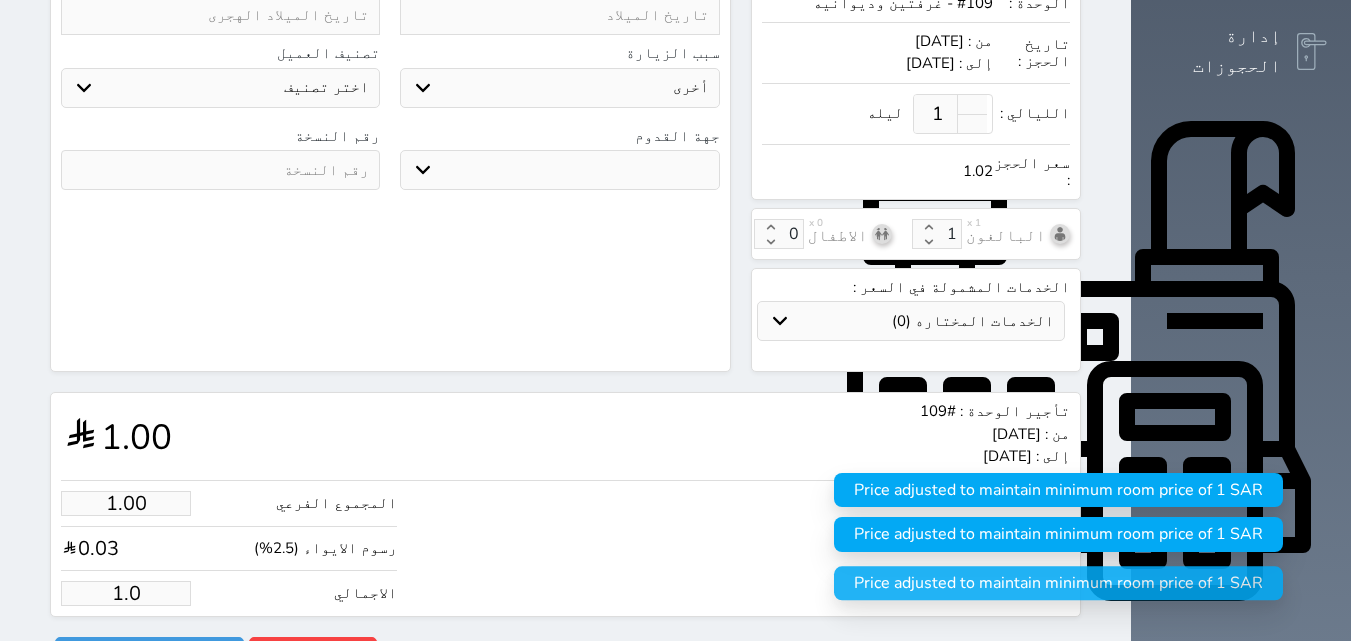 select 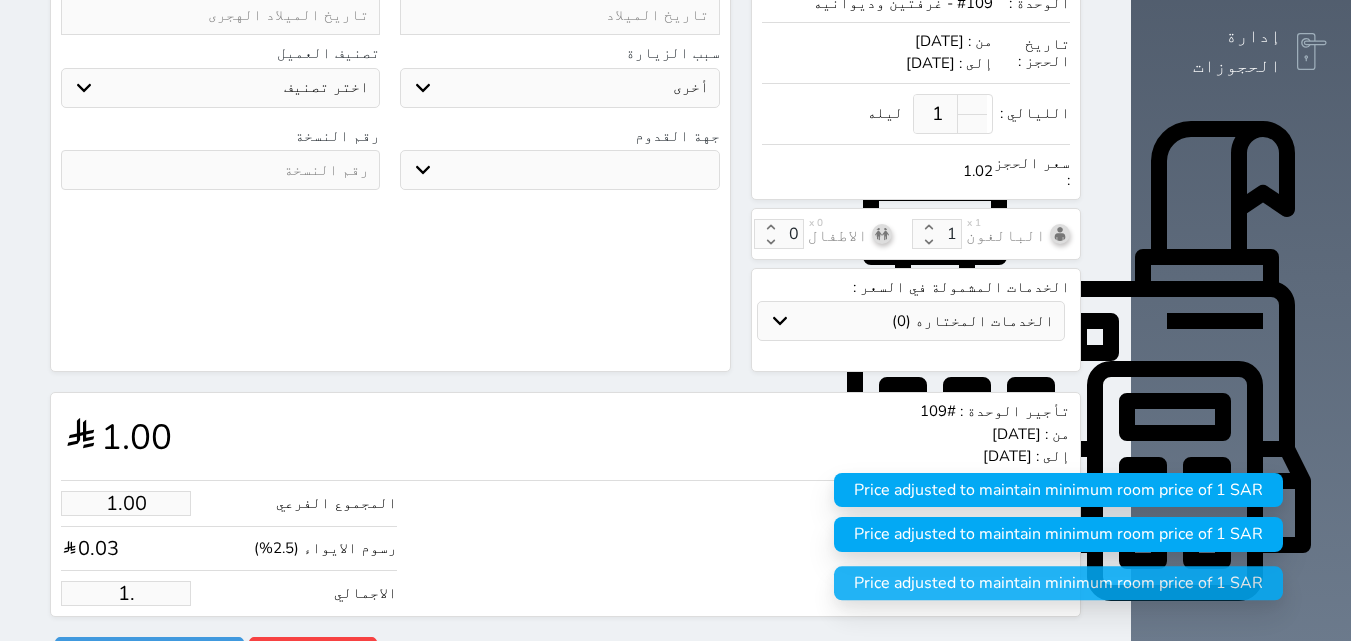 type on "1" 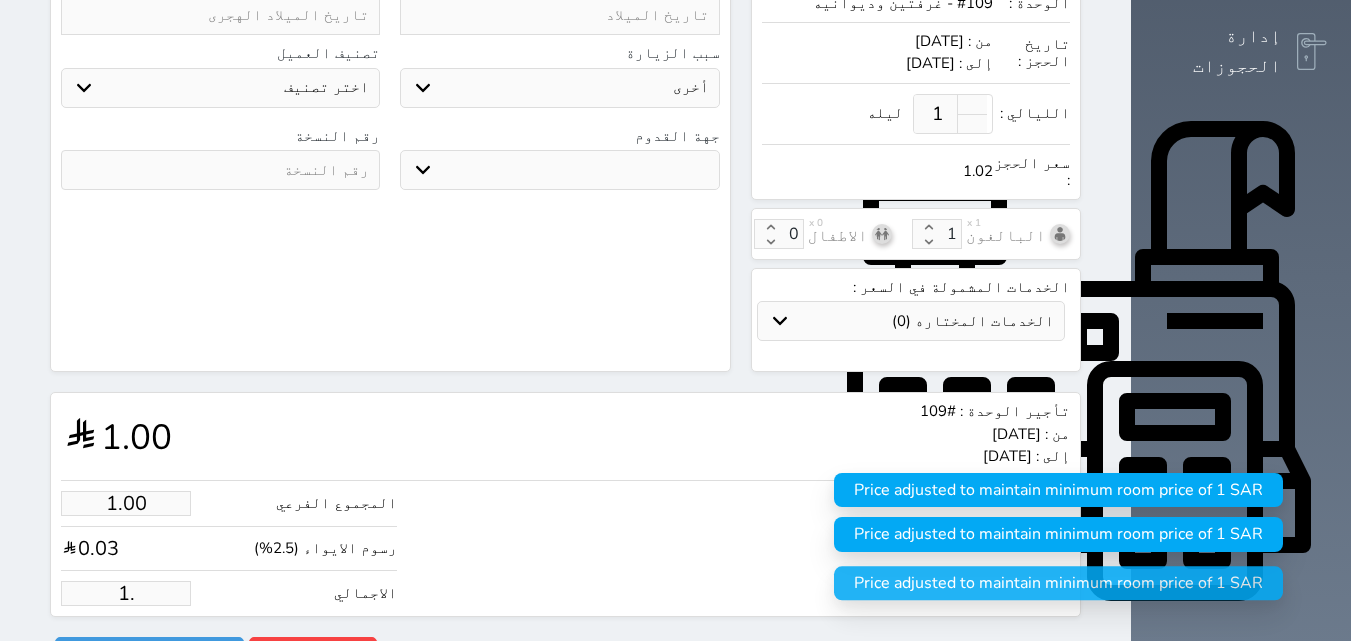 select 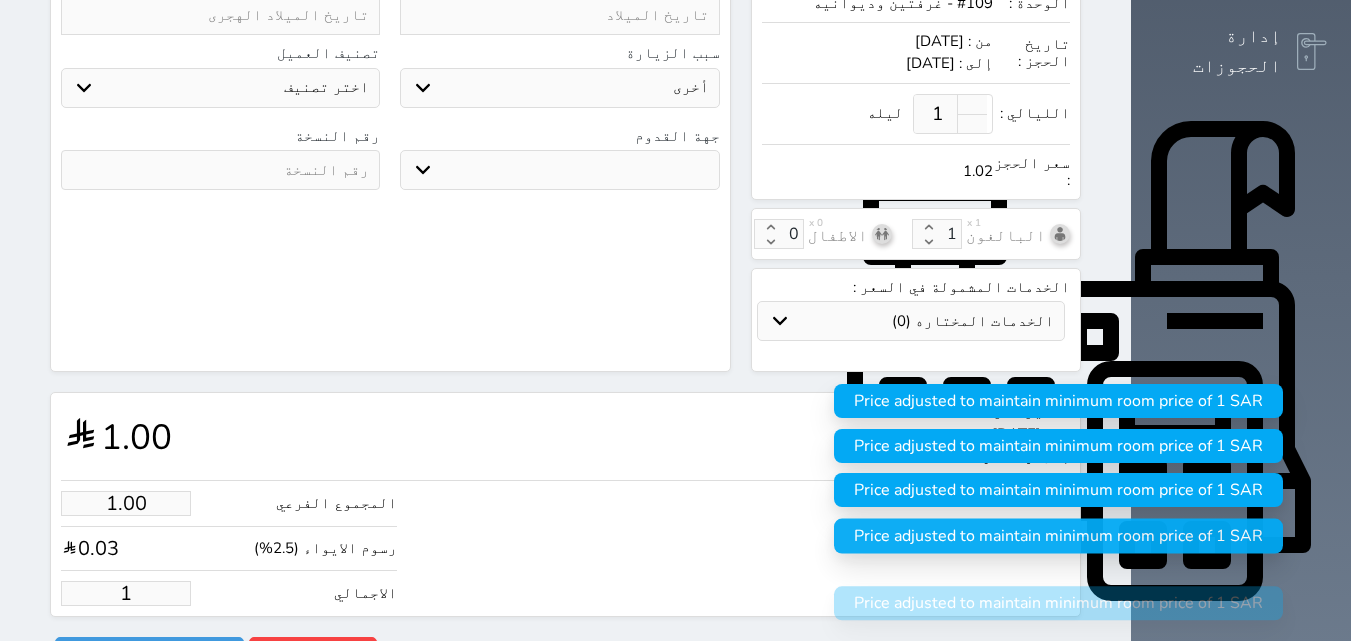 type 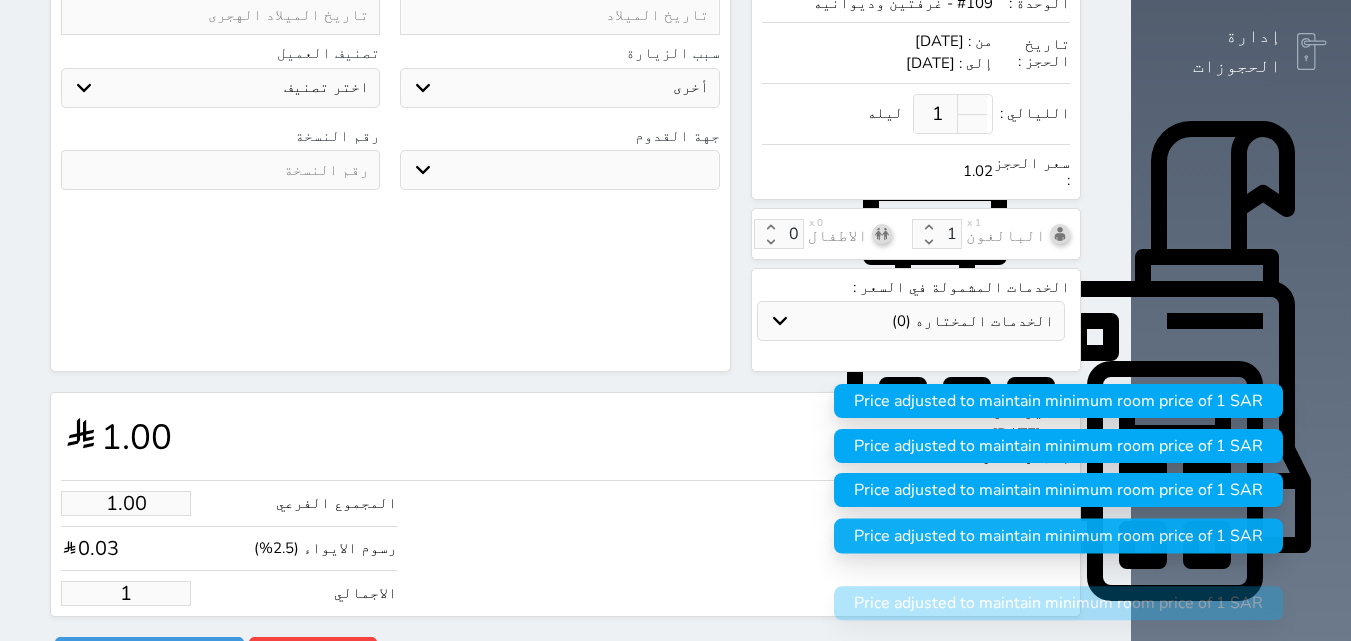 select 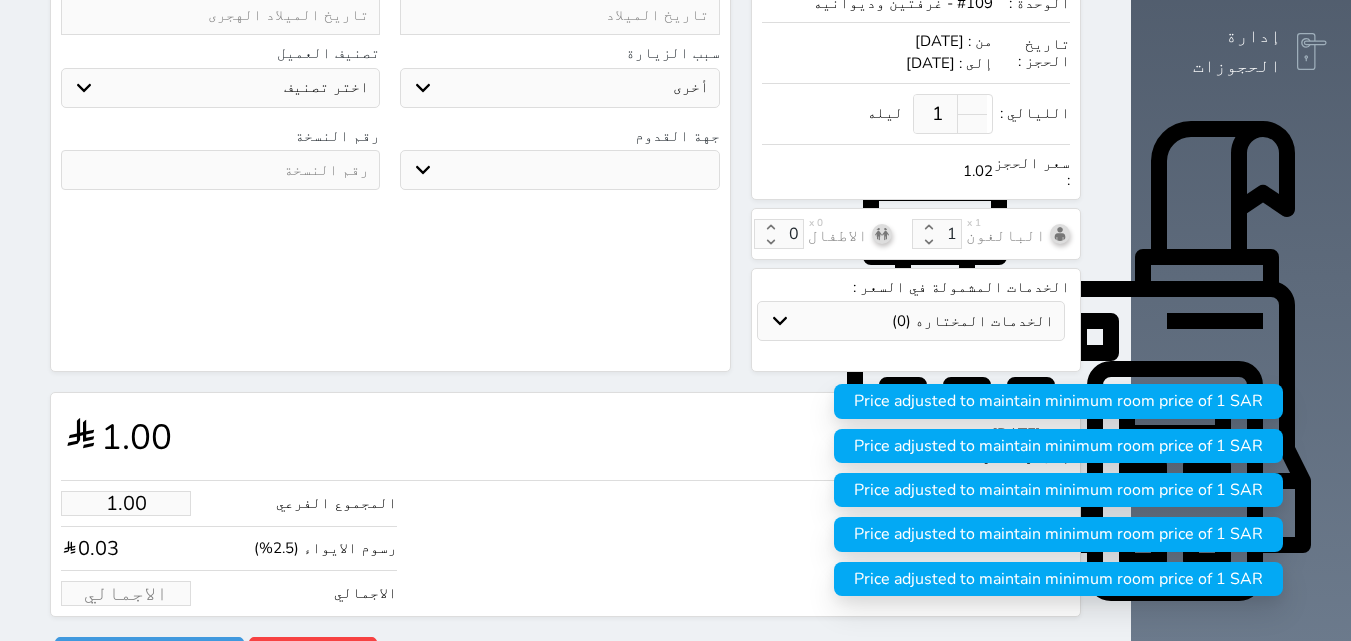 type on "1" 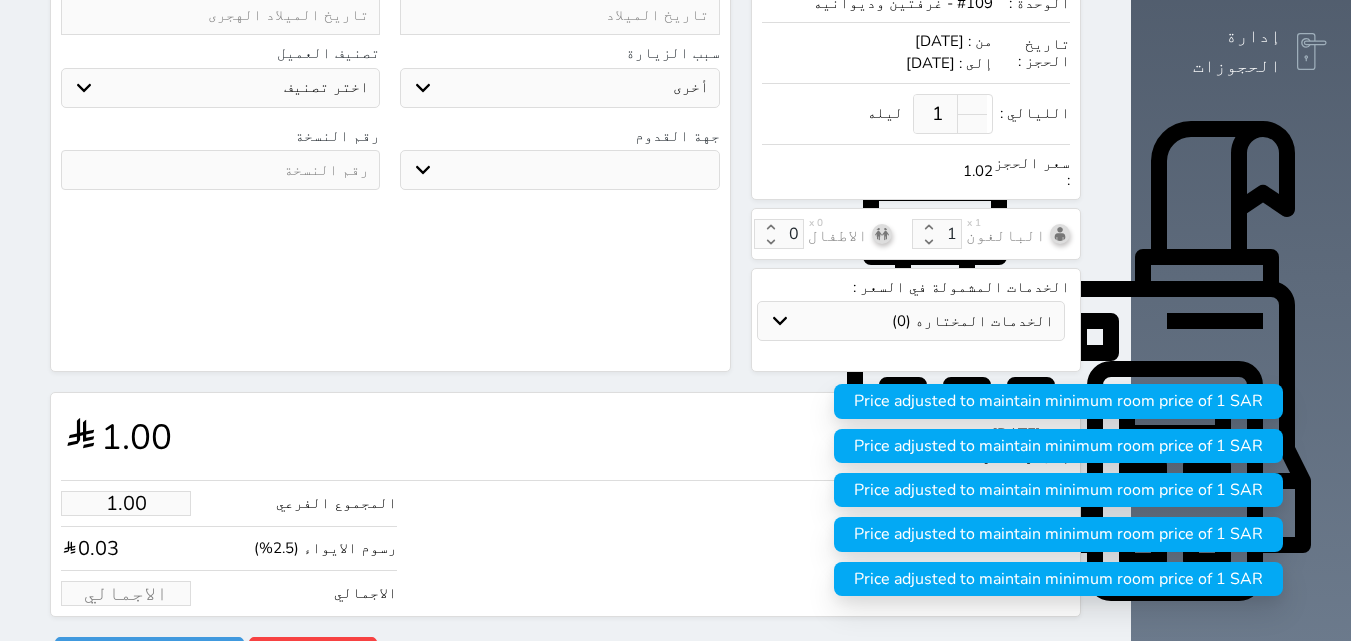 select 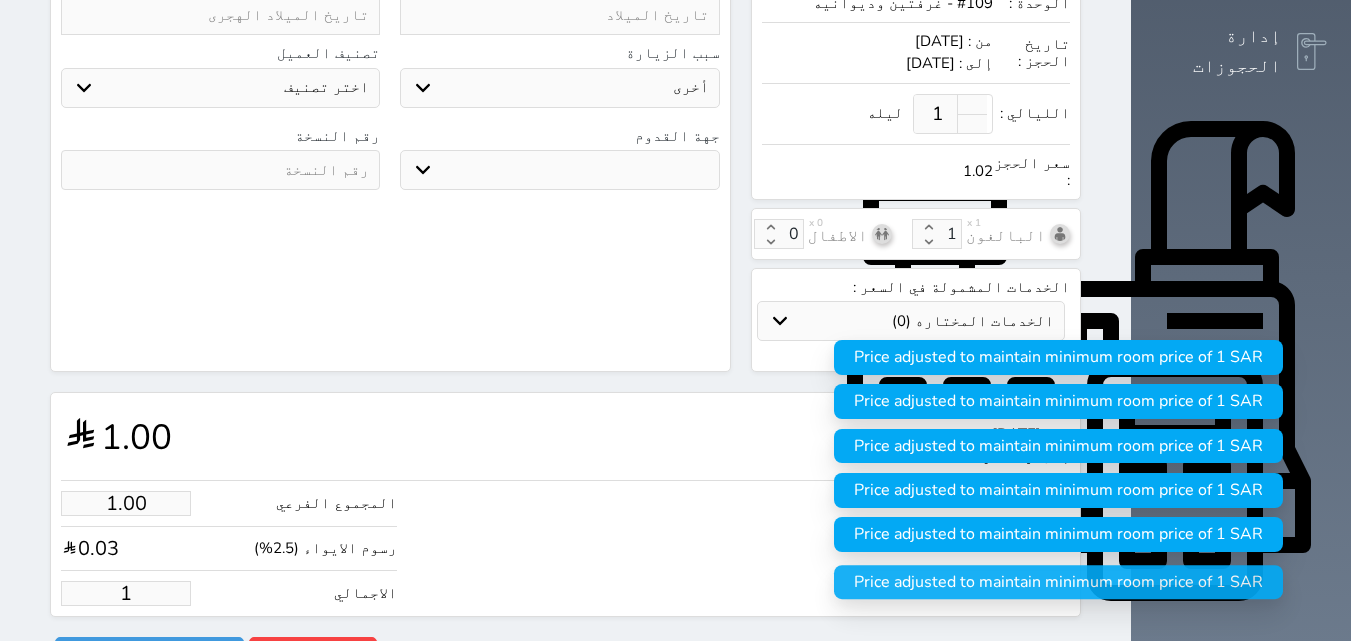 type on "9.76" 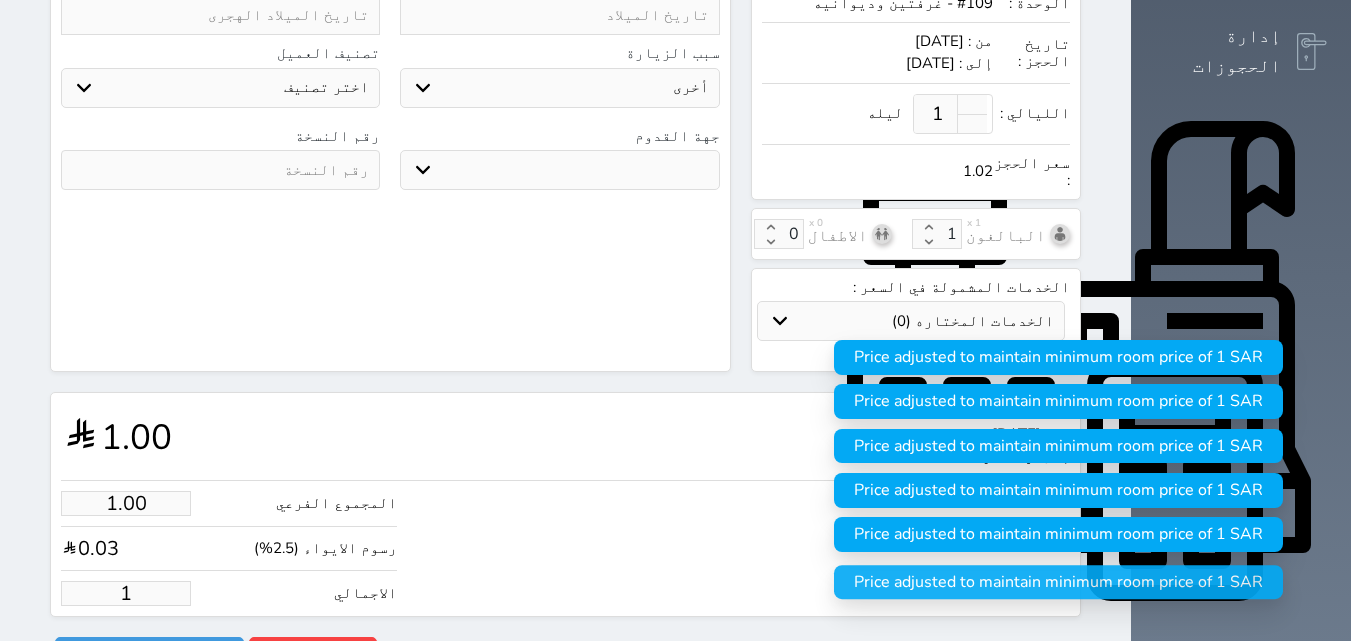 type on "10" 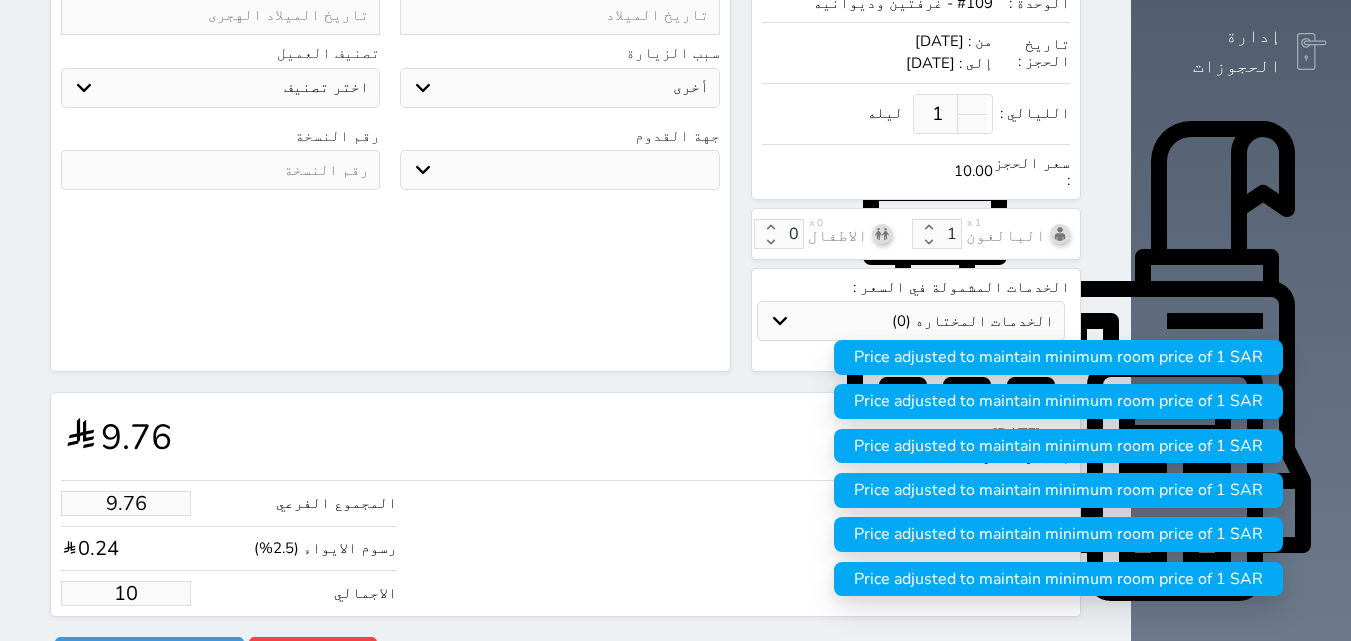 type on "97.56" 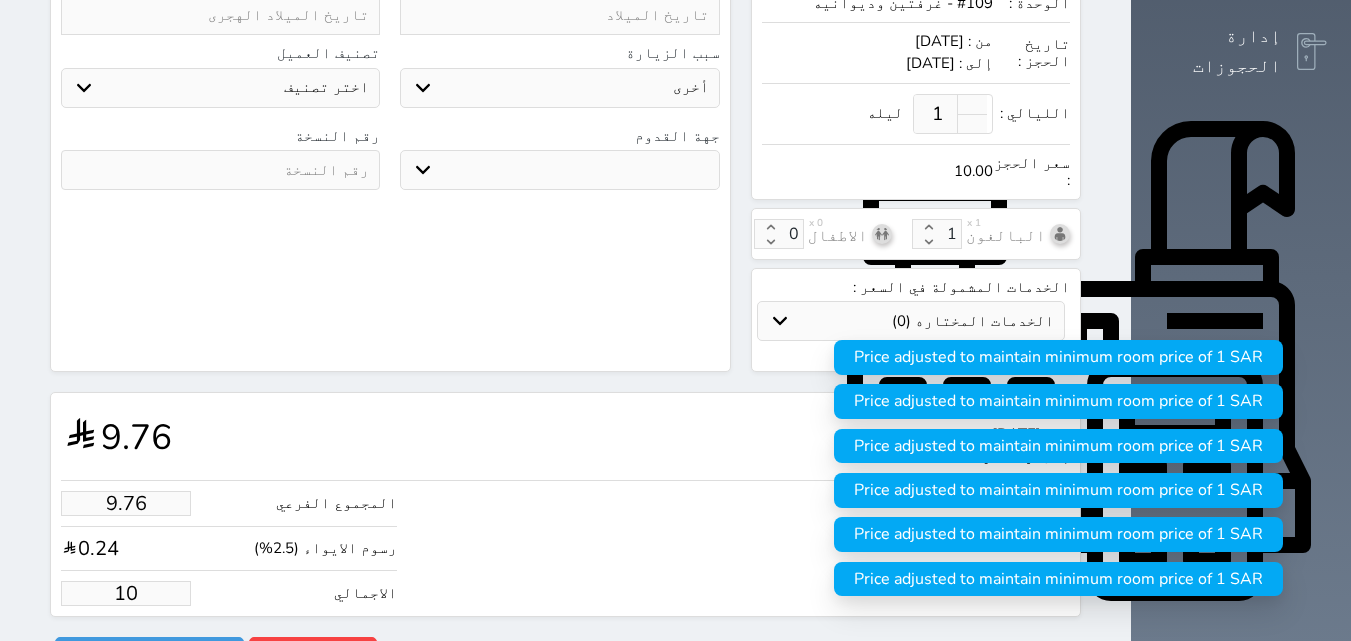 type on "100" 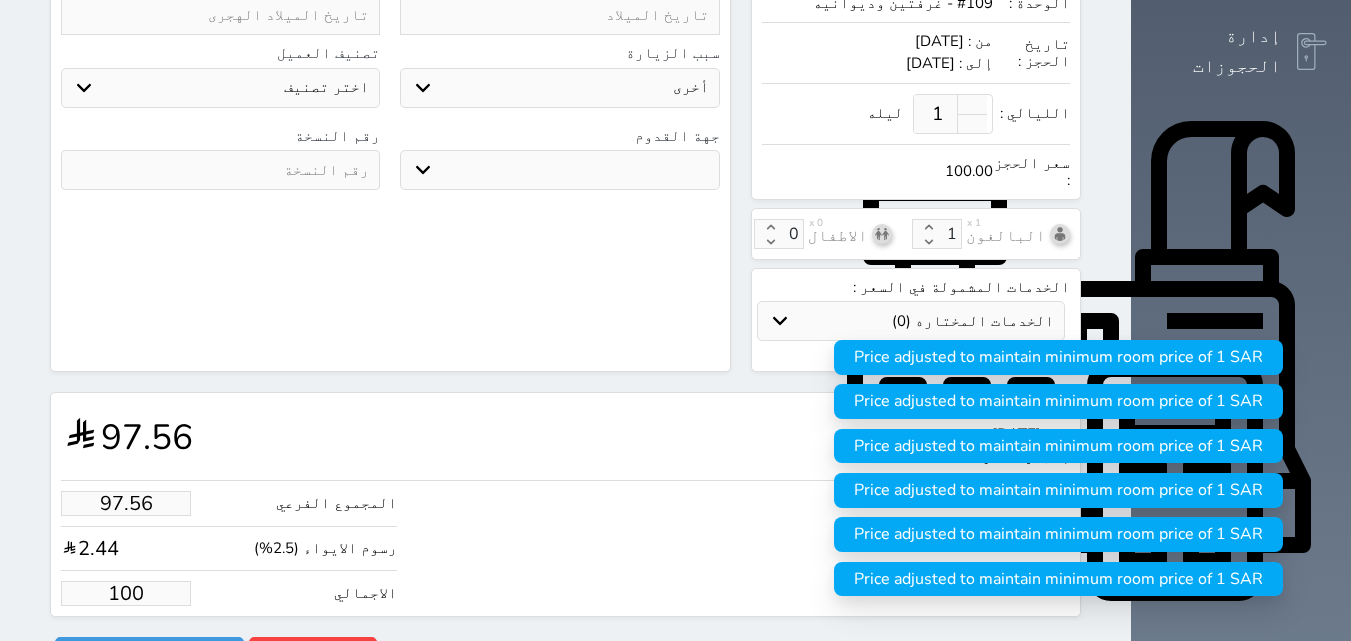 type on "975.61" 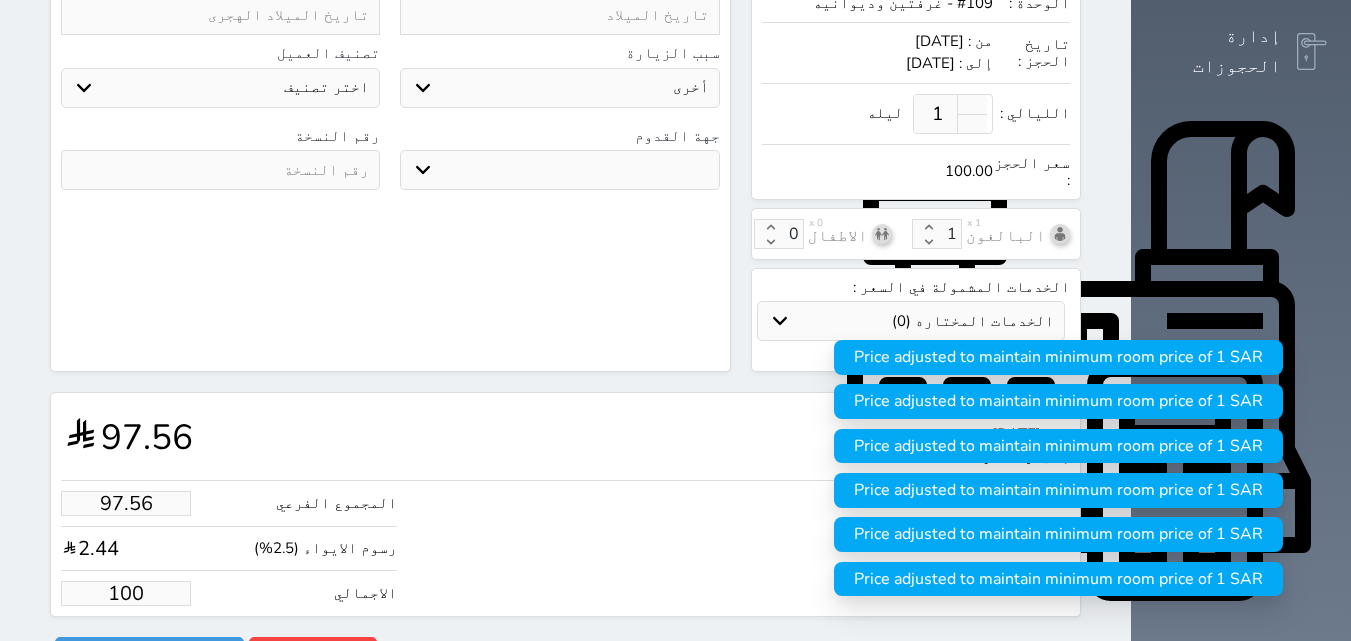 type on "1000" 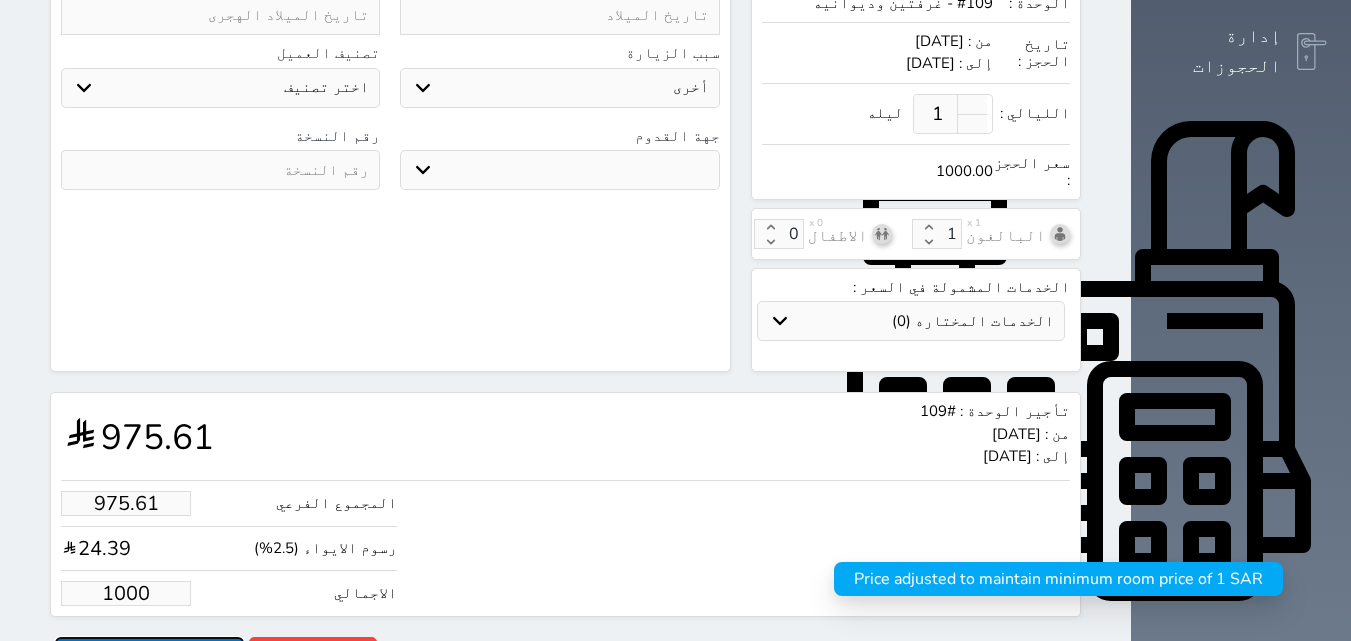 type on "1000.00" 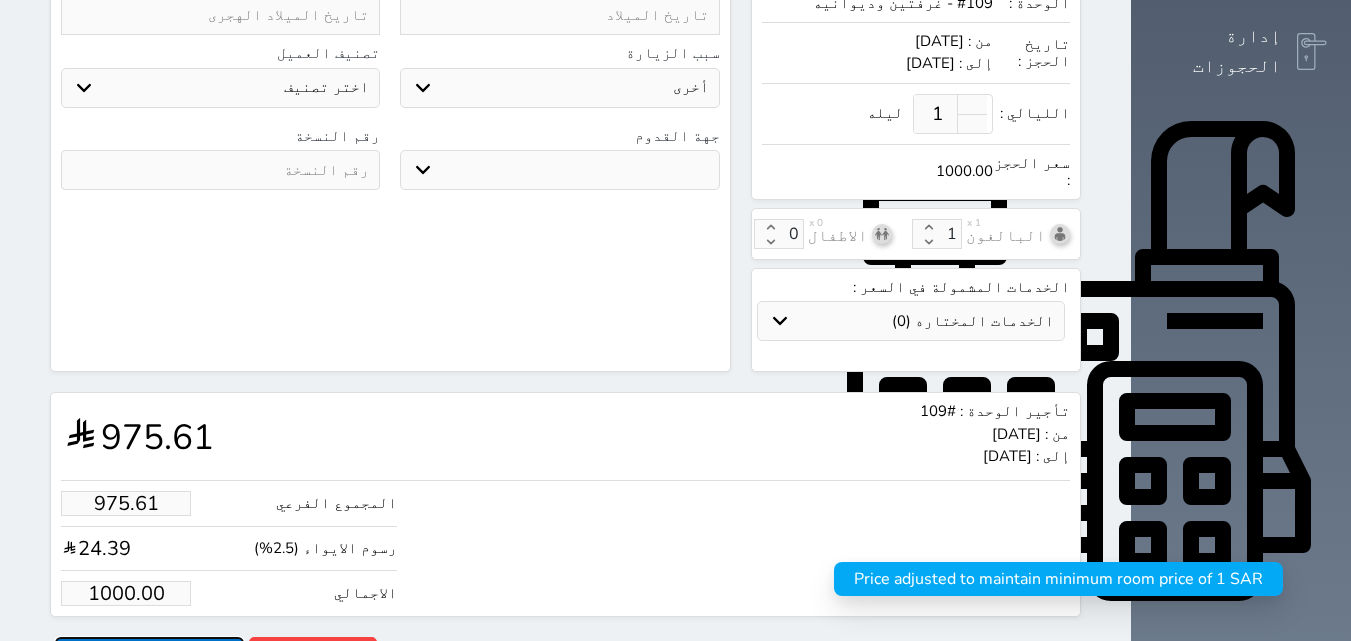 click on "حجز" at bounding box center (149, 654) 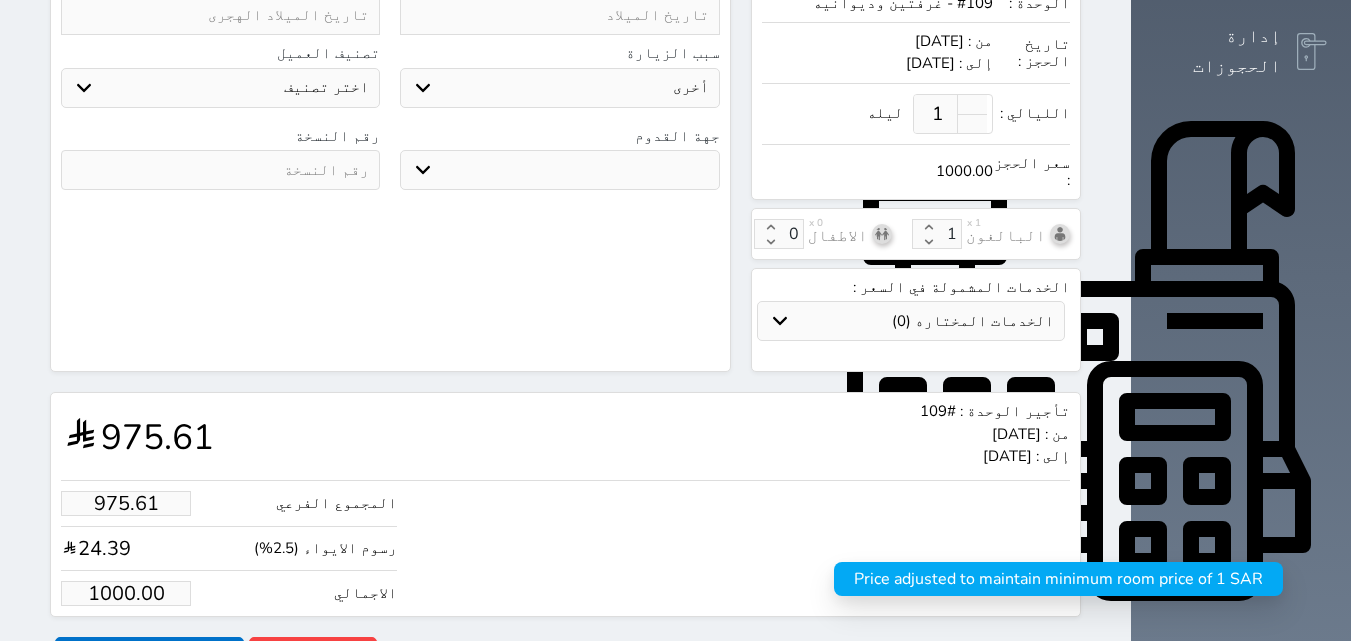 scroll, scrollTop: 545, scrollLeft: 0, axis: vertical 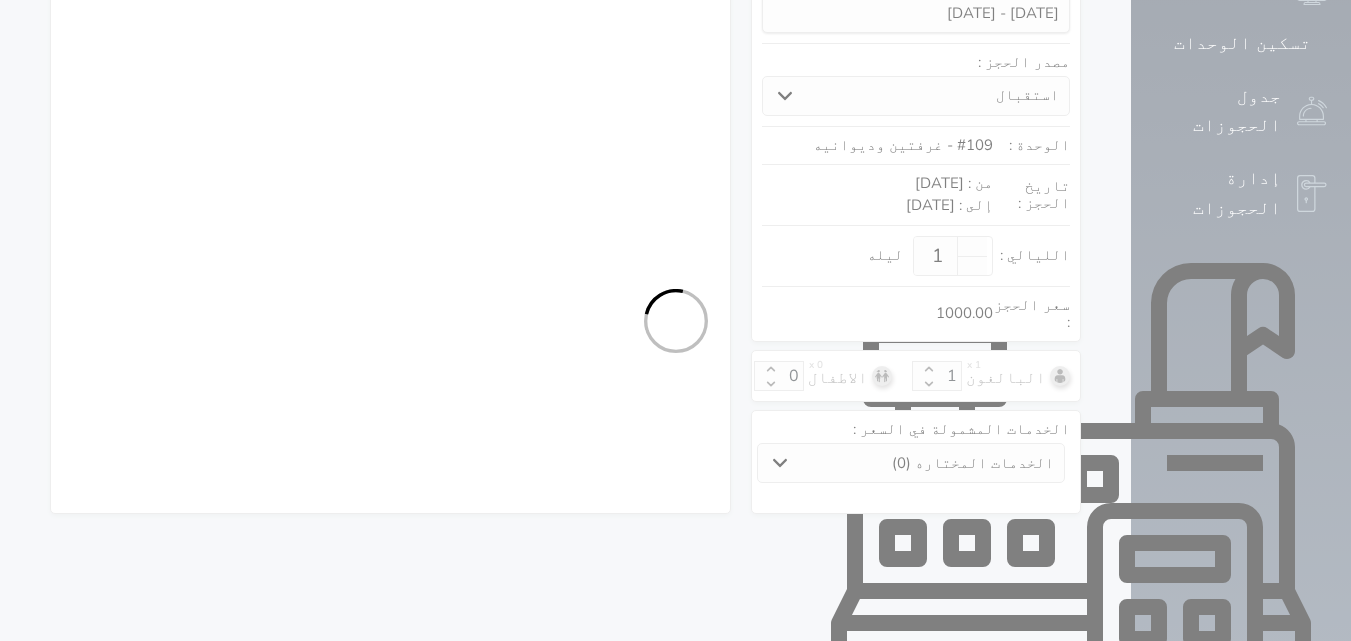 select on "1" 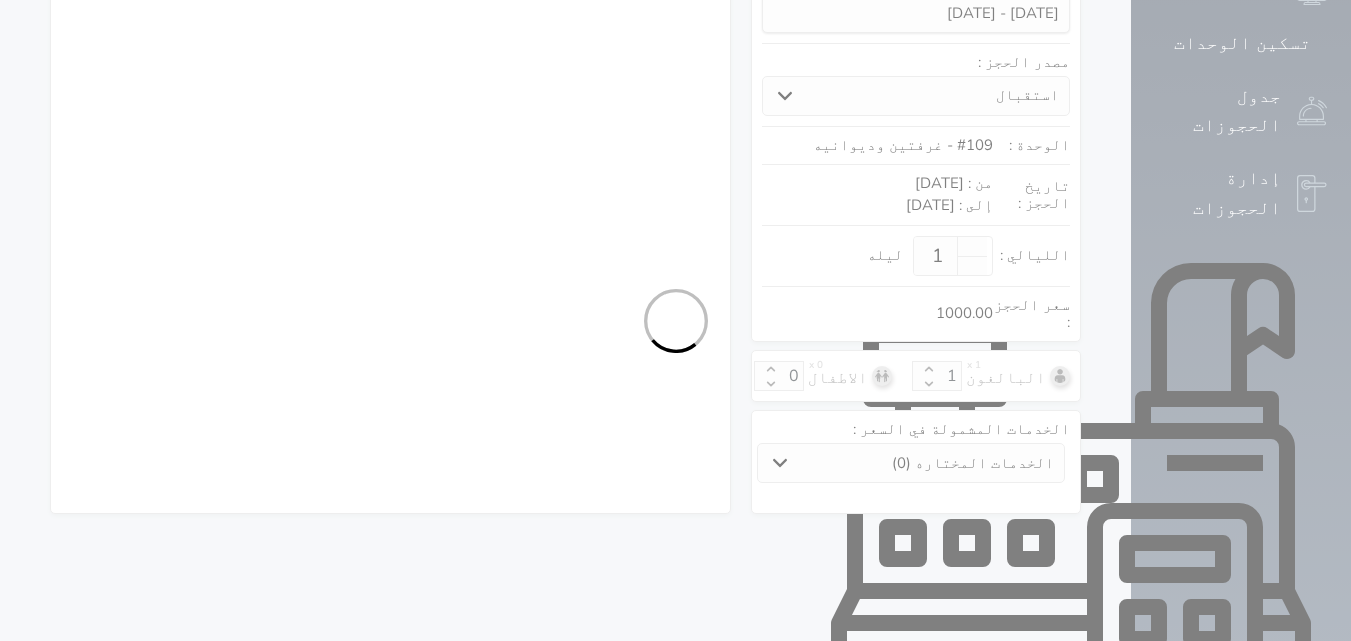 select on "113" 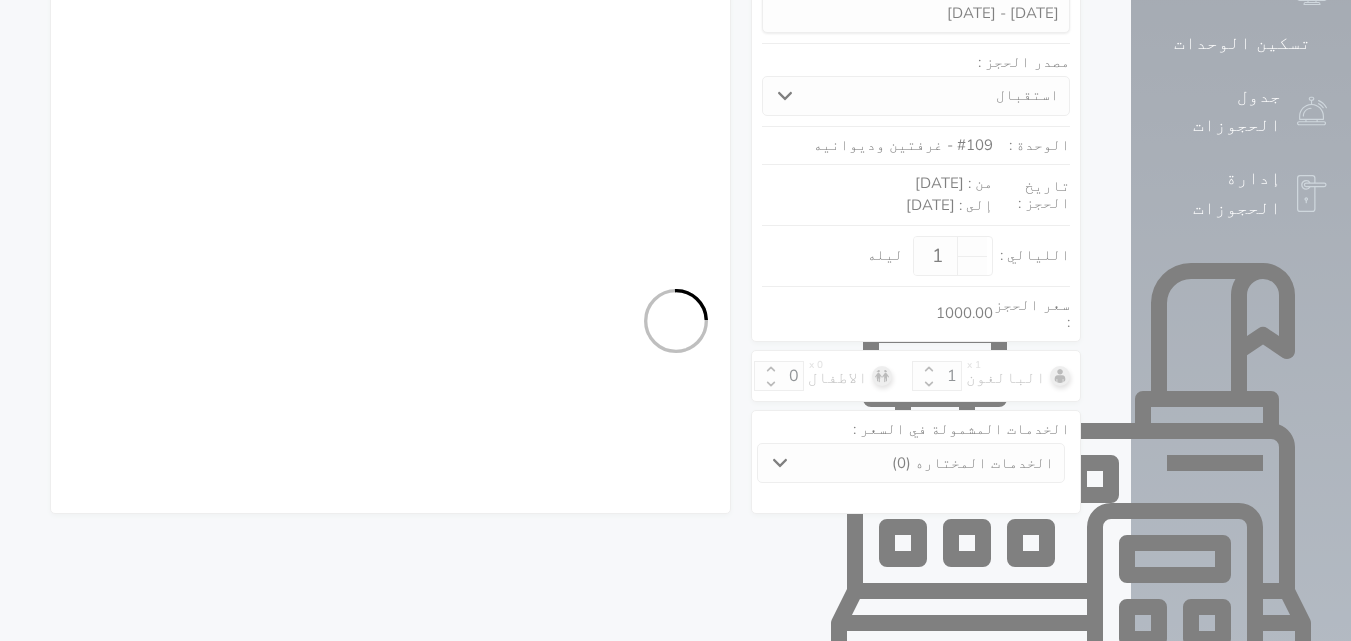 select on "1" 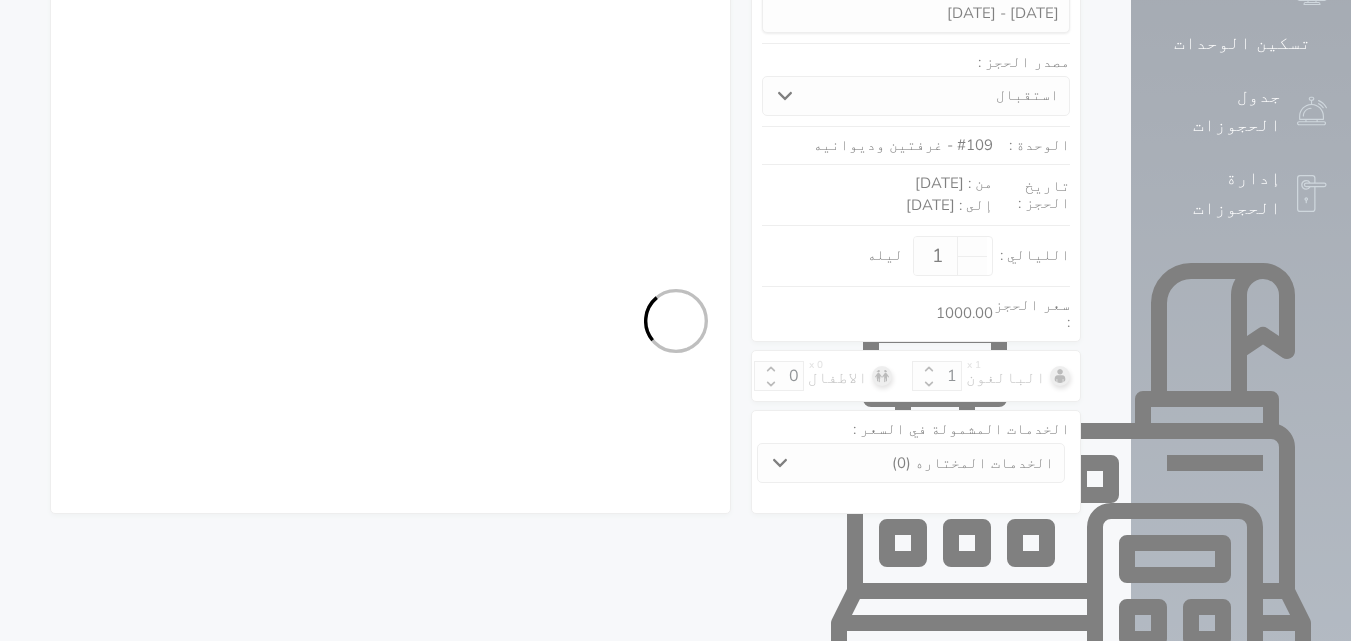 select on "7" 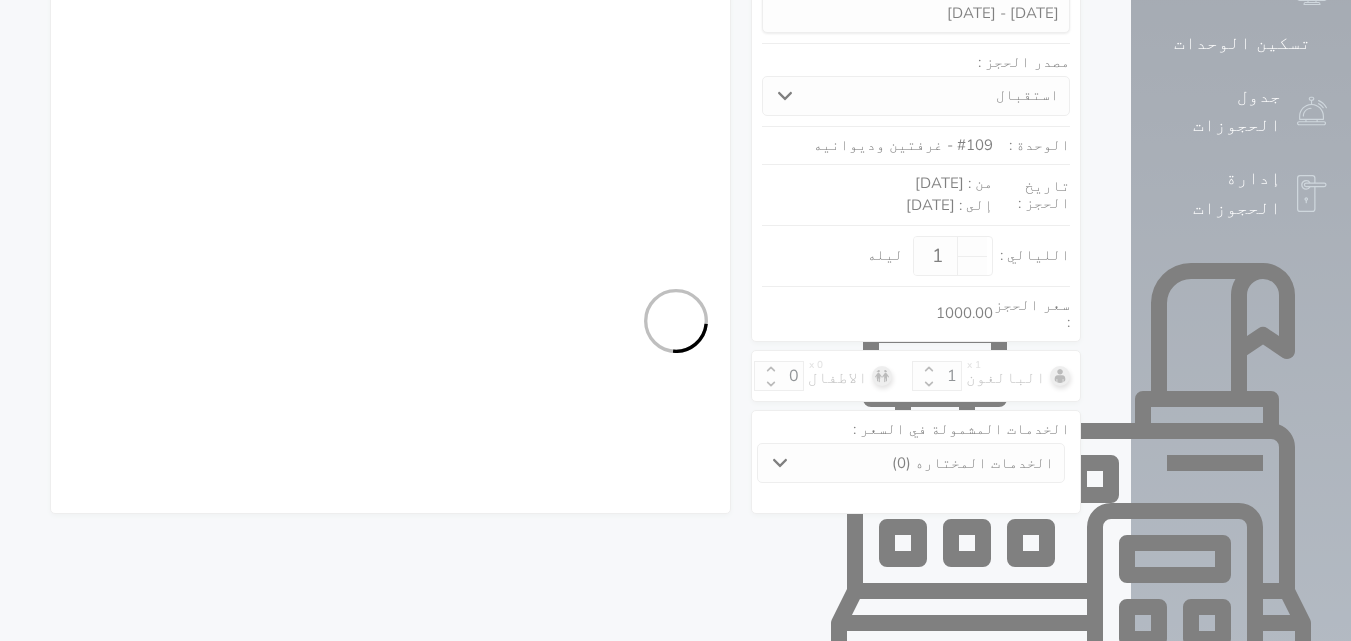 select 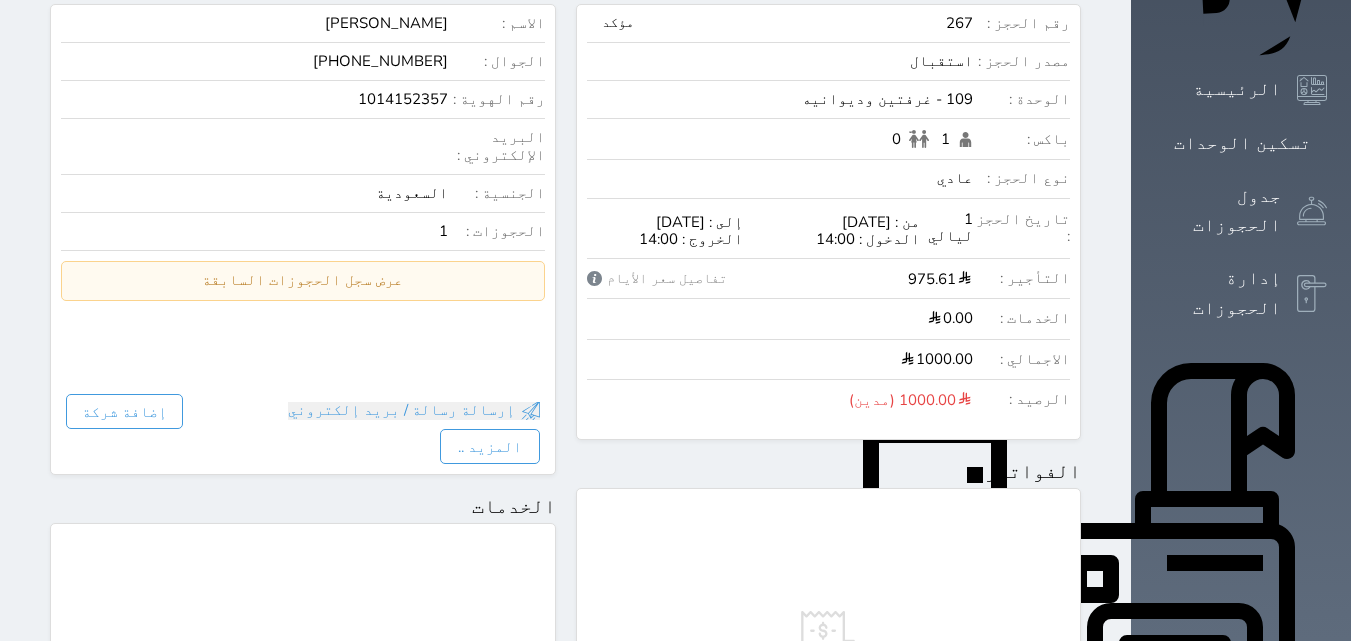scroll, scrollTop: 700, scrollLeft: 0, axis: vertical 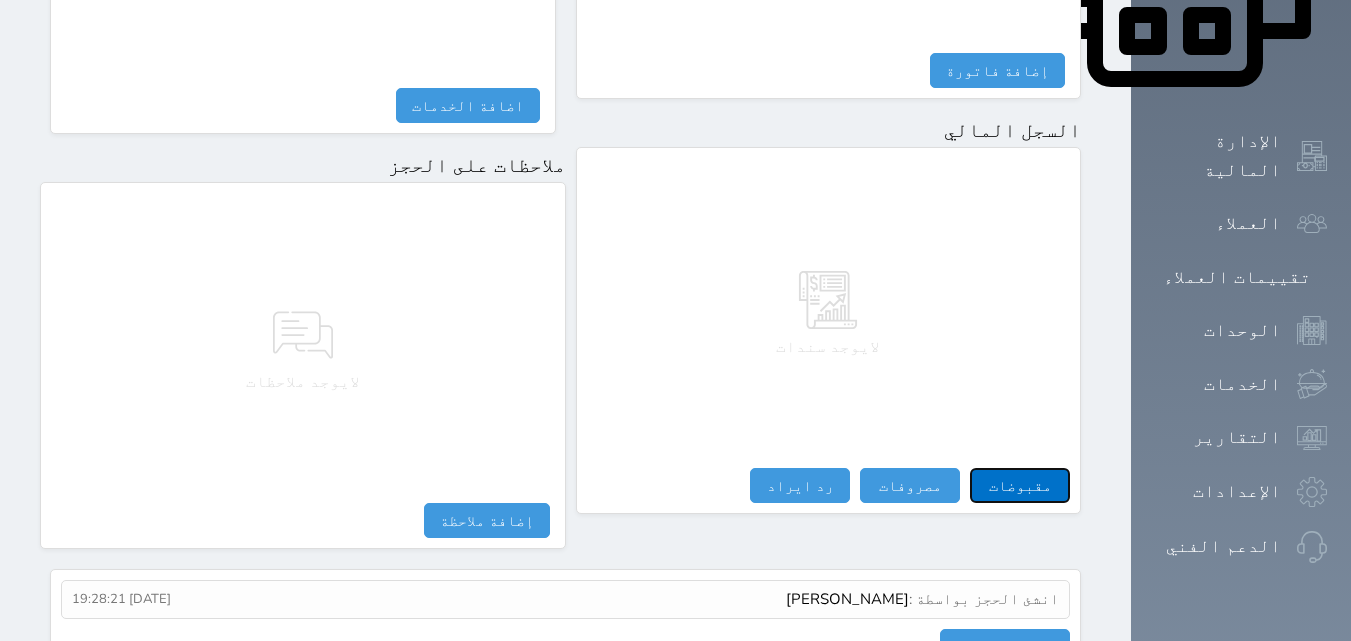 click on "مقبوضات" at bounding box center (1020, 485) 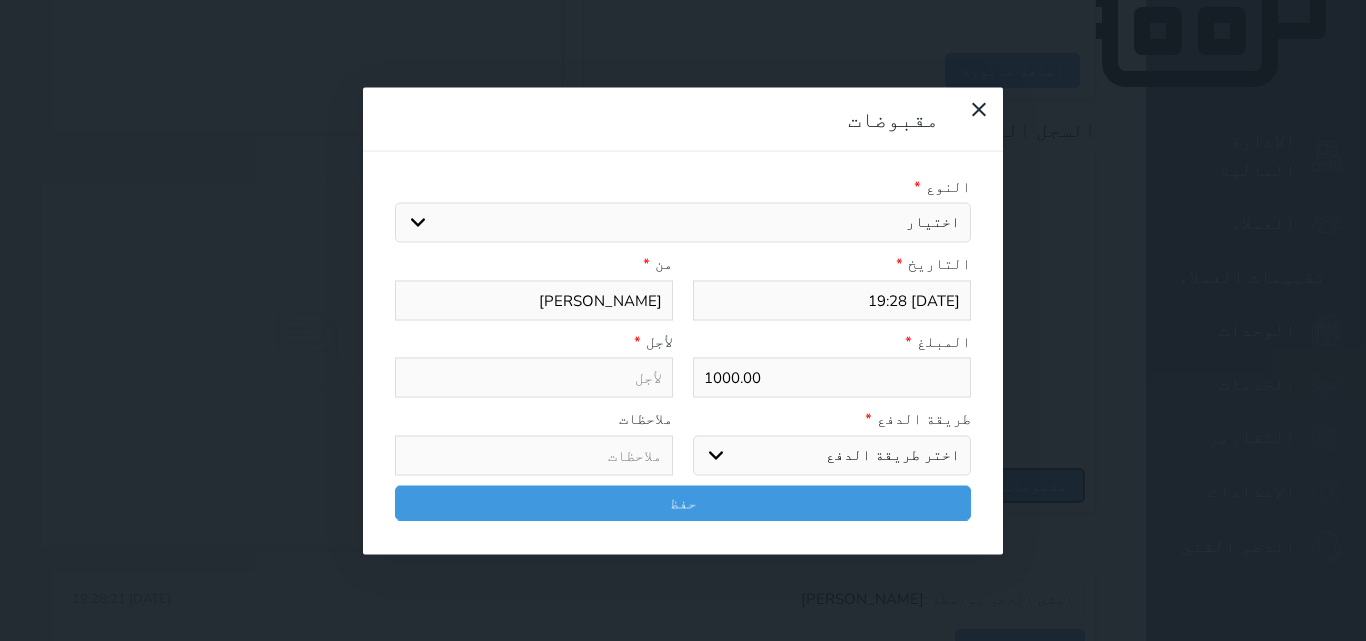 select 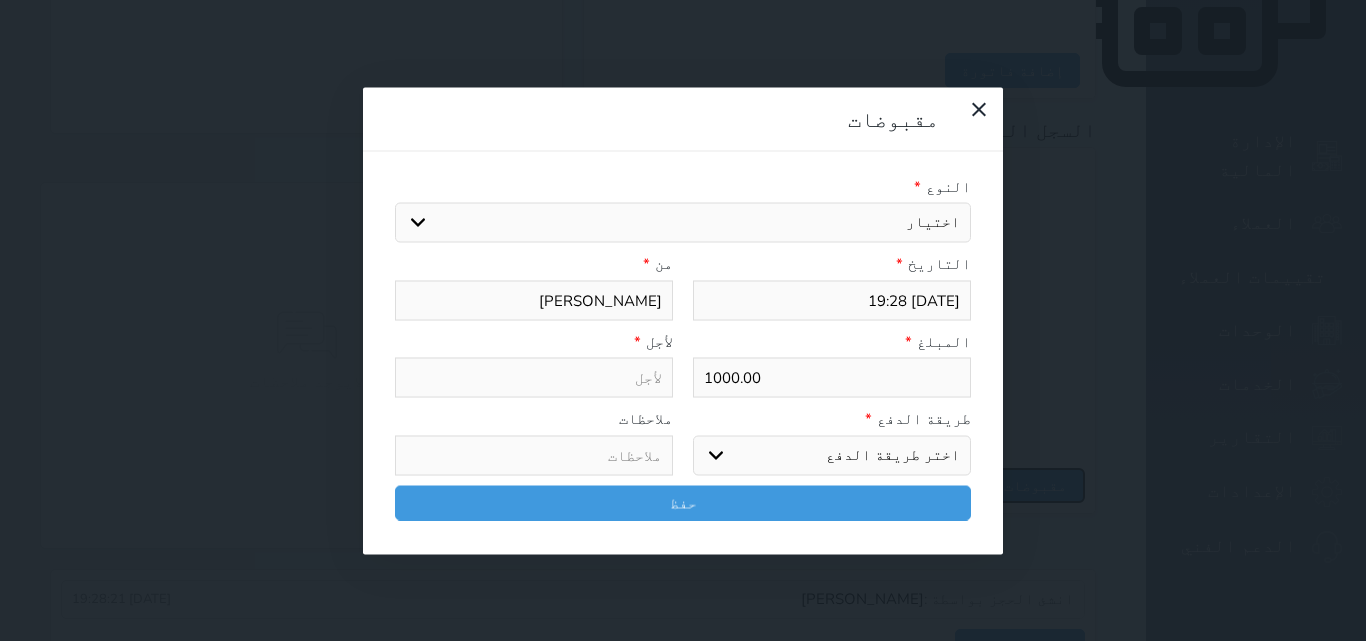 select 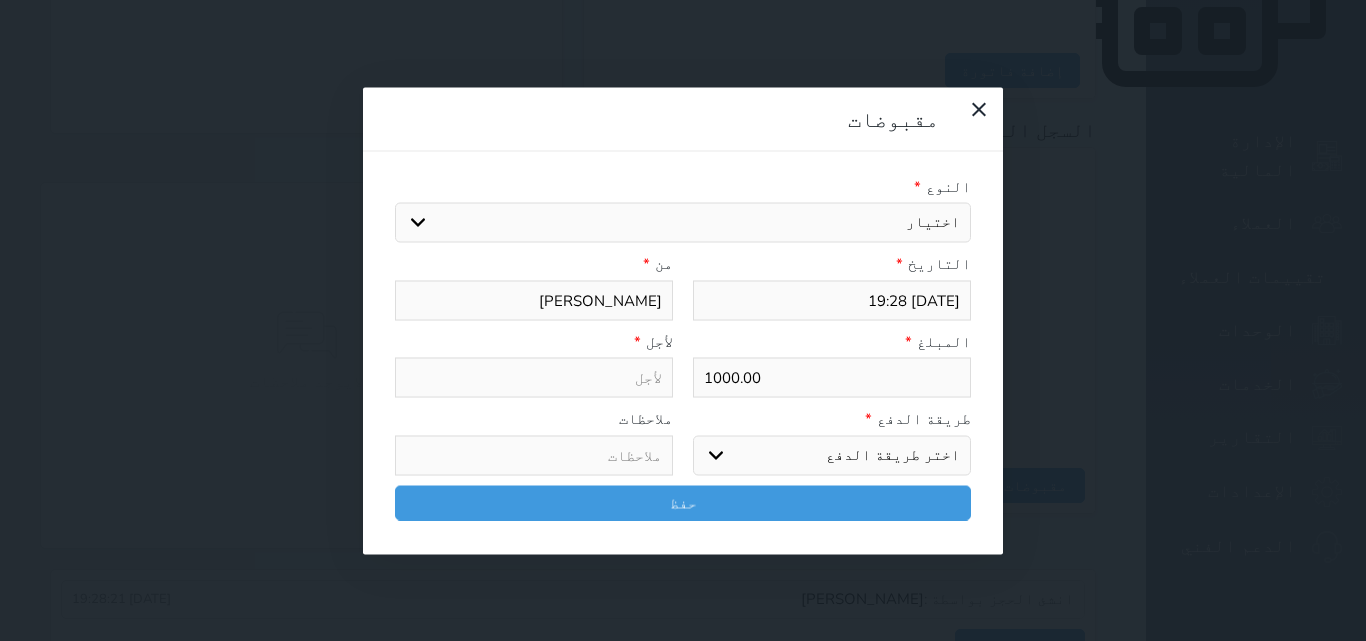 click on "اختر طريقة الدفع   دفع نقدى   تحويل بنكى   مدى   بطاقة ائتمان   آجل" at bounding box center (832, 455) 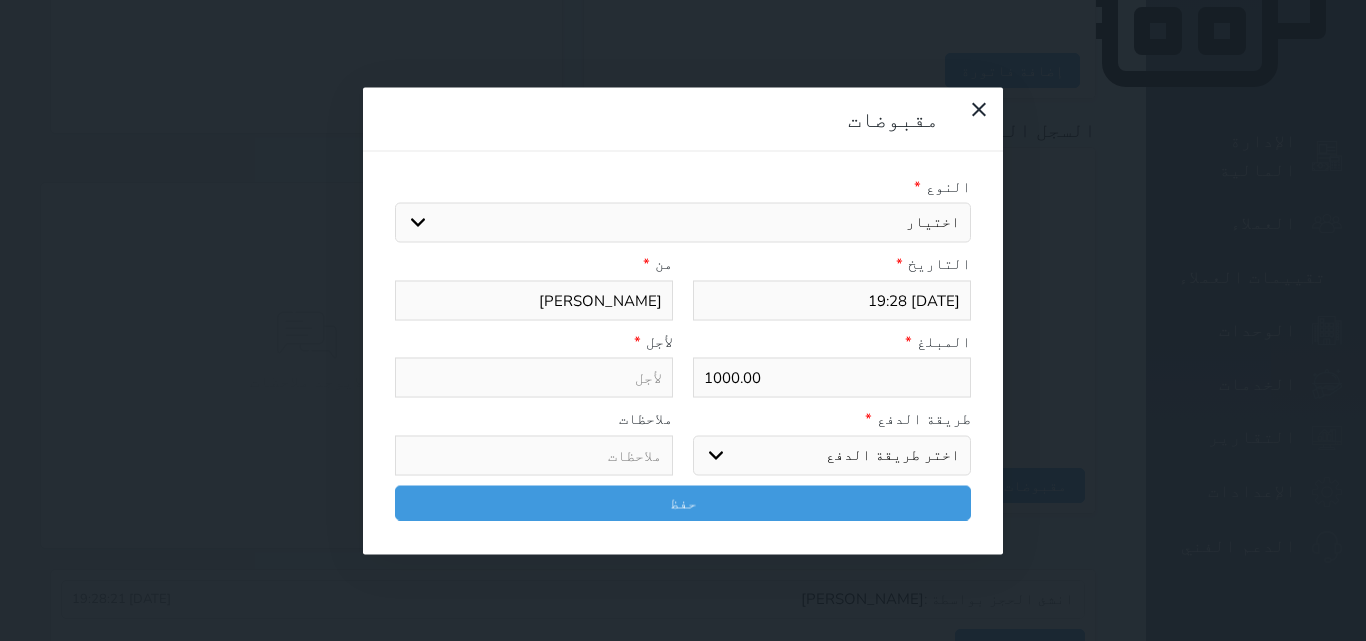 select on "mada" 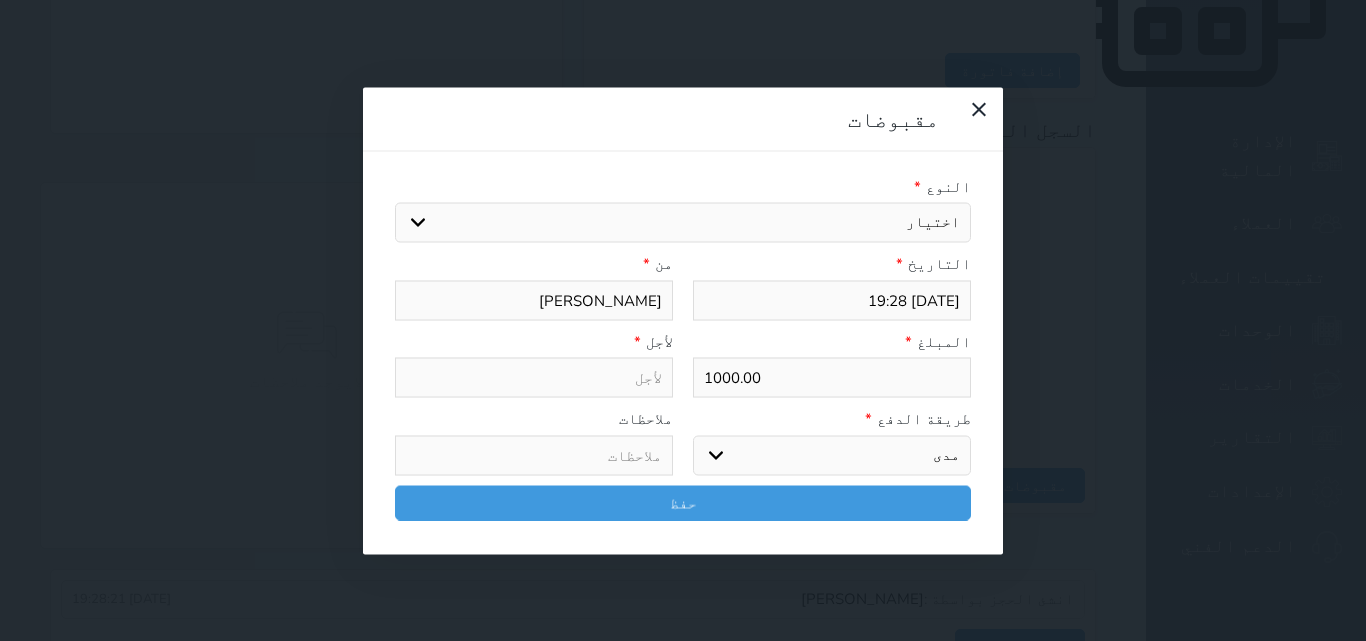 click on "اختر طريقة الدفع   دفع نقدى   تحويل بنكى   مدى   بطاقة ائتمان   آجل" at bounding box center [832, 455] 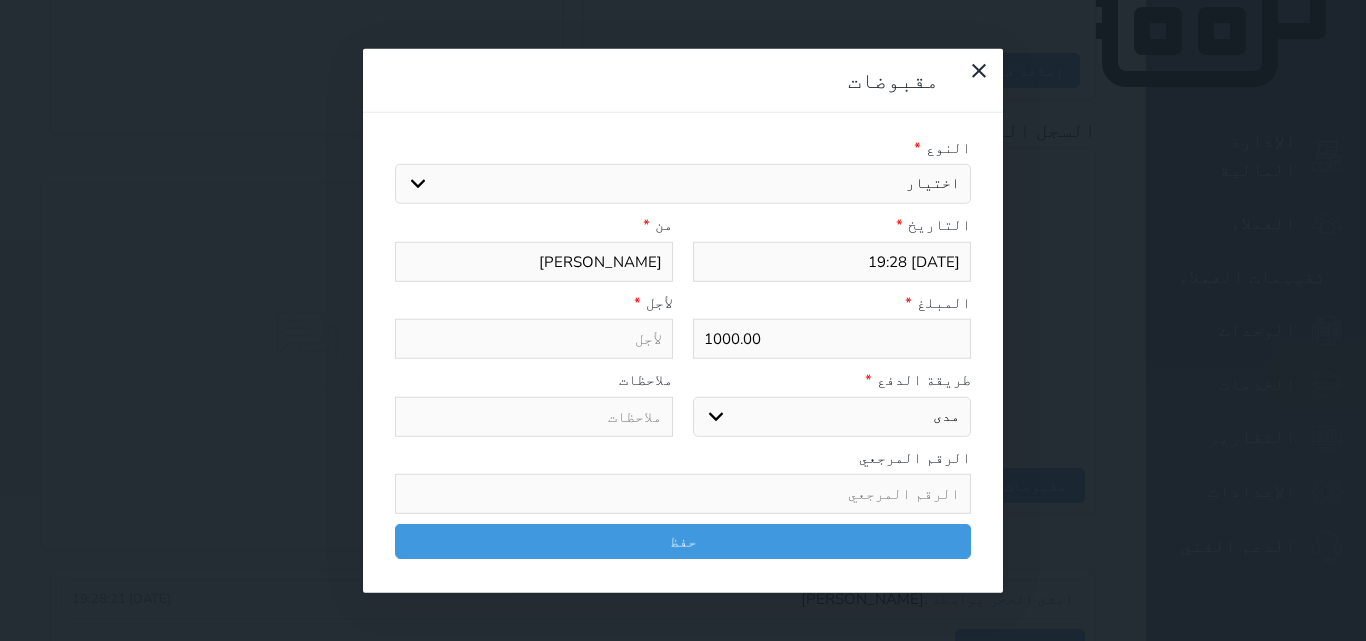 click on "اختيار   مقبوضات عامة قيمة إيجار فواتير تامين عربون لا ينطبق آخر مغسلة واي فاي - الإنترنت مواقف السيارات طعام الأغذية والمشروبات مشروبات المشروبات الباردة المشروبات الساخنة الإفطار غداء عشاء مخبز و كعك حمام سباحة الصالة الرياضية سبا و خدمات الجمال اختيار وإسقاط (خدمات النقل) ميني بار كابل - تلفزيون سرير إضافي تصفيف الشعر التسوق خدمات الجولات السياحية المنظمة خدمات الدليل السياحي" at bounding box center [683, 184] 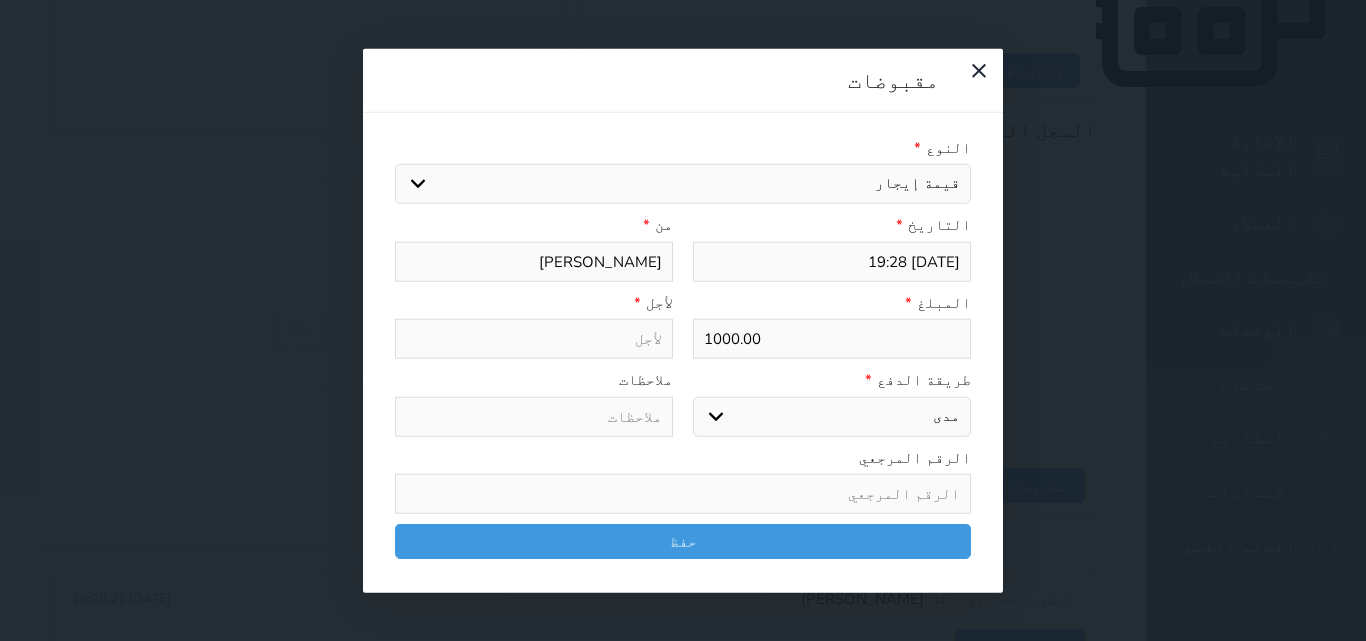 click on "اختيار   مقبوضات عامة قيمة إيجار فواتير تامين عربون لا ينطبق آخر مغسلة واي فاي - الإنترنت مواقف السيارات طعام الأغذية والمشروبات مشروبات المشروبات الباردة المشروبات الساخنة الإفطار غداء عشاء مخبز و كعك حمام سباحة الصالة الرياضية سبا و خدمات الجمال اختيار وإسقاط (خدمات النقل) ميني بار كابل - تلفزيون سرير إضافي تصفيف الشعر التسوق خدمات الجولات السياحية المنظمة خدمات الدليل السياحي" at bounding box center [683, 184] 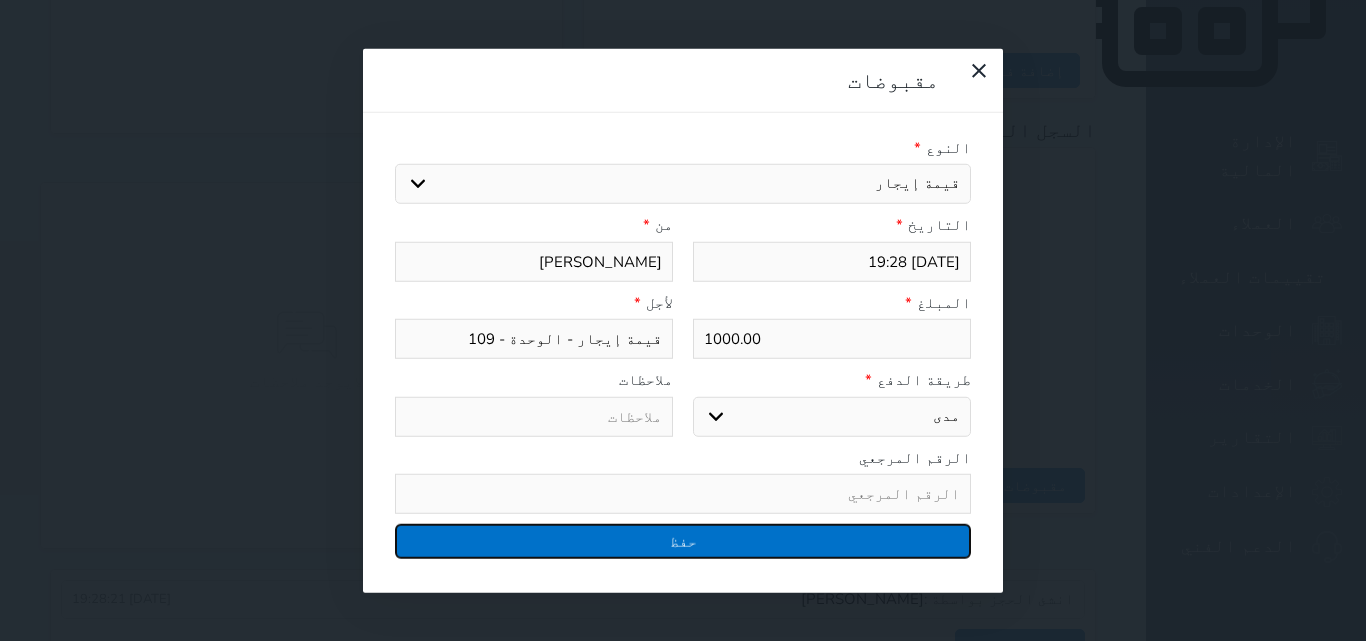 click on "حفظ" at bounding box center (683, 541) 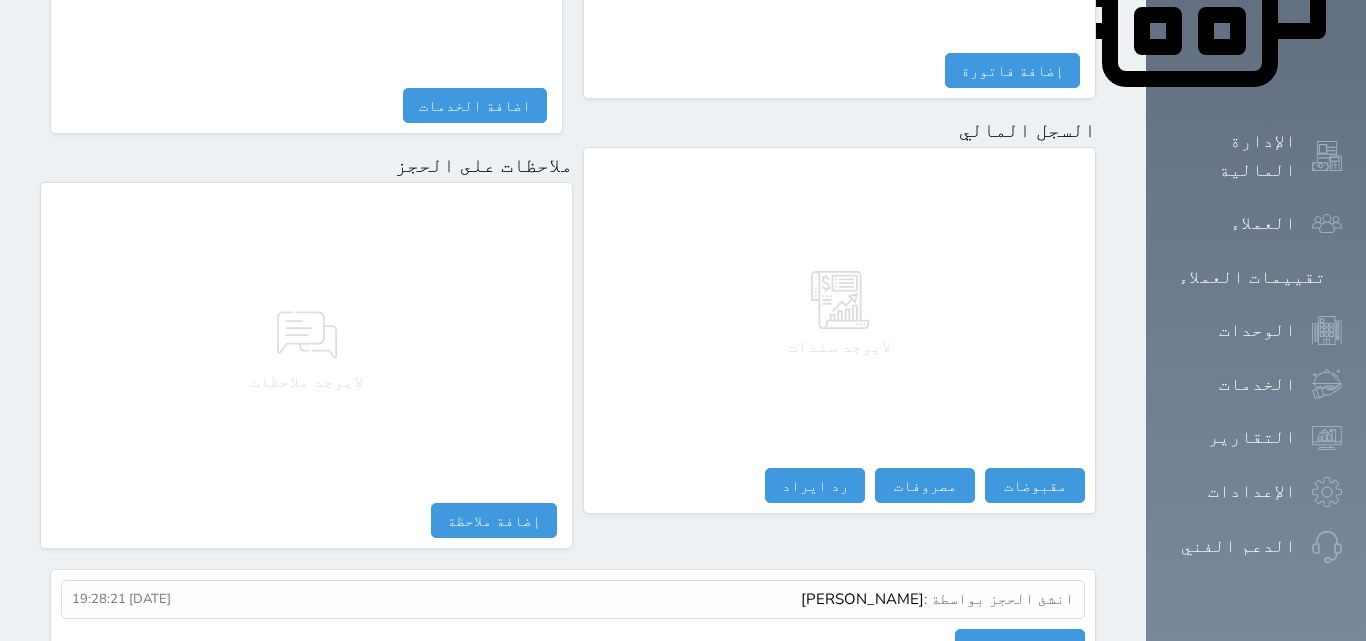 select 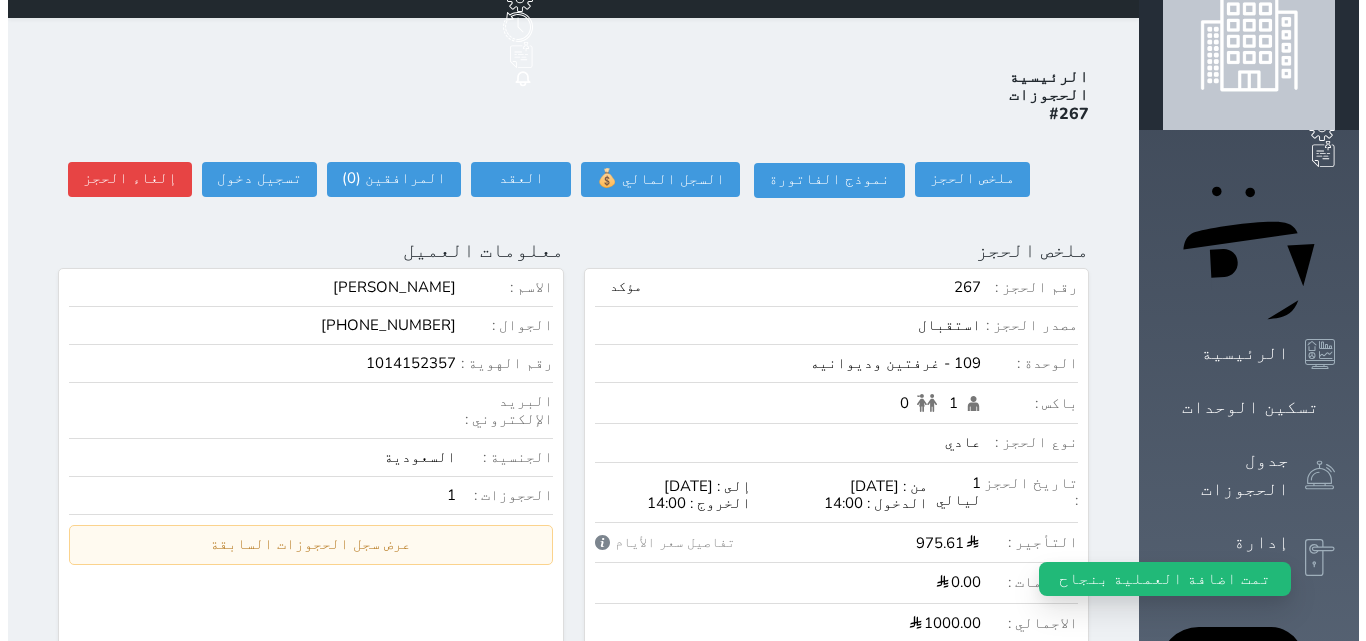 scroll, scrollTop: 0, scrollLeft: 0, axis: both 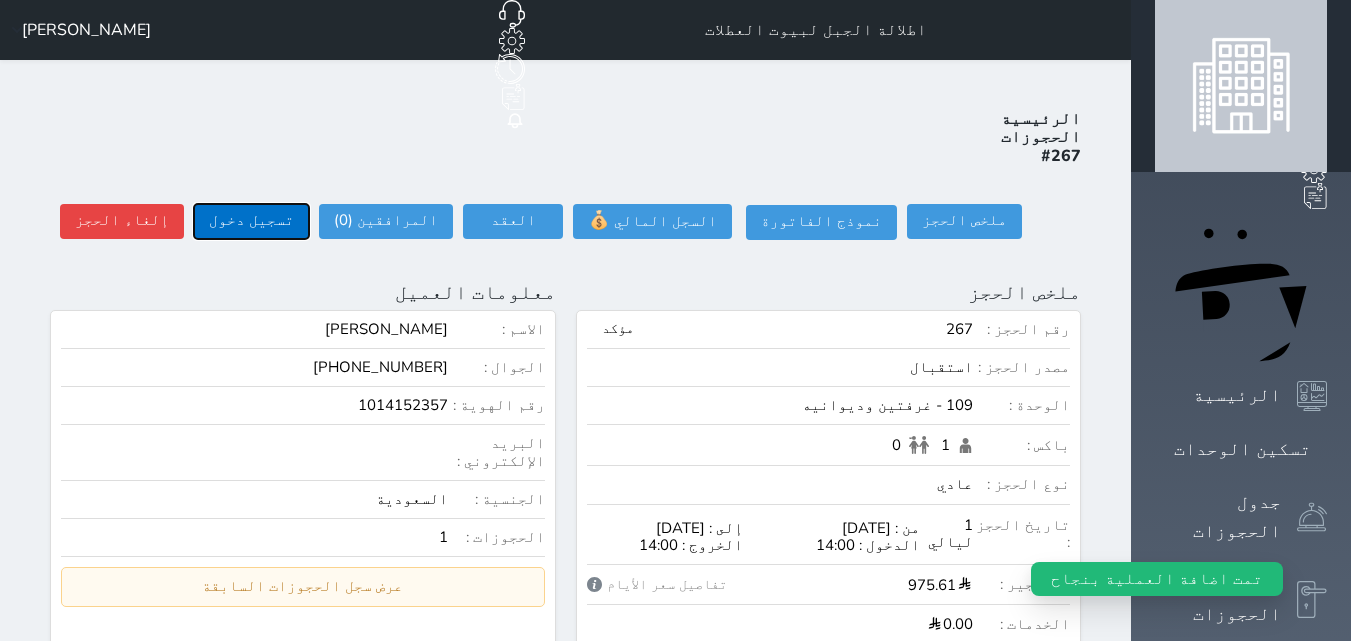 click on "تسجيل دخول" at bounding box center (251, 221) 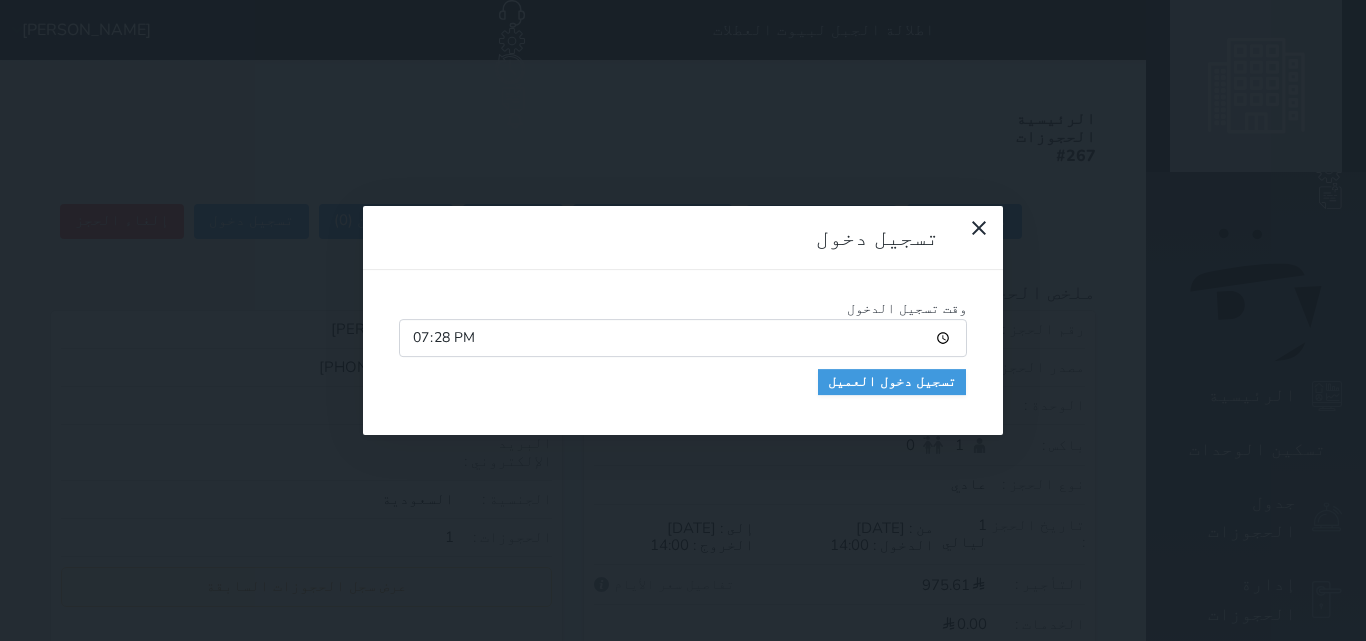 click on "19:28" at bounding box center [683, 338] 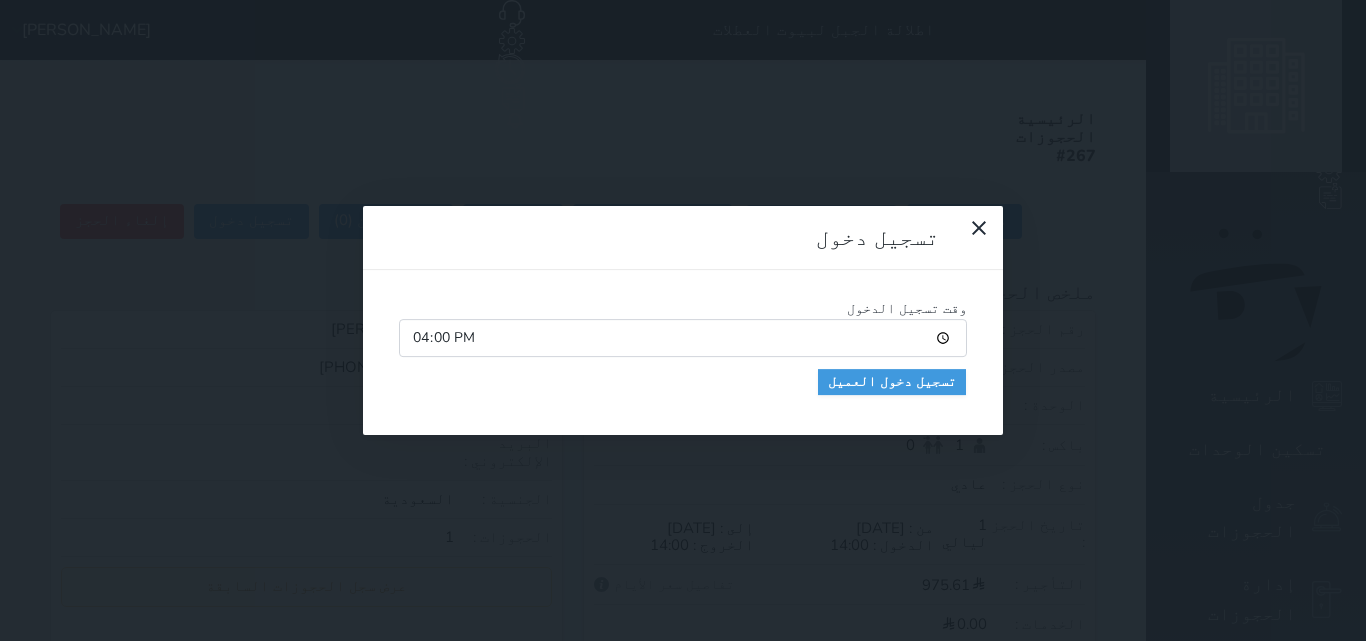 click on "16:00" at bounding box center [683, 338] 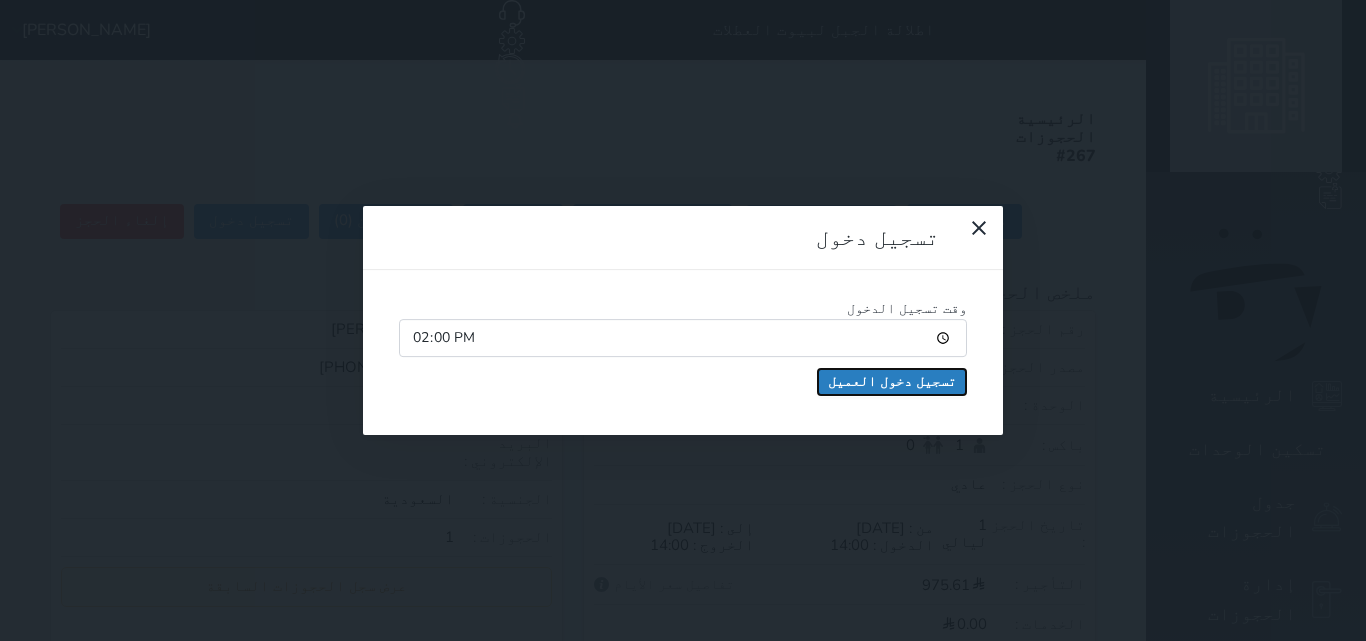 click on "تسجيل دخول العميل" at bounding box center [892, 382] 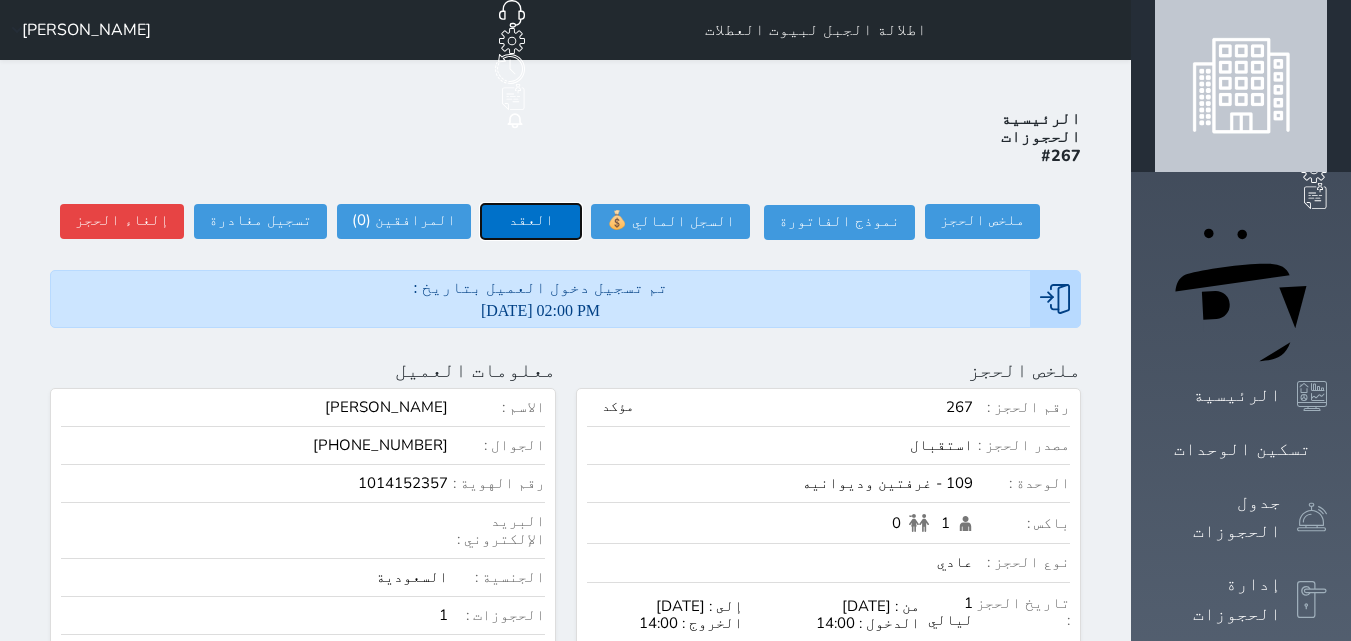 click on "العقد" at bounding box center (531, 221) 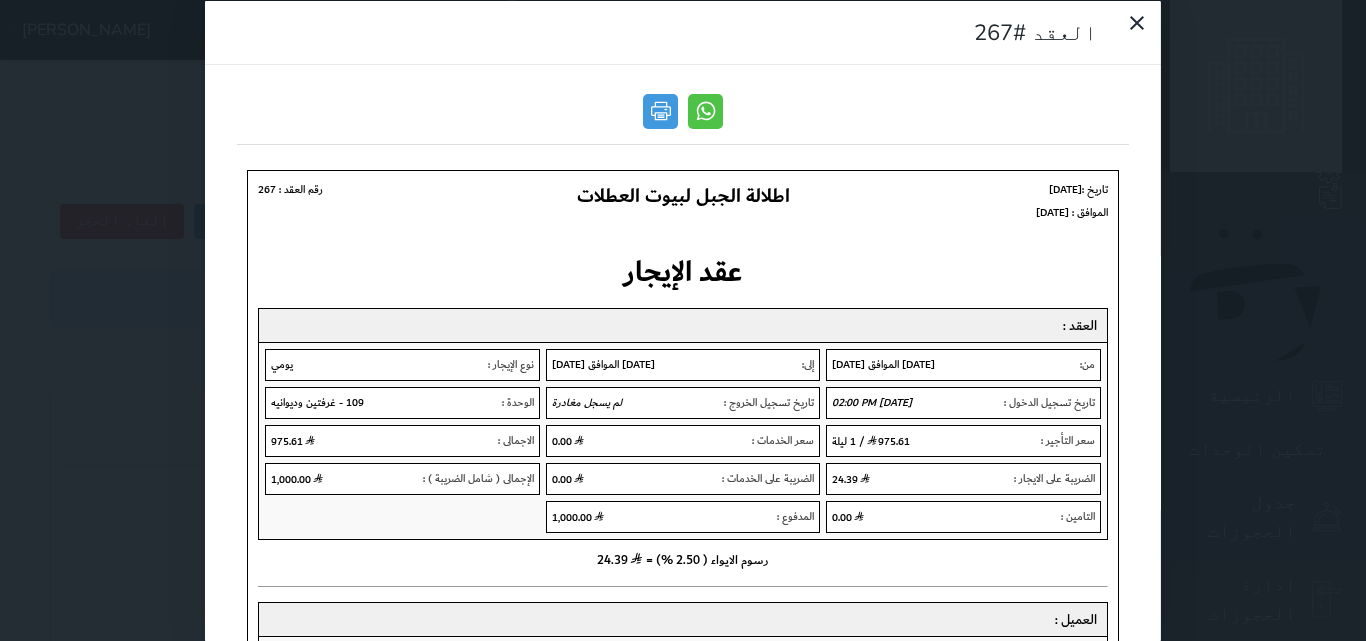 scroll, scrollTop: 0, scrollLeft: 0, axis: both 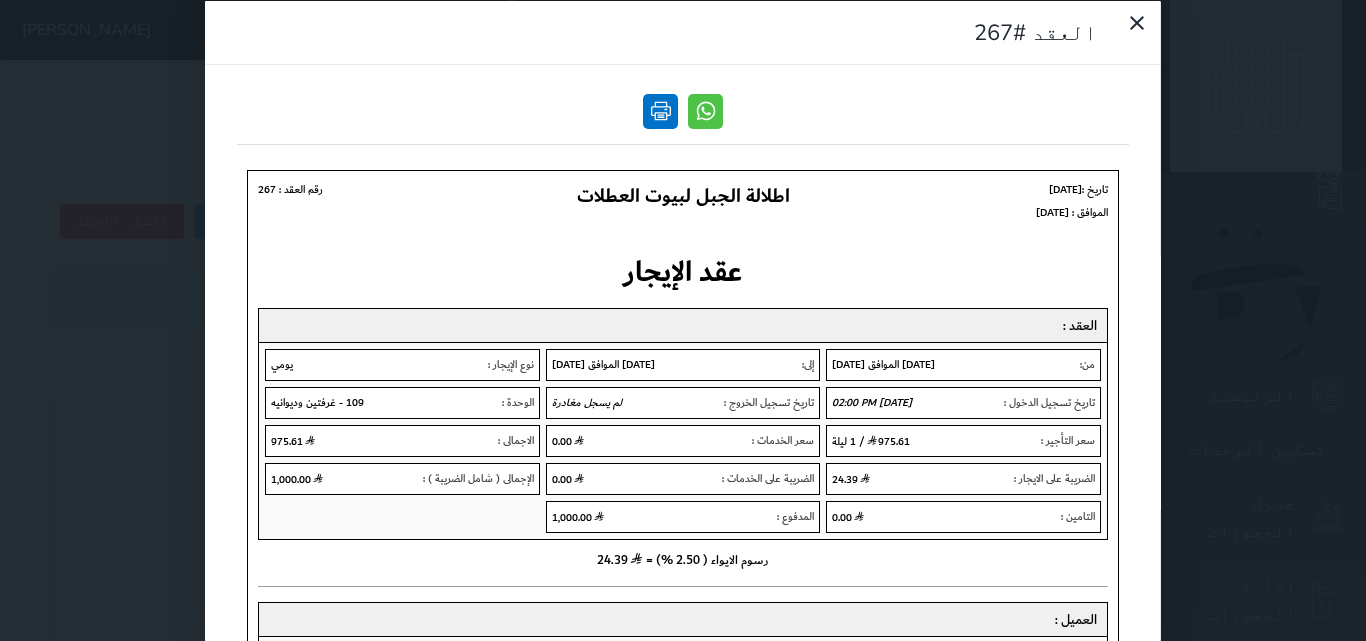 click at bounding box center (660, 110) 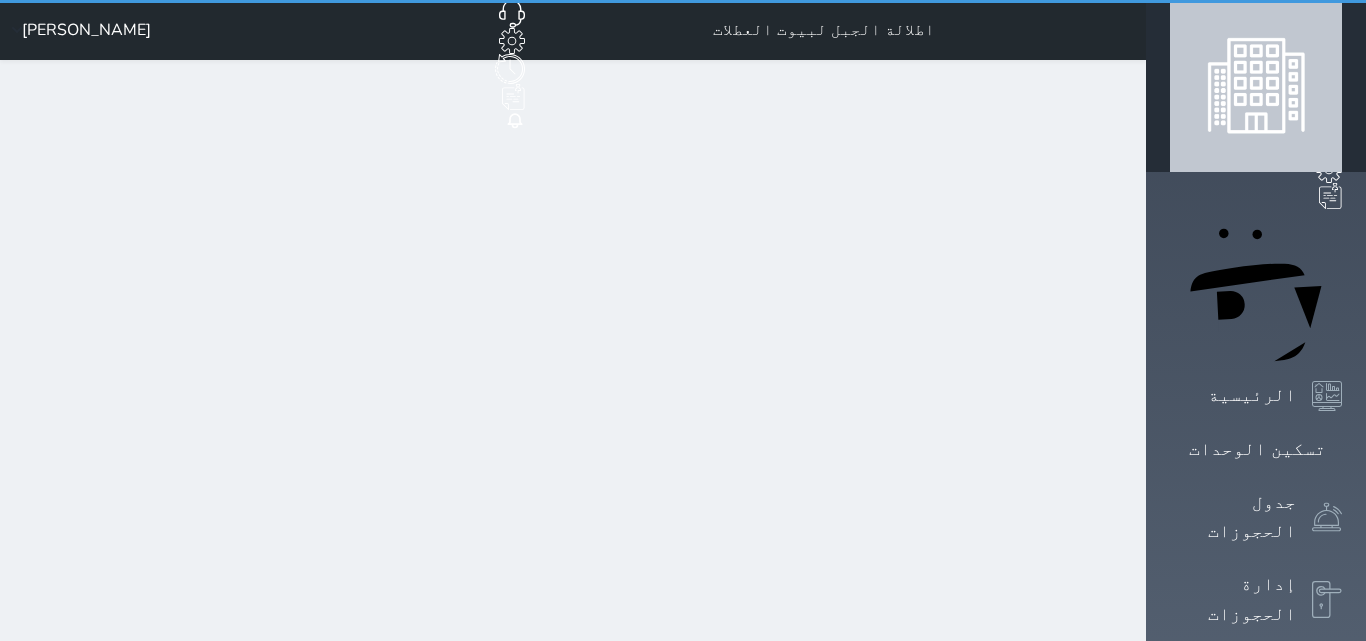 scroll, scrollTop: 548, scrollLeft: 0, axis: vertical 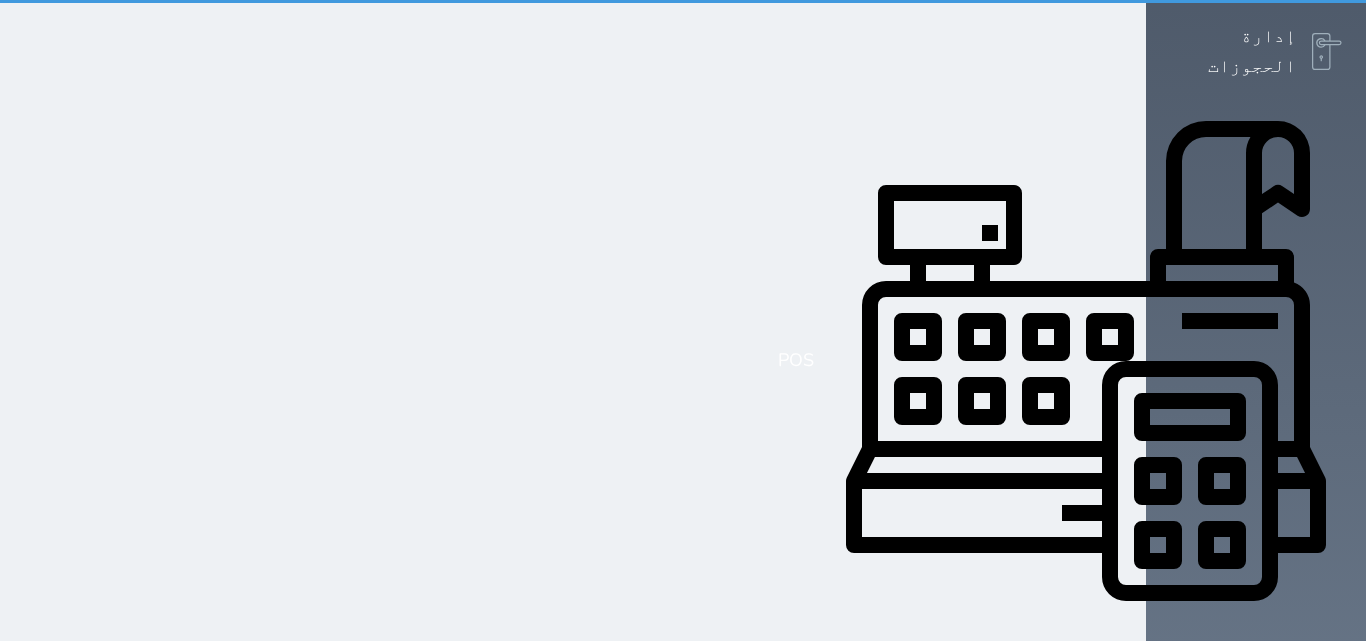 select on "1" 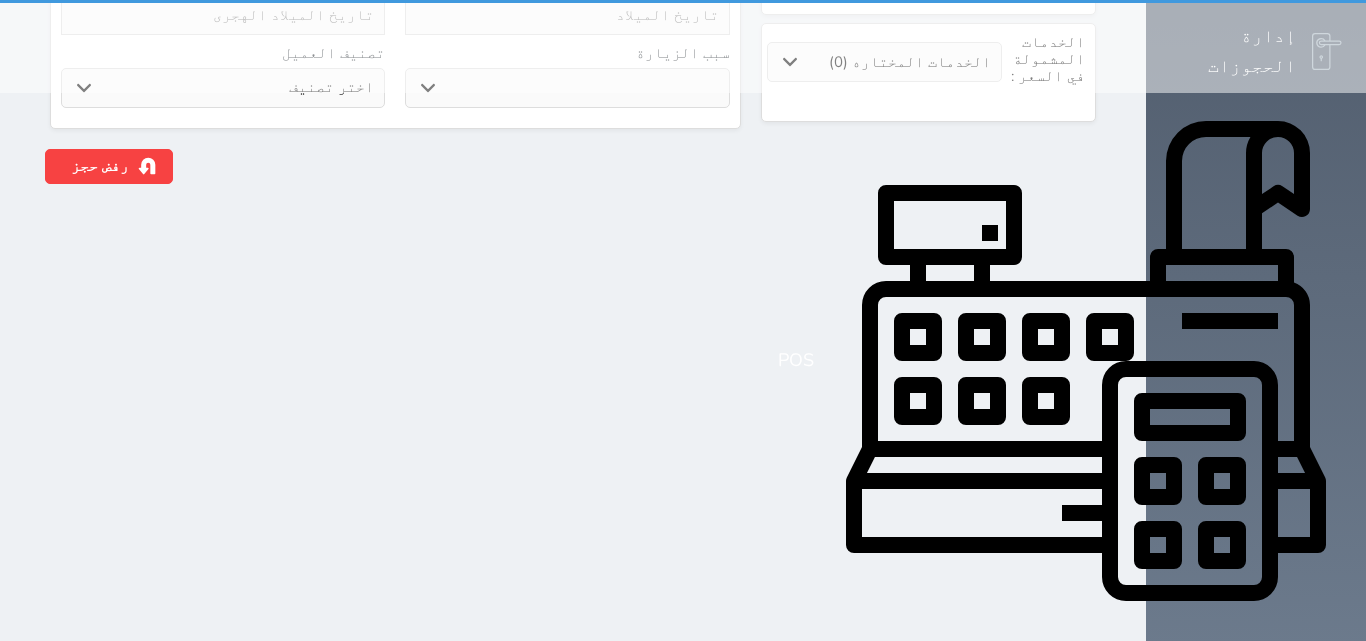 scroll, scrollTop: 0, scrollLeft: 0, axis: both 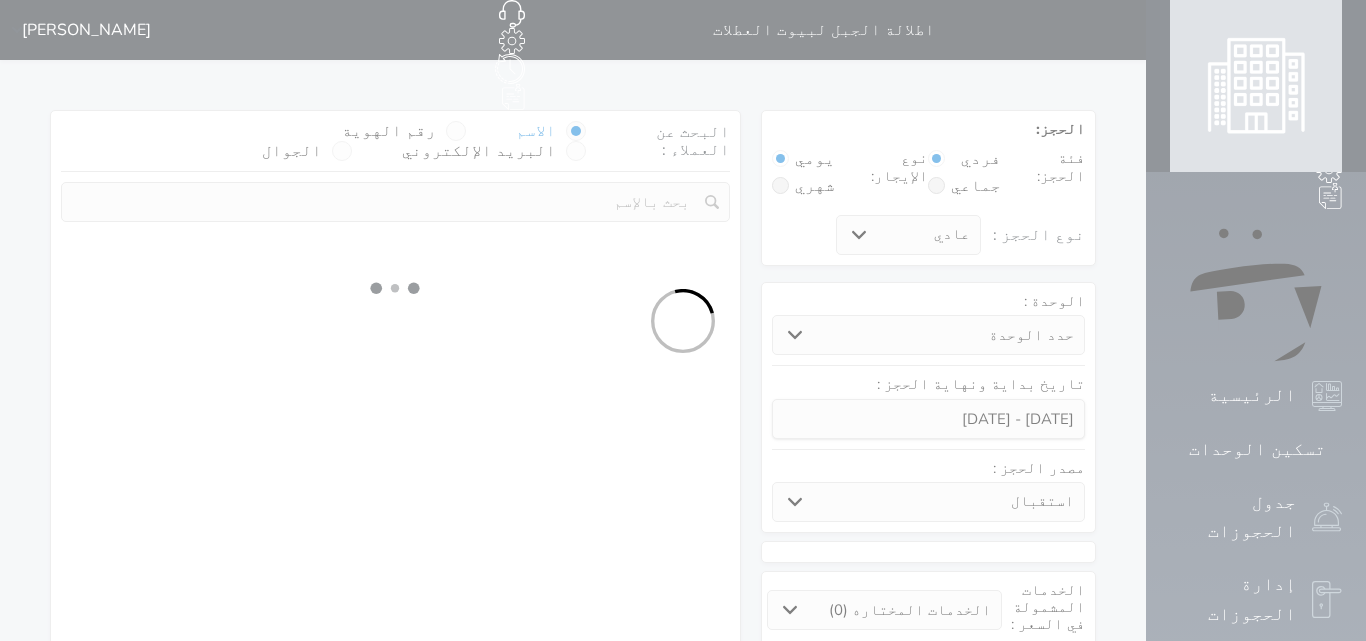select 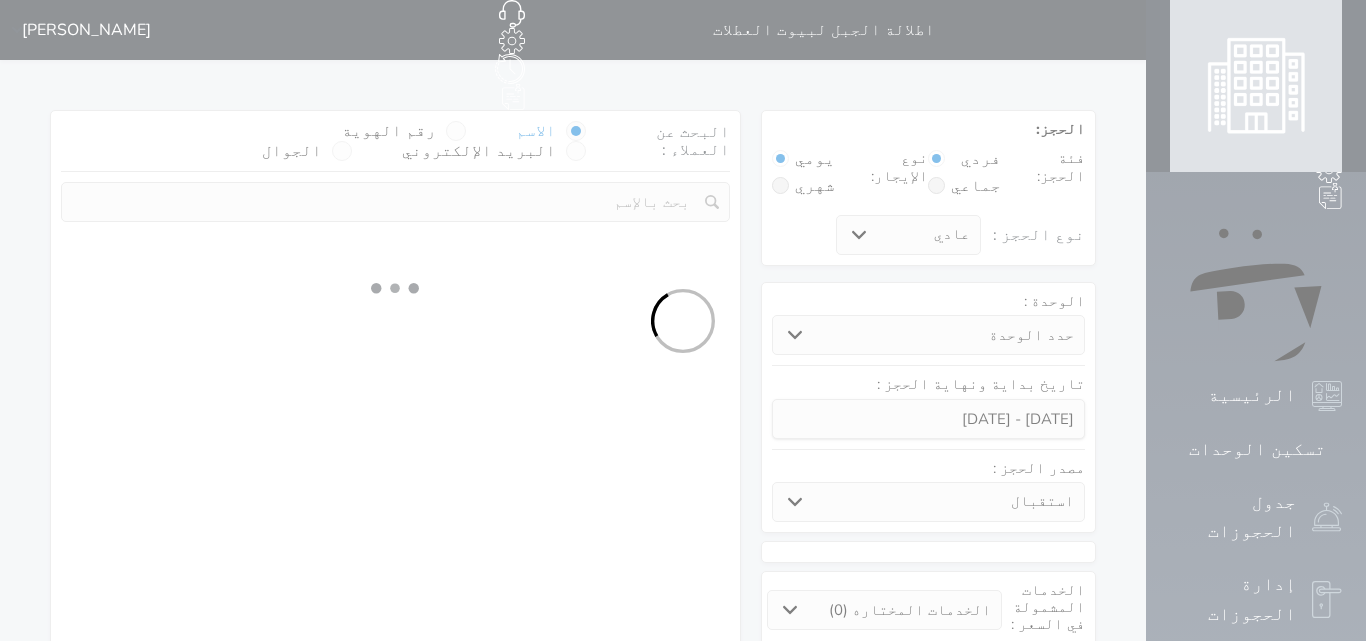 select on "1" 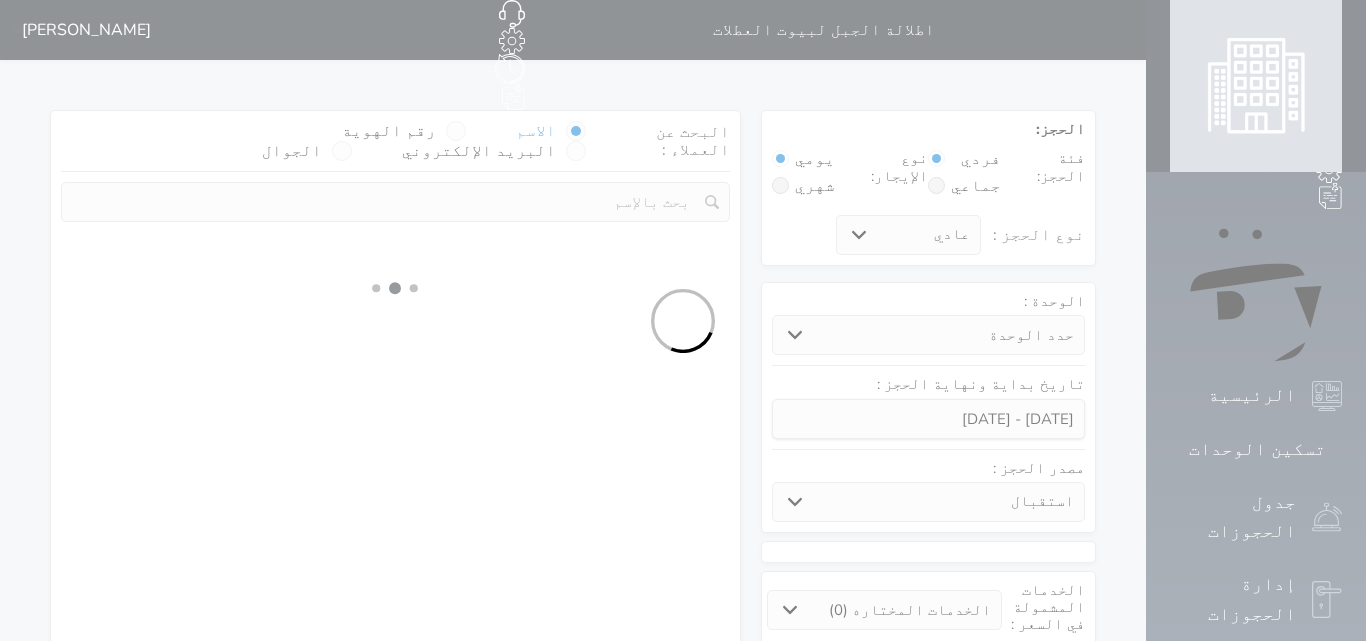 select on "1" 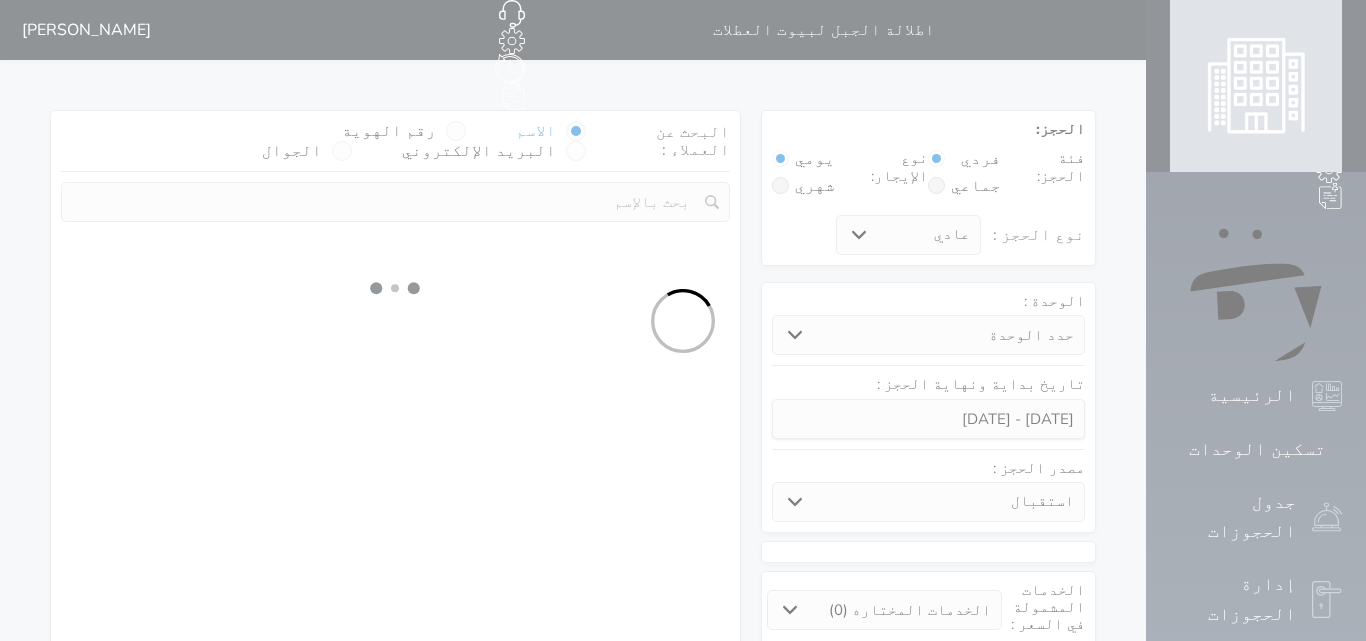 select 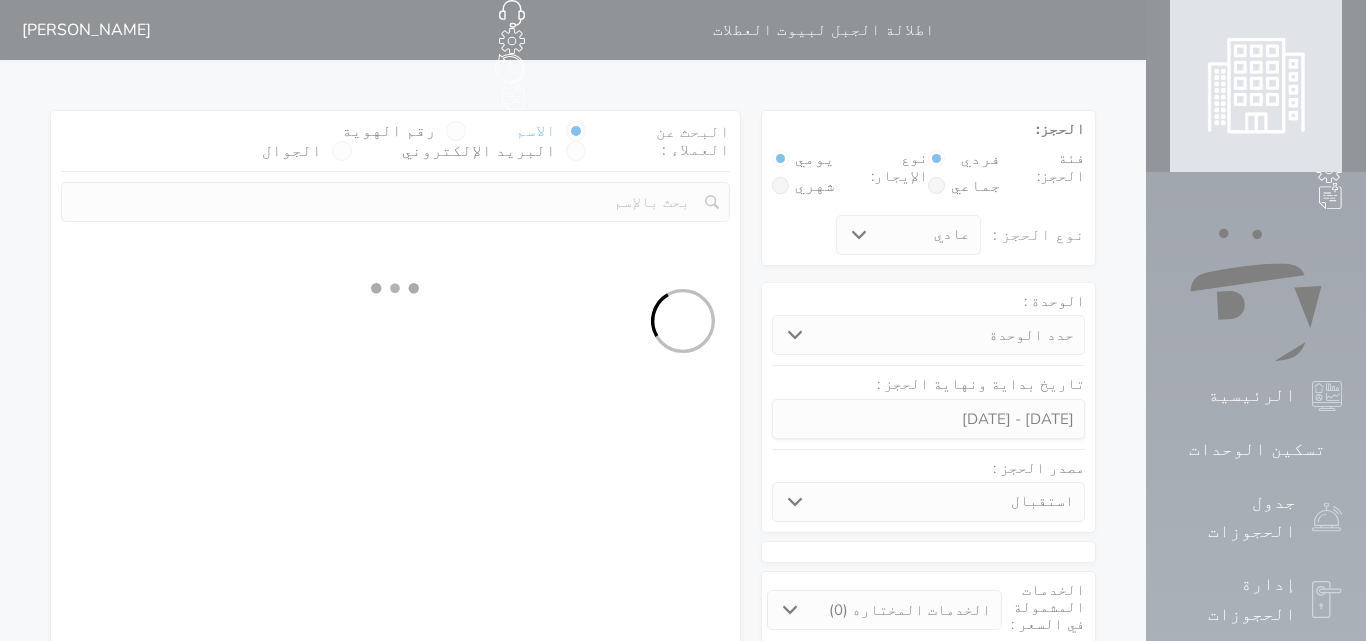 select on "7" 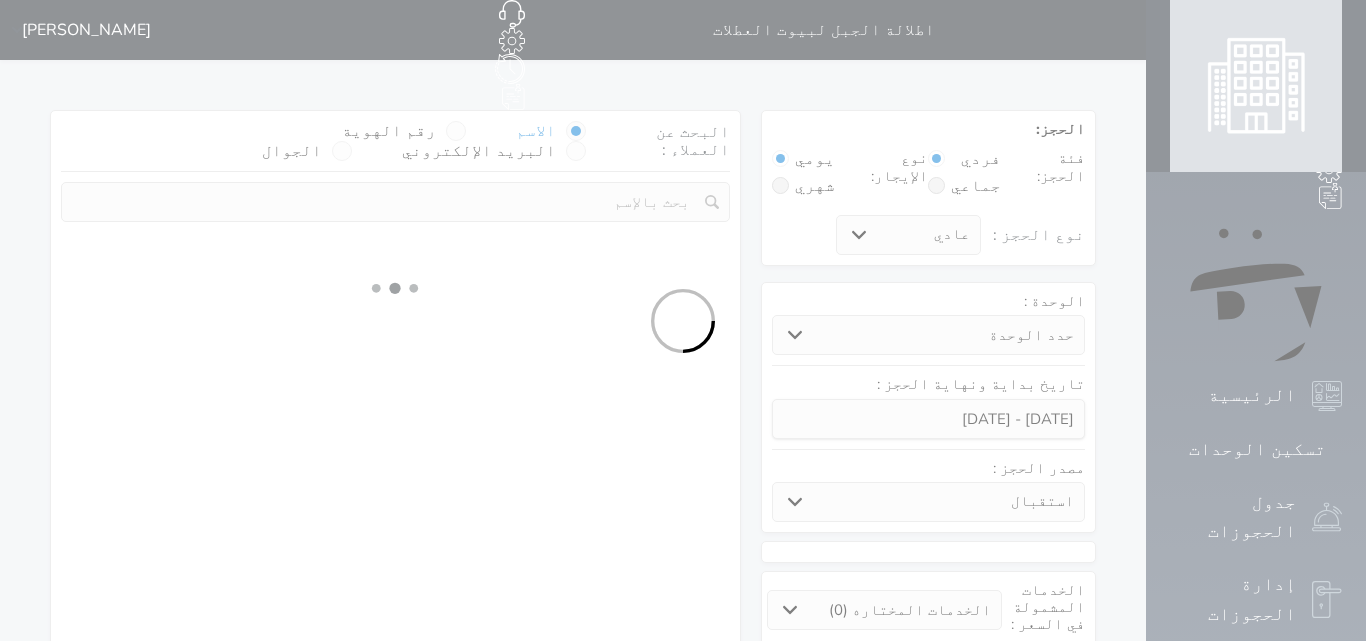 select 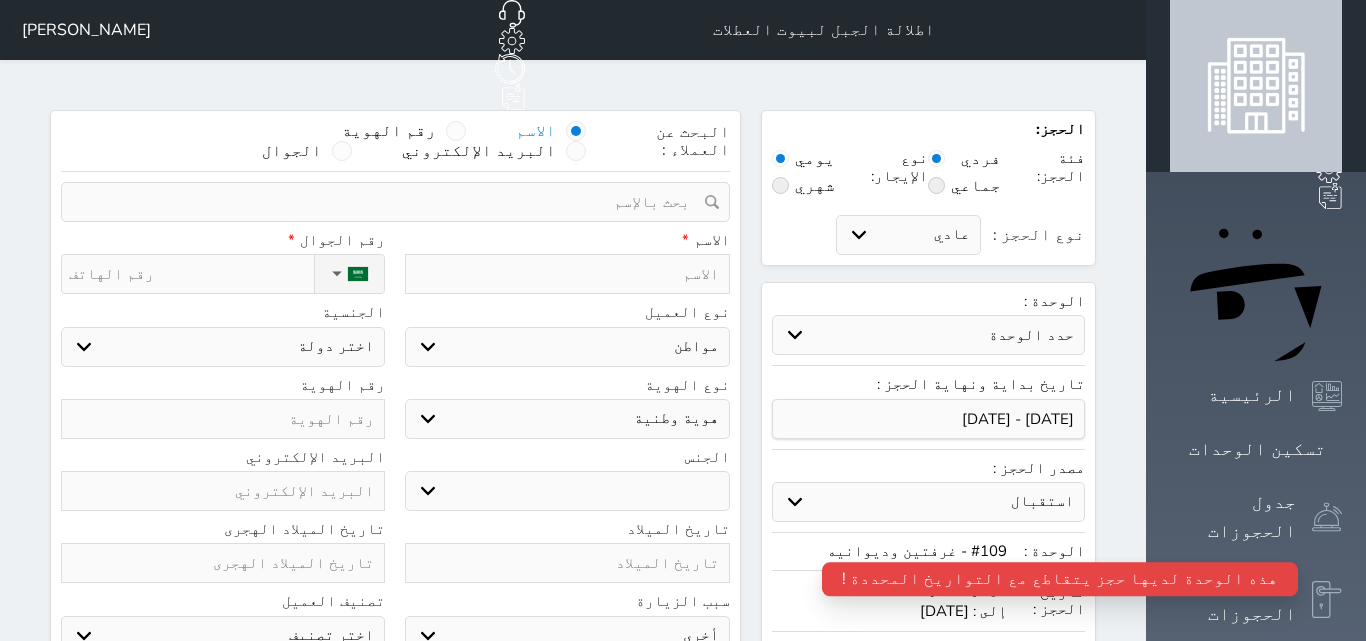 select 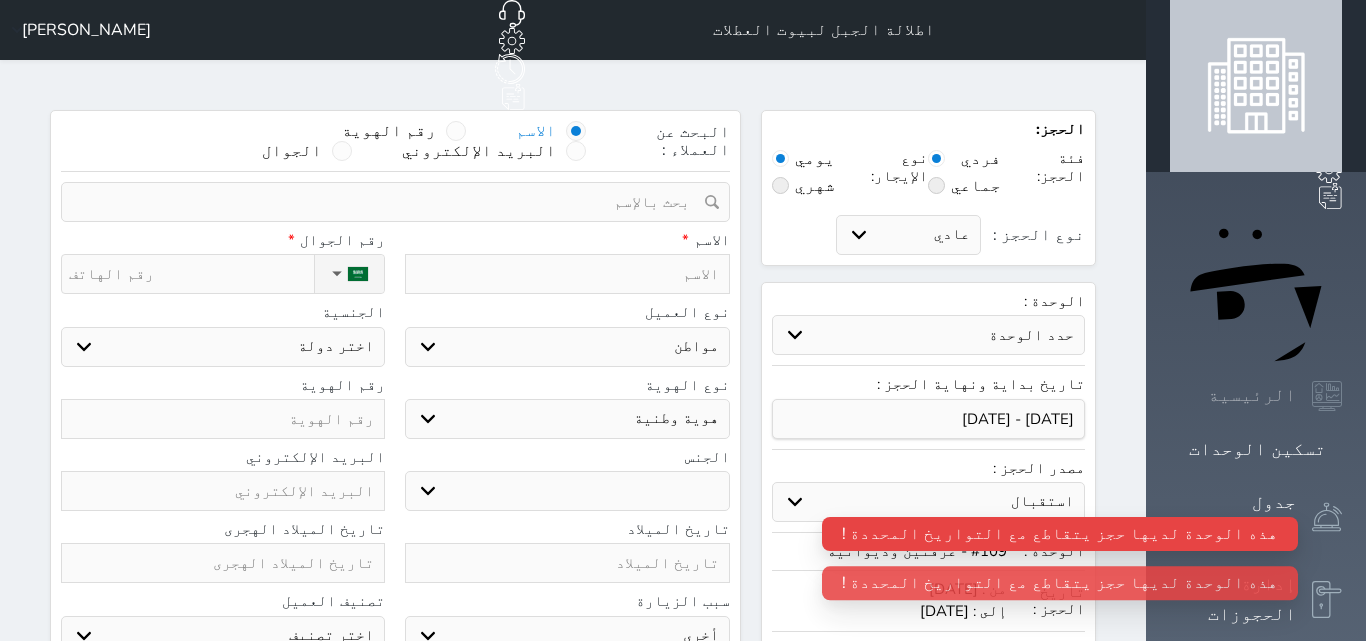 select 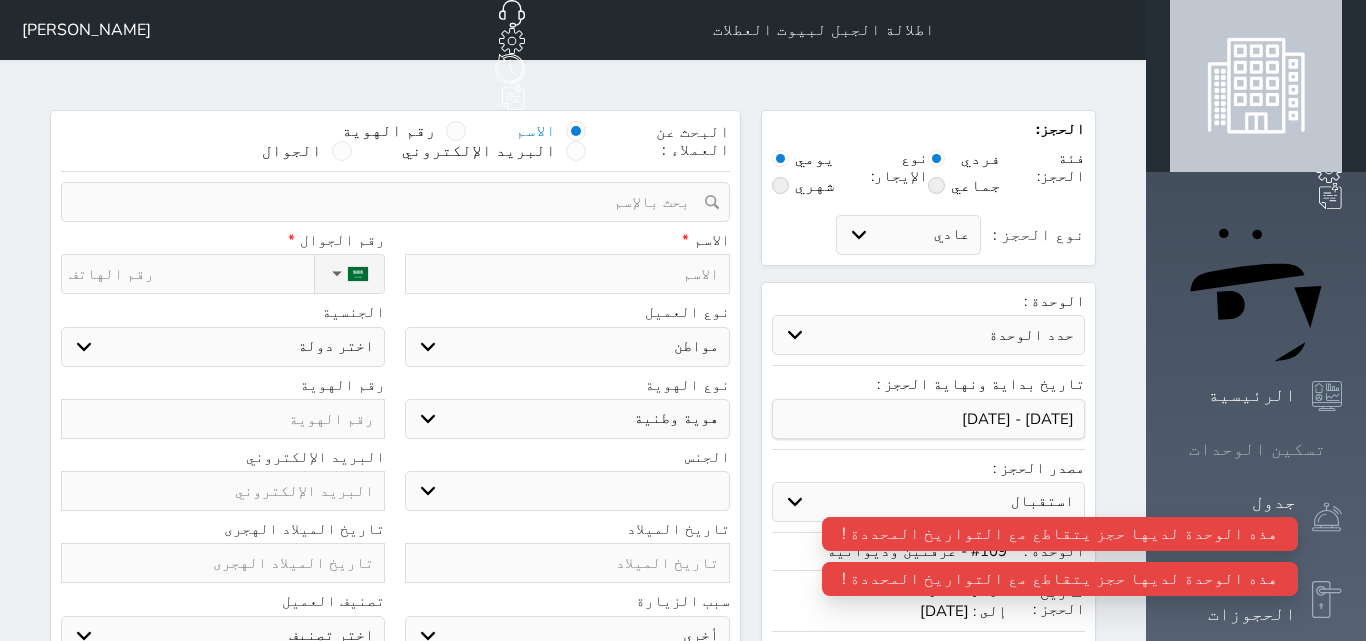 select 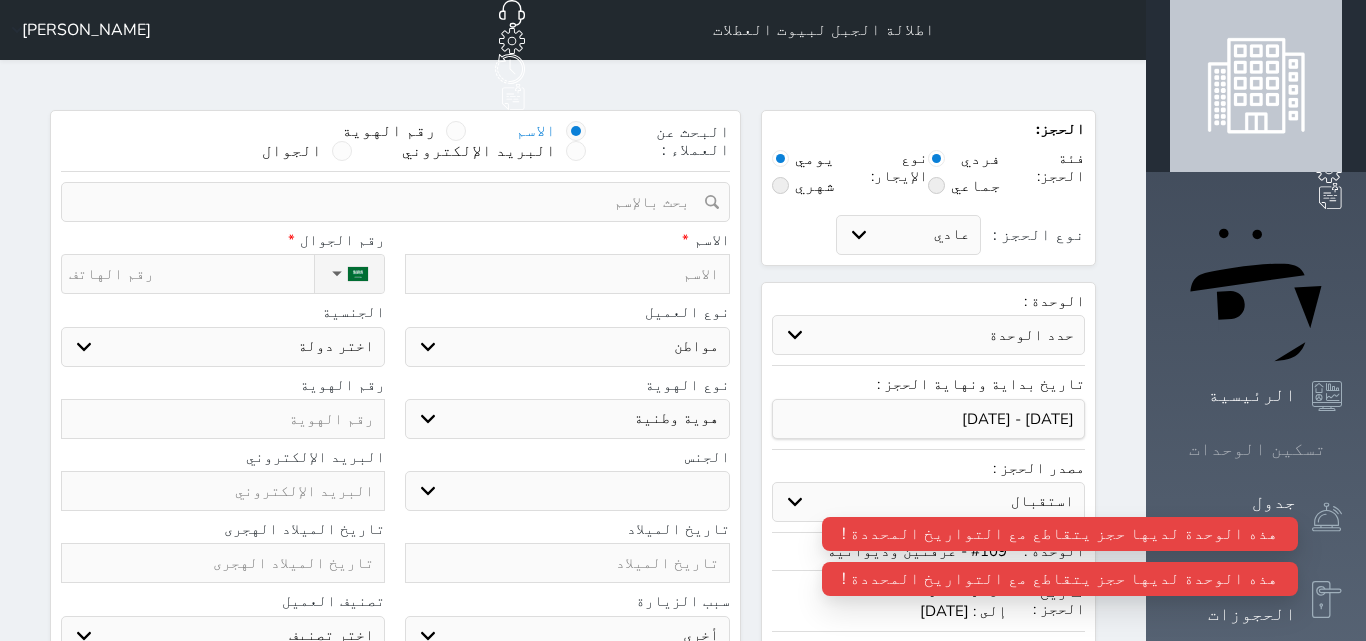 click 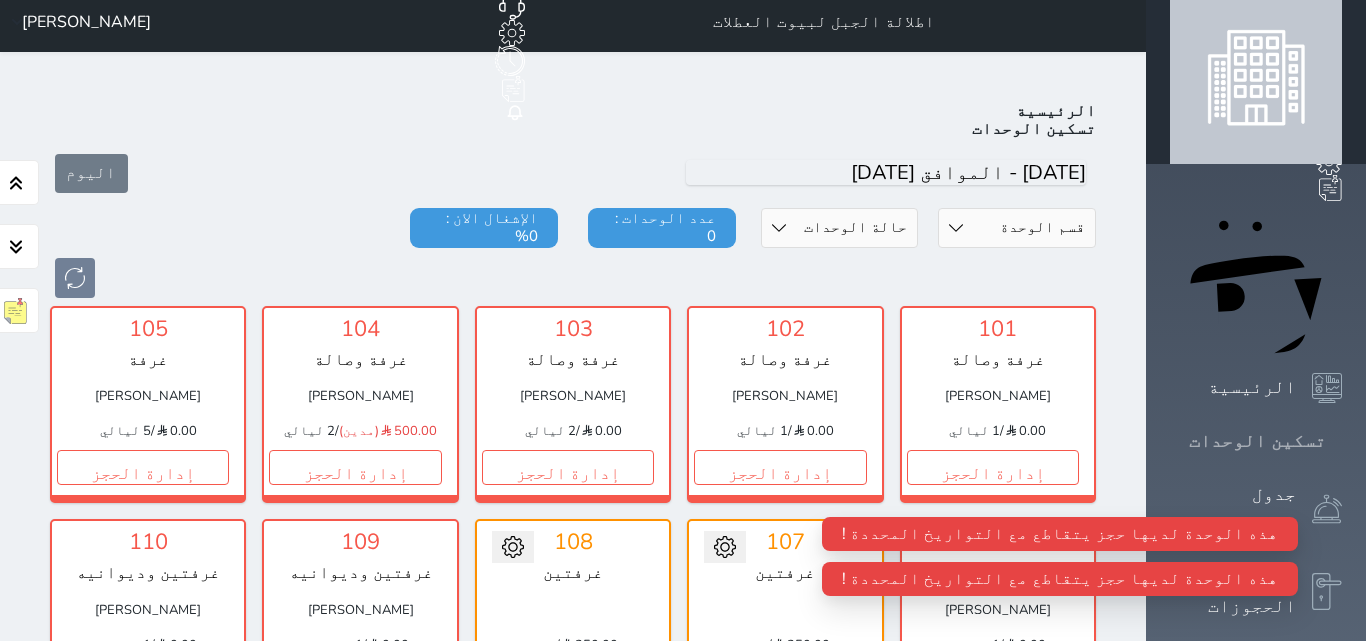 scroll, scrollTop: 78, scrollLeft: 0, axis: vertical 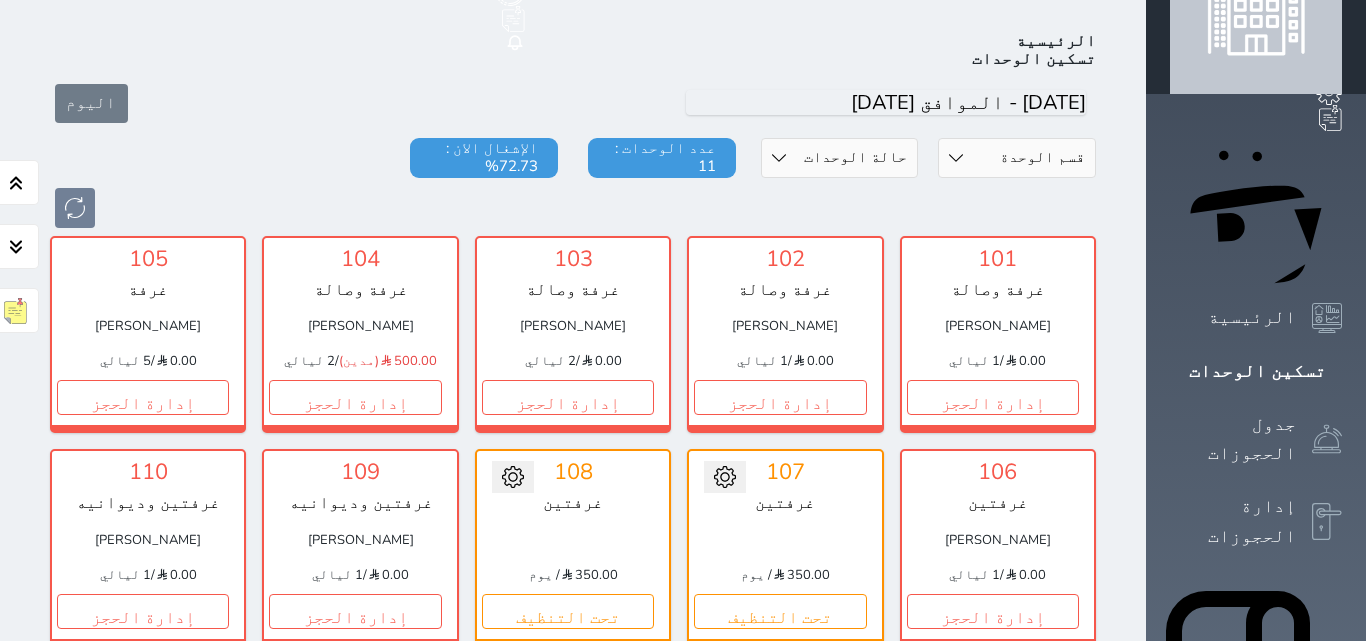 click on "غرفتين" at bounding box center [573, 503] 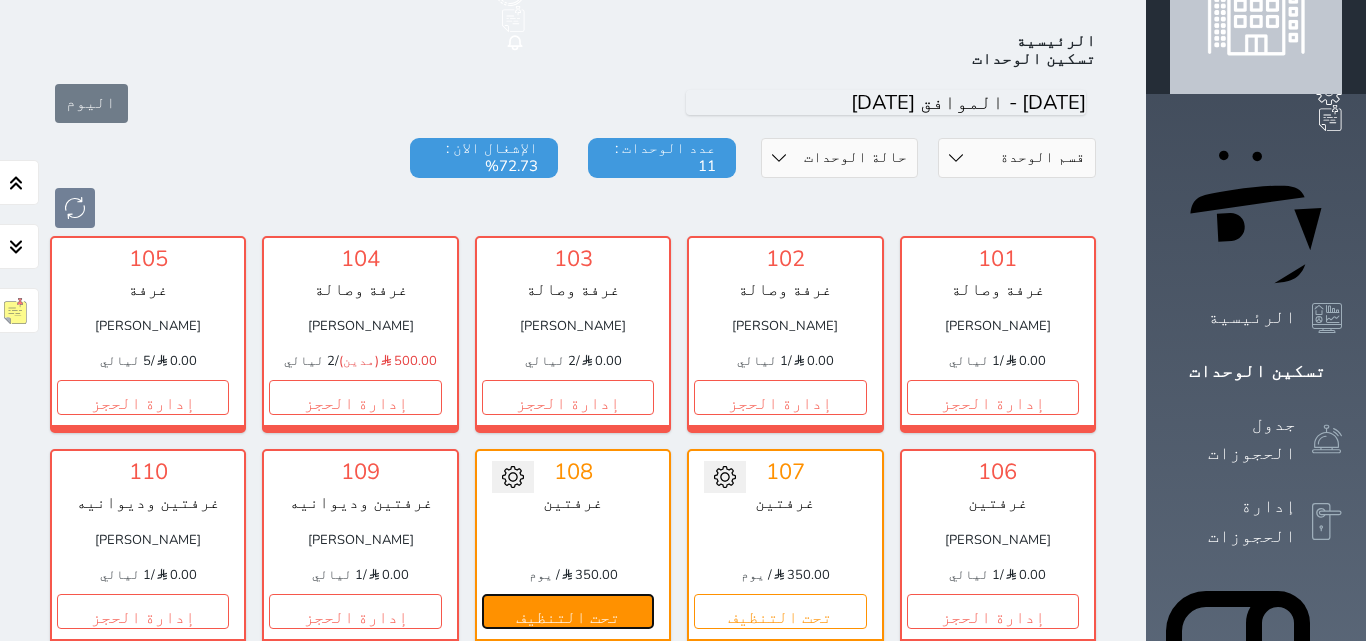 click on "تحت التنظيف" at bounding box center [568, 611] 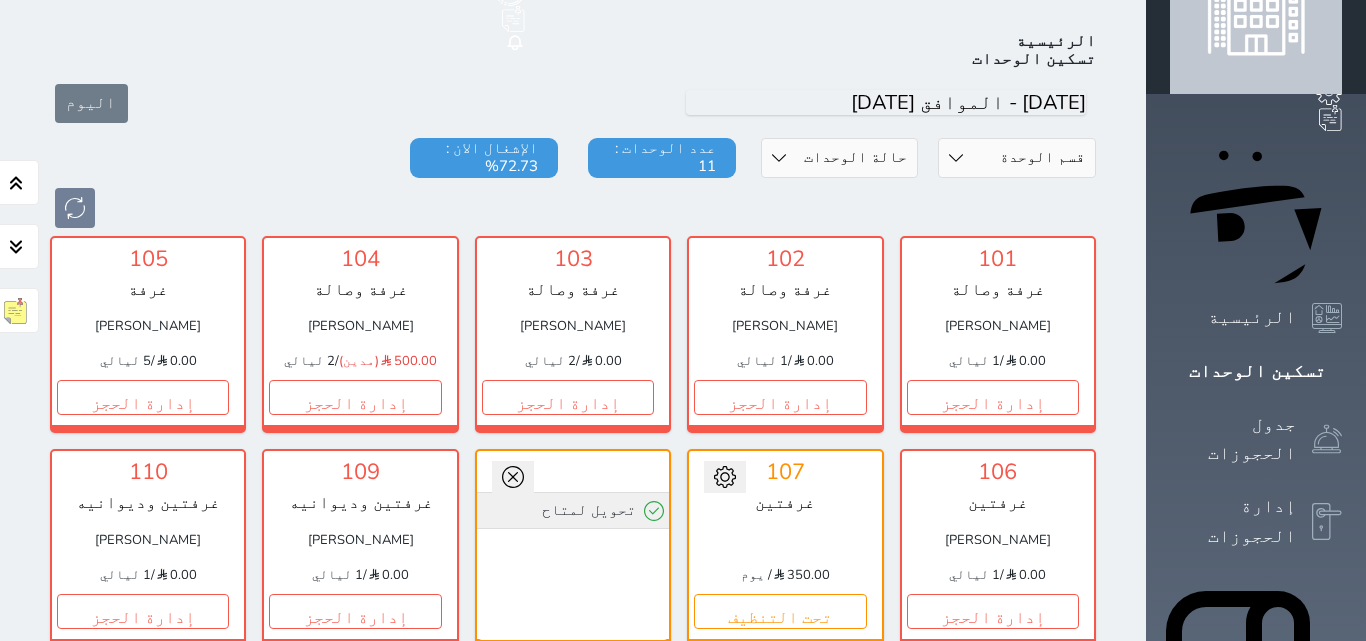 click on "تحويل لمتاح" at bounding box center (573, 510) 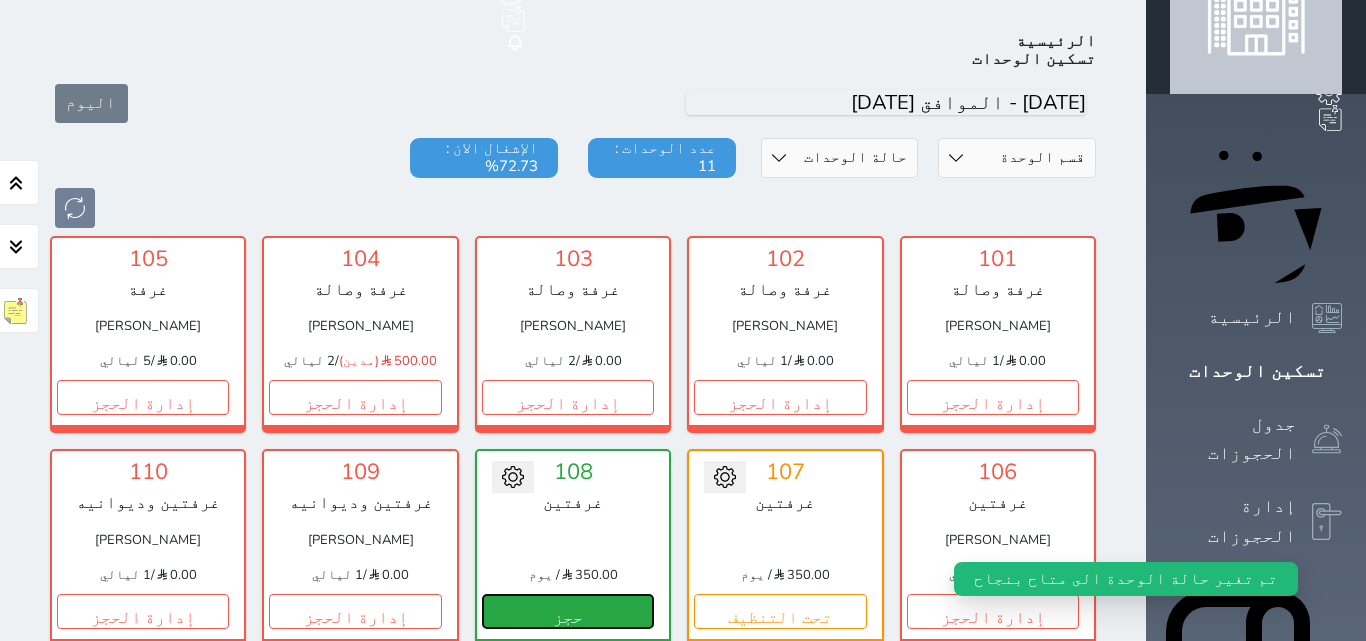 click on "حجز" at bounding box center (568, 611) 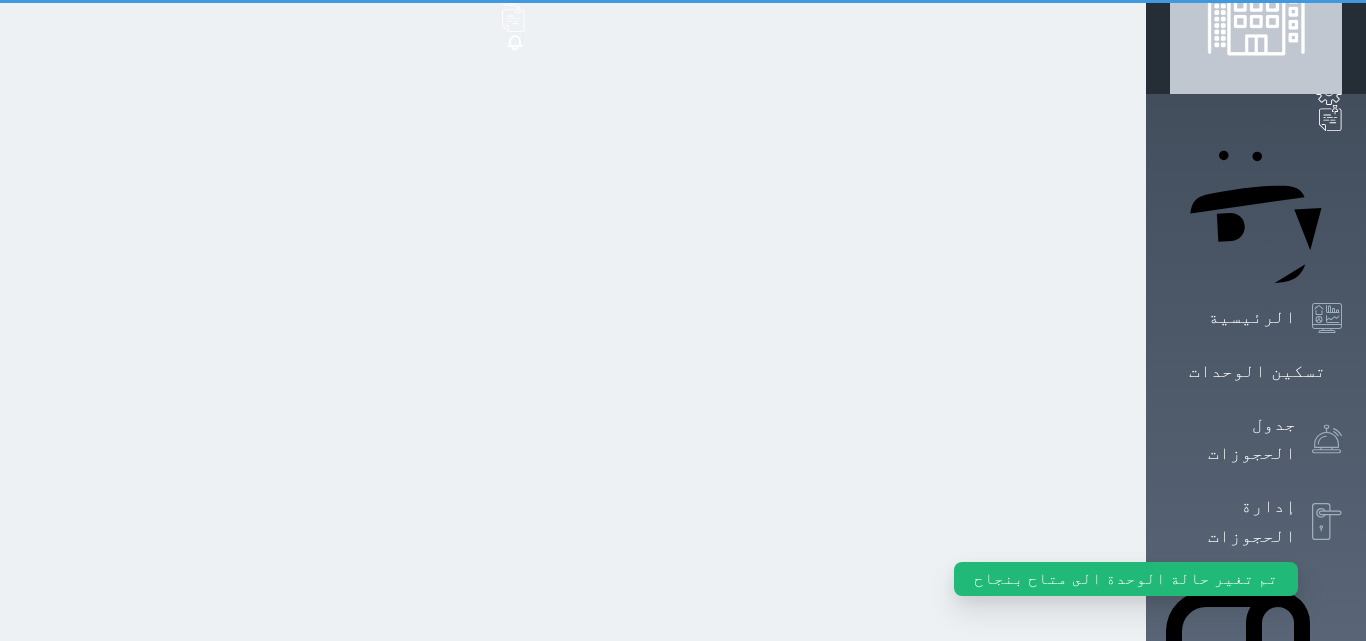 scroll, scrollTop: 0, scrollLeft: 0, axis: both 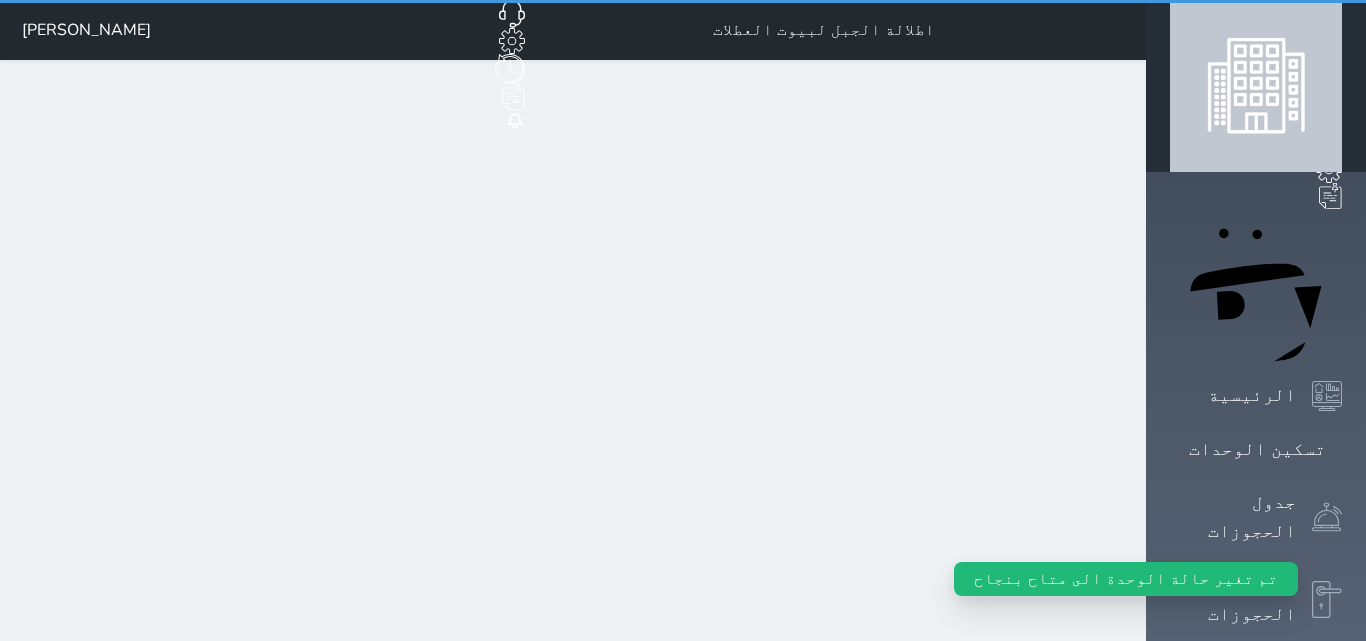 select on "1" 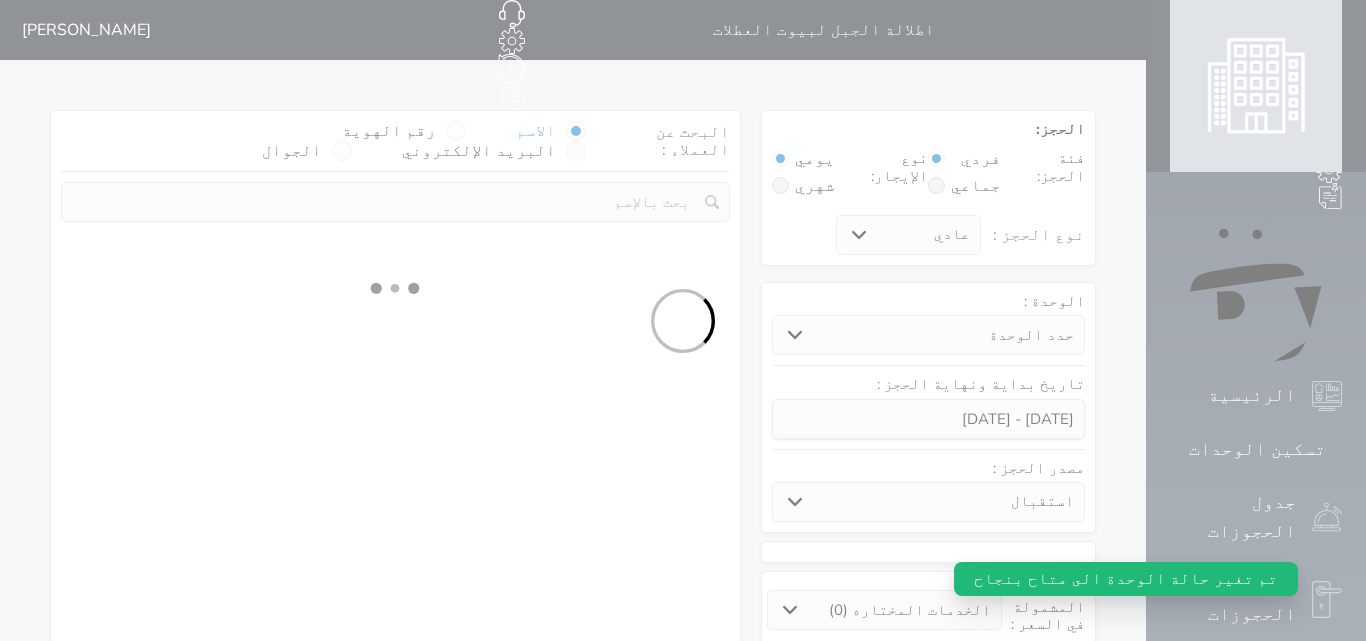 select on "74834" 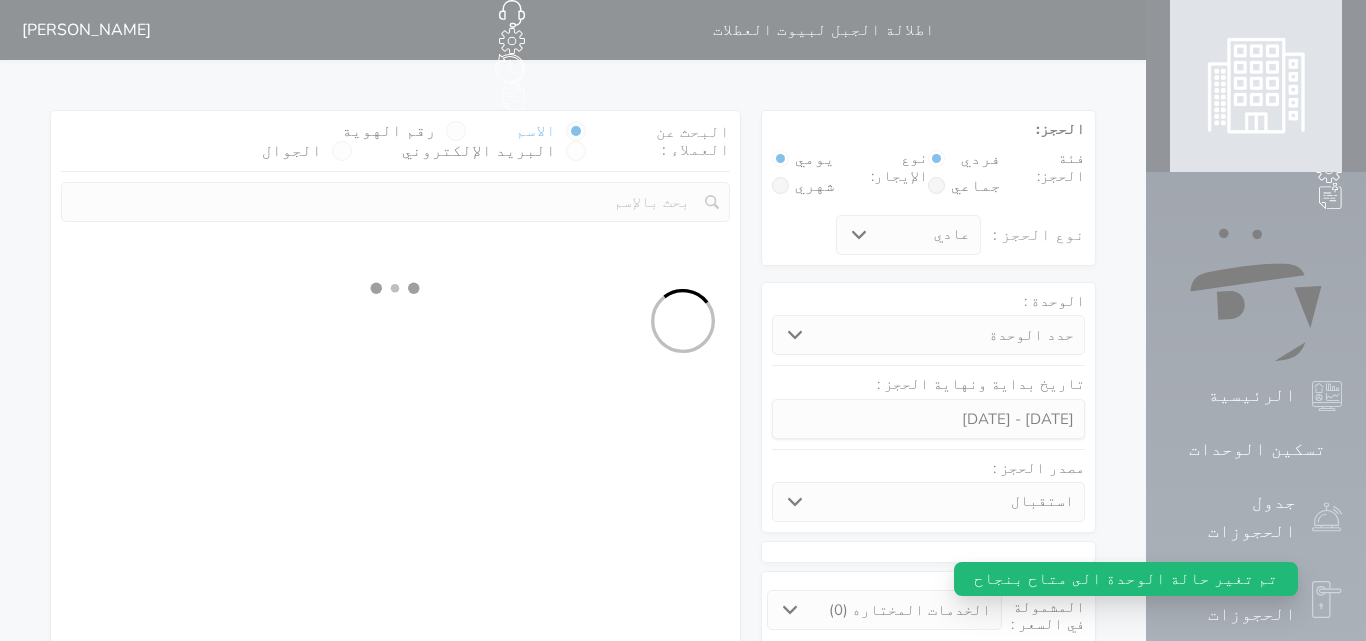 select on "1" 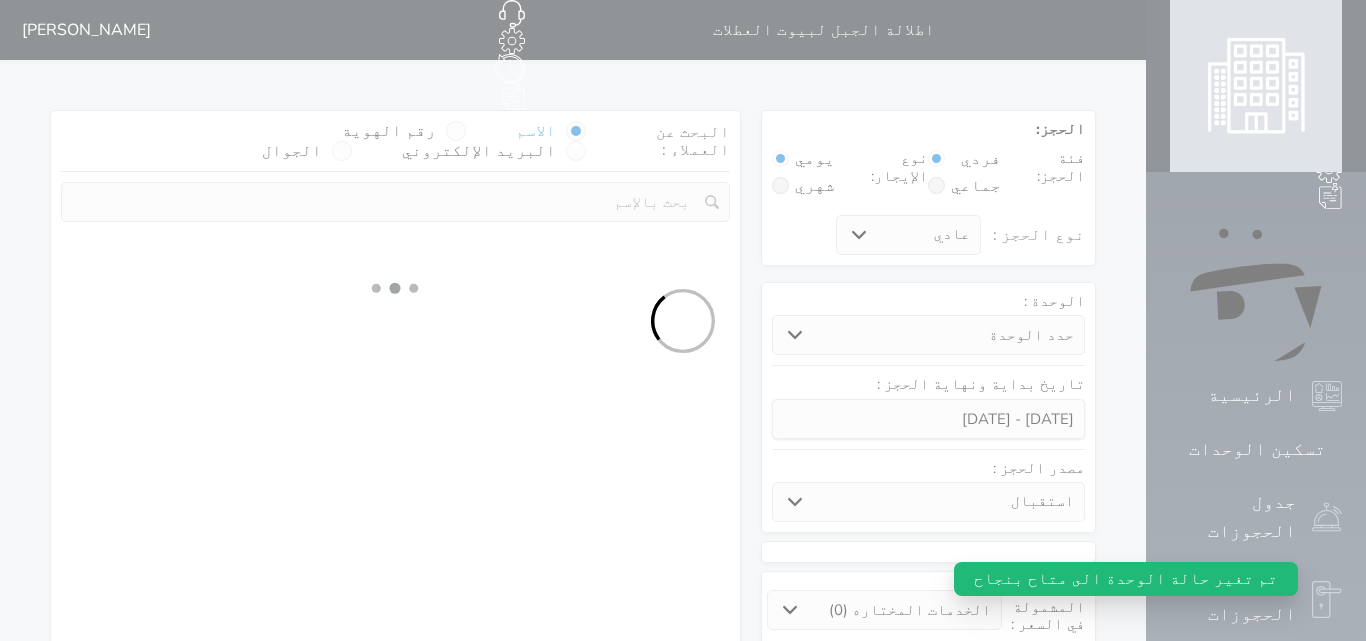 select on "113" 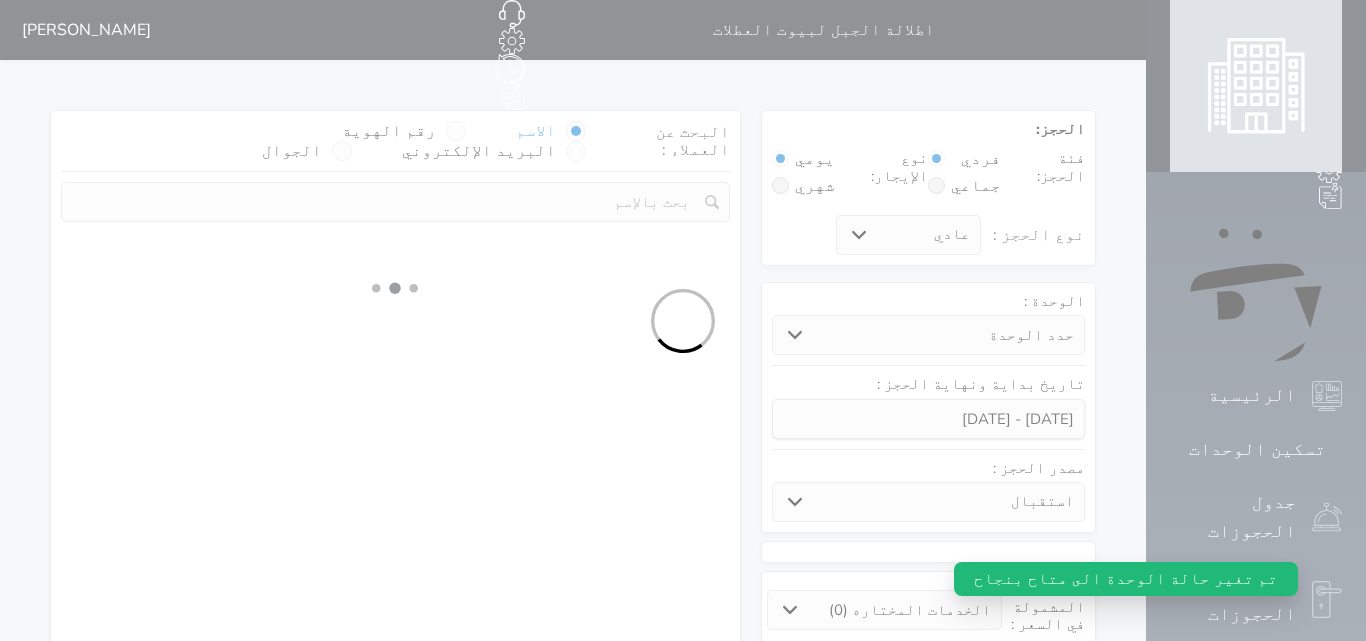 select on "1" 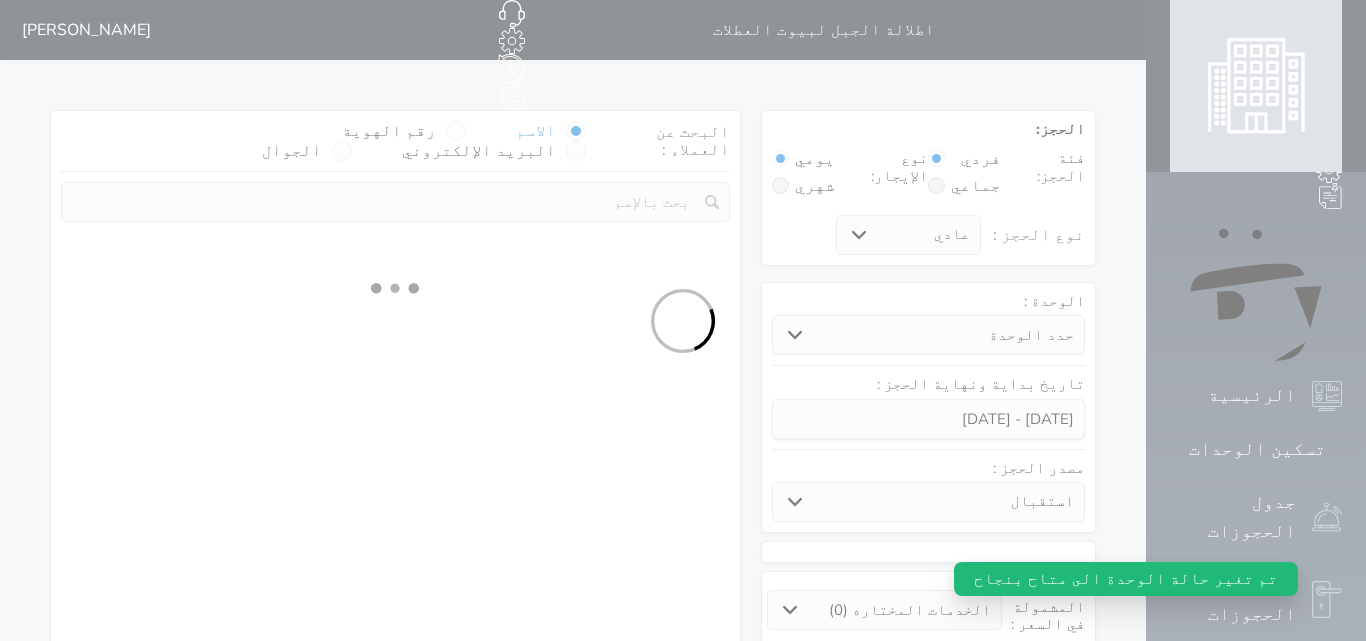select 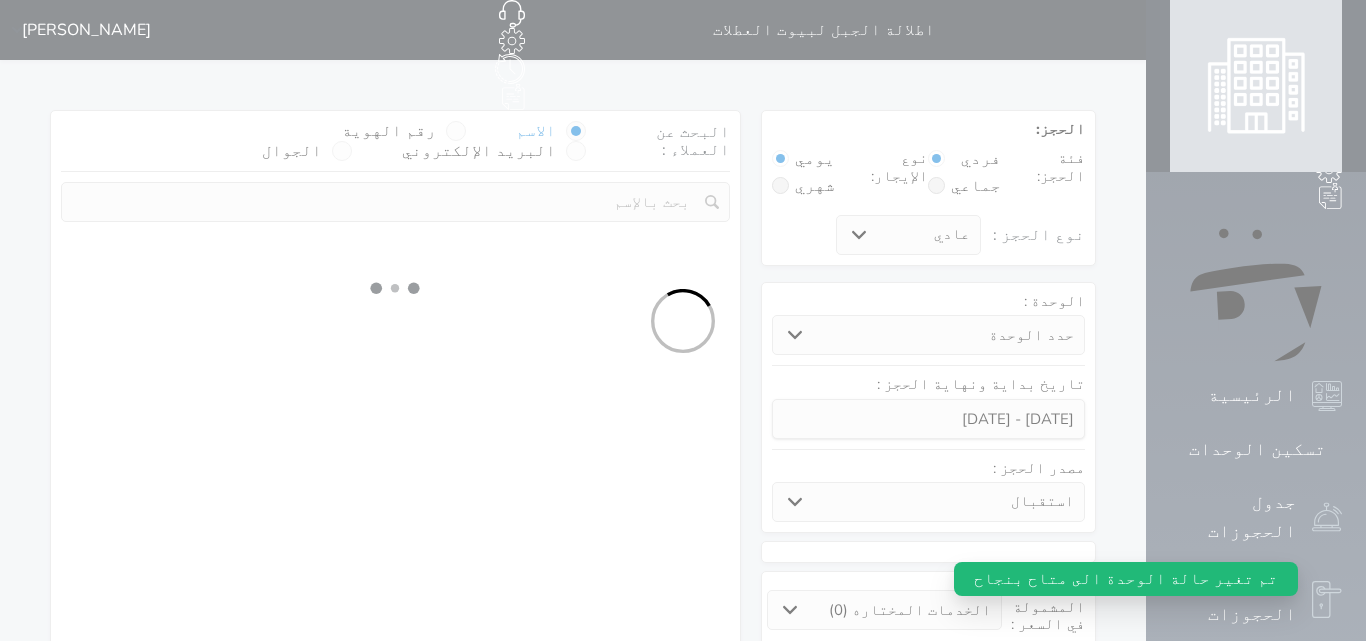 select on "7" 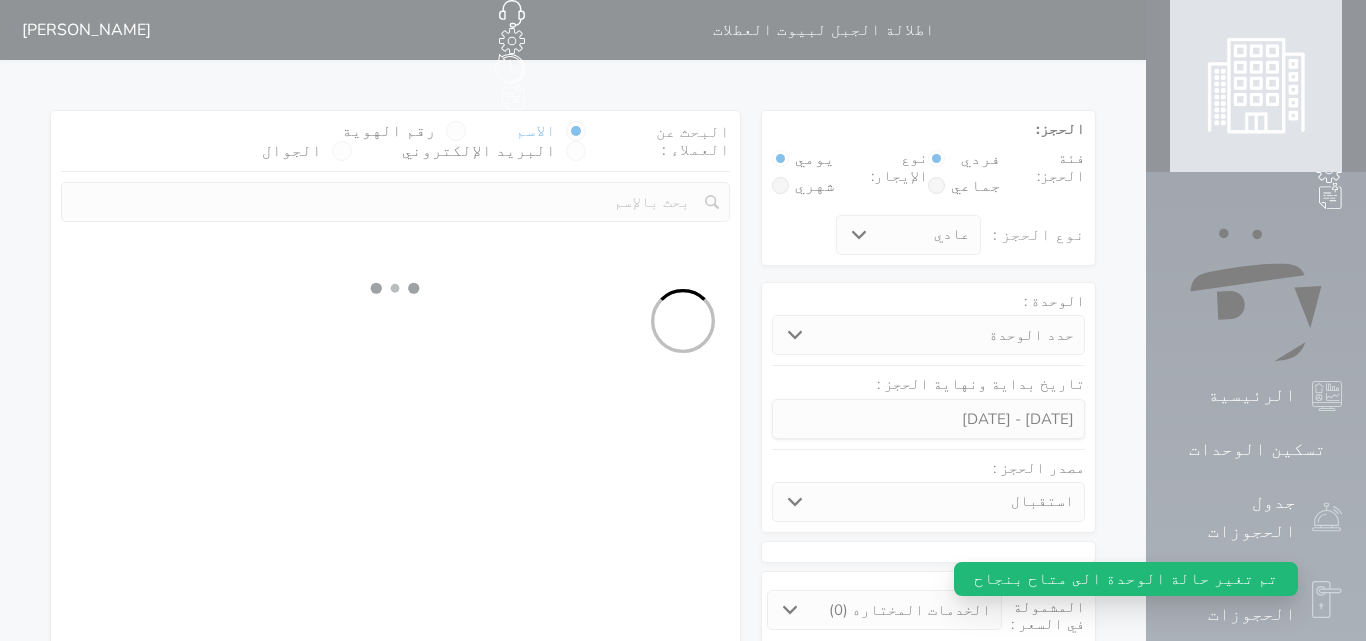 select 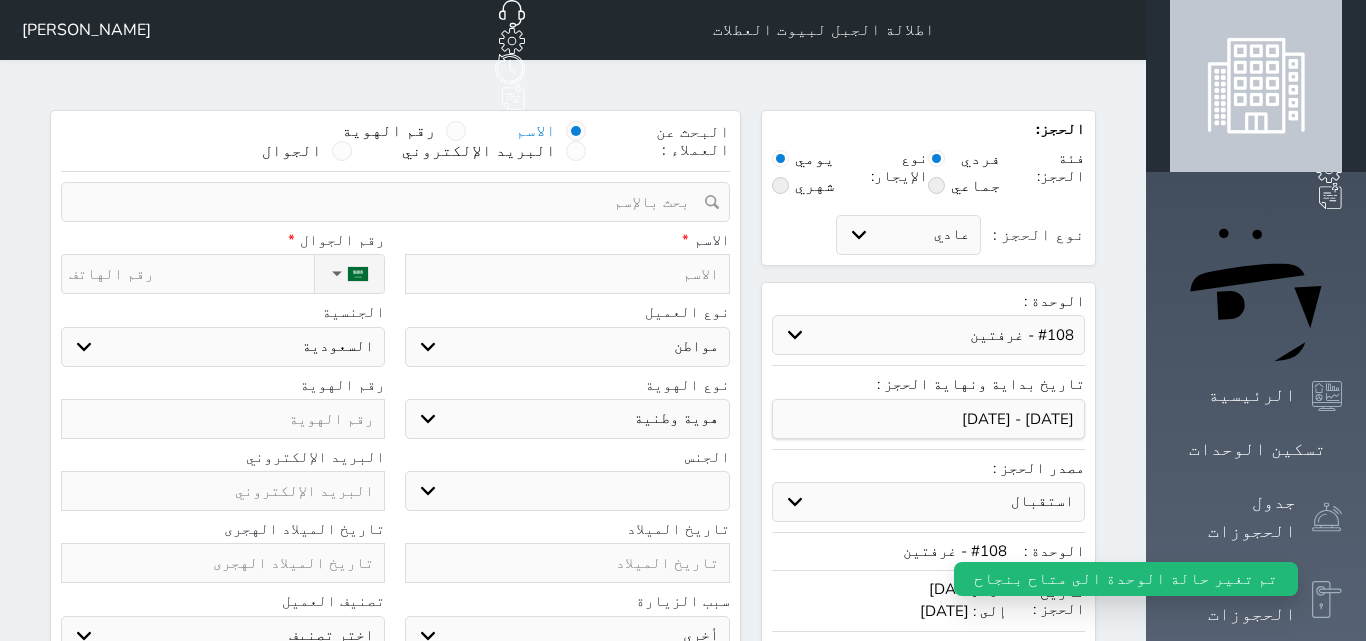 select 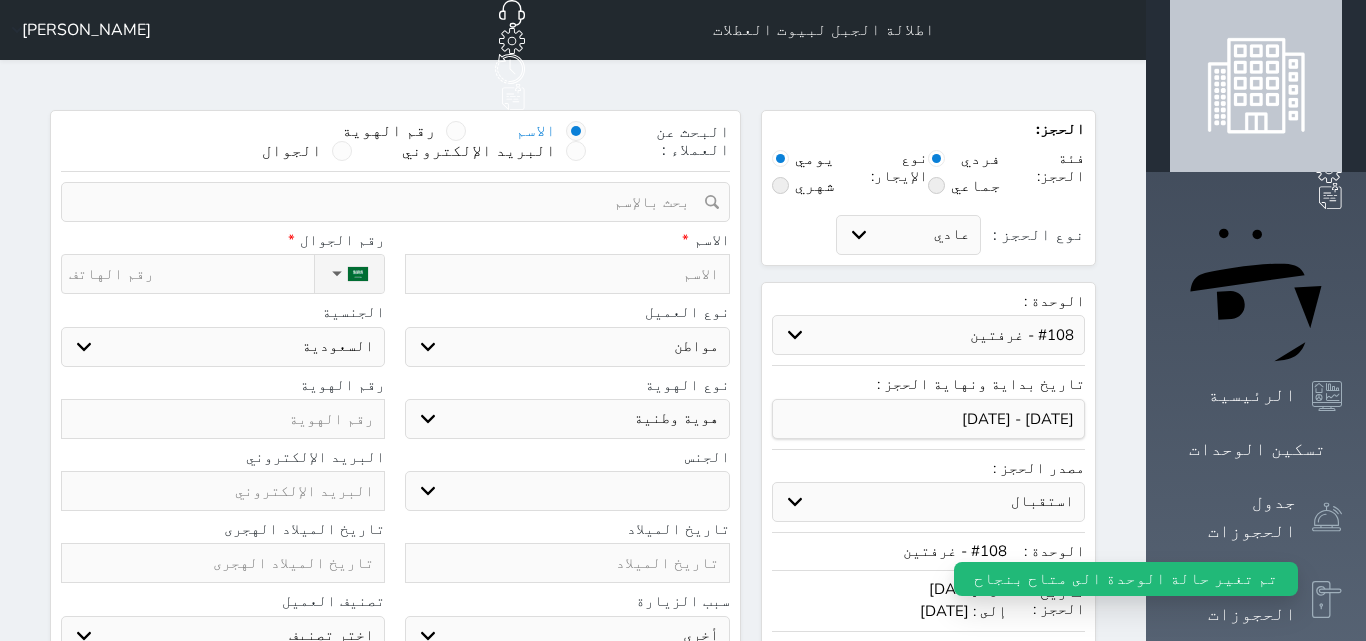 select 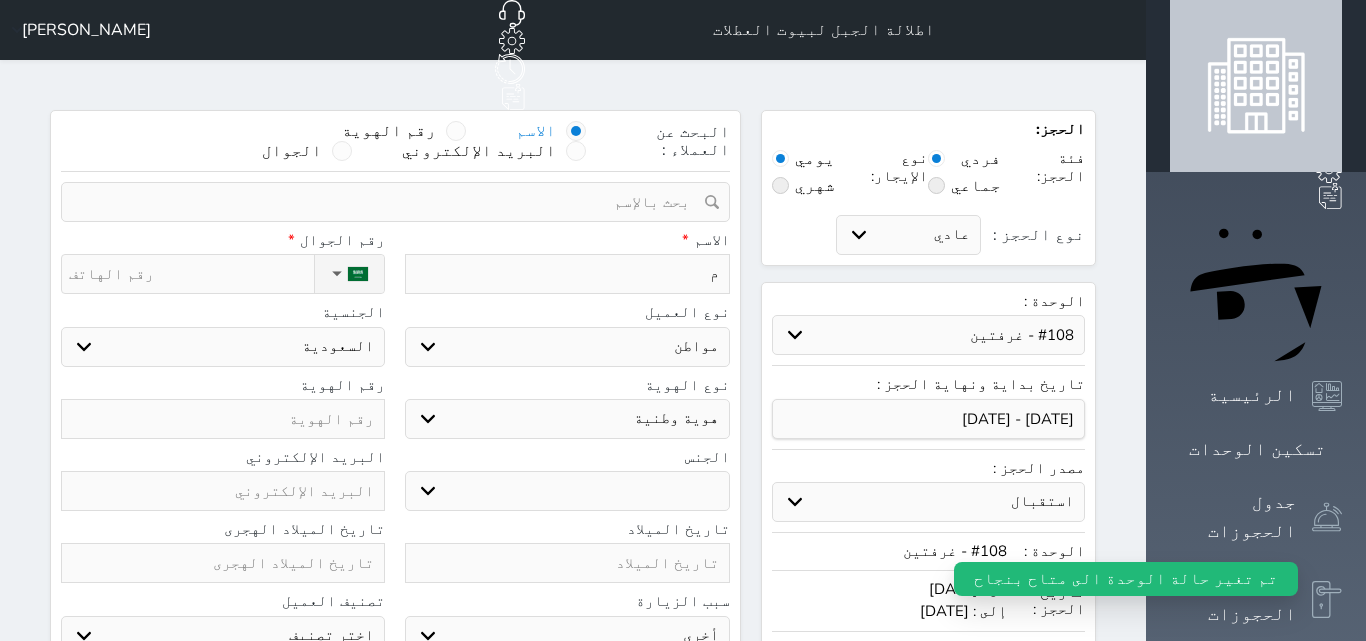 type on "مب" 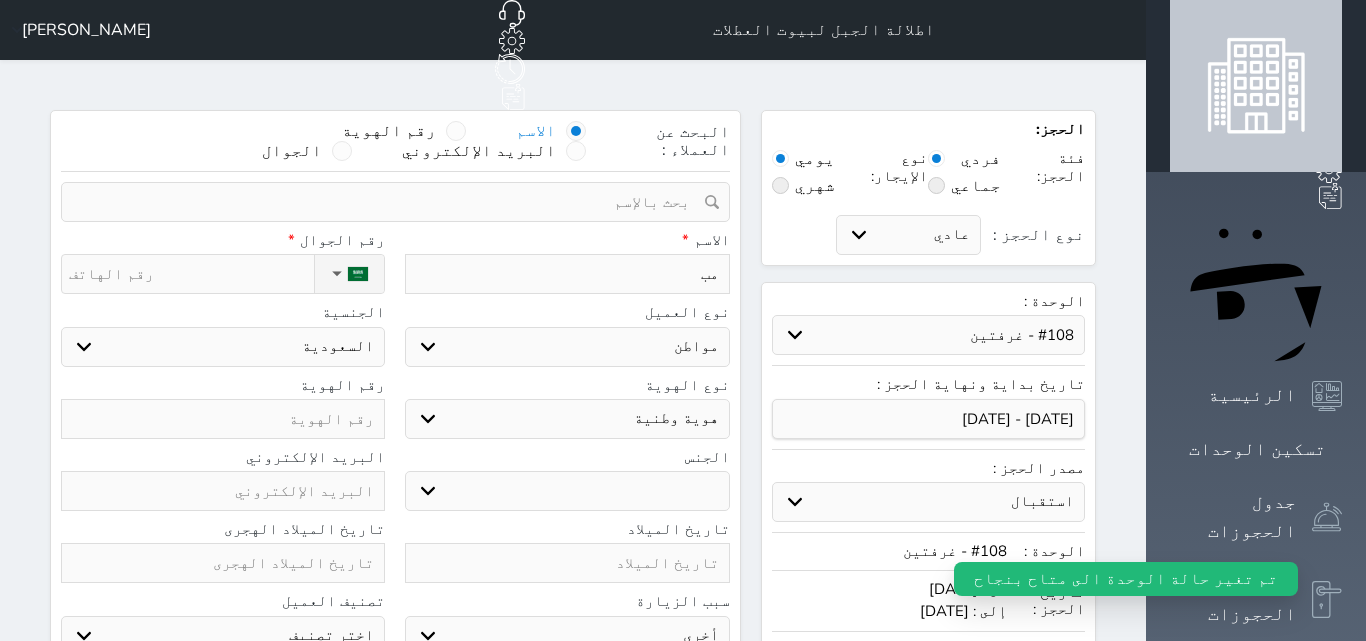 select 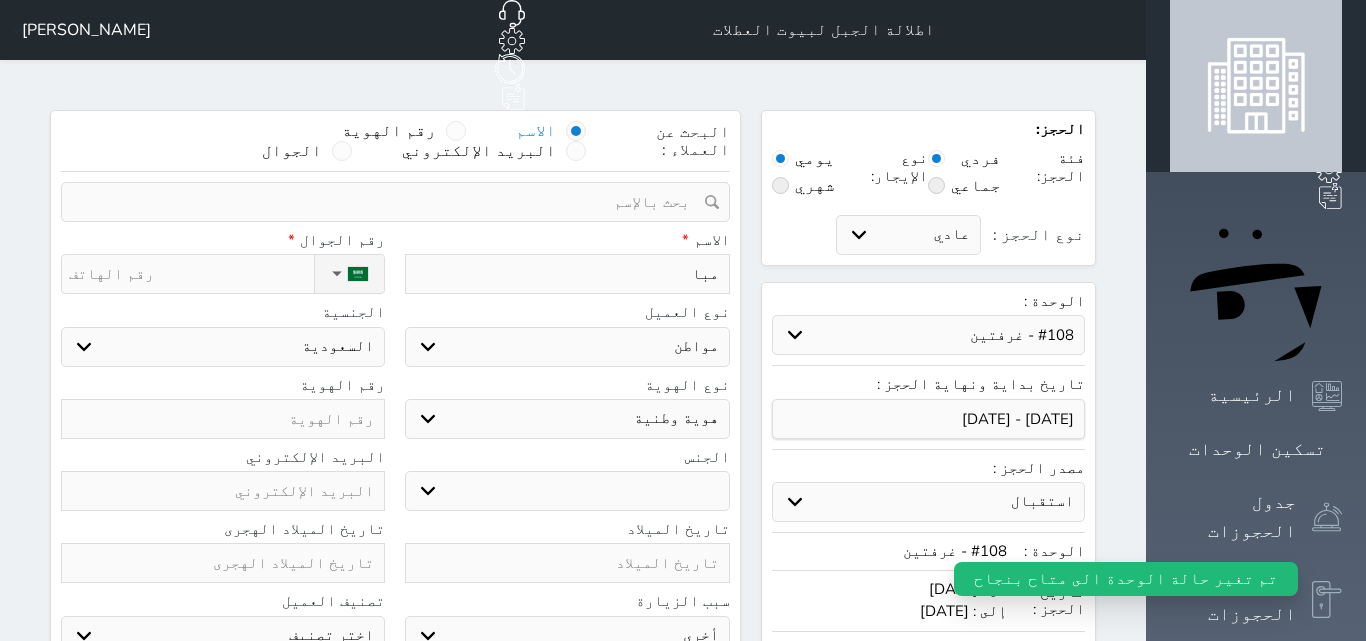 type on "مبار" 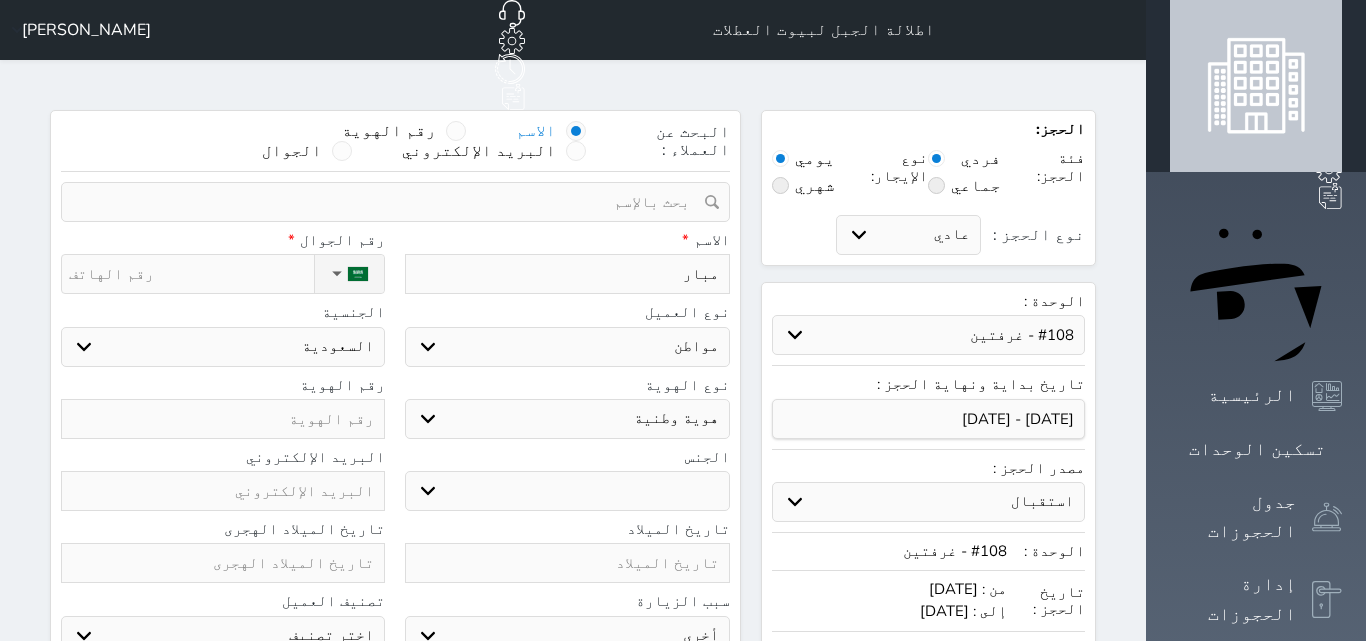 type on "مبارك" 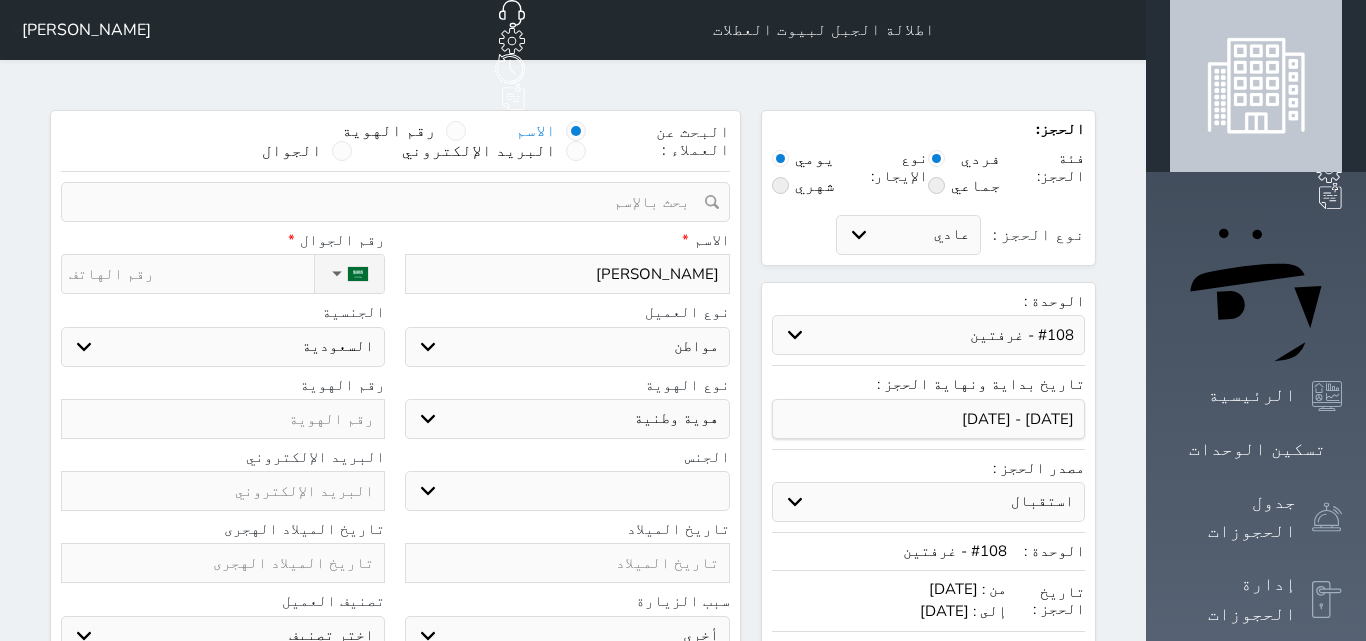 type on "مبارك" 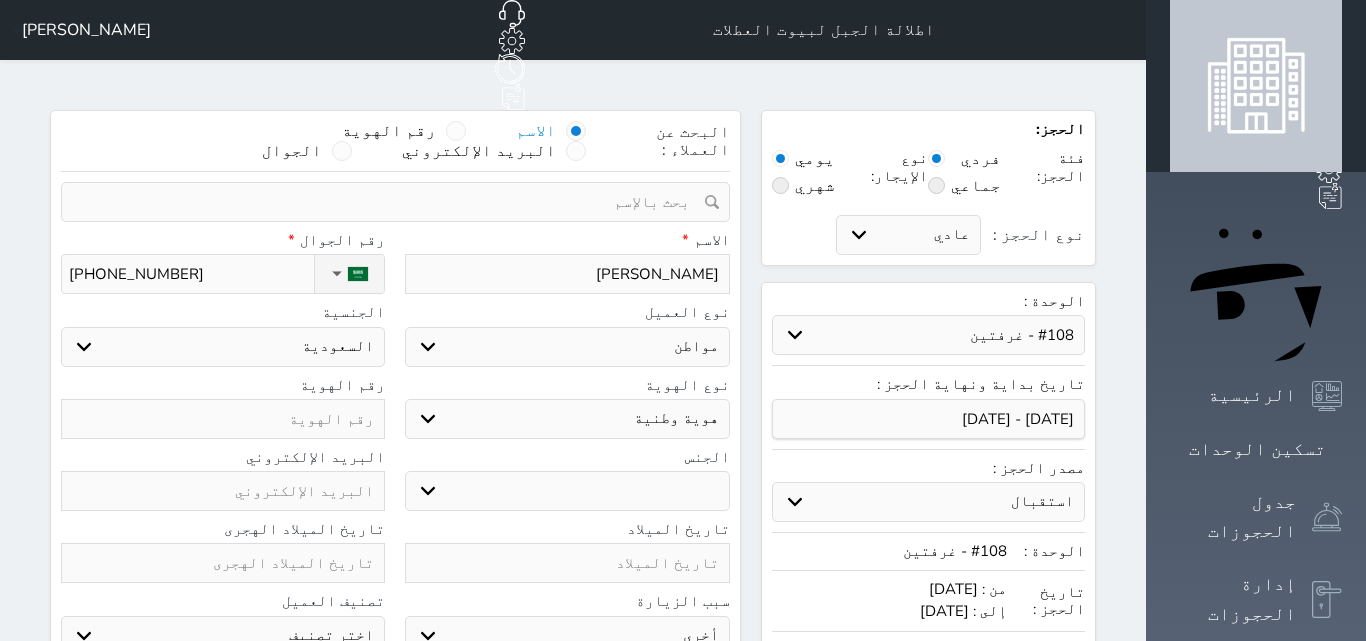 click on "ذكر   انثى" at bounding box center (567, 491) 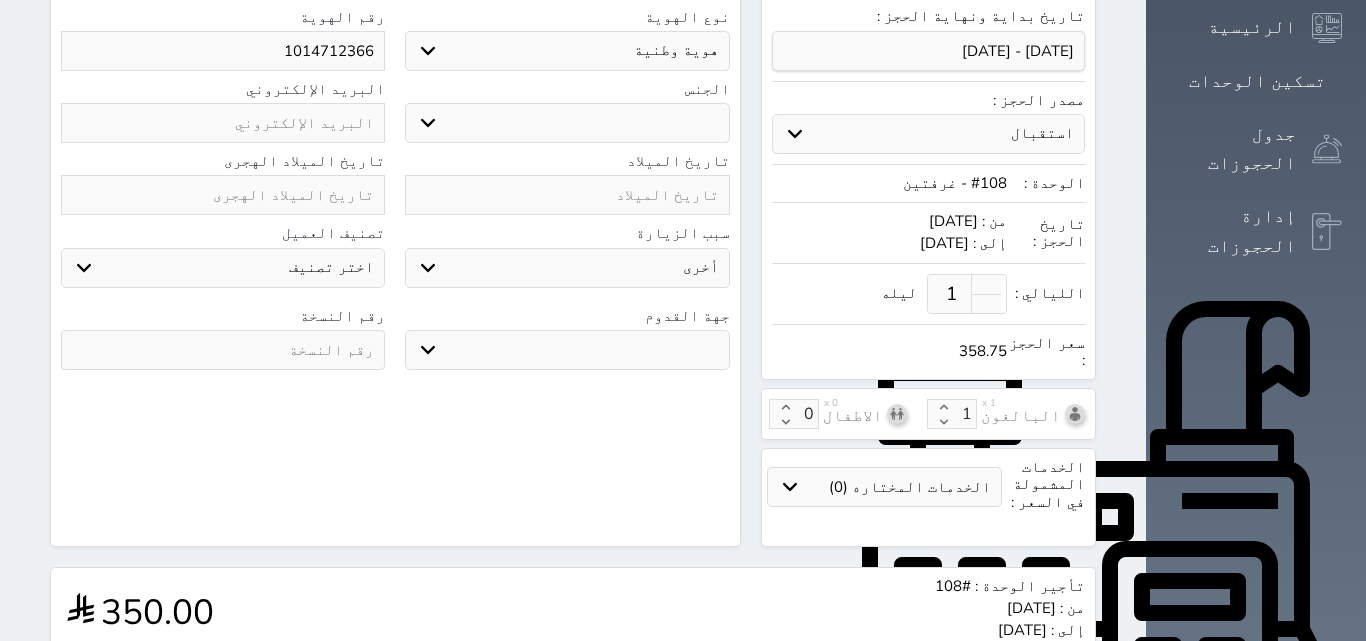 scroll, scrollTop: 545, scrollLeft: 0, axis: vertical 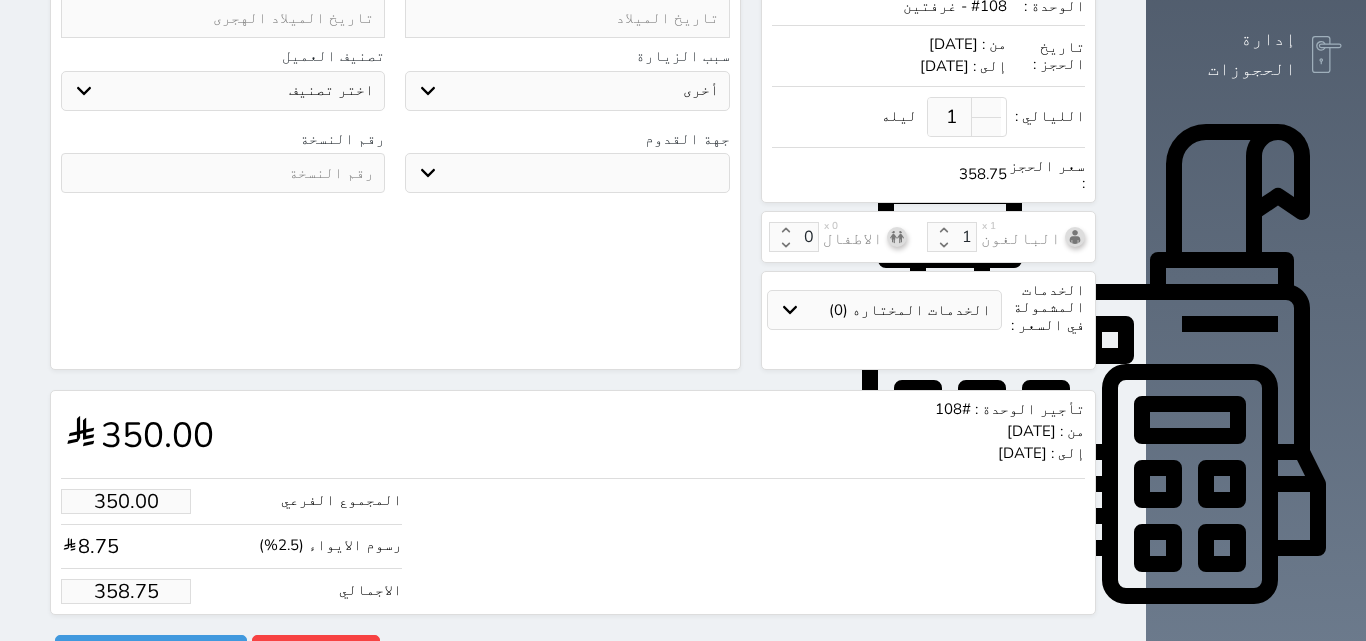 click on "358.75" at bounding box center [126, 591] 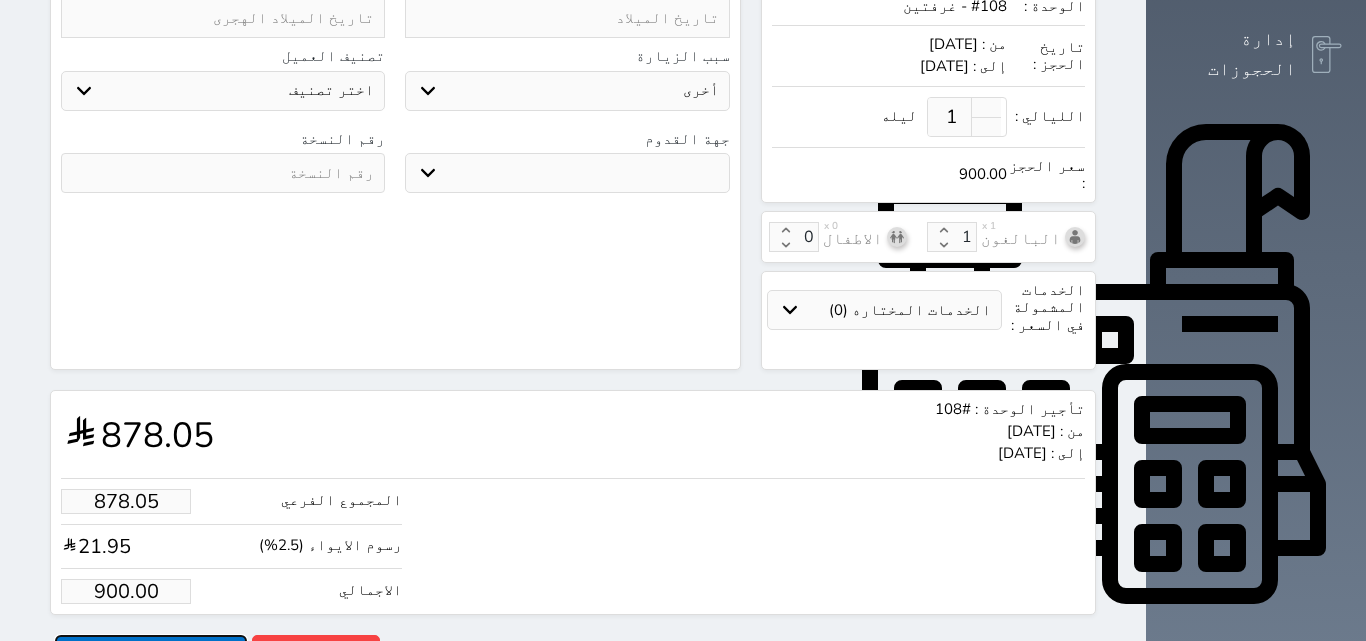 click on "حجز" at bounding box center [151, 652] 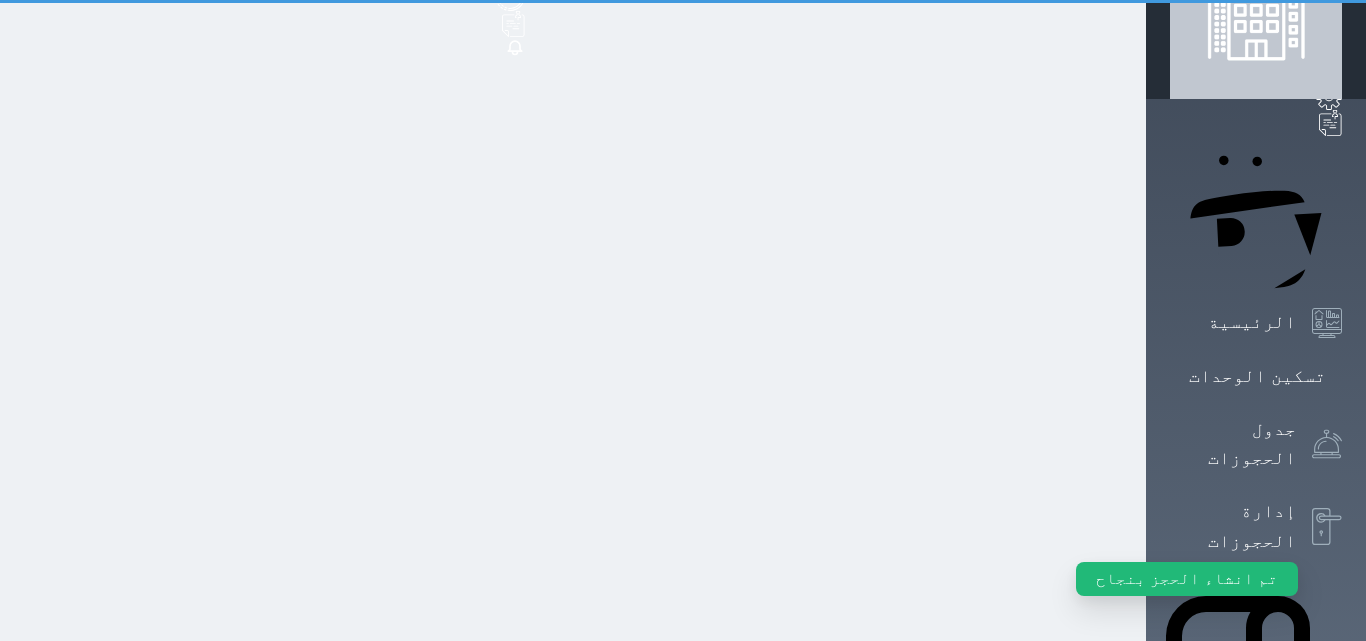 scroll, scrollTop: 0, scrollLeft: 0, axis: both 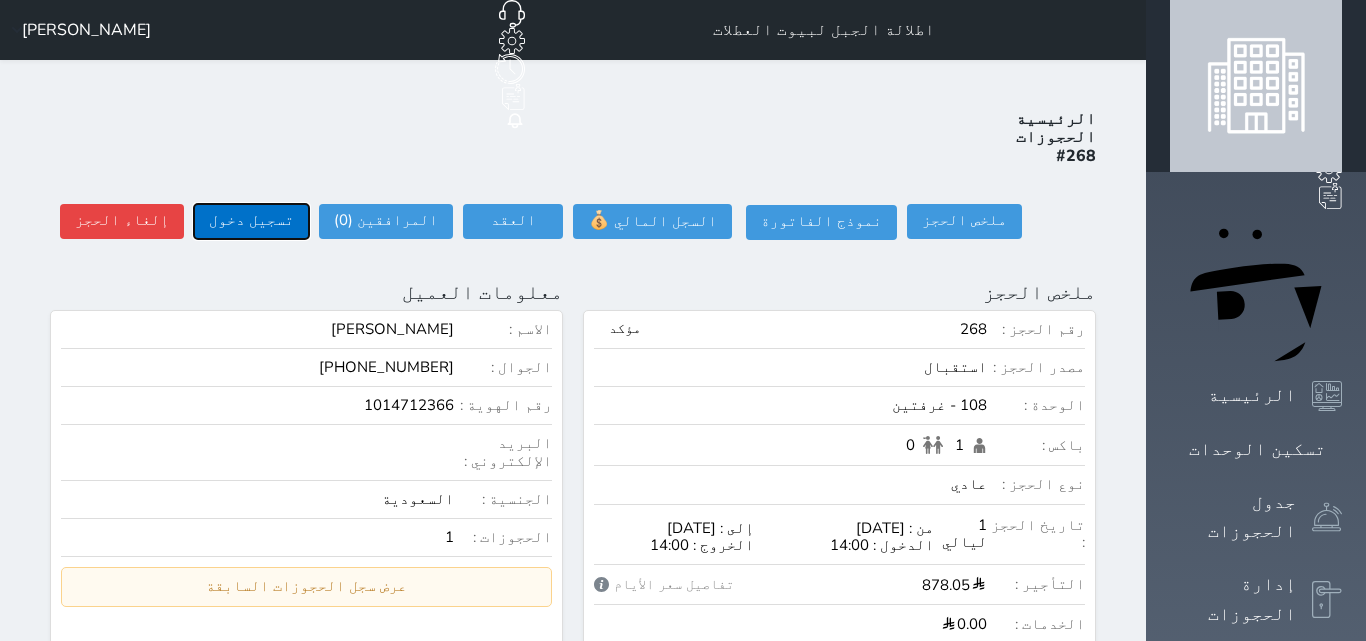 click on "تسجيل دخول" at bounding box center (251, 221) 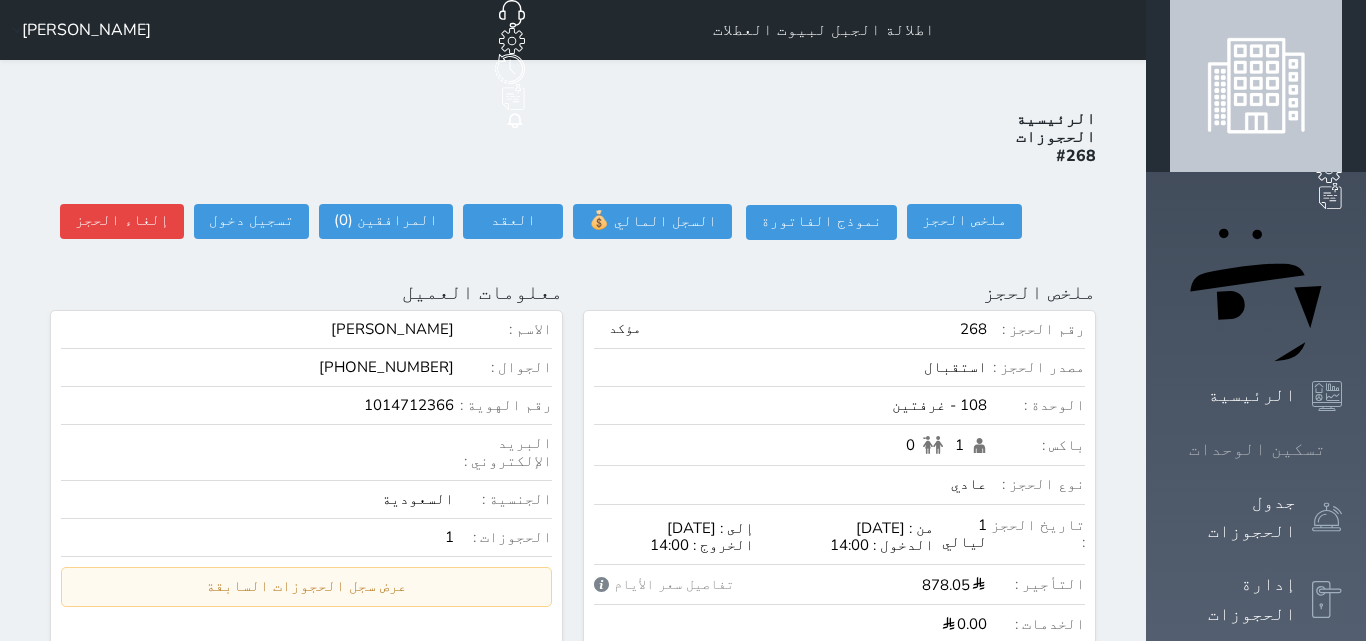 click 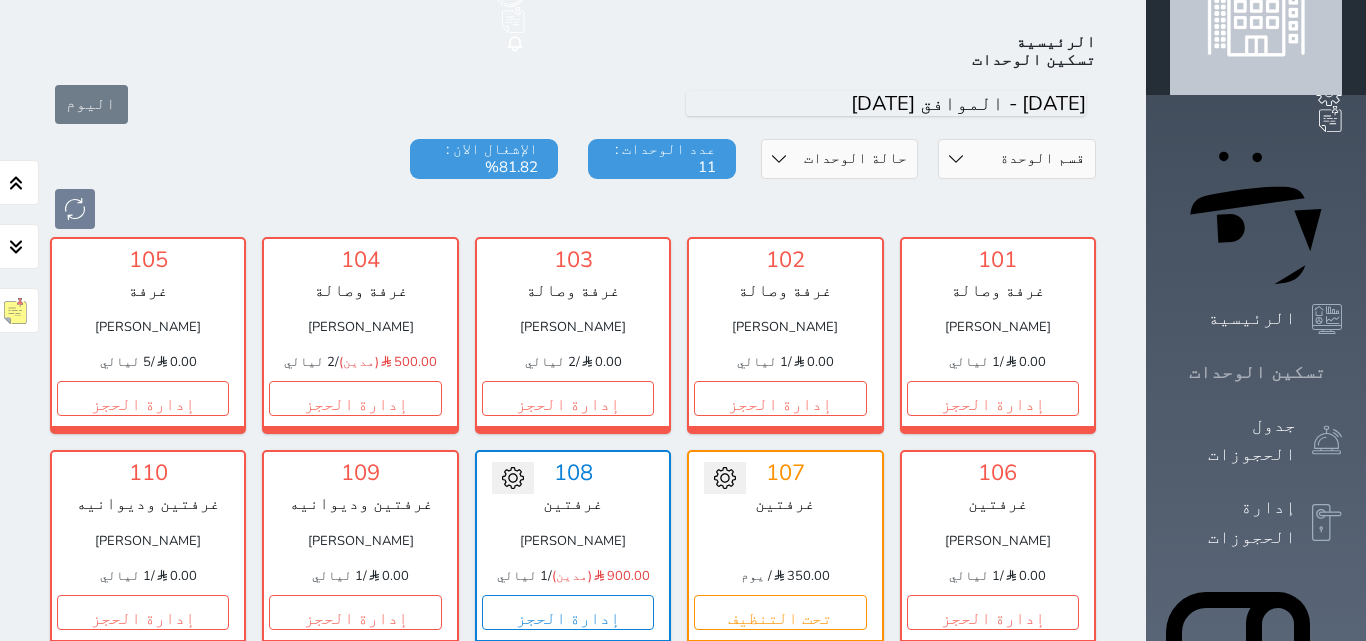 scroll, scrollTop: 78, scrollLeft: 0, axis: vertical 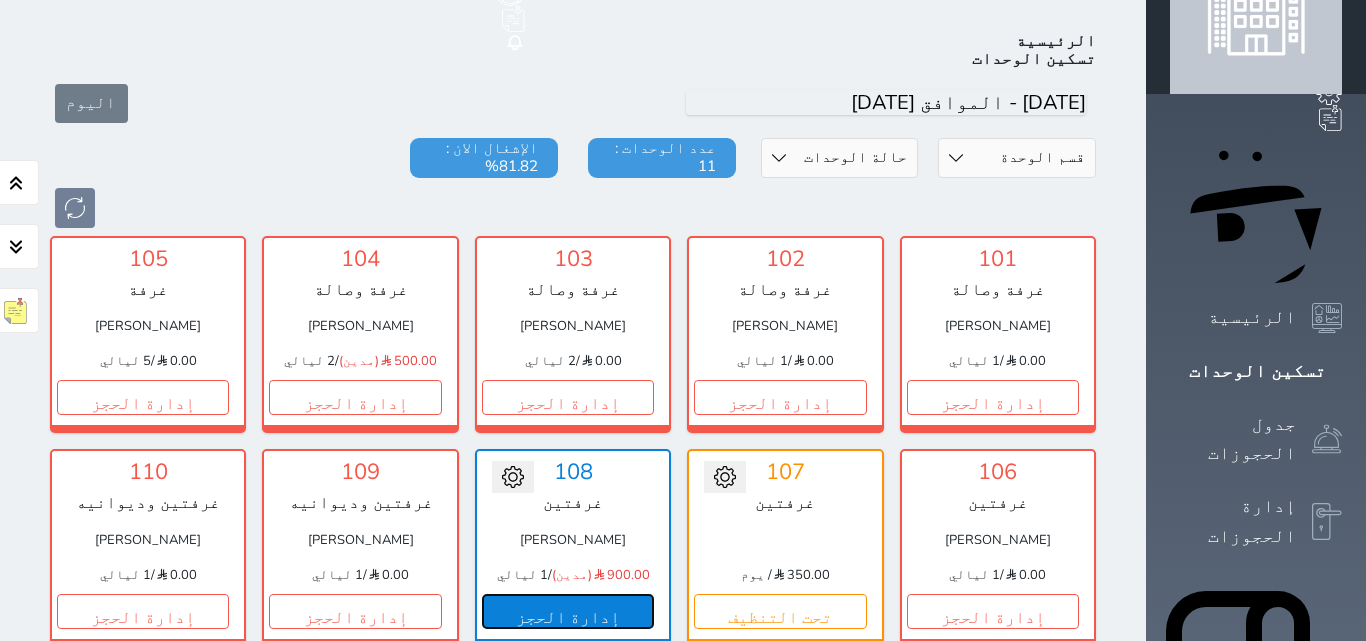 click on "إدارة الحجز" at bounding box center [568, 611] 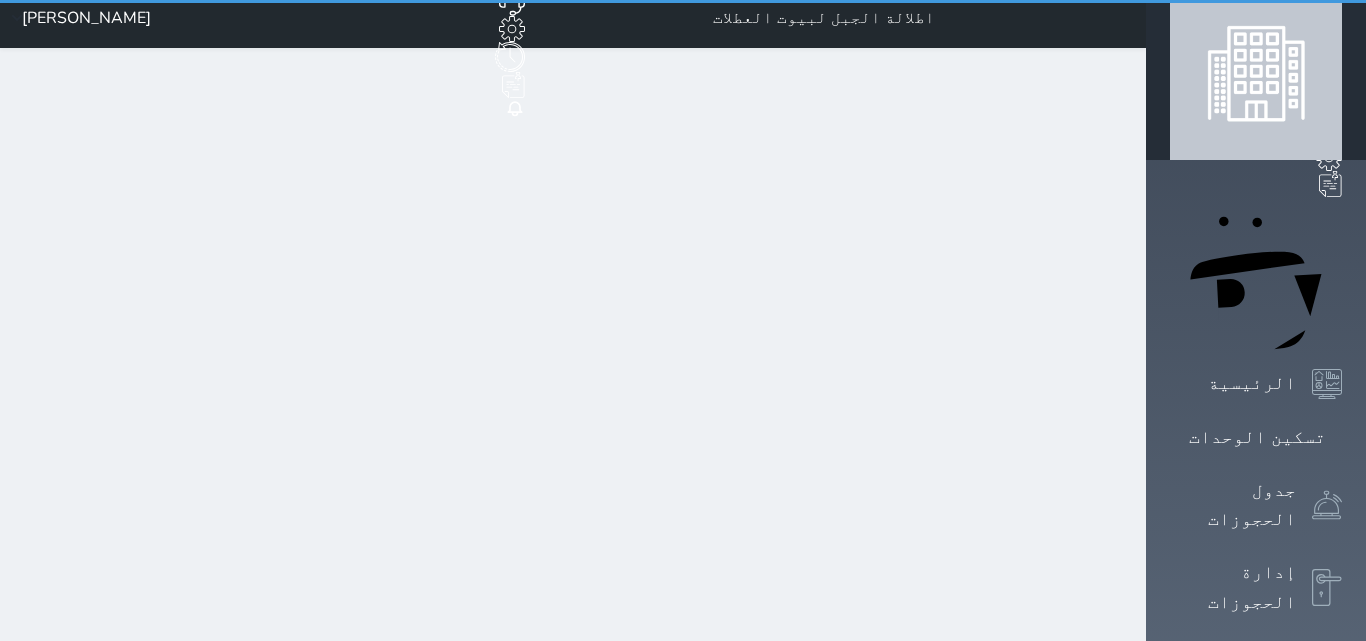 scroll, scrollTop: 0, scrollLeft: 0, axis: both 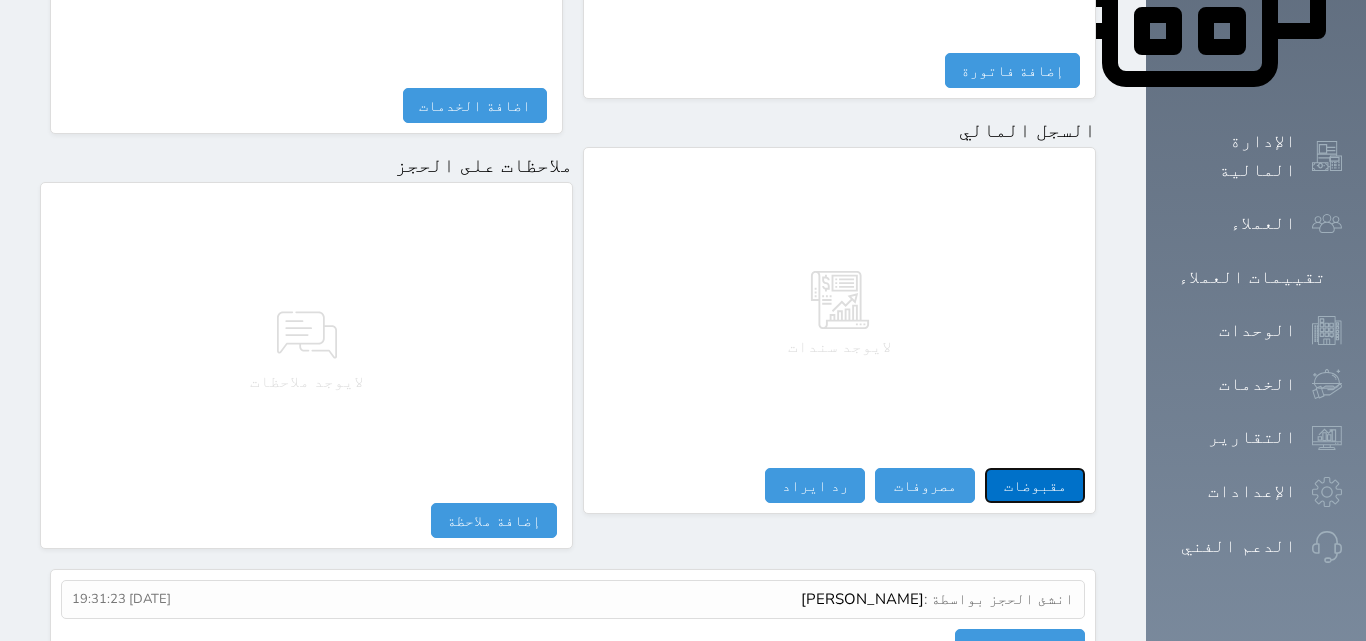 click on "مقبوضات" at bounding box center [1035, 485] 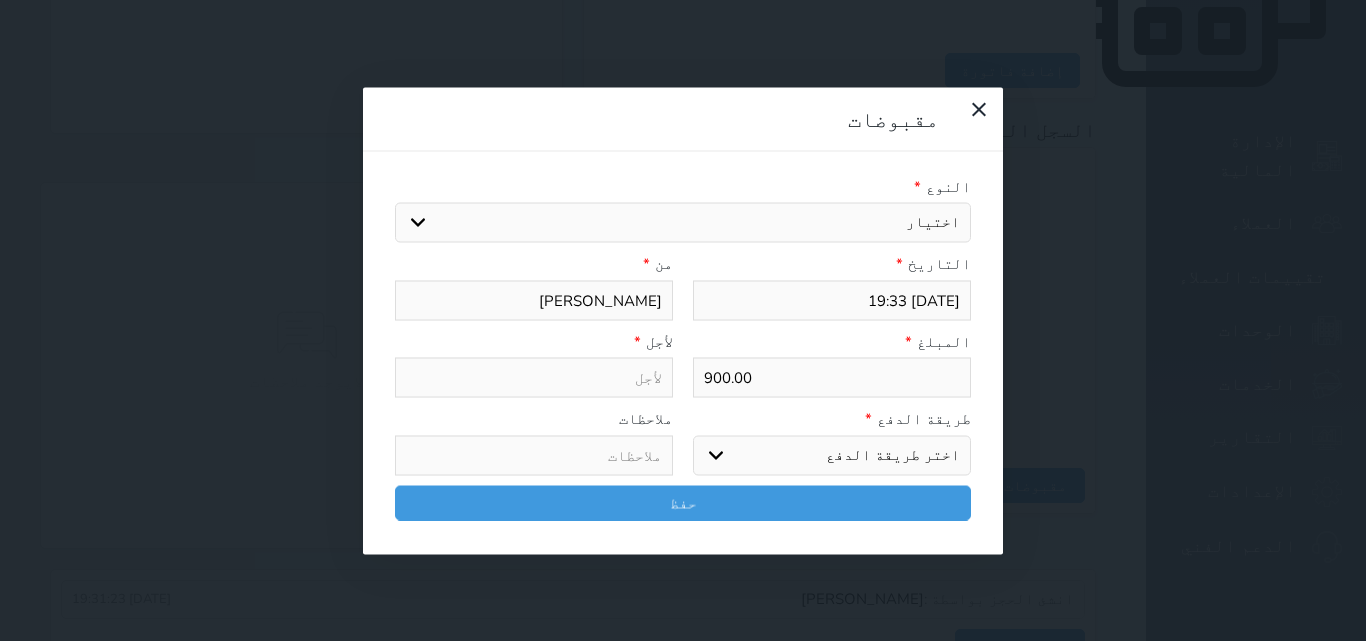 click on "اختر طريقة الدفع   دفع نقدى   تحويل بنكى   مدى   بطاقة ائتمان   آجل" at bounding box center [832, 455] 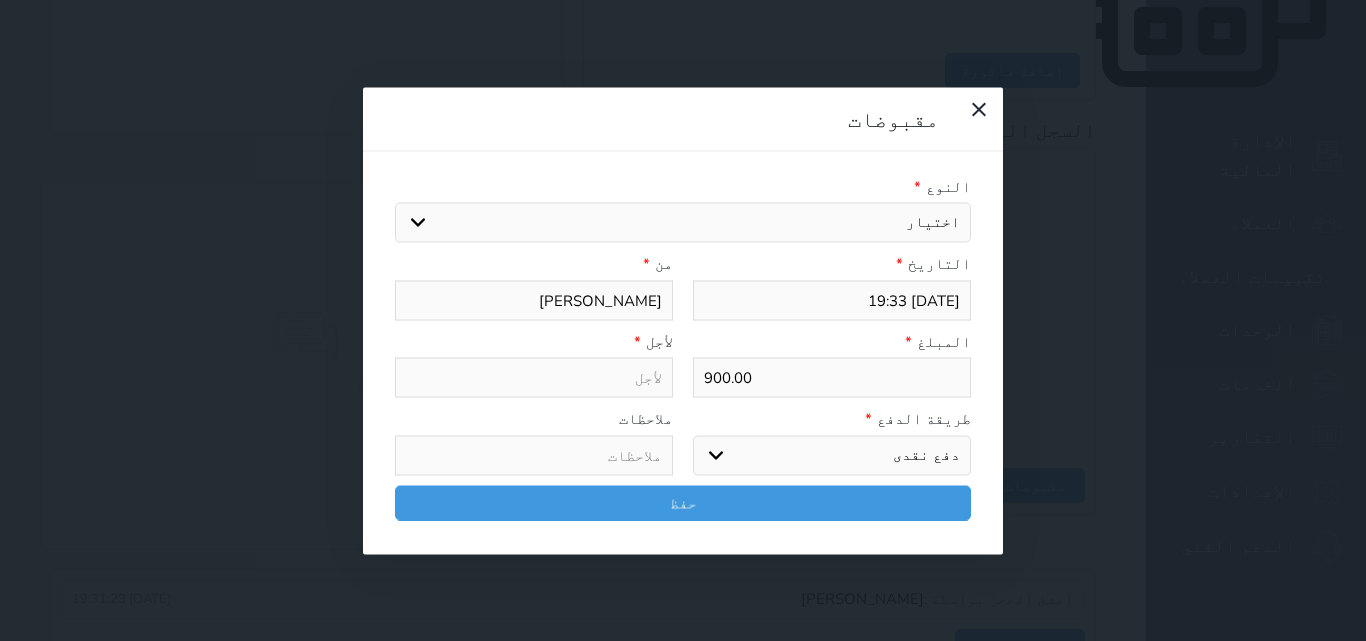 click on "اختر طريقة الدفع   دفع نقدى   تحويل بنكى   مدى   بطاقة ائتمان   آجل" at bounding box center [832, 455] 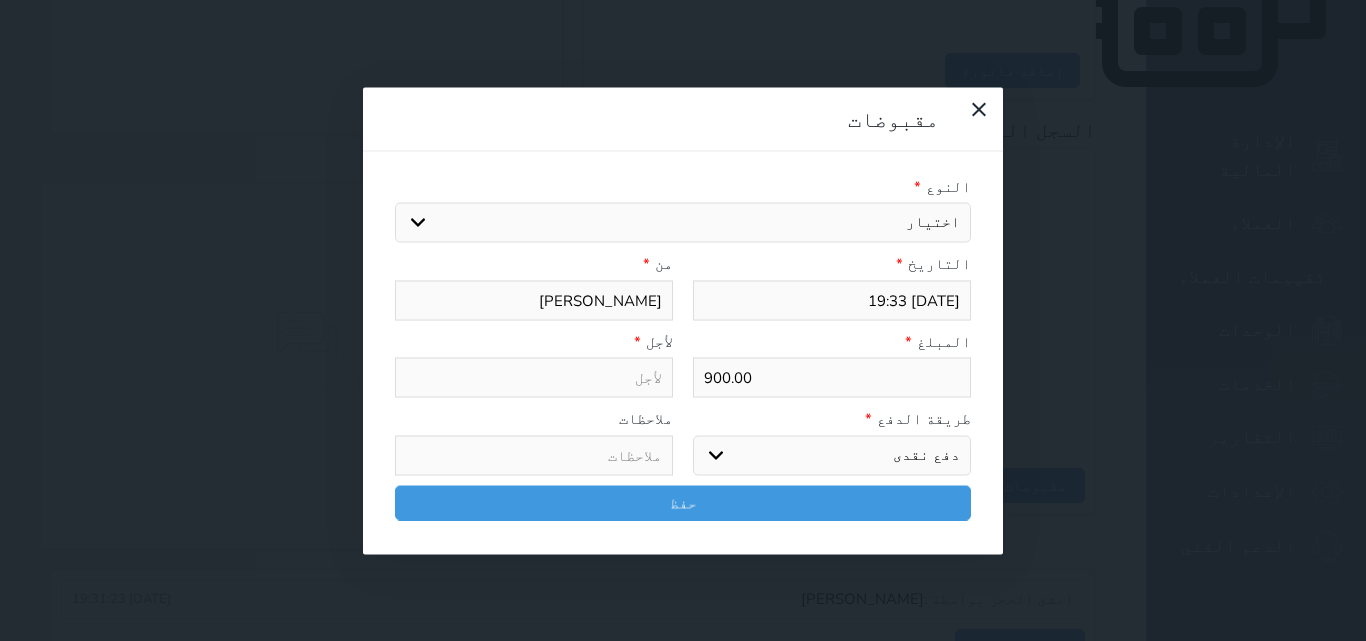 click on "اختيار   مقبوضات عامة قيمة إيجار فواتير تامين عربون لا ينطبق آخر مغسلة واي فاي - الإنترنت مواقف السيارات طعام الأغذية والمشروبات مشروبات المشروبات الباردة المشروبات الساخنة الإفطار غداء عشاء مخبز و كعك حمام سباحة الصالة الرياضية سبا و خدمات الجمال اختيار وإسقاط (خدمات النقل) ميني بار كابل - تلفزيون سرير إضافي تصفيف الشعر التسوق خدمات الجولات السياحية المنظمة خدمات الدليل السياحي" at bounding box center (683, 223) 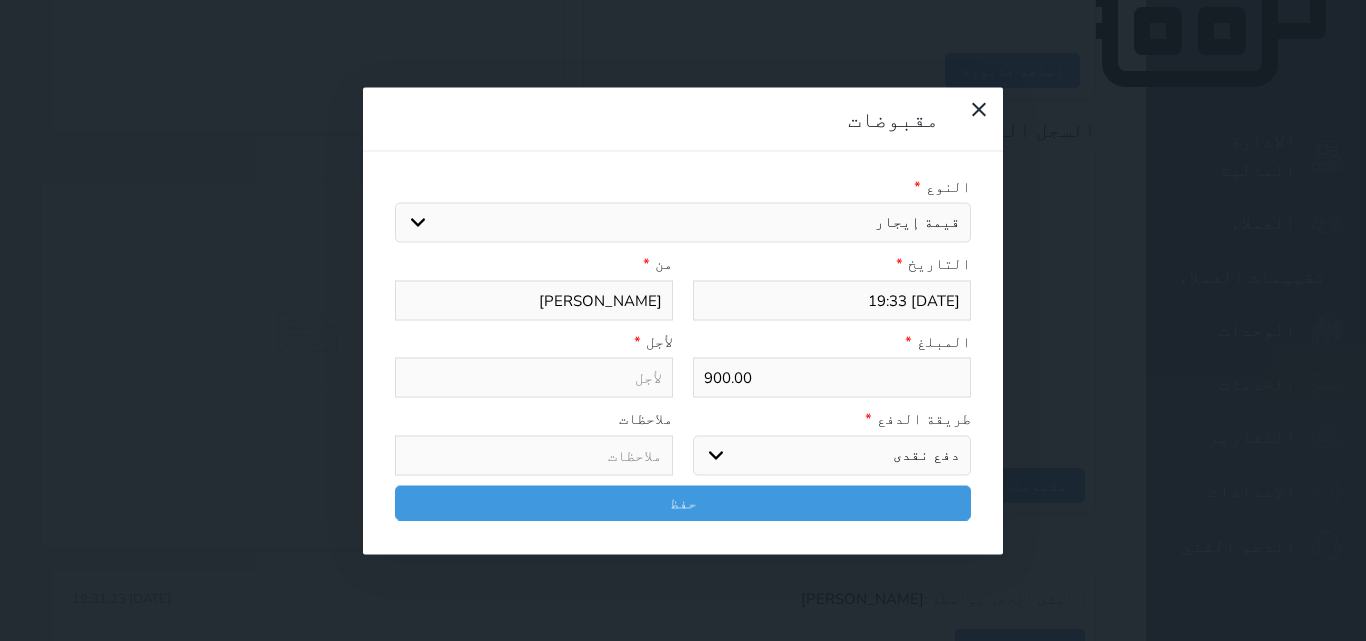 click on "اختيار   مقبوضات عامة قيمة إيجار فواتير تامين عربون لا ينطبق آخر مغسلة واي فاي - الإنترنت مواقف السيارات طعام الأغذية والمشروبات مشروبات المشروبات الباردة المشروبات الساخنة الإفطار غداء عشاء مخبز و كعك حمام سباحة الصالة الرياضية سبا و خدمات الجمال اختيار وإسقاط (خدمات النقل) ميني بار كابل - تلفزيون سرير إضافي تصفيف الشعر التسوق خدمات الجولات السياحية المنظمة خدمات الدليل السياحي" at bounding box center [683, 223] 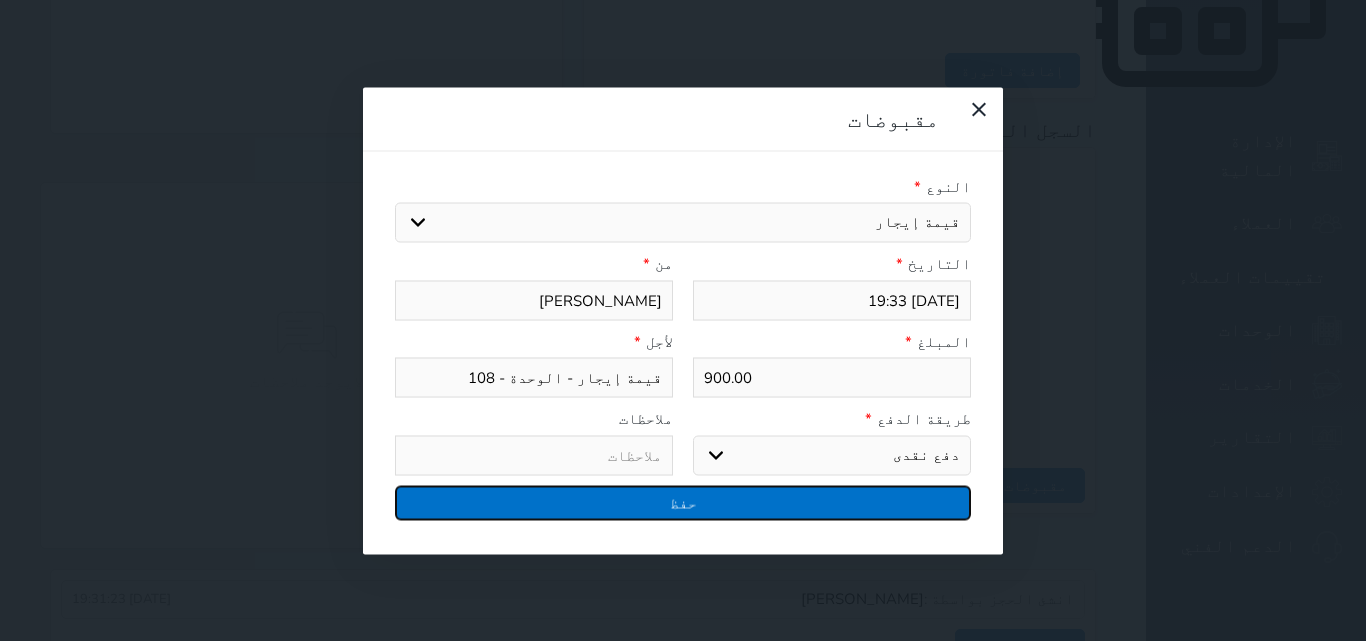 click on "حفظ" at bounding box center (683, 502) 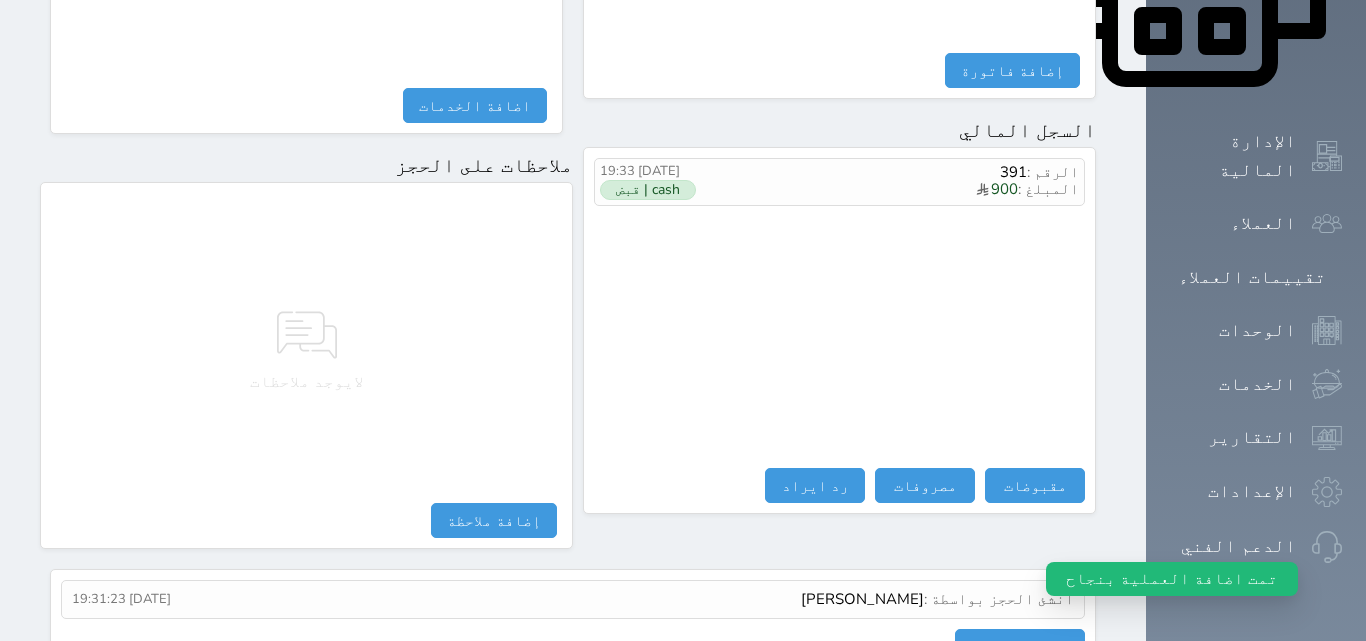 scroll, scrollTop: 0, scrollLeft: 0, axis: both 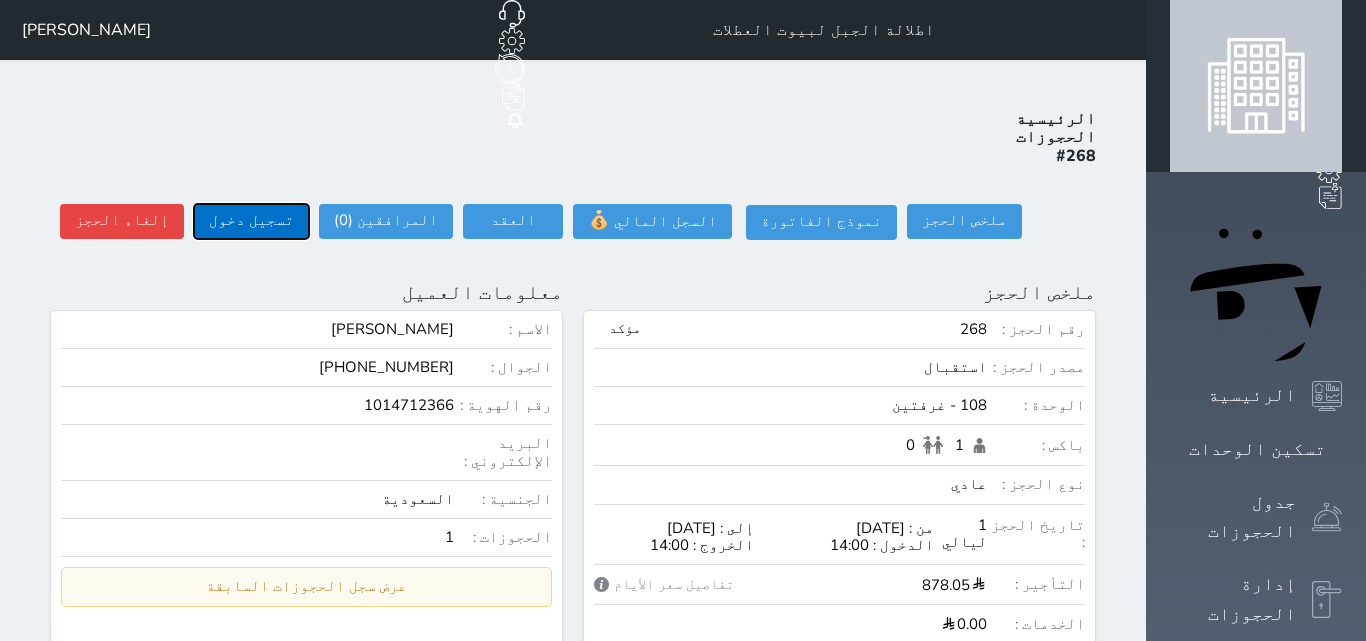 click on "تسجيل دخول" at bounding box center (251, 221) 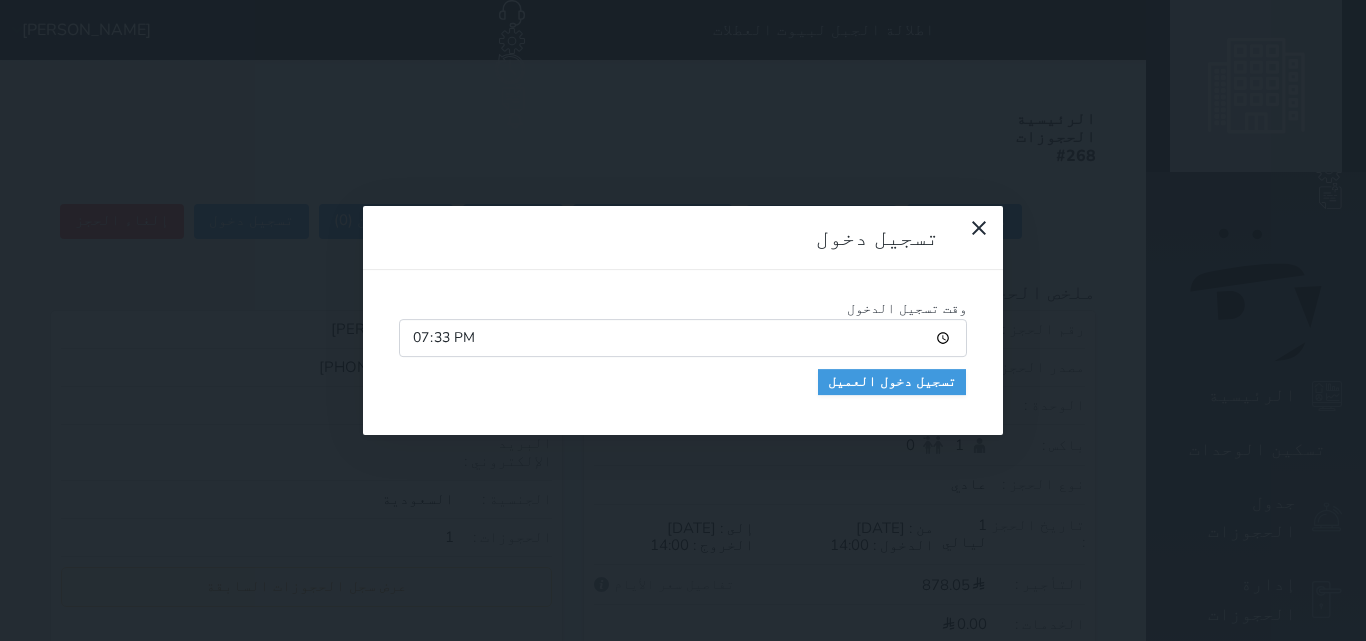 click on "19:33" at bounding box center [683, 338] 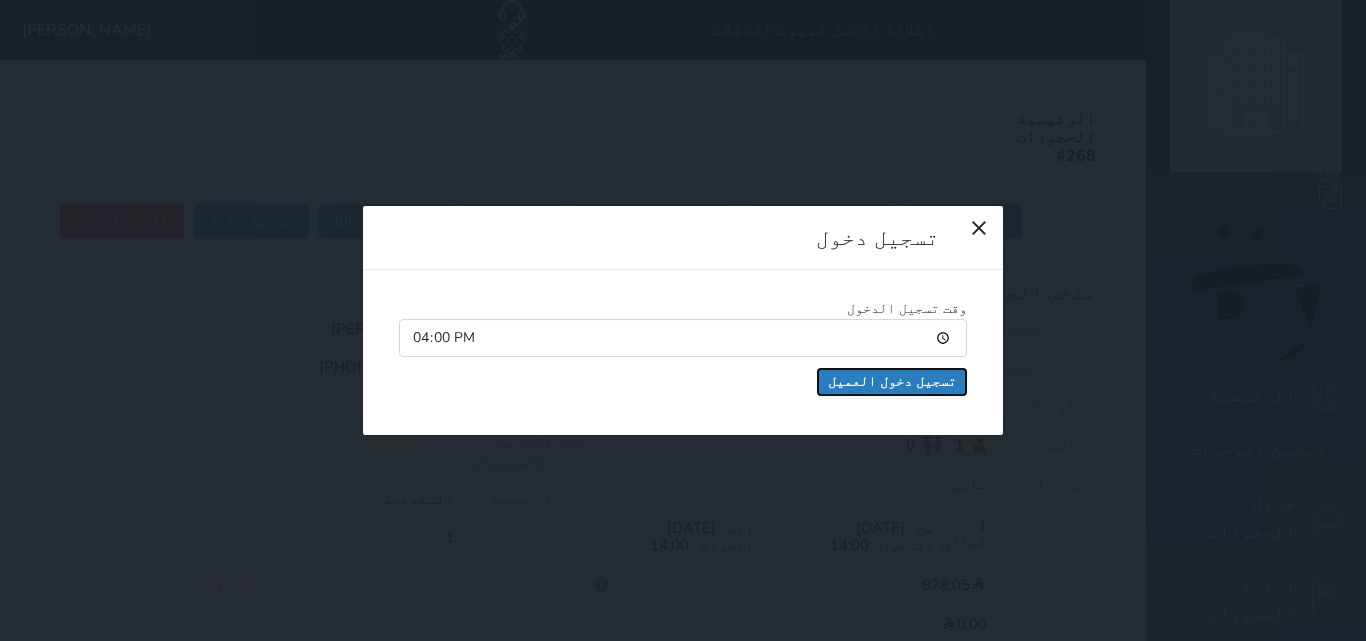 click on "تسجيل دخول العميل" at bounding box center [892, 382] 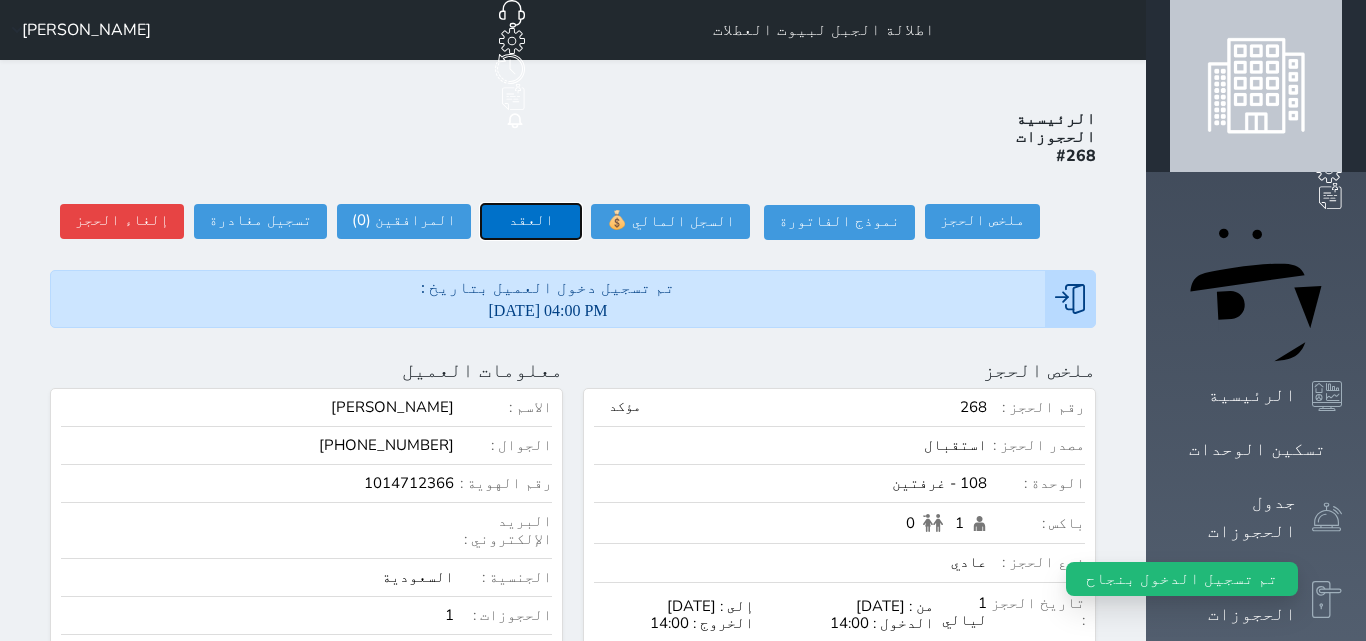 click on "العقد" at bounding box center [531, 221] 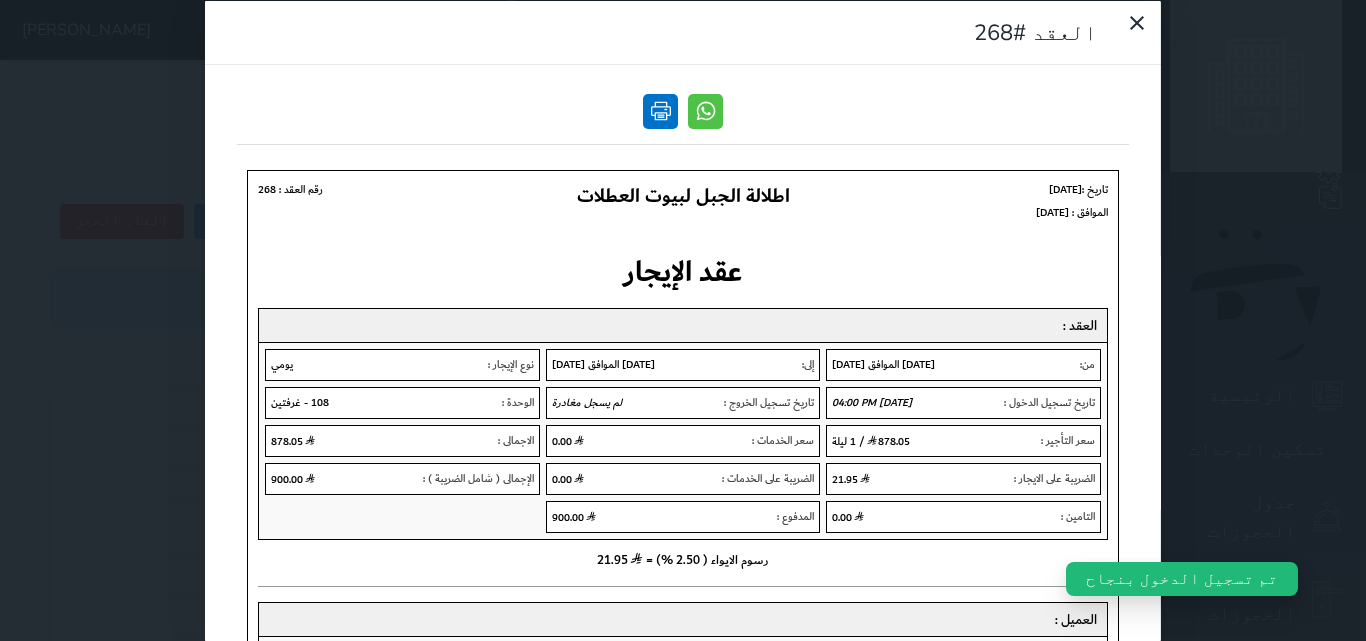 scroll, scrollTop: 0, scrollLeft: 0, axis: both 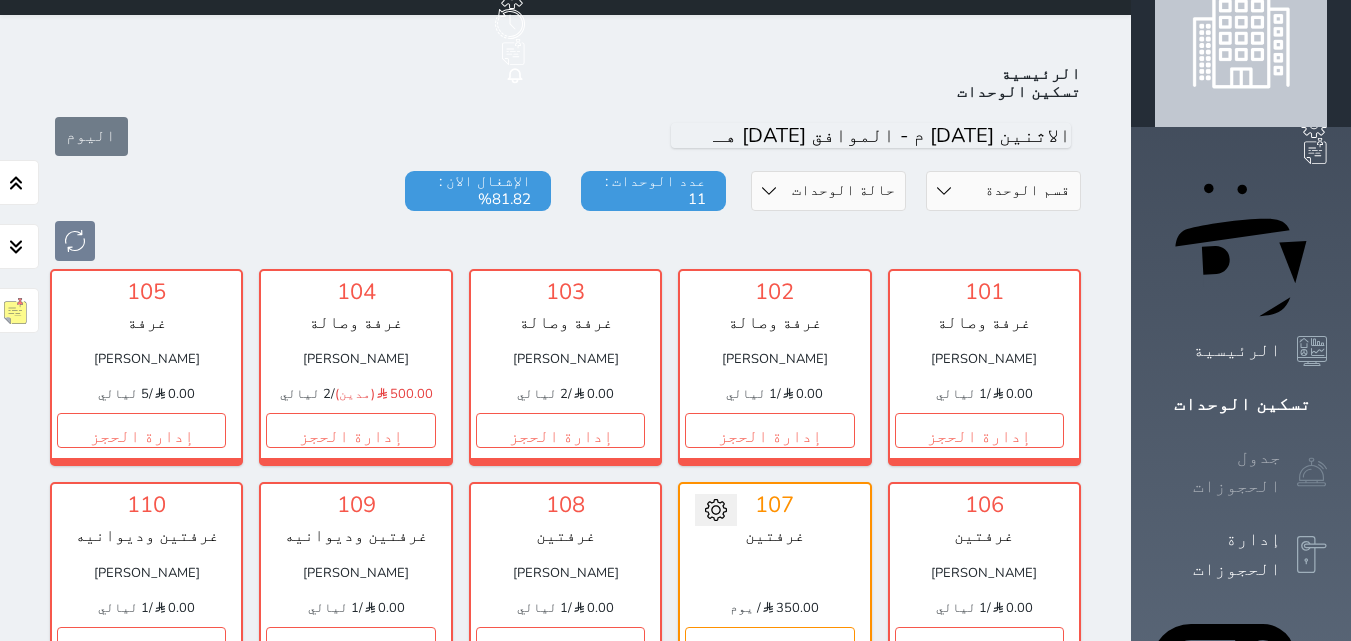 click on "جدول الحجوزات" at bounding box center [1218, 472] 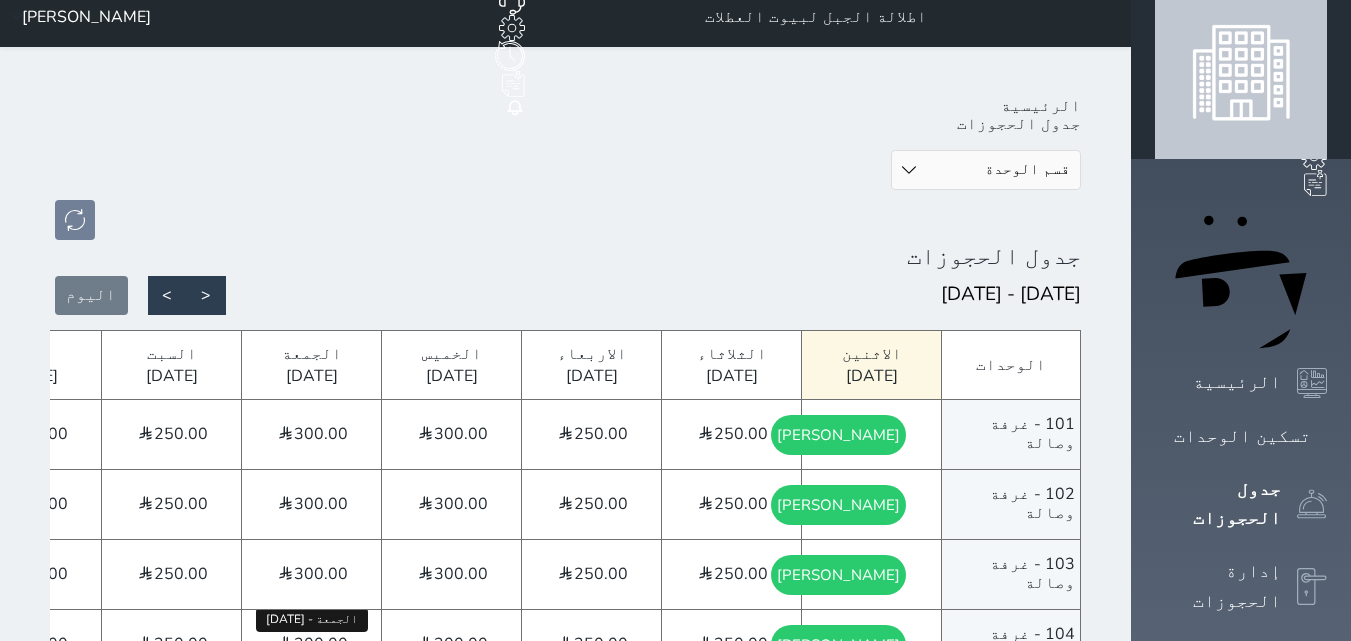 scroll, scrollTop: 0, scrollLeft: 0, axis: both 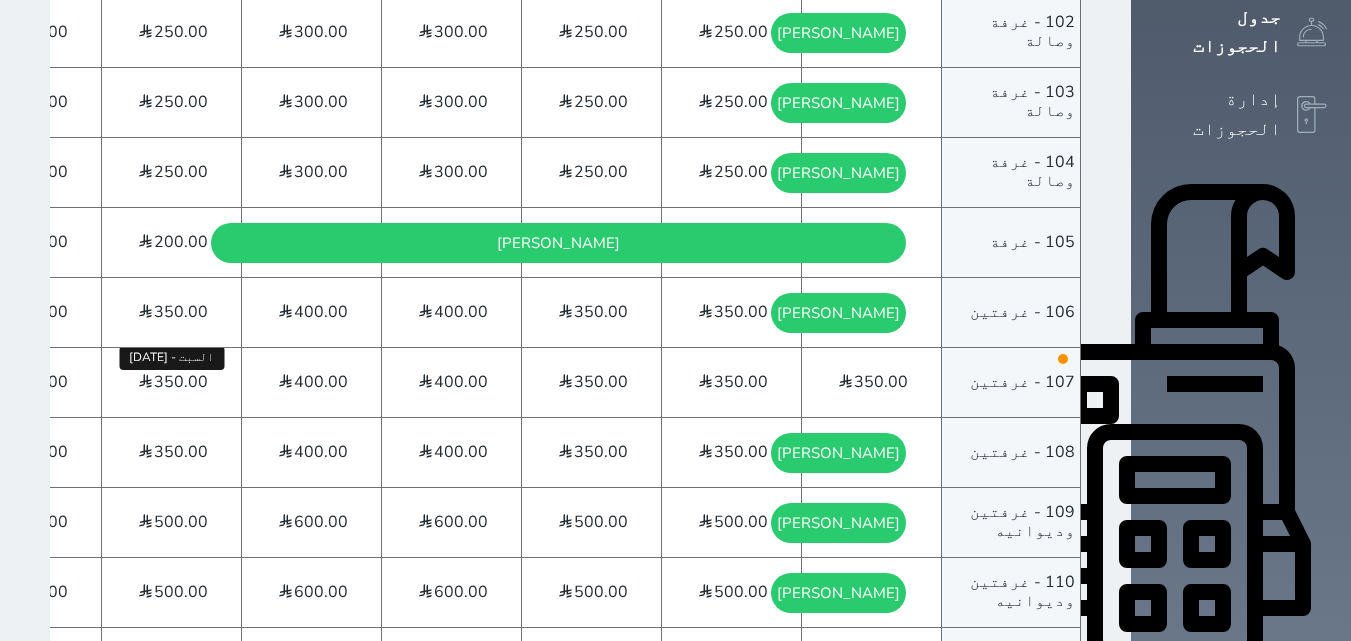 click on "350.00" at bounding box center [181, 382] 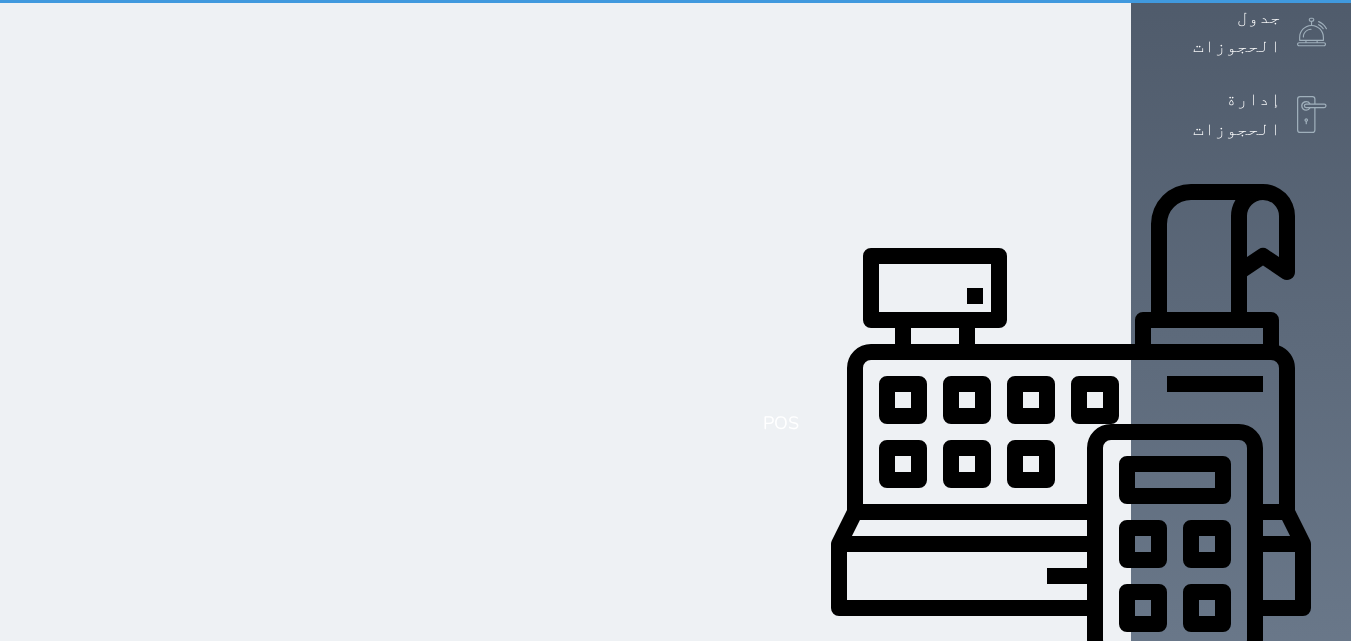 scroll, scrollTop: 0, scrollLeft: 0, axis: both 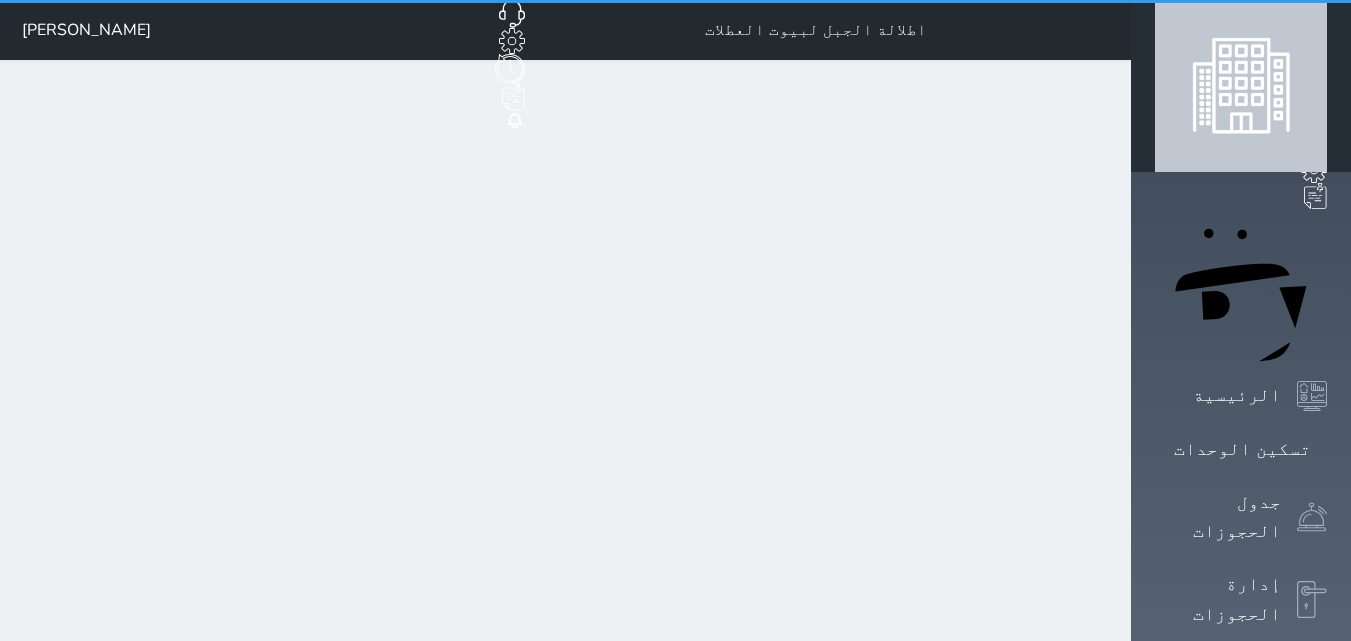 select on "1" 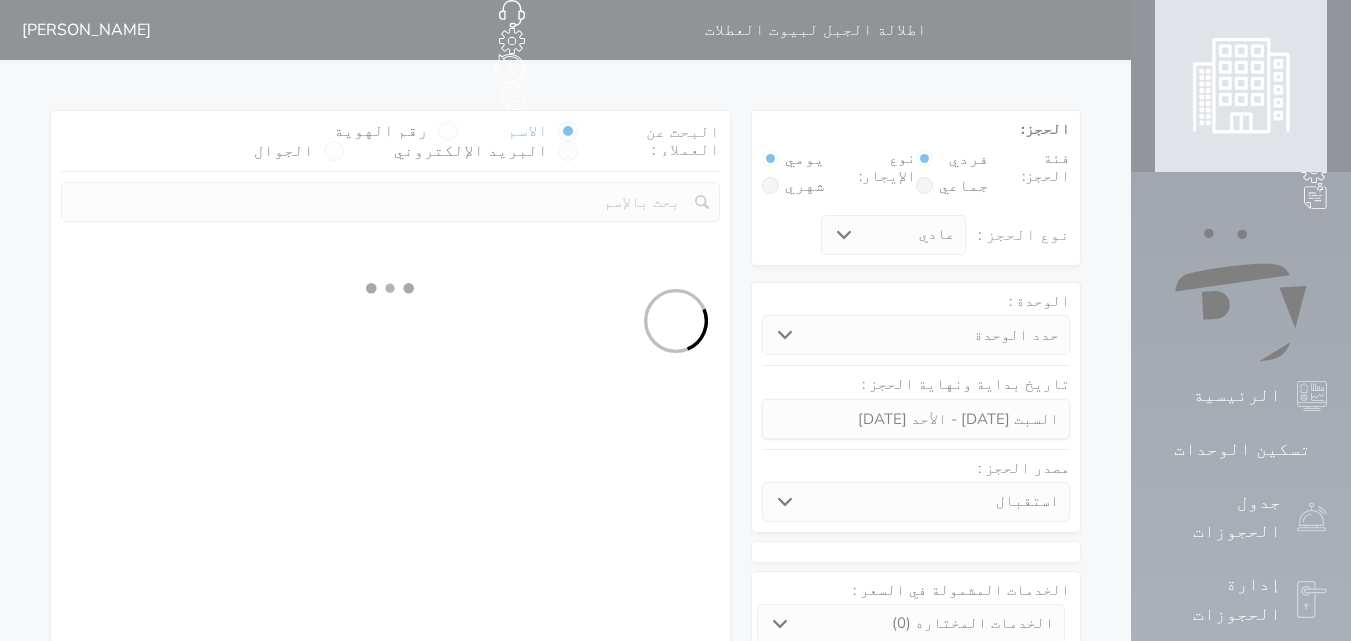 select 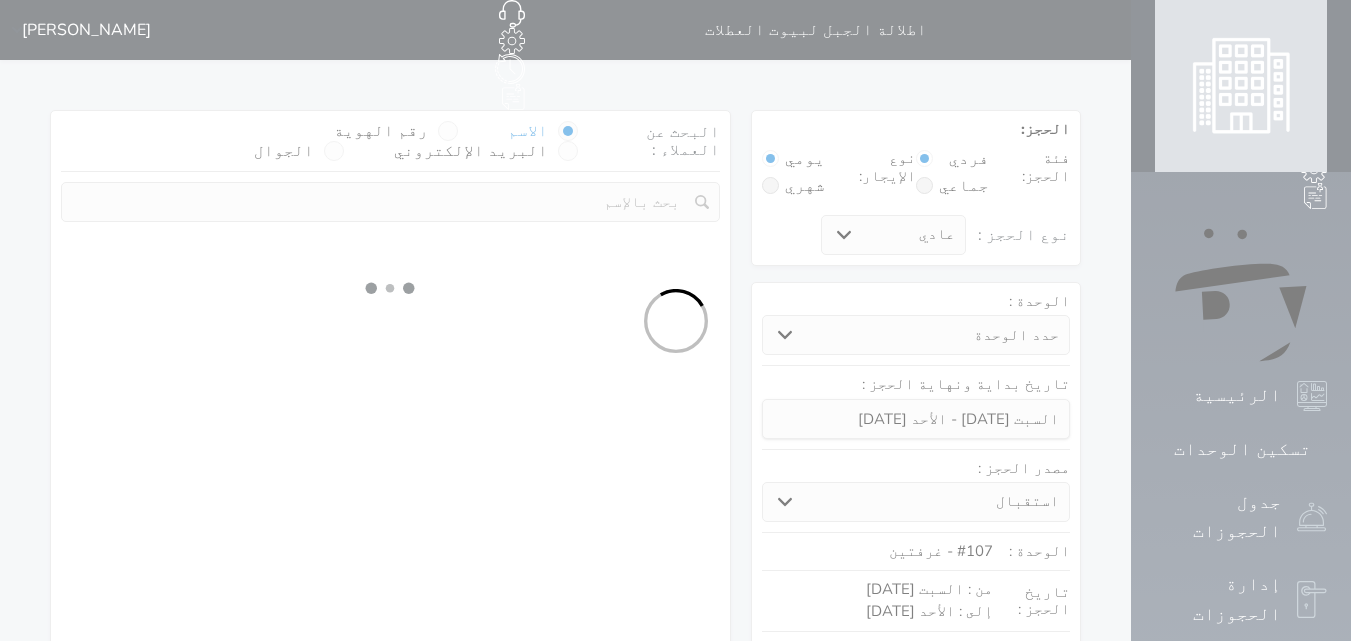 select on "1" 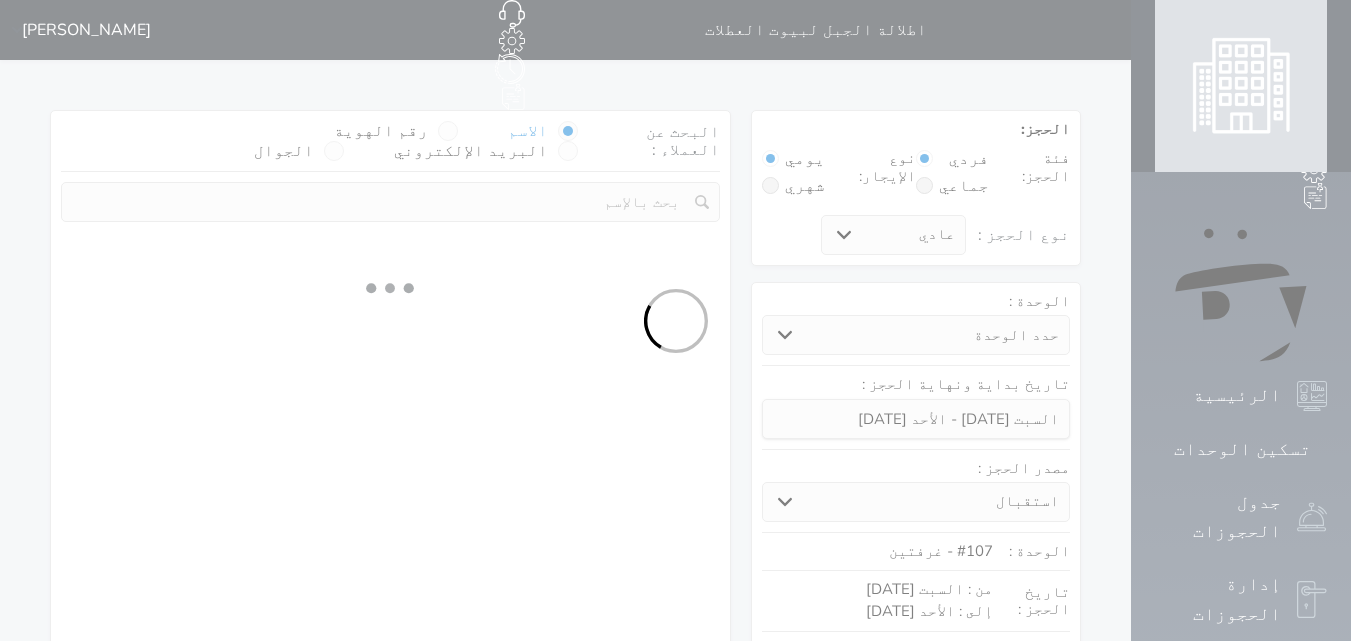 select on "113" 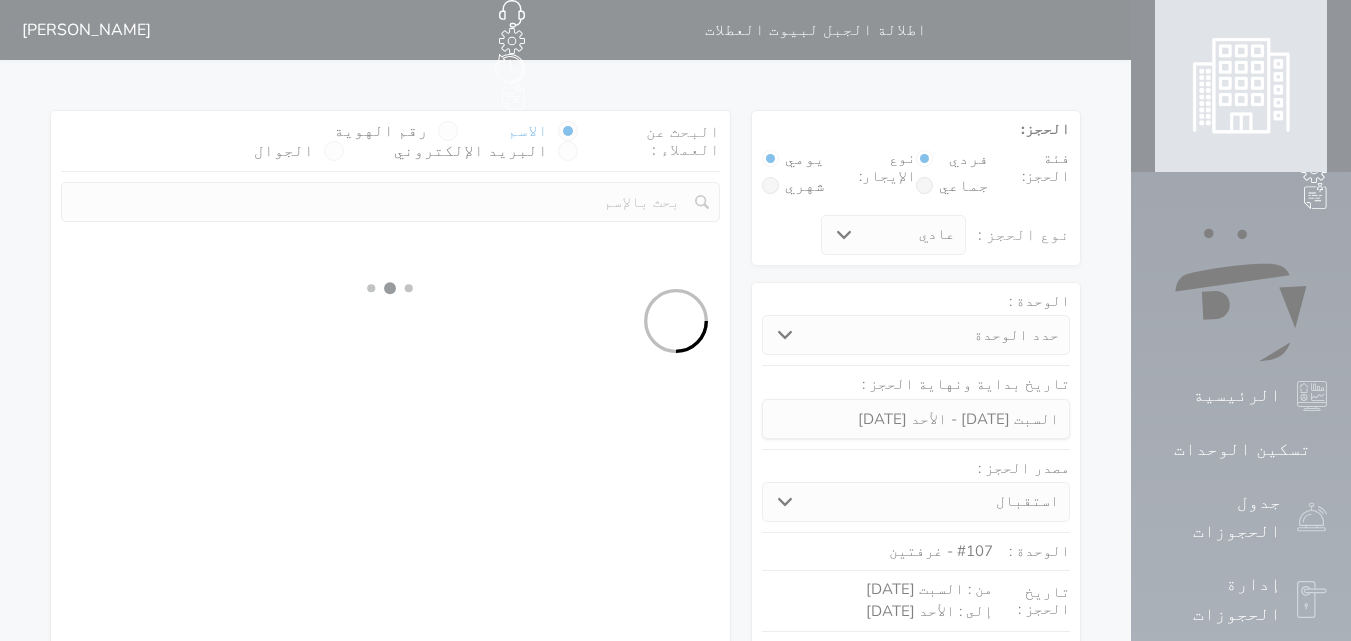 select on "1" 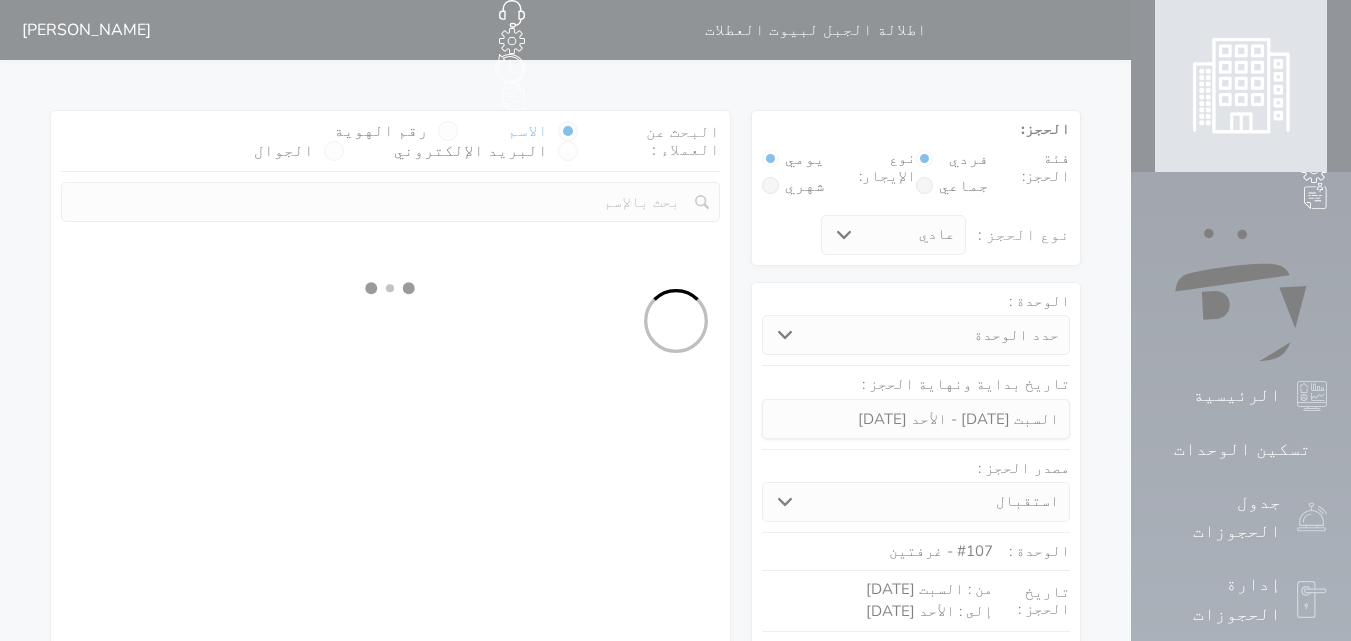select 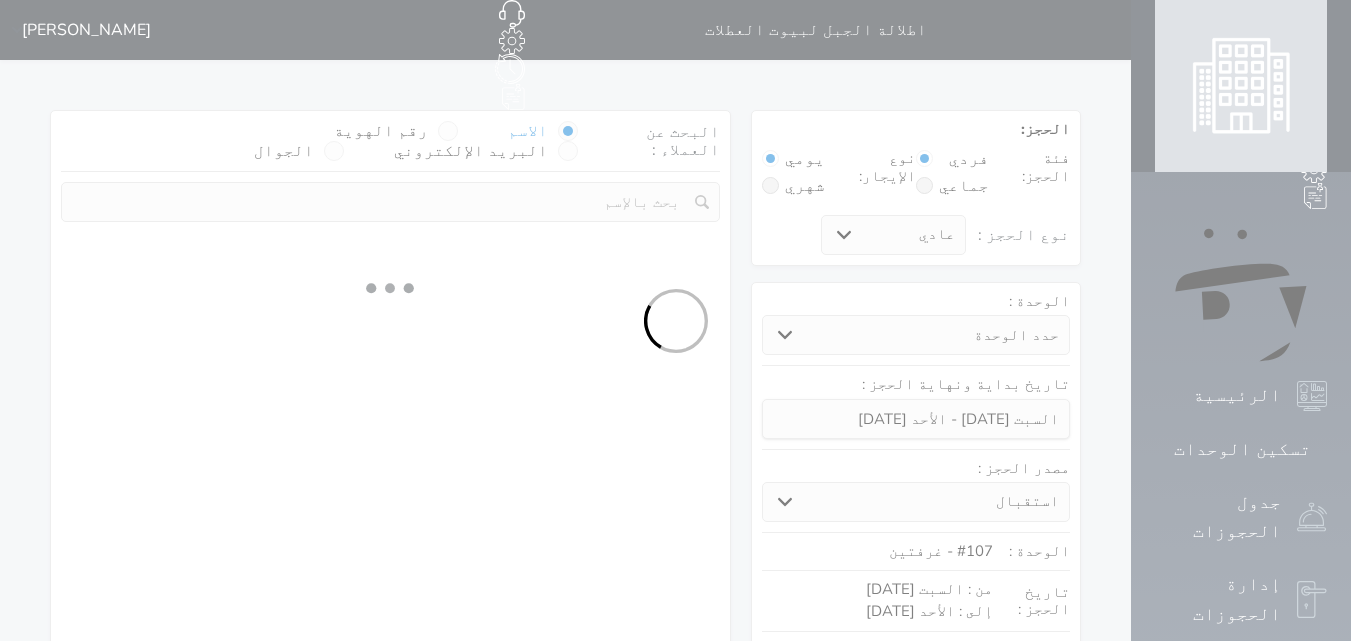 select on "7" 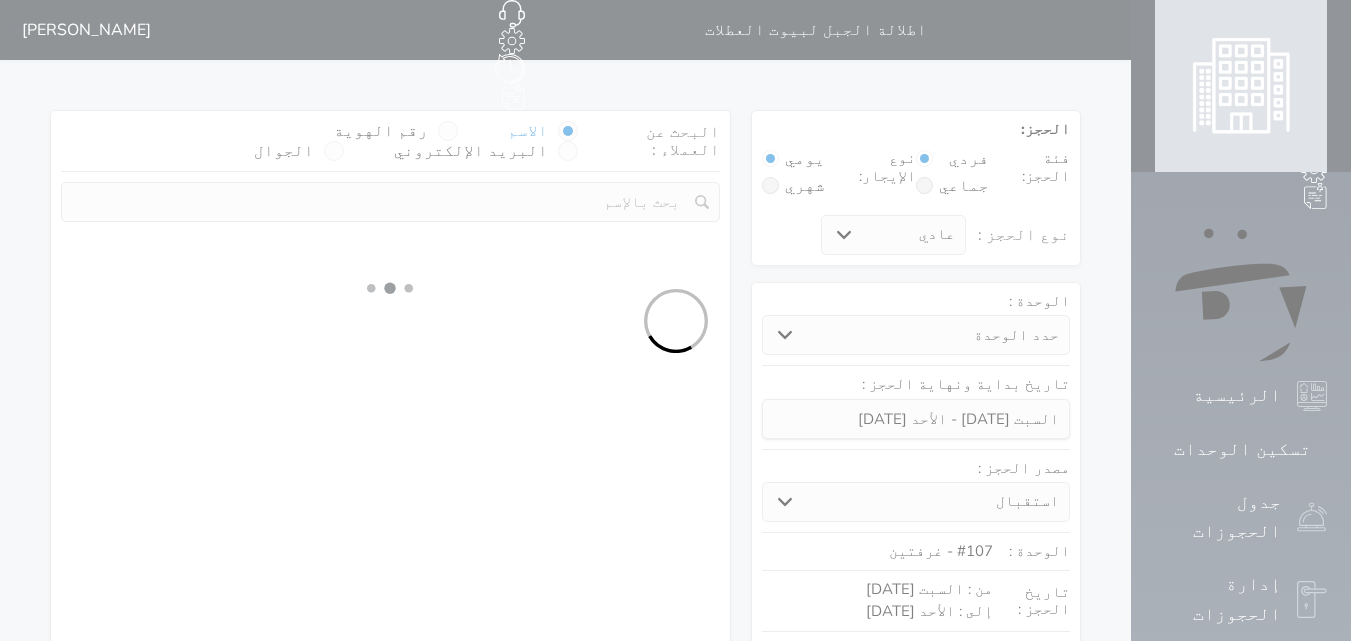 select 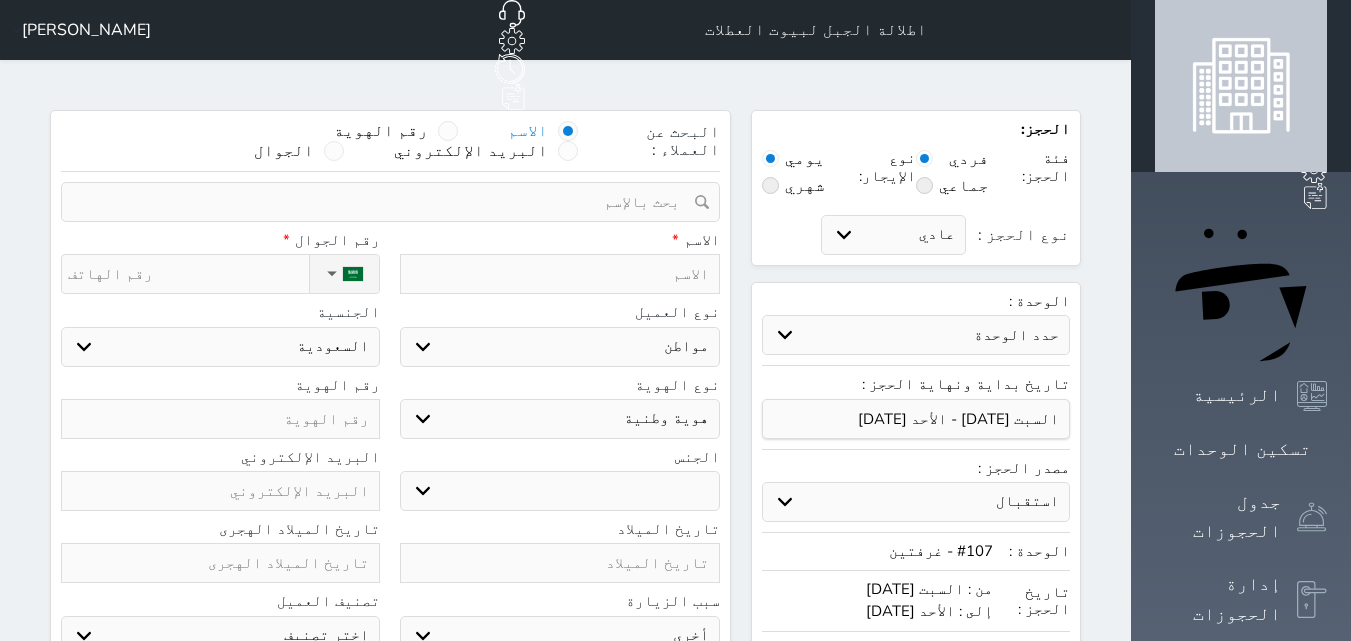 select 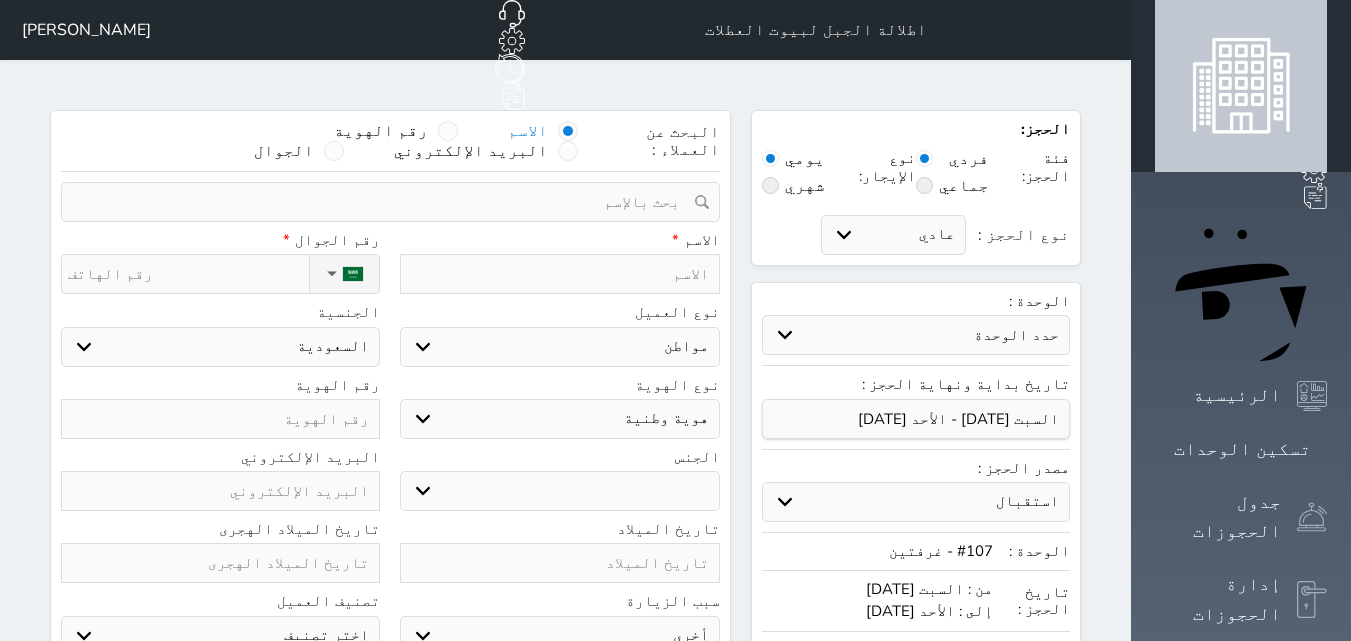 select 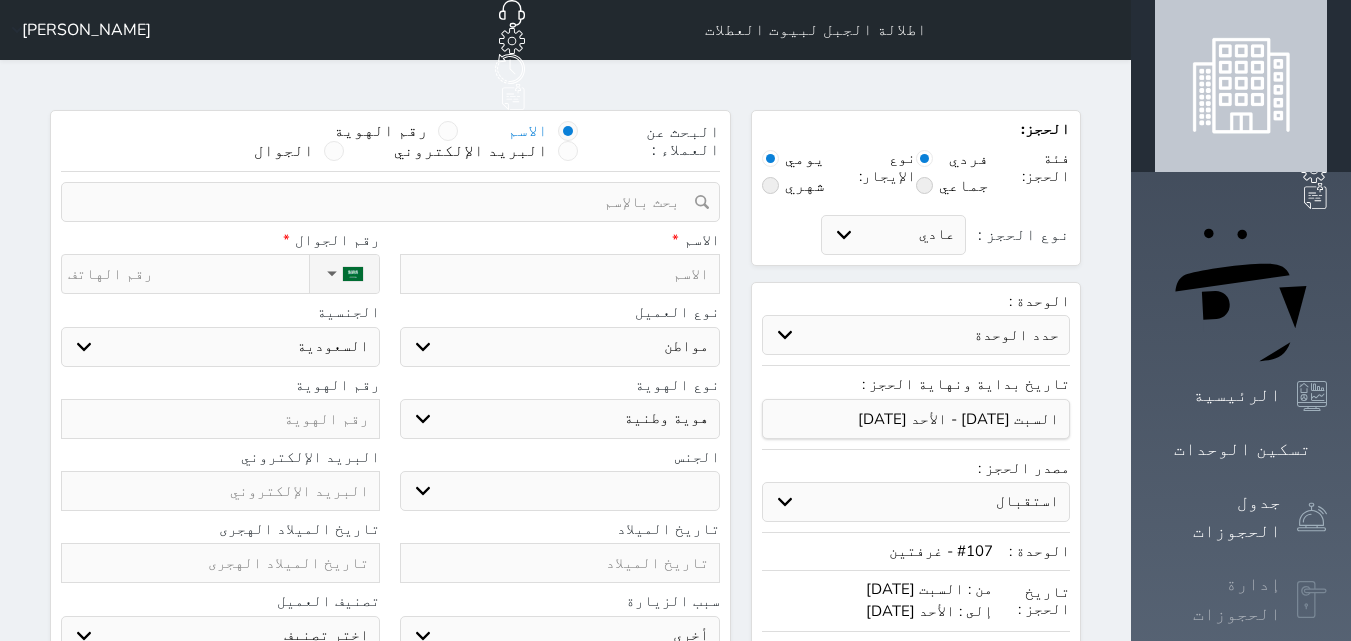 click 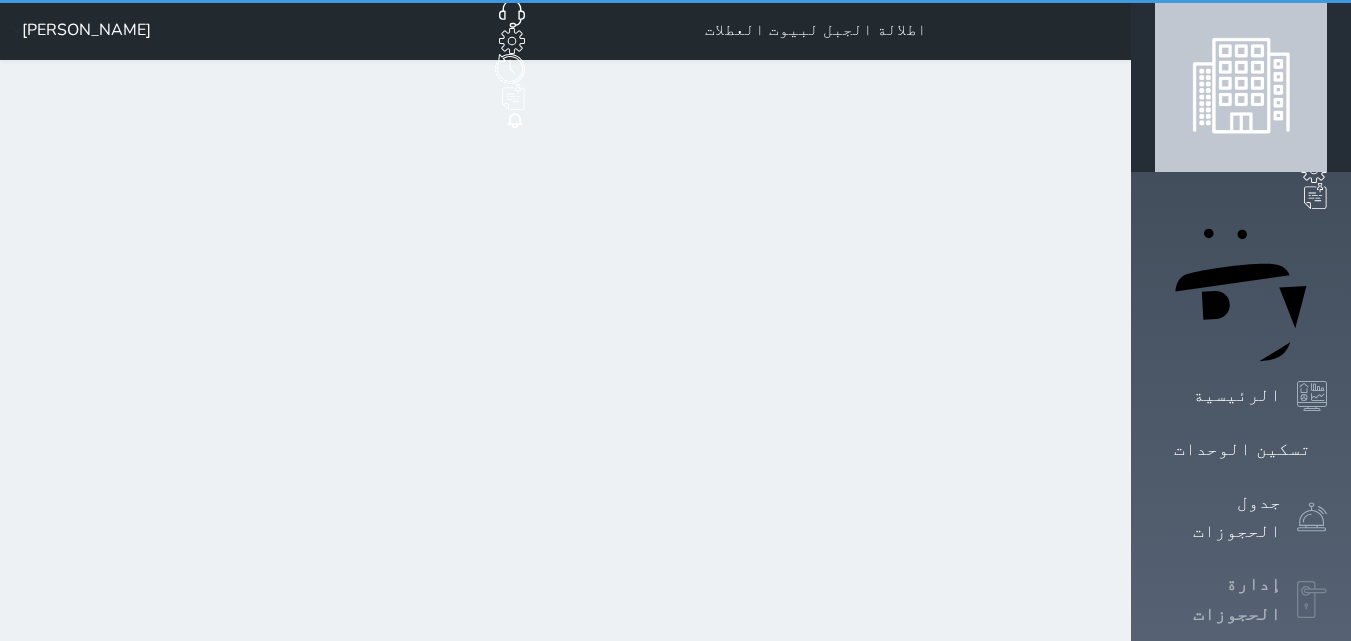 select on "open_all" 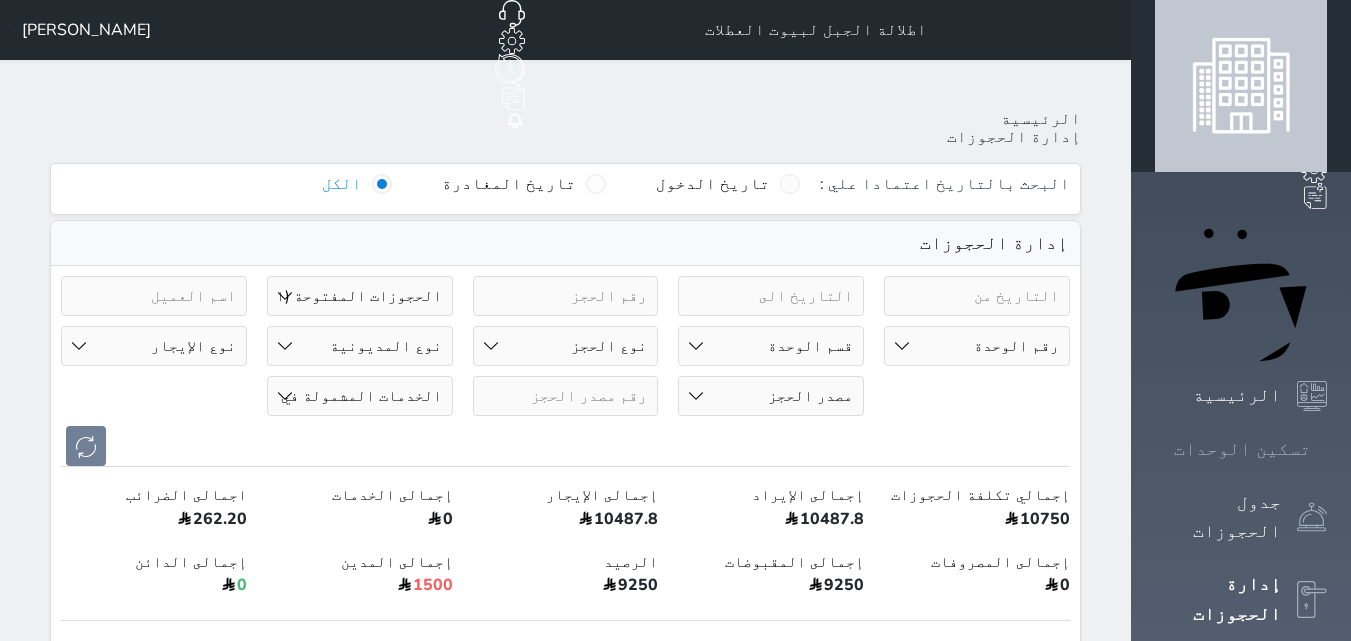 click on "تسكين الوحدات" at bounding box center [1242, 449] 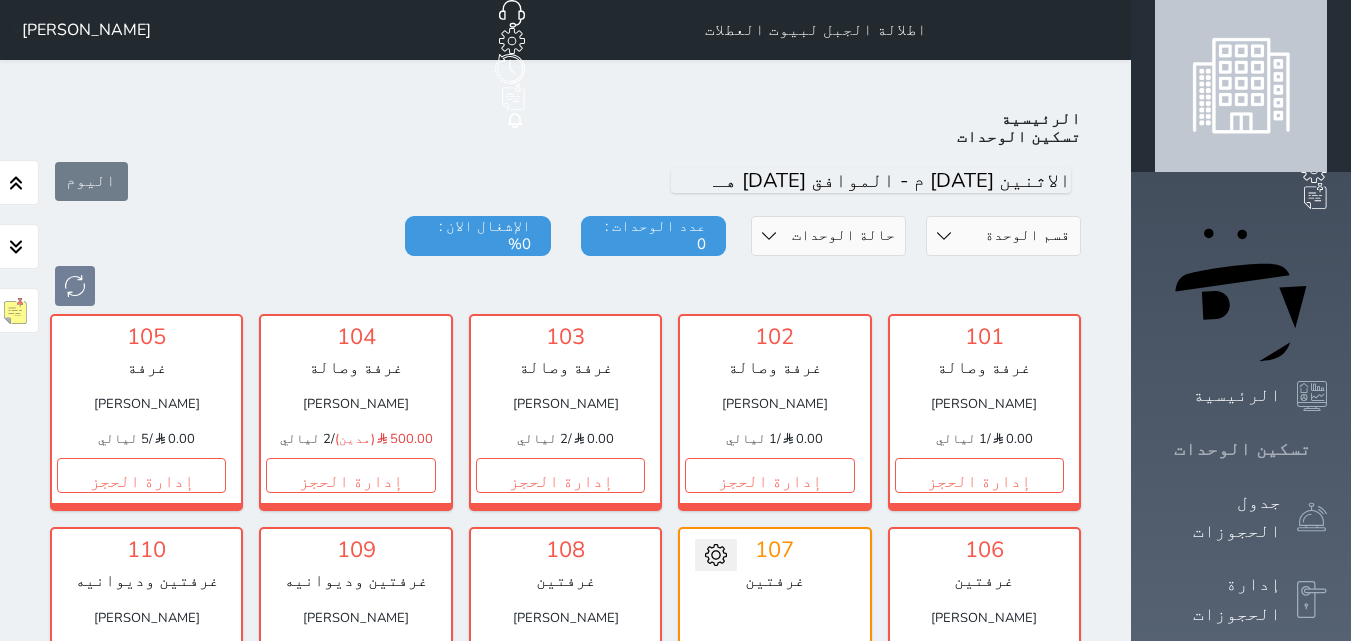 scroll, scrollTop: 78, scrollLeft: 0, axis: vertical 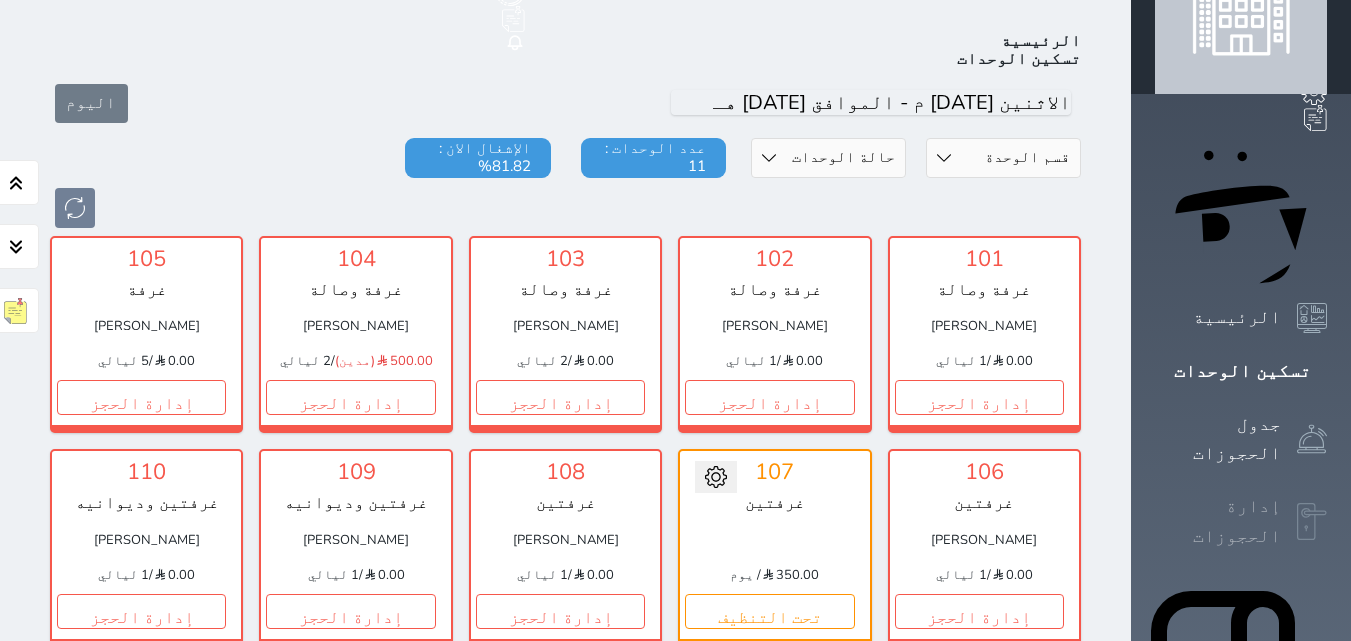 click 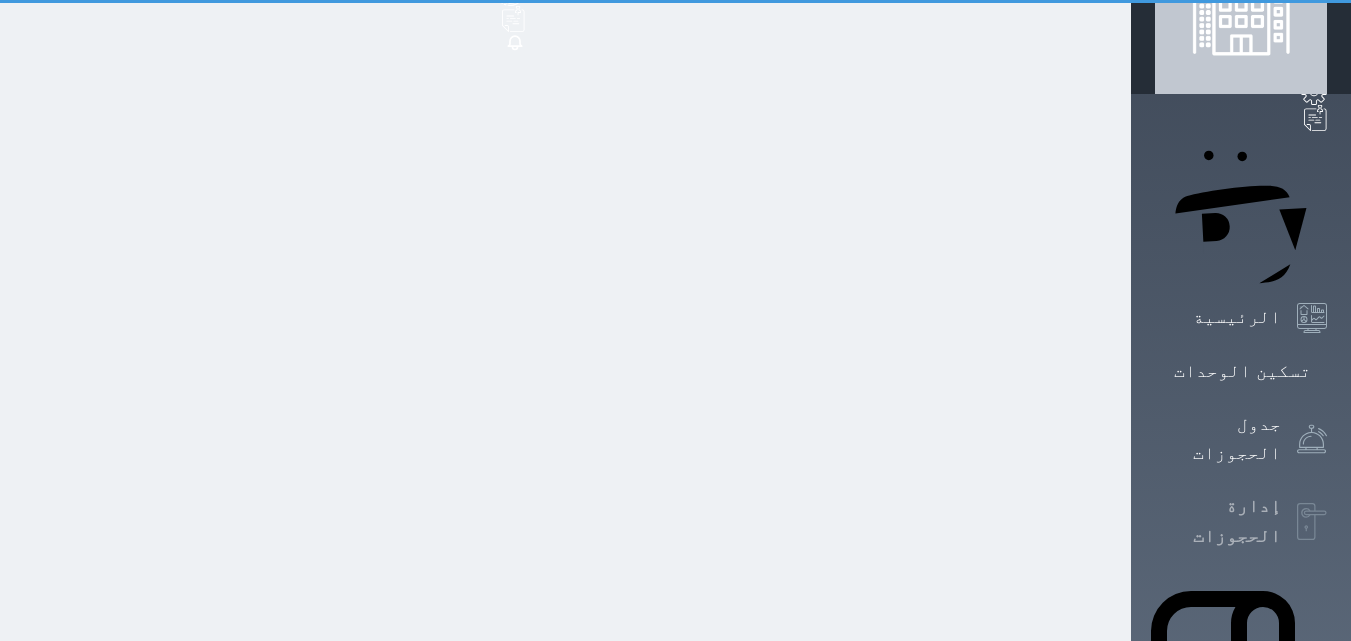 scroll, scrollTop: 0, scrollLeft: 0, axis: both 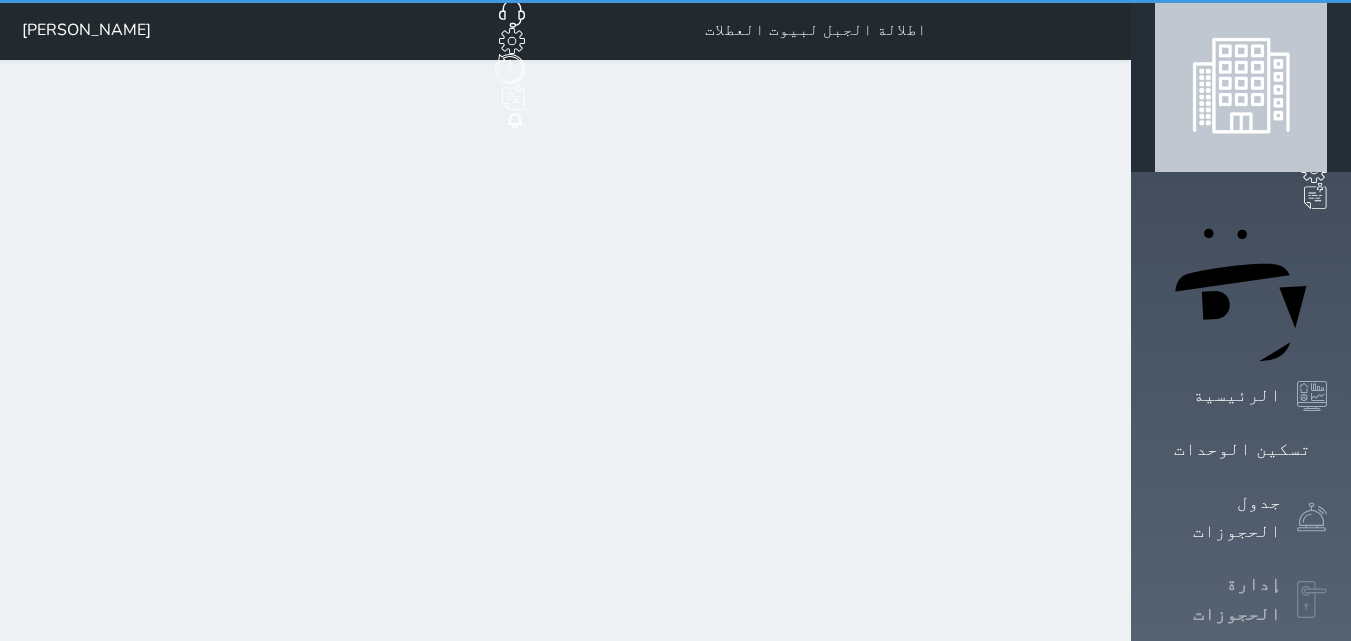 select on "open_all" 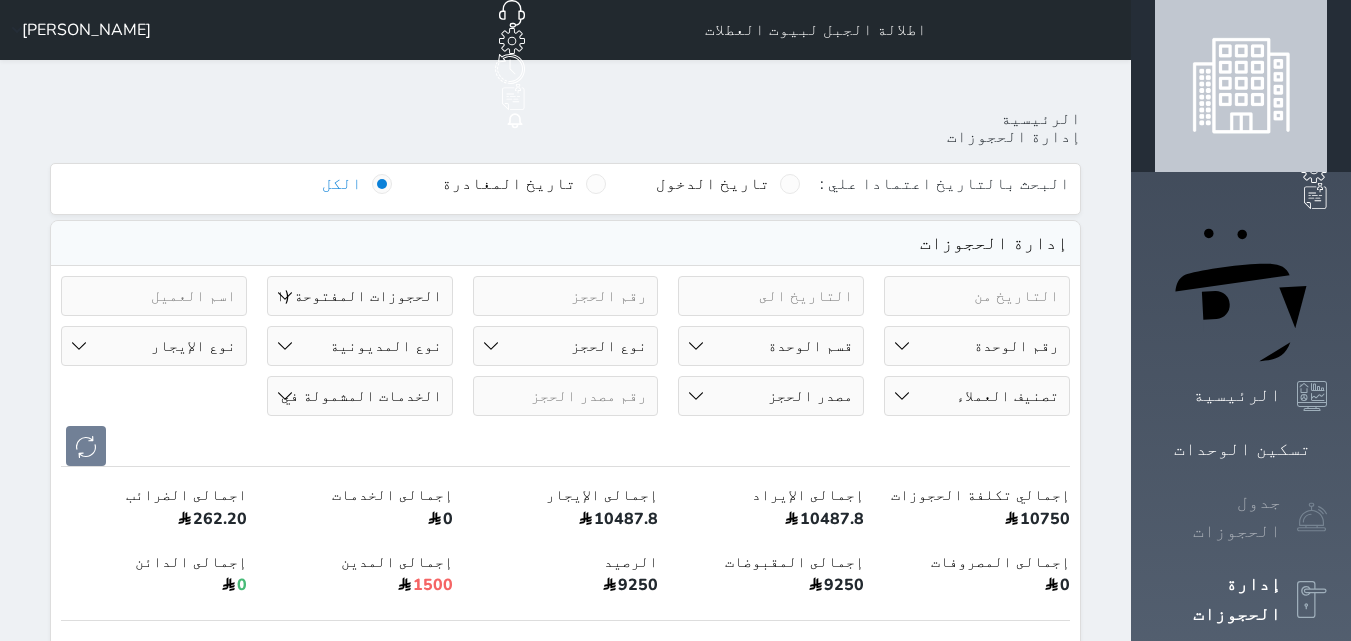 click 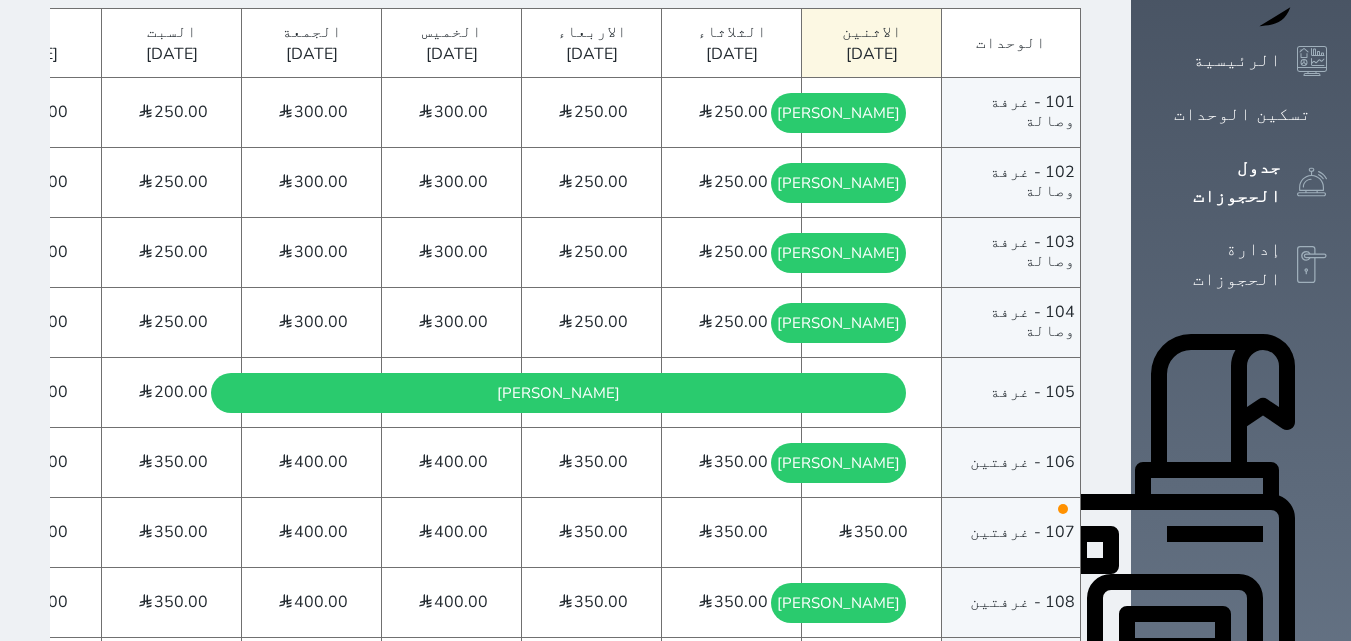 scroll, scrollTop: 500, scrollLeft: 0, axis: vertical 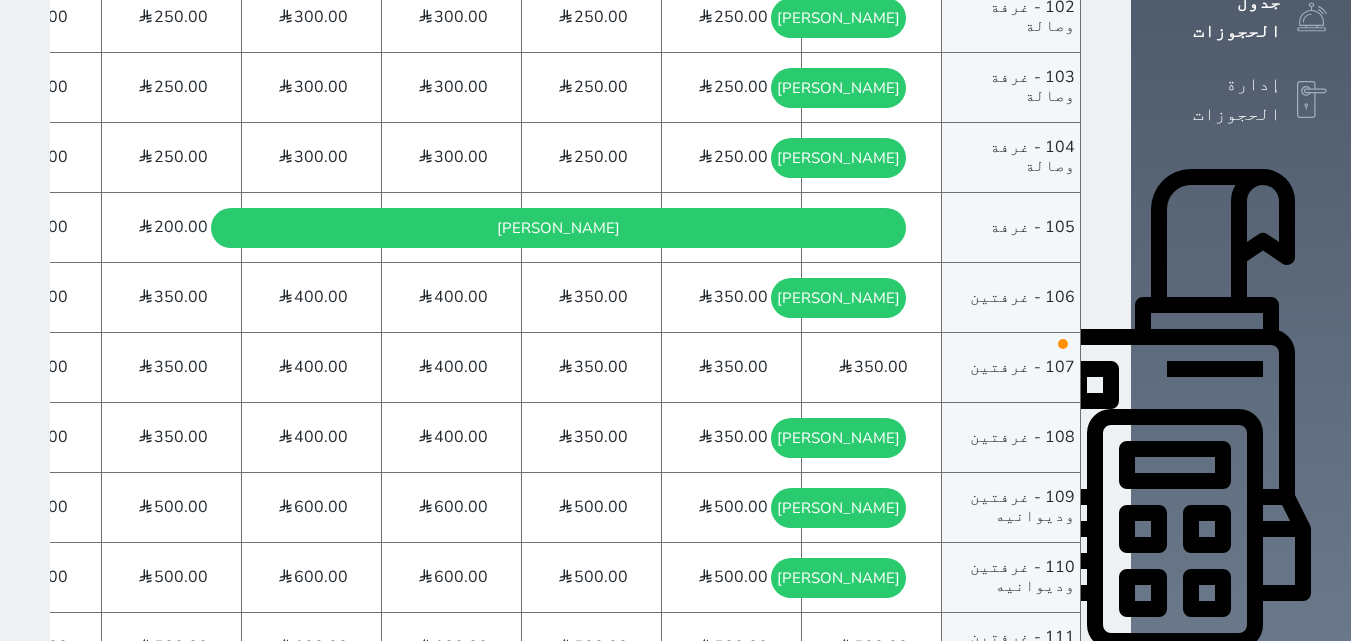 click on "التقارير" at bounding box center (1237, 999) 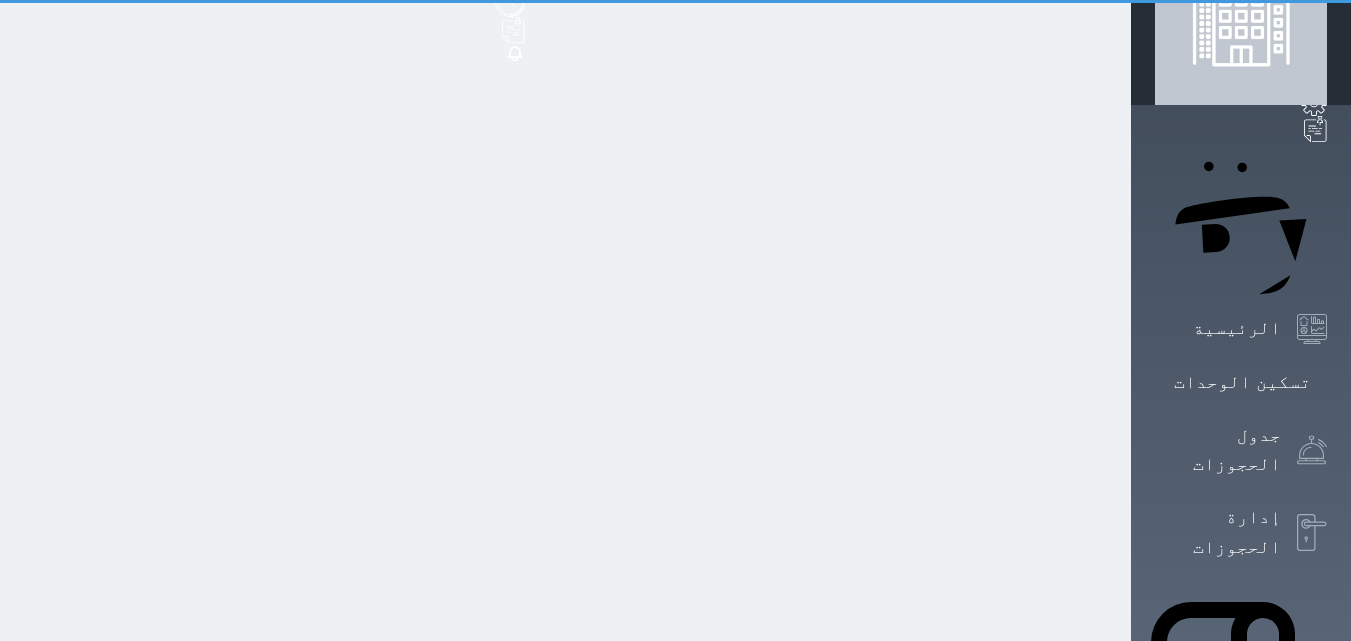 scroll, scrollTop: 0, scrollLeft: 0, axis: both 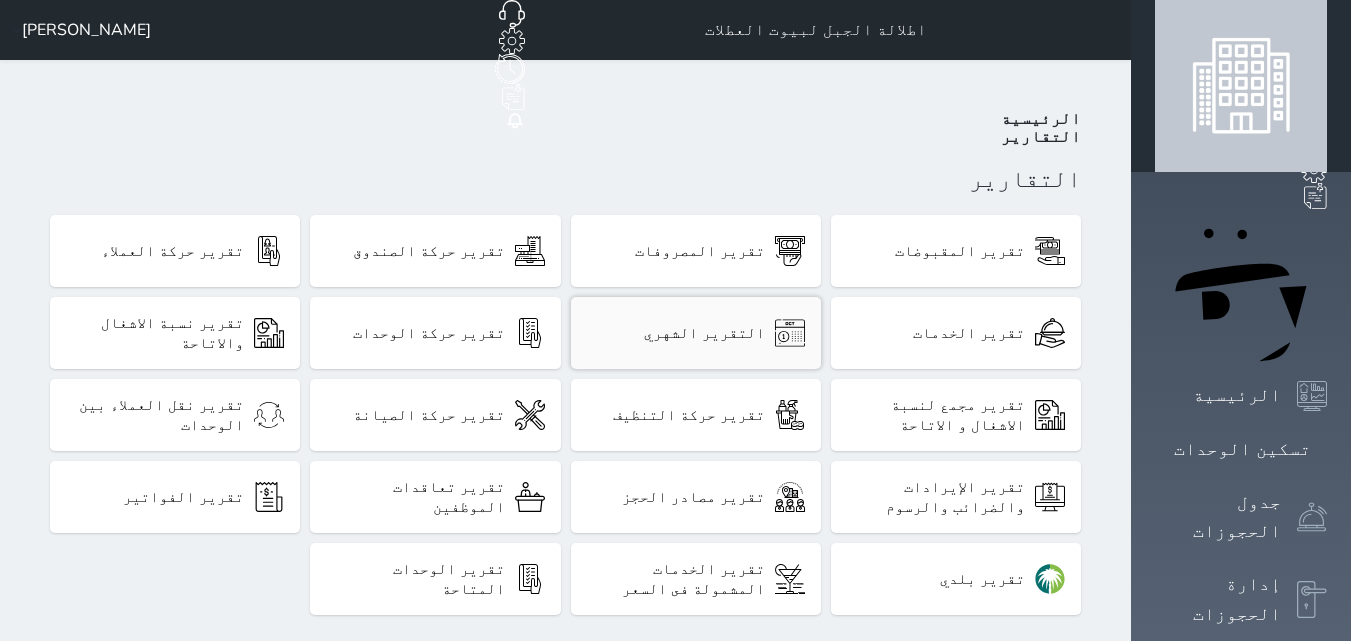 click on "التقرير الشهري" at bounding box center [704, 333] 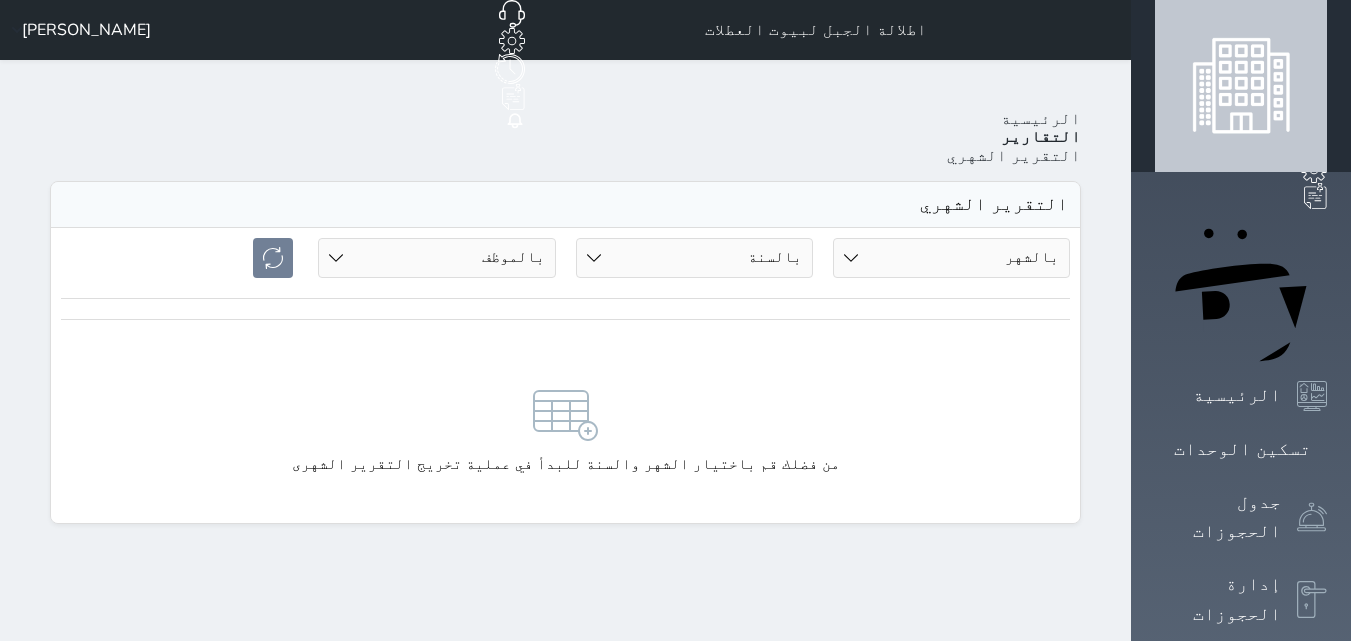 click on "بالشهر   01 02 03 04 05 06 07" at bounding box center [951, 258] 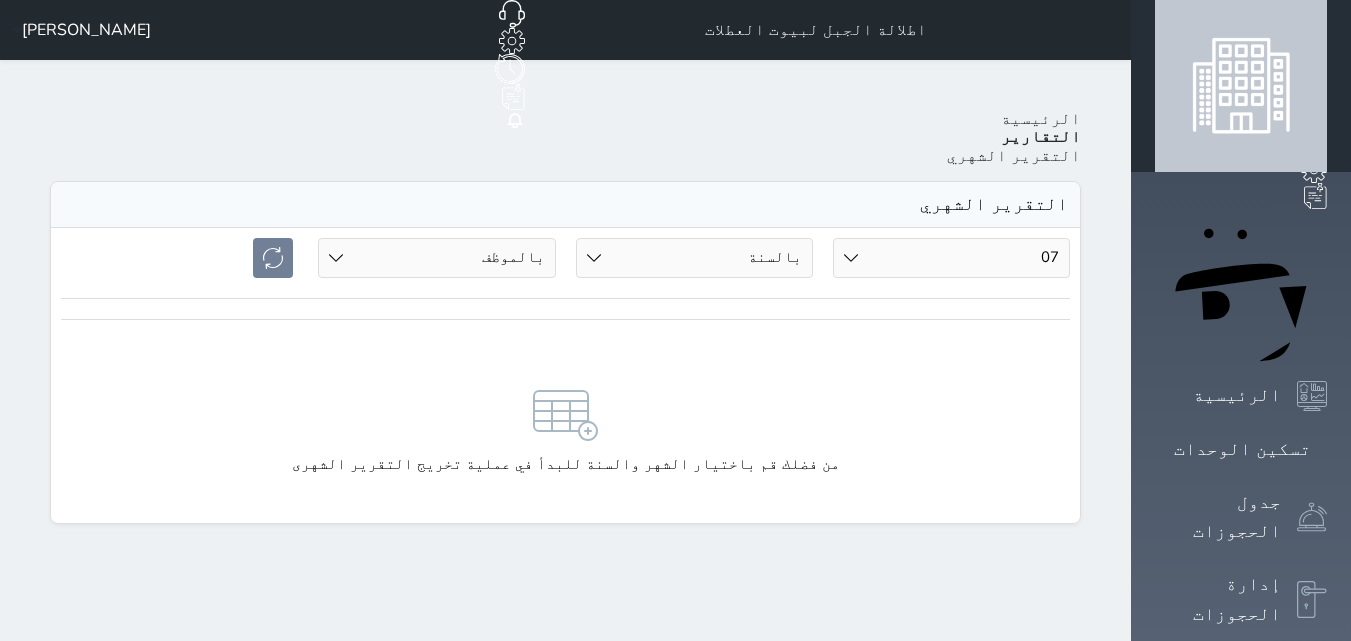 click on "بالشهر   01 02 03 04 05 06 07" at bounding box center [951, 258] 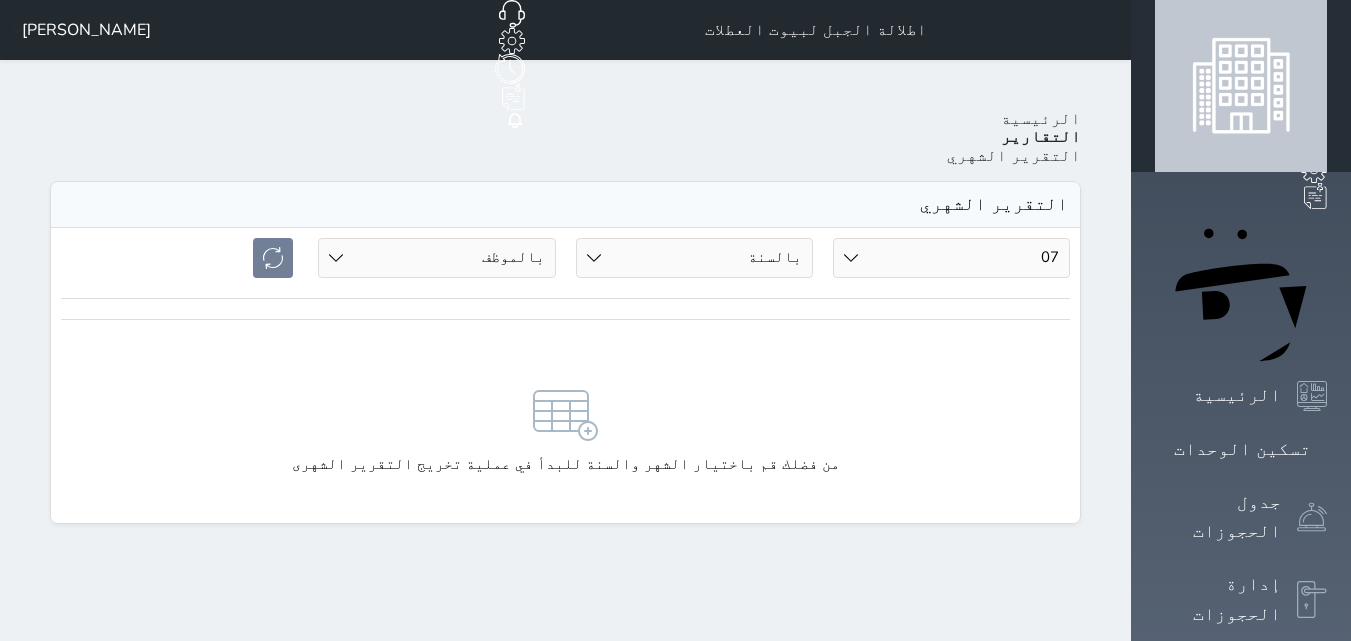click on "بالسنة   2020 2021 2022 2023 2024 2025" at bounding box center [694, 258] 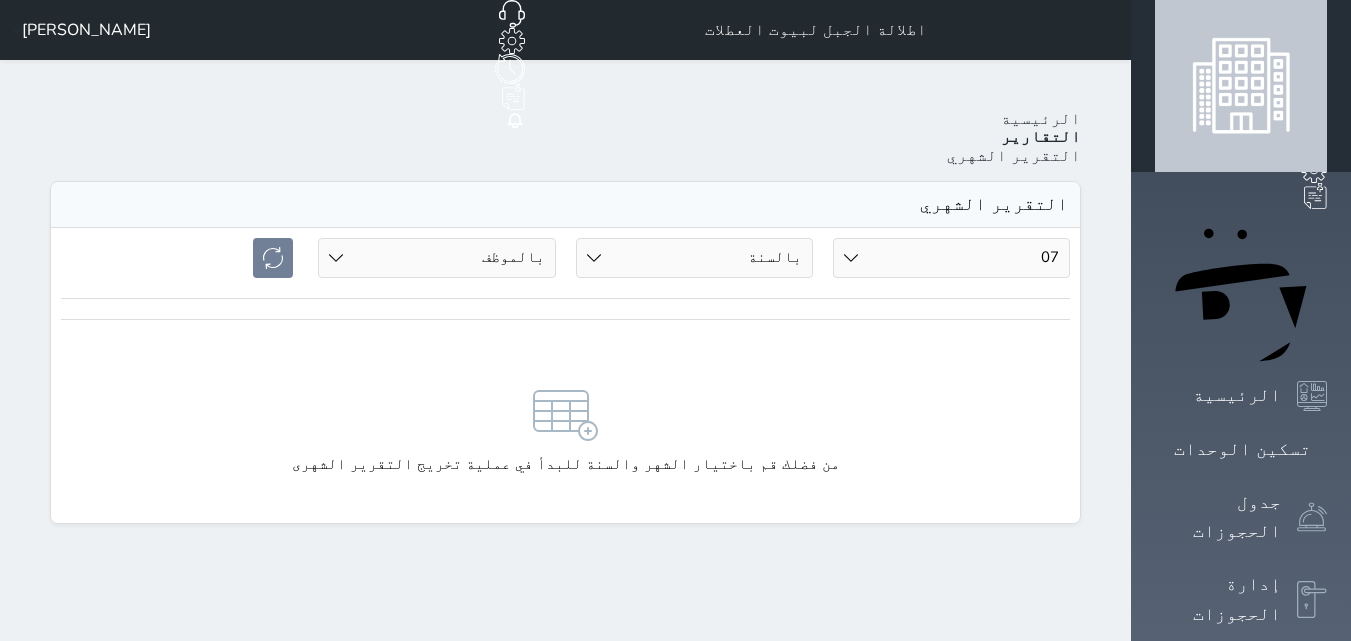select on "2025" 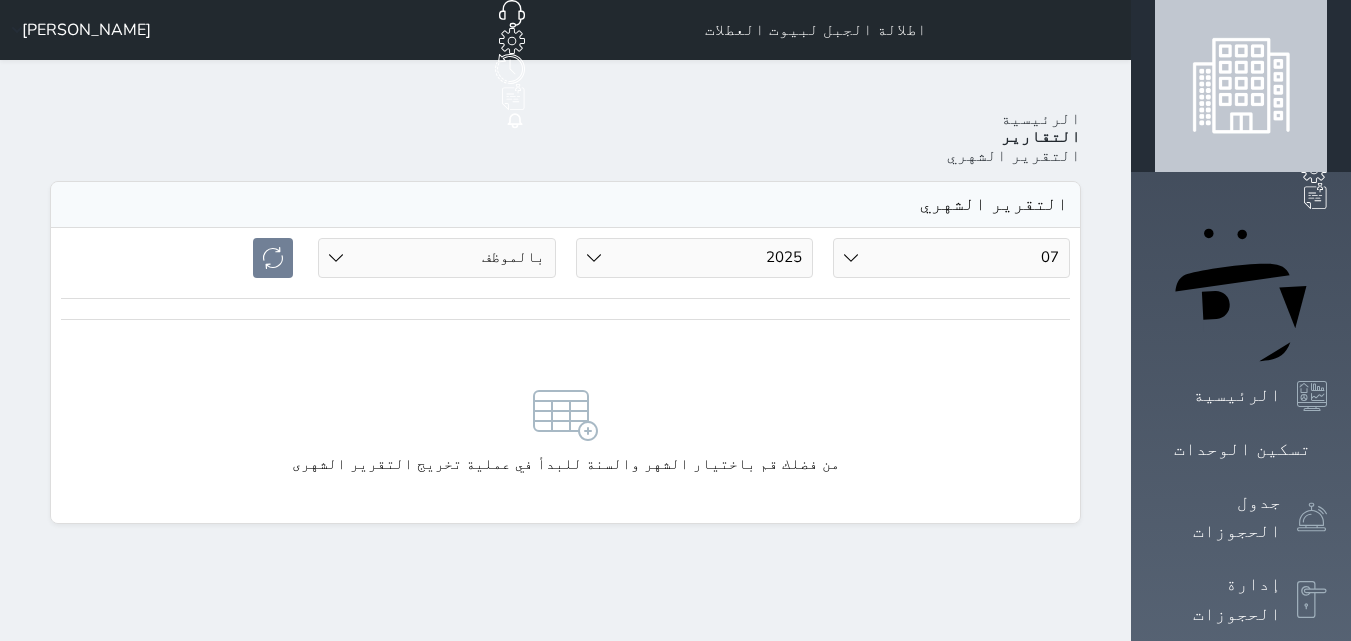 click on "بالسنة   2020 2021 2022 2023 2024 2025" at bounding box center (694, 258) 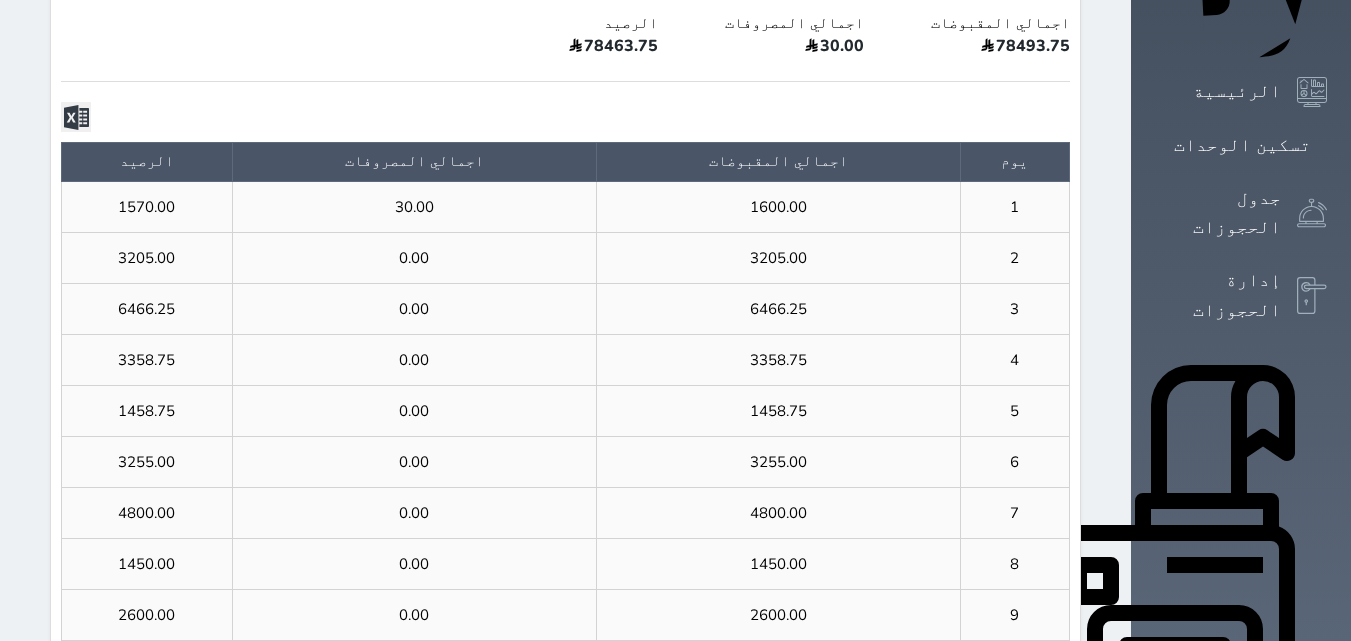 scroll, scrollTop: 300, scrollLeft: 0, axis: vertical 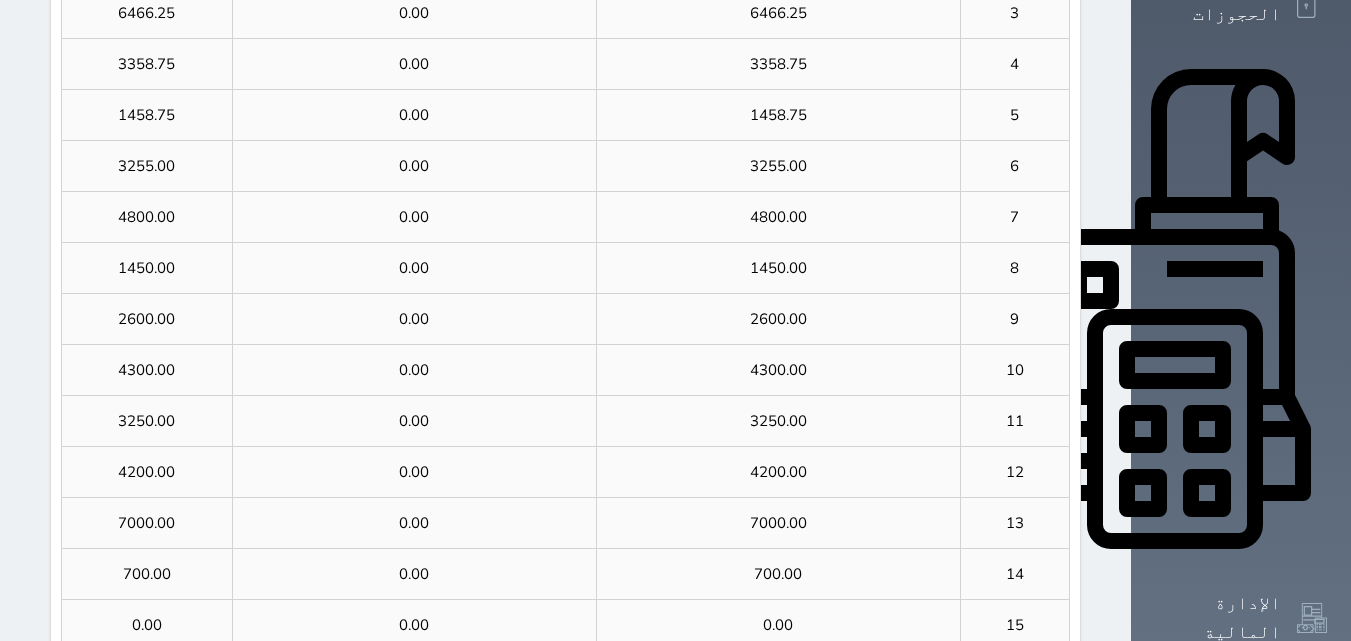 click on "التقارير" at bounding box center (1237, 899) 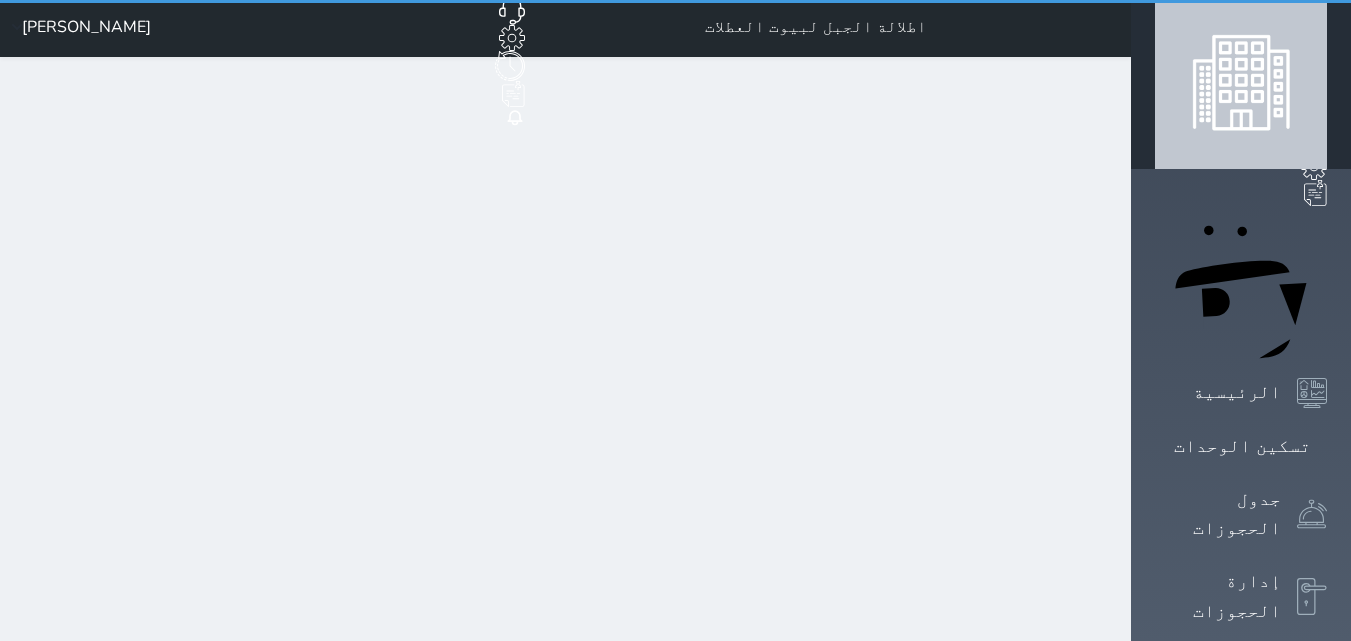 scroll, scrollTop: 0, scrollLeft: 0, axis: both 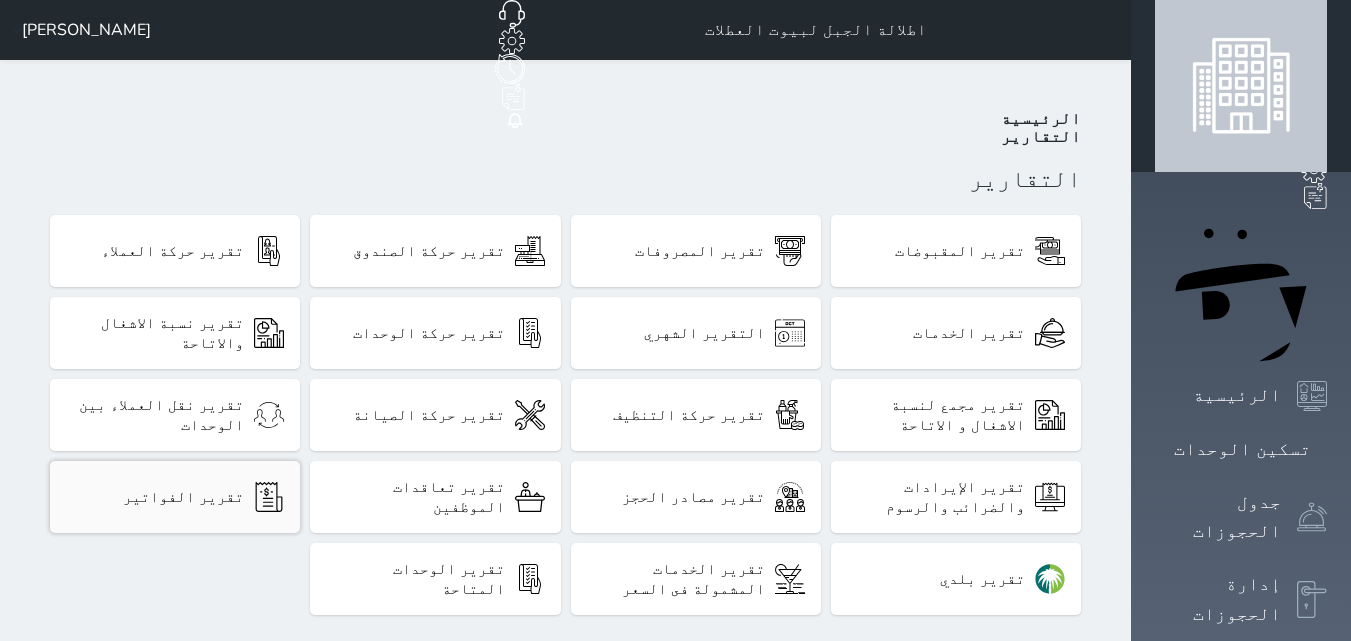 click on "تقرير الفواتير" at bounding box center [183, 497] 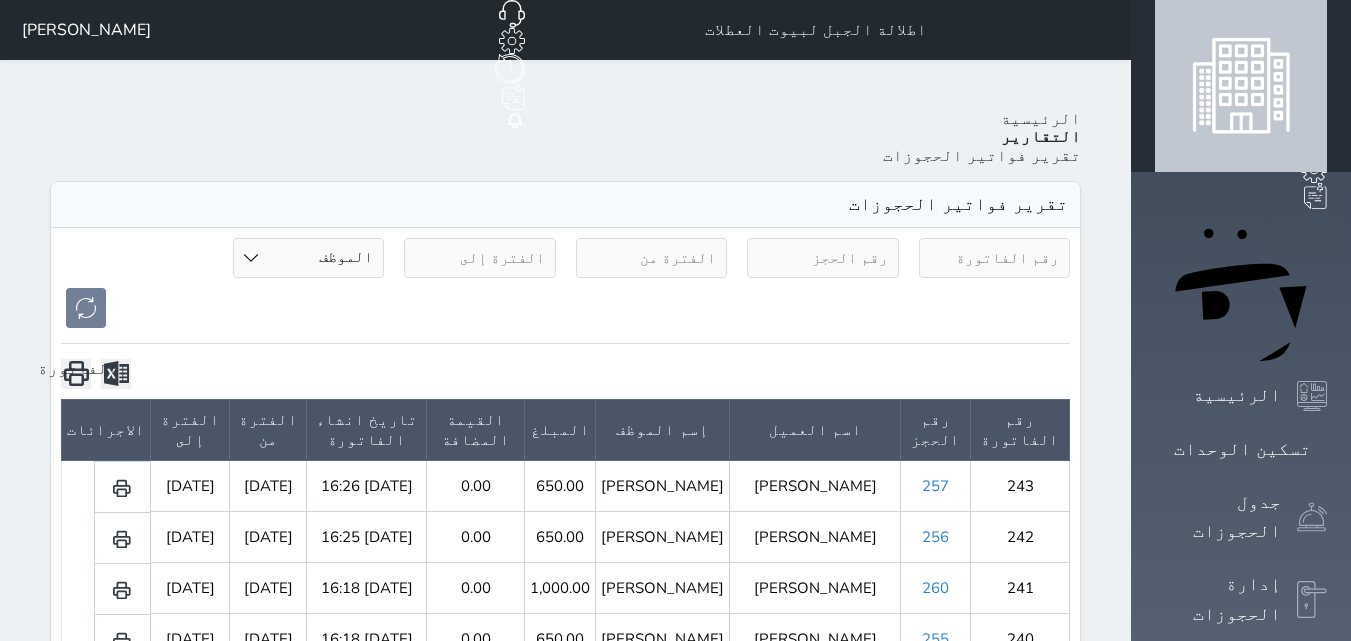 click 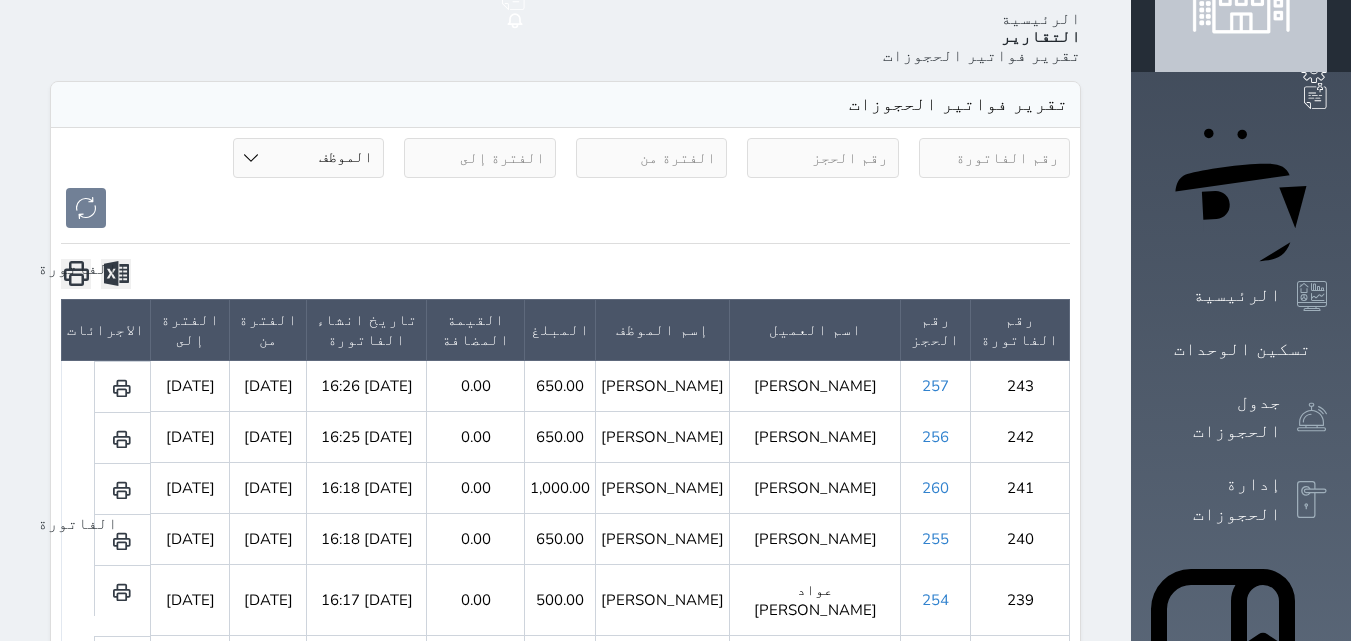 click 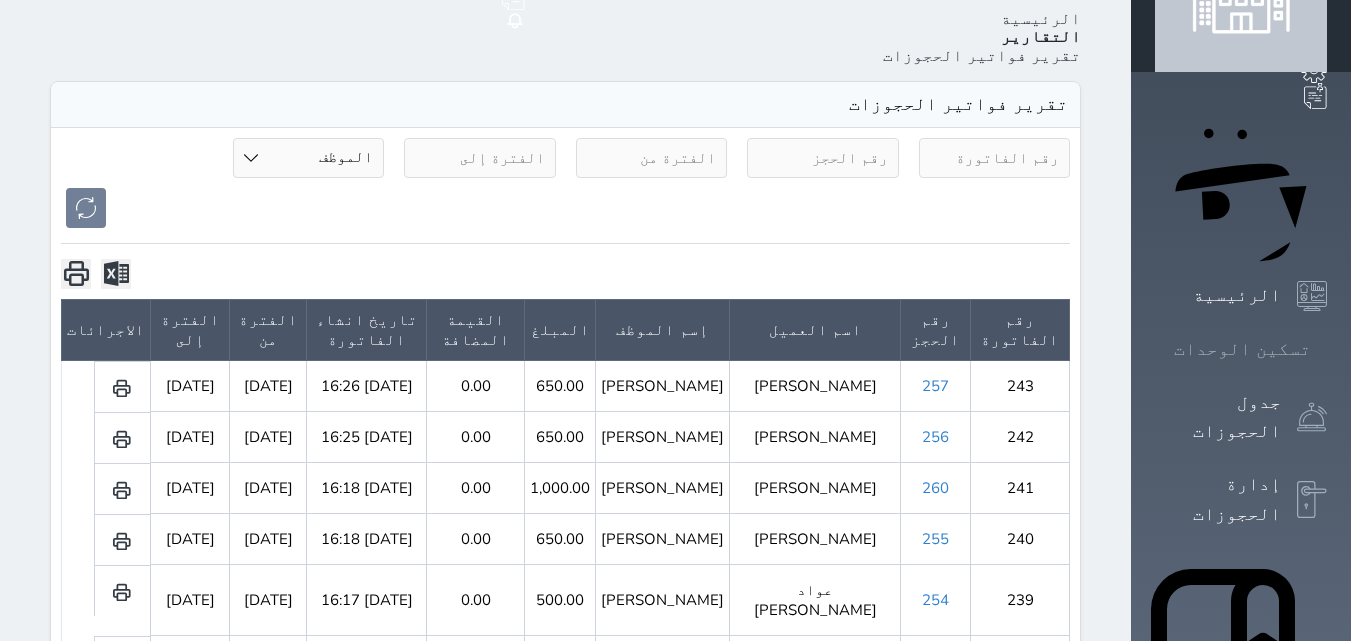 click on "تسكين الوحدات" at bounding box center (1242, 349) 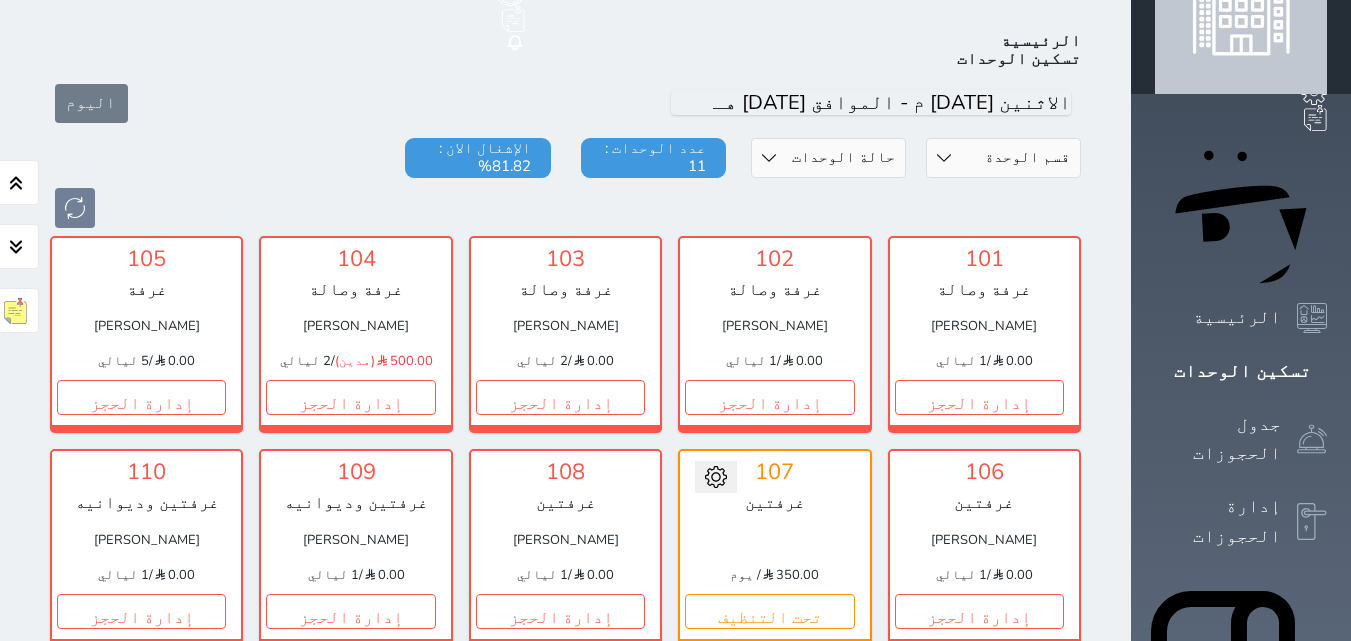 scroll, scrollTop: 0, scrollLeft: 0, axis: both 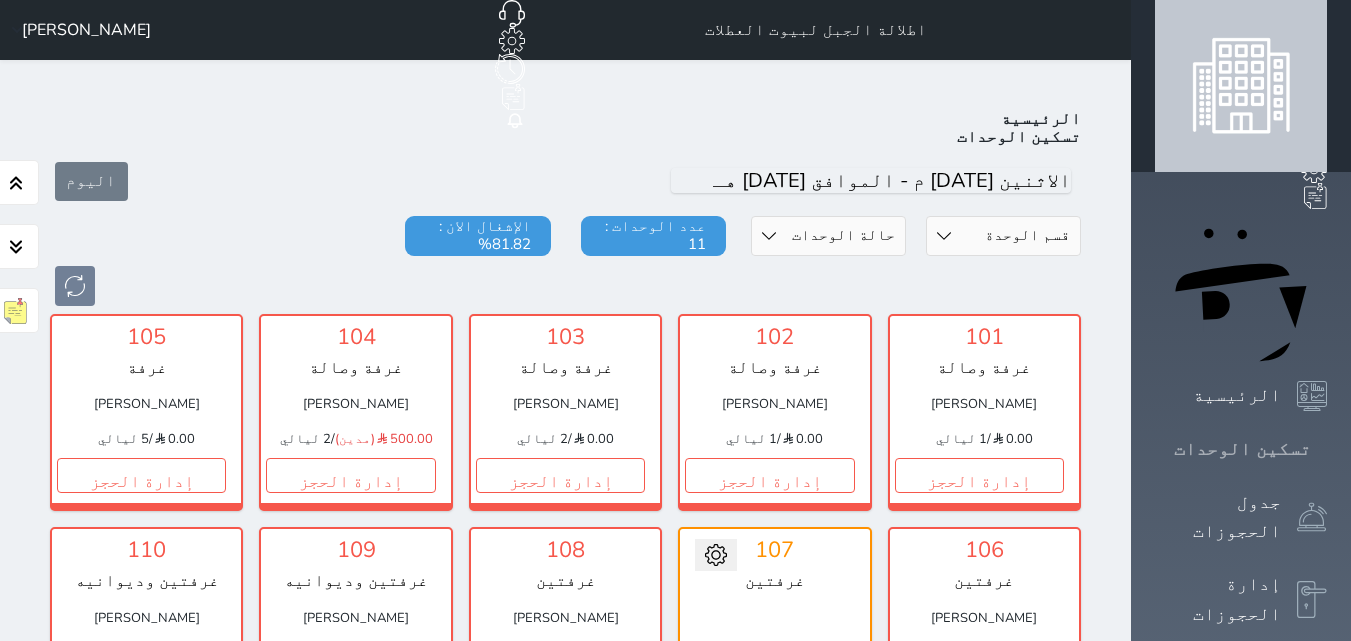 click 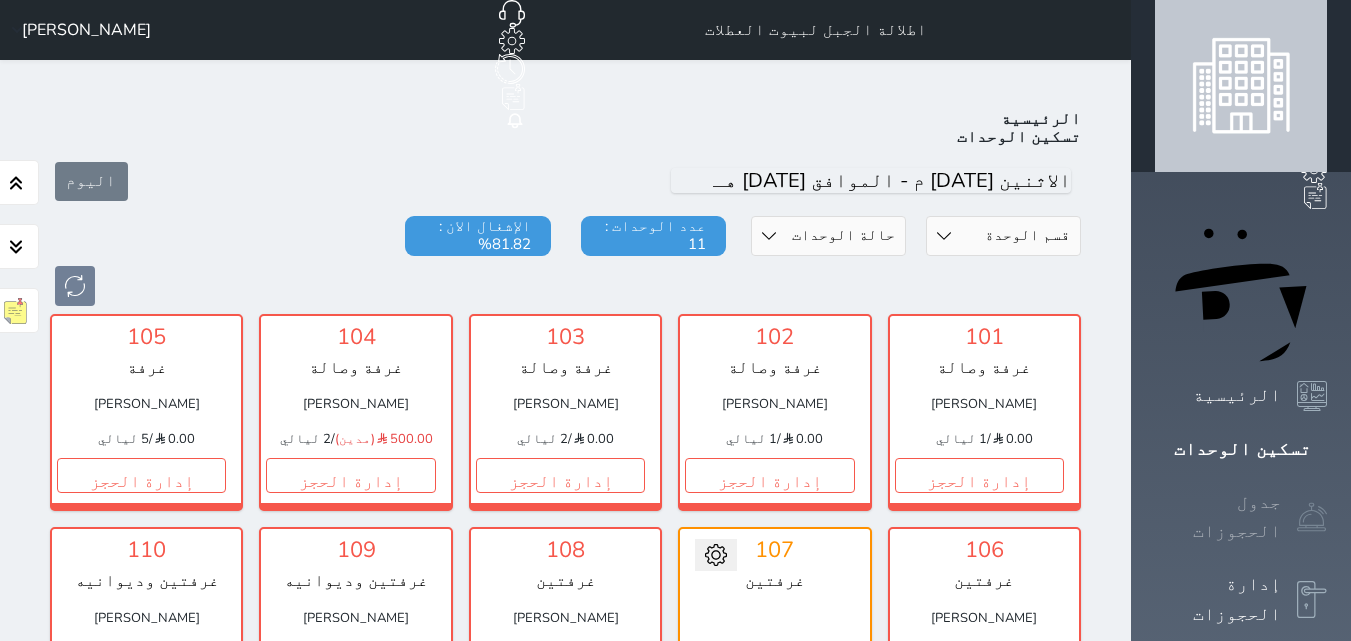 click on "جدول الحجوزات" at bounding box center (1218, 517) 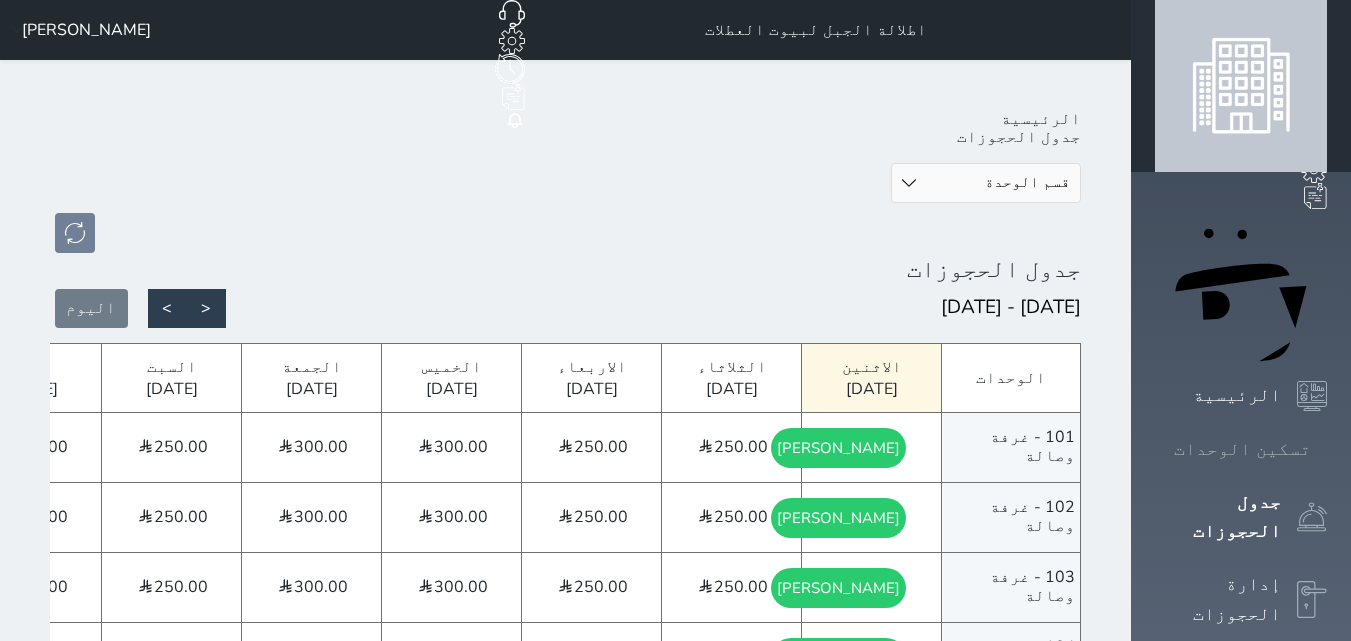click 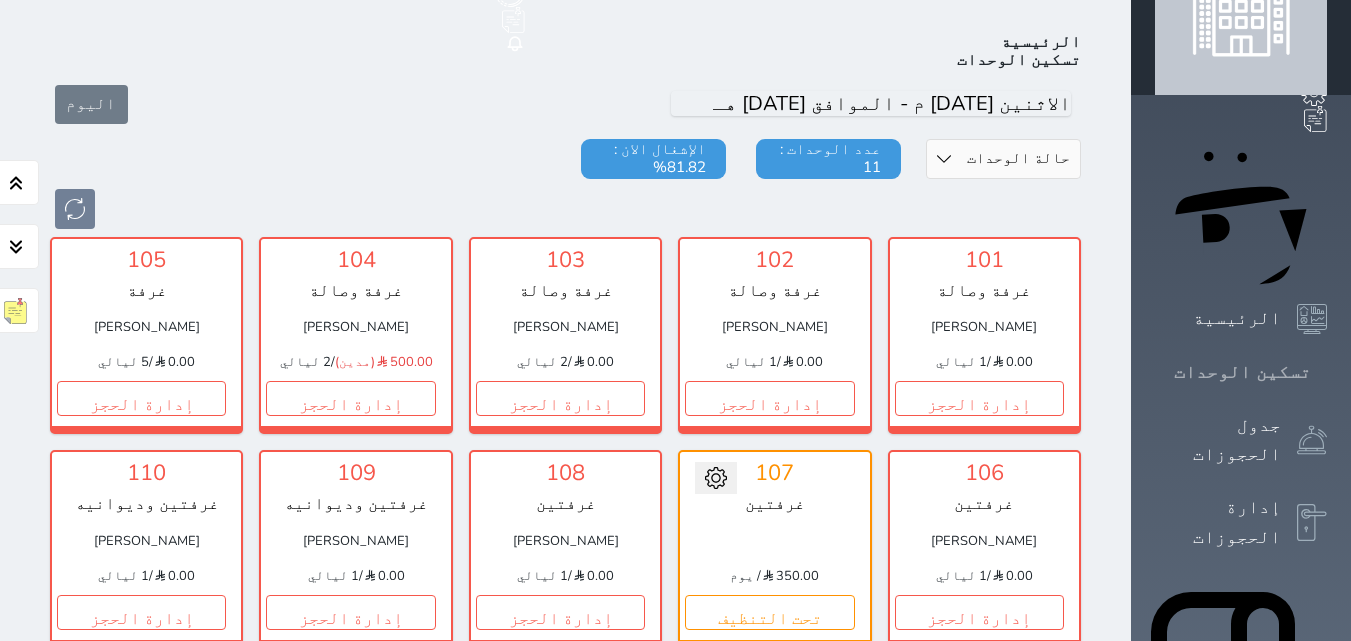 scroll, scrollTop: 78, scrollLeft: 0, axis: vertical 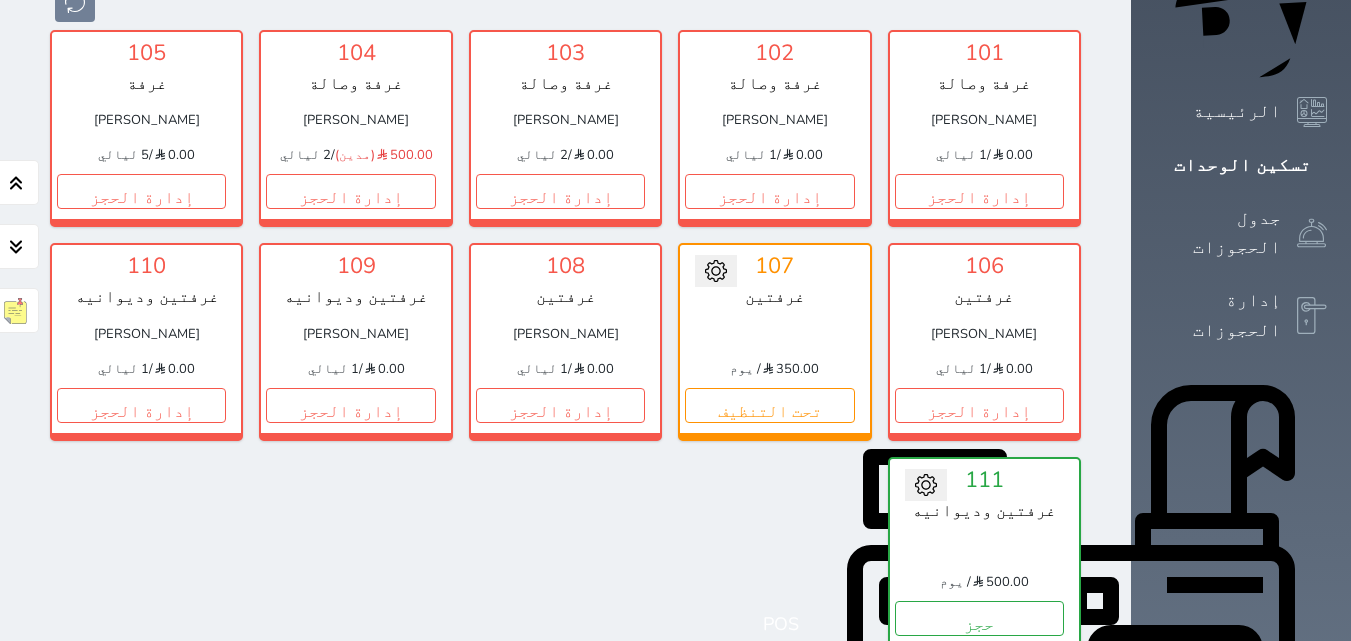 click on "الإدارة المالية" at bounding box center [1241, 934] 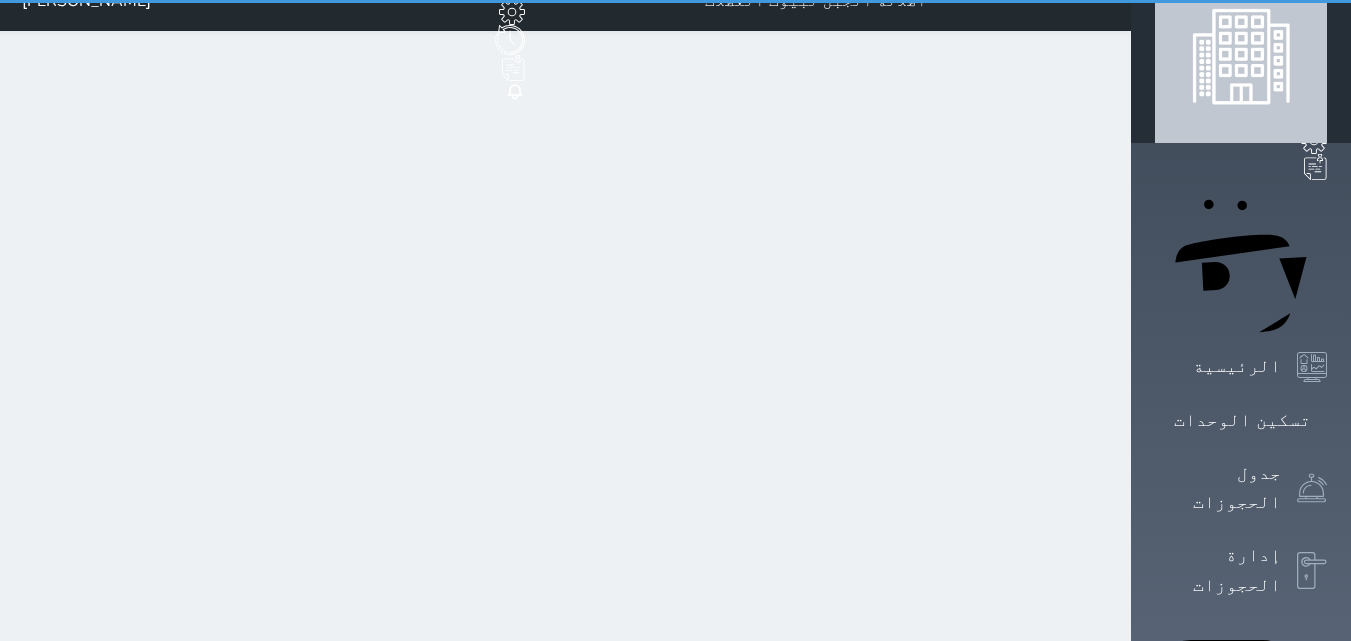scroll, scrollTop: 0, scrollLeft: 0, axis: both 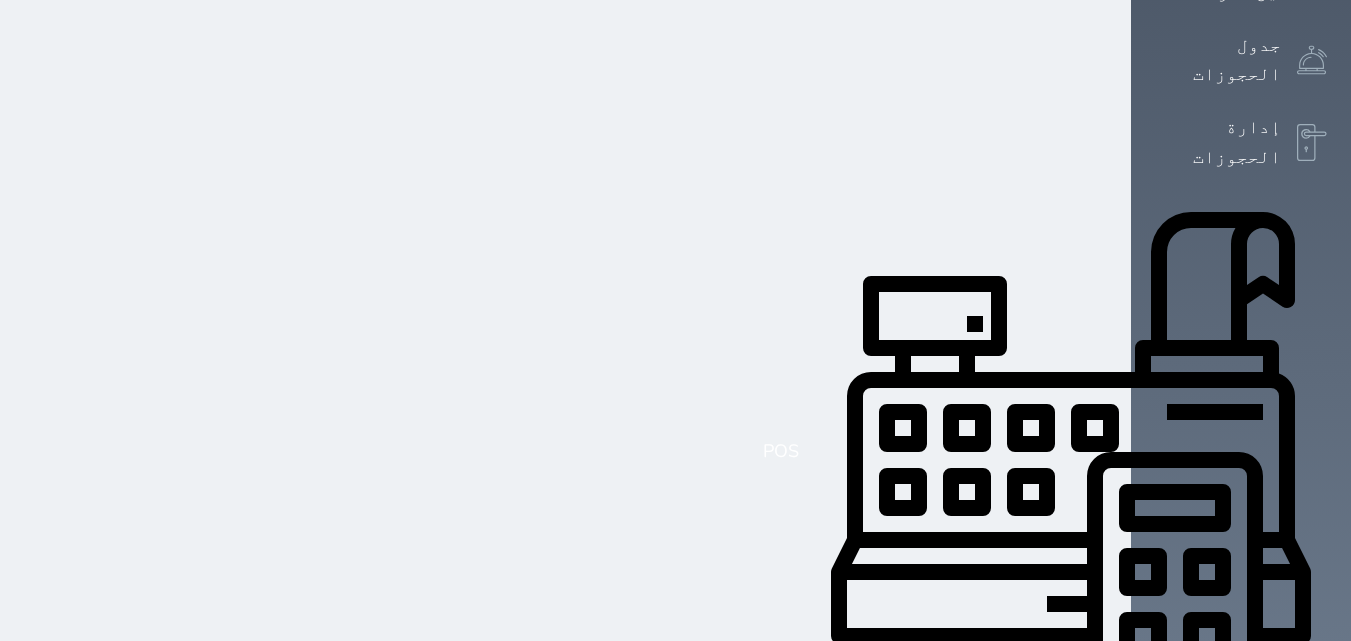 click 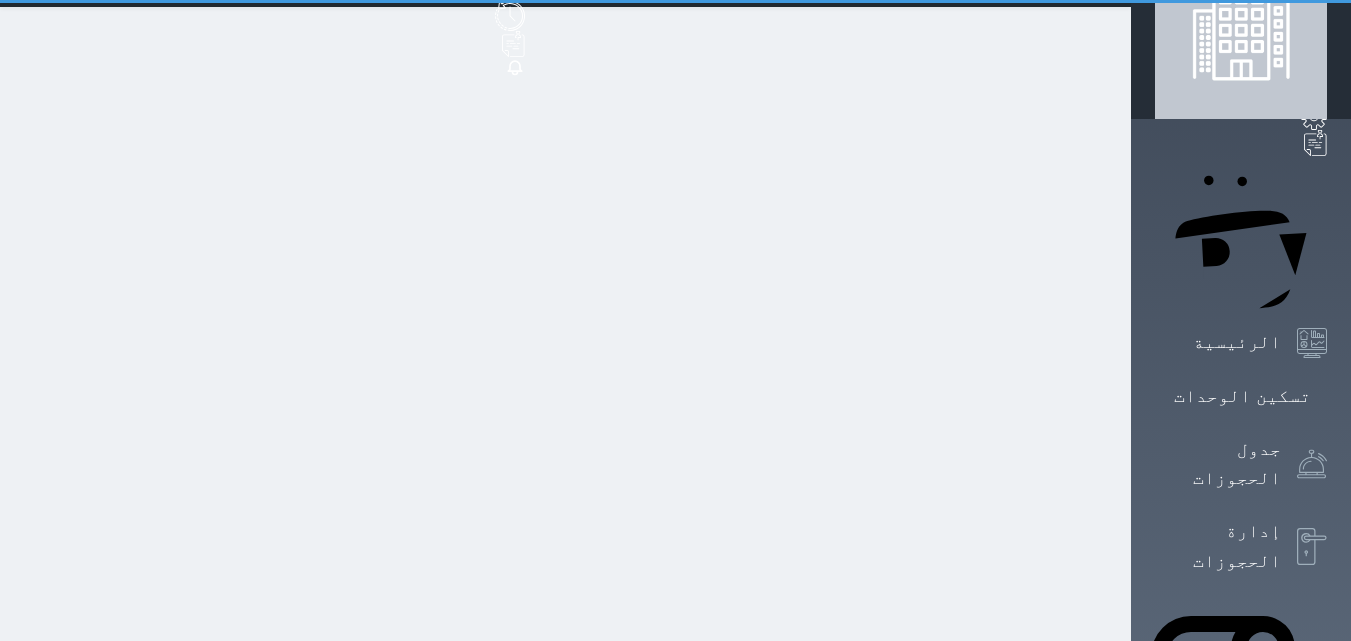 scroll, scrollTop: 0, scrollLeft: 0, axis: both 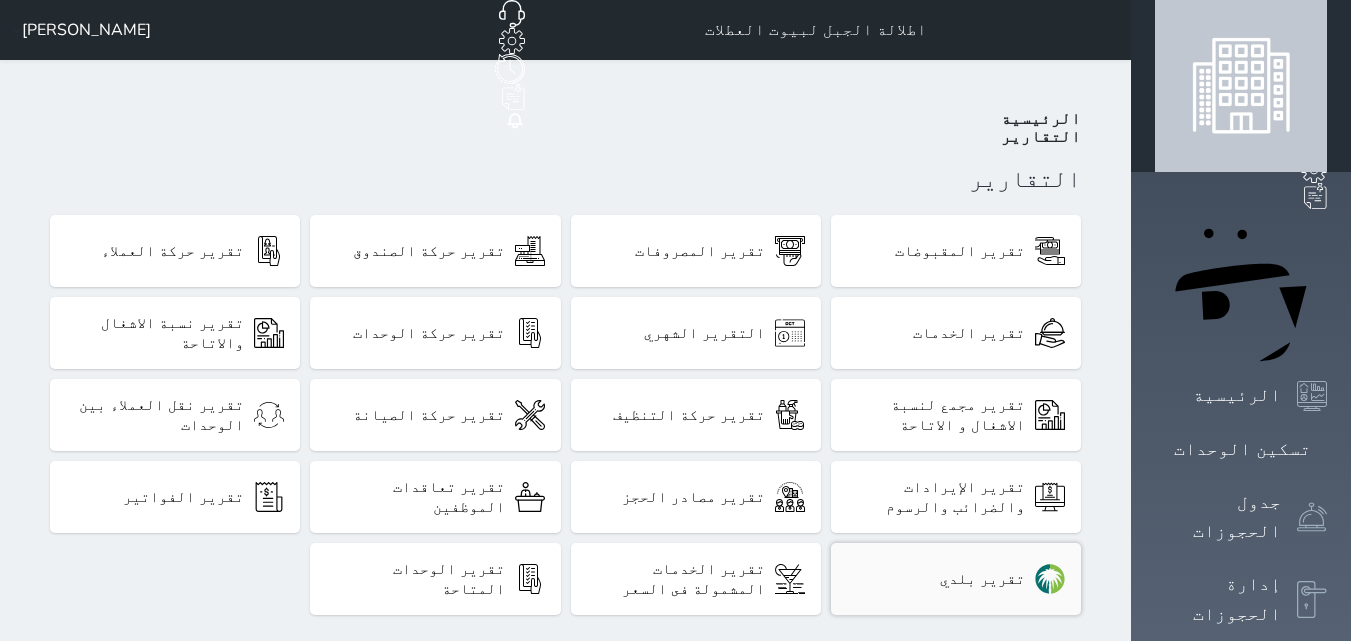 click on "تقرير بلدي" at bounding box center [982, 579] 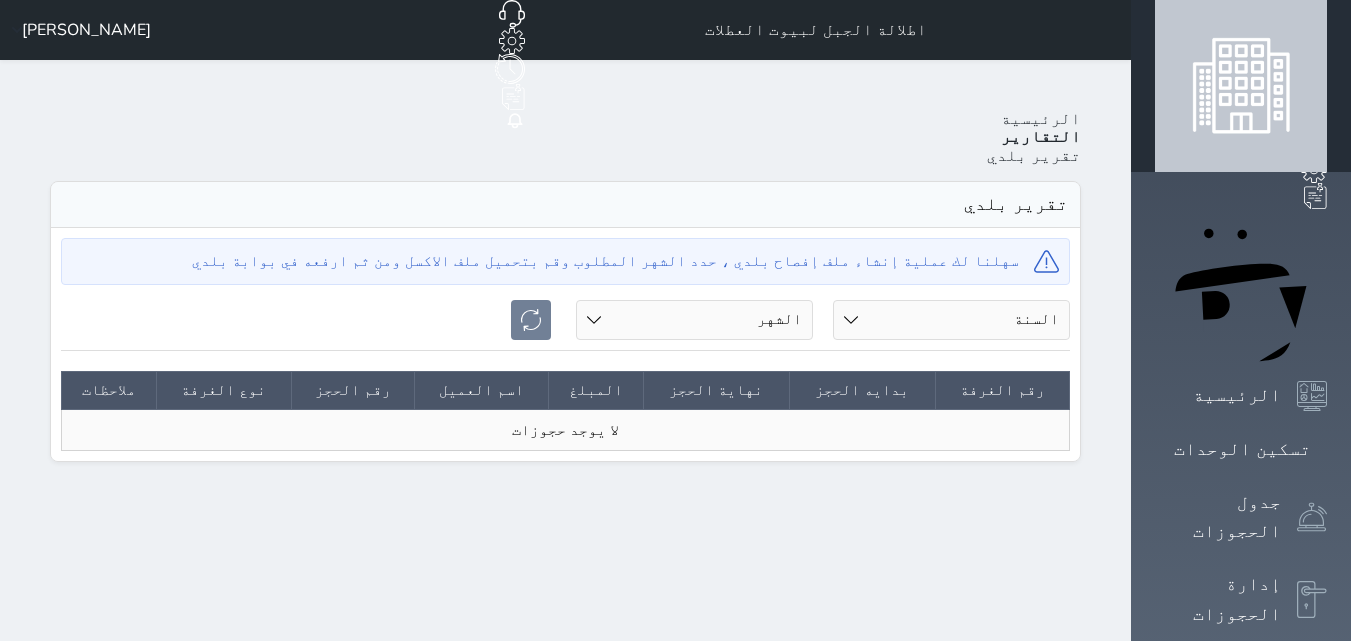 click on "السنة   2020 2021 2022 2023 2024 2025" at bounding box center (951, 320) 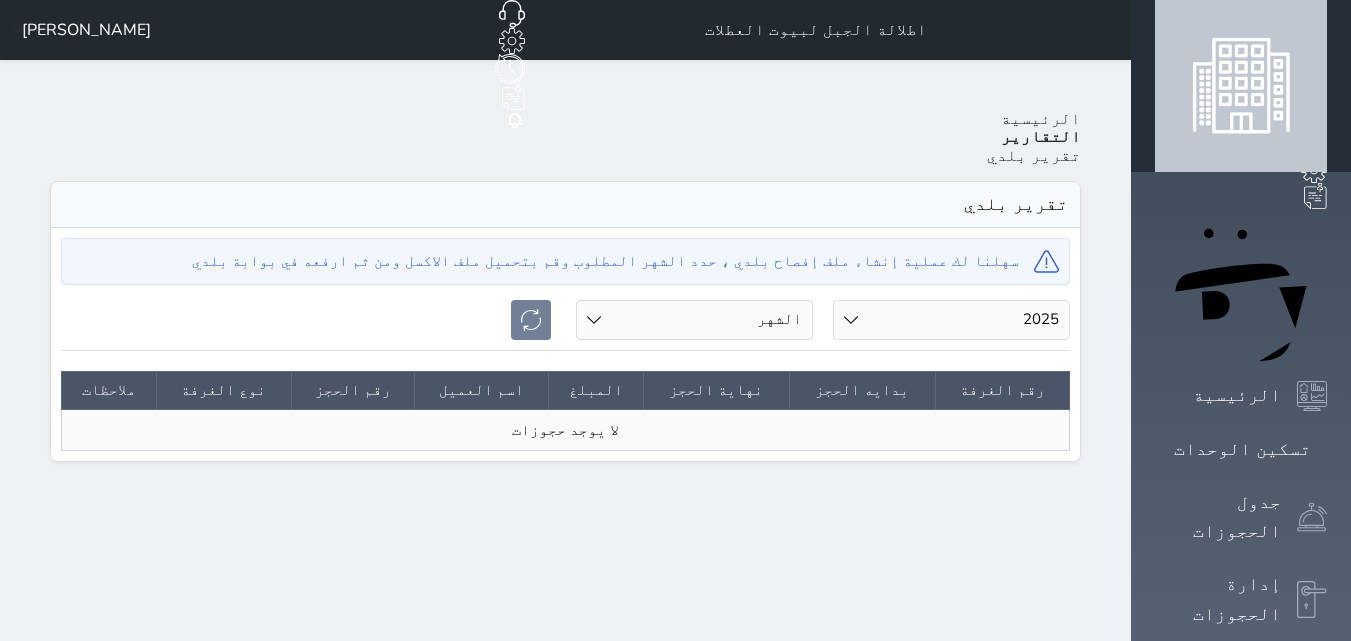 click on "السنة   2020 2021 2022 2023 2024 2025" at bounding box center [951, 320] 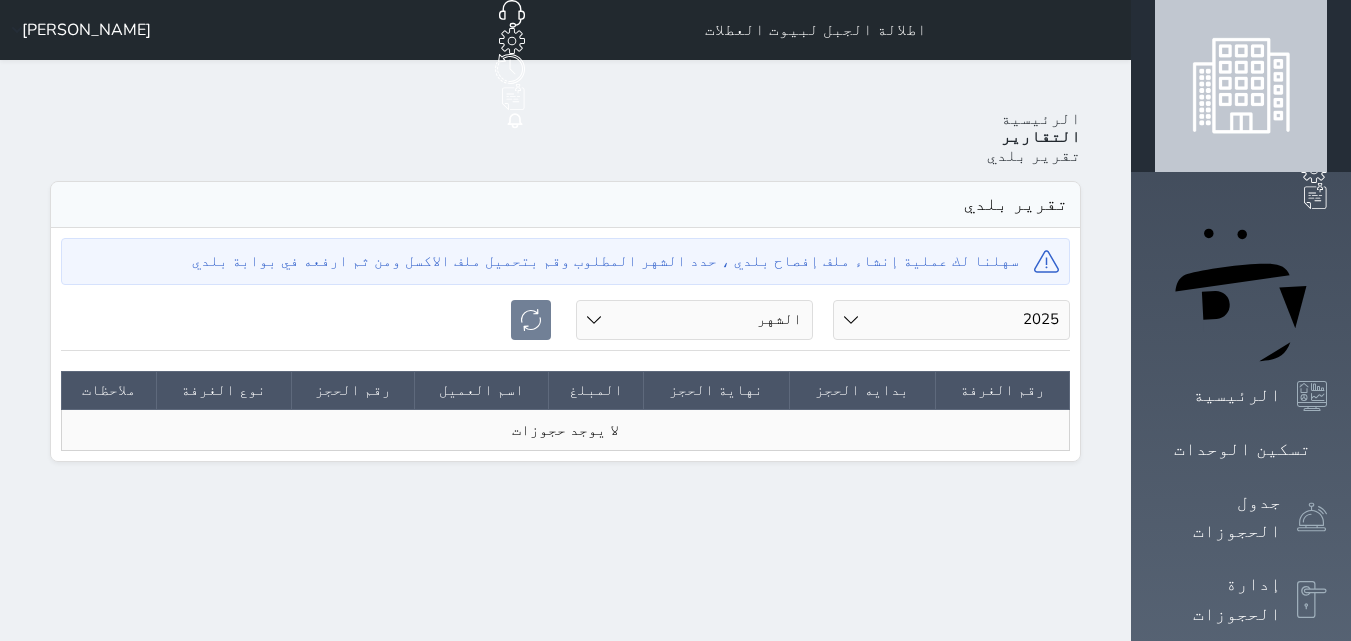 click on "الشهر   يناير فبراير مارس أبريل مايو يونيو يوليو" at bounding box center [694, 320] 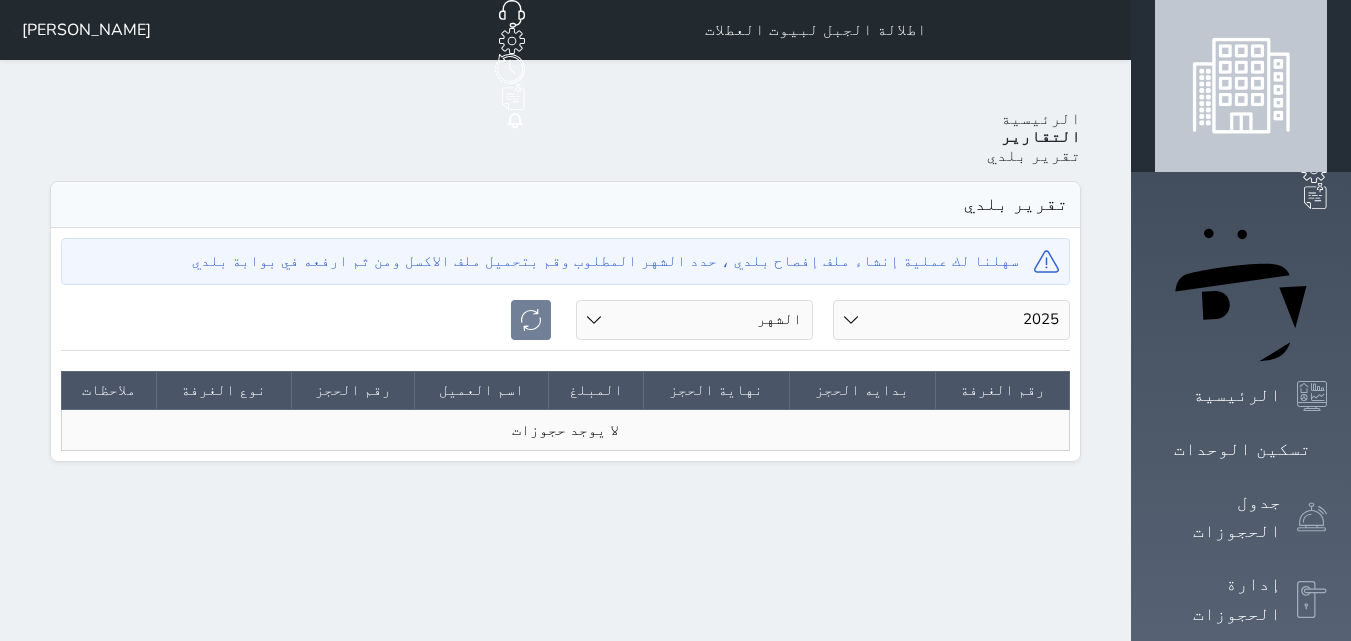 select on "07" 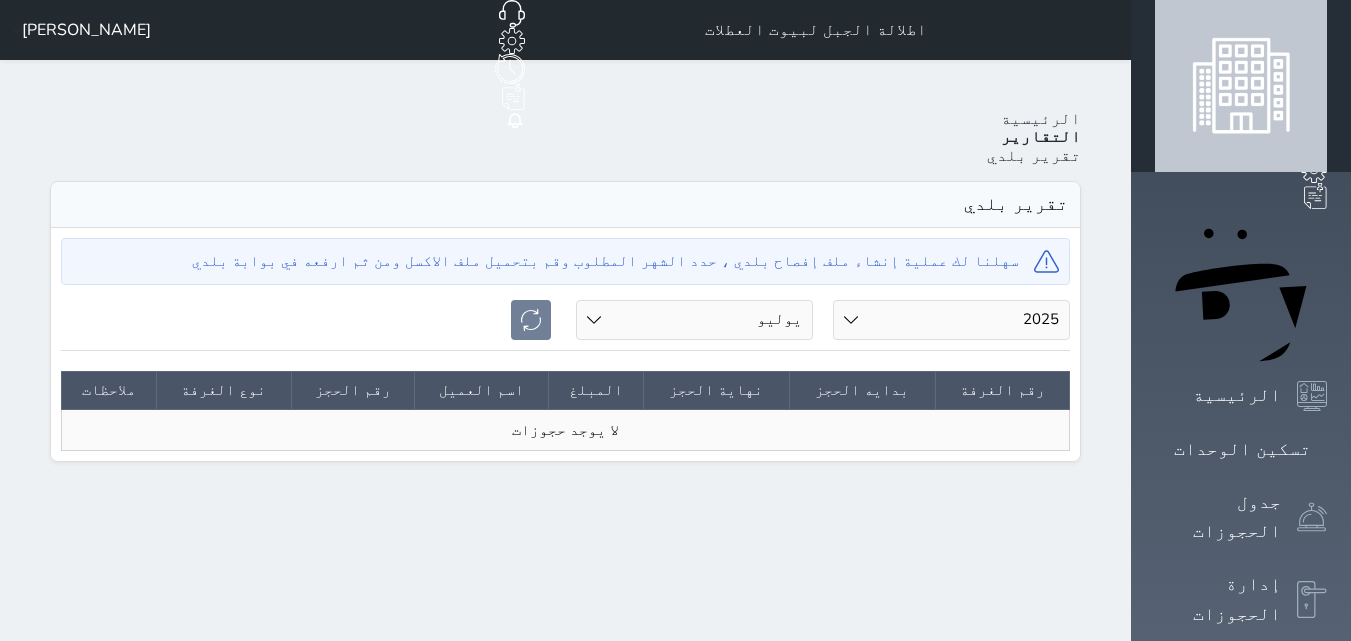 click on "الشهر   يناير فبراير مارس أبريل مايو يونيو يوليو" at bounding box center (694, 320) 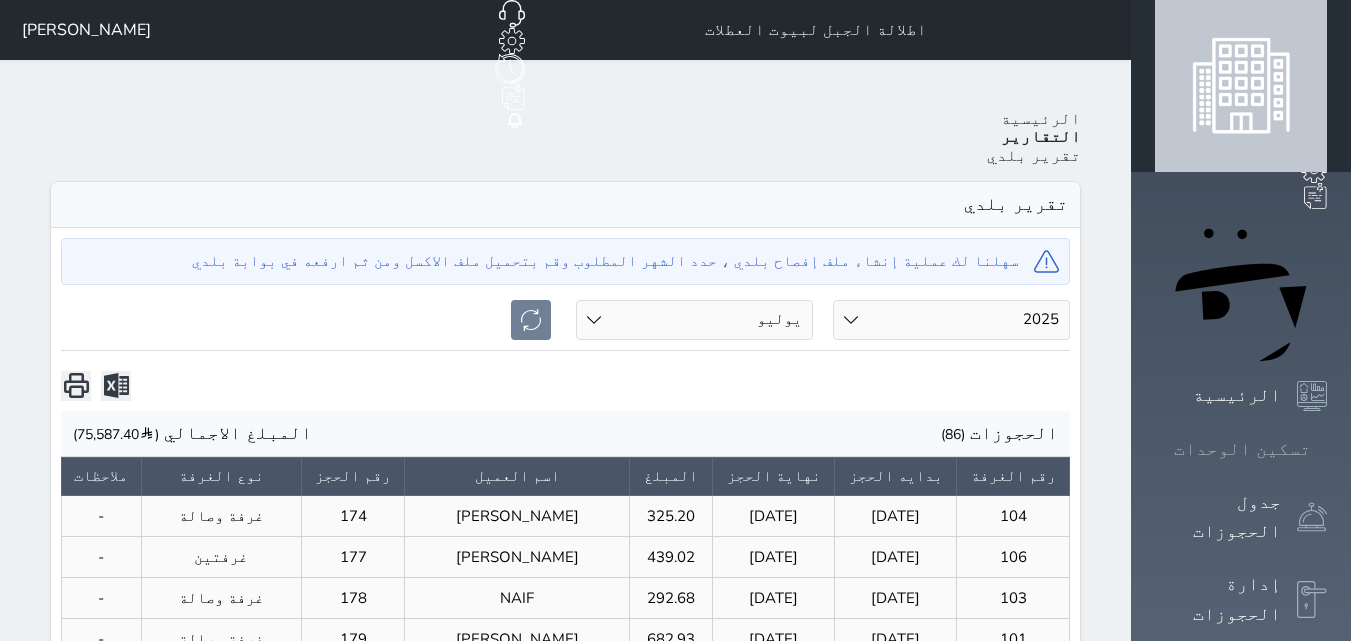 click on "تسكين الوحدات" at bounding box center [1241, 449] 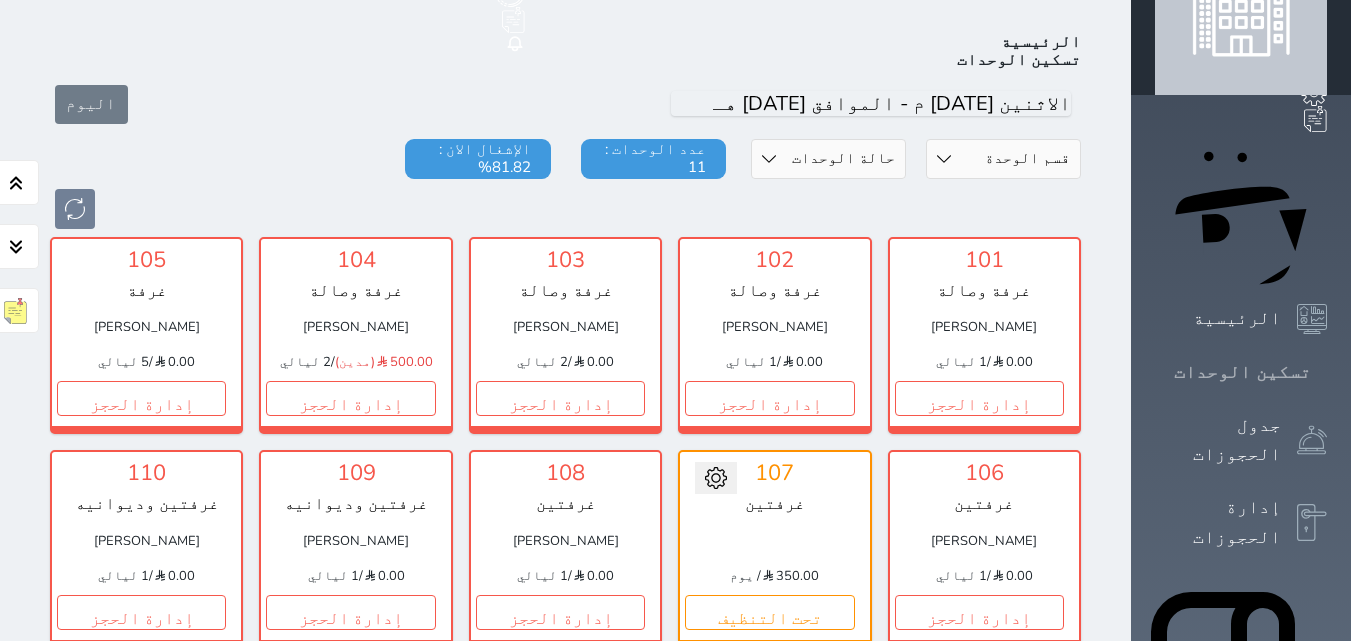 scroll, scrollTop: 78, scrollLeft: 0, axis: vertical 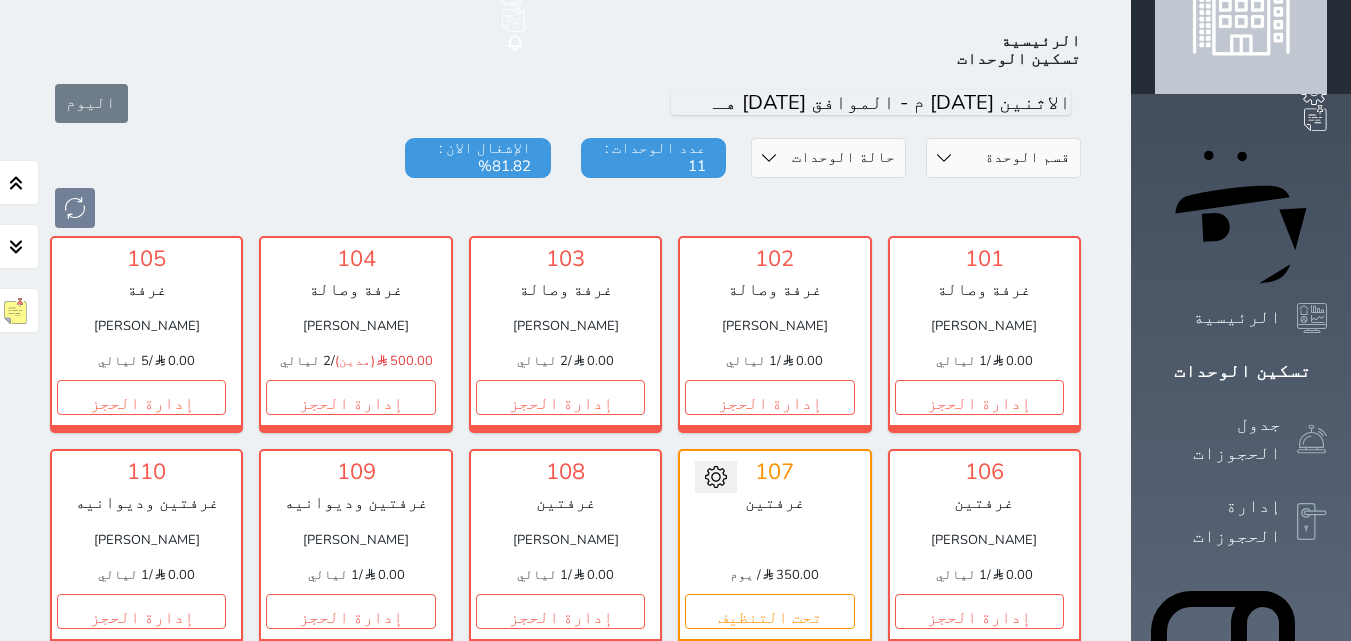 click on "عدد الوحدات : 11" at bounding box center (653, 158) 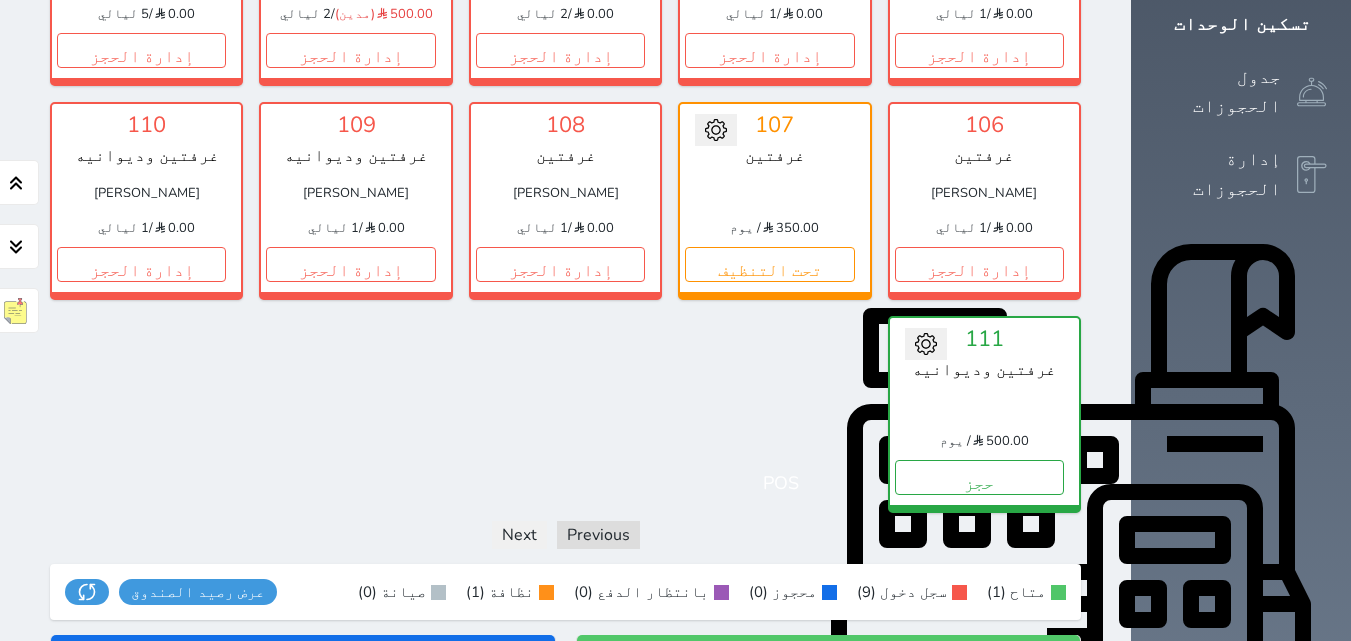 scroll, scrollTop: 429, scrollLeft: 0, axis: vertical 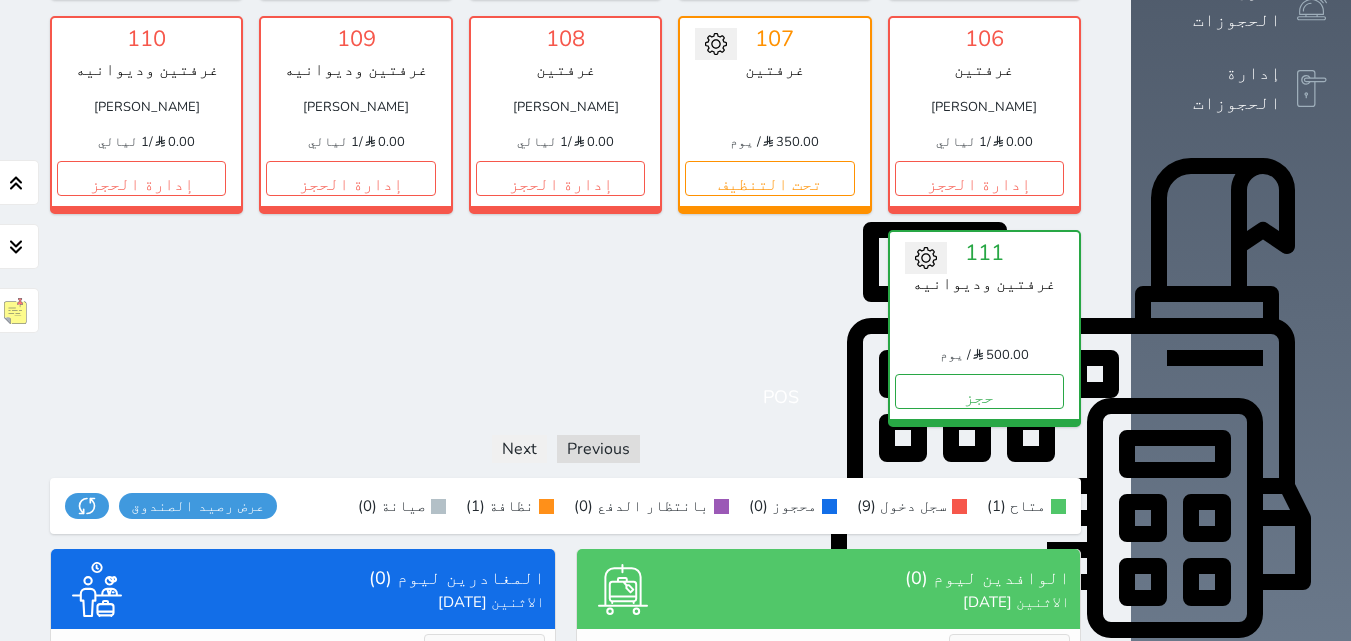 click on "الخدمات" at bounding box center (1242, 935) 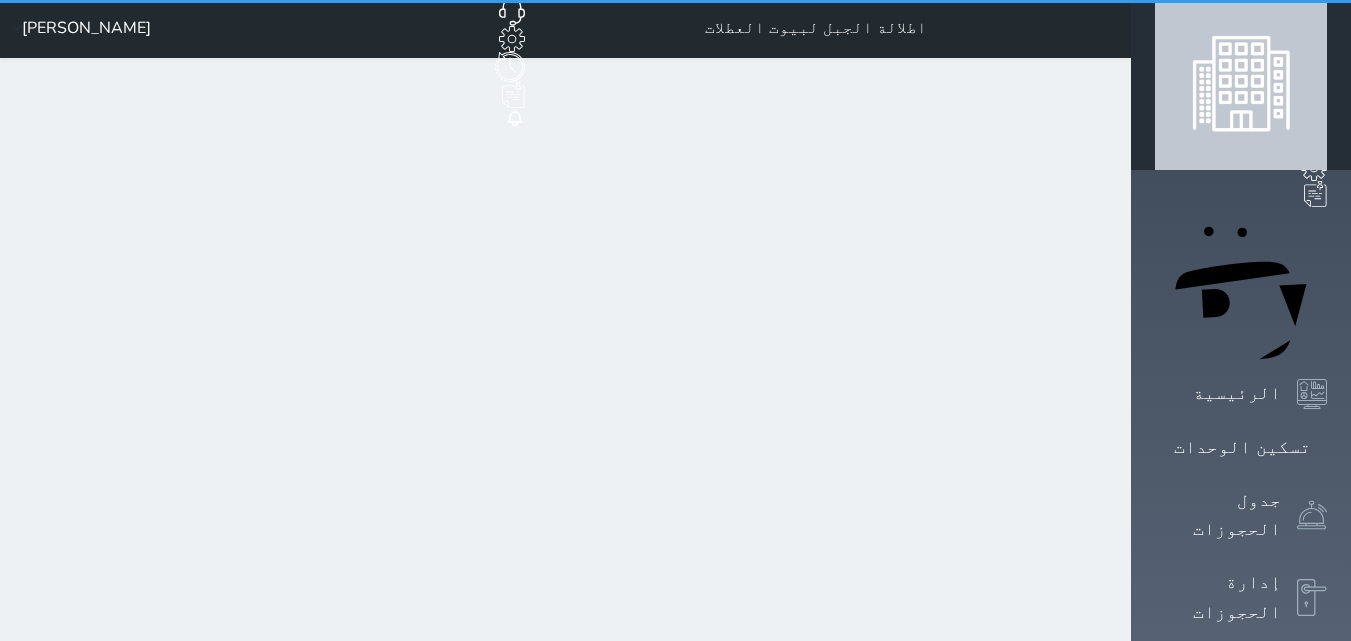 scroll, scrollTop: 0, scrollLeft: 0, axis: both 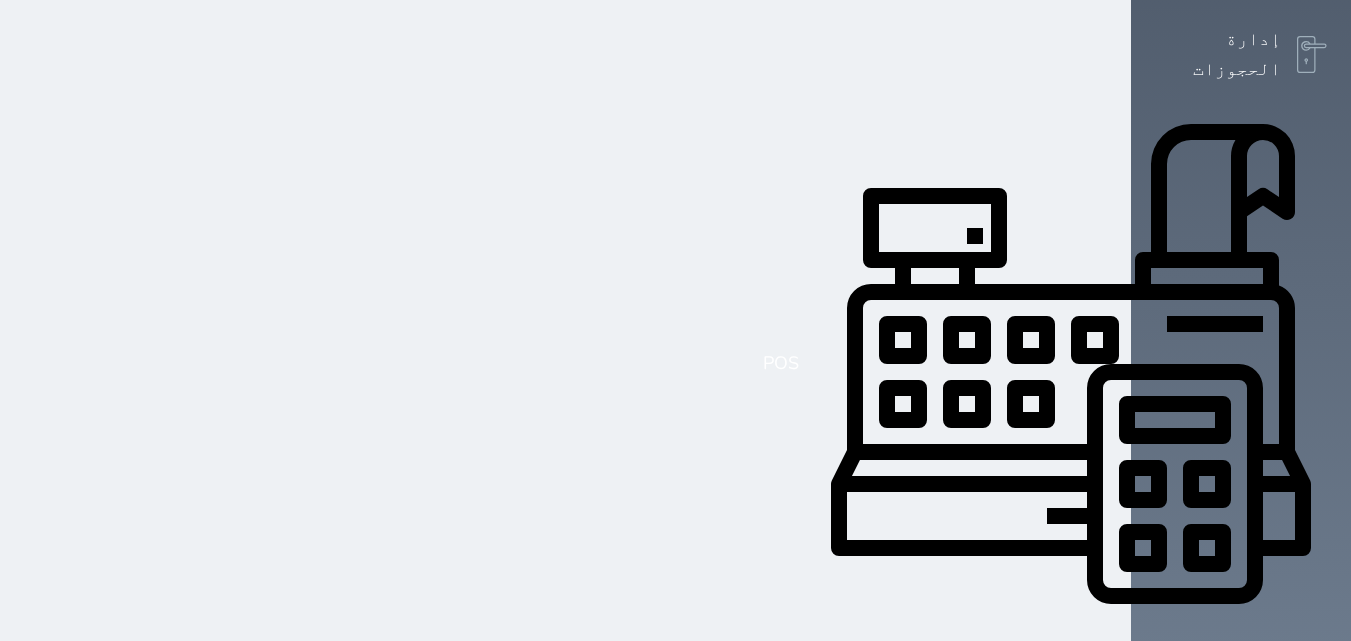 click 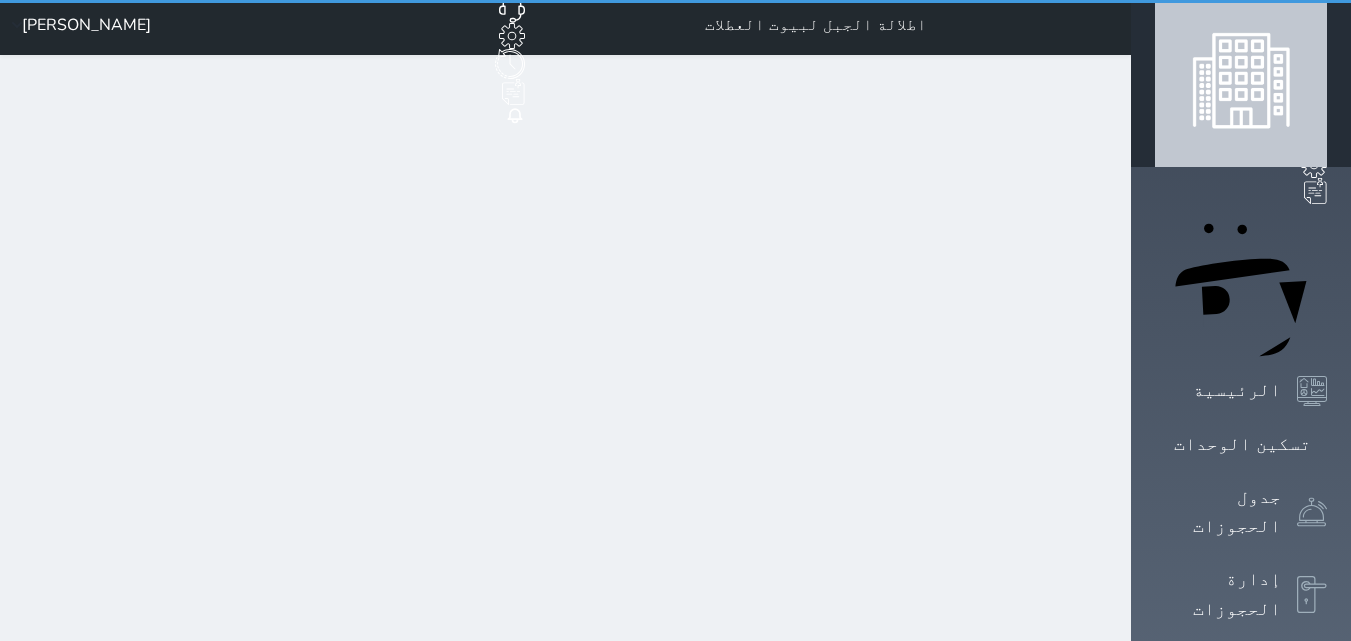 scroll, scrollTop: 0, scrollLeft: 0, axis: both 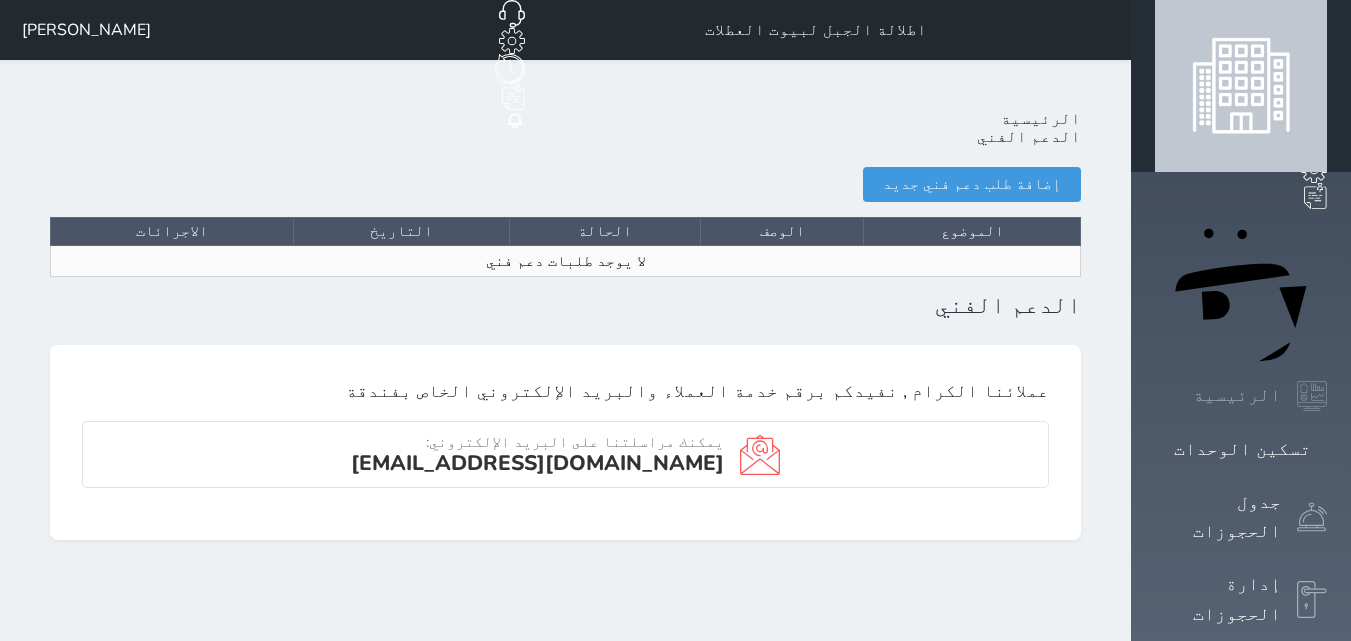 click on "الرئيسية" at bounding box center (1237, 395) 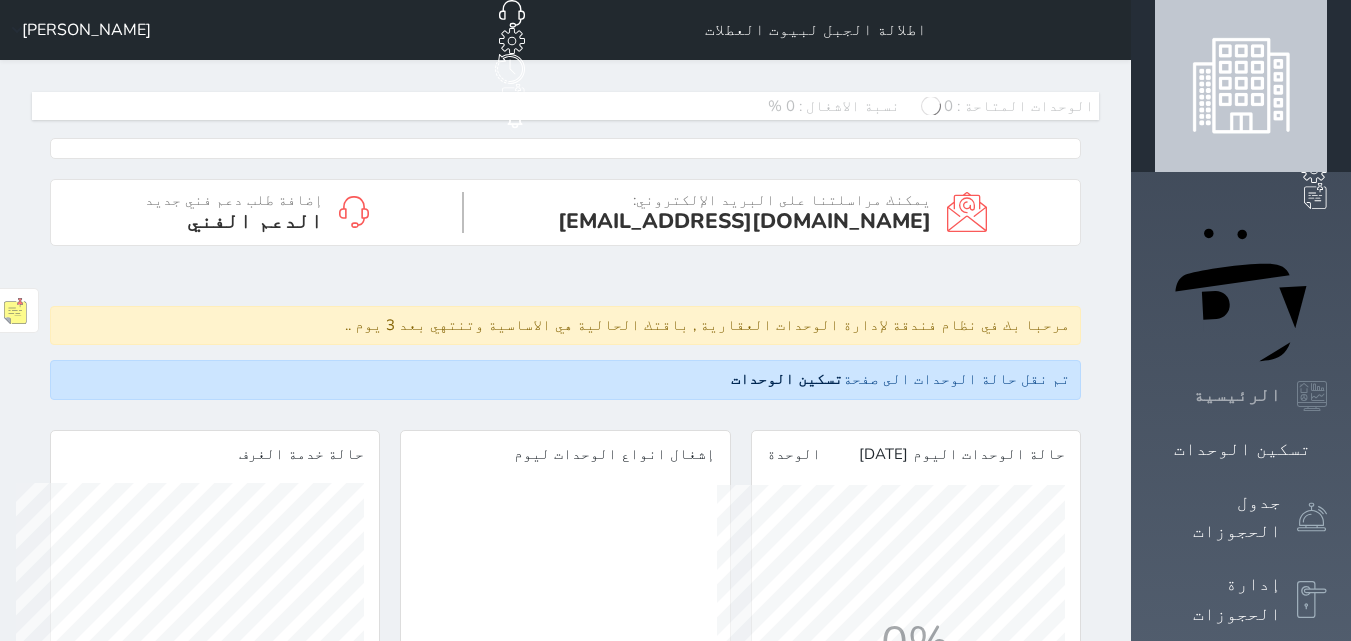 scroll, scrollTop: 999652, scrollLeft: 999652, axis: both 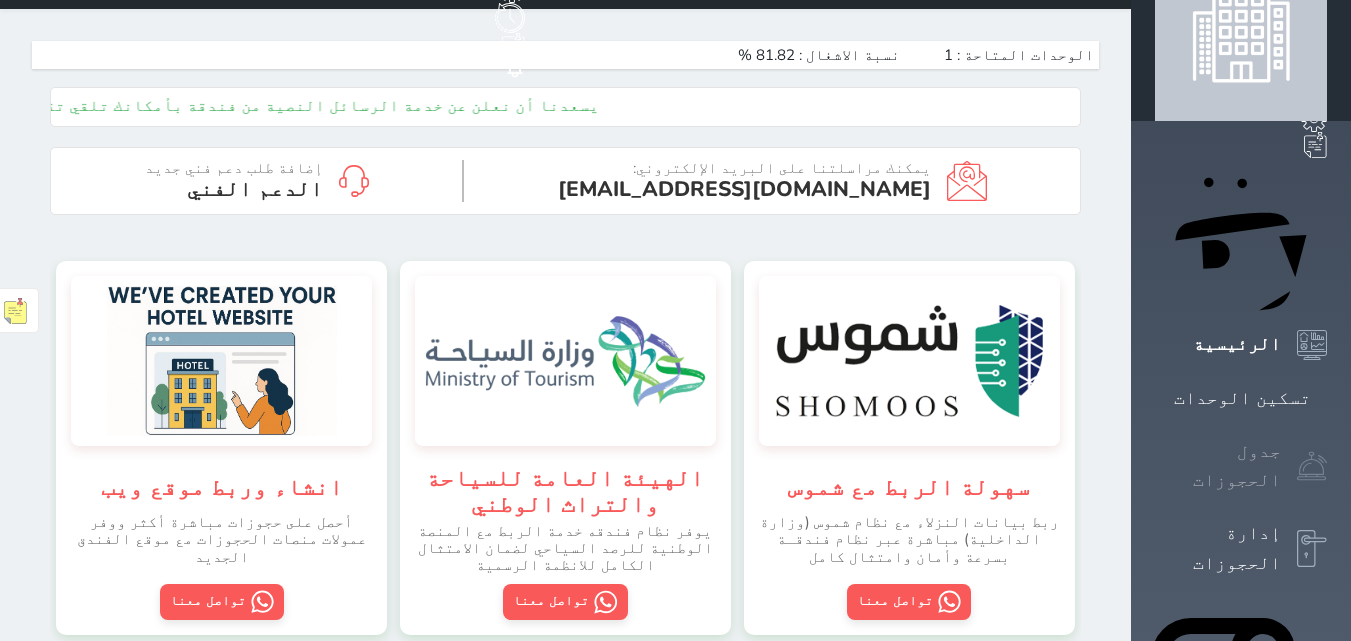 click on "جدول الحجوزات" at bounding box center (1241, 466) 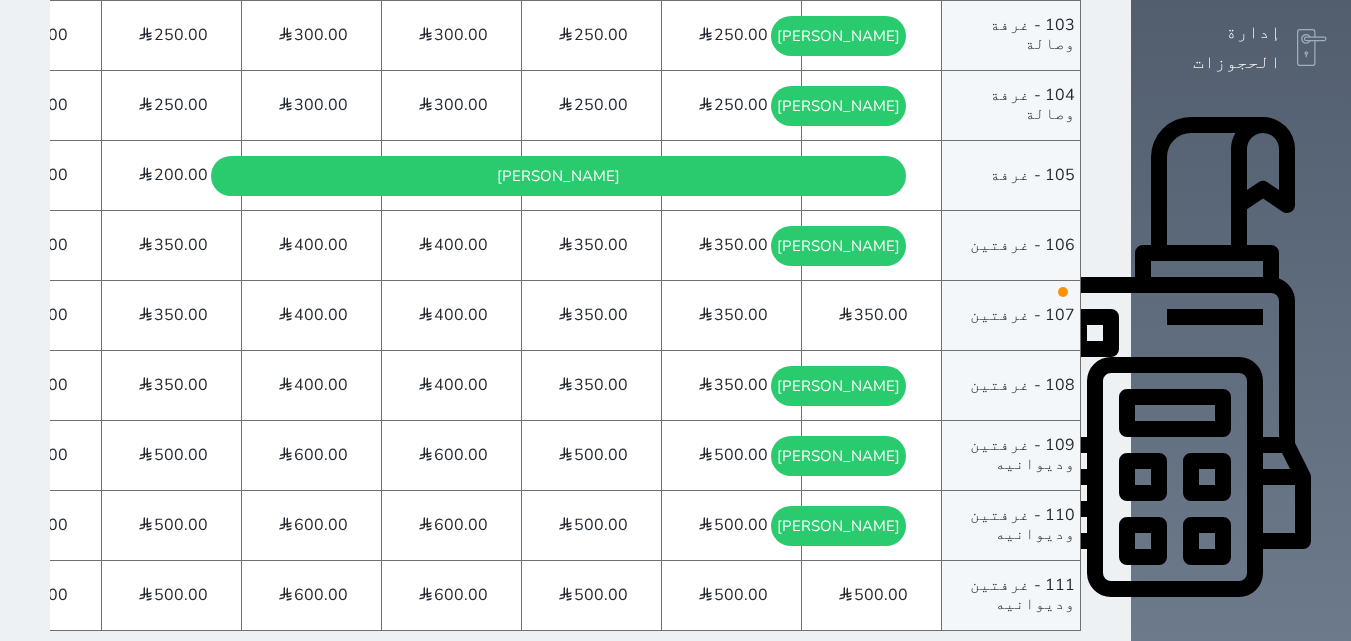 scroll, scrollTop: 558, scrollLeft: 0, axis: vertical 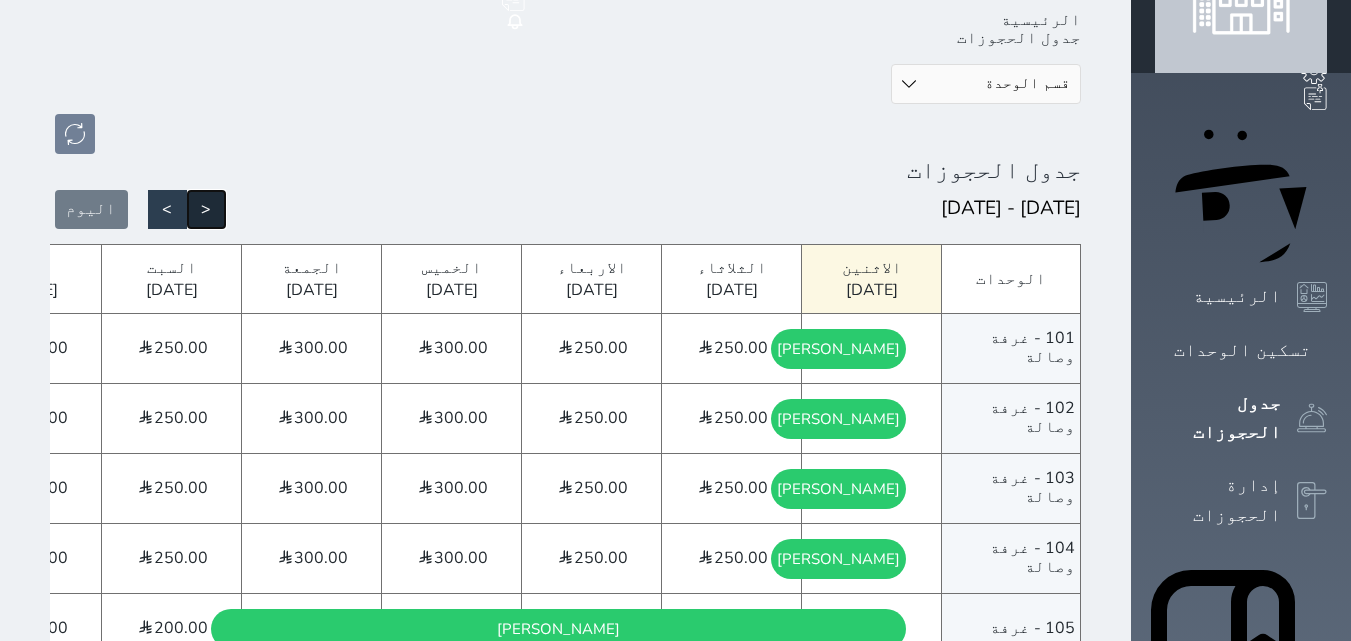 click on "<" at bounding box center (206, 209) 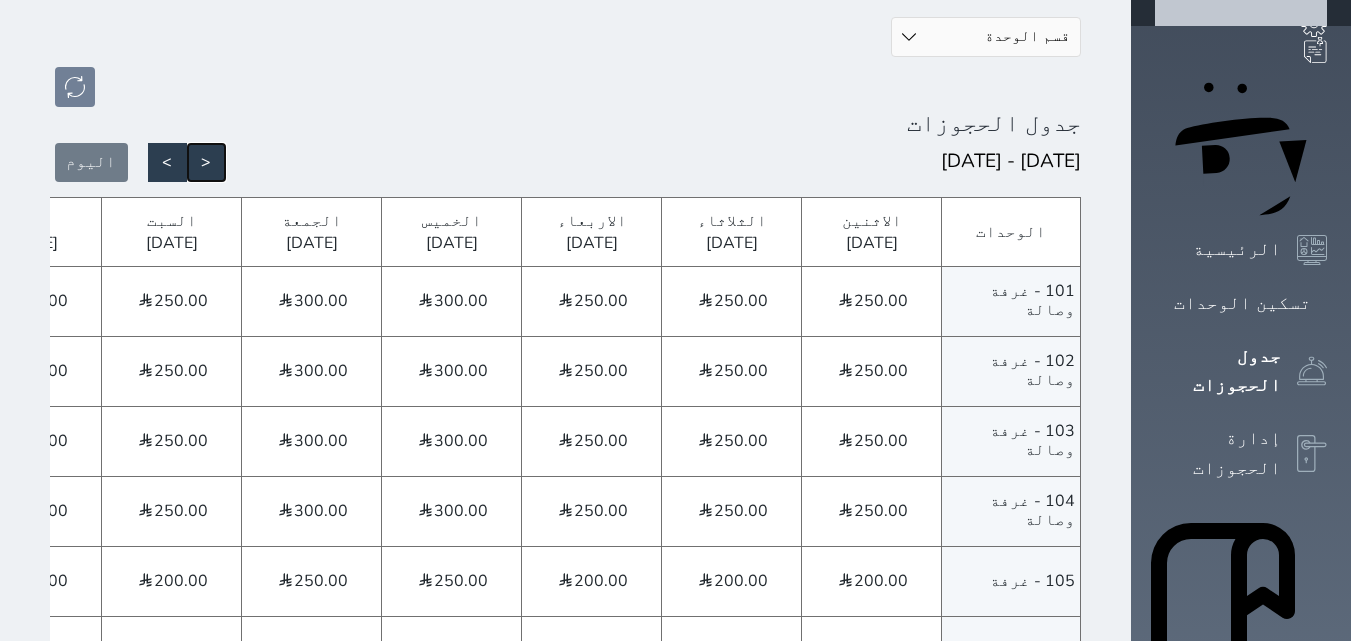 scroll, scrollTop: 0, scrollLeft: 0, axis: both 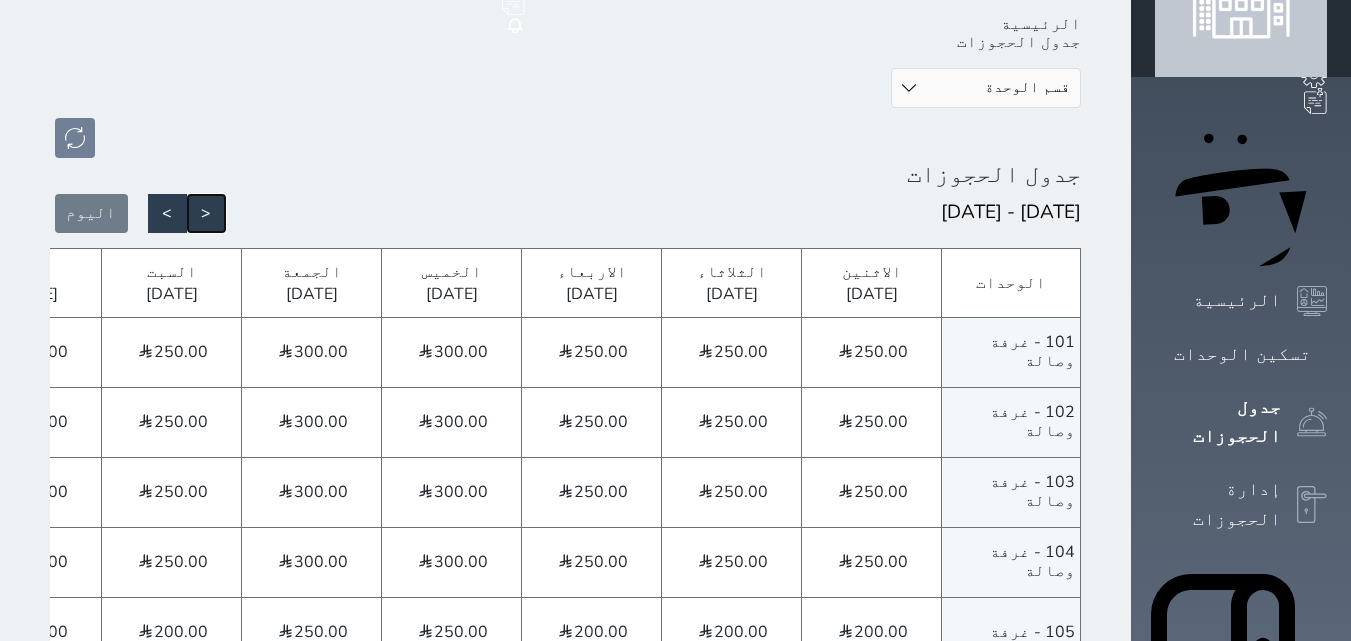 click on "<" at bounding box center [206, 213] 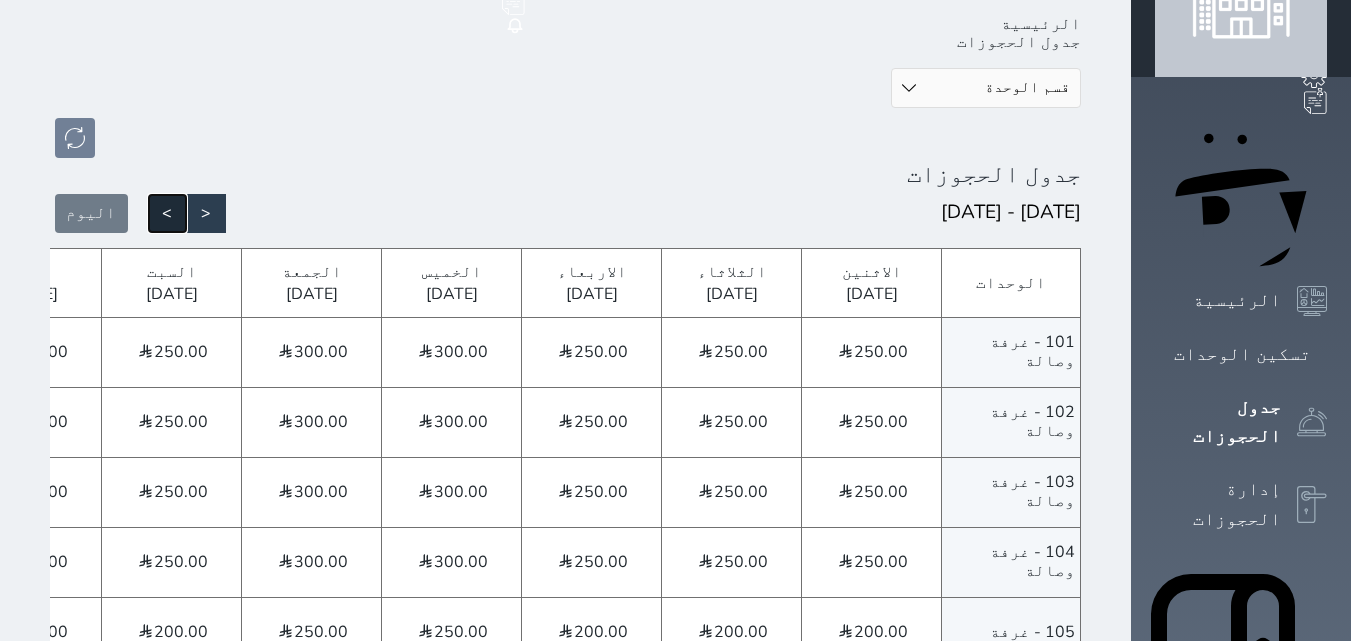 click on ">" at bounding box center [167, 213] 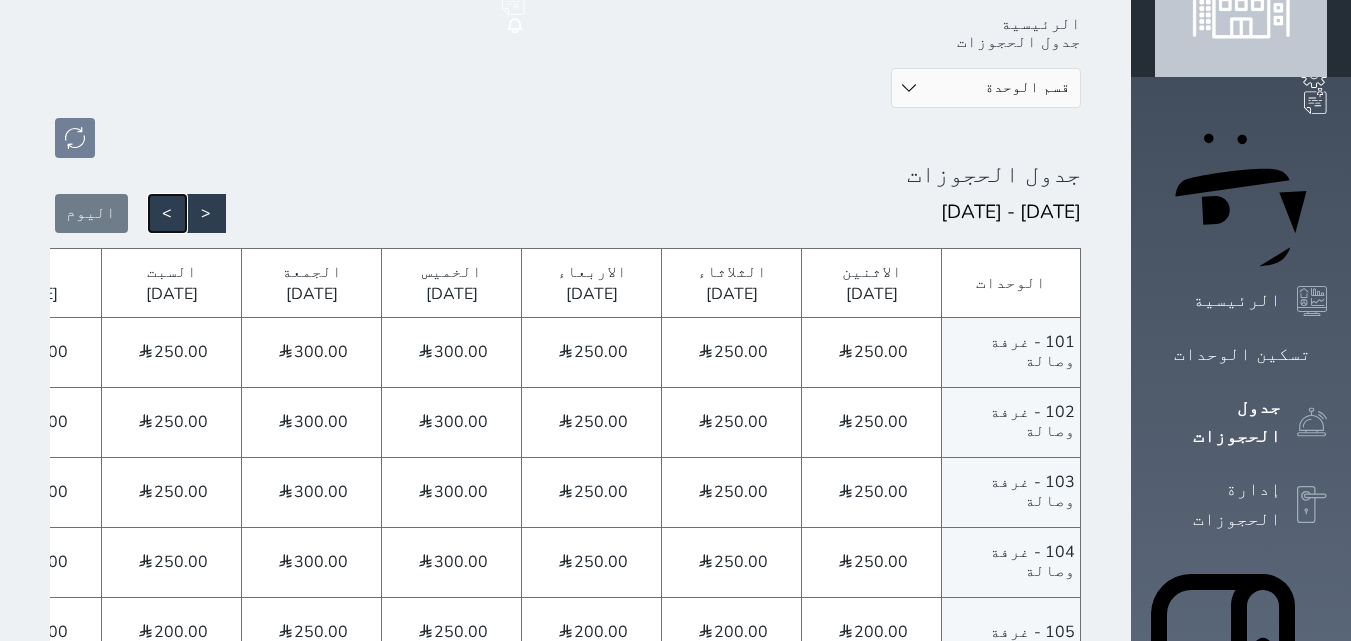 click on ">" at bounding box center (167, 213) 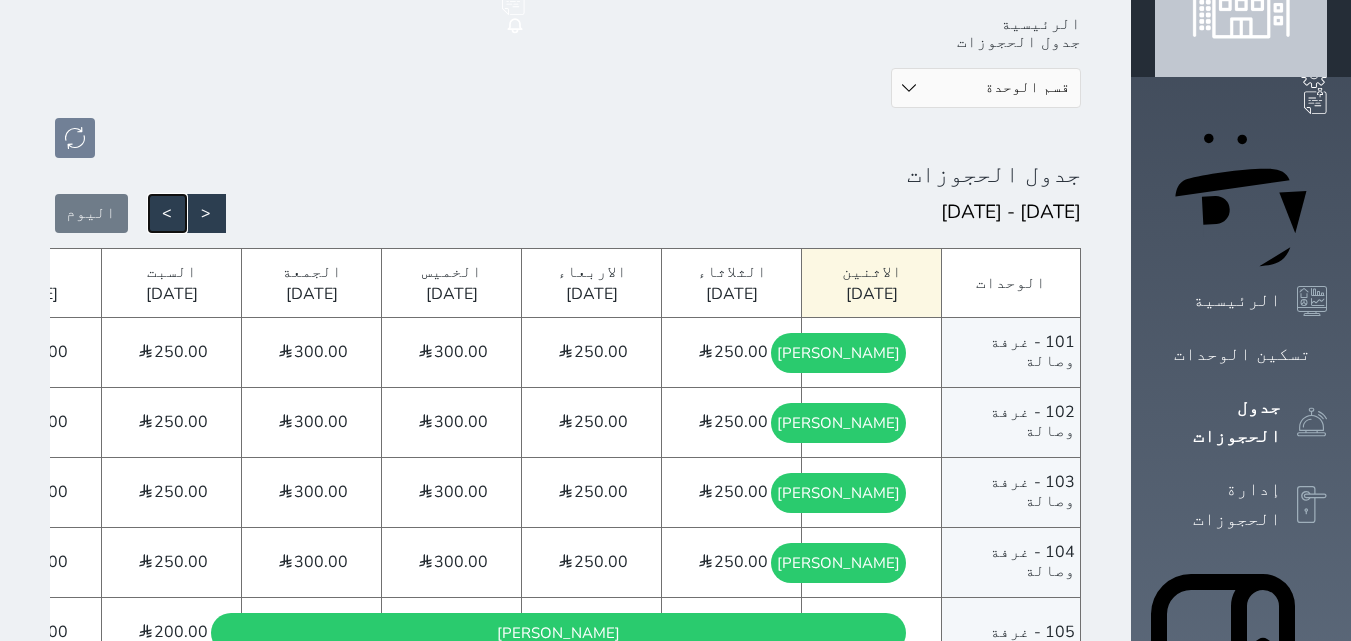 click on ">" at bounding box center (167, 213) 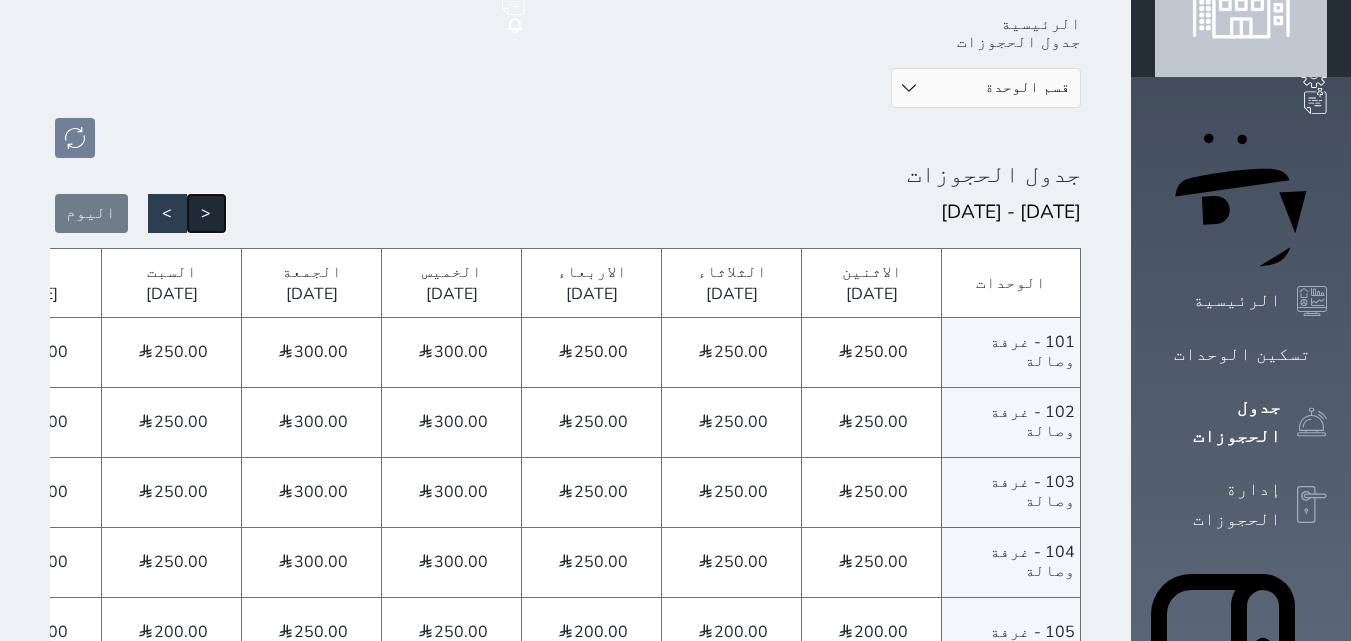 click on "<" at bounding box center (206, 213) 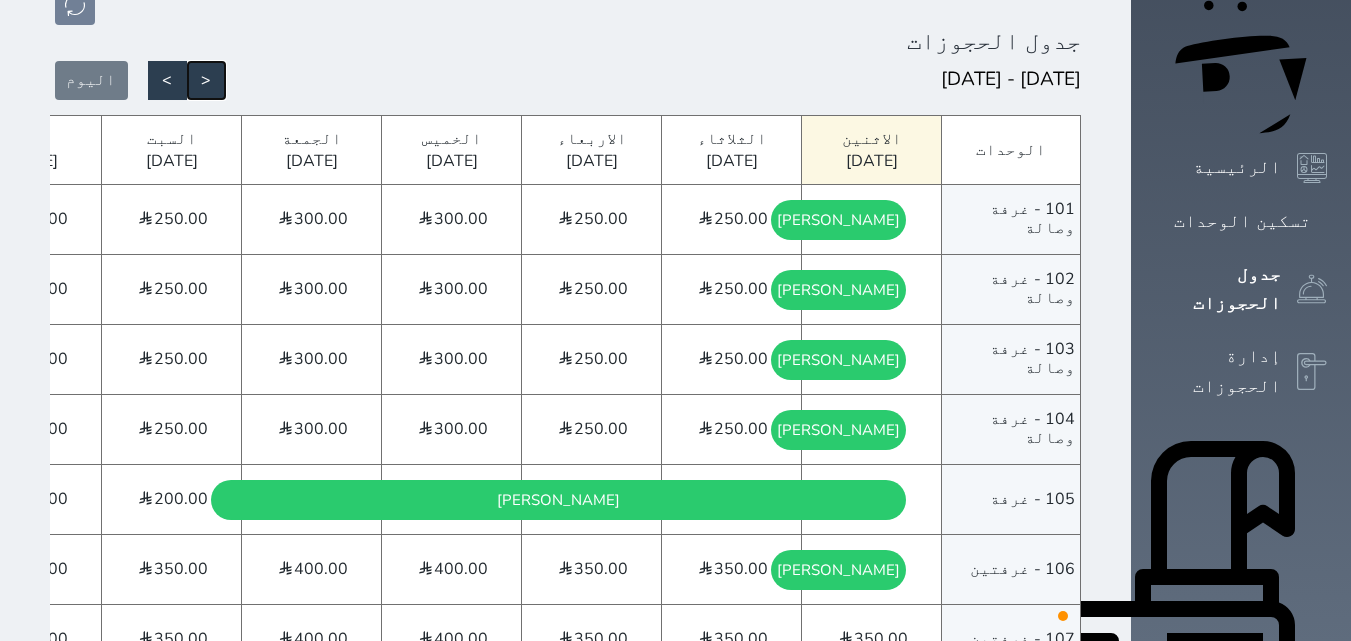 scroll, scrollTop: 206, scrollLeft: 0, axis: vertical 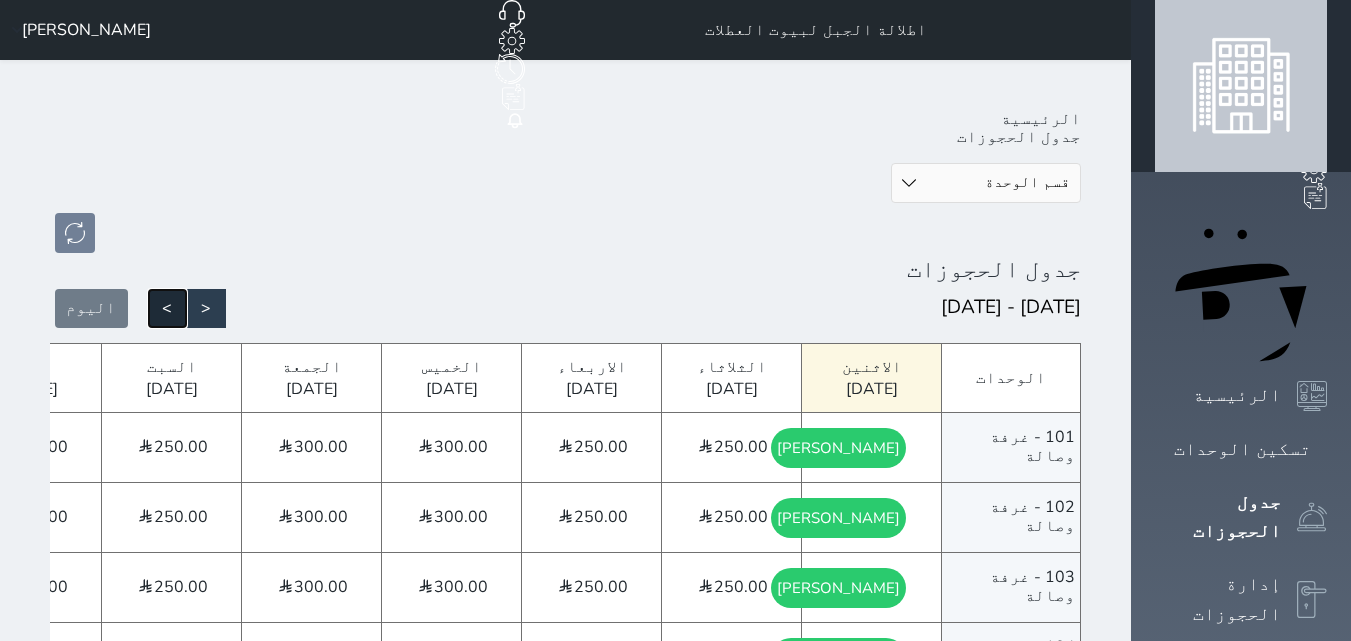 click on ">" at bounding box center [167, 308] 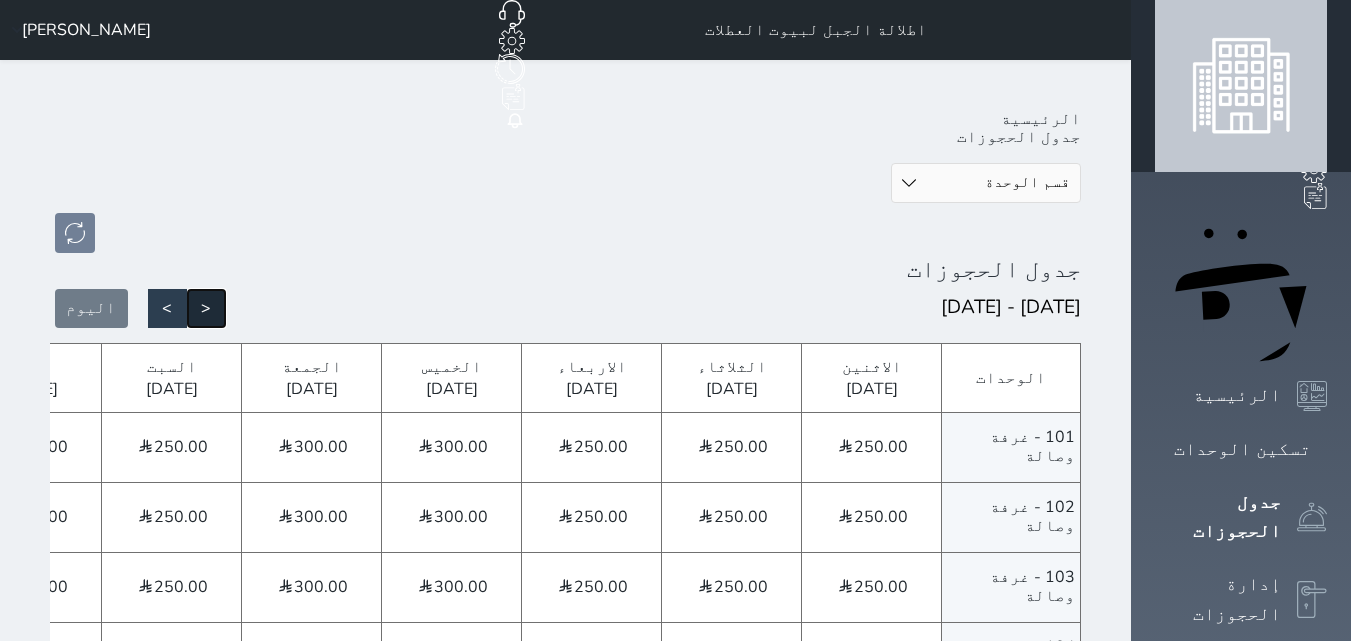 click on "<" at bounding box center [206, 308] 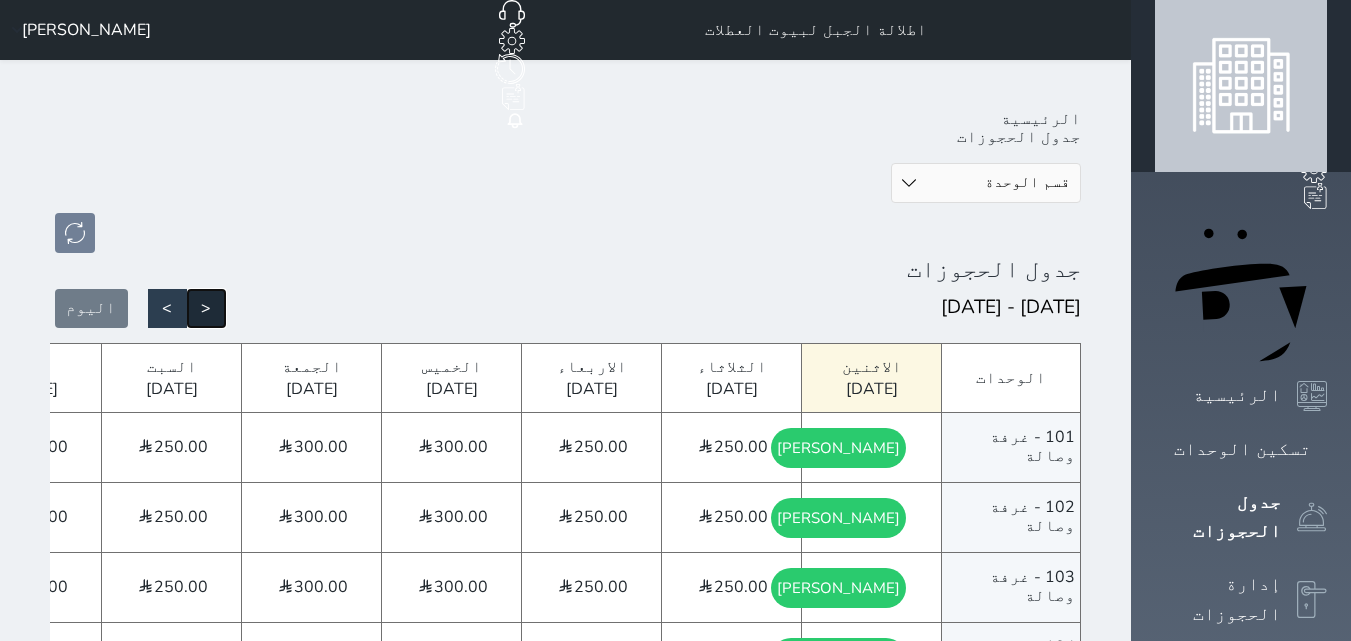 click on "<" at bounding box center (206, 308) 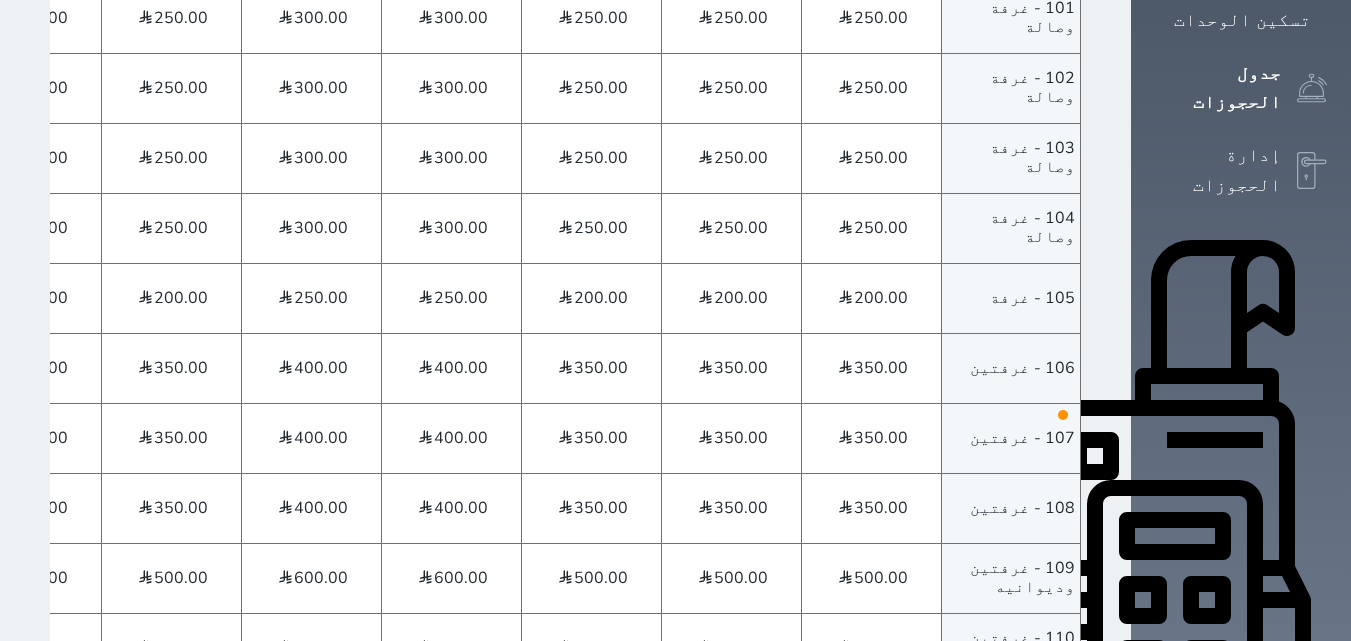scroll, scrollTop: 558, scrollLeft: 0, axis: vertical 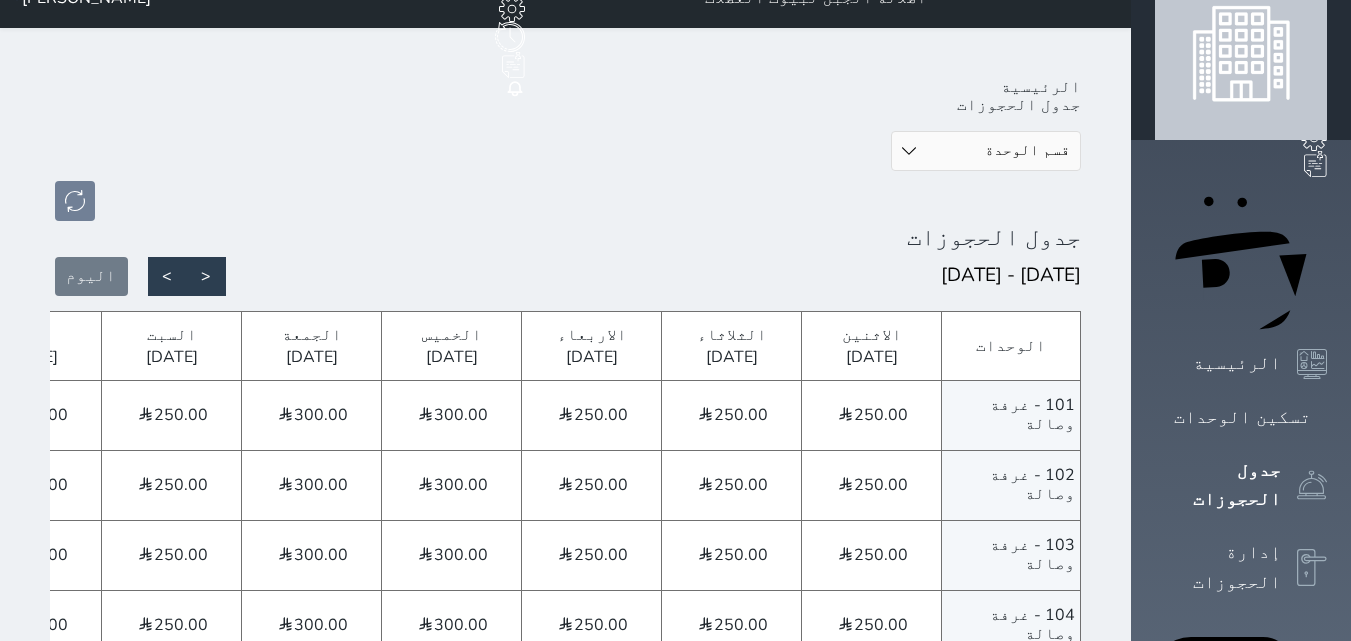click on "قسم الوحدة
غرفتين وديوانيه
غرفتين
غرفة وصالة
غرفة" at bounding box center (986, 151) 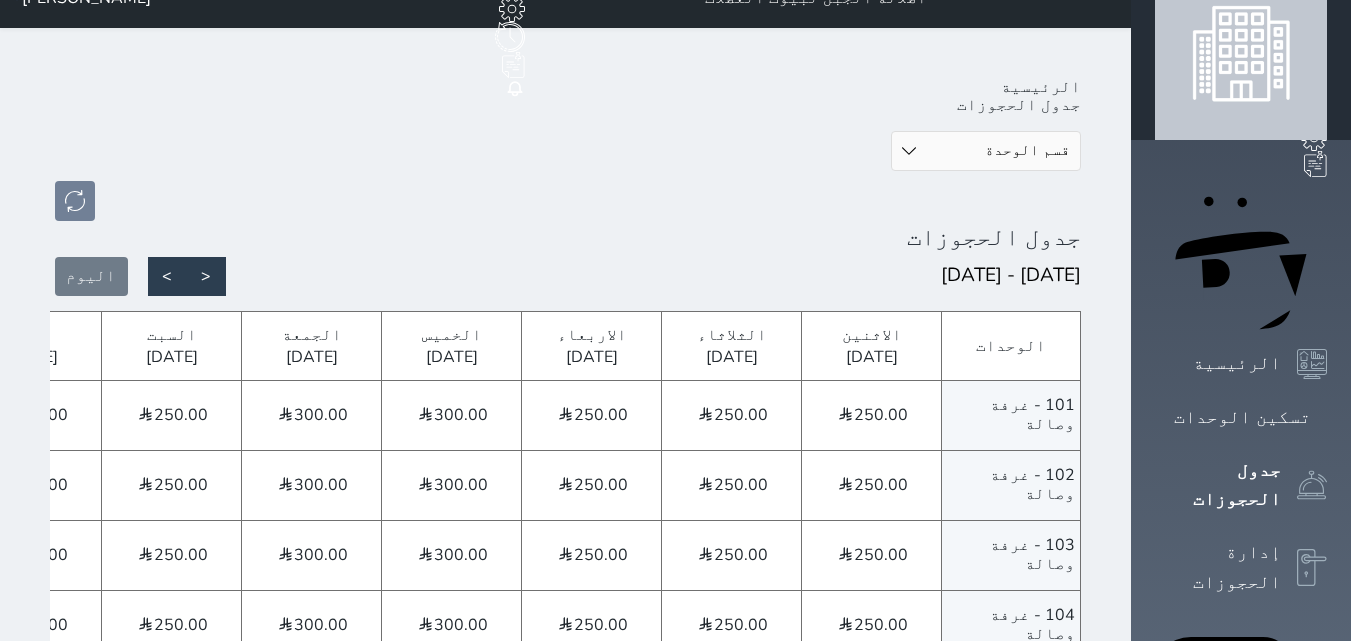 click on "قسم الوحدة
غرفتين وديوانيه
غرفتين
غرفة وصالة
غرفة" at bounding box center (986, 151) 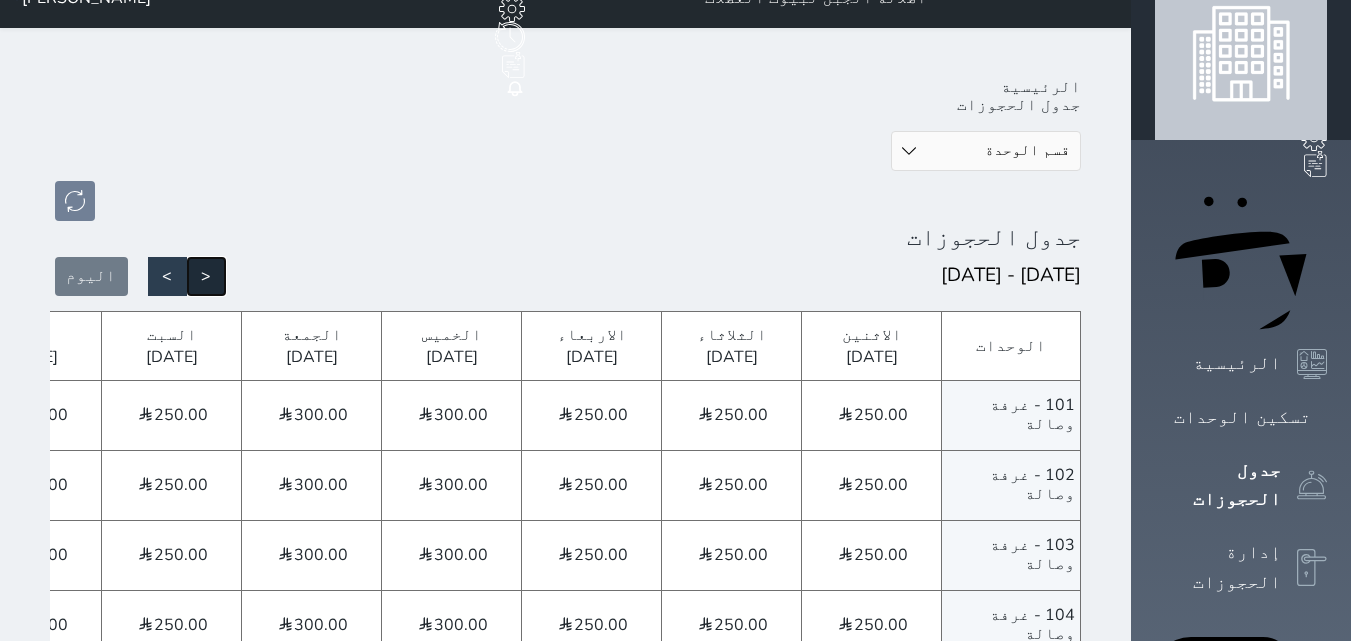 click on "<" at bounding box center [206, 276] 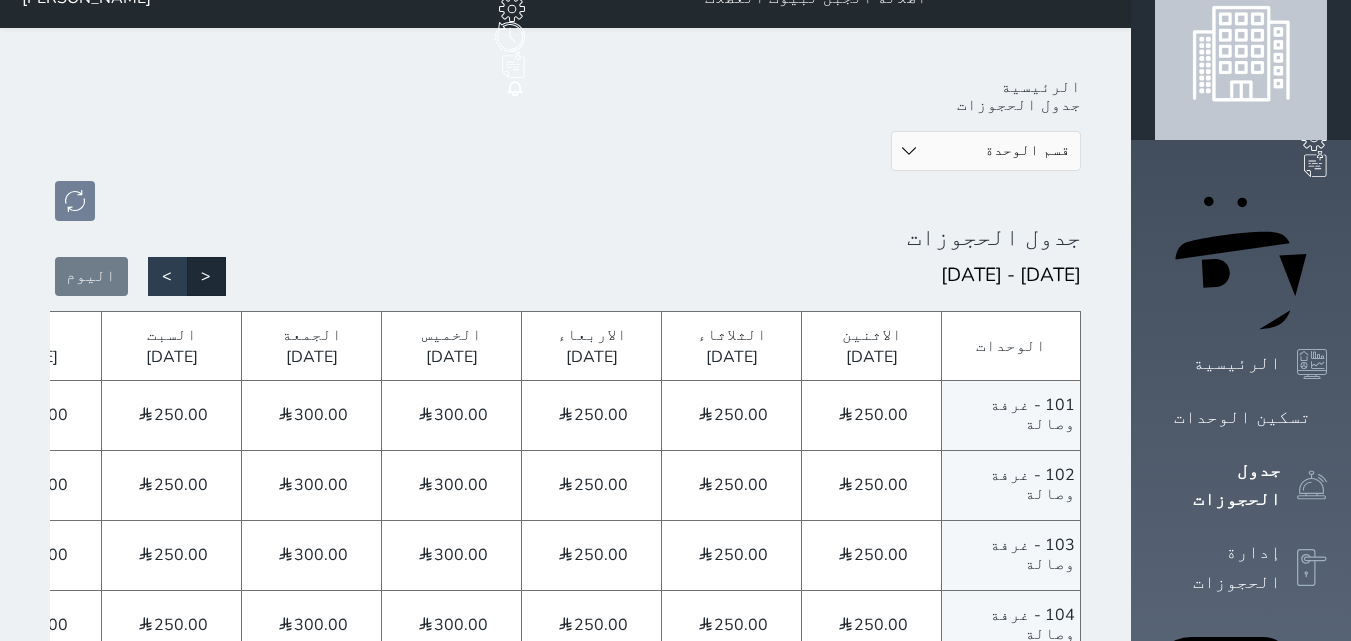 click on "الرئيسية جدول الحجوزات
قسم الوحدة
غرفتين وديوانيه
غرفتين
غرفة وصالة
غرفة
جدول الحجوزات    2025-06-16 - 2025-06-29
<
>
اليوم
الوحدات     101 - غرفة وصالة   102 - غرفة وصالة   103 - غرفة وصالة   104 - غرفة وصالة   105 - غرفة   106 - غرفتين   107 - غرفتين   108 - غرفتين   109 - غرفتين وديوانيه   110 - غرفتين وديوانيه   111 - غرفتين وديوانيه     الاثنين   2025-06-16 الثلاثاء   2025-06-17 الاربعاء   2025-06-18 الخميس   2025-06-19 الجمعة   2025-06-20 السبت   2025-06-21 الاحد   2025-06-22 الاثنين   2025-06-23   2025-06-24" at bounding box center [565, 633] 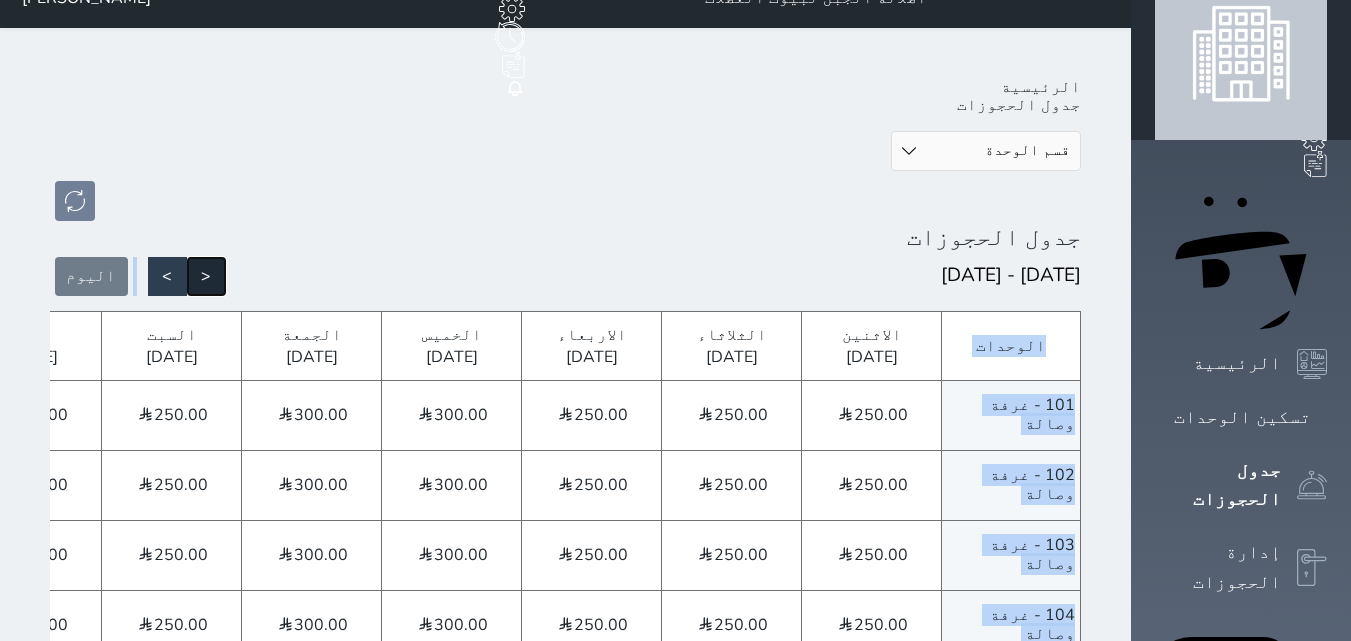 click on "<" at bounding box center [206, 276] 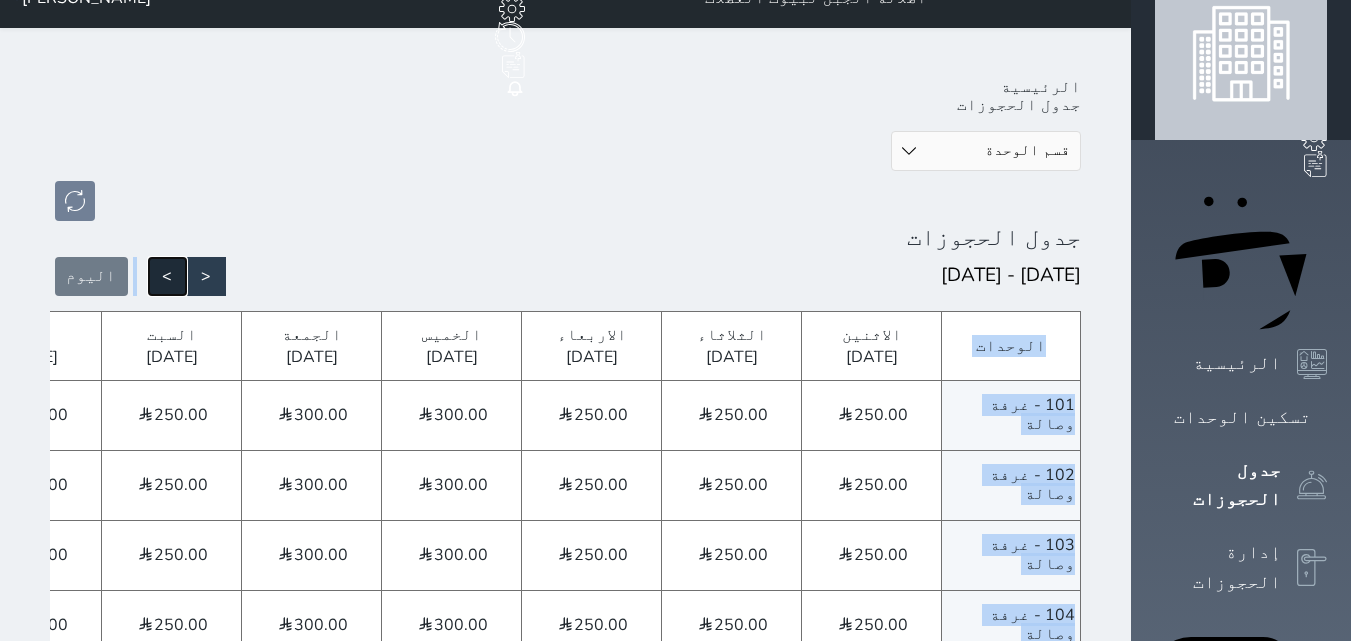 click on ">" at bounding box center (167, 276) 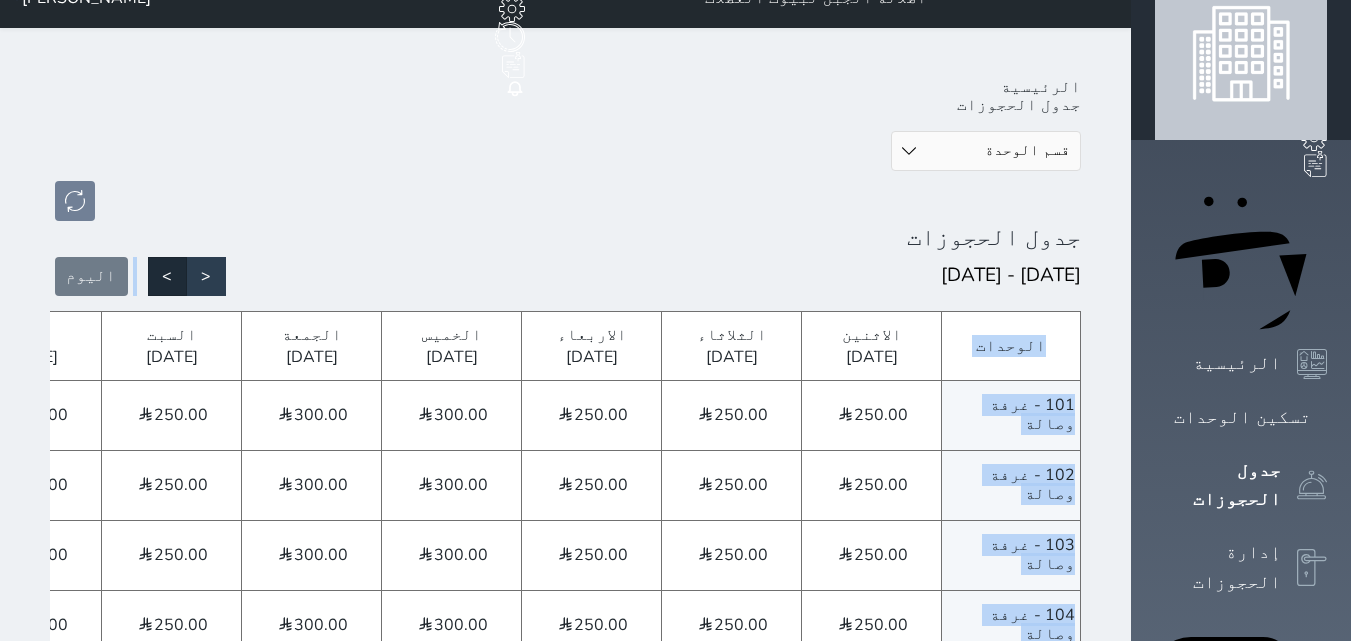 click at bounding box center [675, 320] 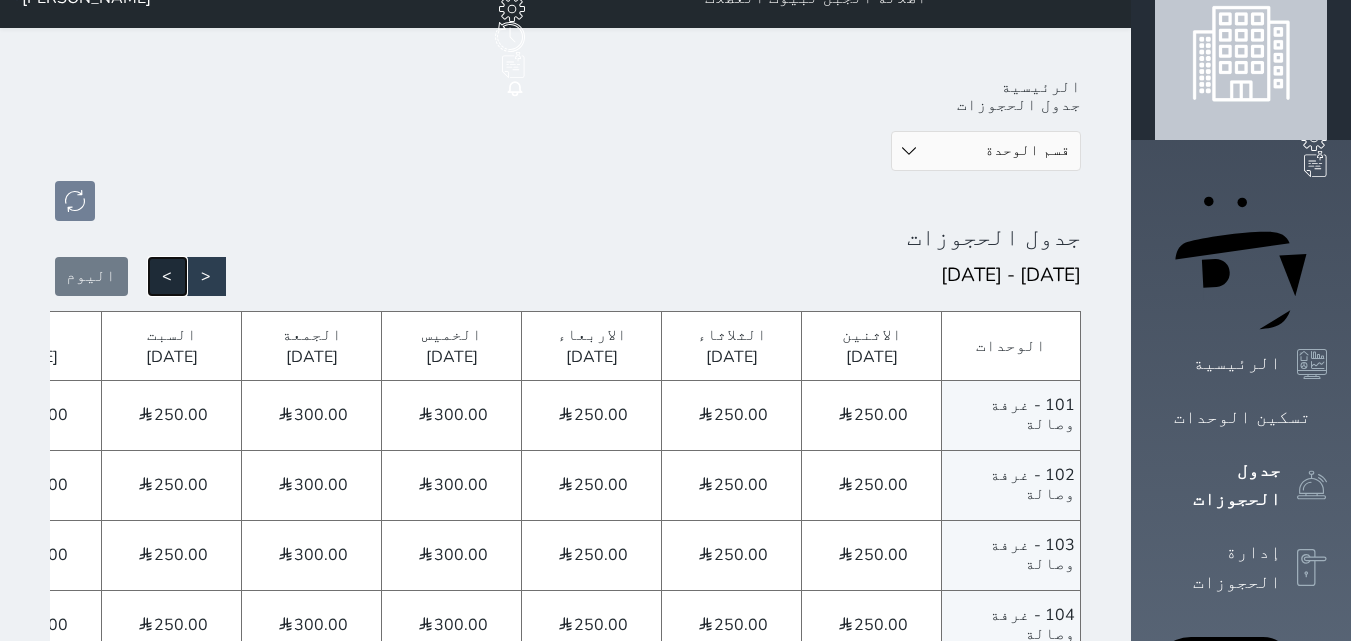 click on ">" at bounding box center [167, 276] 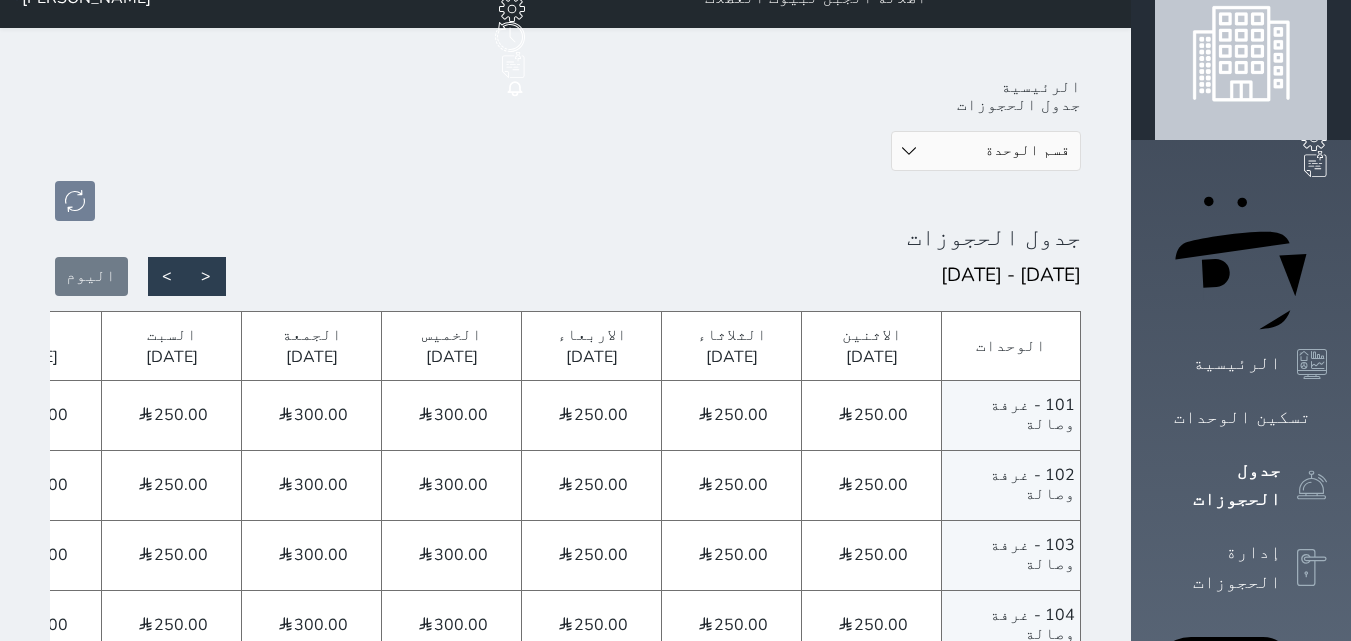 click on "الرئيسية جدول الحجوزات
قسم الوحدة
غرفتين وديوانيه
غرفتين
غرفة وصالة
غرفة
جدول الحجوزات    2025-06-30 - 2025-07-13
<
>
اليوم
الوحدات     101 - غرفة وصالة   102 - غرفة وصالة   103 - غرفة وصالة   104 - غرفة وصالة   105 - غرفة   106 - غرفتين   107 - غرفتين   108 - غرفتين   109 - غرفتين وديوانيه   110 - غرفتين وديوانيه   111 - غرفتين وديوانيه     الاثنين   2025-06-30 الثلاثاء   2025-07-01 الاربعاء   2025-07-02 الخميس   2025-07-03 الجمعة   2025-07-04 السبت   2025-07-05 الاحد   2025-07-06 الاثنين   2025-07-07   2025-07-08" at bounding box center [565, 633] 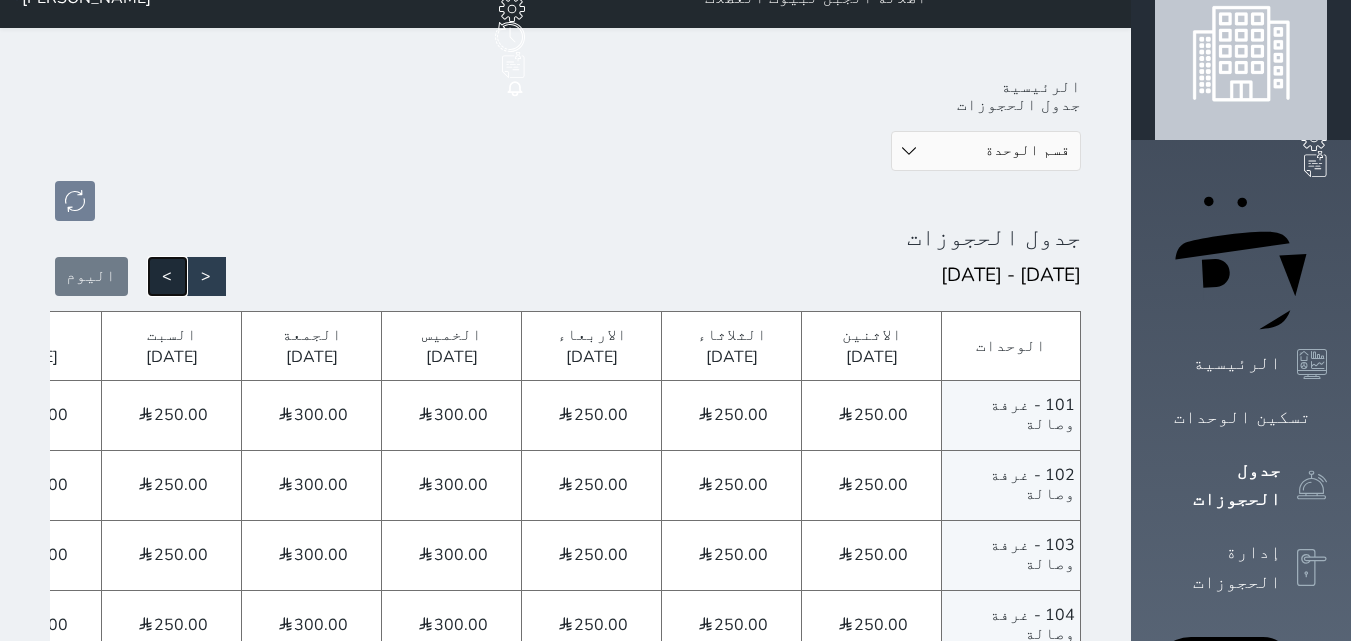 click on ">" at bounding box center (167, 276) 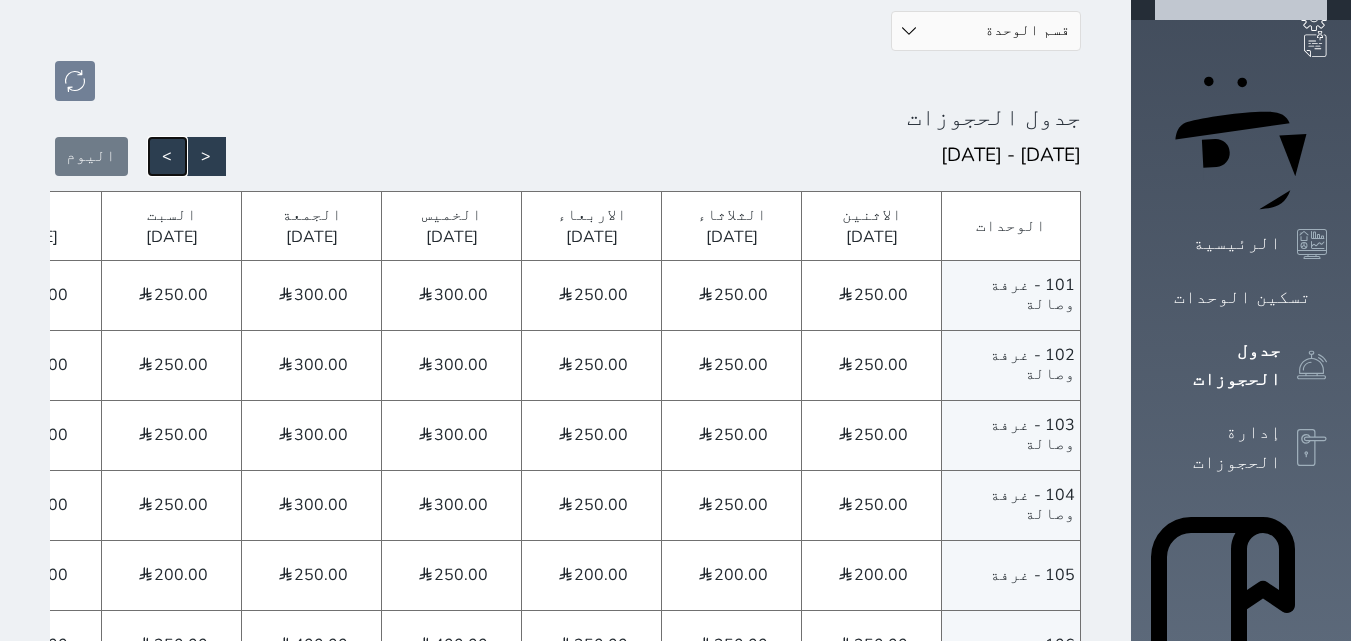 scroll, scrollTop: 0, scrollLeft: 0, axis: both 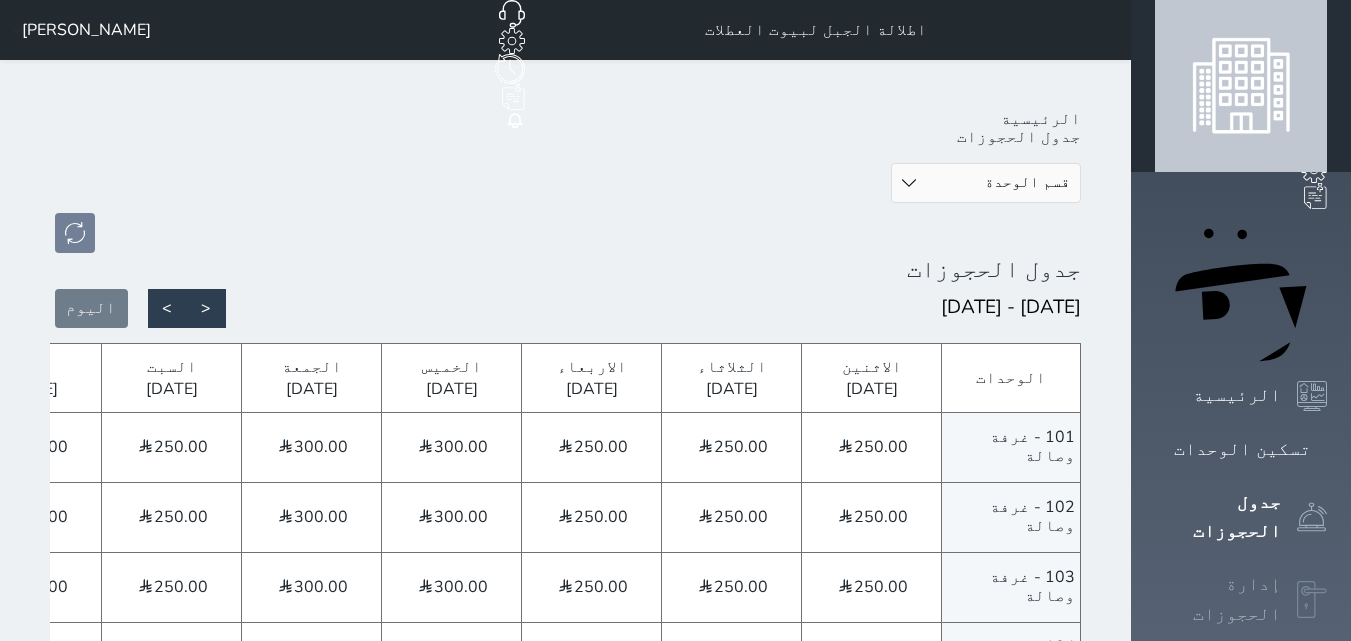 click on "إدارة الحجوزات" at bounding box center [1241, 599] 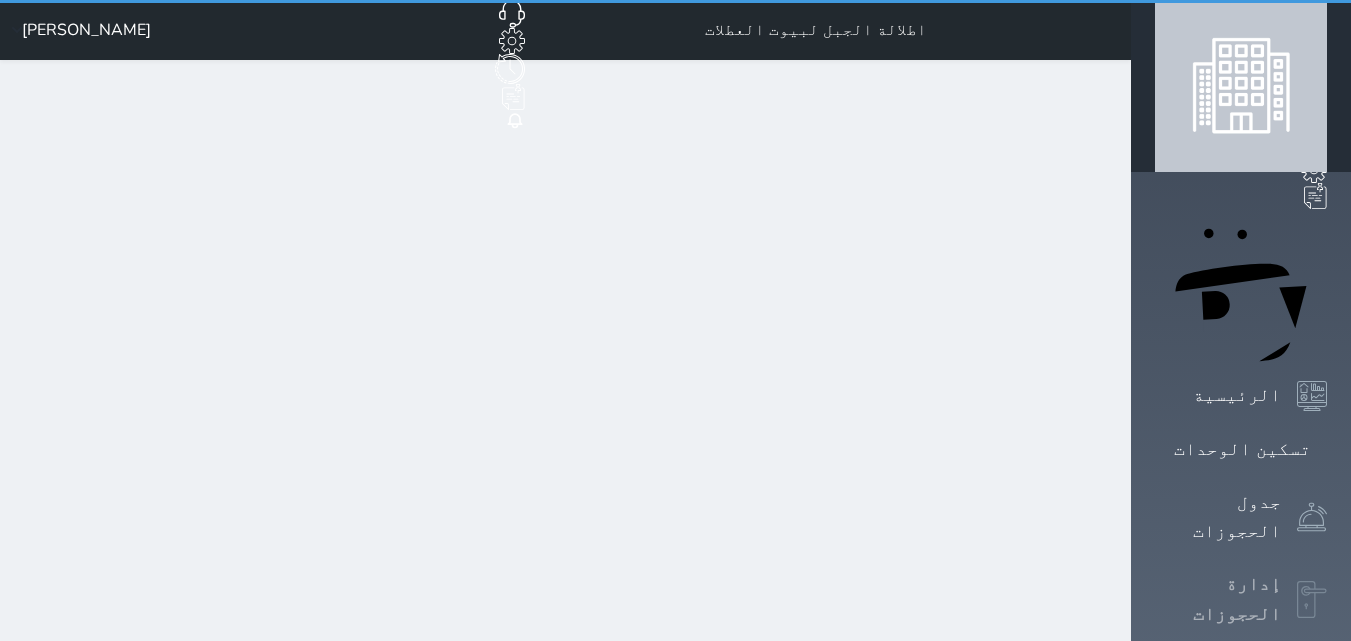 select on "open_all" 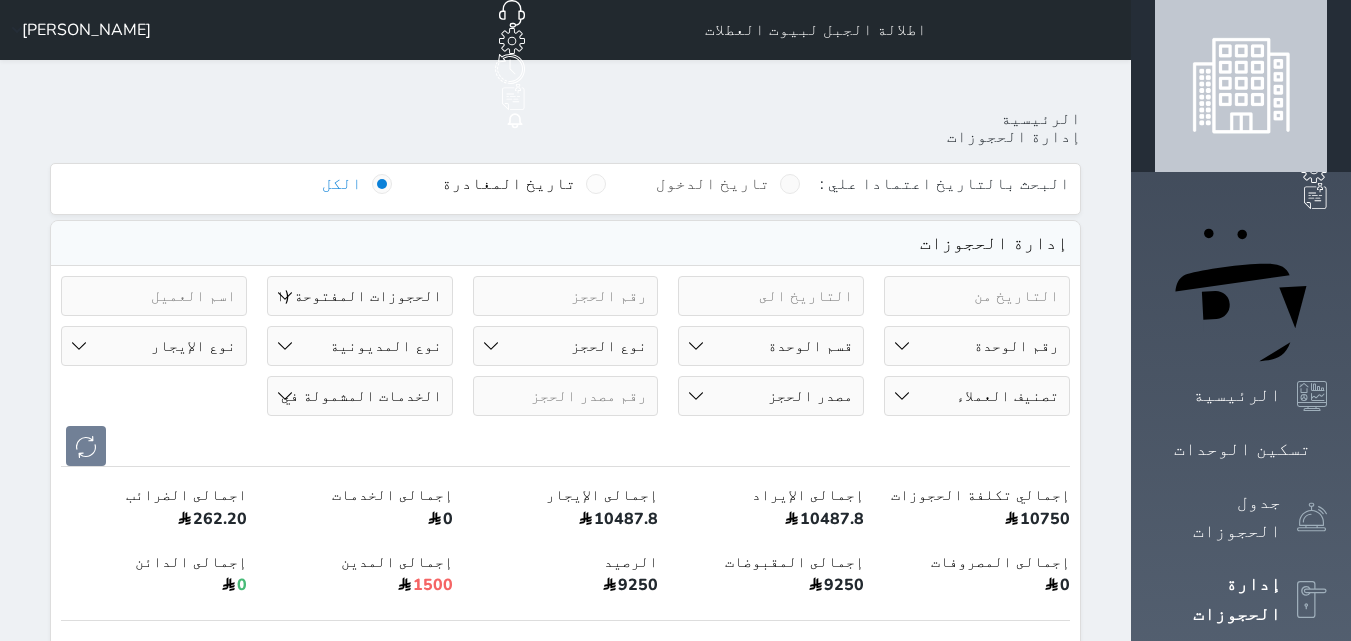 click on "تاريخ الدخول" at bounding box center [713, 184] 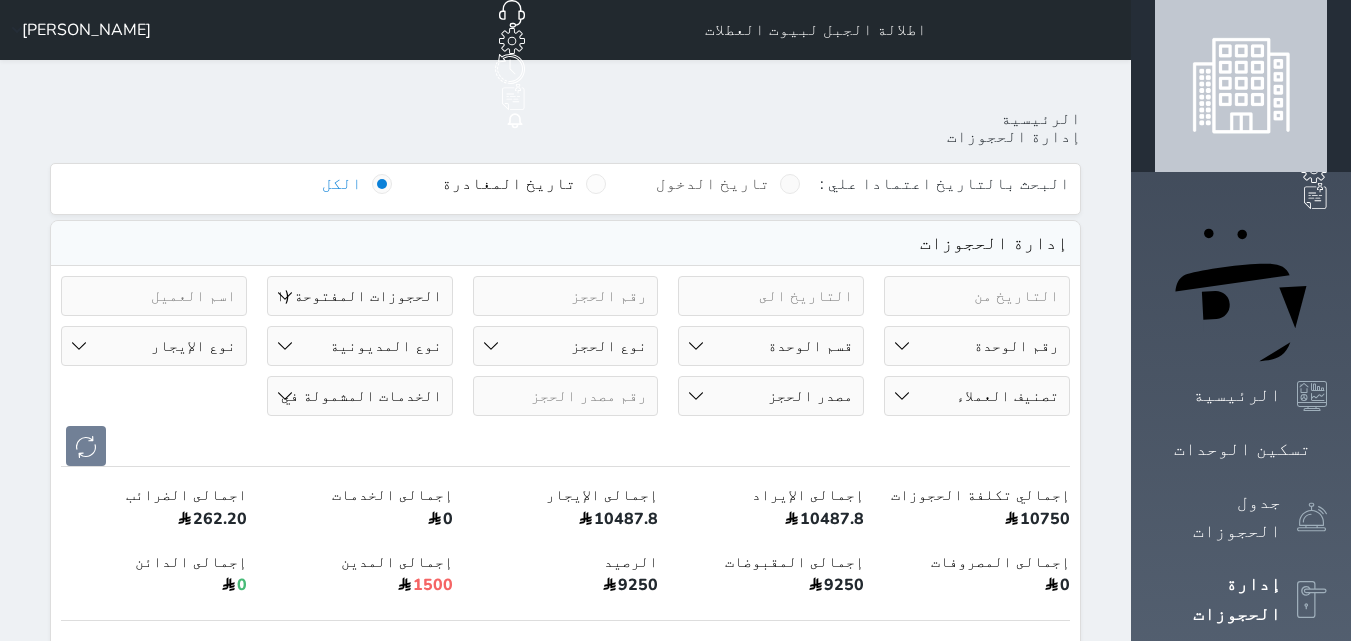 click on "تاريخ الدخول" at bounding box center [770, 174] 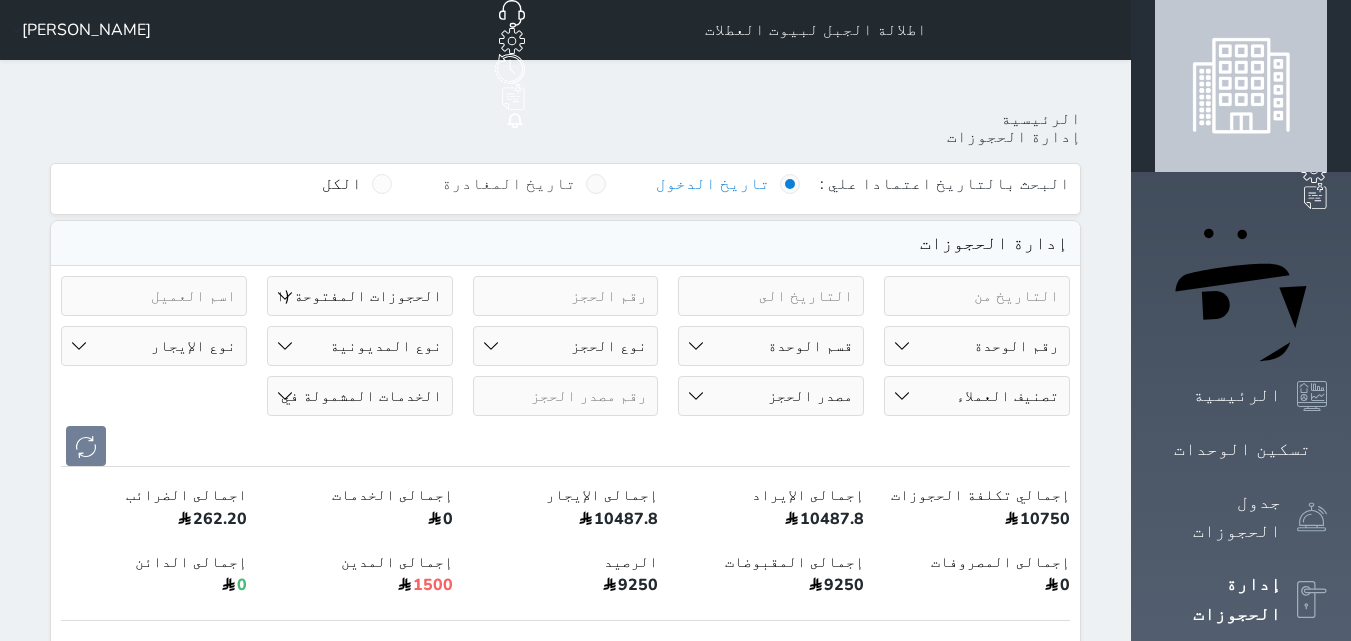 click on "تاريخ المغادرة" at bounding box center [509, 184] 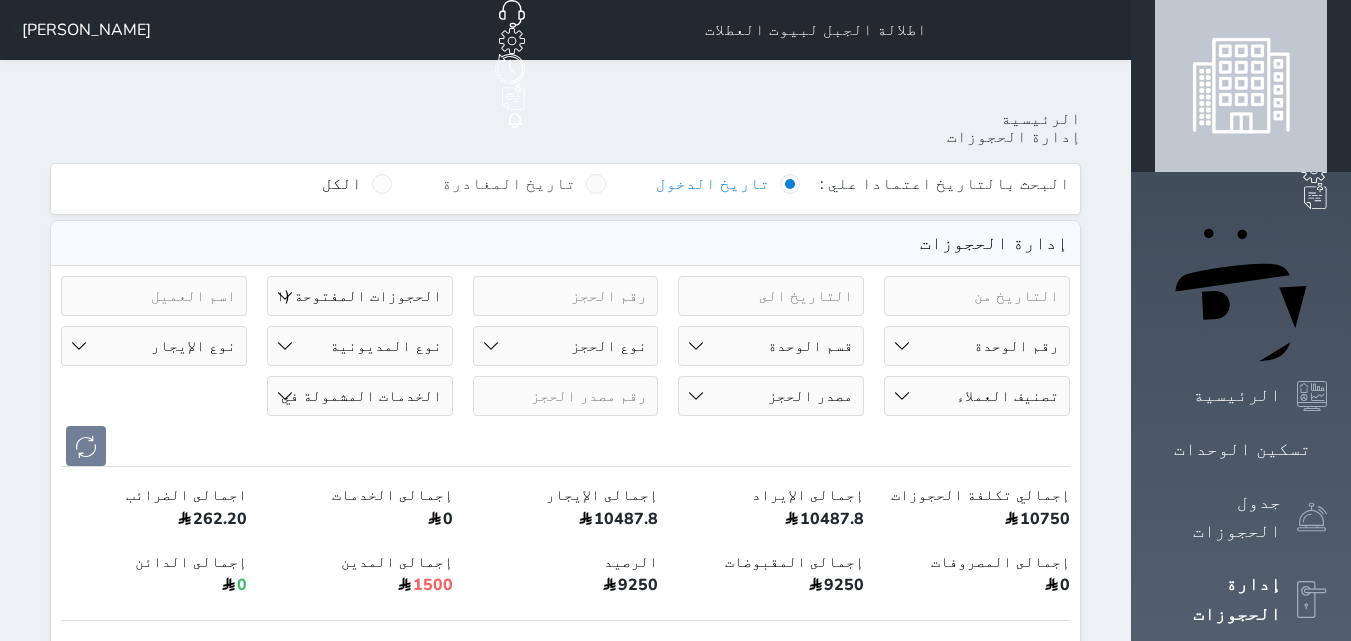 click on "تاريخ المغادرة" at bounding box center [576, 174] 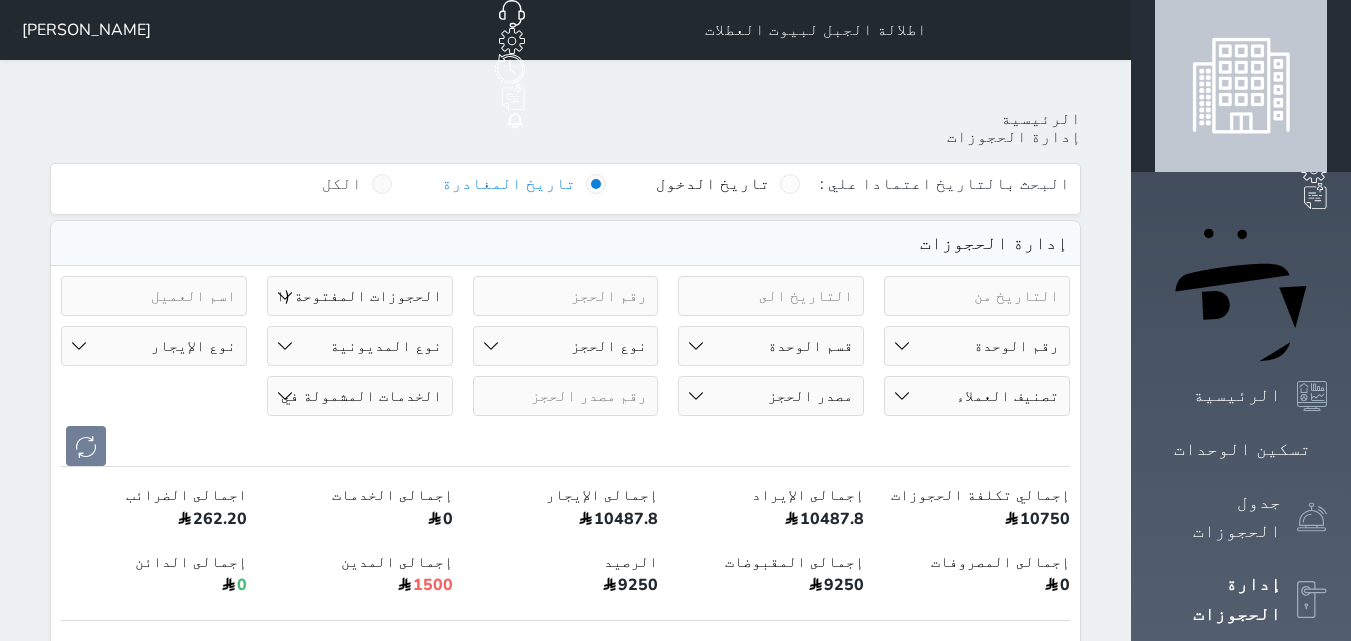 click on "الكل" at bounding box center (342, 184) 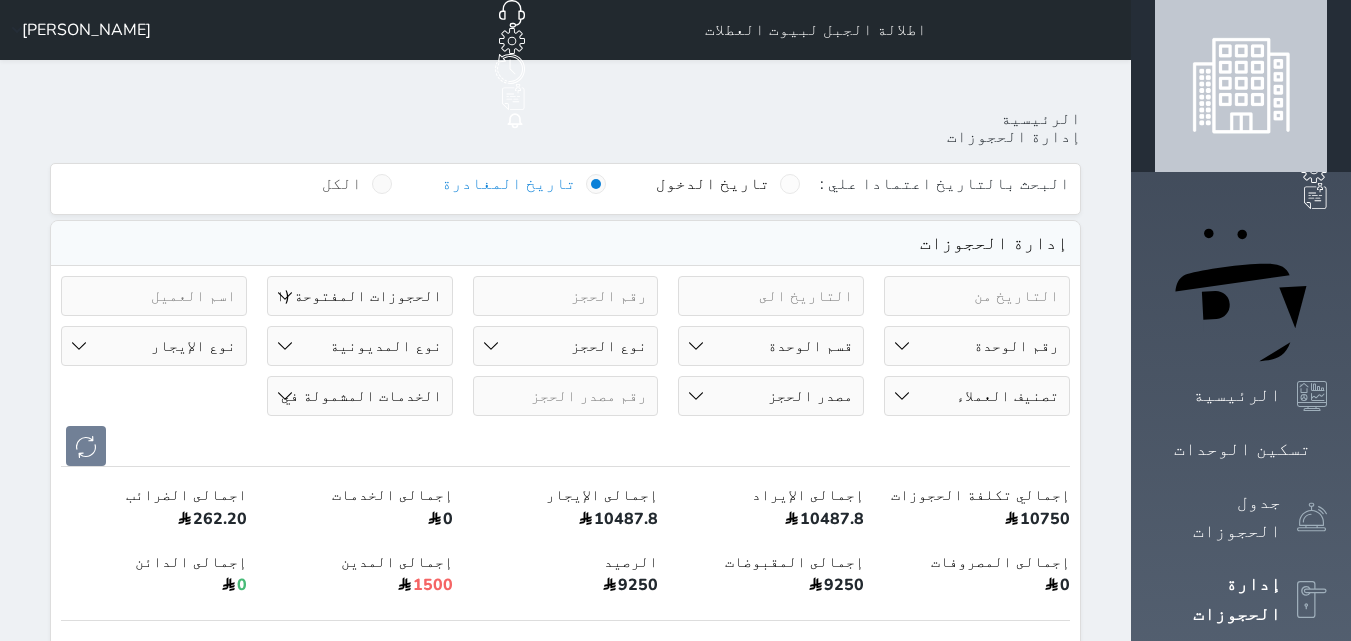 click on "الكل" at bounding box center [362, 174] 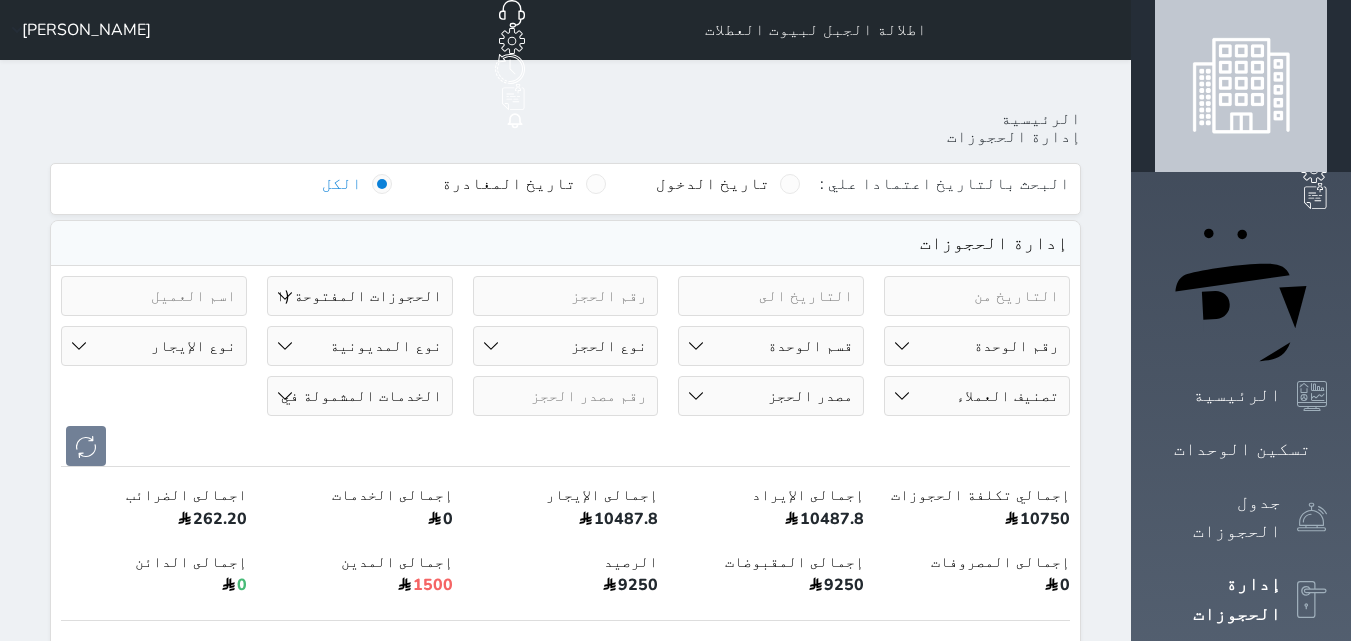 click on "رقم الوحدة
101 - غرفة وصالة
102 - غرفة وصالة
103 - غرفة وصالة
104 - غرفة وصالة
105 - غرفة
106 - غرفتين
107 - غرفتين
108 - غرفتين
109 - غرفتين وديوانيه
110 - غرفتين وديوانيه
111 - غرفتين وديوانيه" at bounding box center (977, 346) 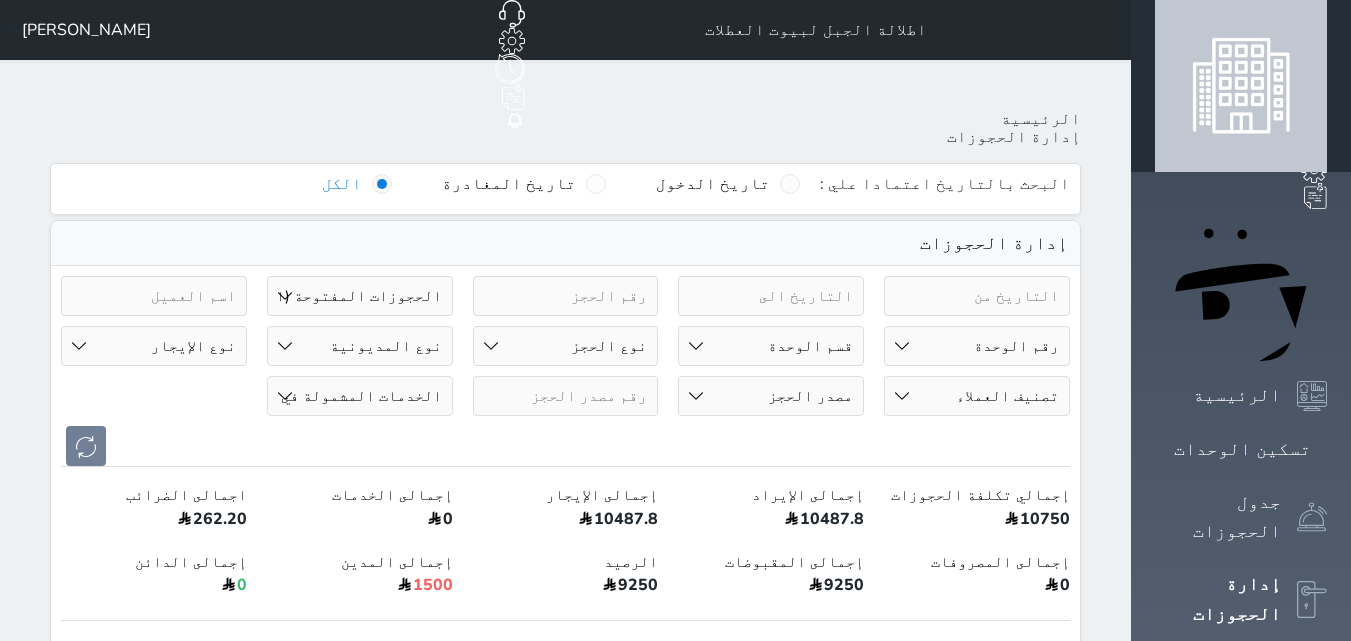 select on "74836" 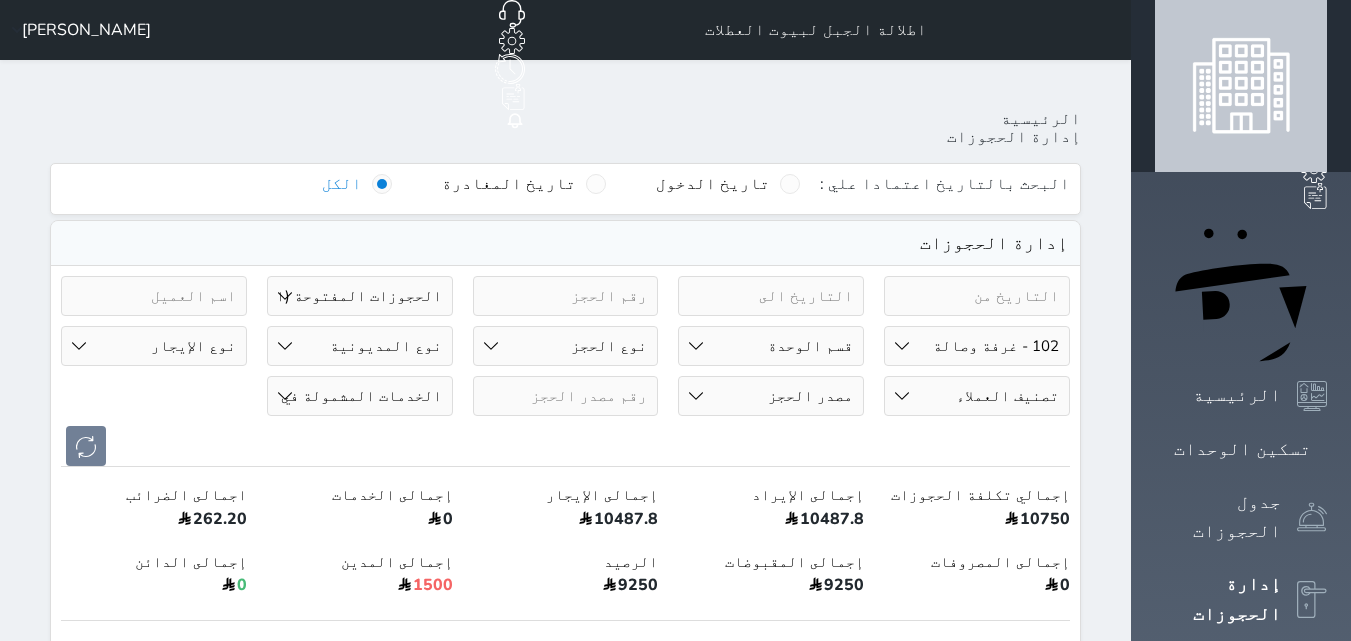 click on "رقم الوحدة
101 - غرفة وصالة
102 - غرفة وصالة
103 - غرفة وصالة
104 - غرفة وصالة
105 - غرفة
106 - غرفتين
107 - غرفتين
108 - غرفتين
109 - غرفتين وديوانيه
110 - غرفتين وديوانيه
111 - غرفتين وديوانيه" at bounding box center [977, 346] 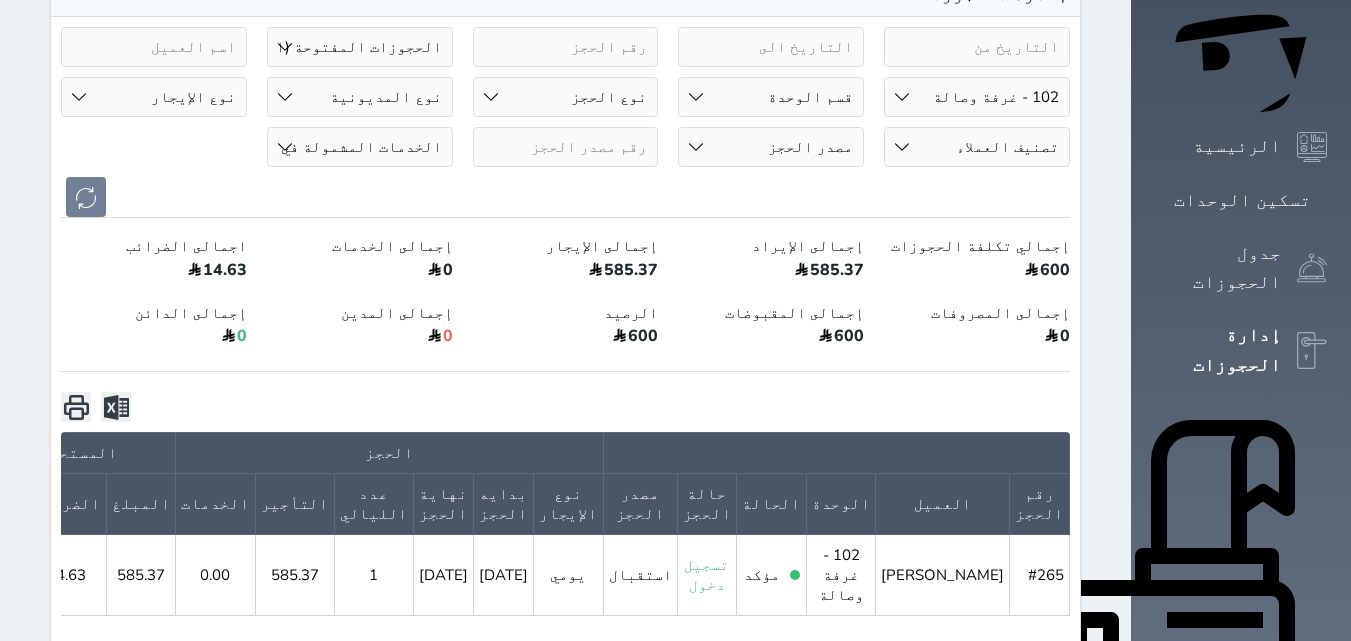 scroll, scrollTop: 235, scrollLeft: 0, axis: vertical 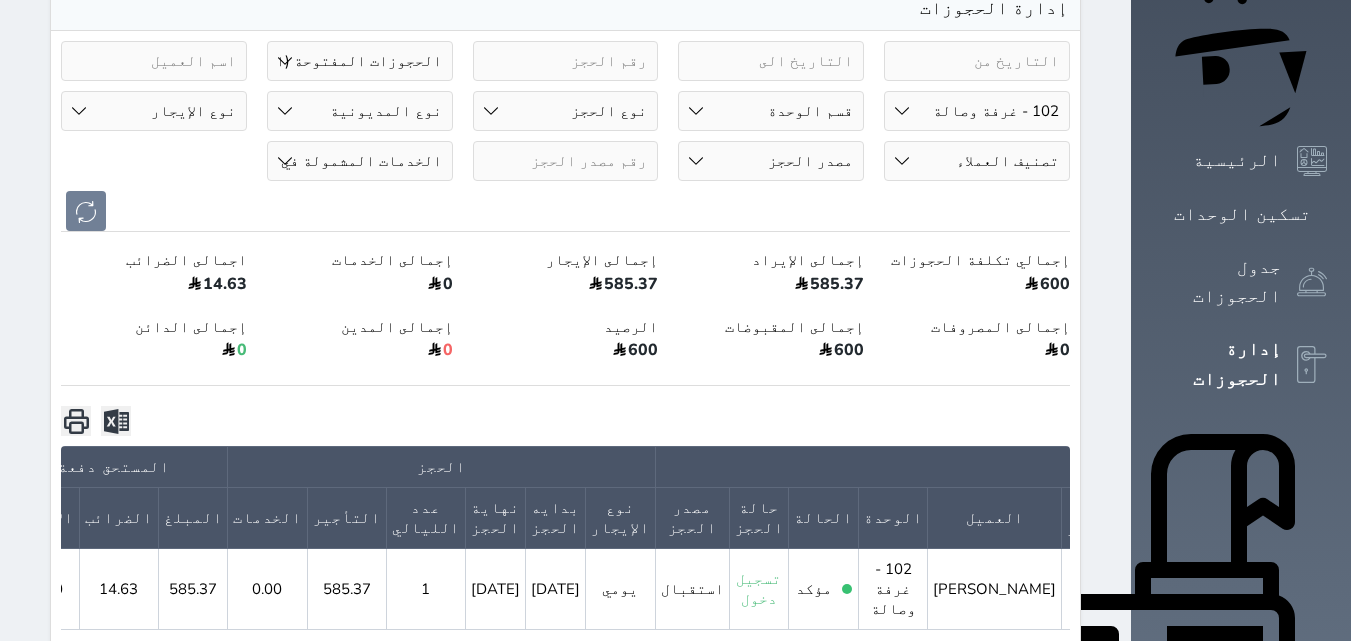 click at bounding box center (-219, 586) 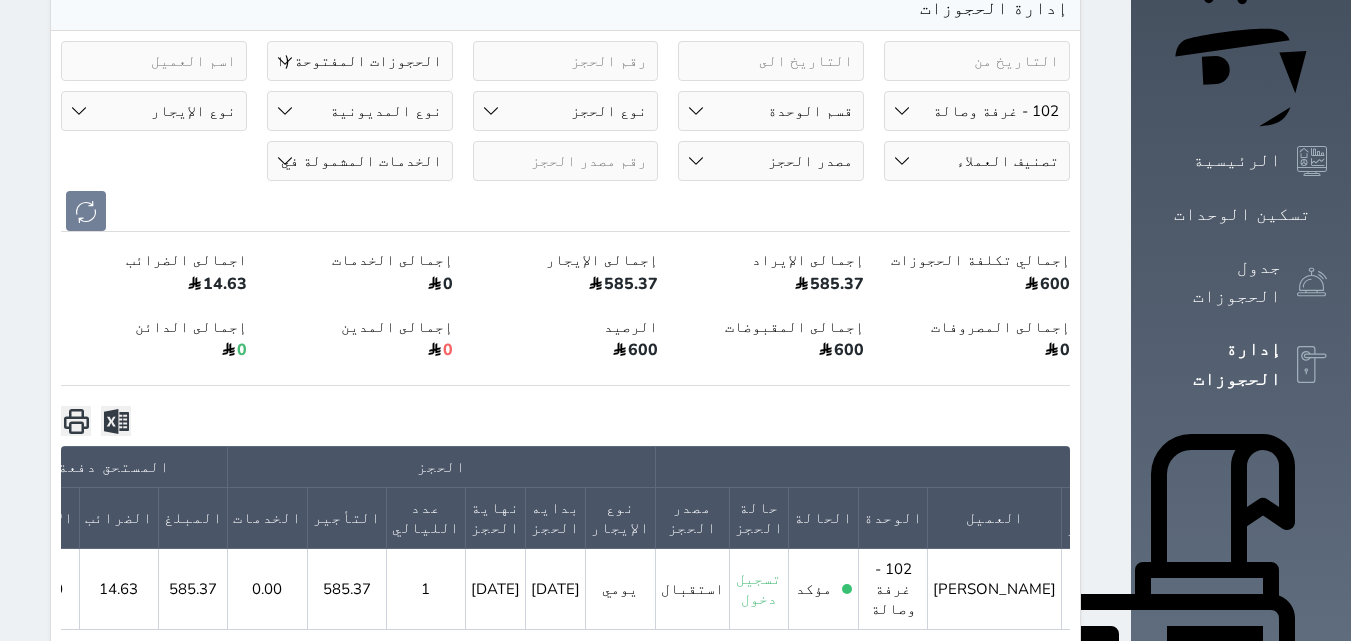 click 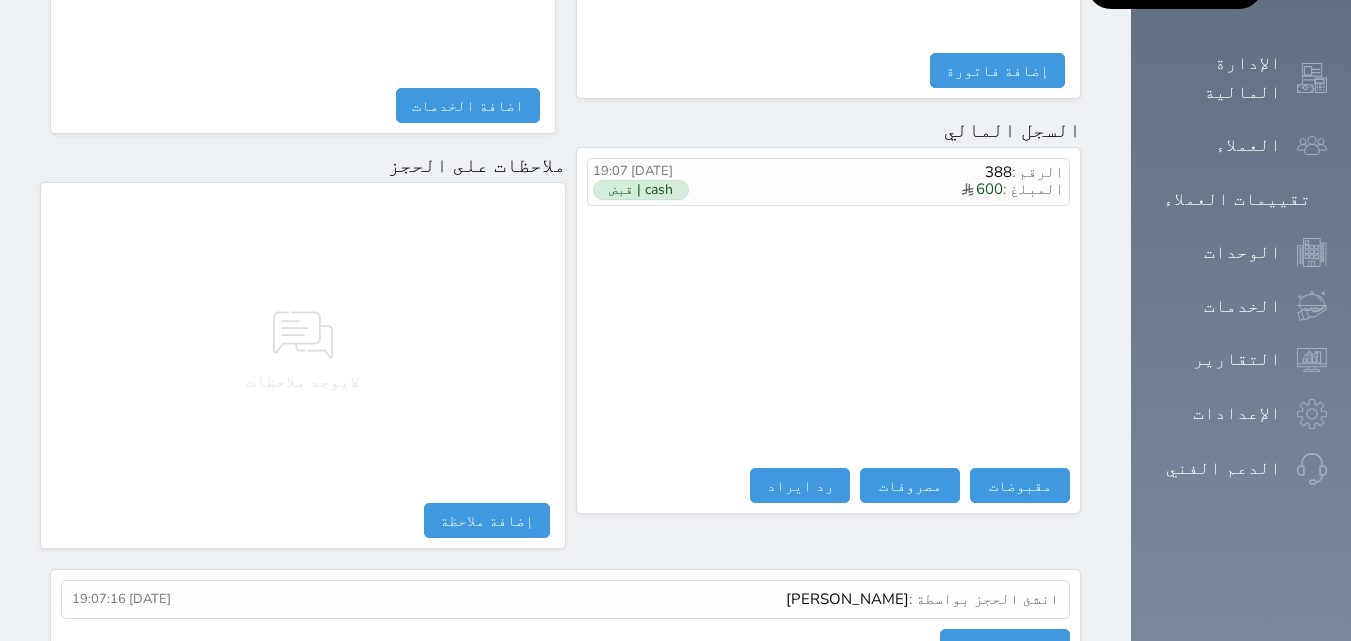 scroll, scrollTop: 0, scrollLeft: 0, axis: both 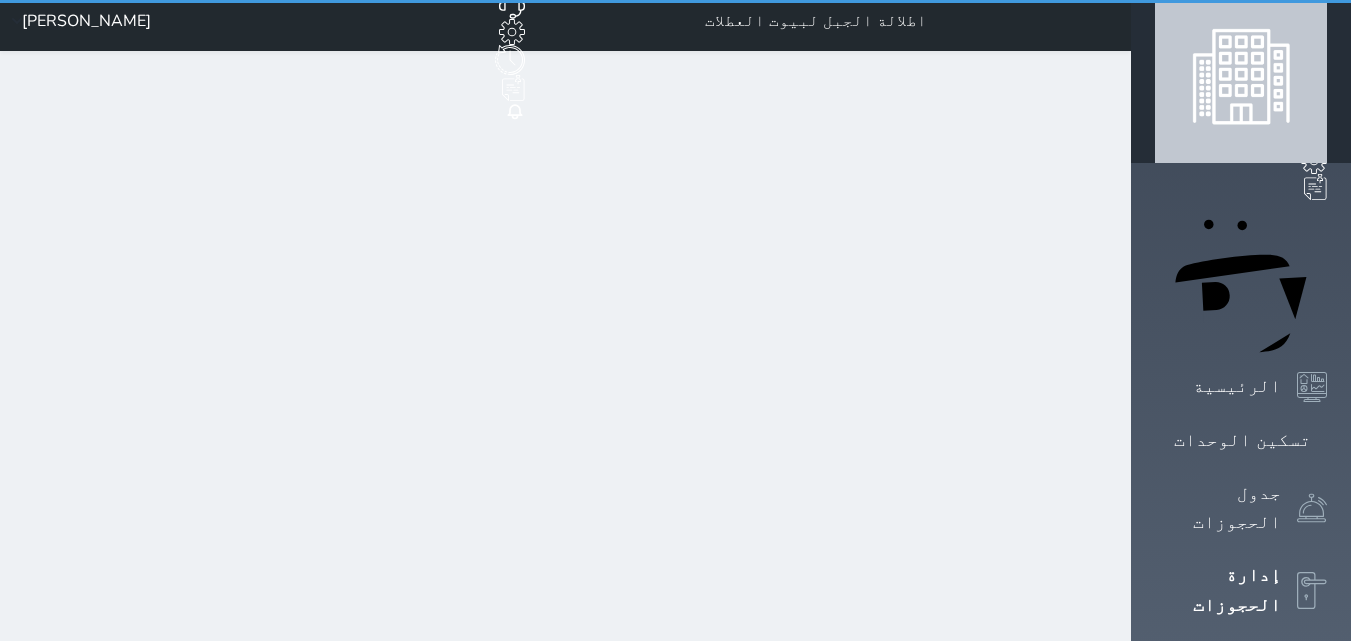 select on "open_all" 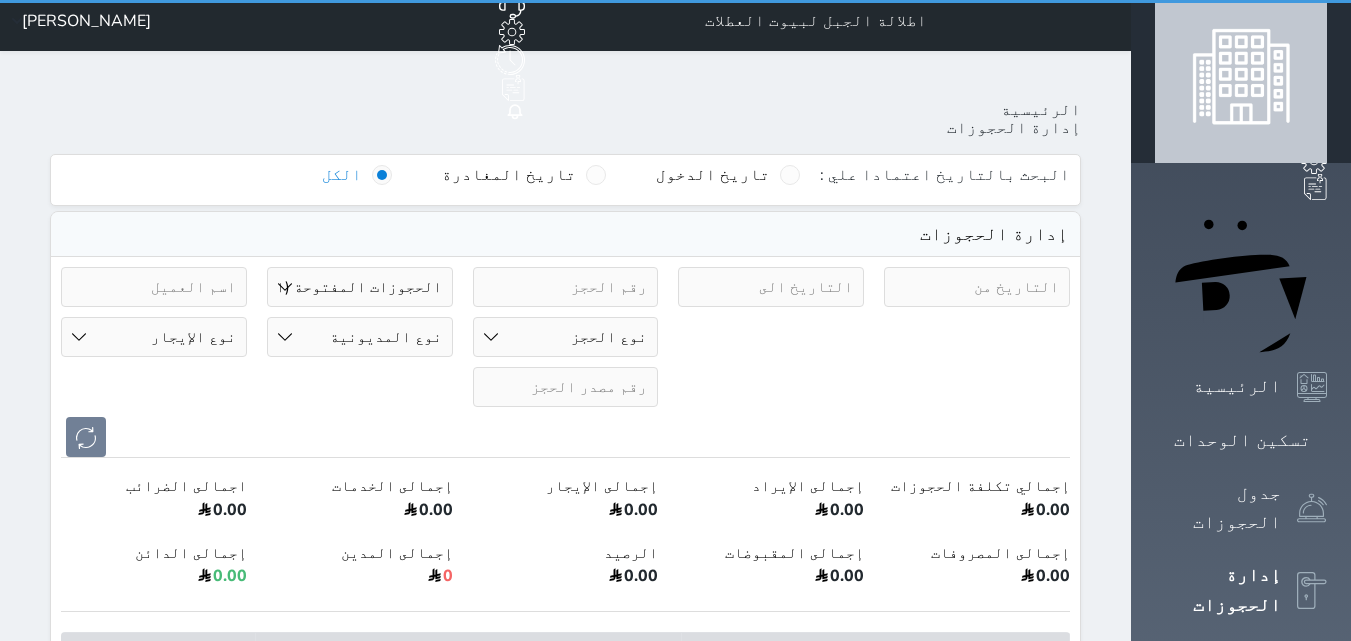 scroll, scrollTop: 0, scrollLeft: 0, axis: both 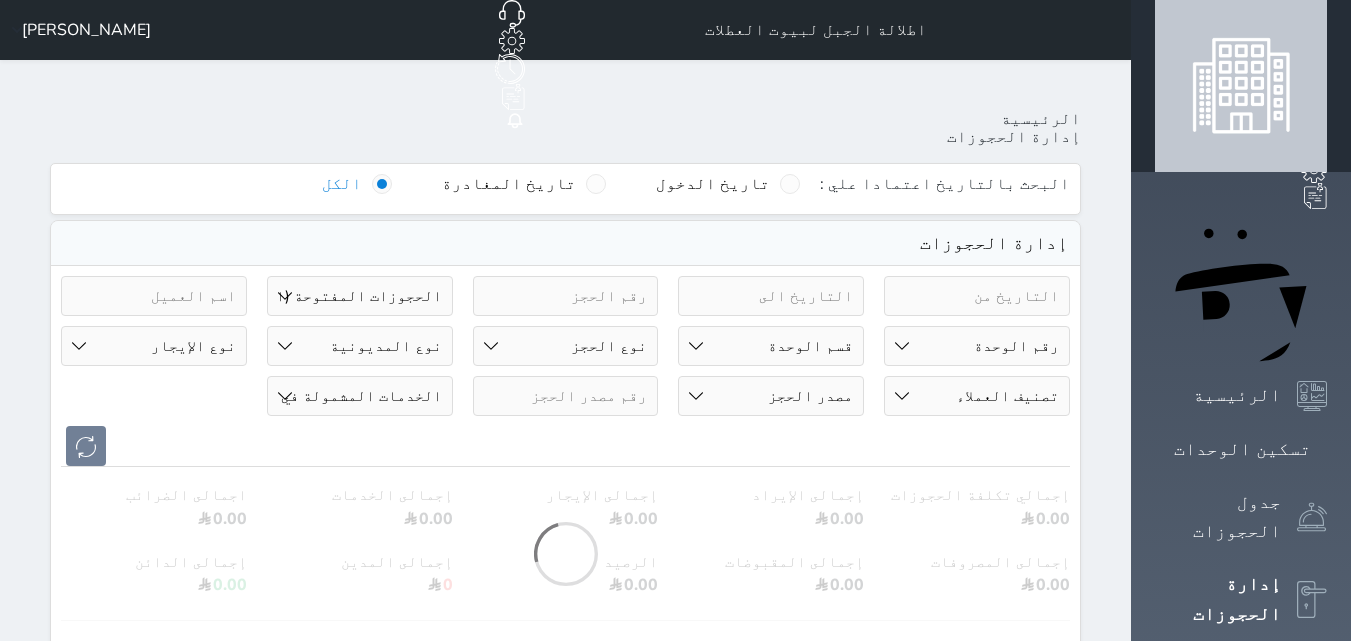 click on "مرتبط مع شموس" at bounding box center (348, -28) 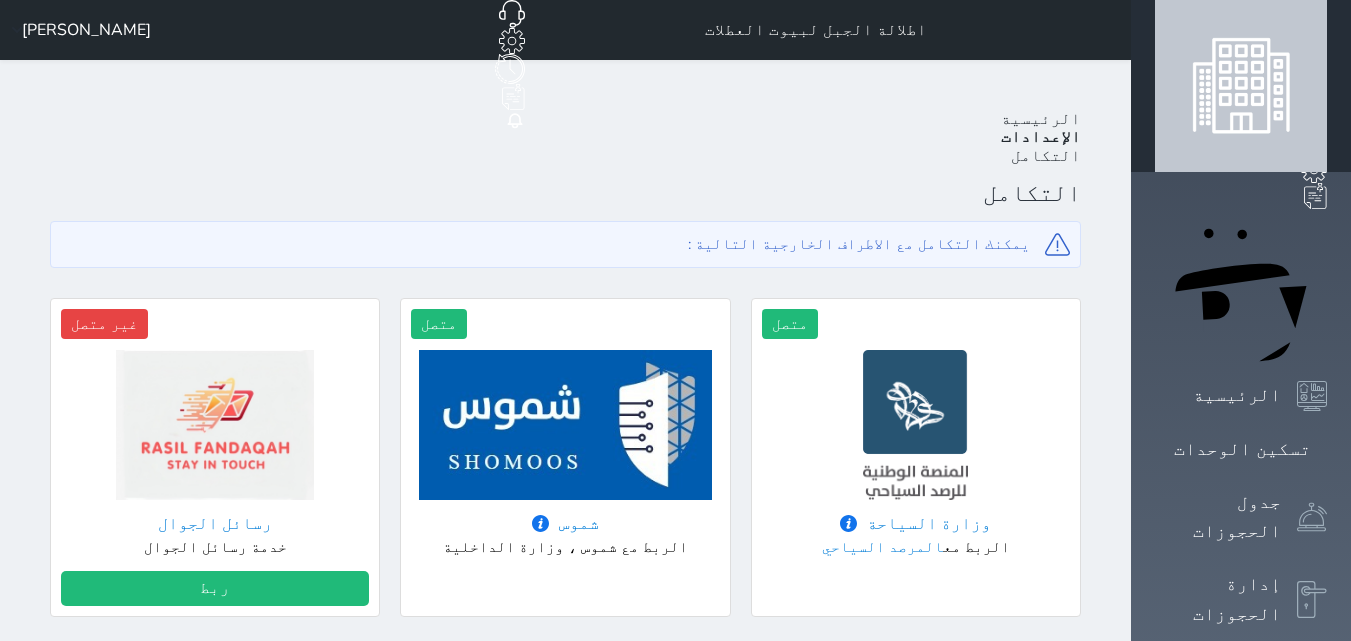 scroll, scrollTop: 0, scrollLeft: 0, axis: both 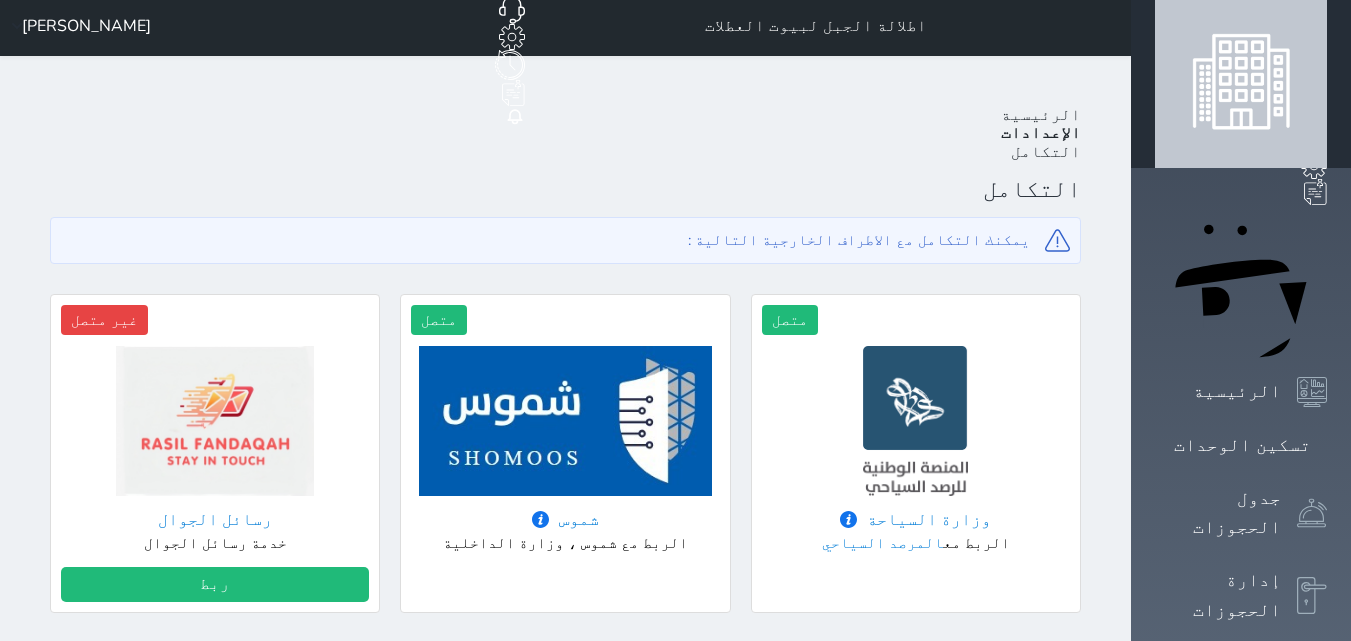 click on "شموس" at bounding box center (579, 520) 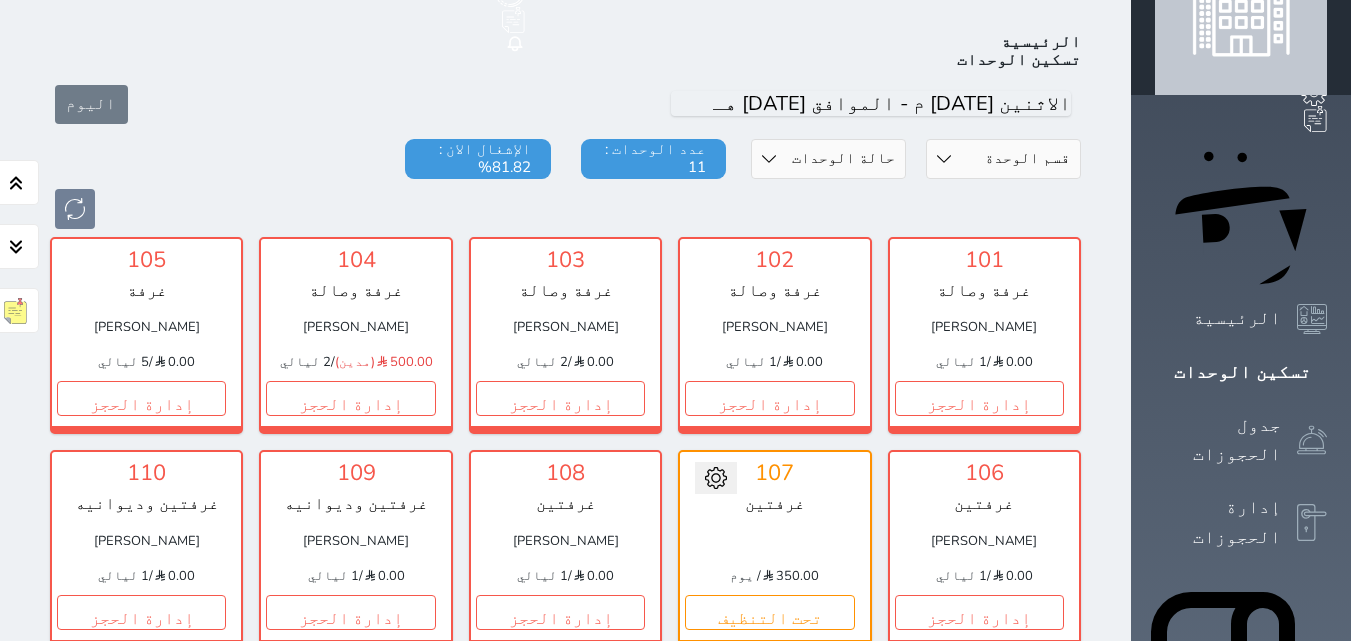 scroll, scrollTop: 78, scrollLeft: 0, axis: vertical 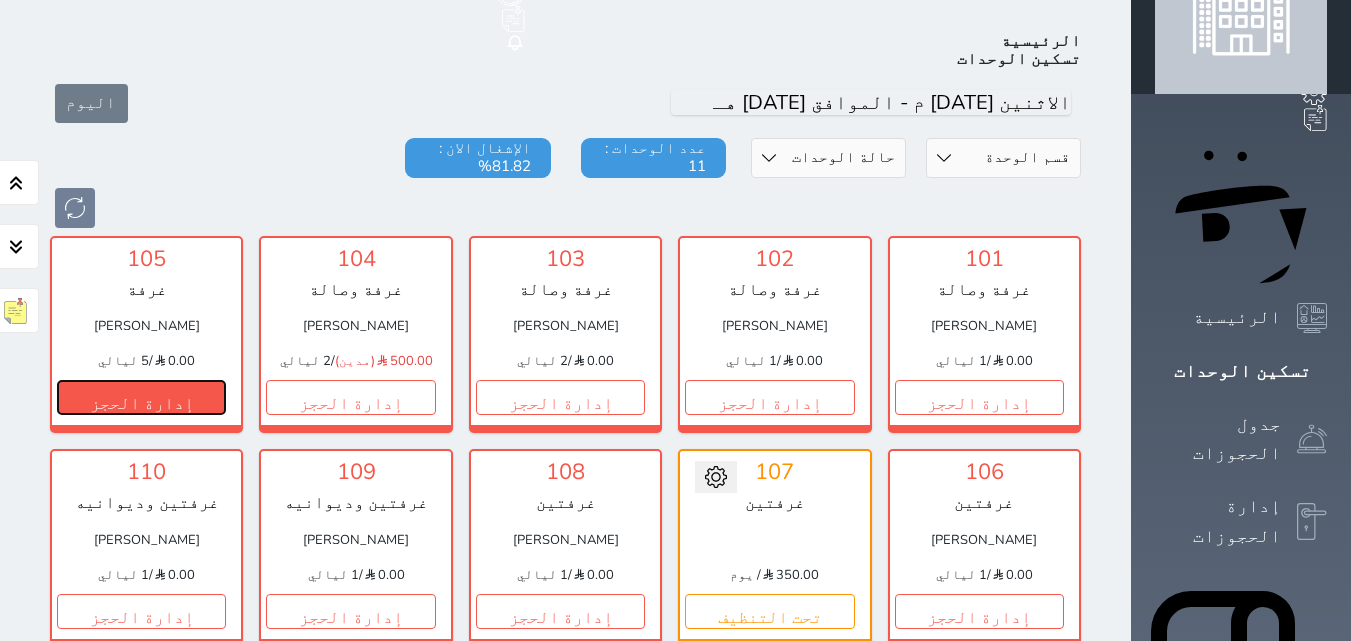 click on "إدارة الحجز" at bounding box center (141, 397) 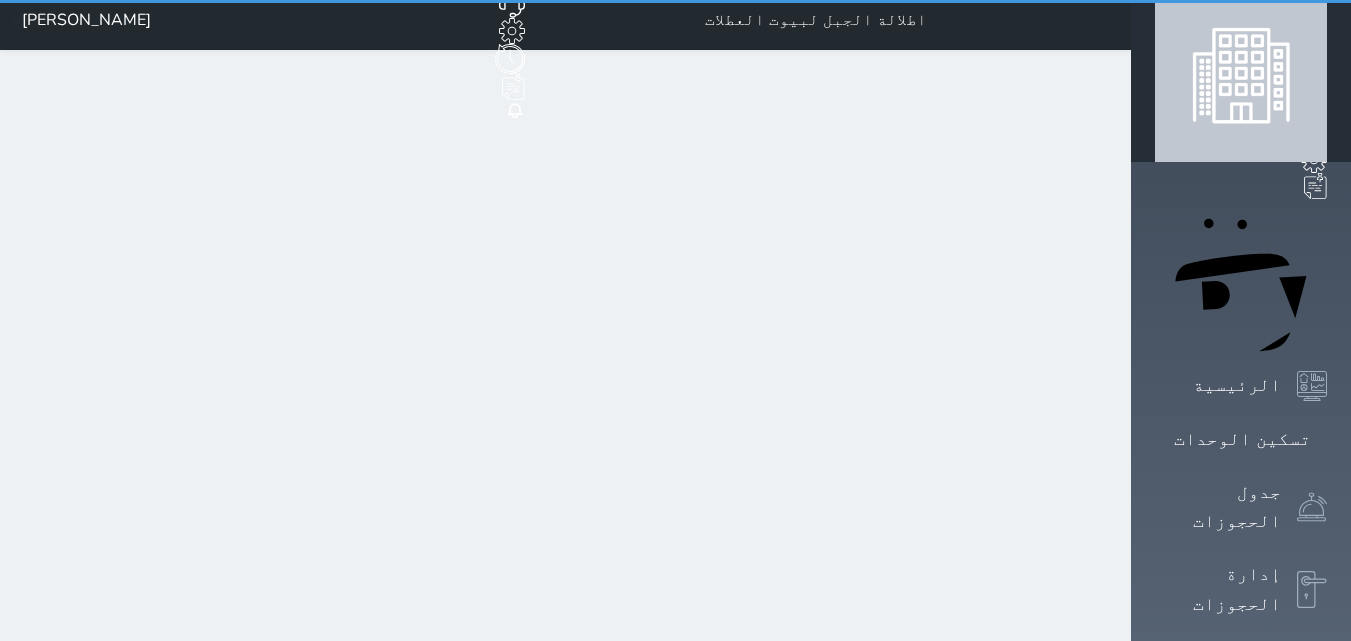 scroll, scrollTop: 0, scrollLeft: 0, axis: both 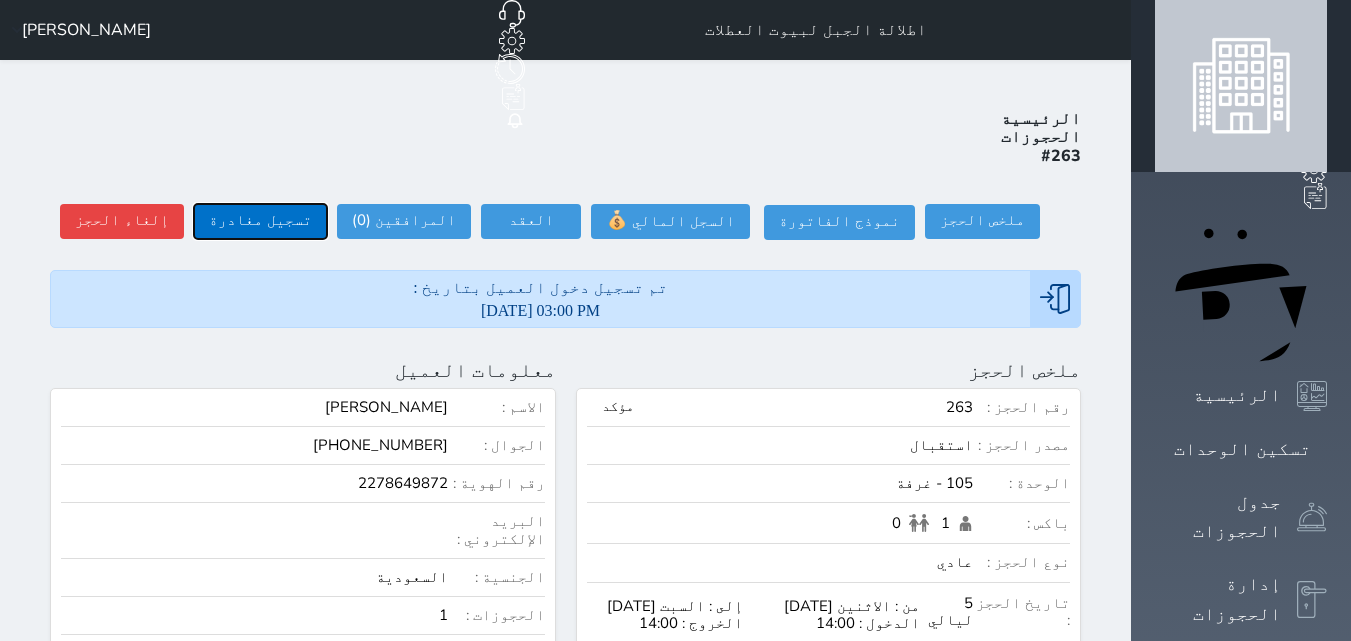 click on "تسجيل مغادرة" at bounding box center [260, 221] 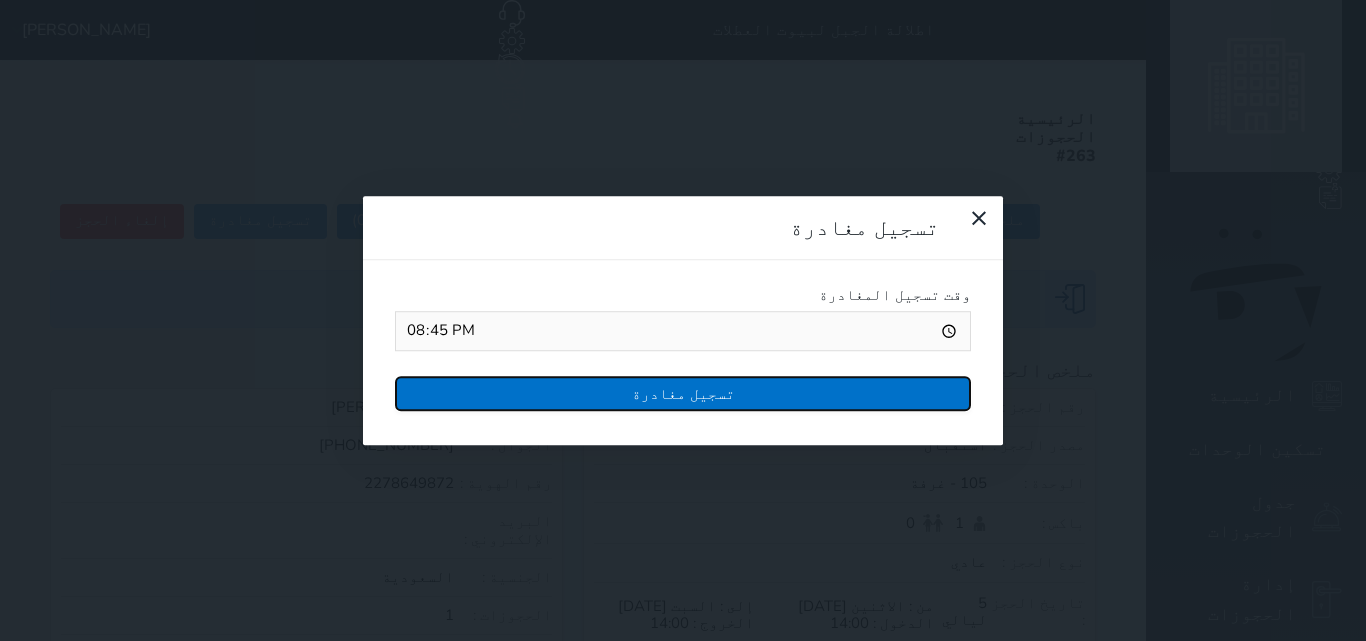 click on "تسجيل مغادرة" at bounding box center [683, 393] 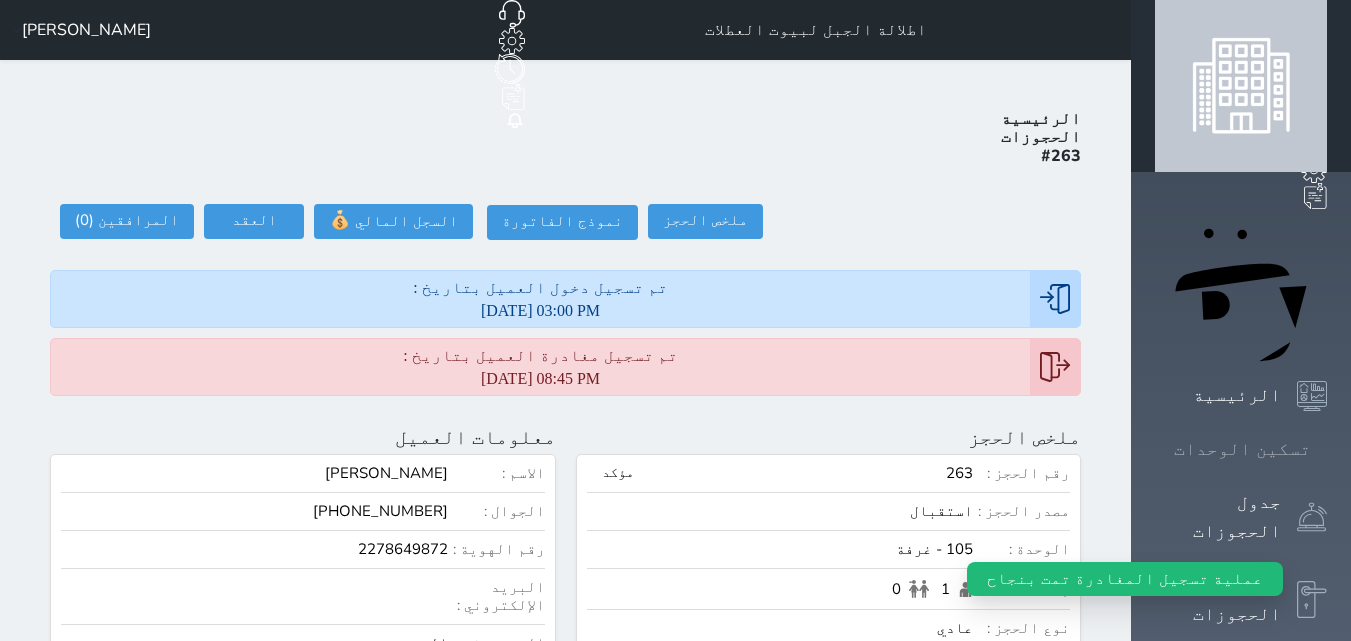 click on "تسكين الوحدات" at bounding box center (1241, 449) 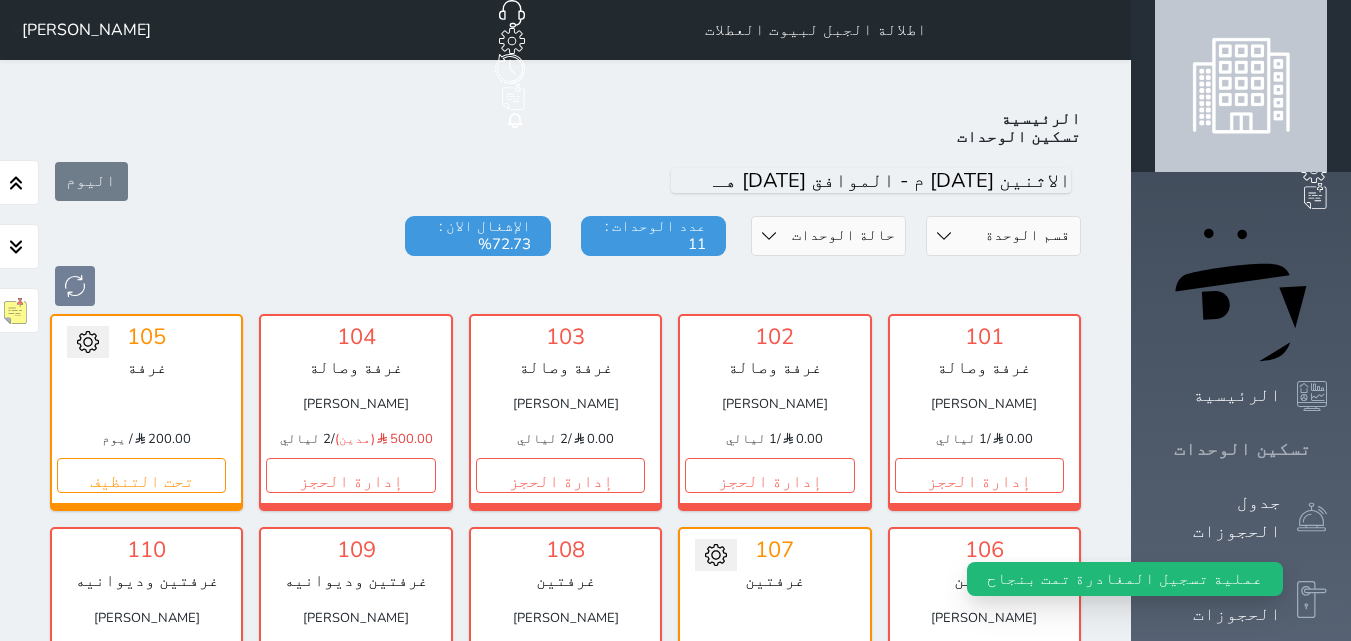 scroll, scrollTop: 78, scrollLeft: 0, axis: vertical 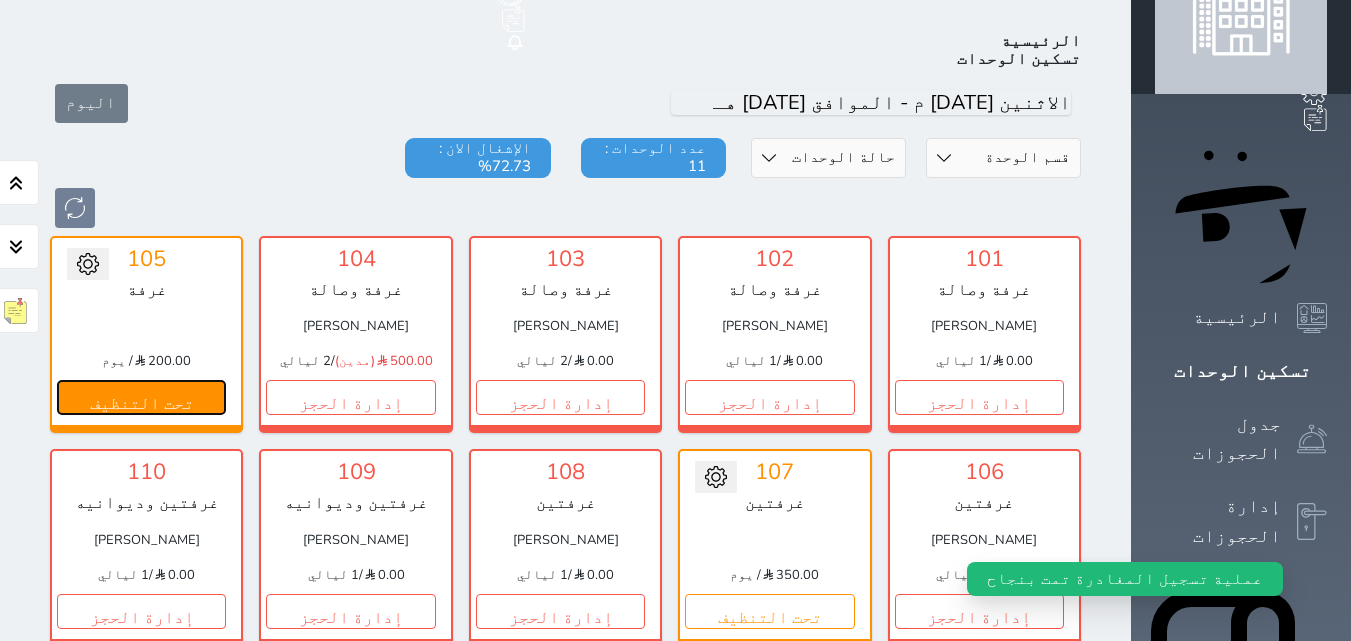 click on "تحت التنظيف" at bounding box center [141, 397] 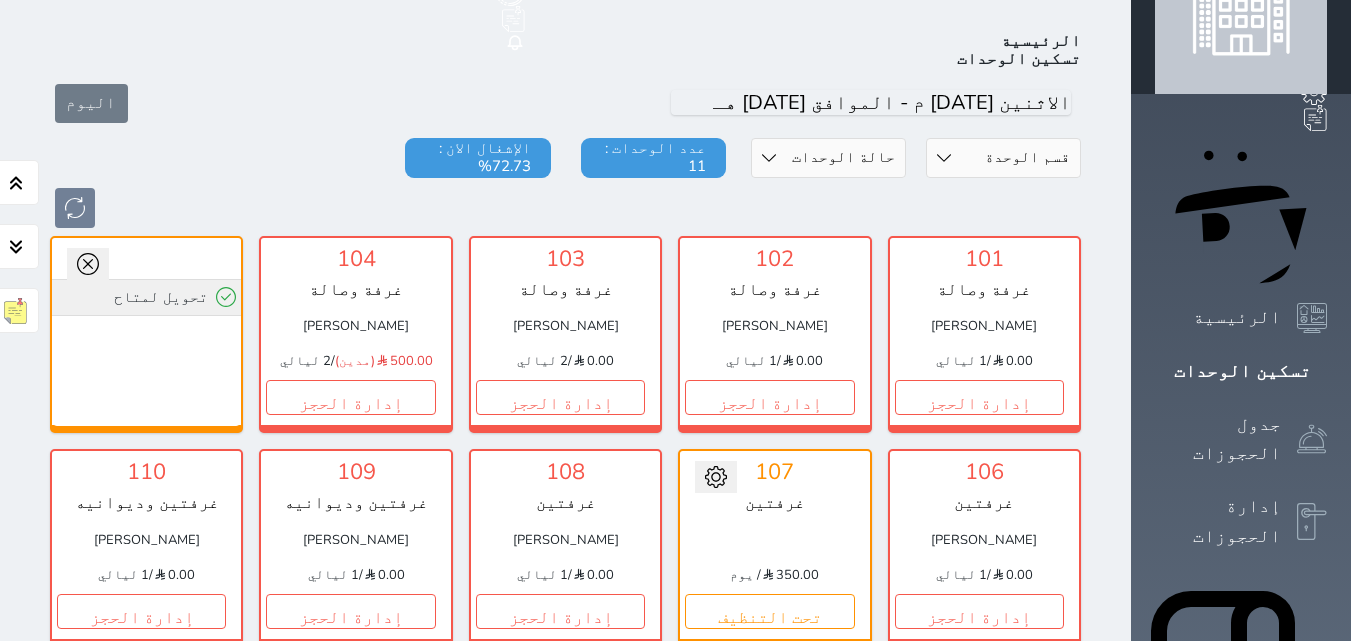 click 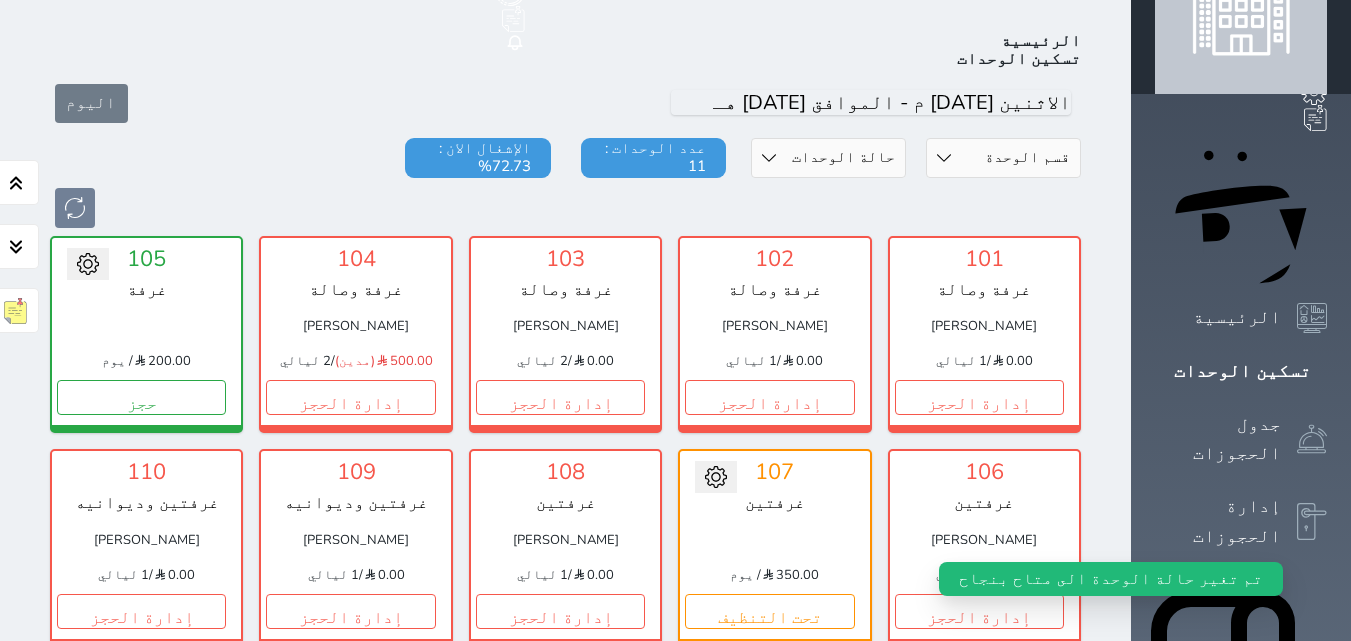 click at bounding box center [565, 208] 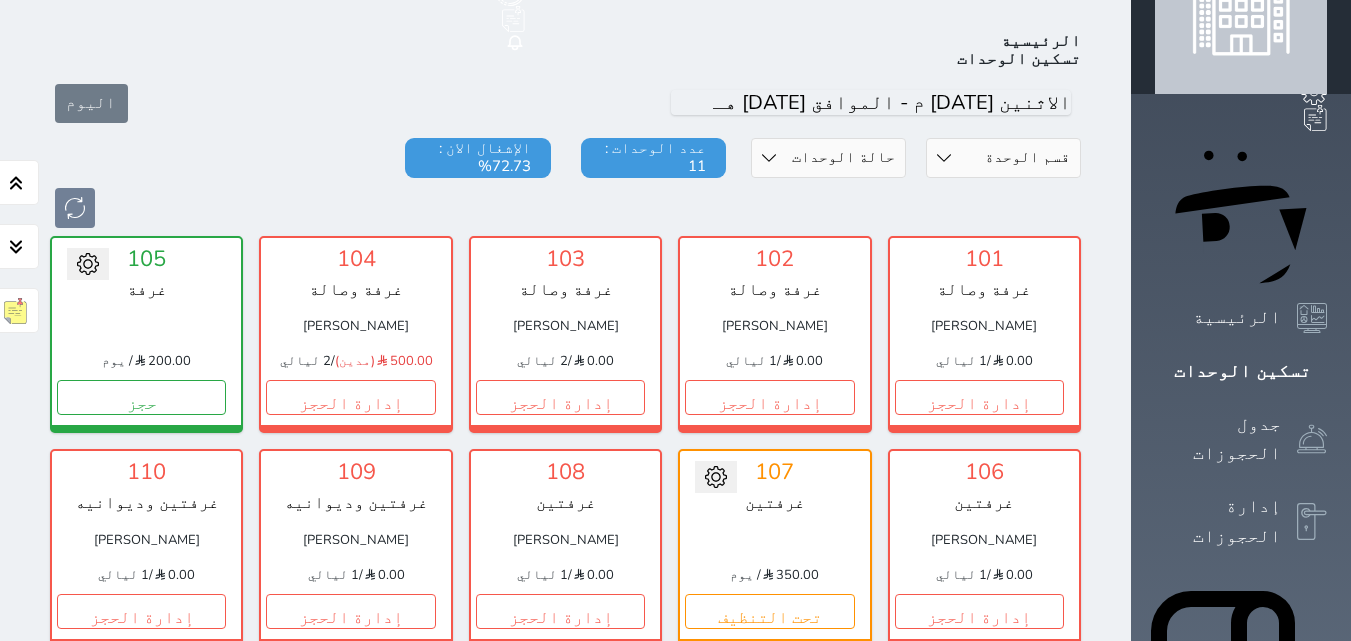 click 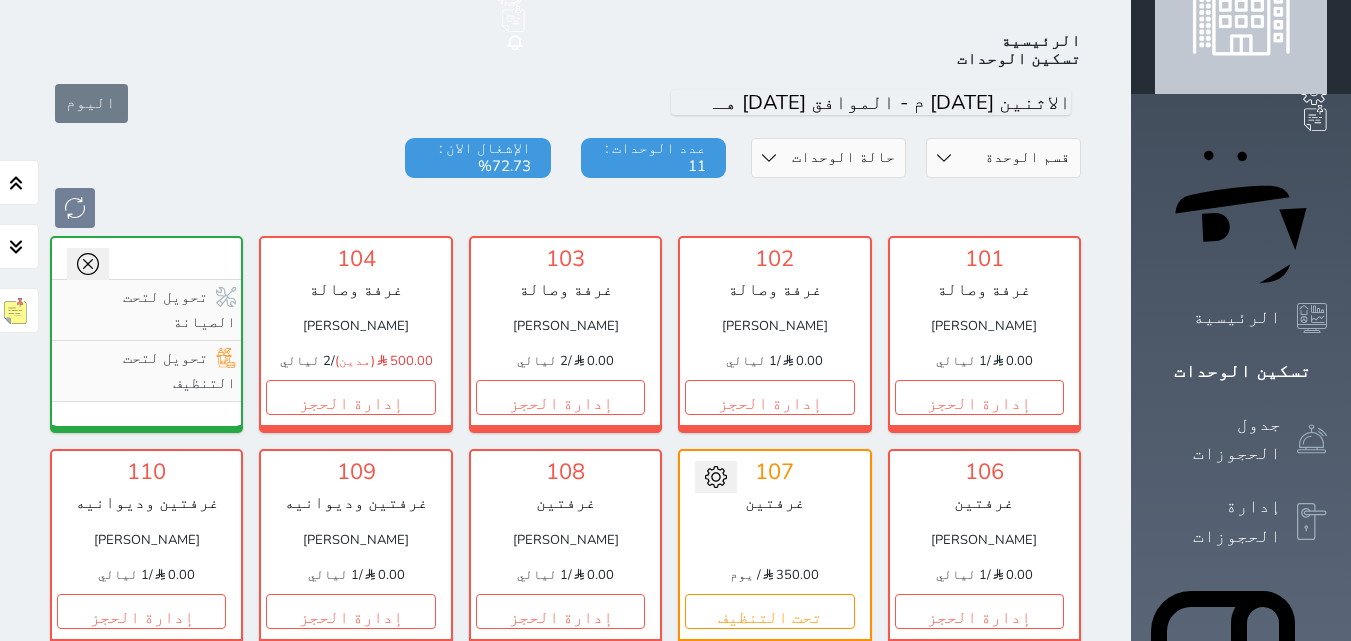 click on "قسم الوحدة   غرفة وصالة غرفتين غرفتين وديوانيه   حالة الوحدات متاح تحت التنظيف تحت الصيانة سجل دخول  لم يتم تسجيل الدخول   عدد الوحدات : 11   الإشغال الان : 72.73%" at bounding box center [565, 183] 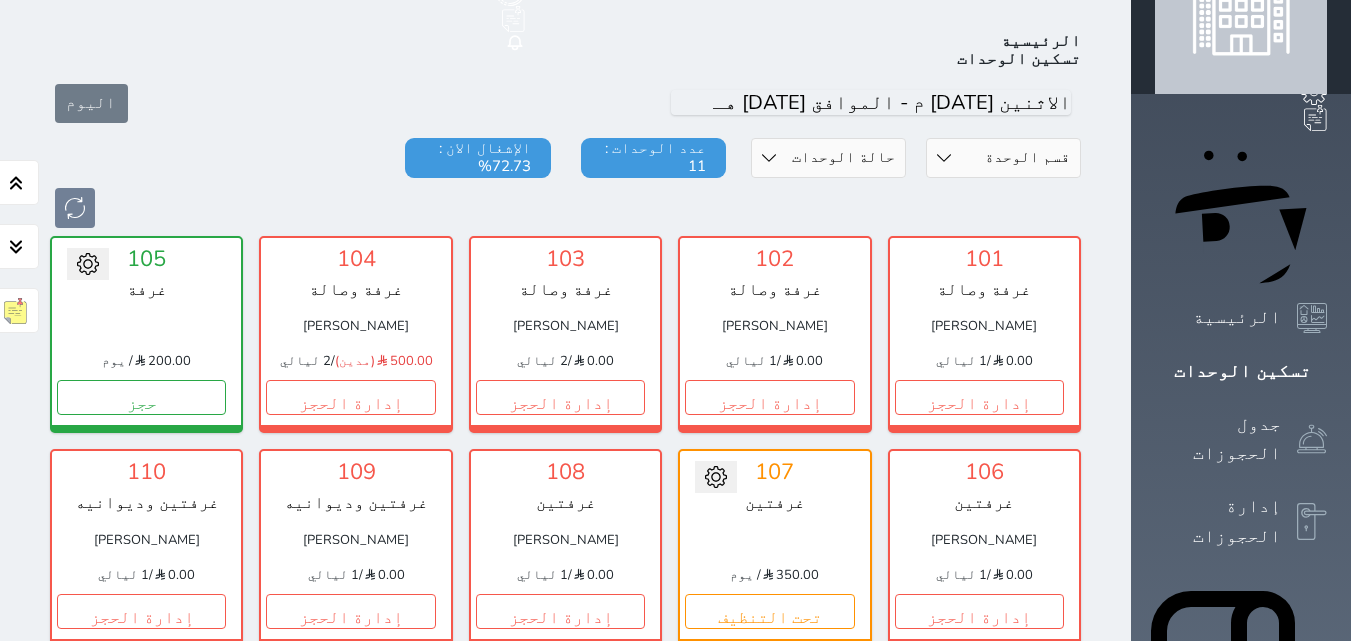 click on "قسم الوحدة   غرفة وصالة غرفتين غرفتين وديوانيه   حالة الوحدات متاح تحت التنظيف تحت الصيانة سجل دخول  لم يتم تسجيل الدخول   عدد الوحدات : 11   الإشغال الان : 72.73%" at bounding box center [565, 183] 